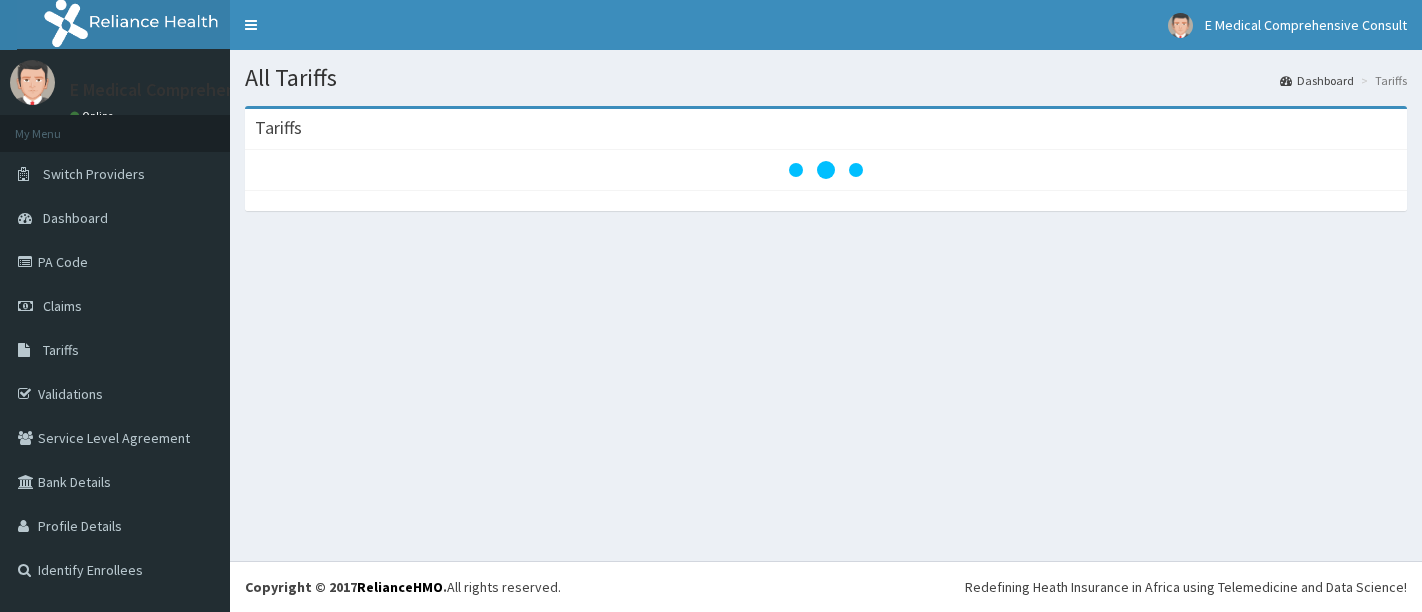 scroll, scrollTop: 0, scrollLeft: 0, axis: both 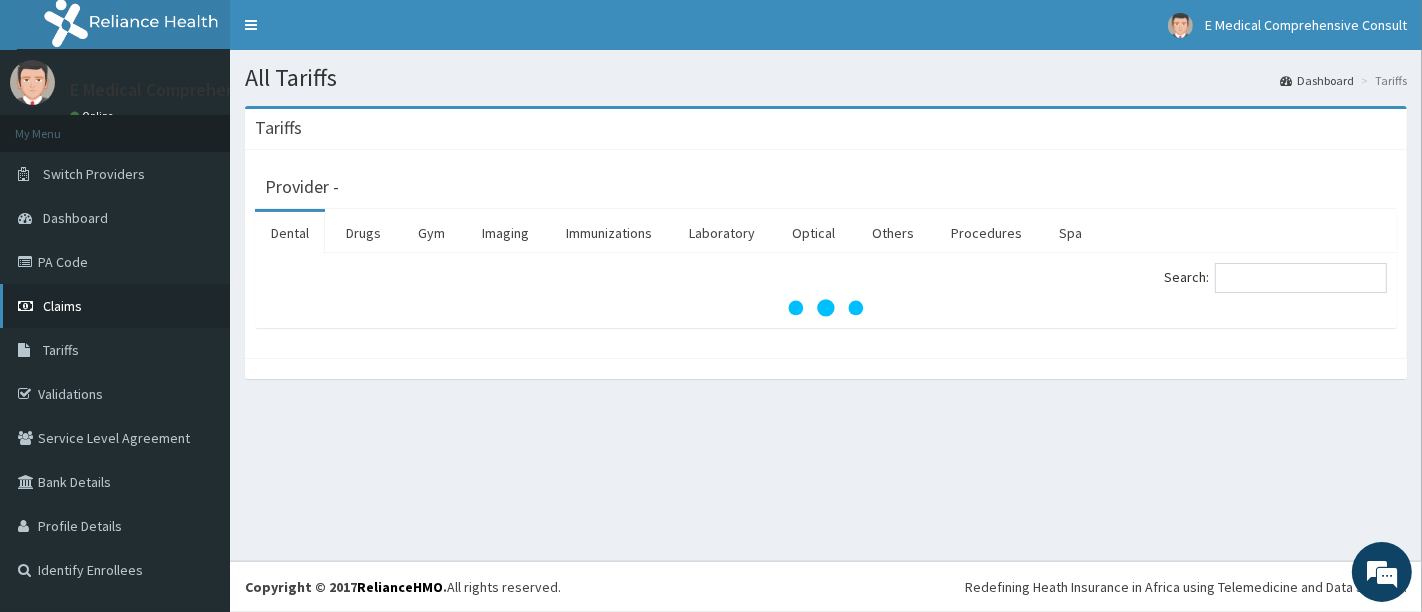 click on "Claims" at bounding box center [115, 306] 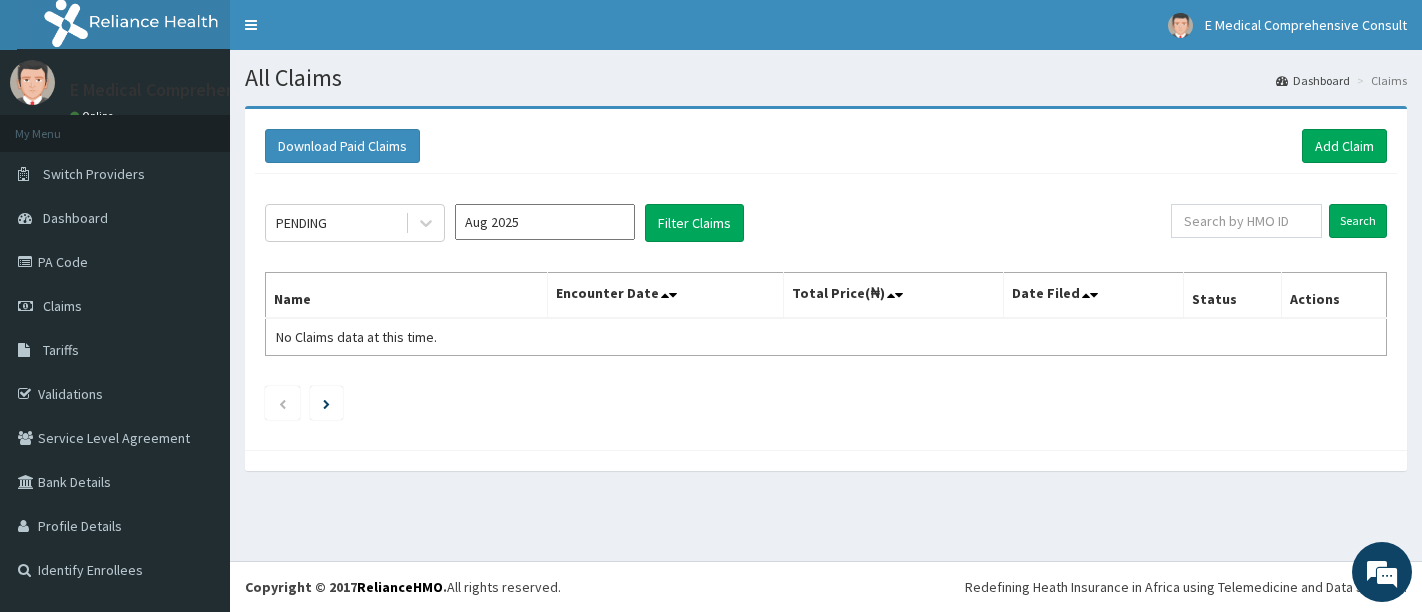 scroll, scrollTop: 0, scrollLeft: 0, axis: both 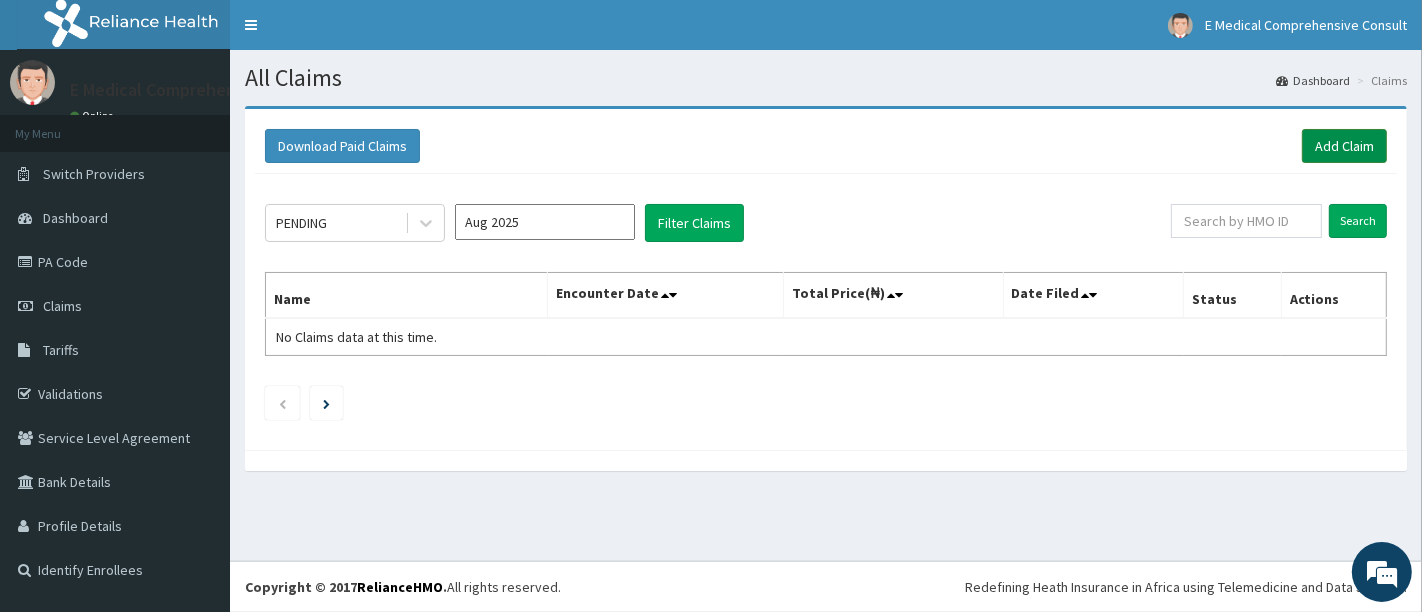click on "Add Claim" at bounding box center [1344, 146] 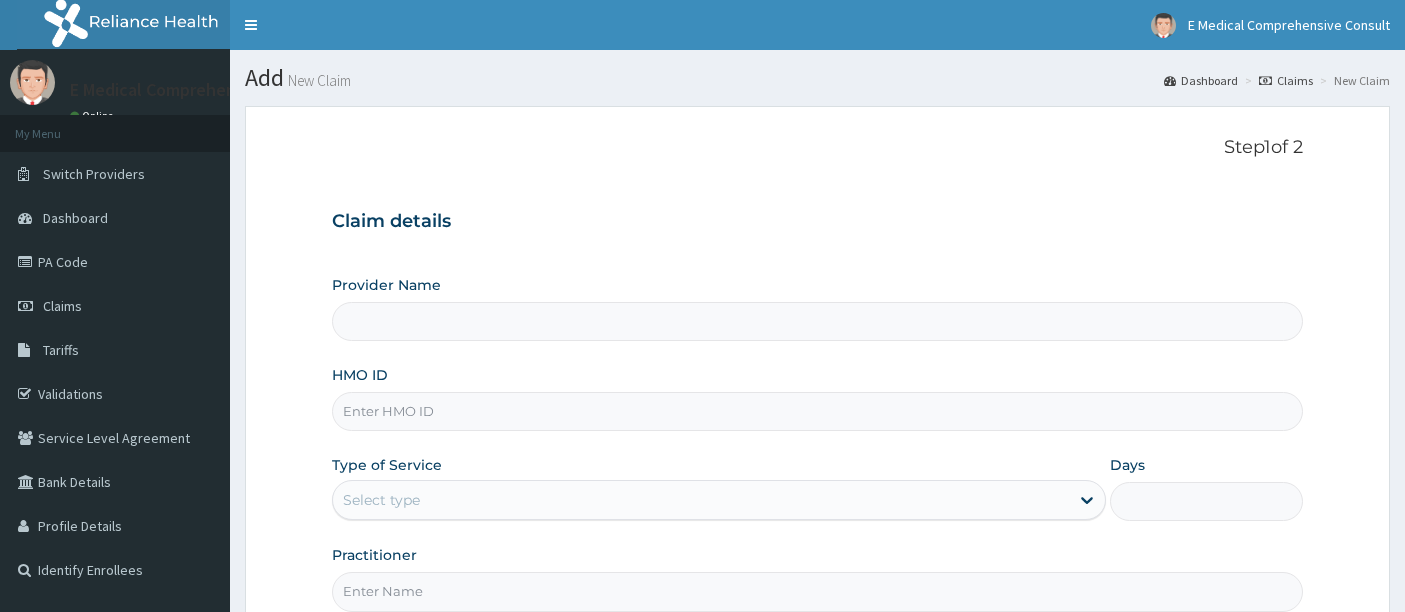 scroll, scrollTop: 0, scrollLeft: 0, axis: both 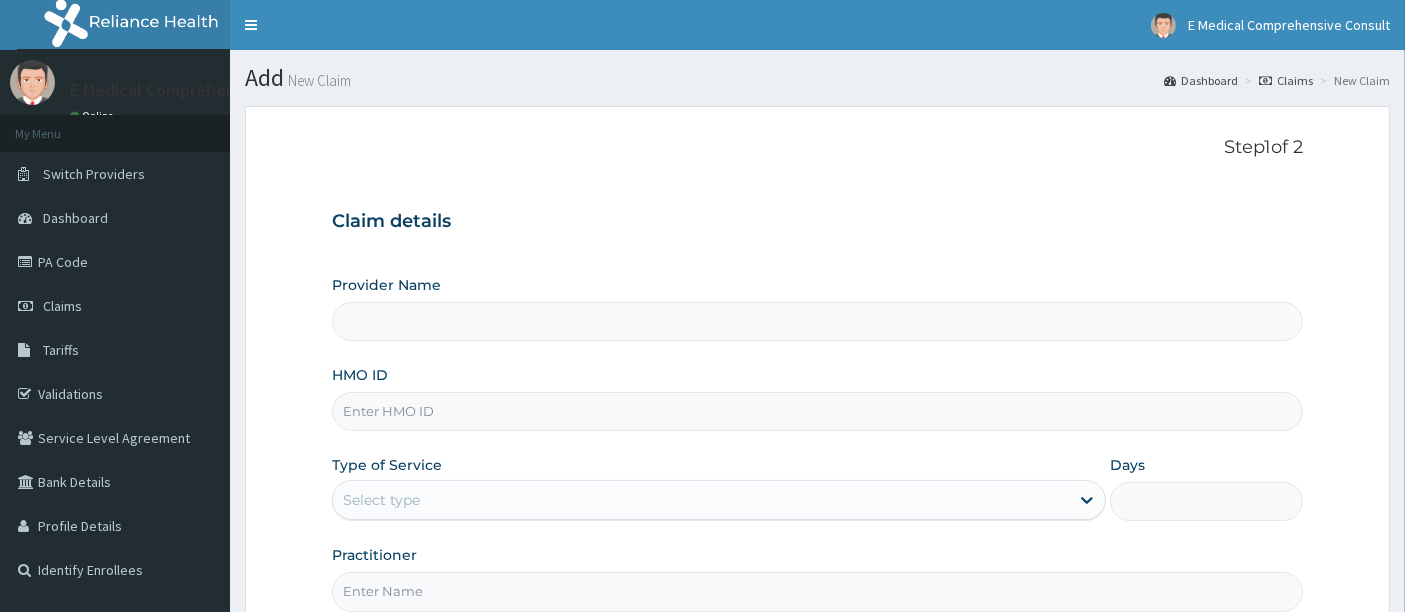 type on "E Medical Comprehensive Consult" 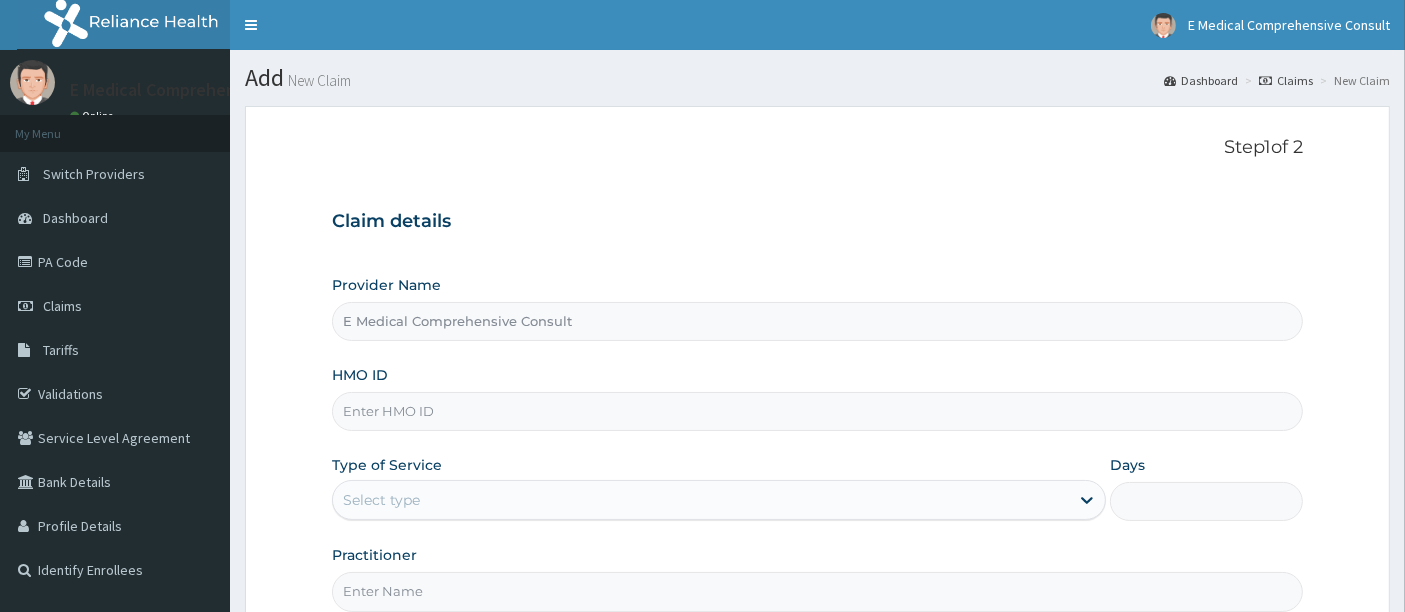 scroll, scrollTop: 0, scrollLeft: 0, axis: both 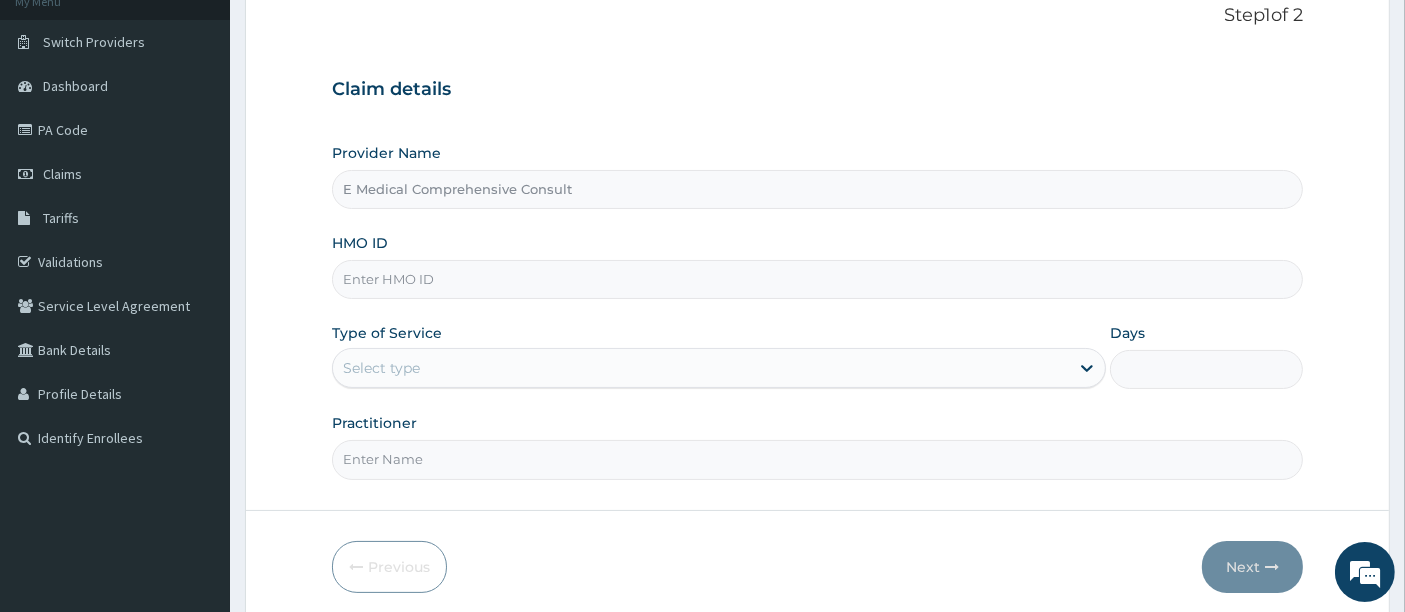 click on "HMO ID" at bounding box center (818, 279) 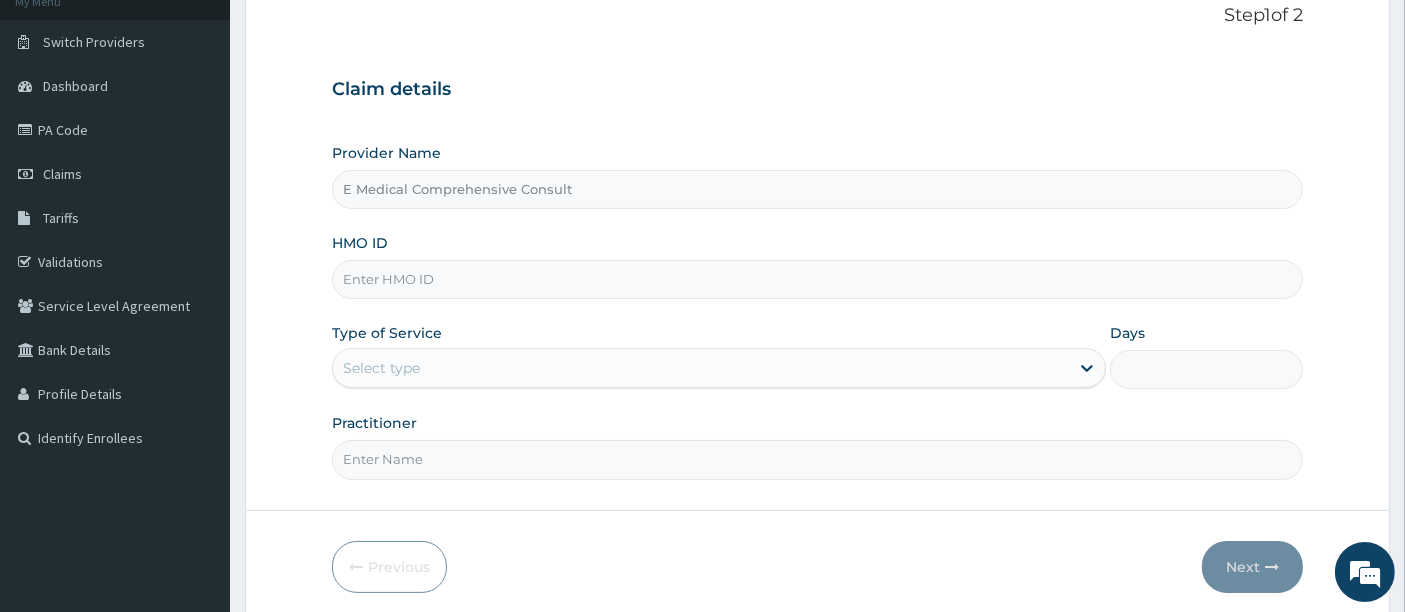 paste on "AVO/10177/A" 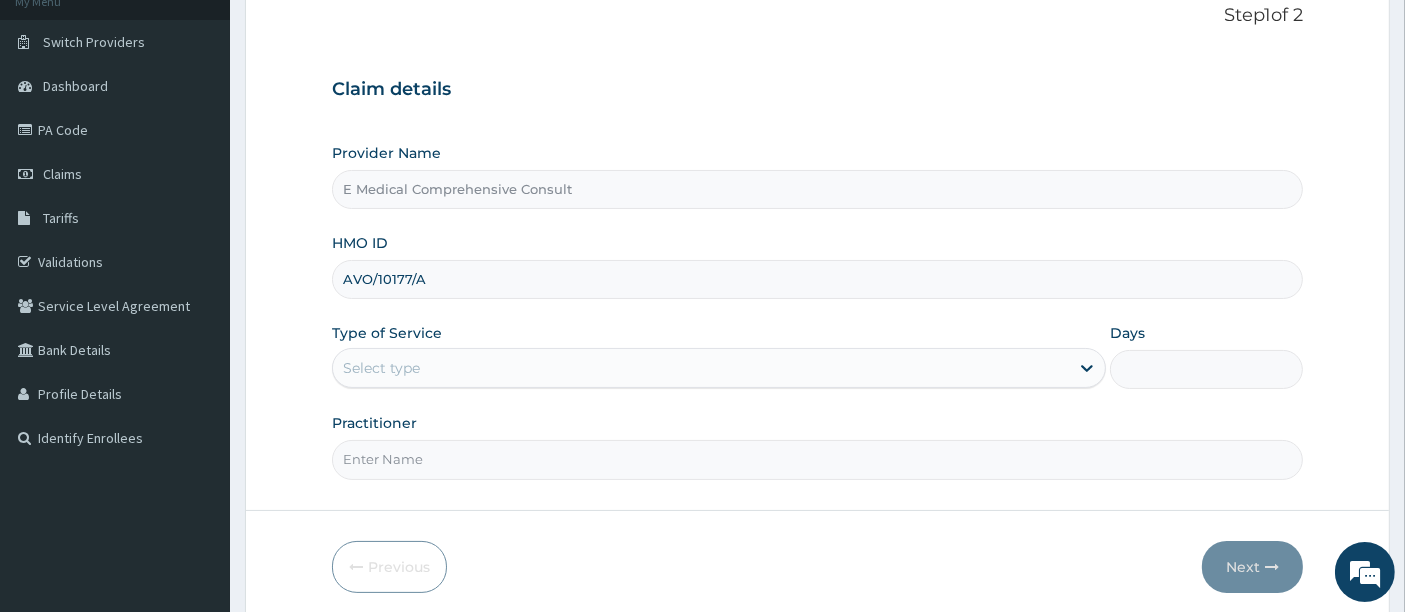 scroll, scrollTop: 0, scrollLeft: 0, axis: both 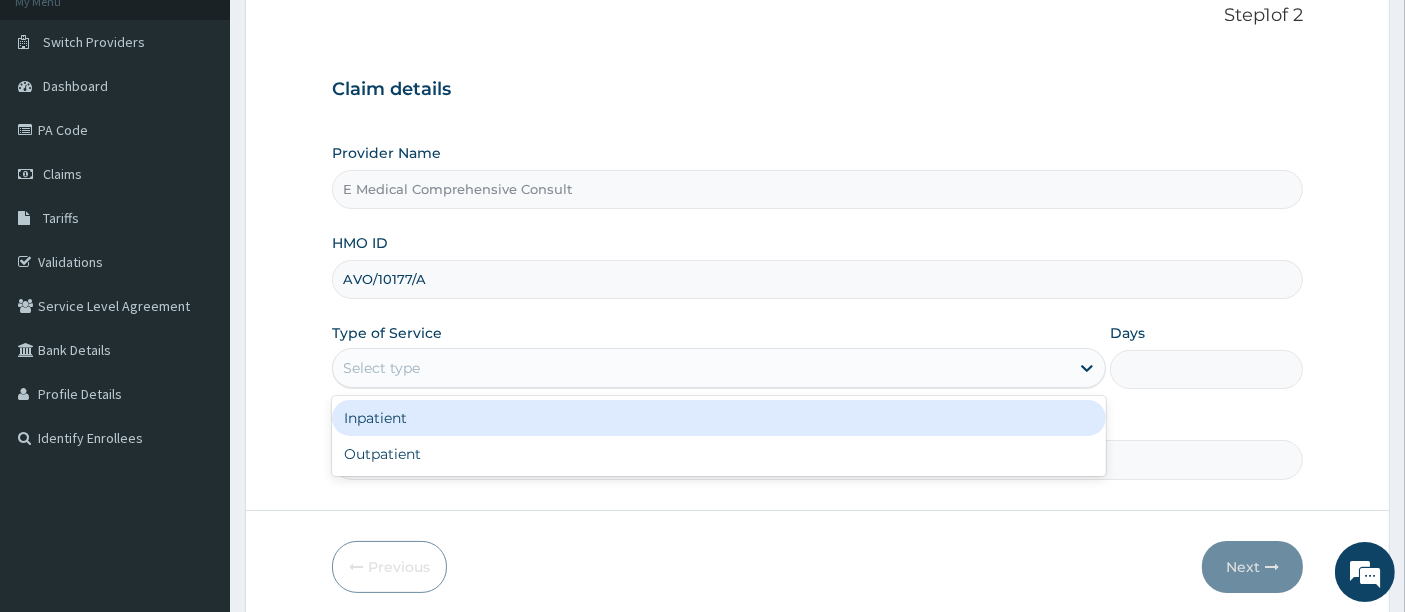 click on "Select type" at bounding box center [381, 368] 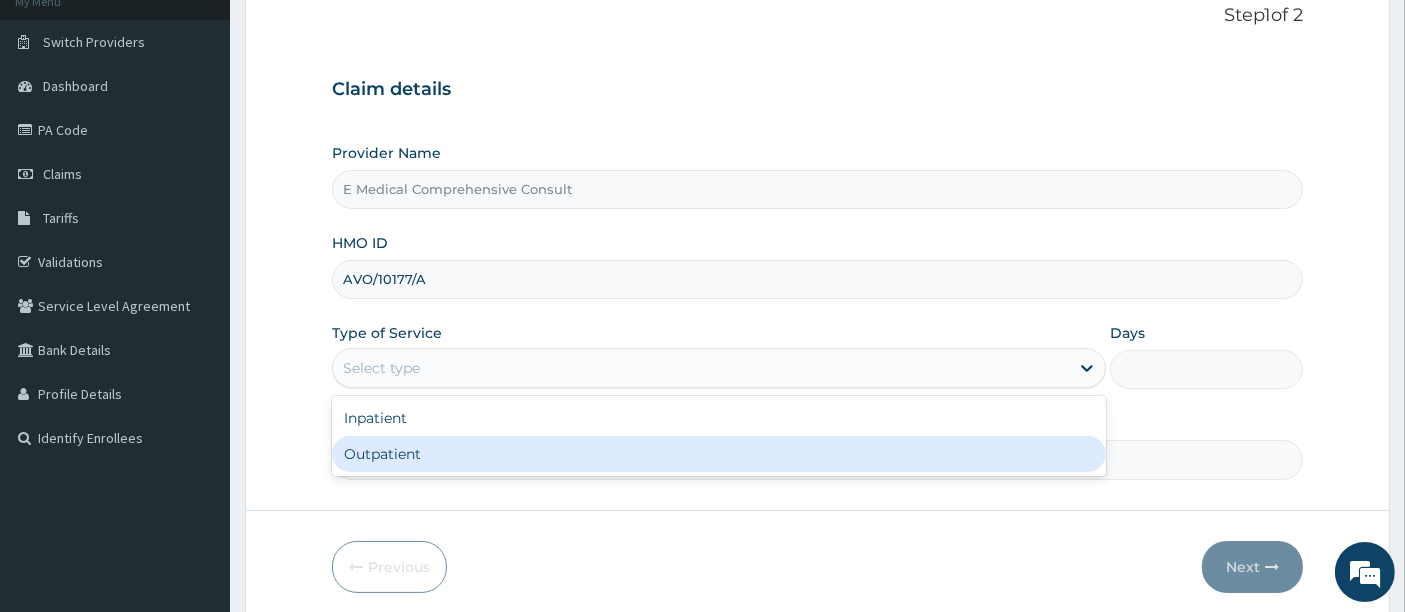 click on "Outpatient" at bounding box center [719, 454] 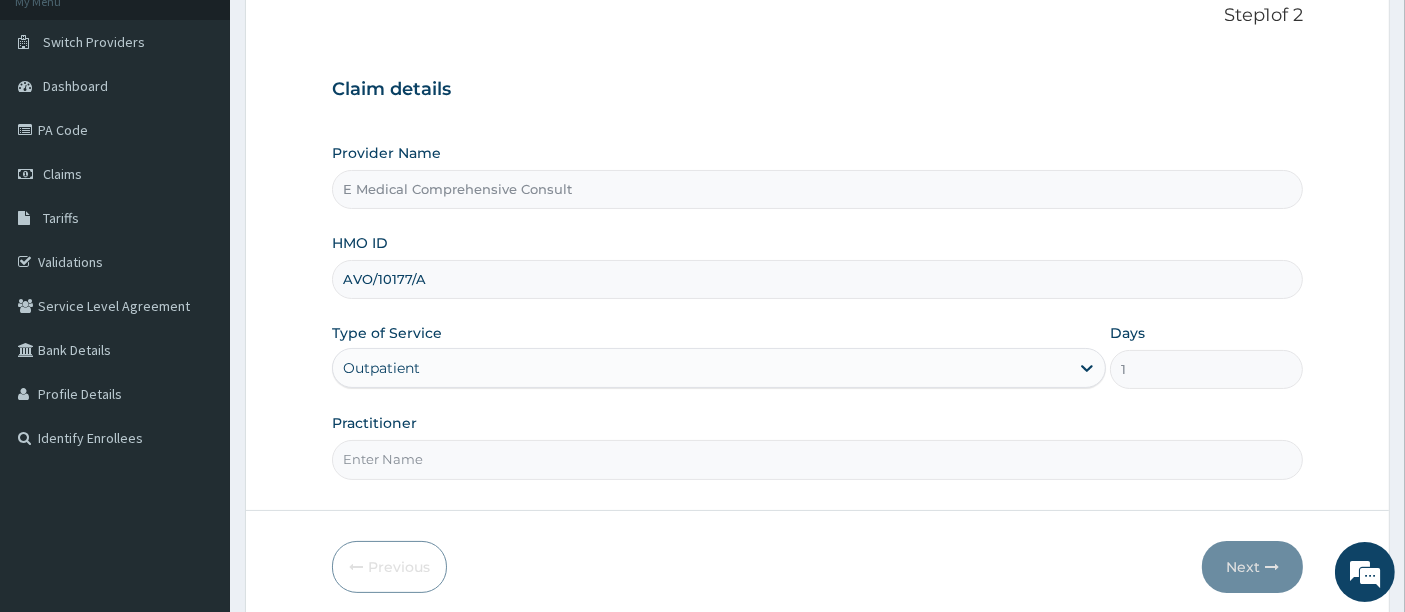 click on "Practitioner" at bounding box center (818, 459) 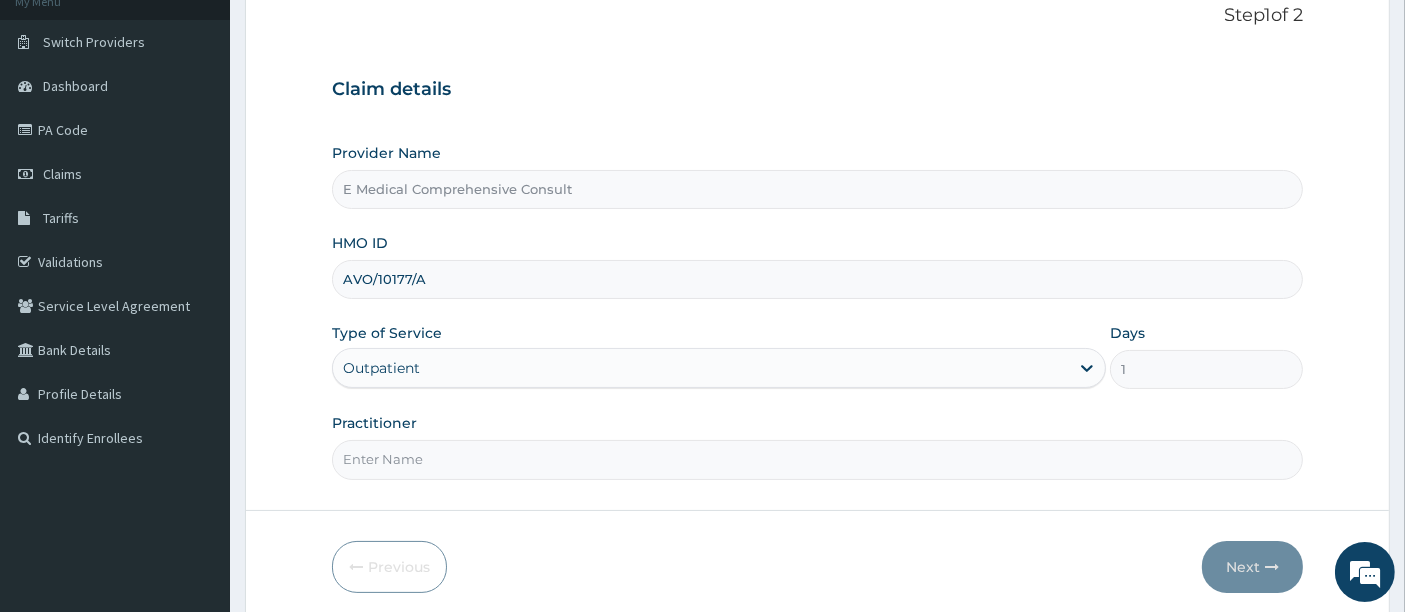 type on "DR OKAFOR" 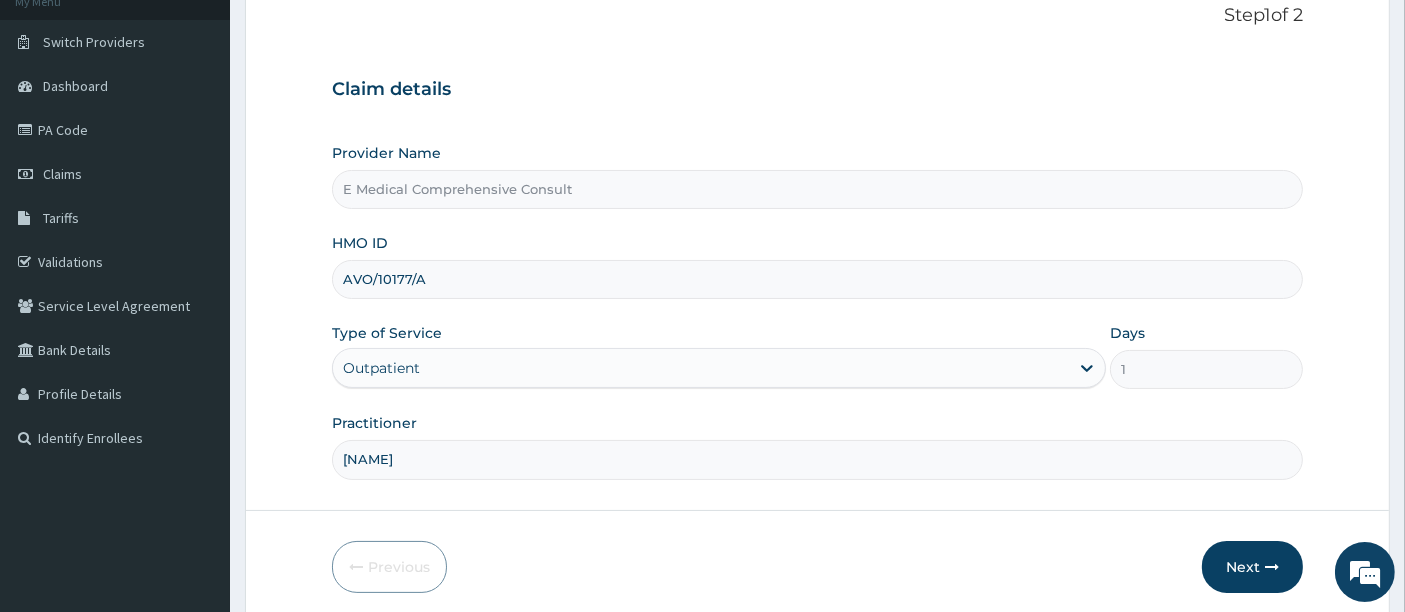 scroll, scrollTop: 205, scrollLeft: 0, axis: vertical 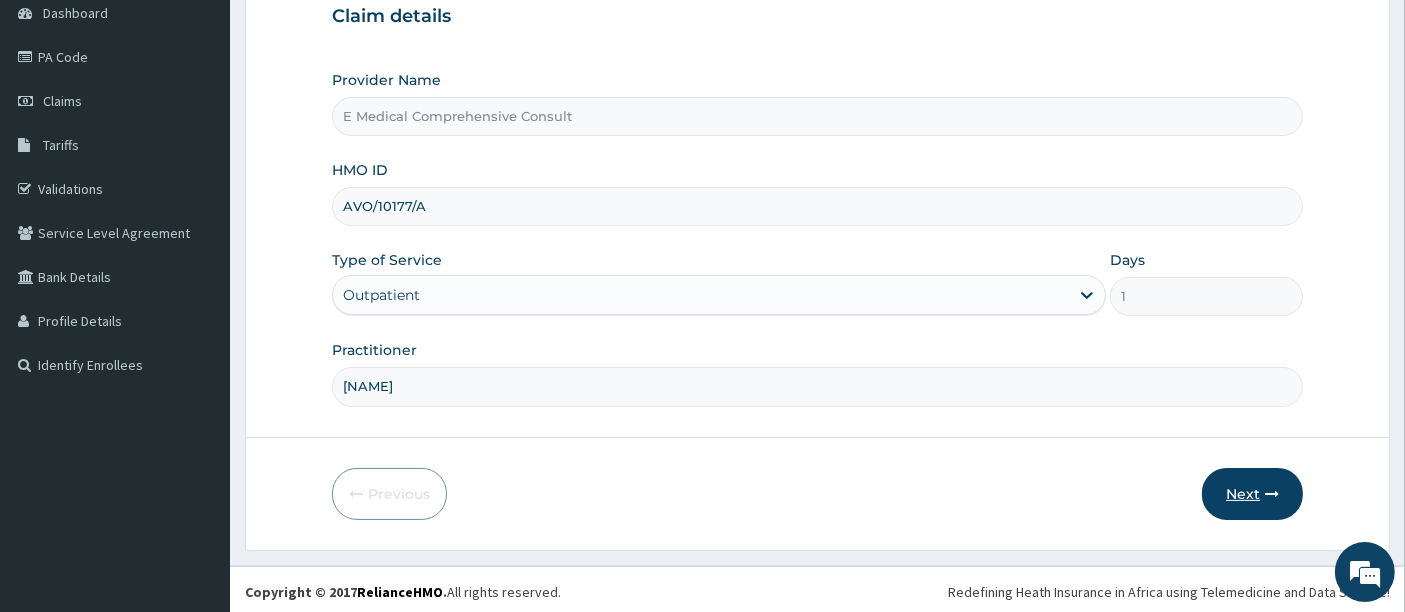 click on "Next" at bounding box center [1252, 494] 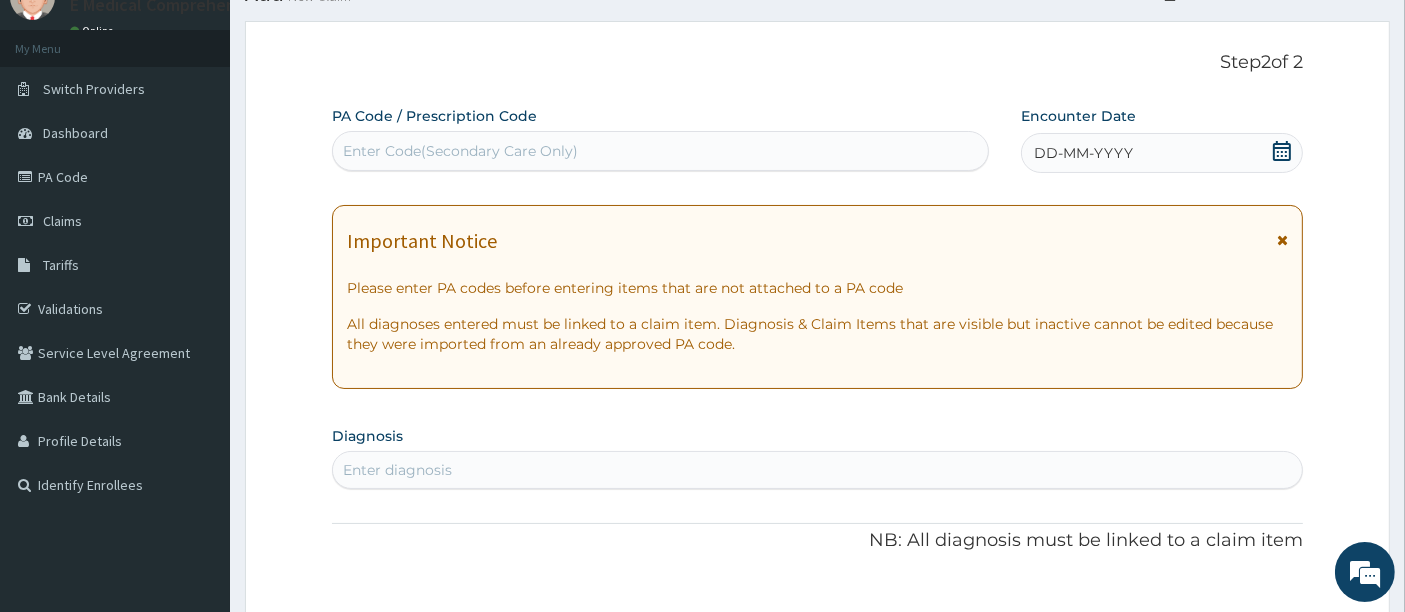 scroll, scrollTop: 83, scrollLeft: 0, axis: vertical 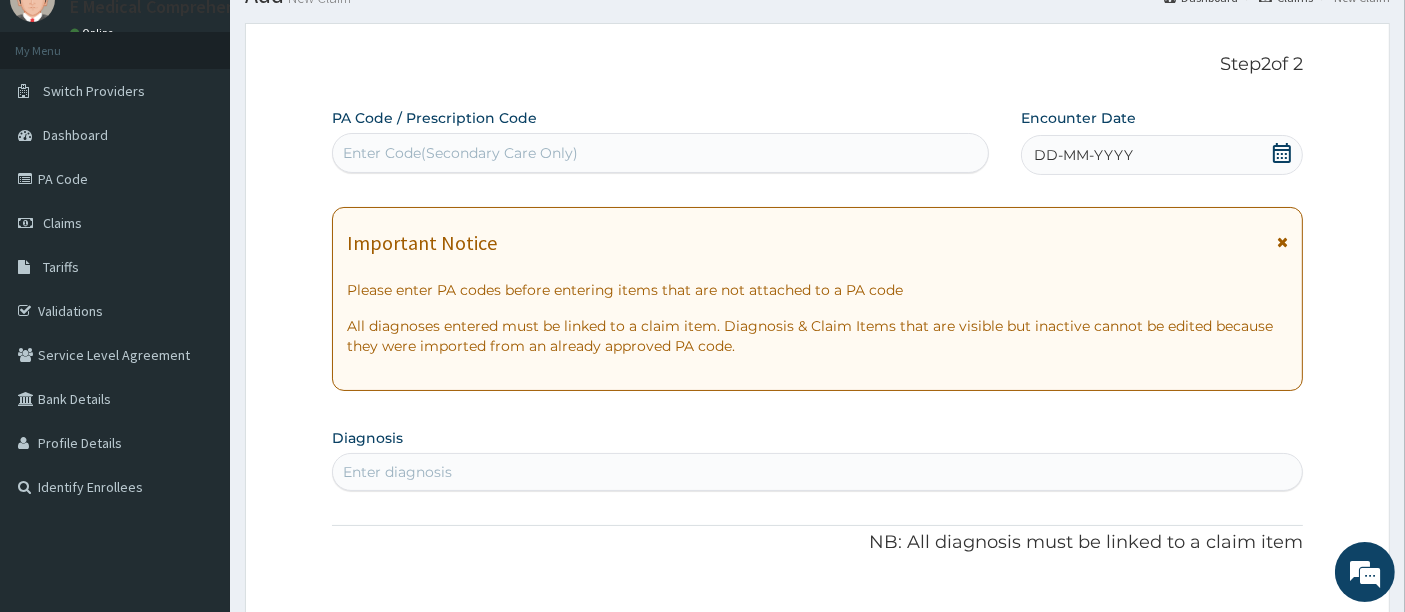 click on "Enter Code(Secondary Care Only)" at bounding box center (460, 153) 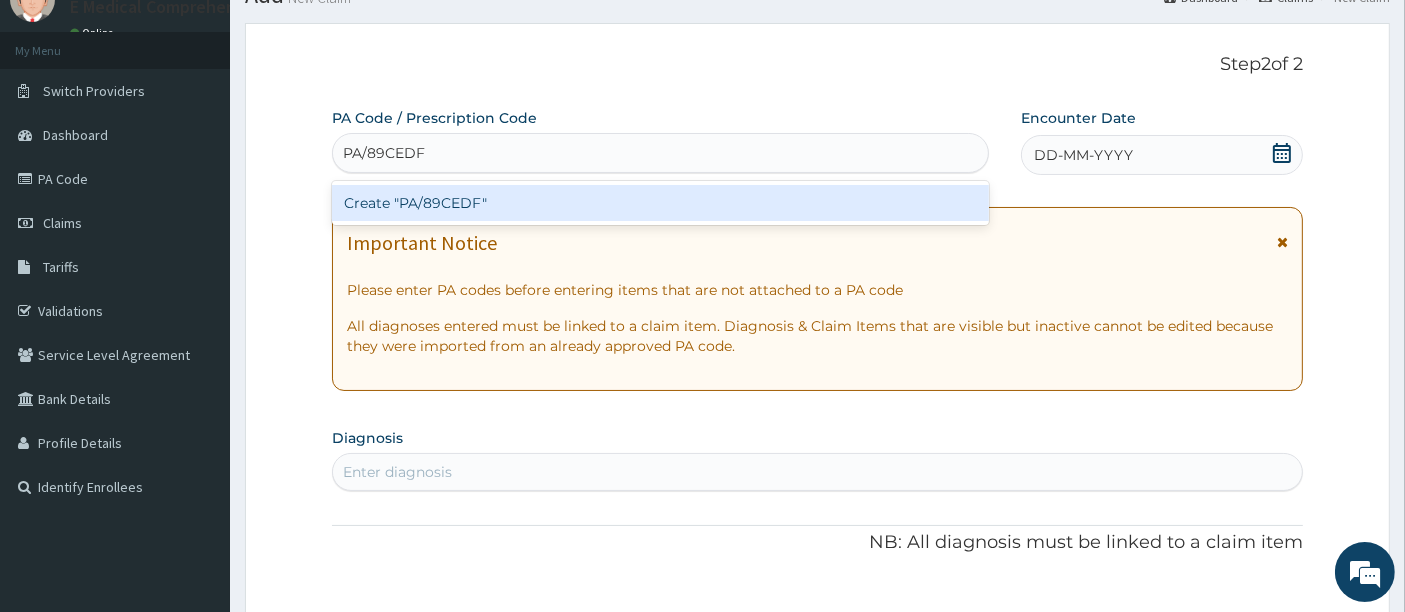 type on "PA/89CEDF" 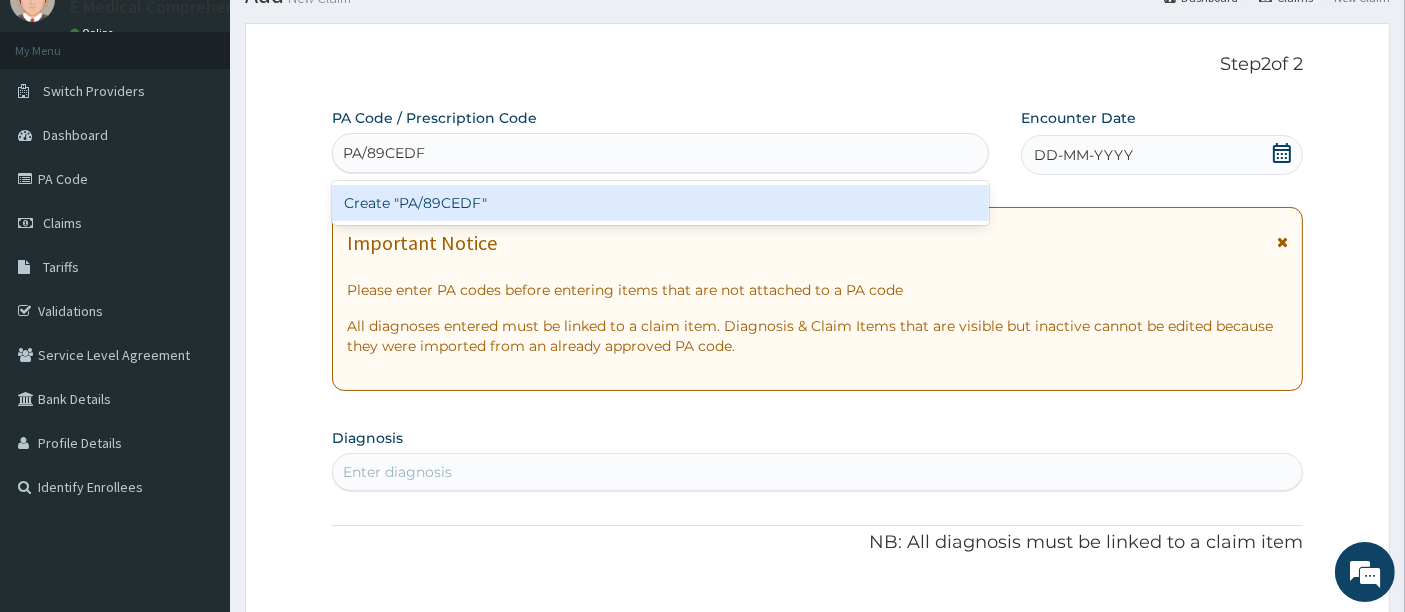 click on "Create "PA/89CEDF"" at bounding box center [661, 203] 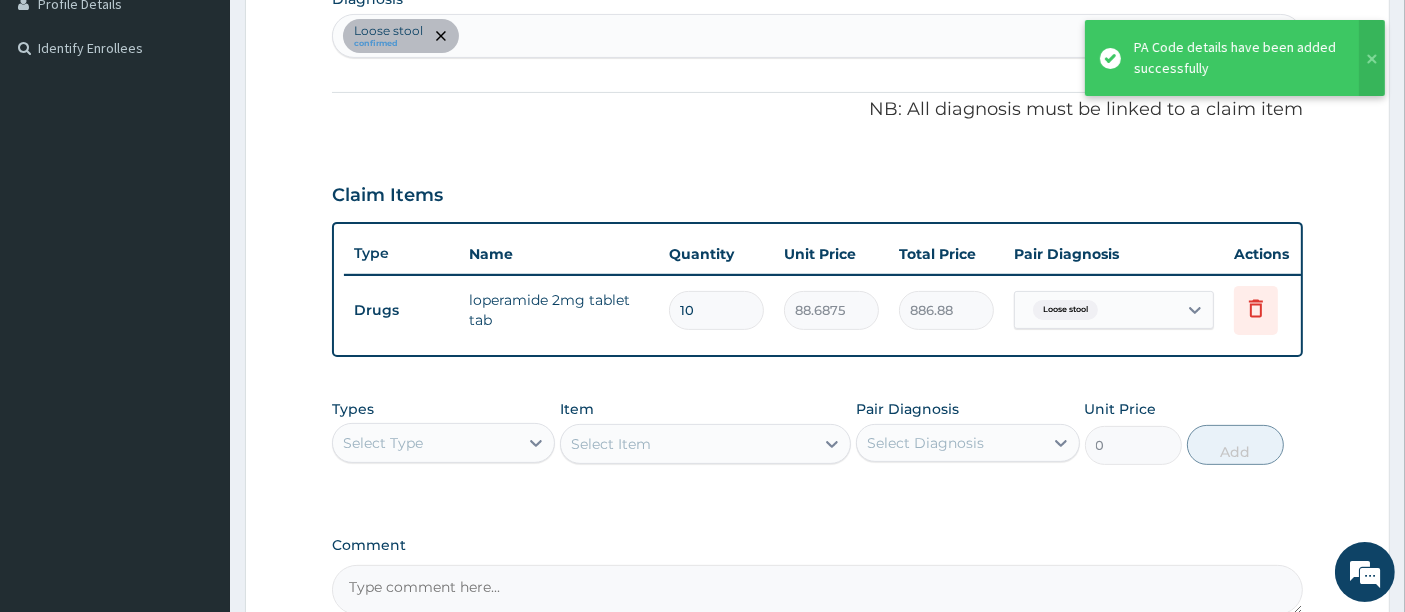 scroll, scrollTop: 582, scrollLeft: 0, axis: vertical 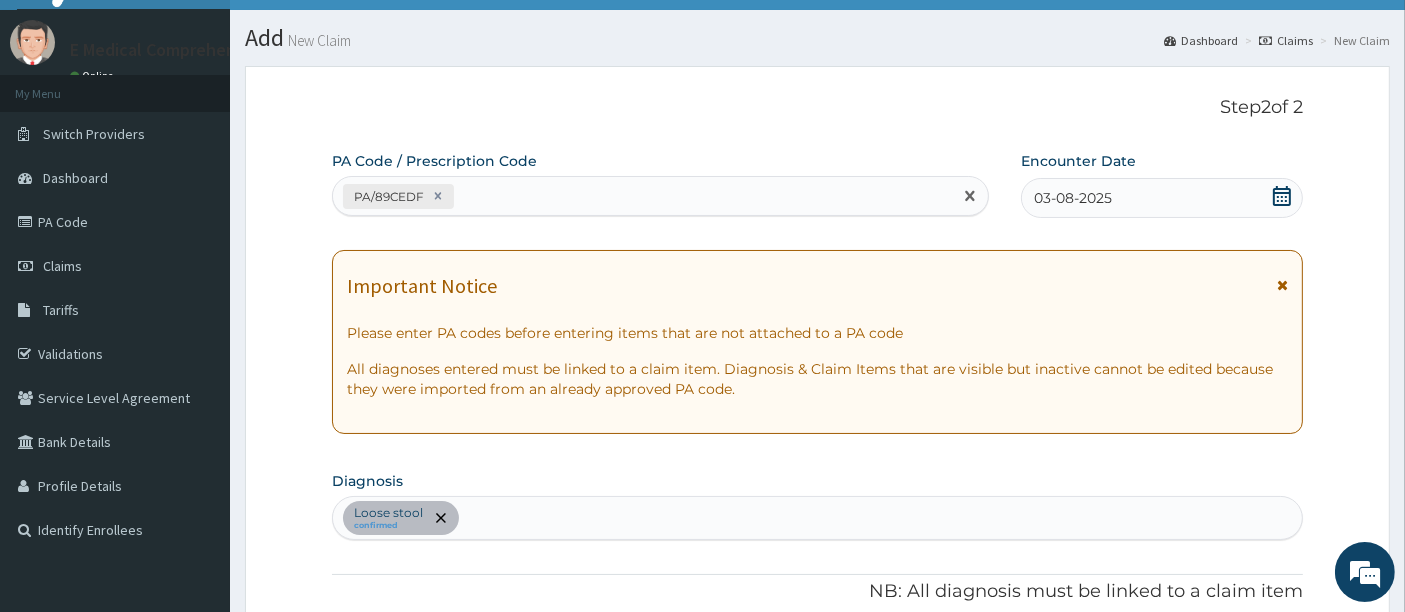 click on "PA/89CEDF" at bounding box center [643, 196] 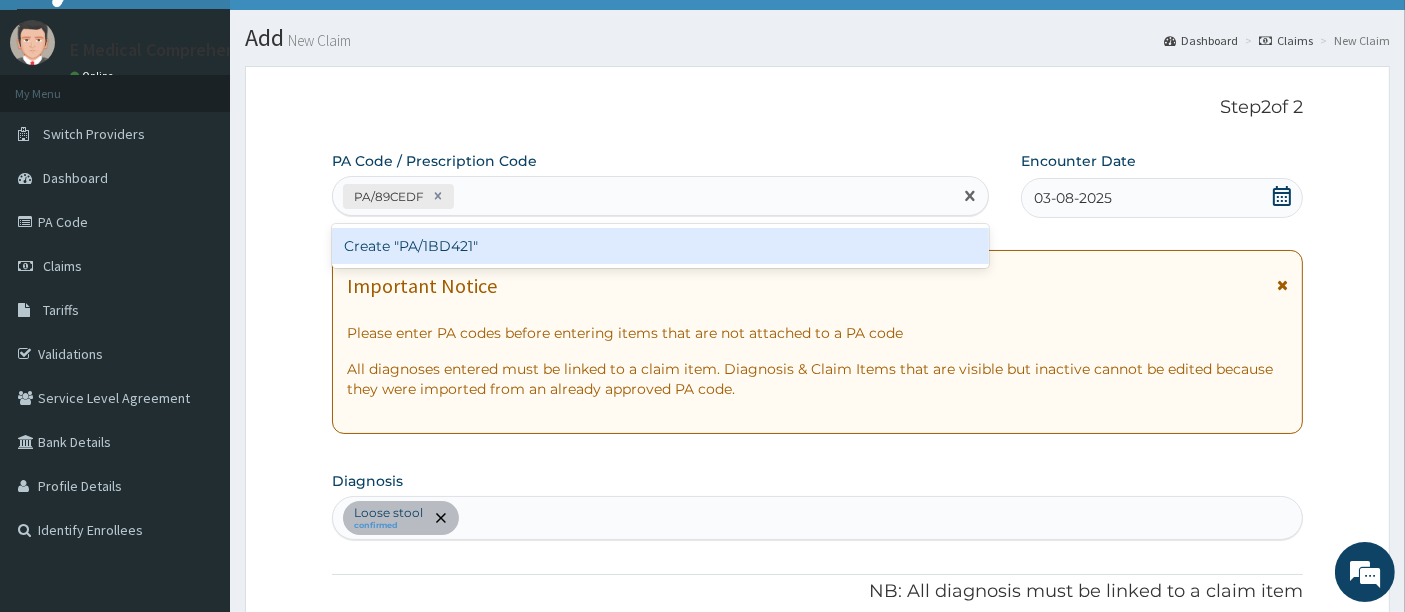 type on "PA/1BD421" 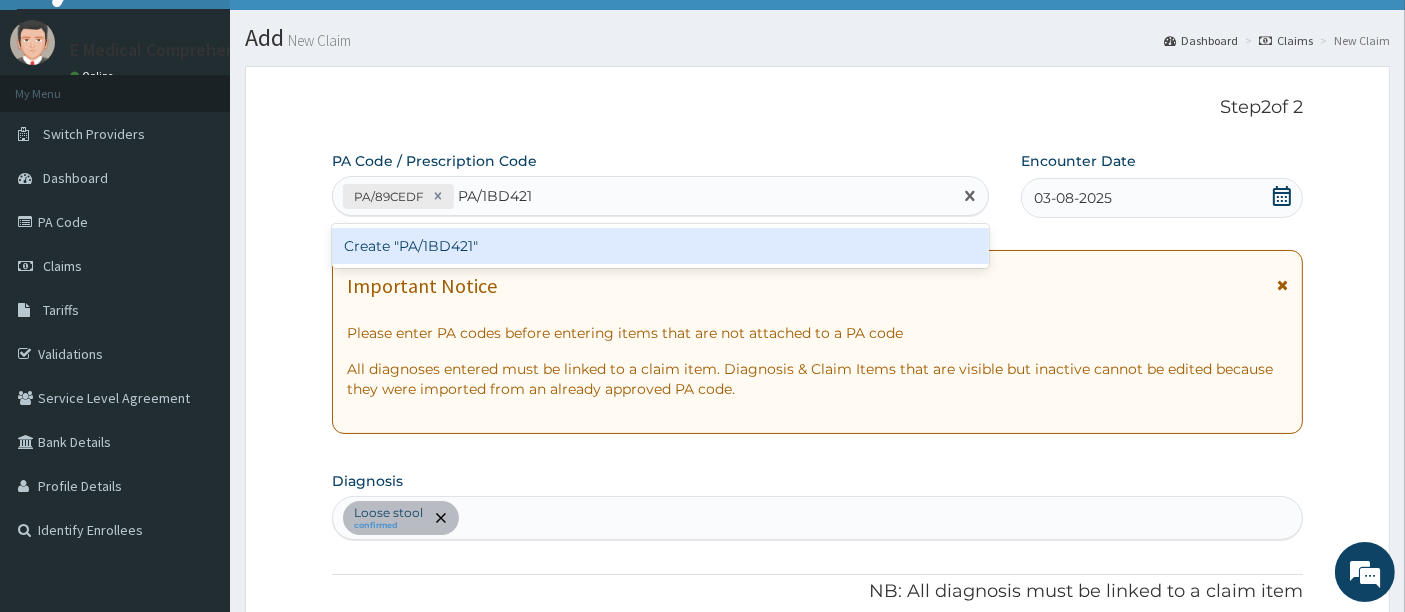 click on "Create "PA/1BD421"" at bounding box center (661, 246) 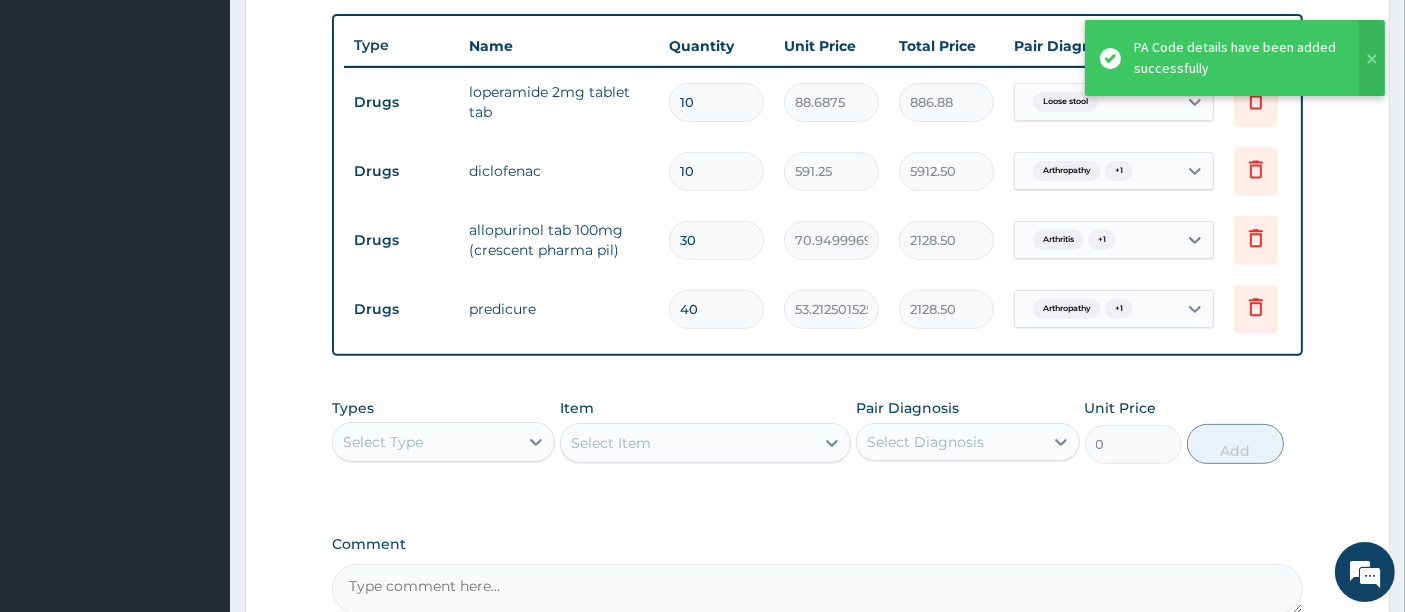scroll, scrollTop: 688, scrollLeft: 0, axis: vertical 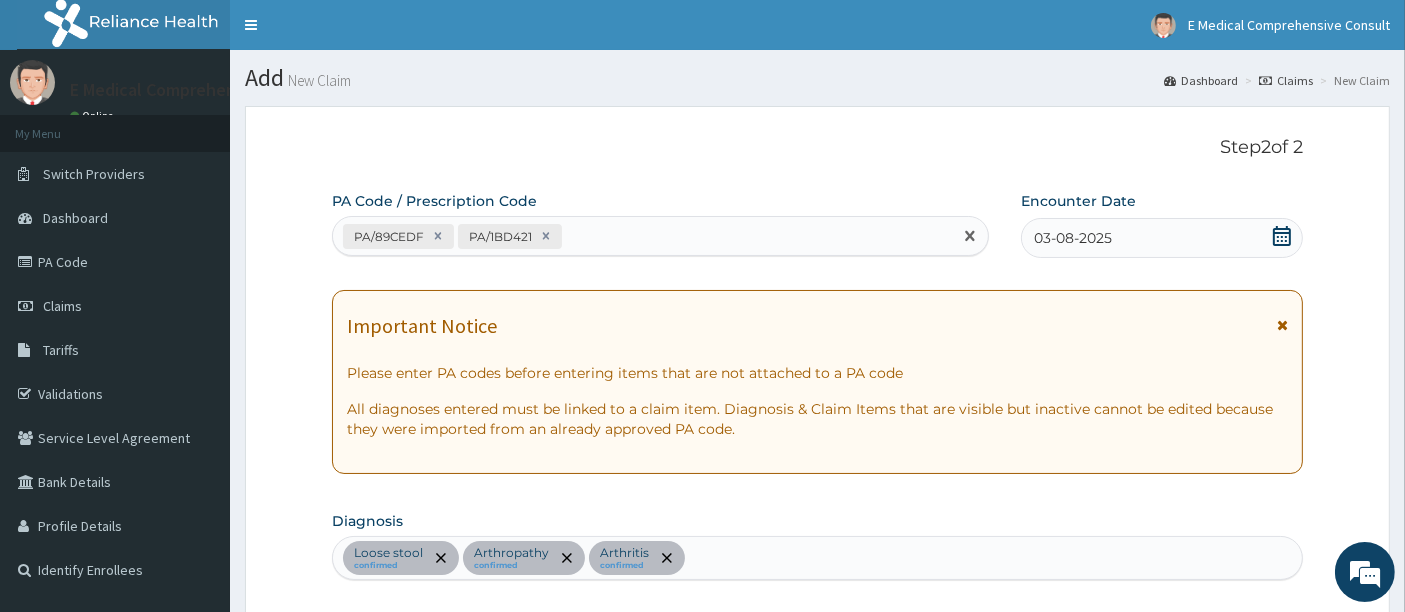 click on "PA/89CEDF PA/1BD421" at bounding box center [643, 236] 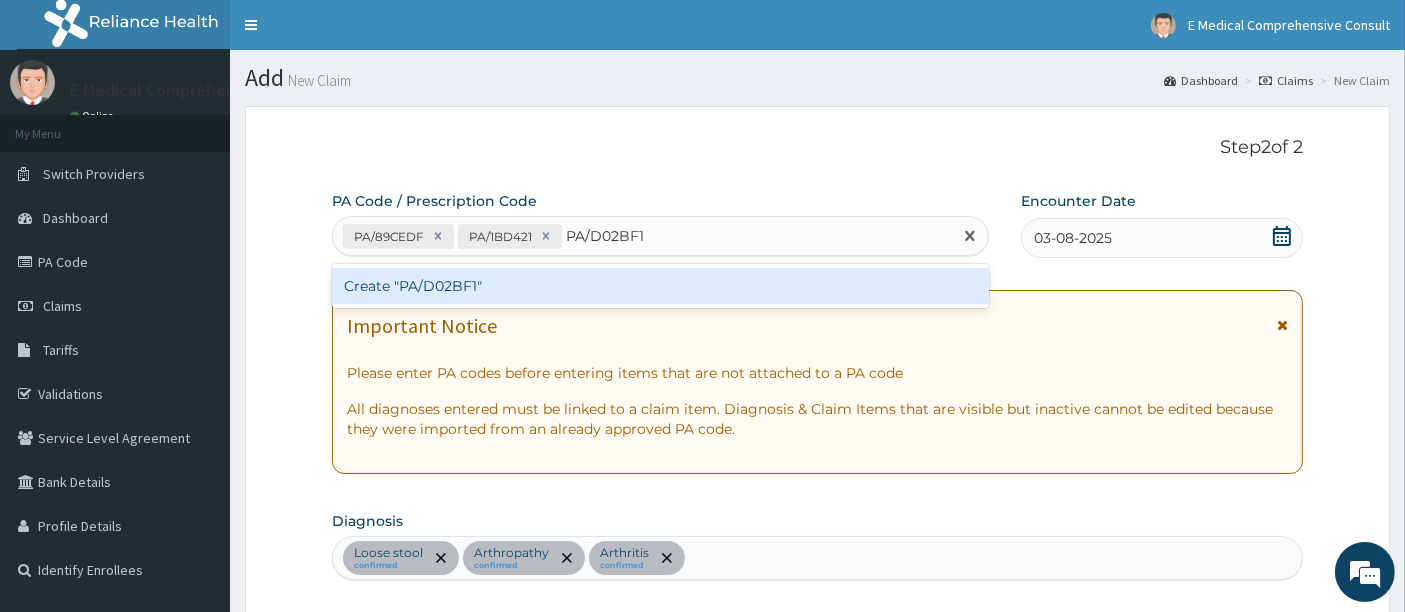 click on "Create "PA/D02BF1"" at bounding box center [661, 286] 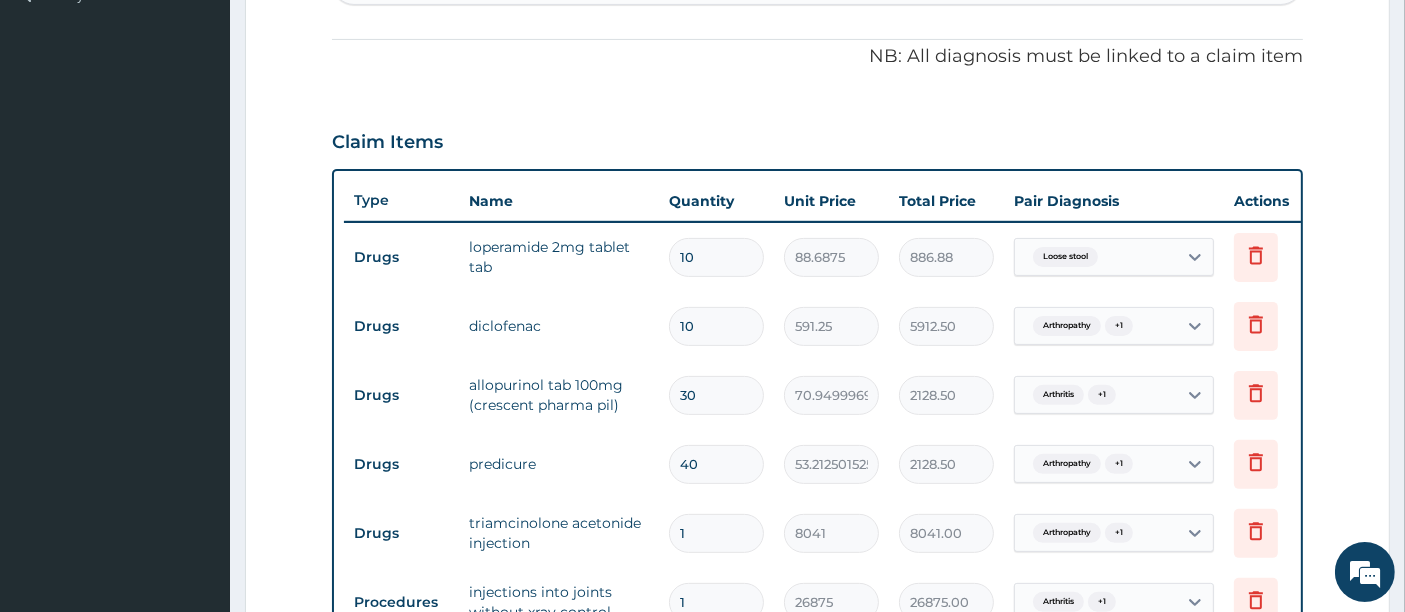 scroll, scrollTop: 574, scrollLeft: 0, axis: vertical 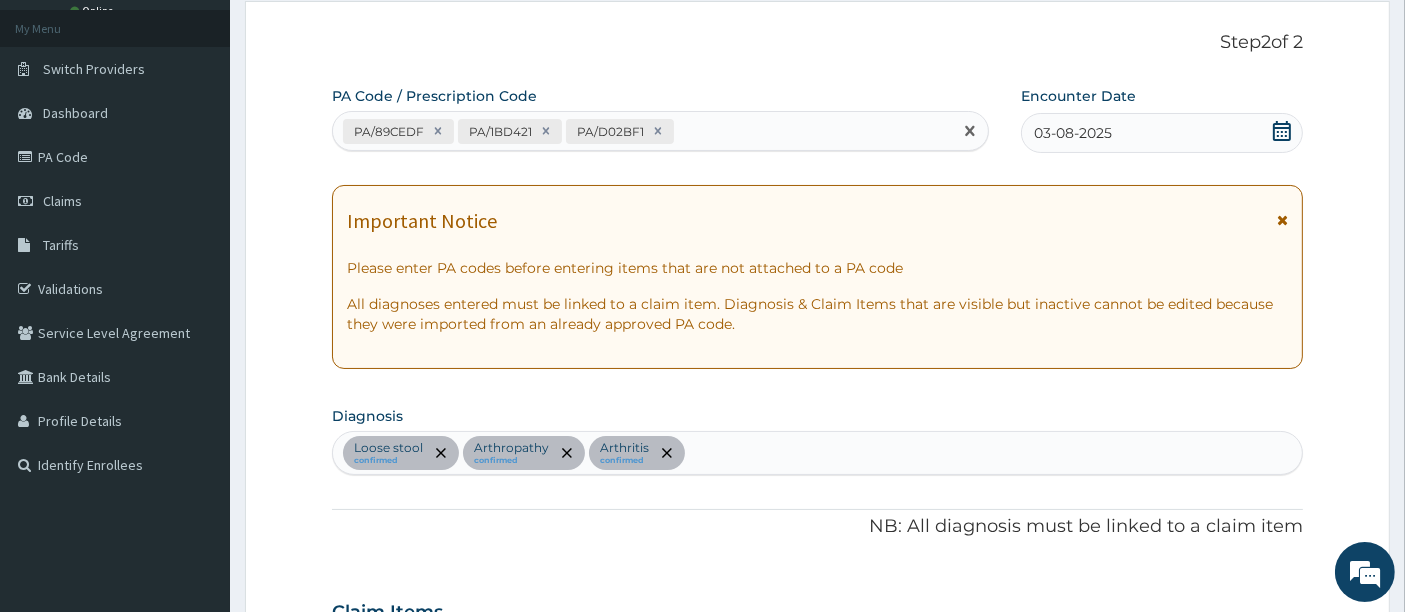 click on "PA/89CEDF PA/1BD421 PA/D02BF1" at bounding box center [643, 131] 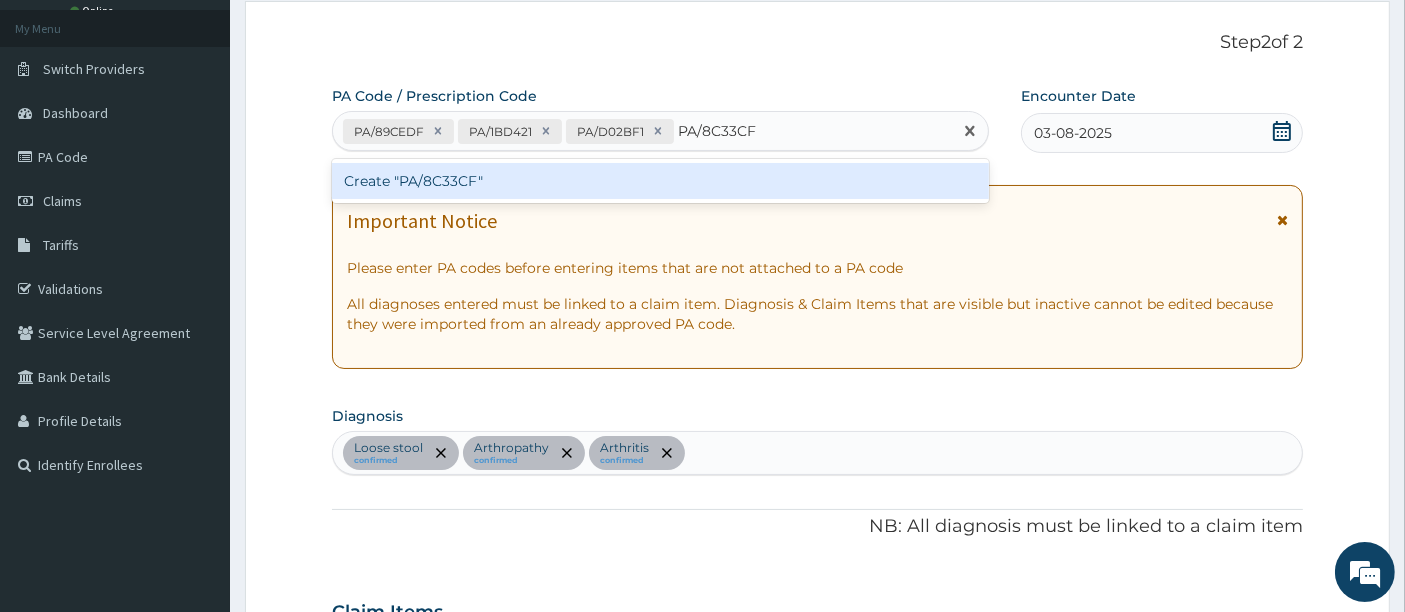 click on "Create "PA/8C33CF"" at bounding box center [661, 181] 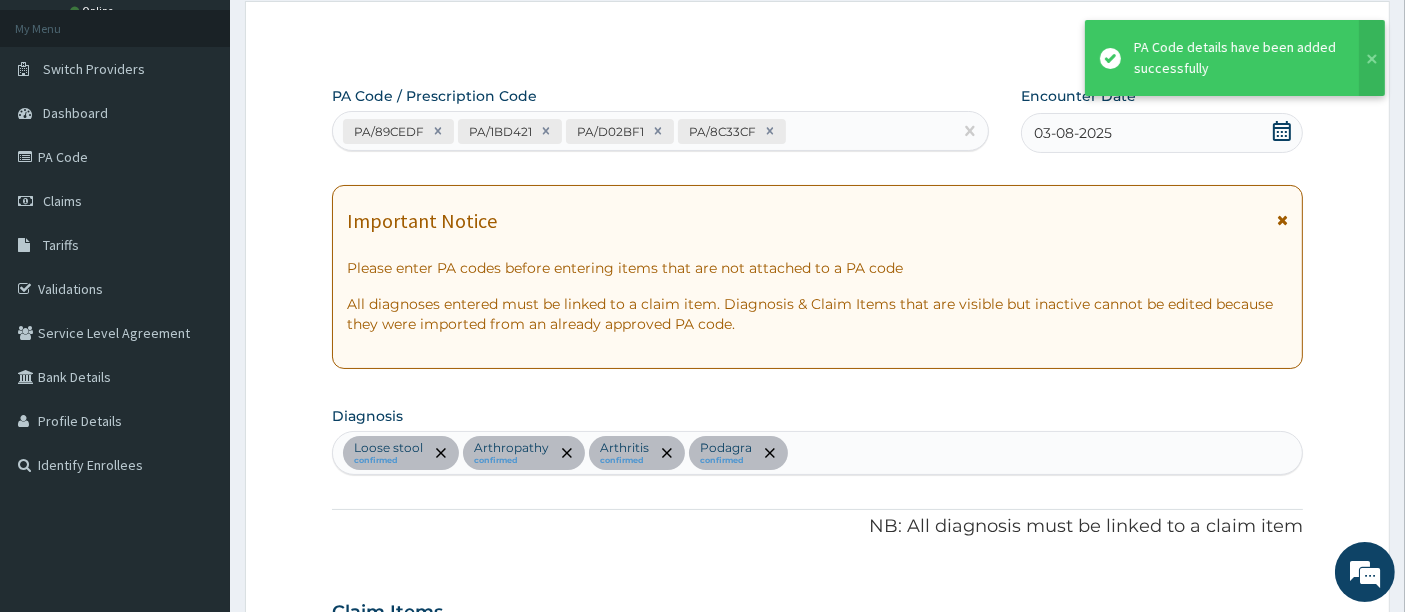scroll, scrollTop: 937, scrollLeft: 0, axis: vertical 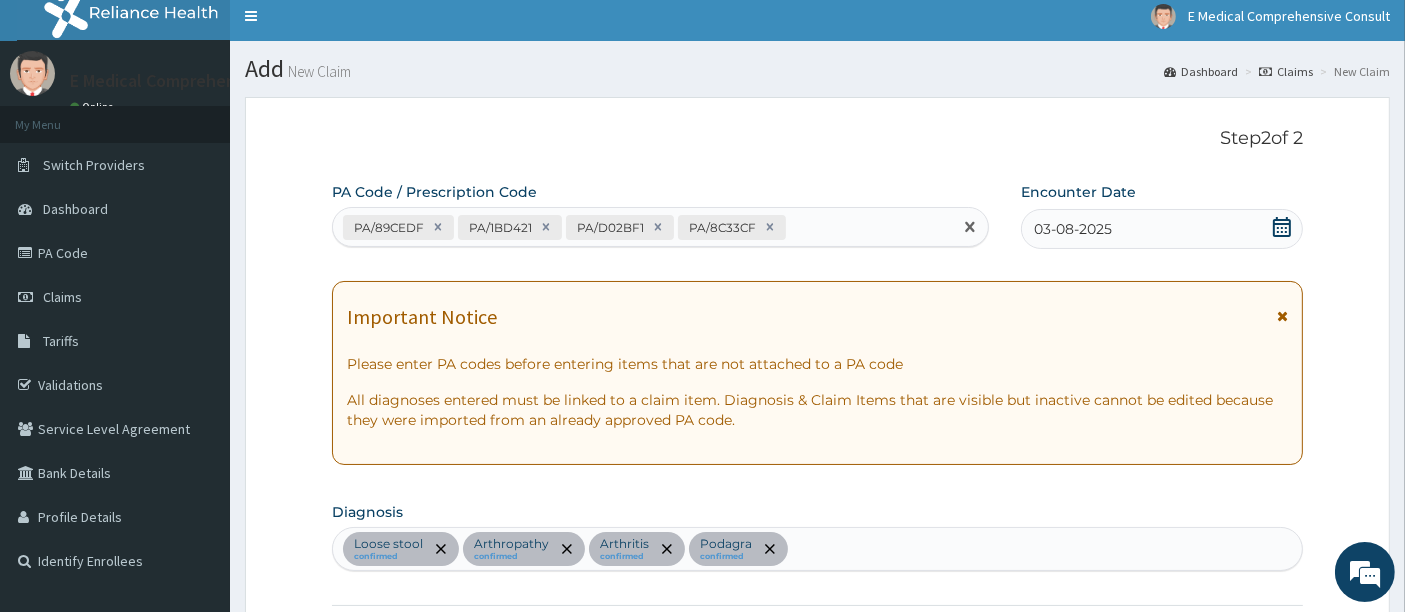 click on "PA/89CEDF PA/1BD421 PA/D02BF1 PA/8C33CF" at bounding box center (643, 227) 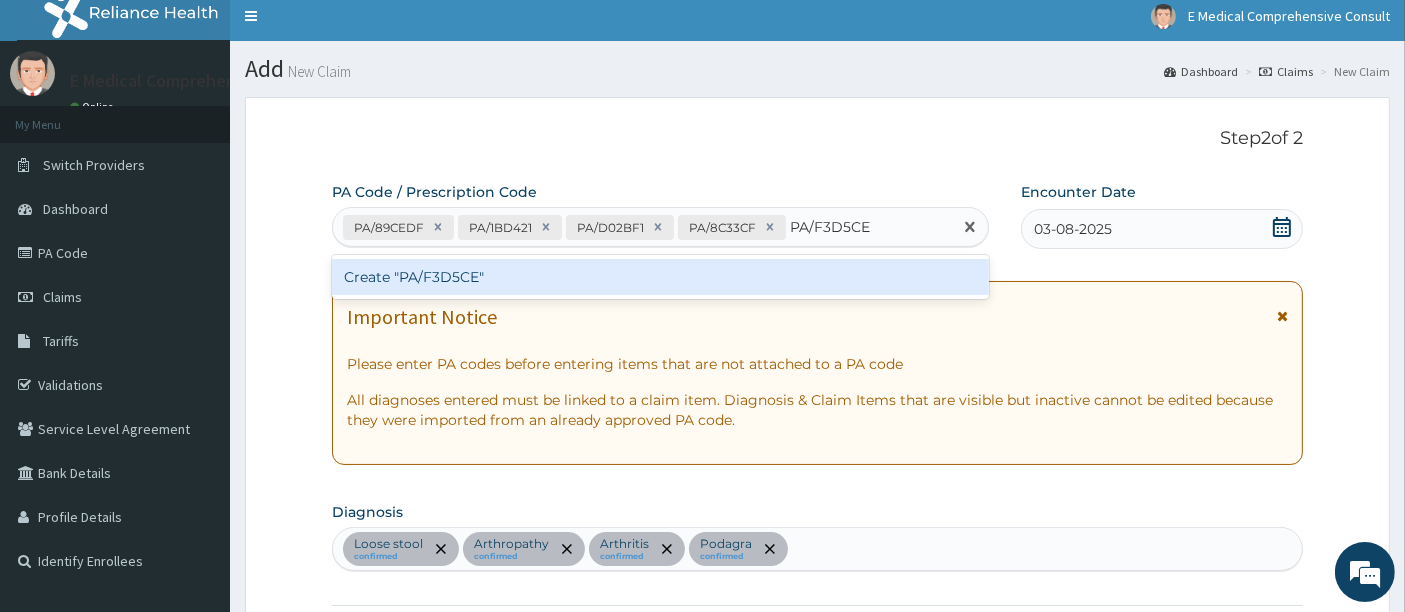 click on "Create "PA/F3D5CE"" at bounding box center (661, 277) 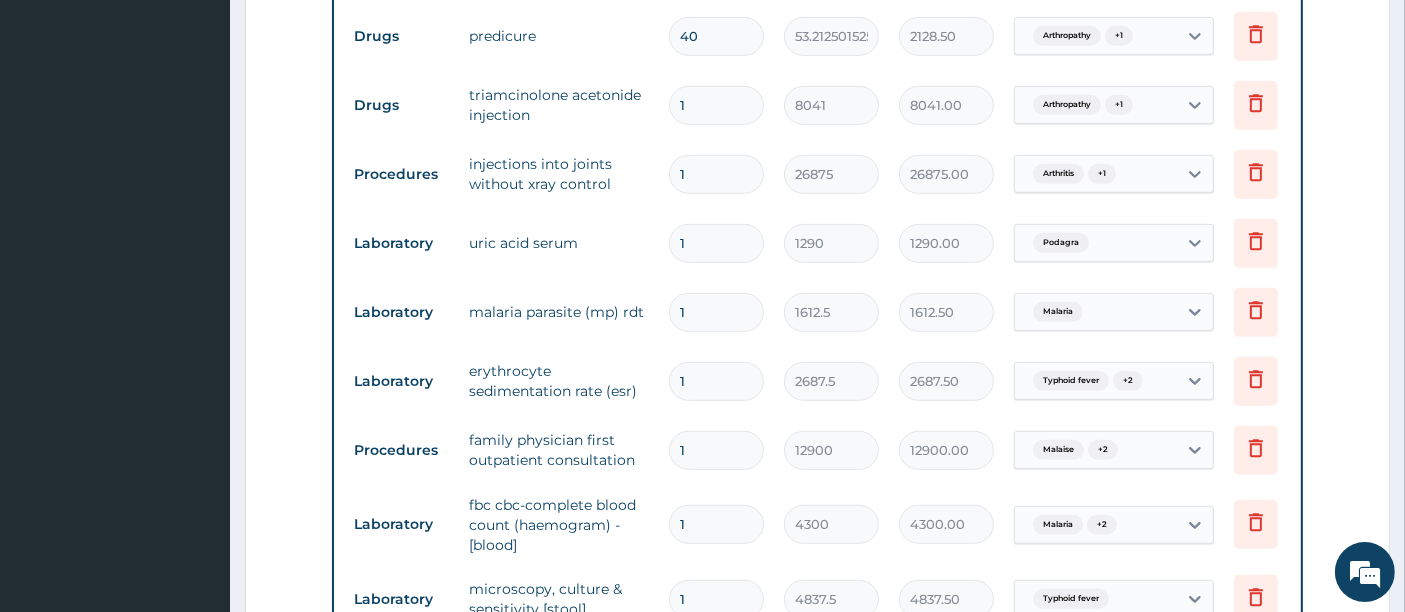 scroll, scrollTop: 994, scrollLeft: 0, axis: vertical 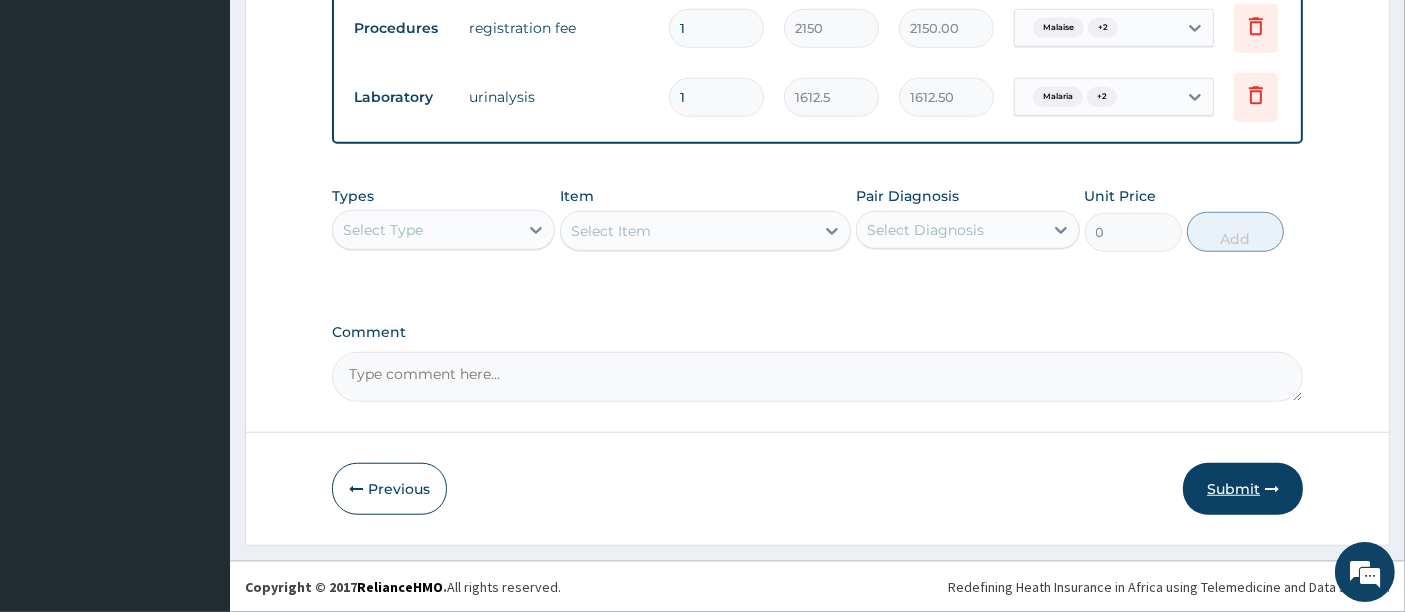 click on "Submit" at bounding box center [1243, 489] 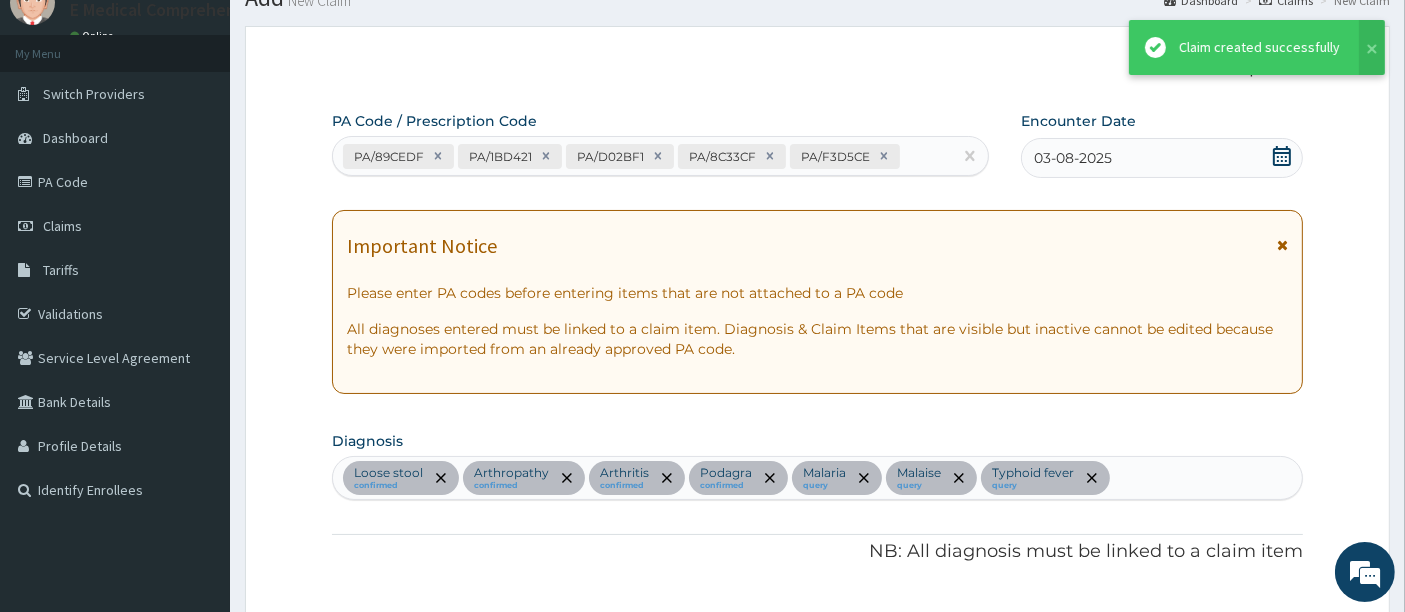 scroll, scrollTop: 1656, scrollLeft: 0, axis: vertical 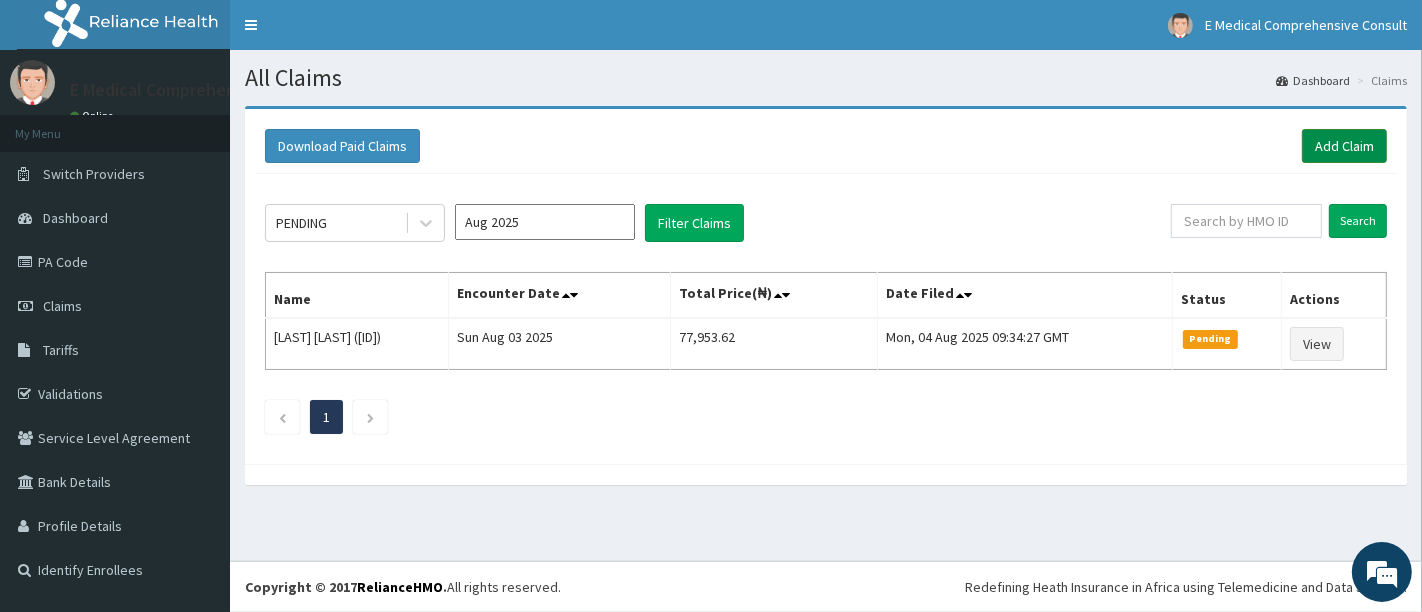 click on "Add Claim" at bounding box center [1344, 146] 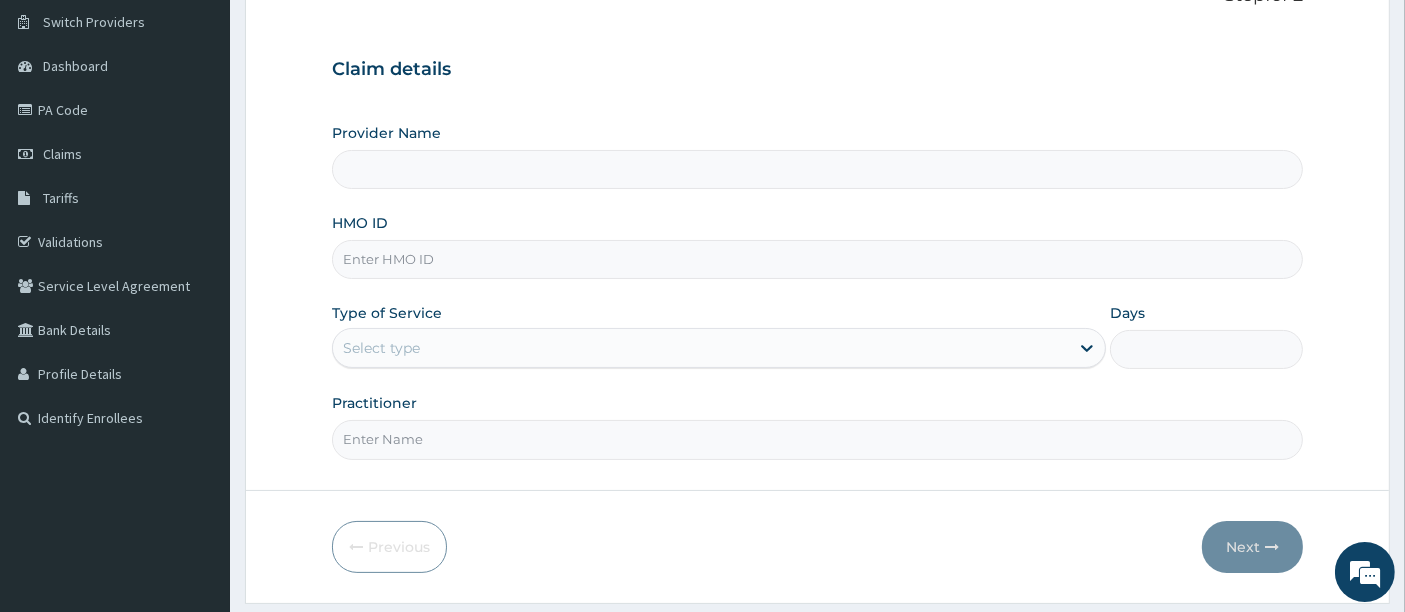 scroll, scrollTop: 0, scrollLeft: 0, axis: both 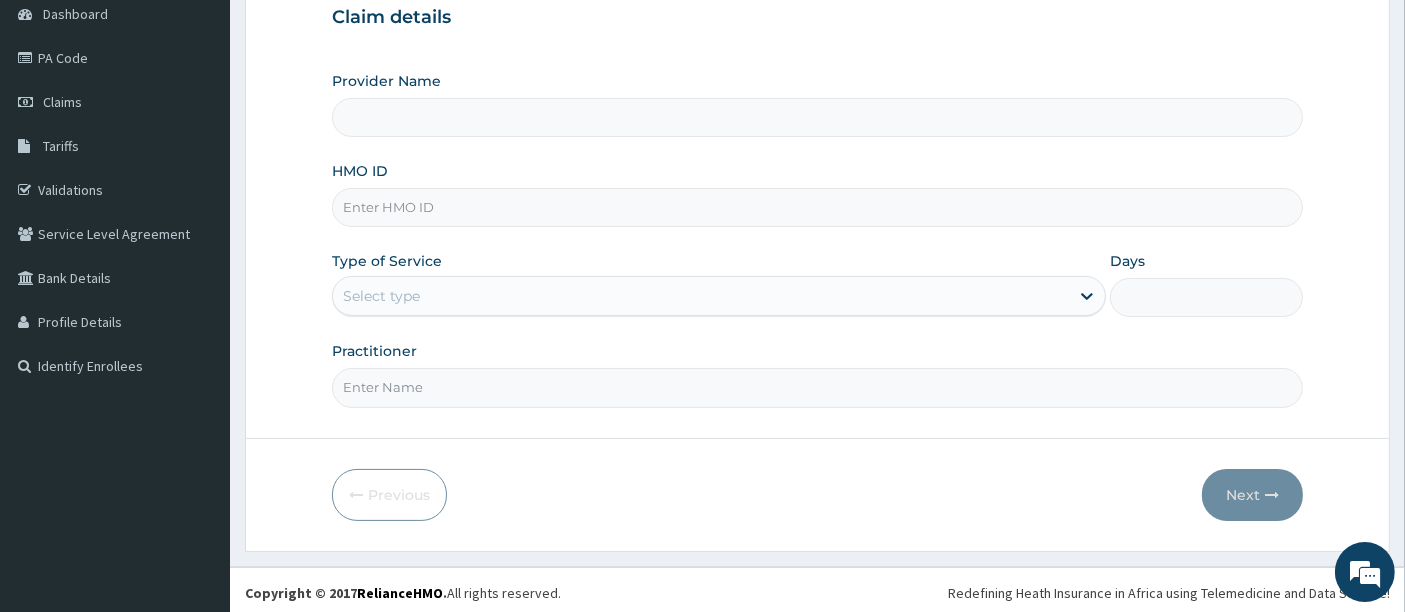 type on "E Medical Comprehensive Consult" 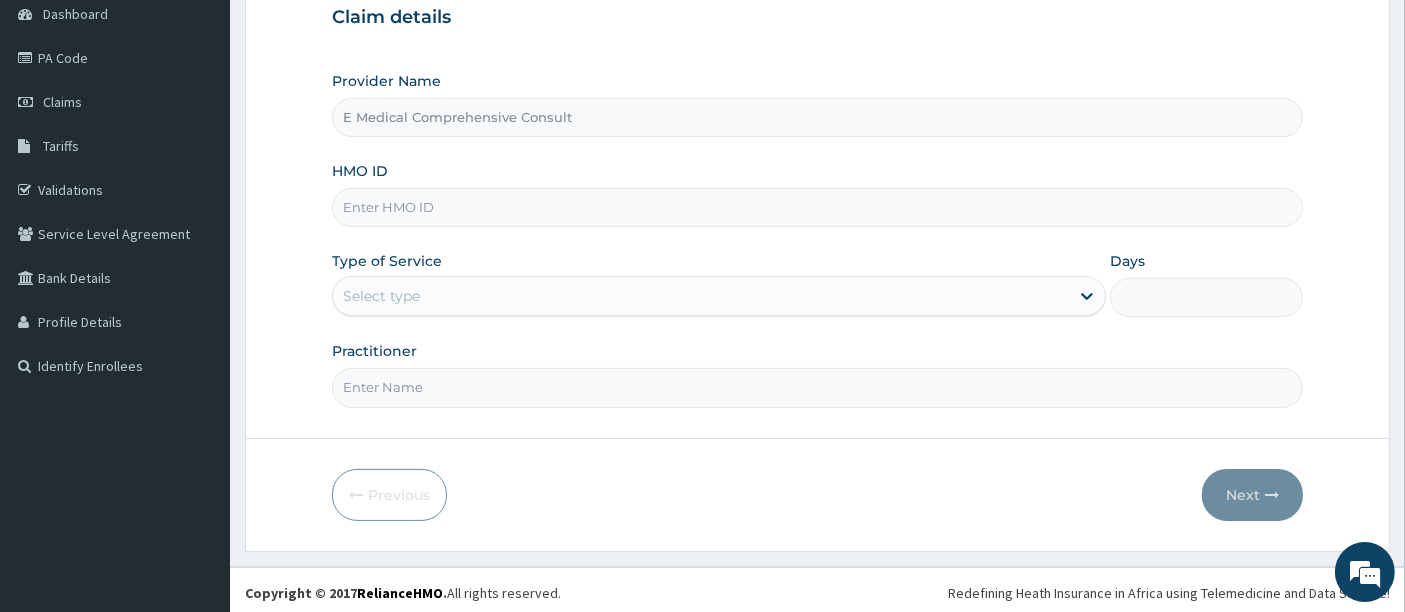 click on "HMO ID" at bounding box center (818, 207) 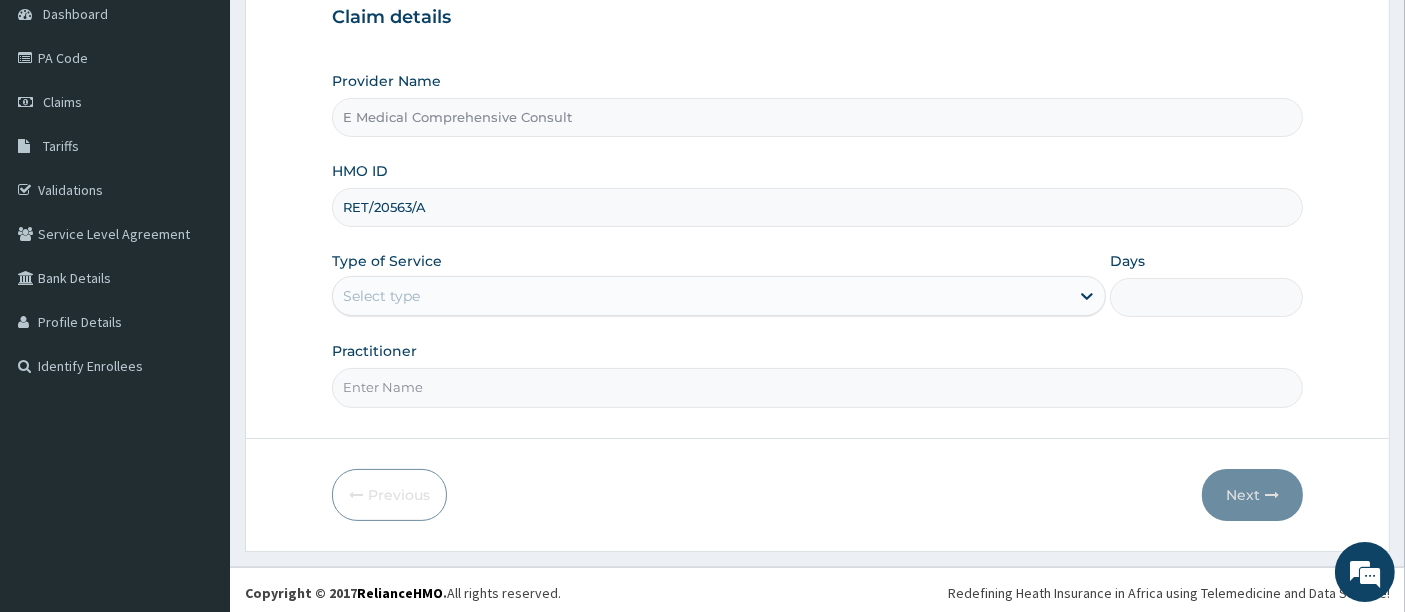 type on "RET/20563/A" 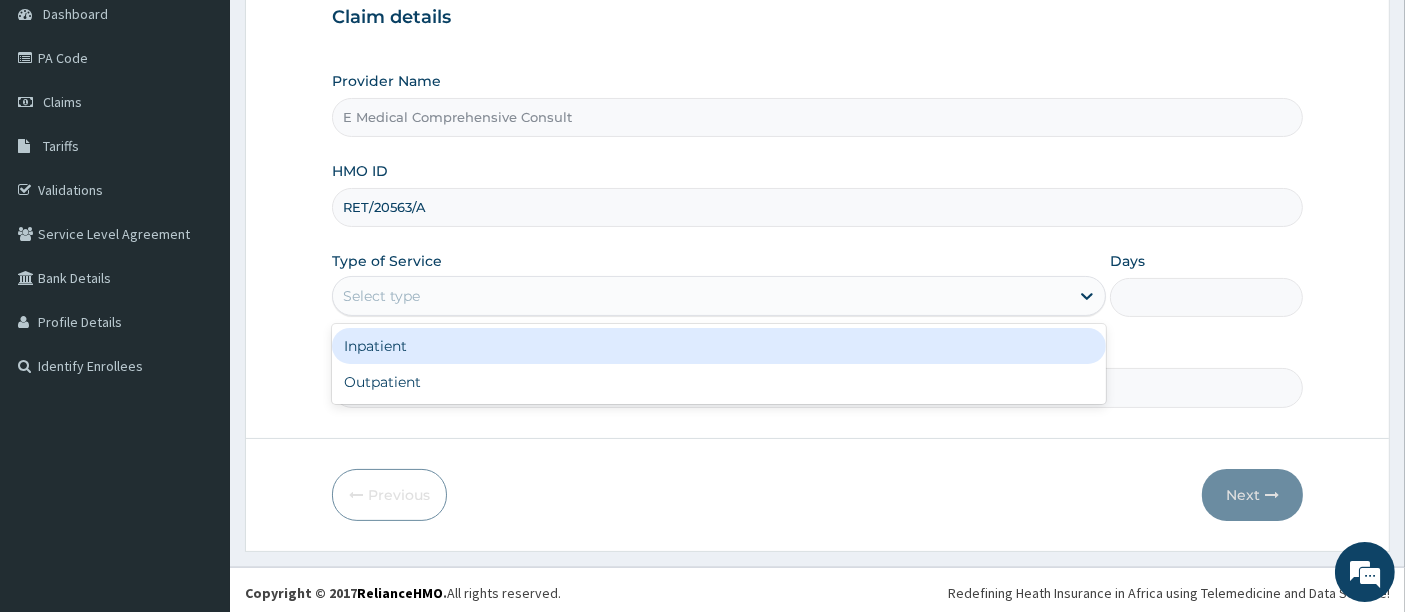 click on "Select type" at bounding box center (701, 296) 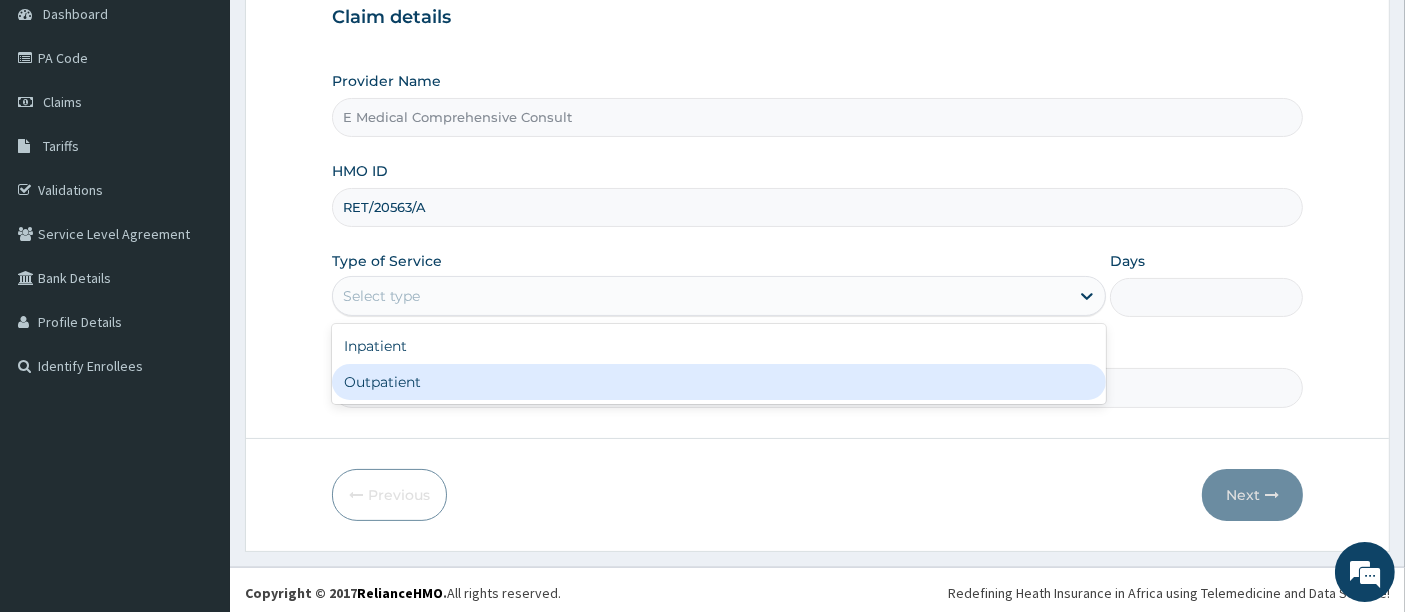 click on "Outpatient" at bounding box center (719, 382) 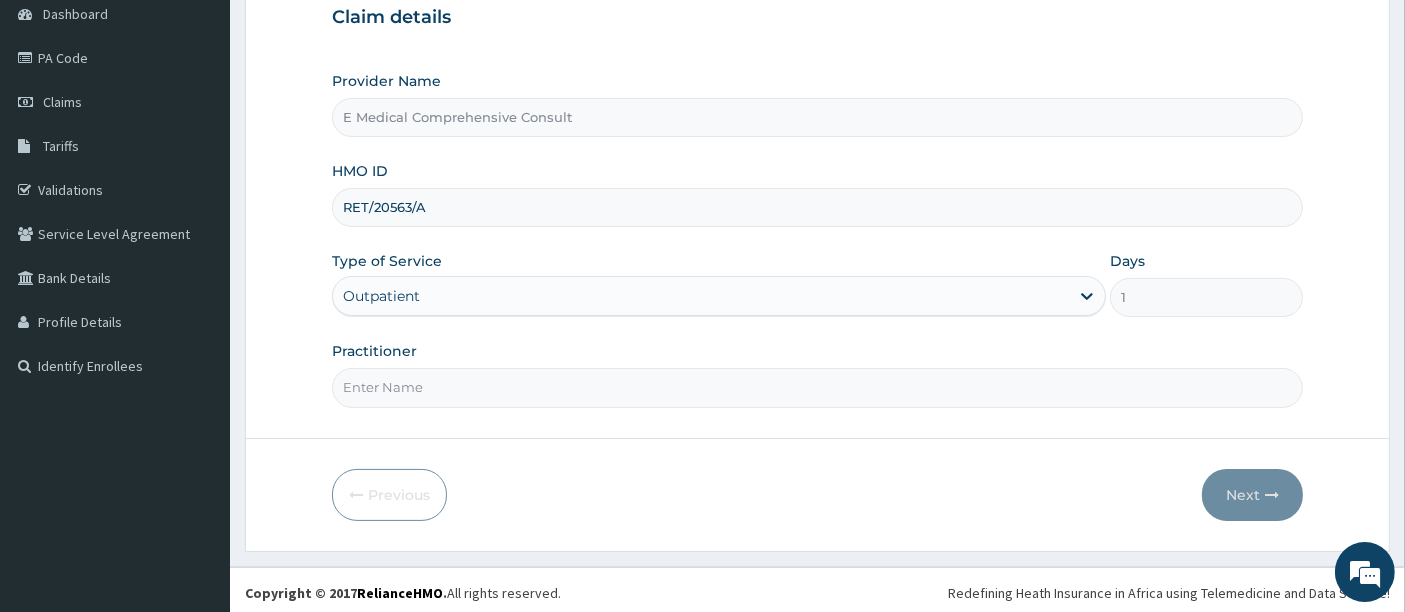 click on "Practitioner" at bounding box center [818, 387] 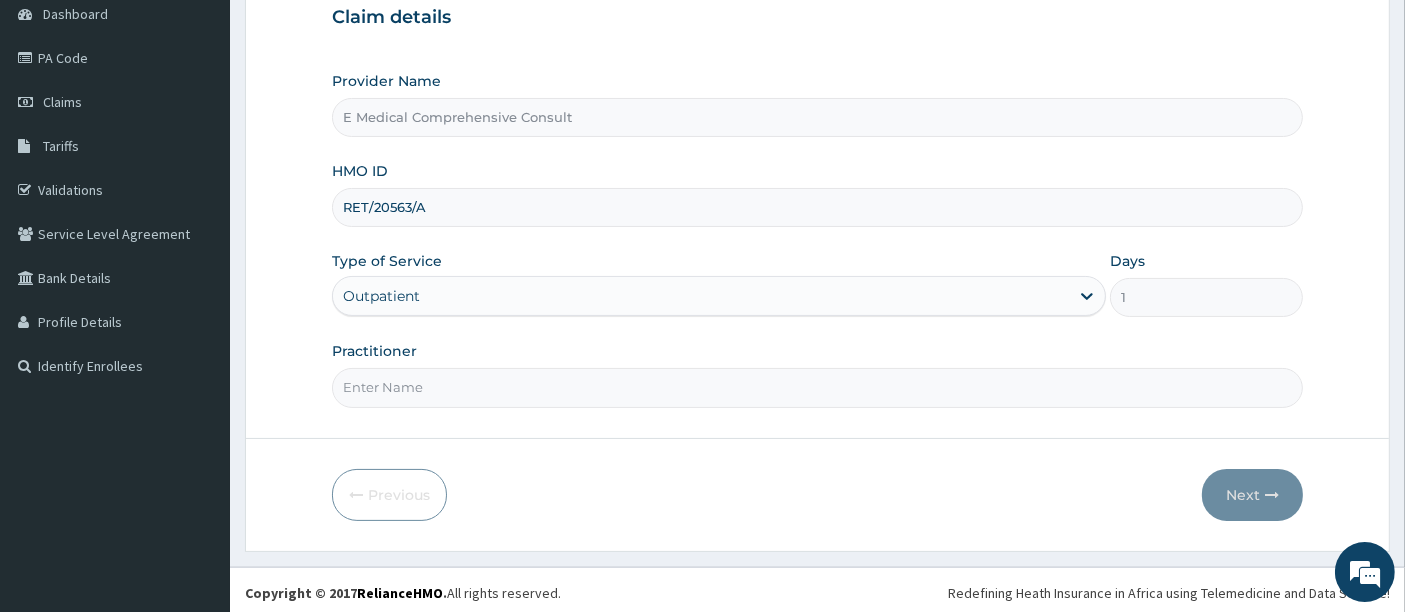 type on "DR [LAST]" 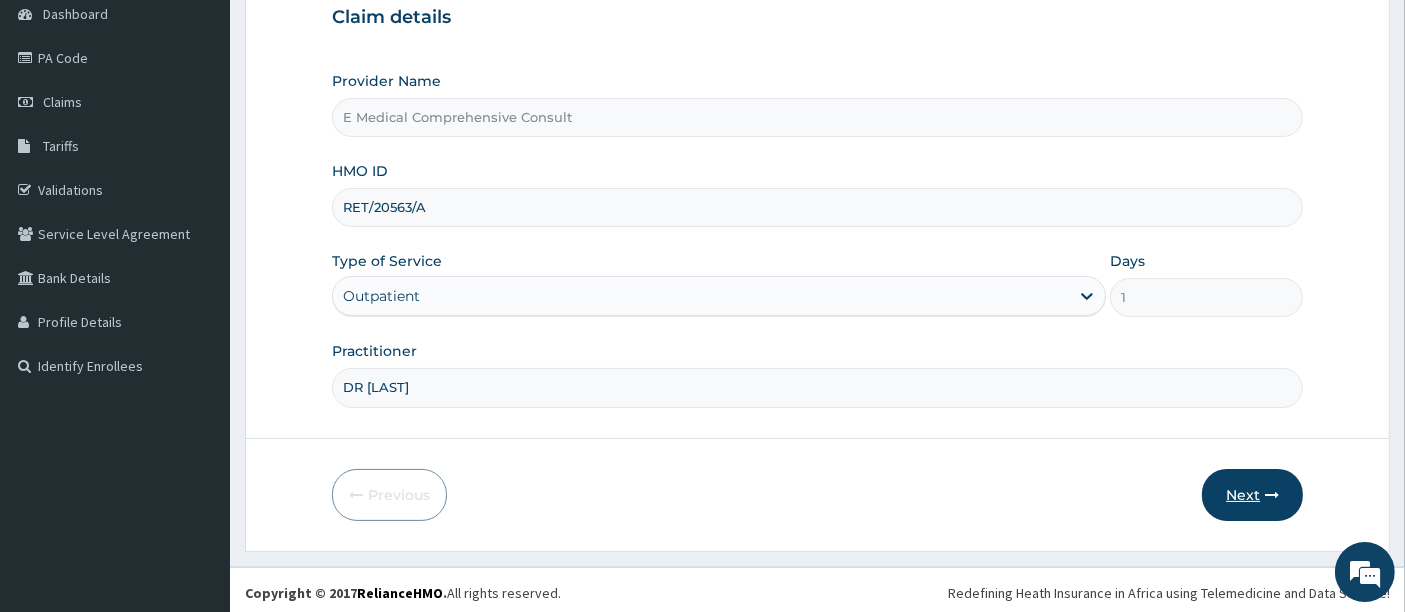 click on "Next" at bounding box center [1252, 495] 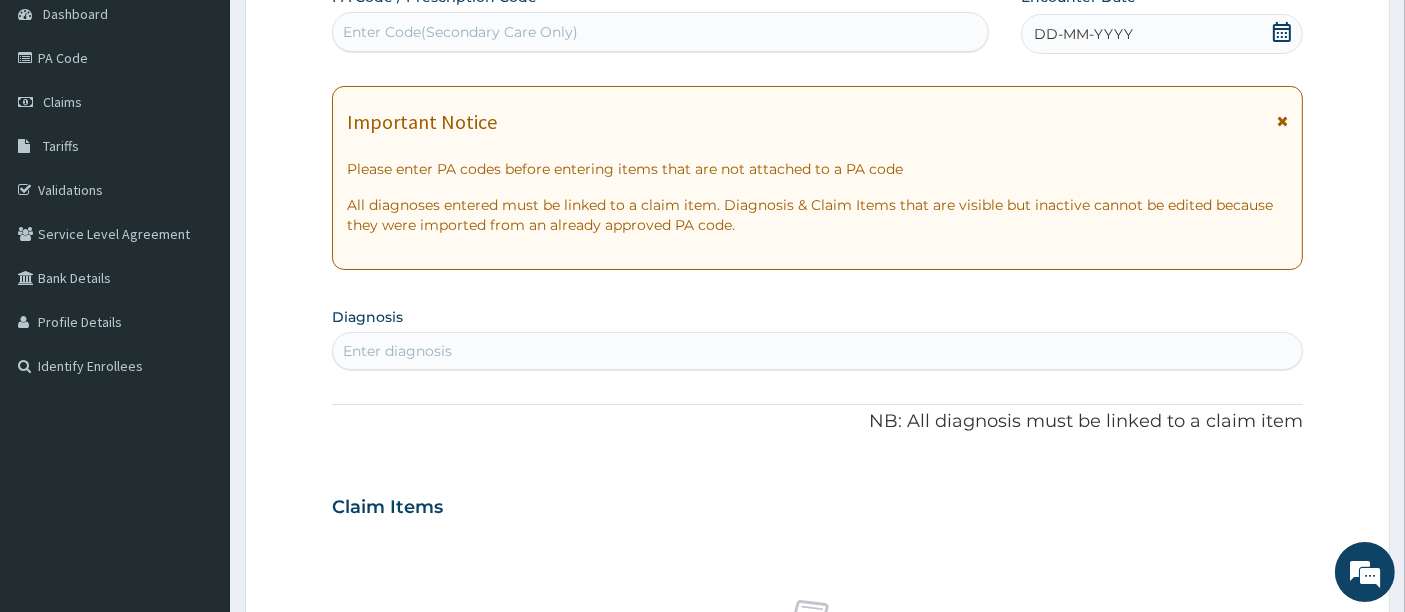 scroll, scrollTop: 0, scrollLeft: 0, axis: both 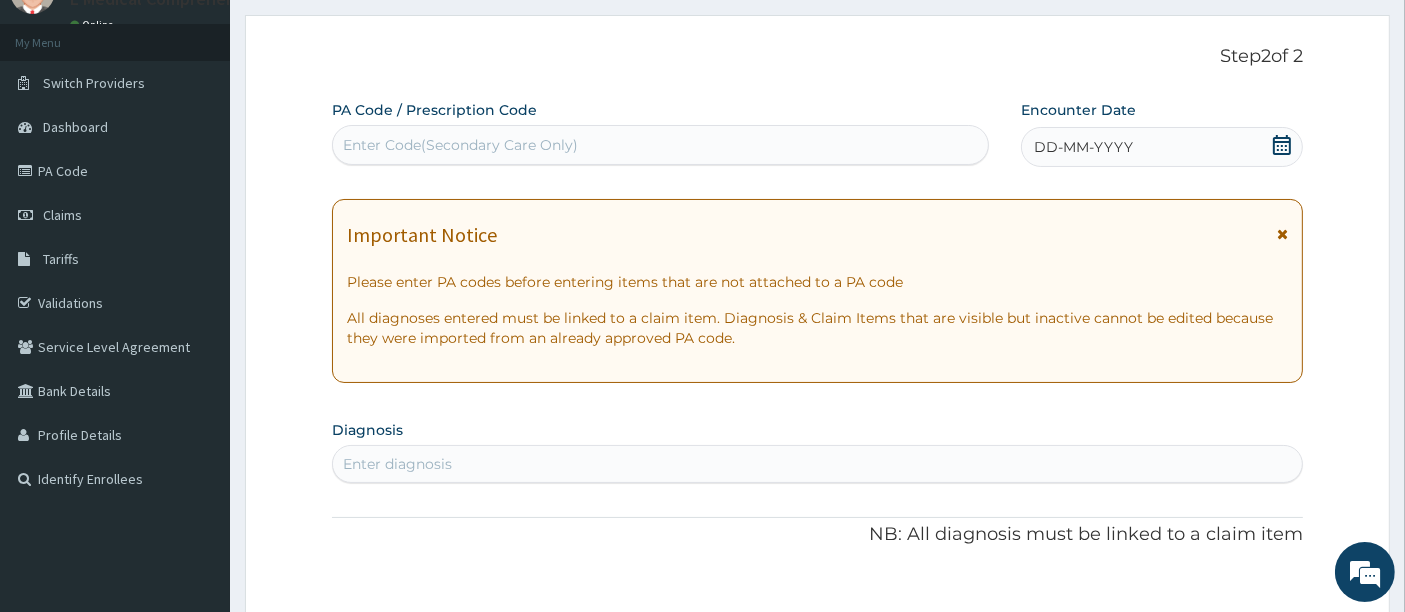 click on "Enter Code(Secondary Care Only)" at bounding box center [661, 145] 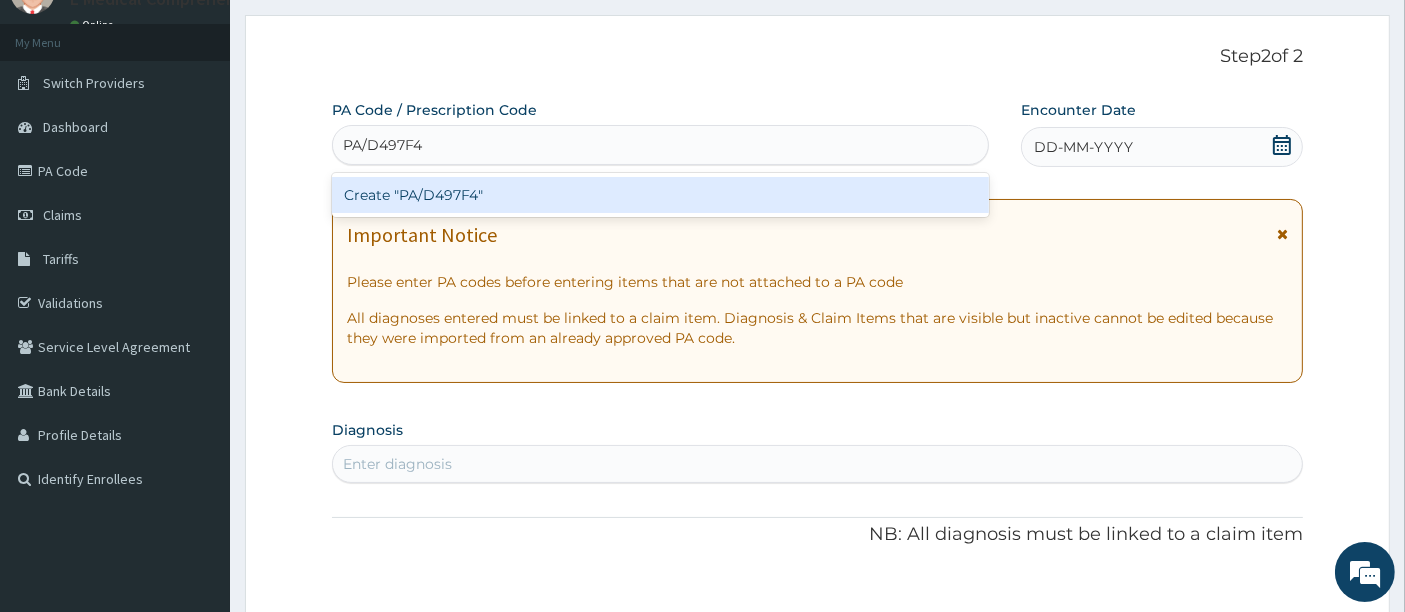 click on "Create "PA/D497F4"" at bounding box center [661, 195] 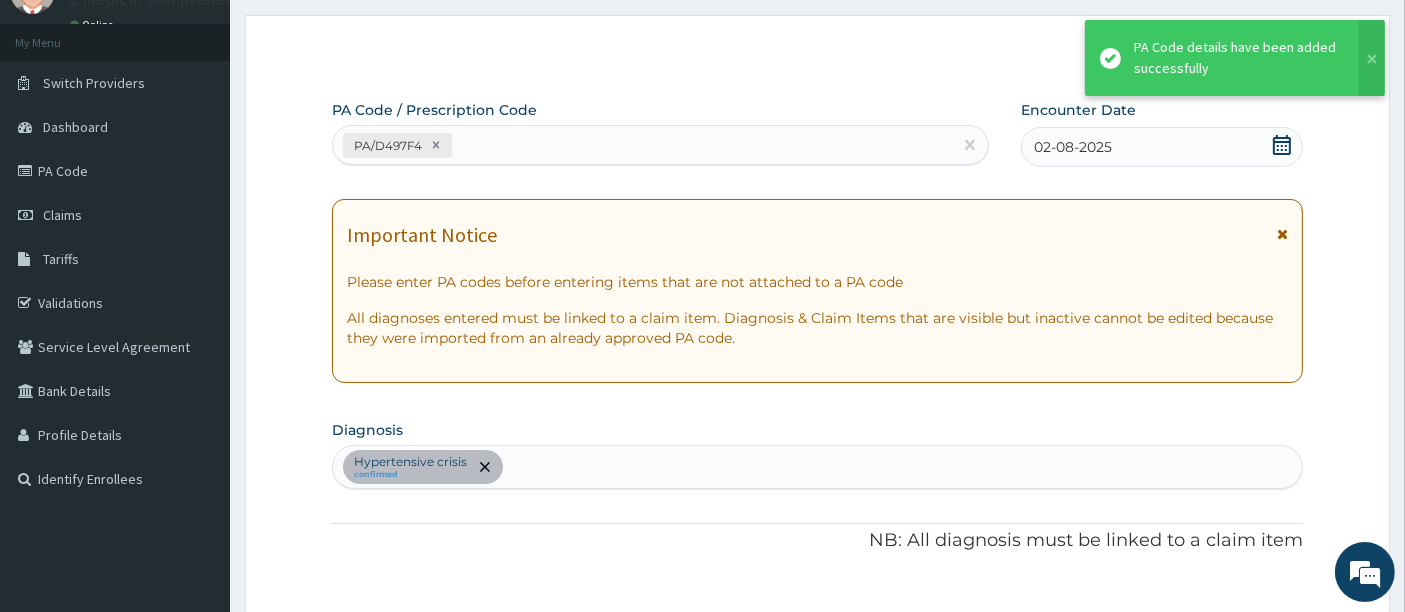 scroll, scrollTop: 522, scrollLeft: 0, axis: vertical 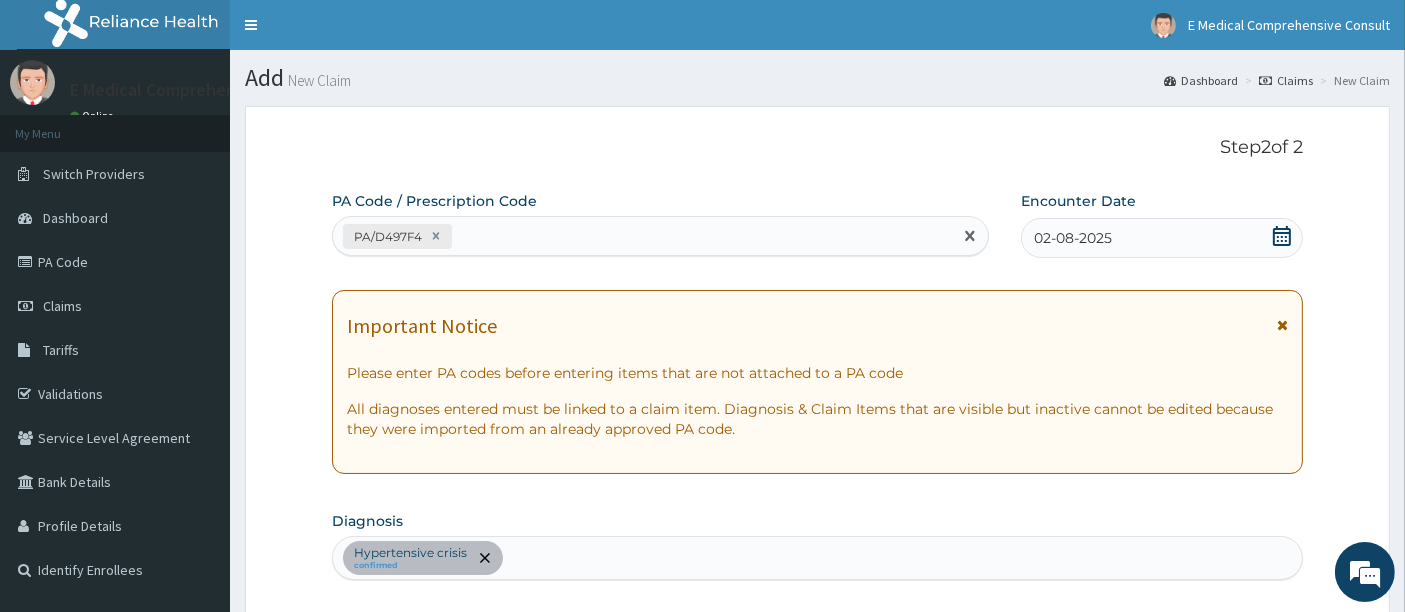 click on "PA/D497F4" at bounding box center (643, 236) 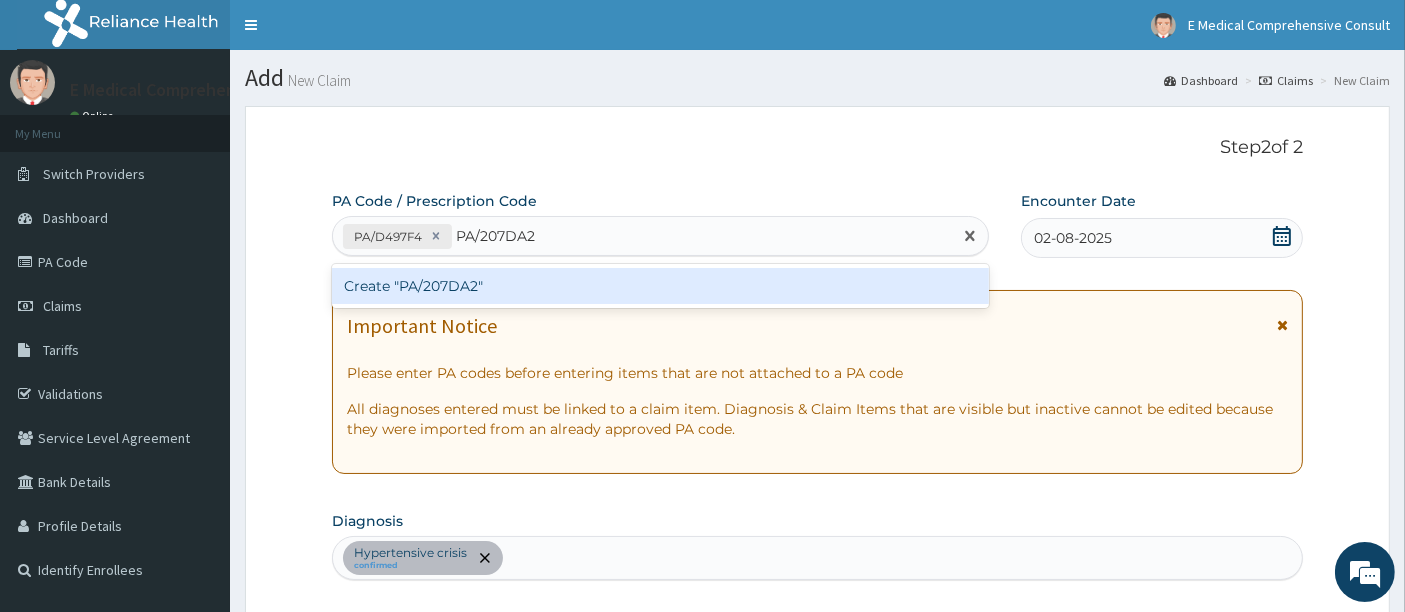 click on "Create "PA/207DA2"" at bounding box center (661, 286) 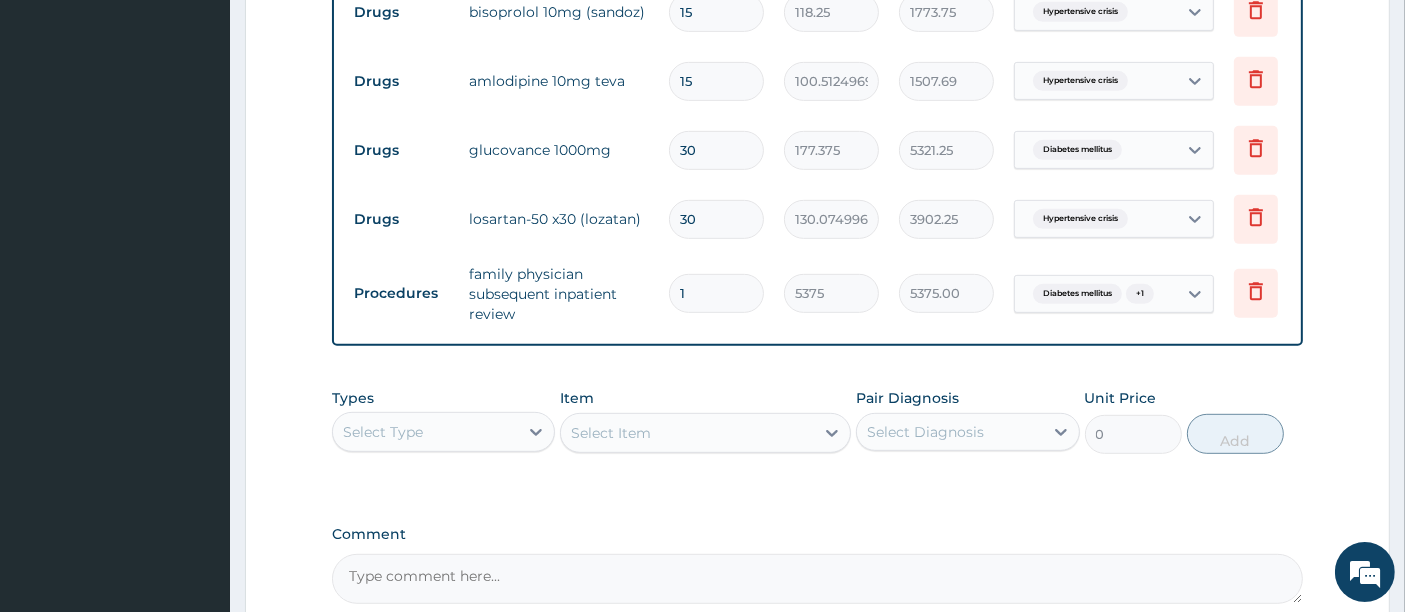 scroll, scrollTop: 957, scrollLeft: 0, axis: vertical 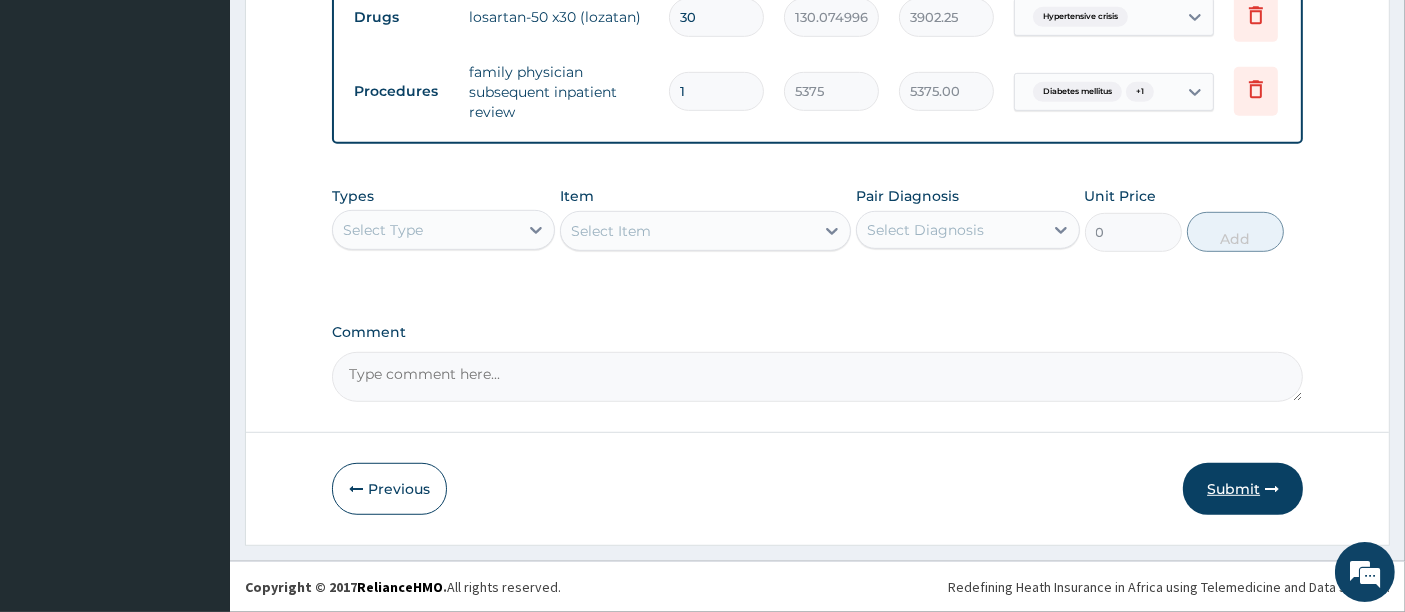 click on "Submit" at bounding box center (1243, 489) 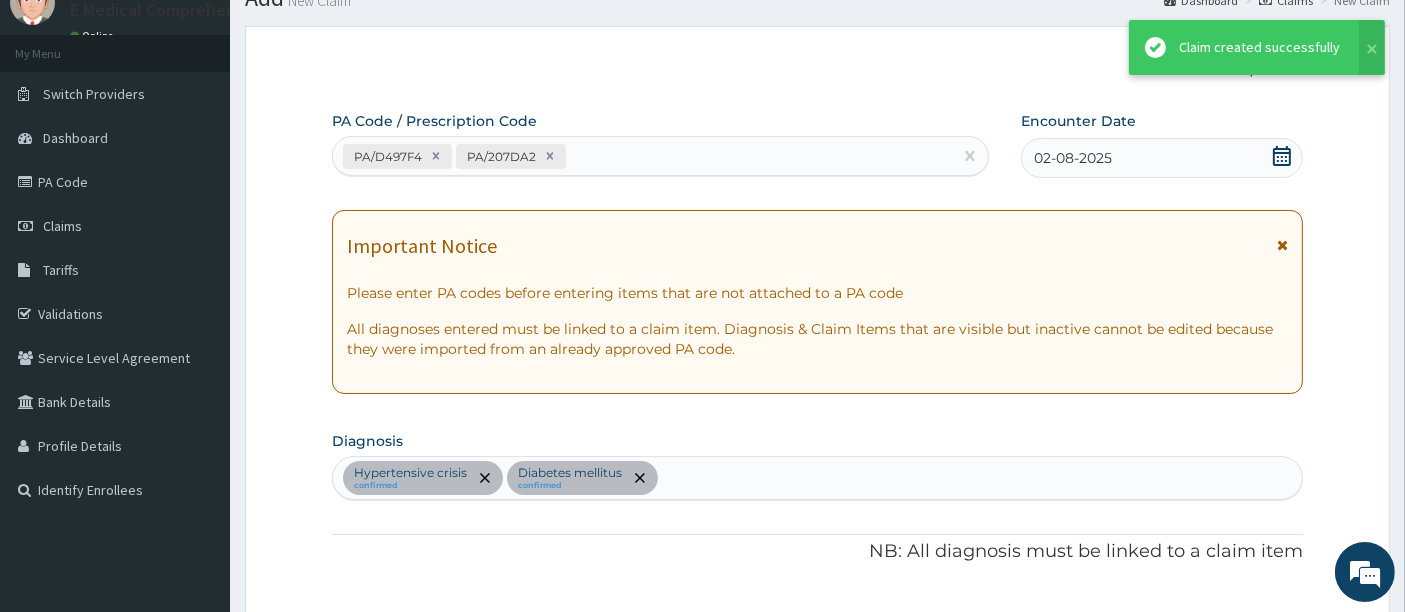 scroll, scrollTop: 1172, scrollLeft: 0, axis: vertical 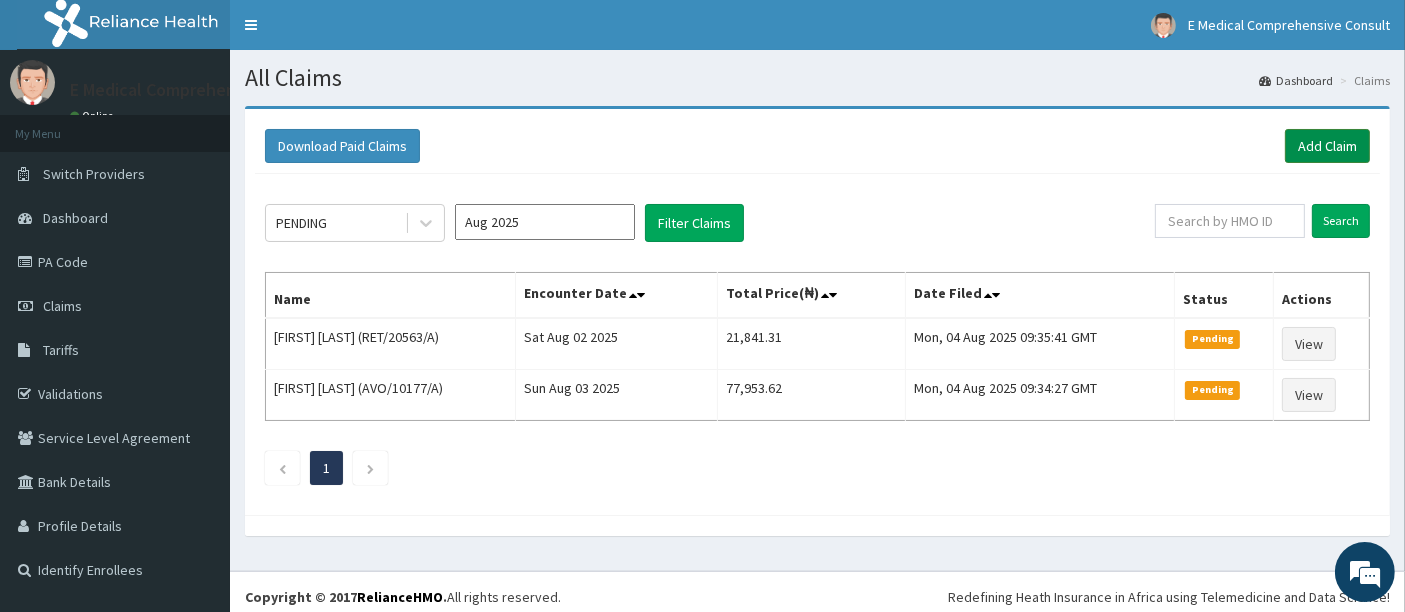 click on "Add Claim" at bounding box center (1327, 146) 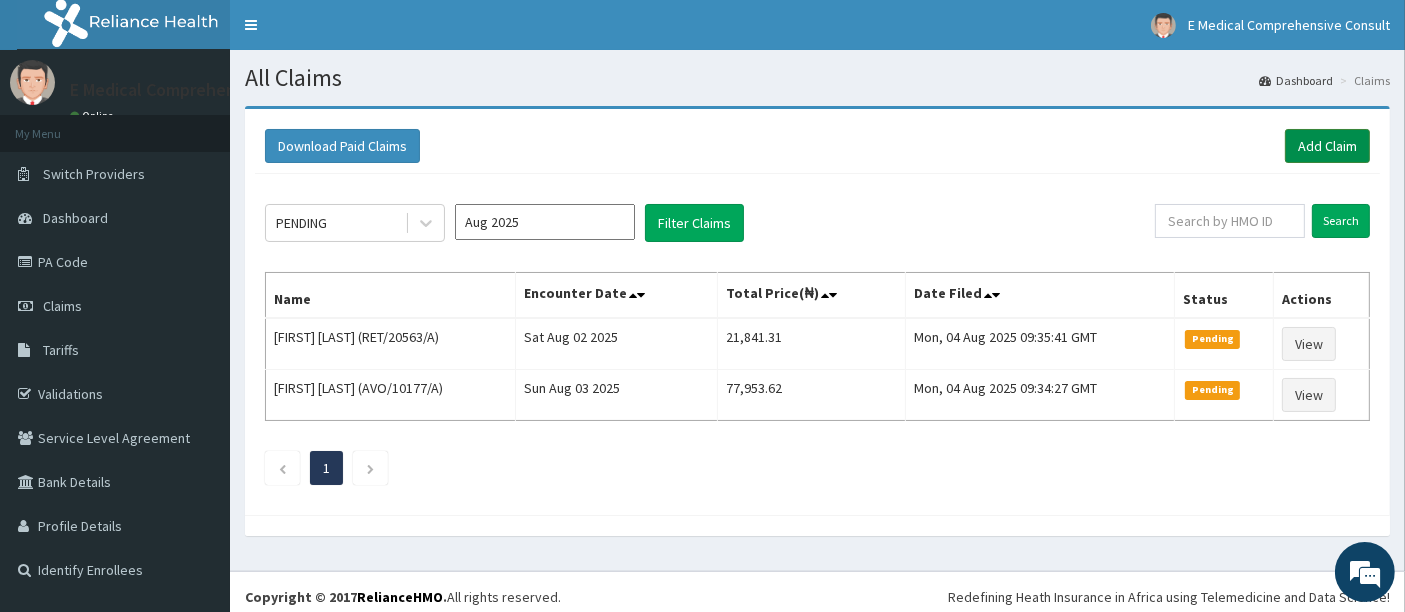 scroll, scrollTop: 0, scrollLeft: 0, axis: both 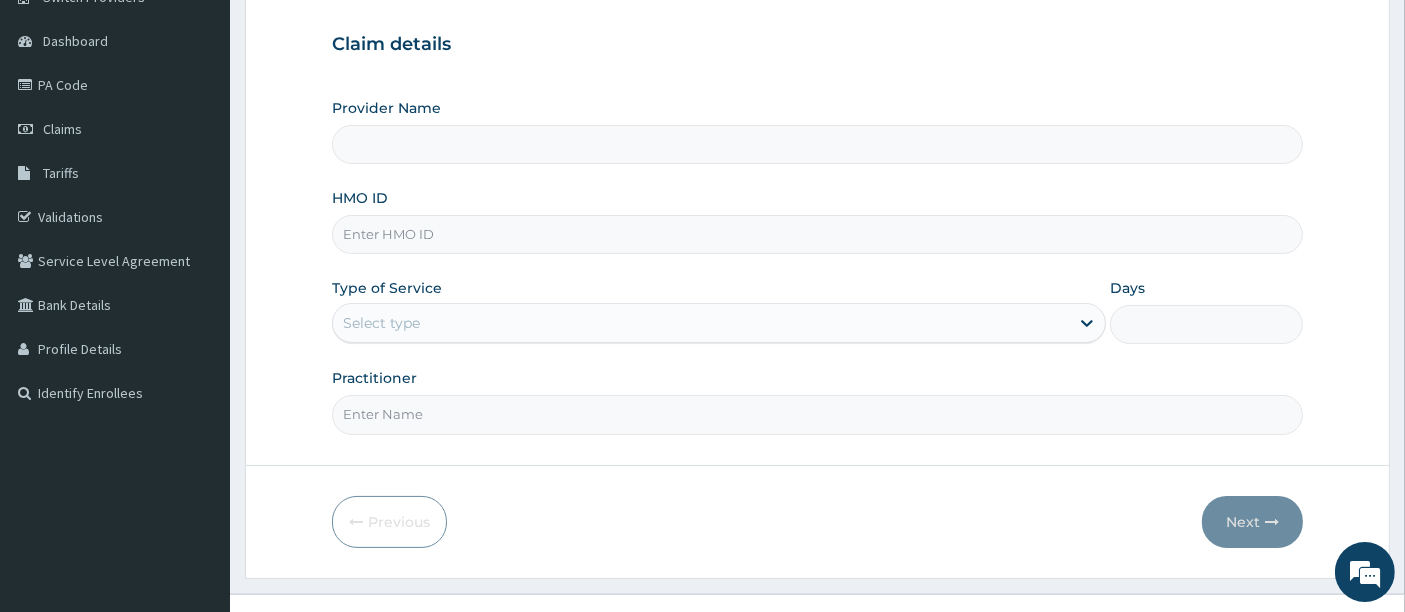 type on "E Medical Comprehensive Consult" 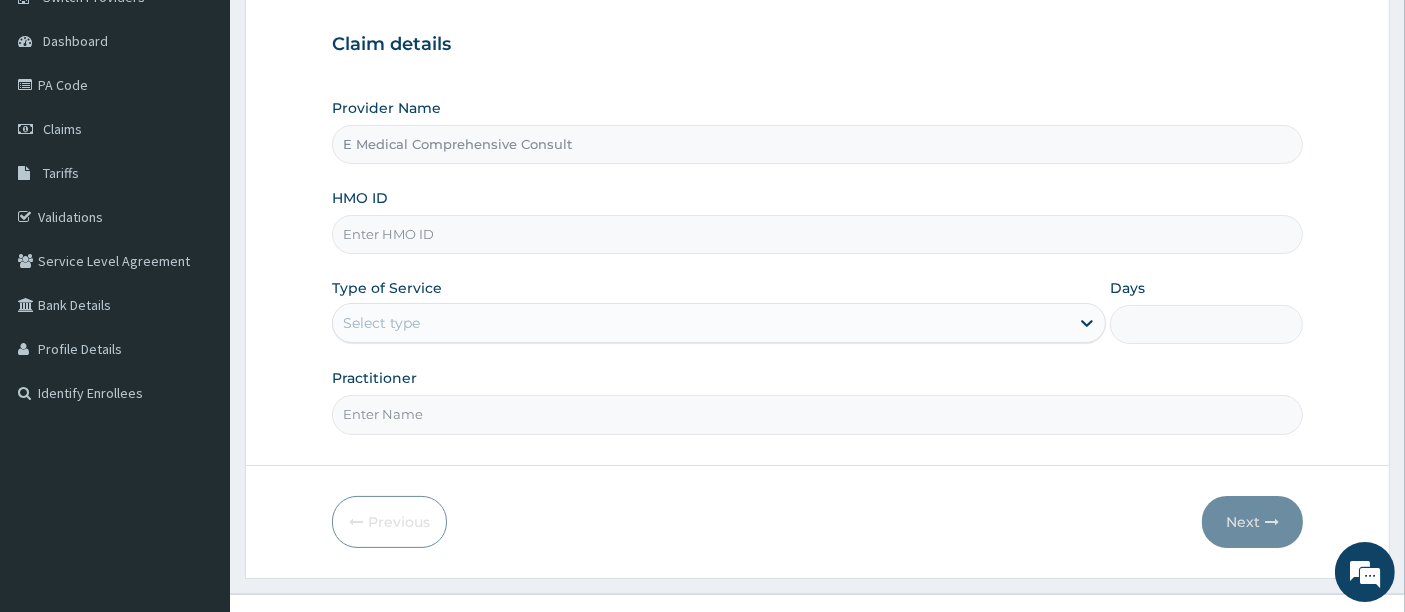 click on "HMO ID" at bounding box center (818, 234) 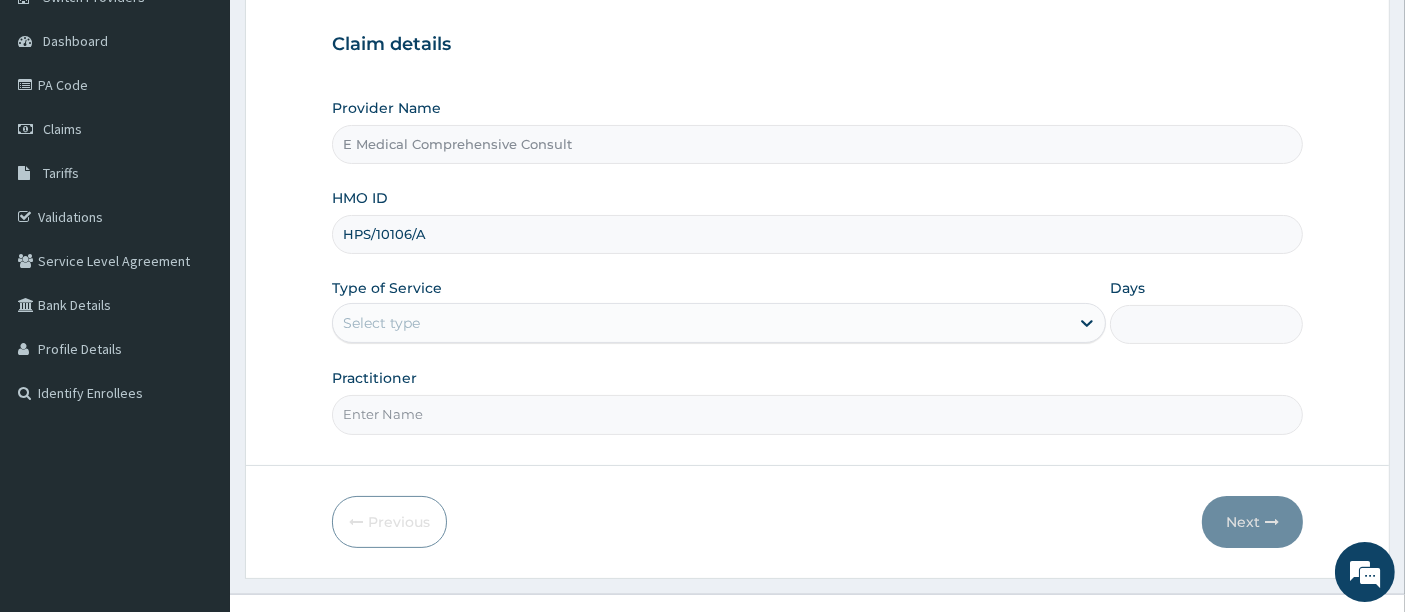 type on "HPS/10106/A" 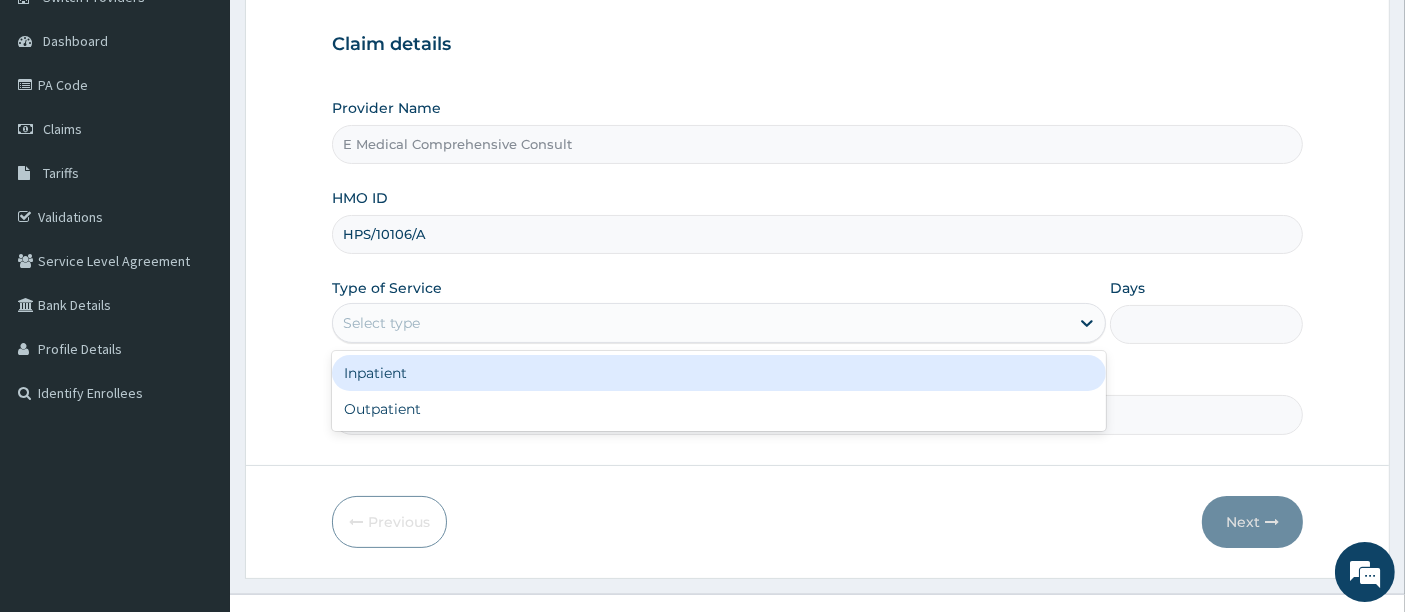 click on "Select type" at bounding box center [701, 323] 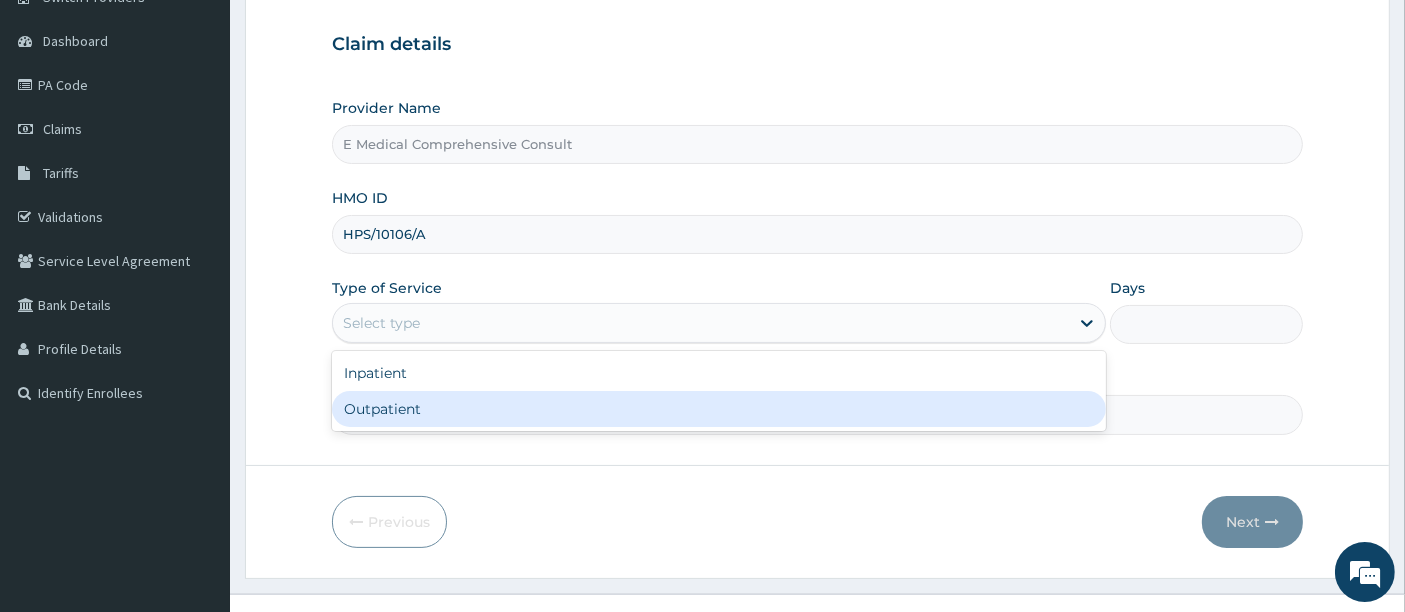 click on "Outpatient" at bounding box center (719, 409) 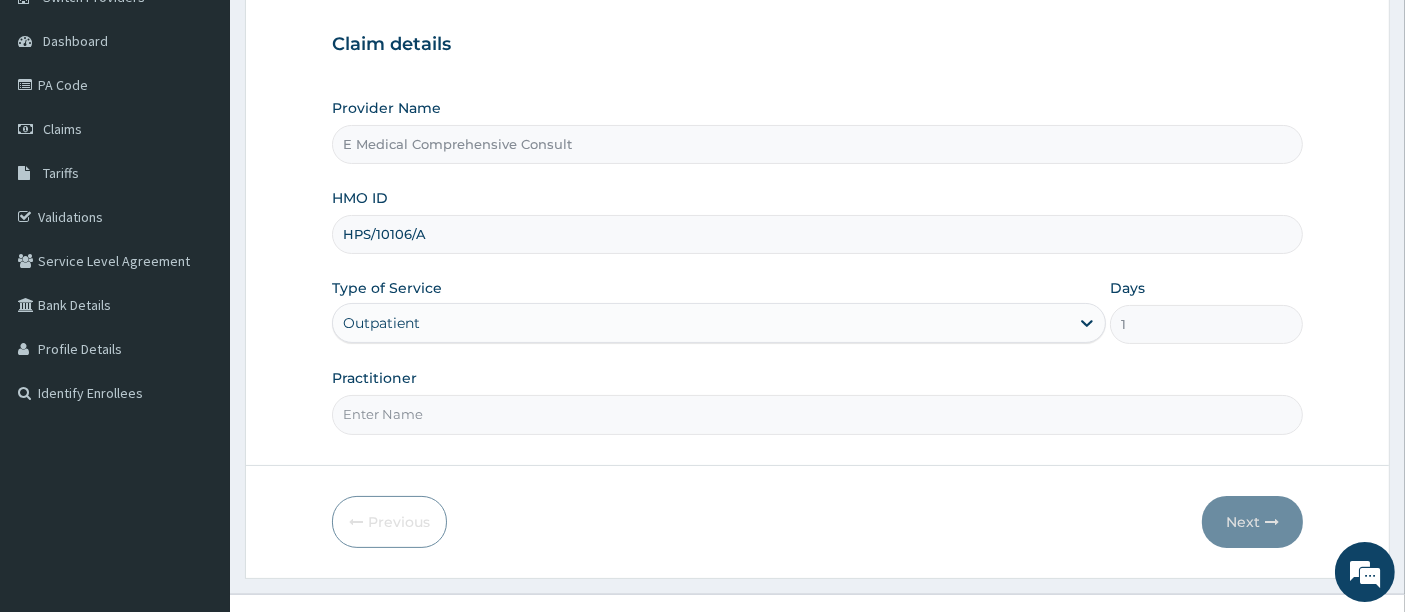 click on "Practitioner" at bounding box center [818, 414] 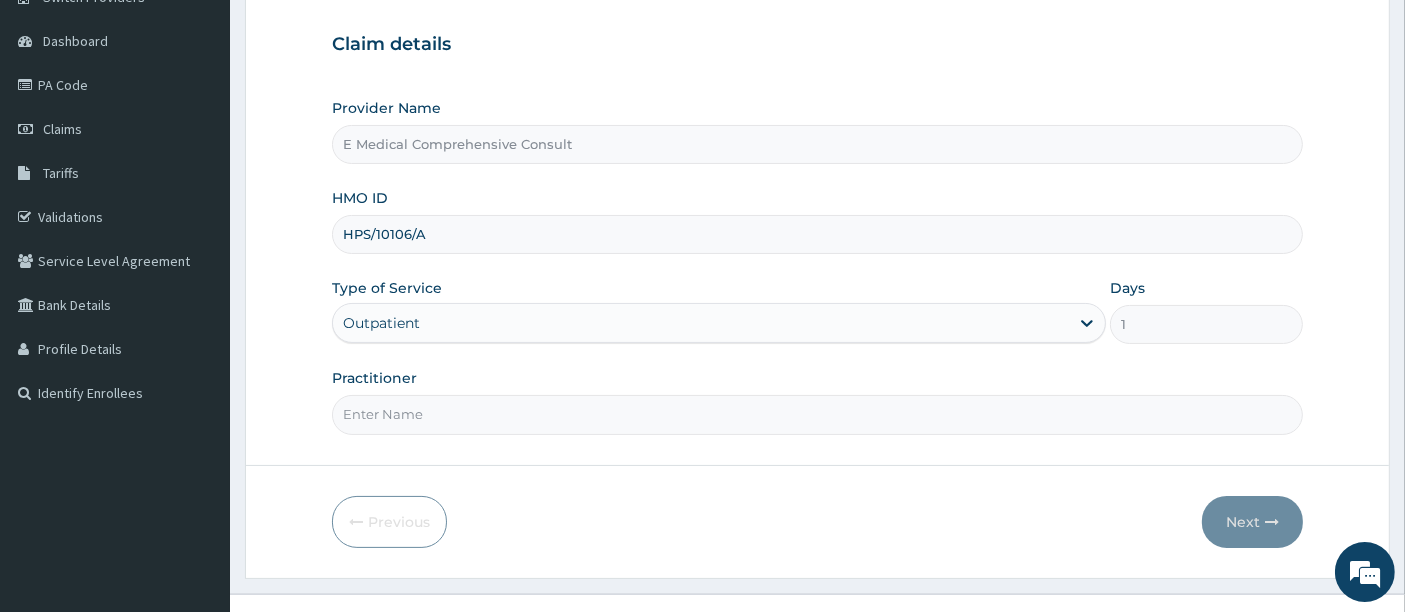 type on "DR OKAFOR" 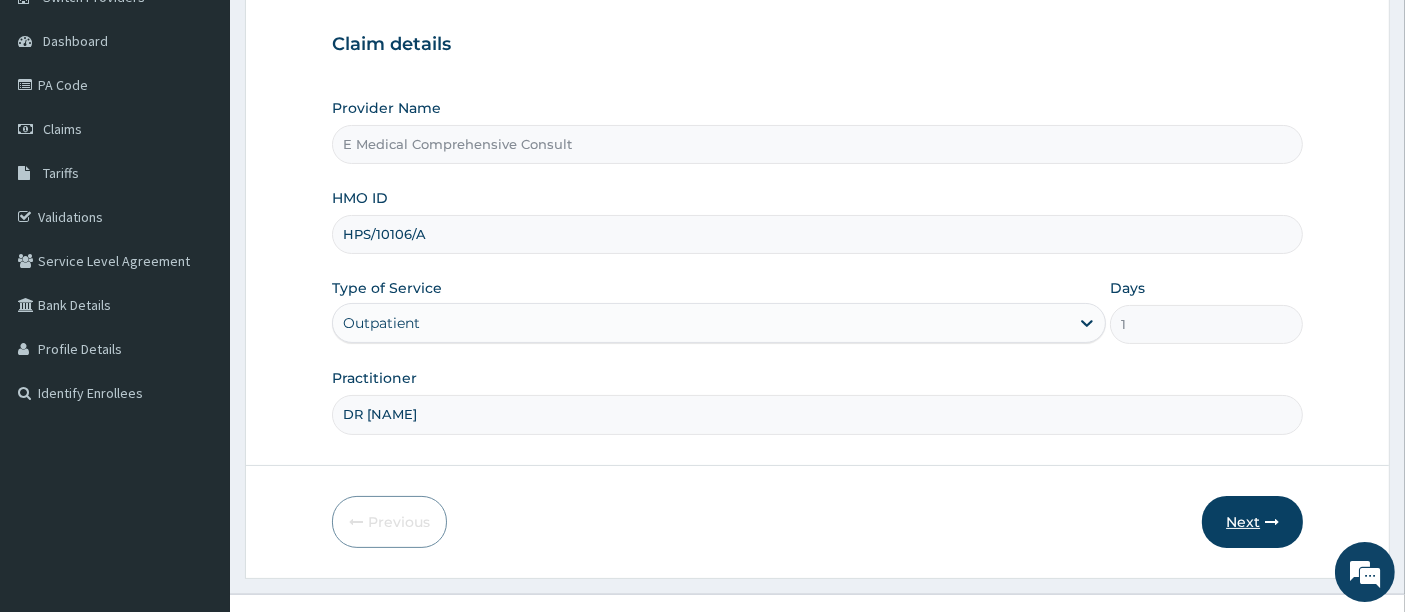 click on "Next" at bounding box center [1252, 522] 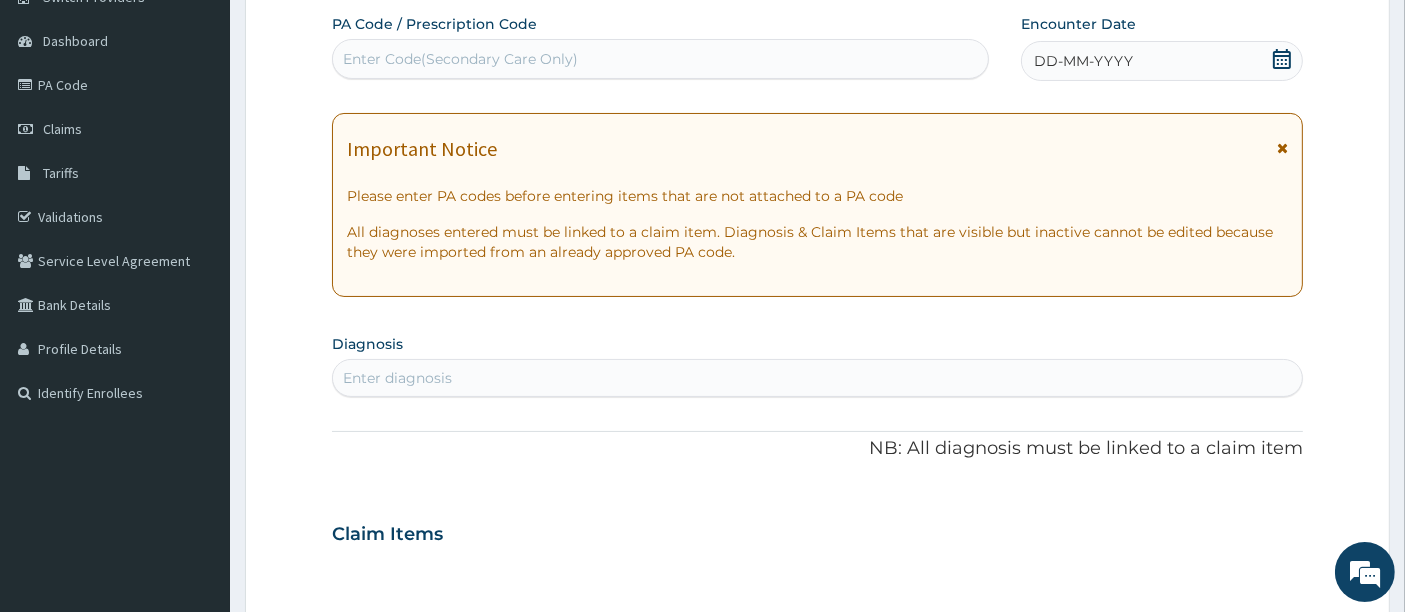 scroll, scrollTop: 0, scrollLeft: 0, axis: both 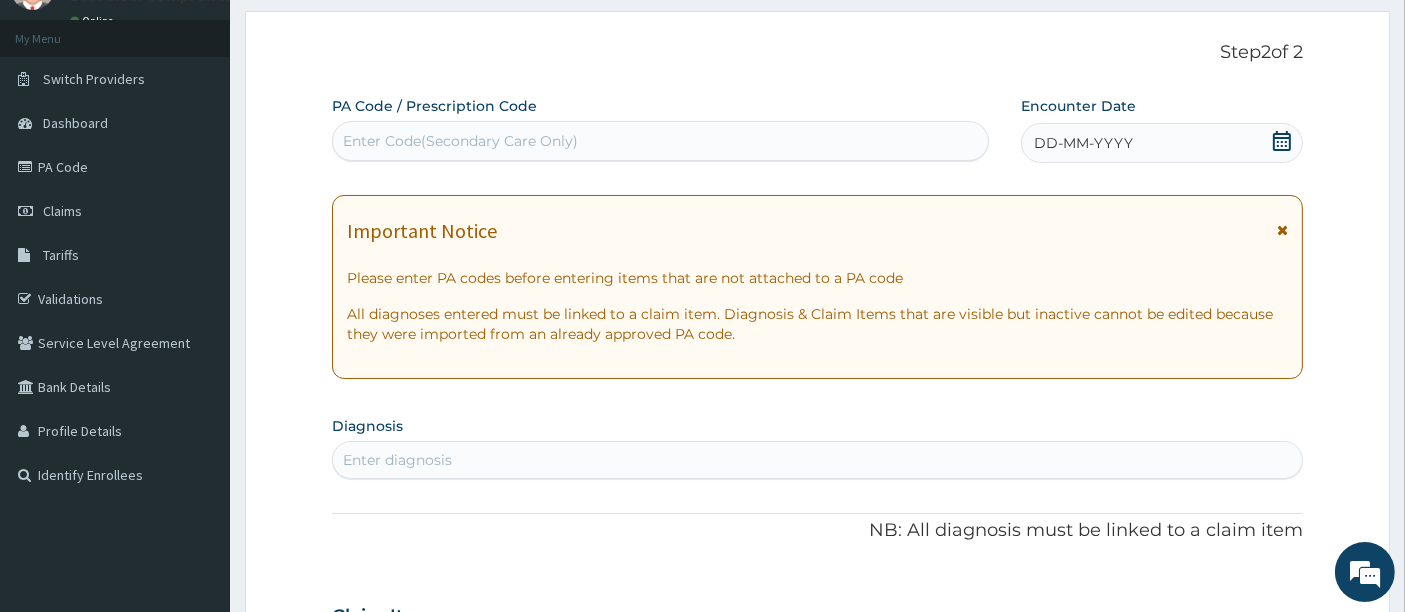 click on "Enter Code(Secondary Care Only)" at bounding box center [460, 141] 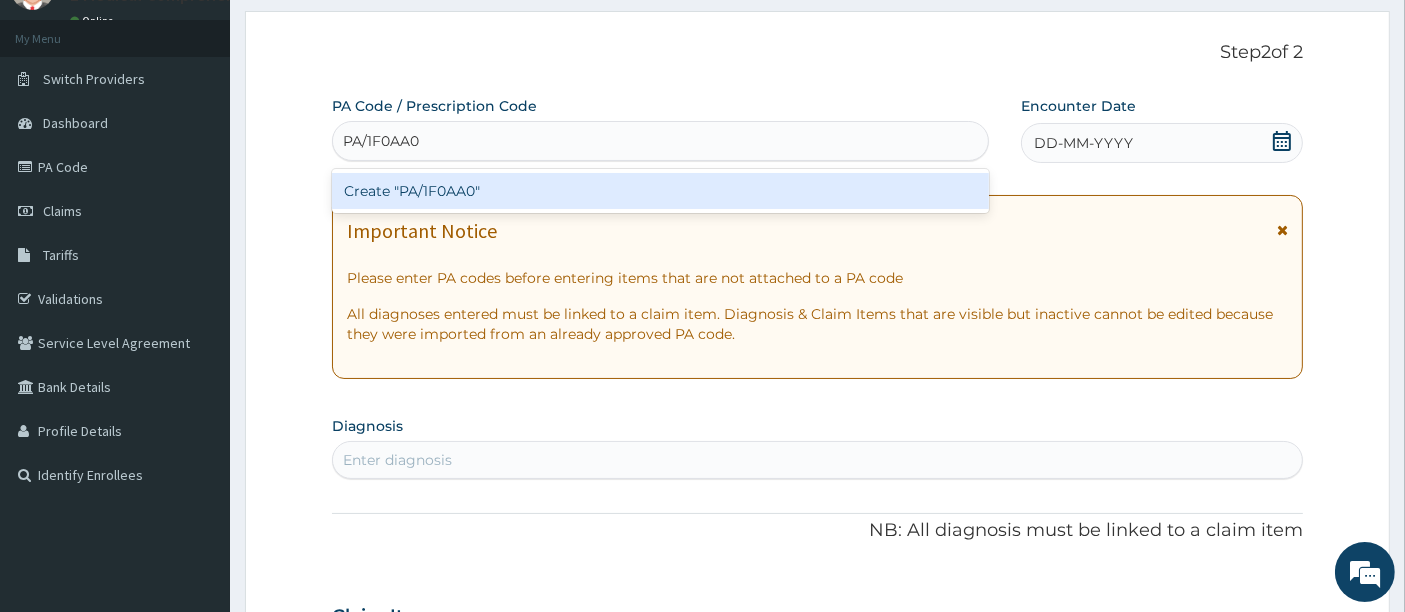 click on "Create "PA/1F0AA0"" at bounding box center (661, 191) 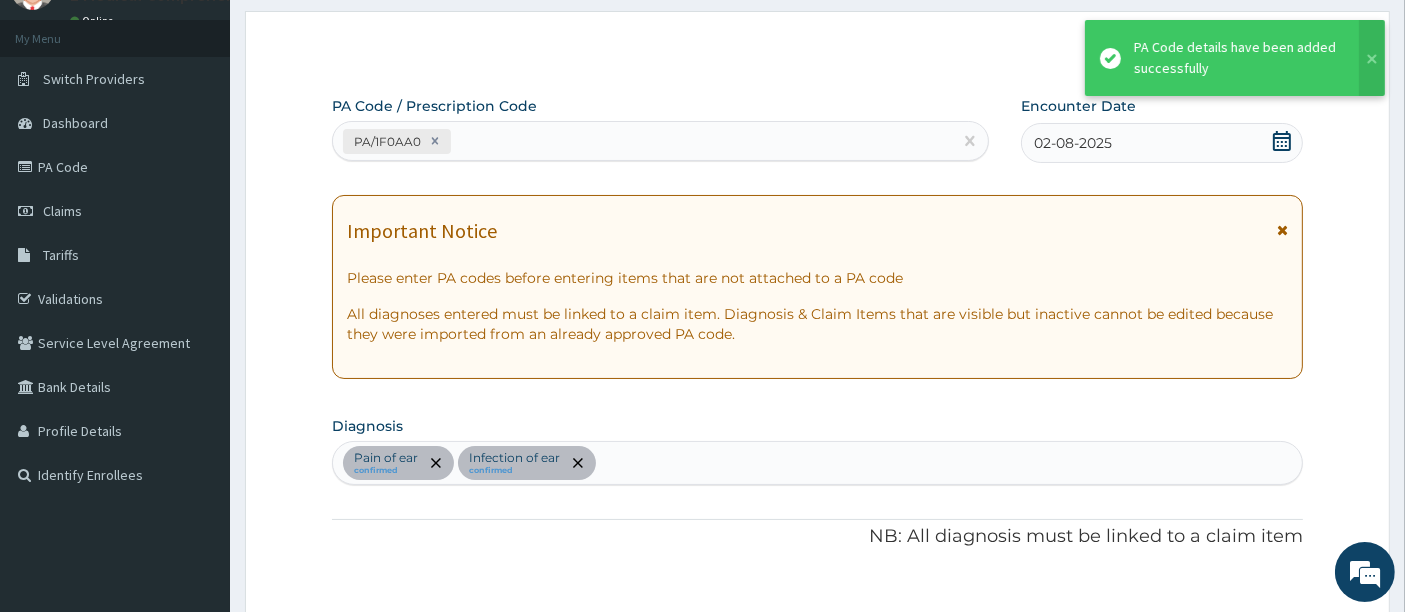 scroll, scrollTop: 608, scrollLeft: 0, axis: vertical 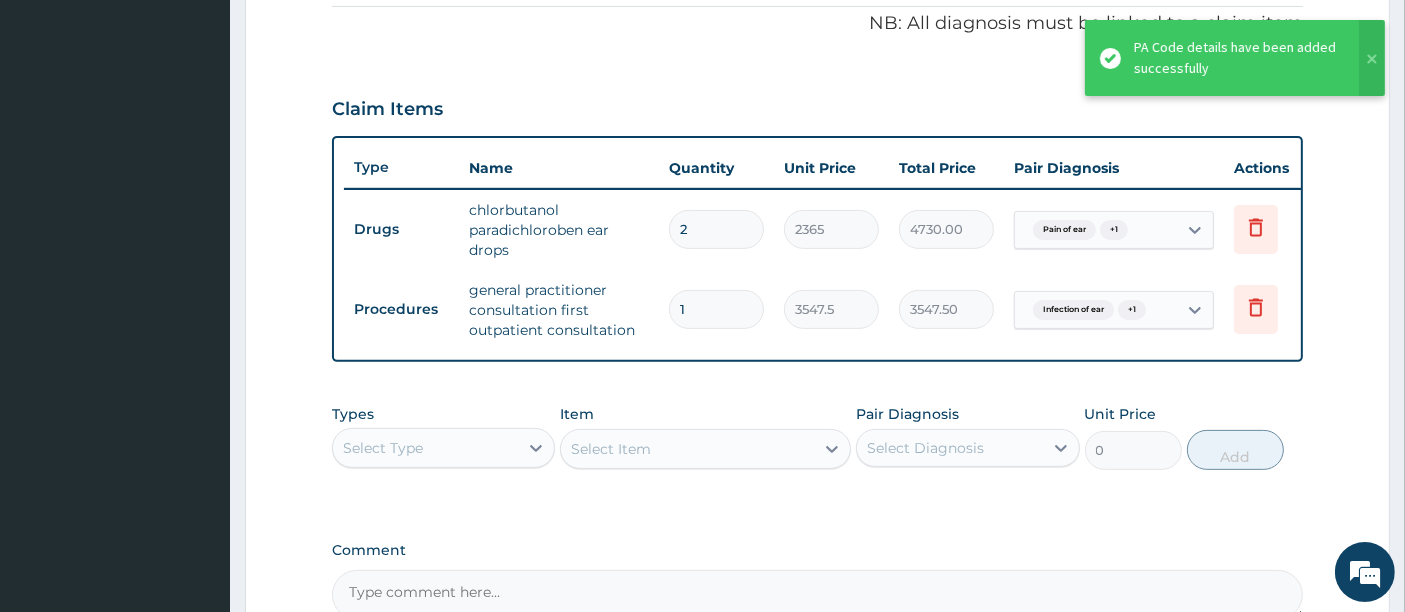 type on "0" 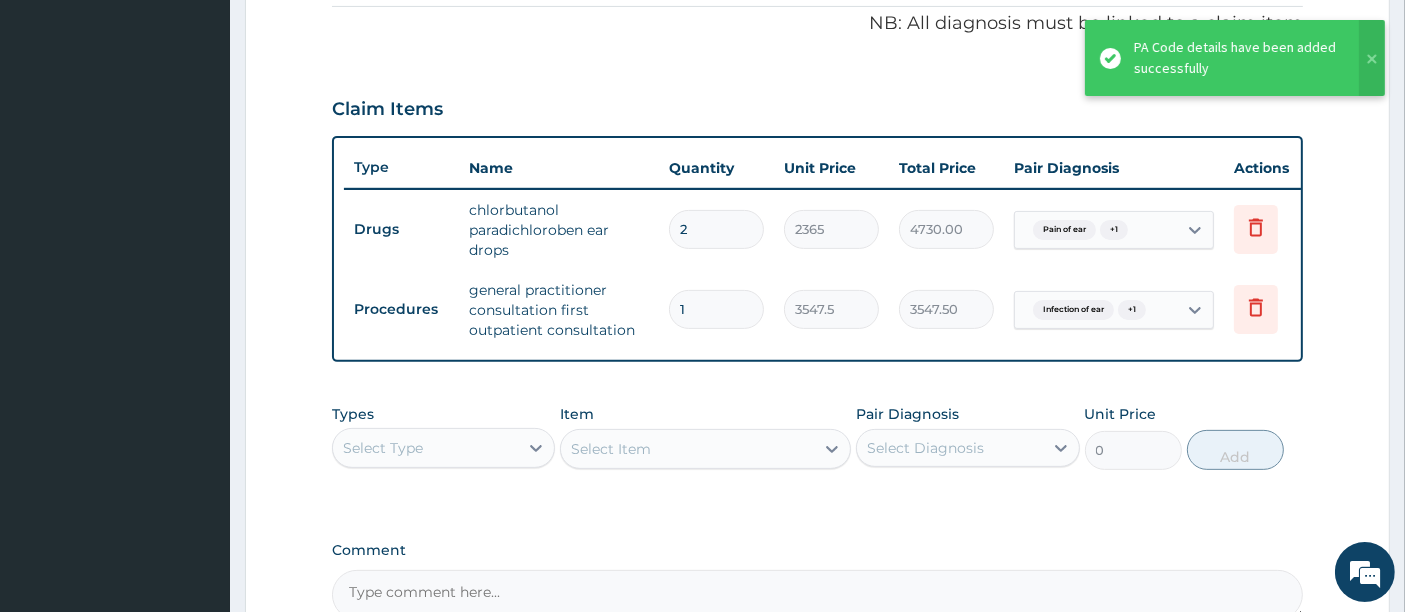 type on "0.00" 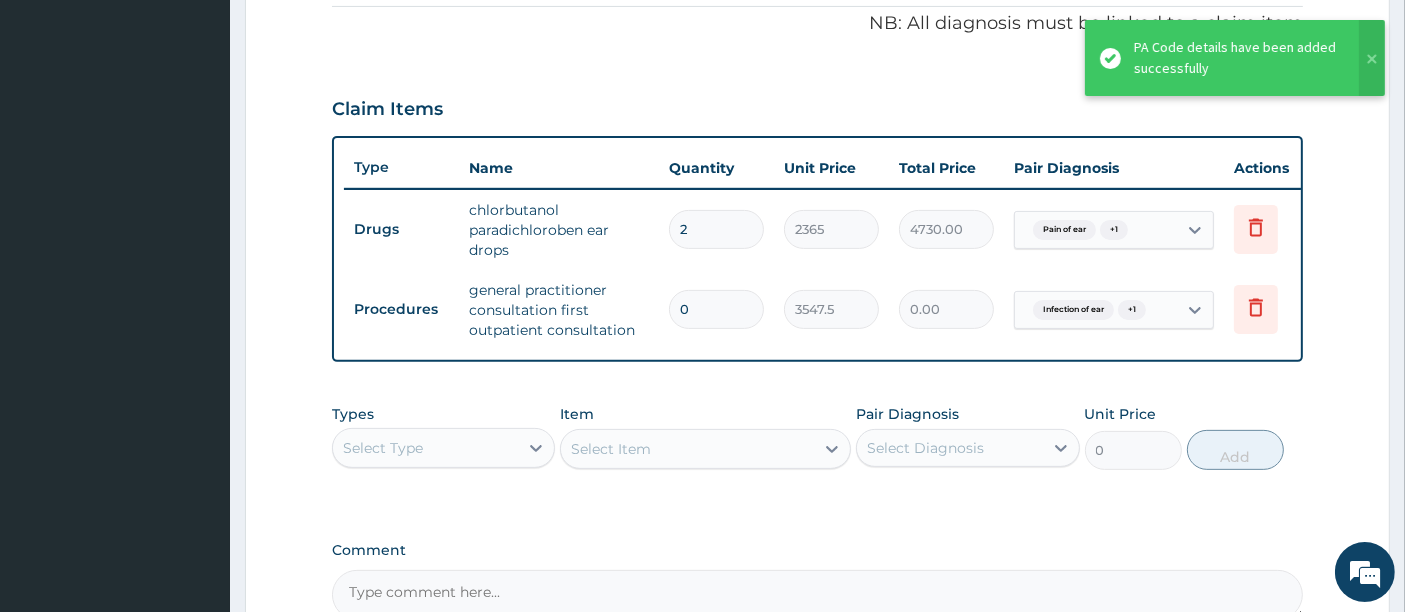 type on "1" 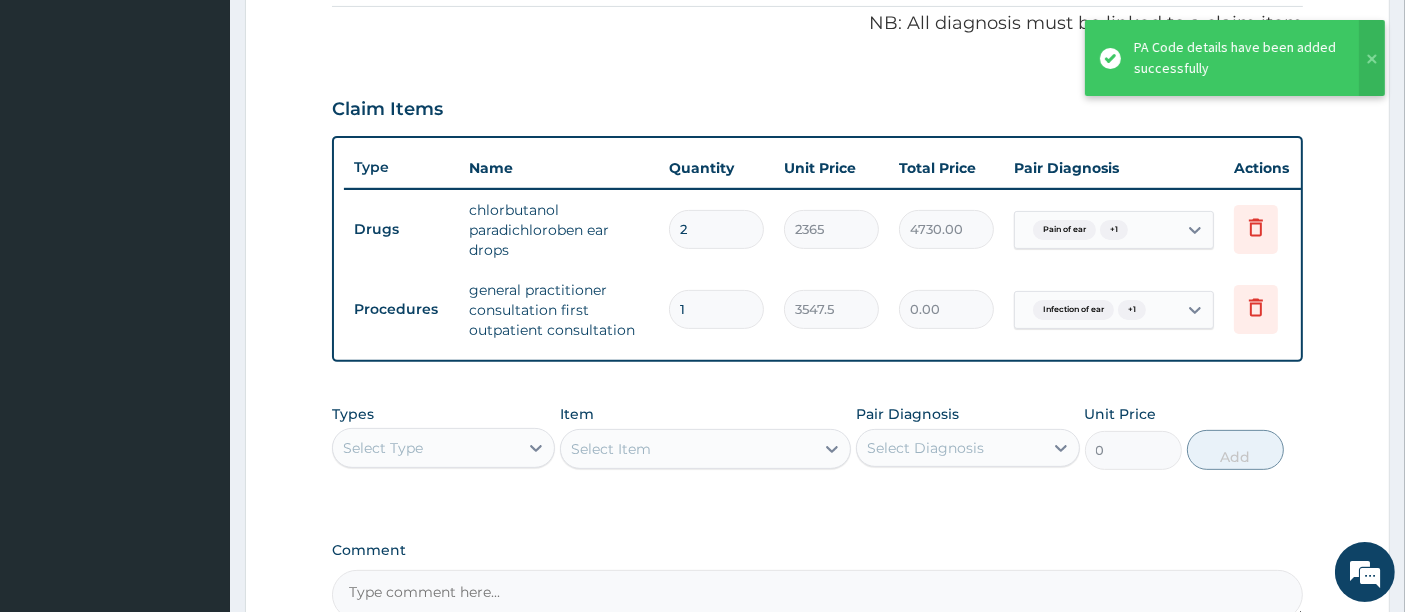 type on "3547.50" 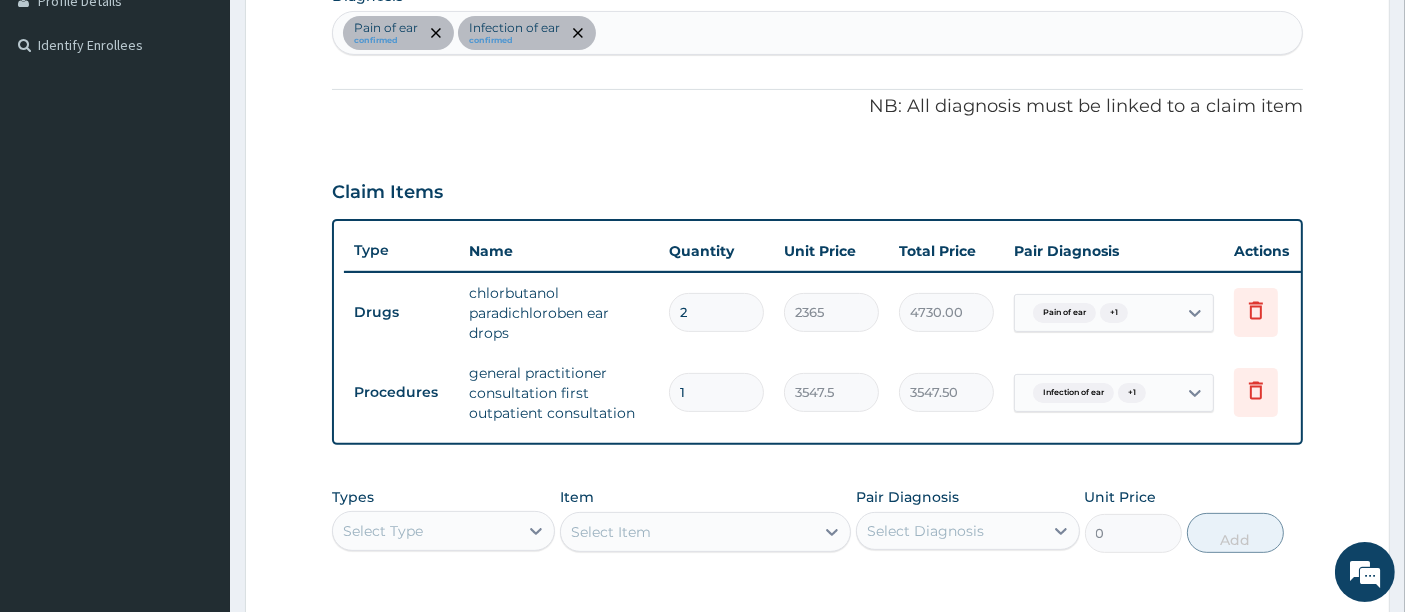 scroll, scrollTop: 520, scrollLeft: 0, axis: vertical 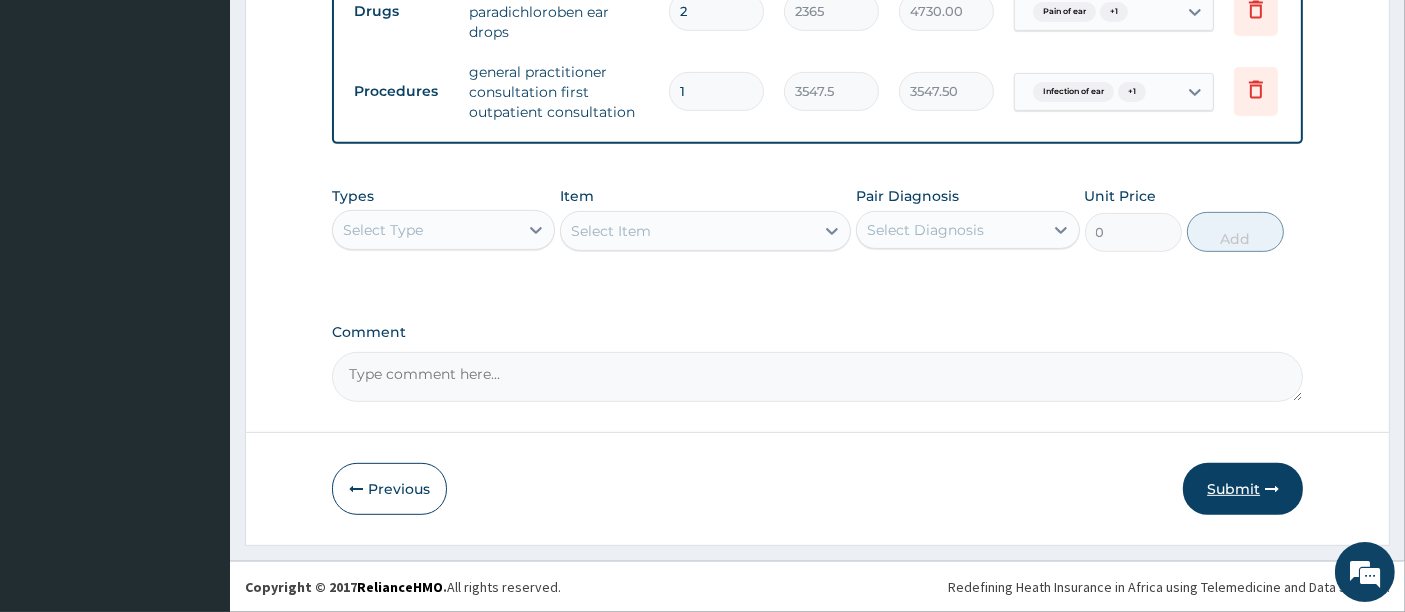 click on "Submit" at bounding box center [1243, 489] 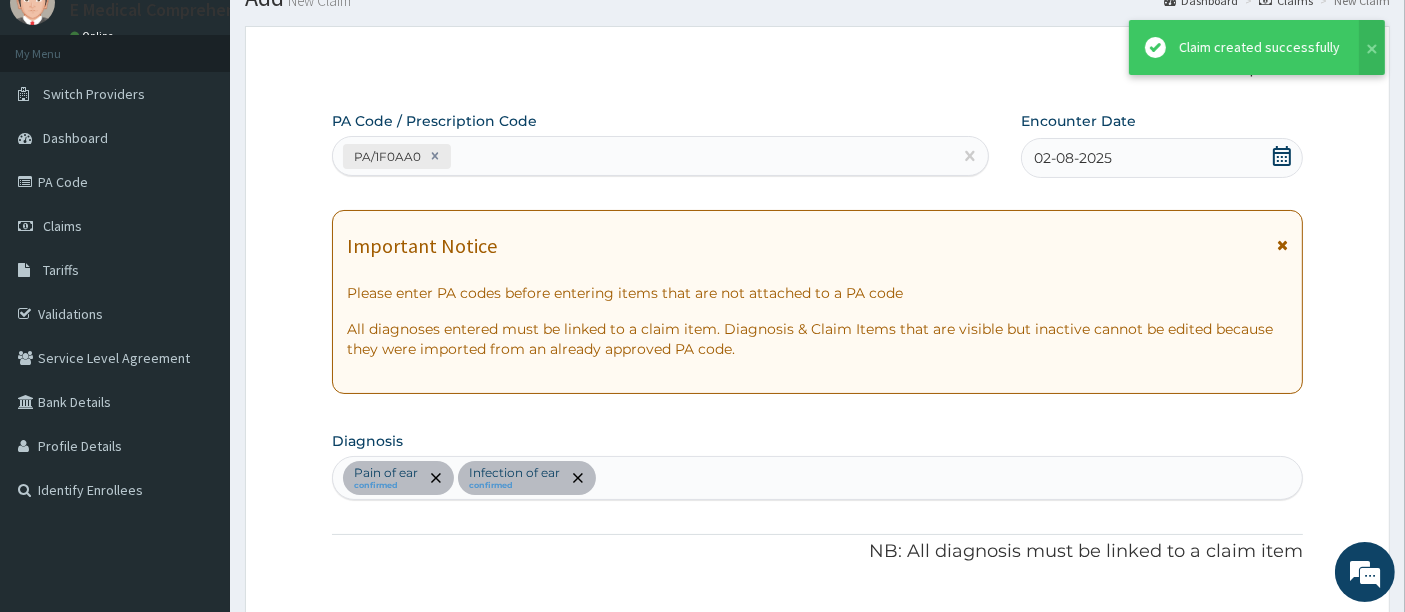 scroll, scrollTop: 837, scrollLeft: 0, axis: vertical 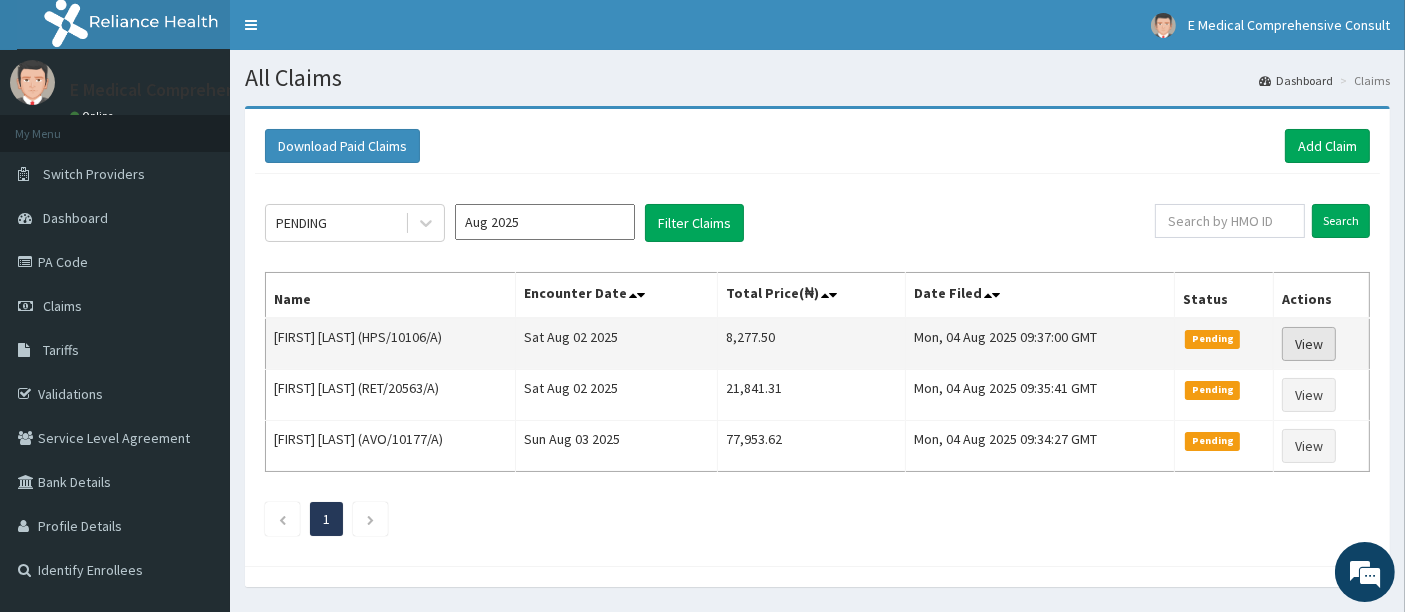 click on "View" at bounding box center [1309, 344] 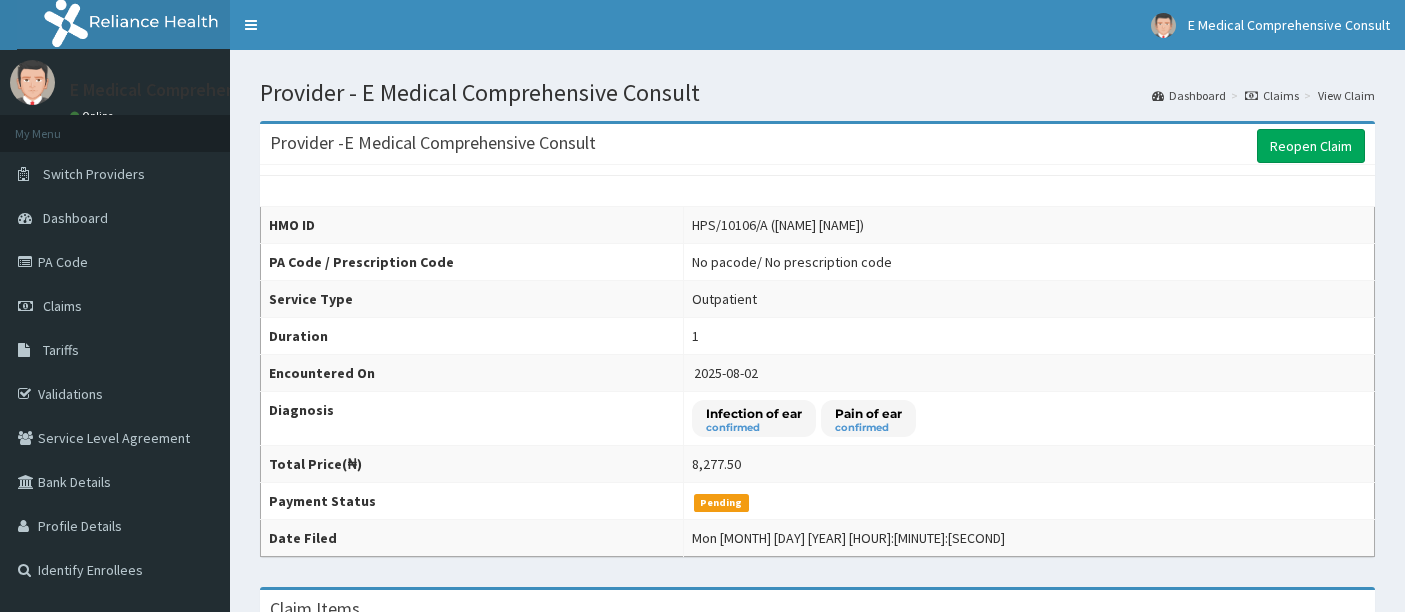scroll, scrollTop: 0, scrollLeft: 0, axis: both 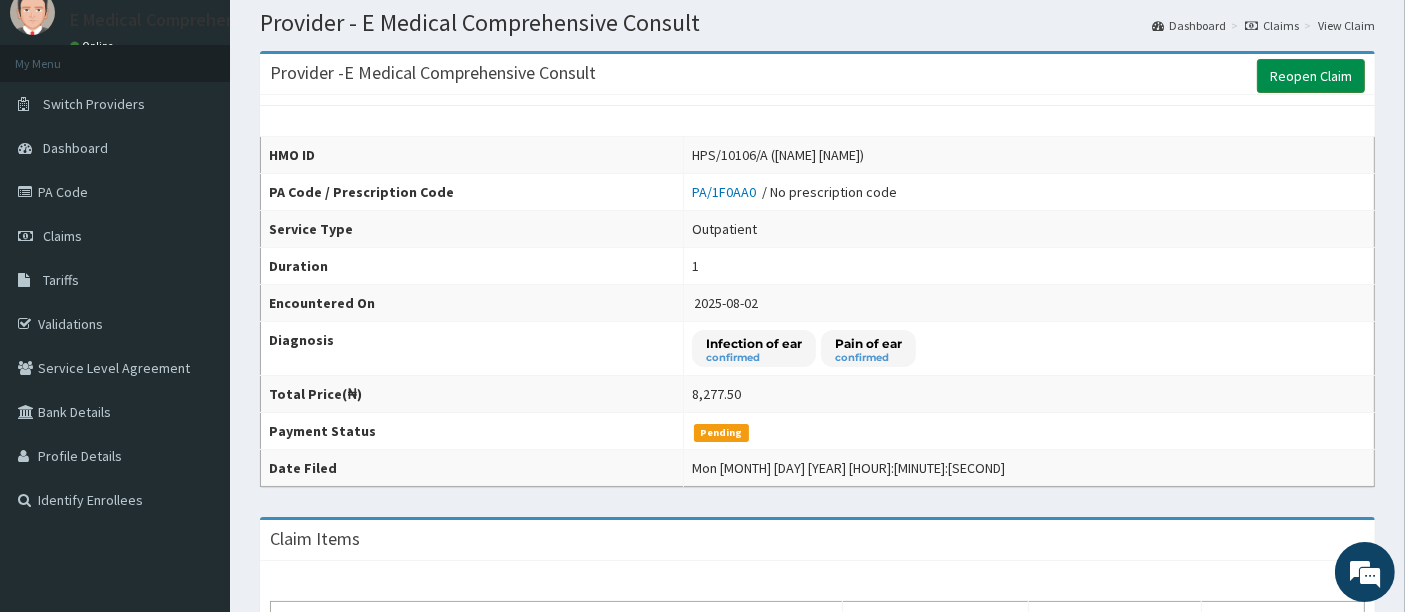 click on "Reopen Claim" at bounding box center [1311, 76] 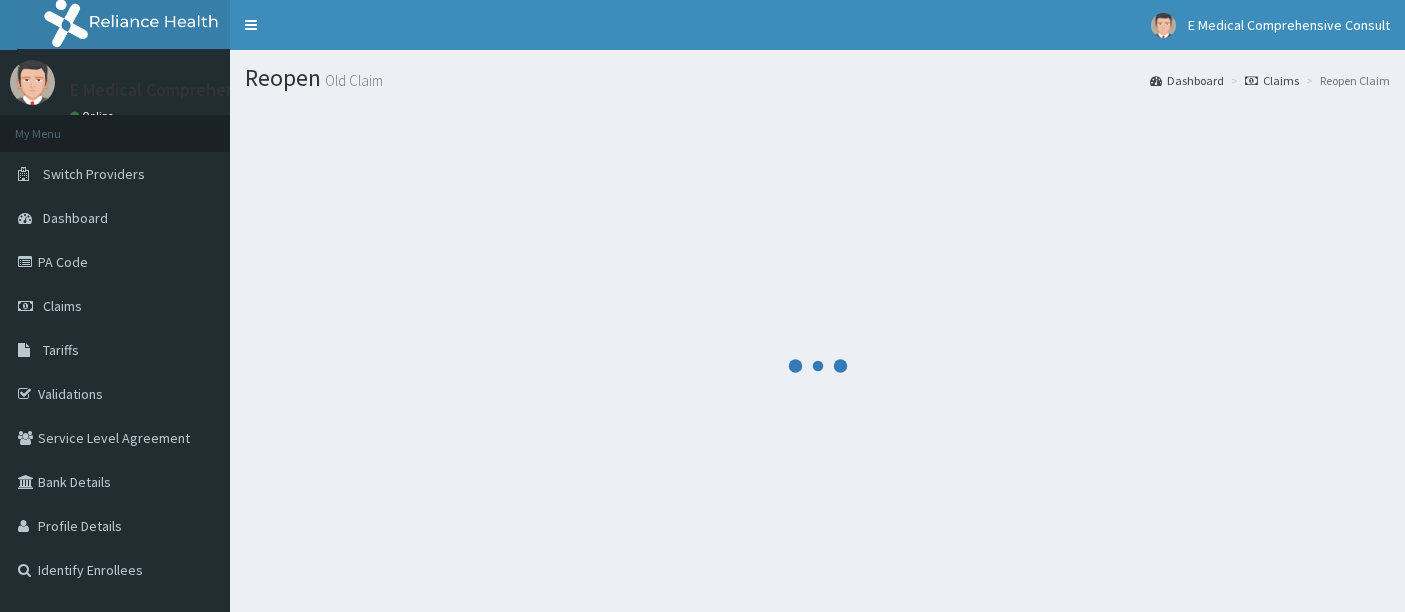 scroll, scrollTop: 0, scrollLeft: 0, axis: both 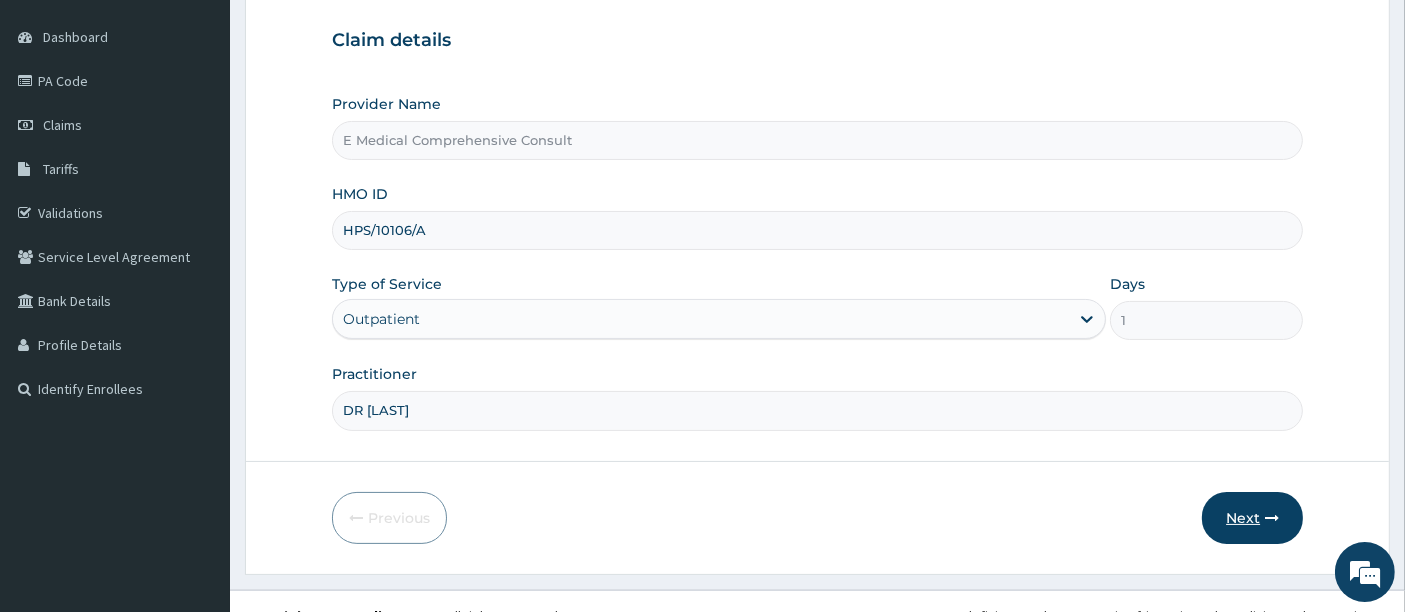 click on "Next" at bounding box center [1252, 518] 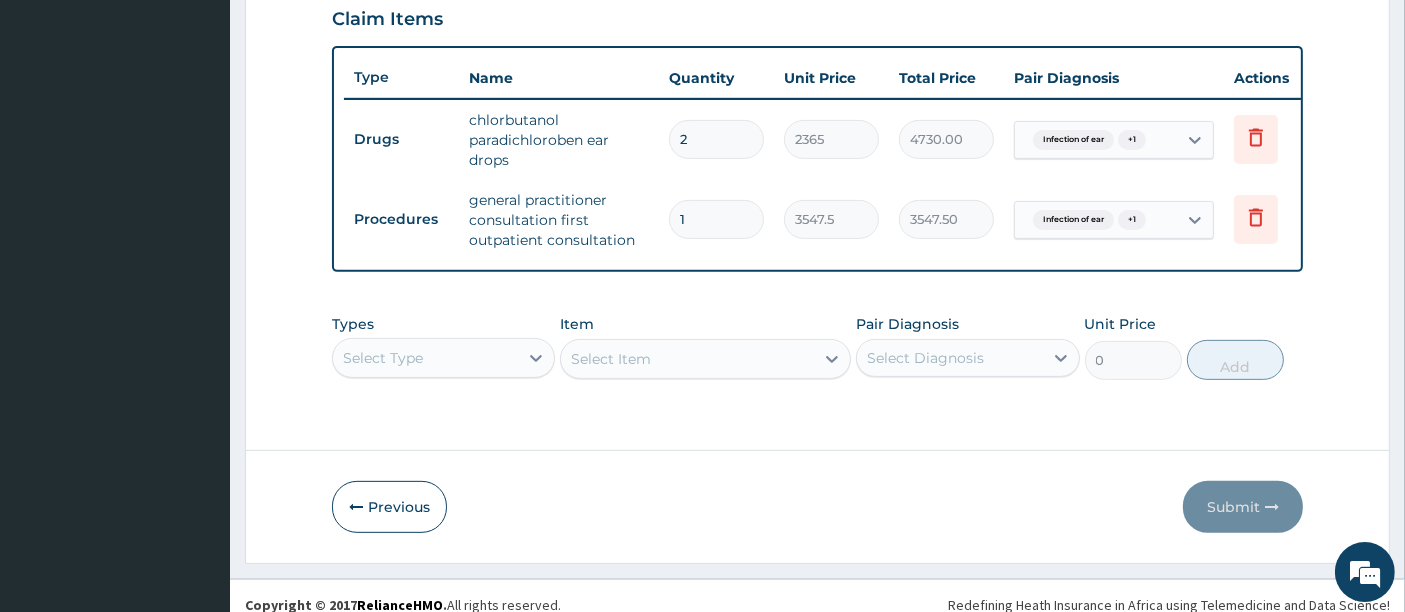 scroll, scrollTop: 699, scrollLeft: 0, axis: vertical 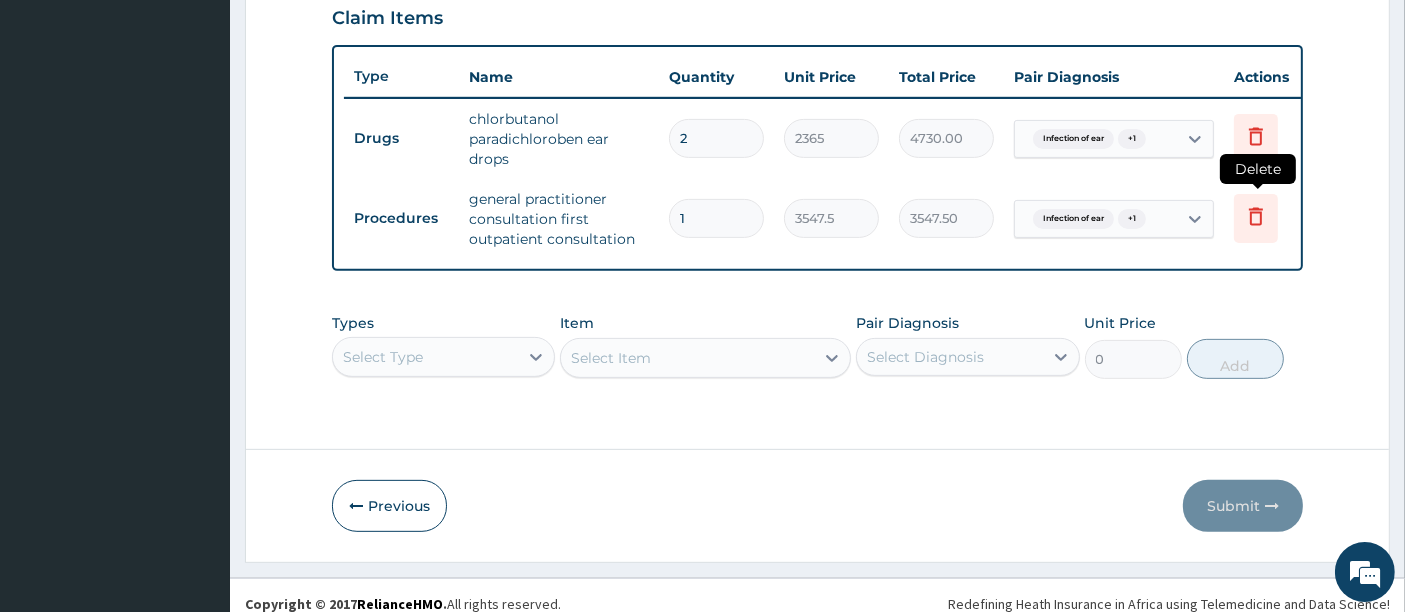click 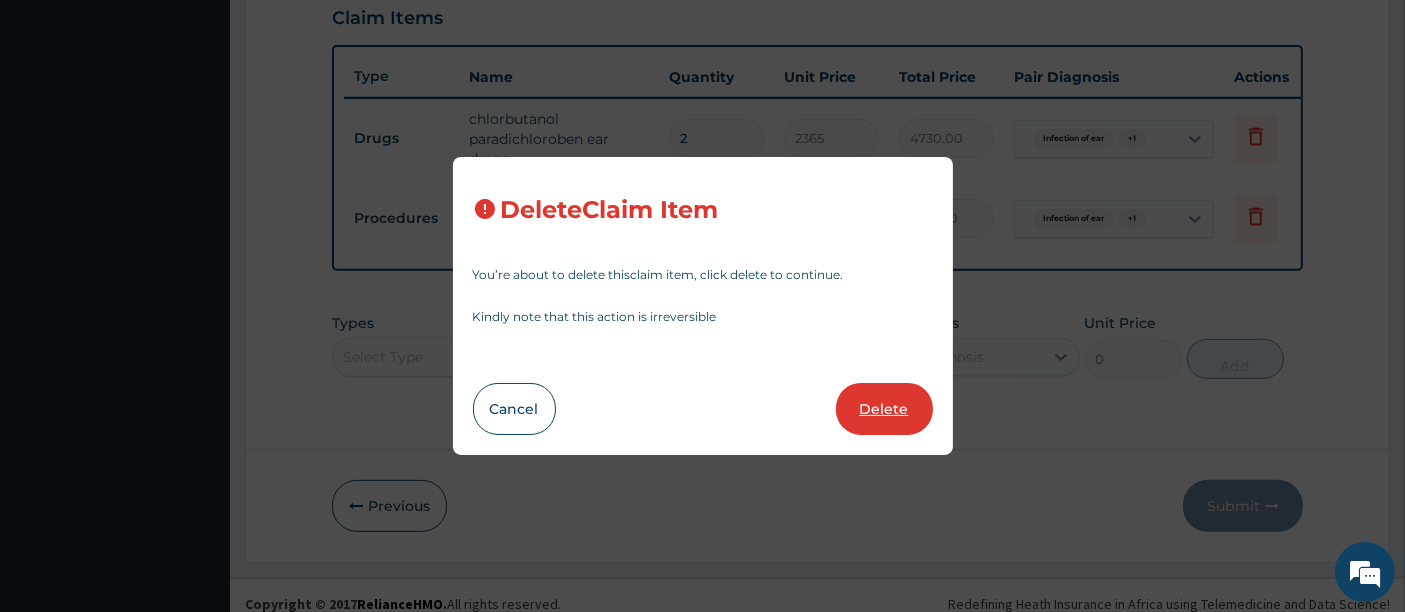 scroll, scrollTop: 0, scrollLeft: 0, axis: both 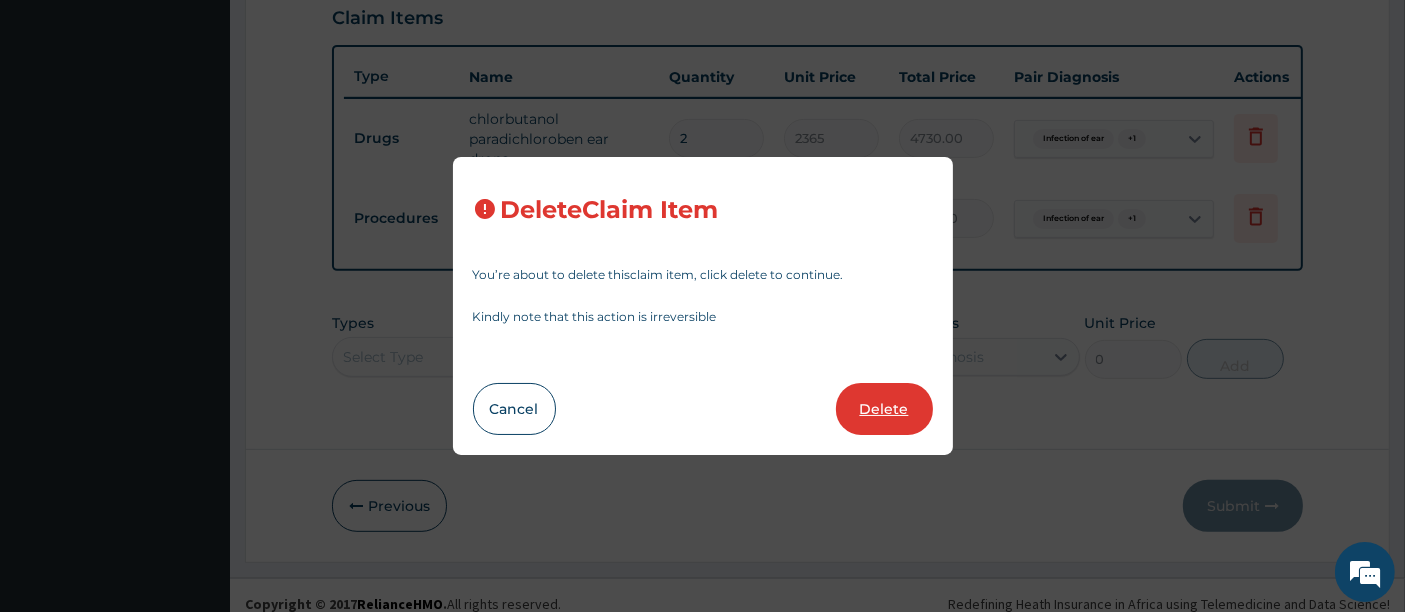click on "Delete" at bounding box center [884, 409] 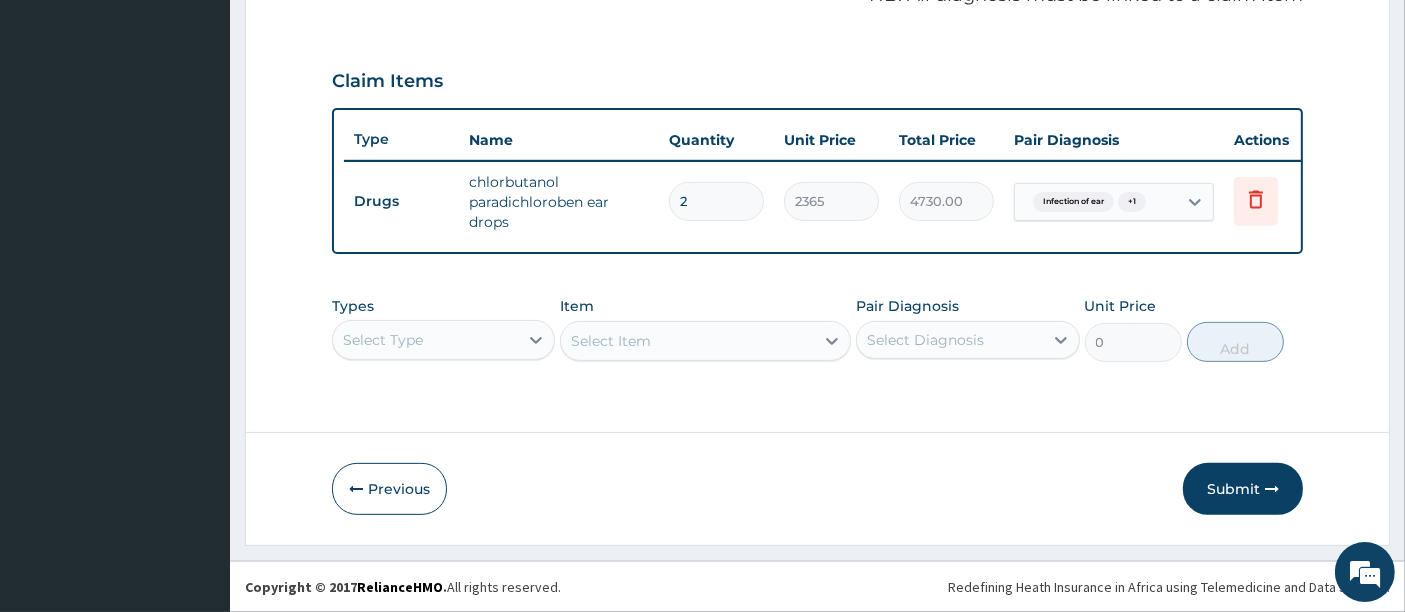 scroll, scrollTop: 648, scrollLeft: 0, axis: vertical 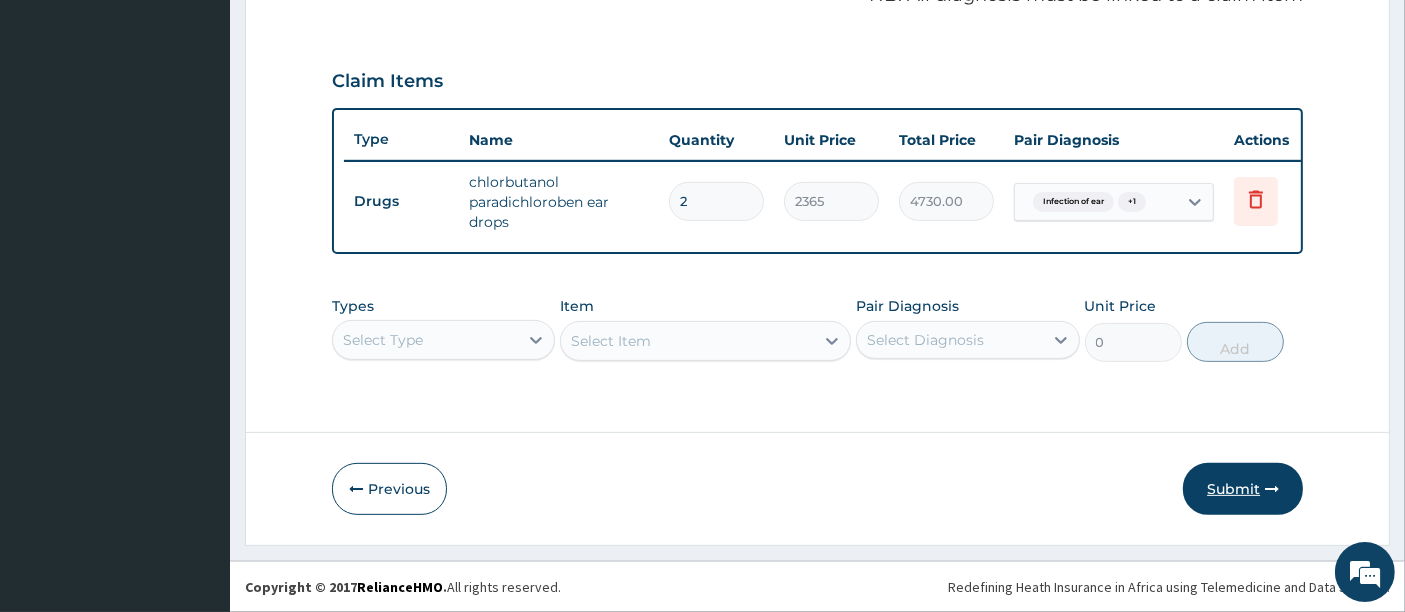 click on "Submit" at bounding box center (1243, 489) 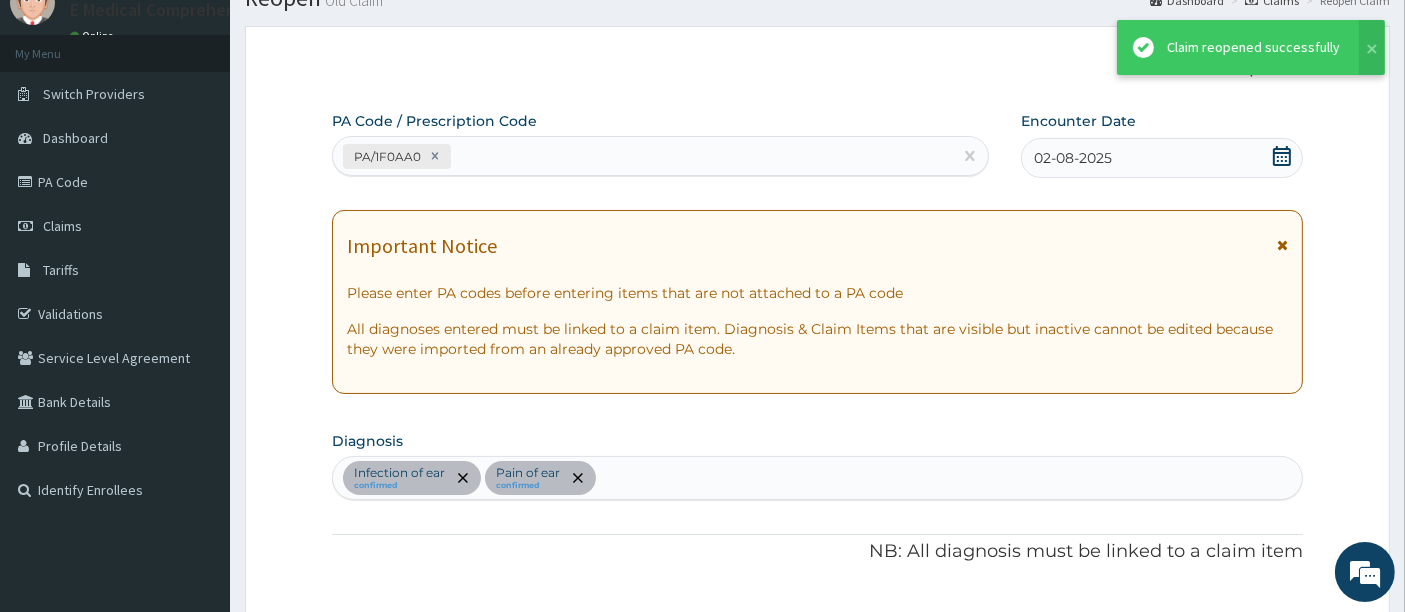 scroll, scrollTop: 648, scrollLeft: 0, axis: vertical 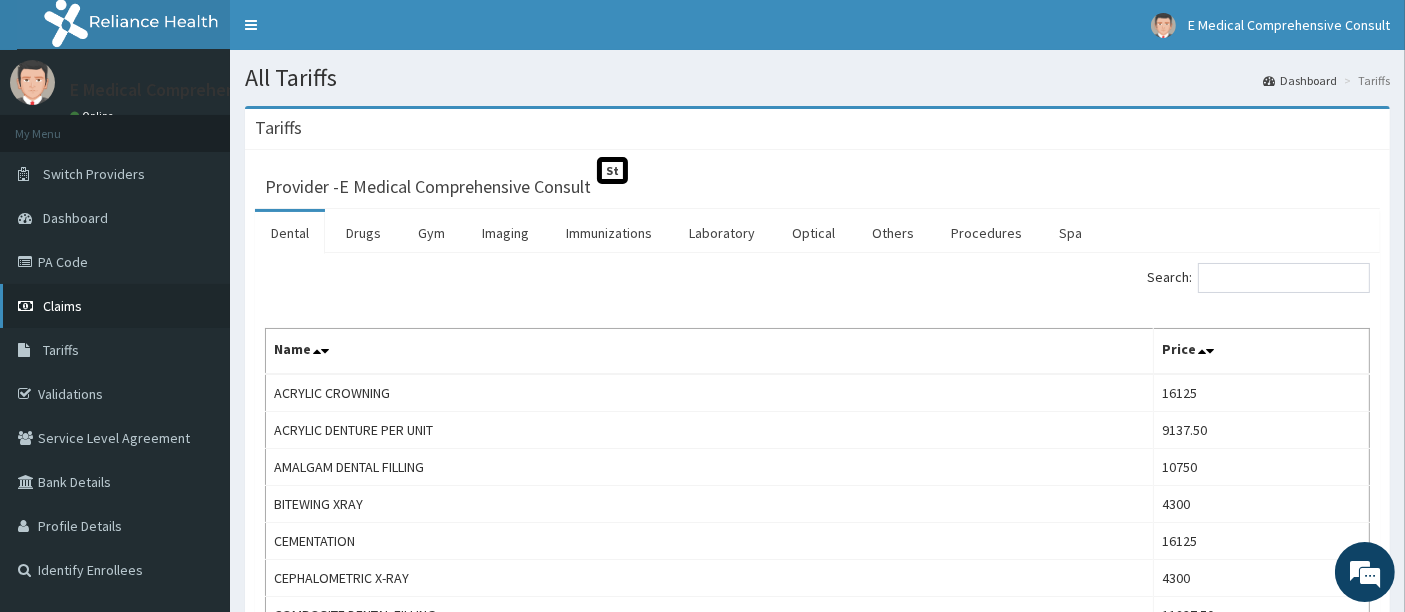 click on "Claims" at bounding box center [115, 306] 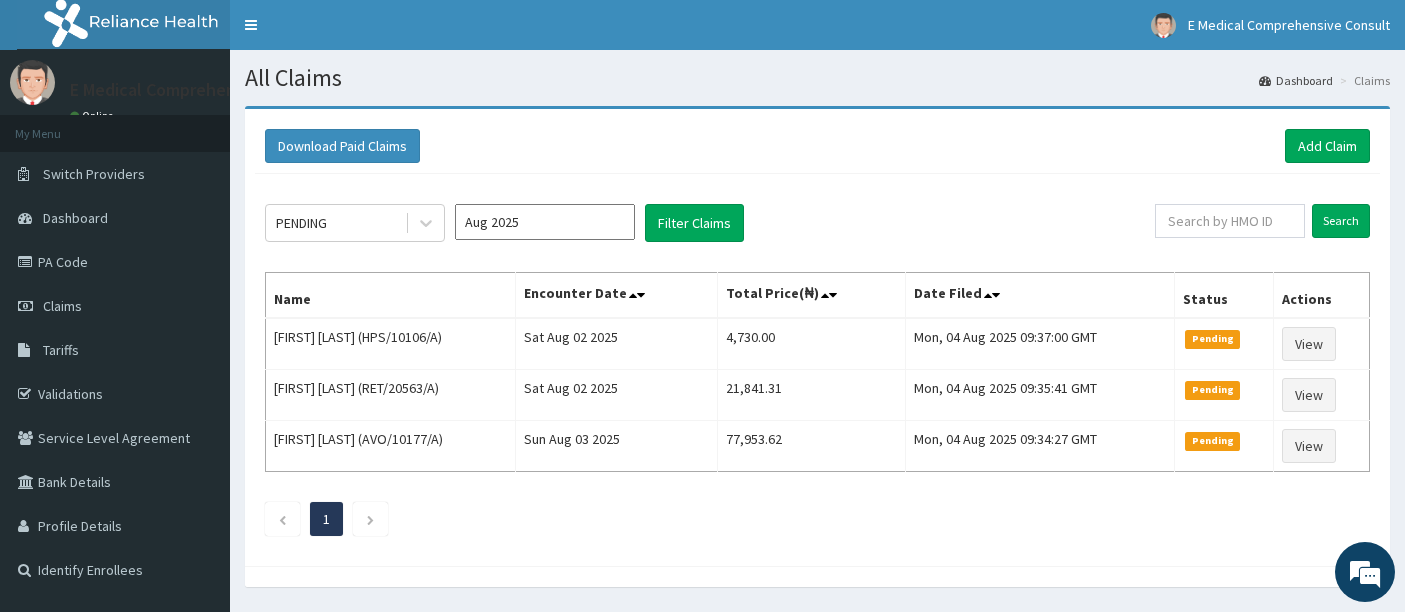 scroll, scrollTop: 0, scrollLeft: 0, axis: both 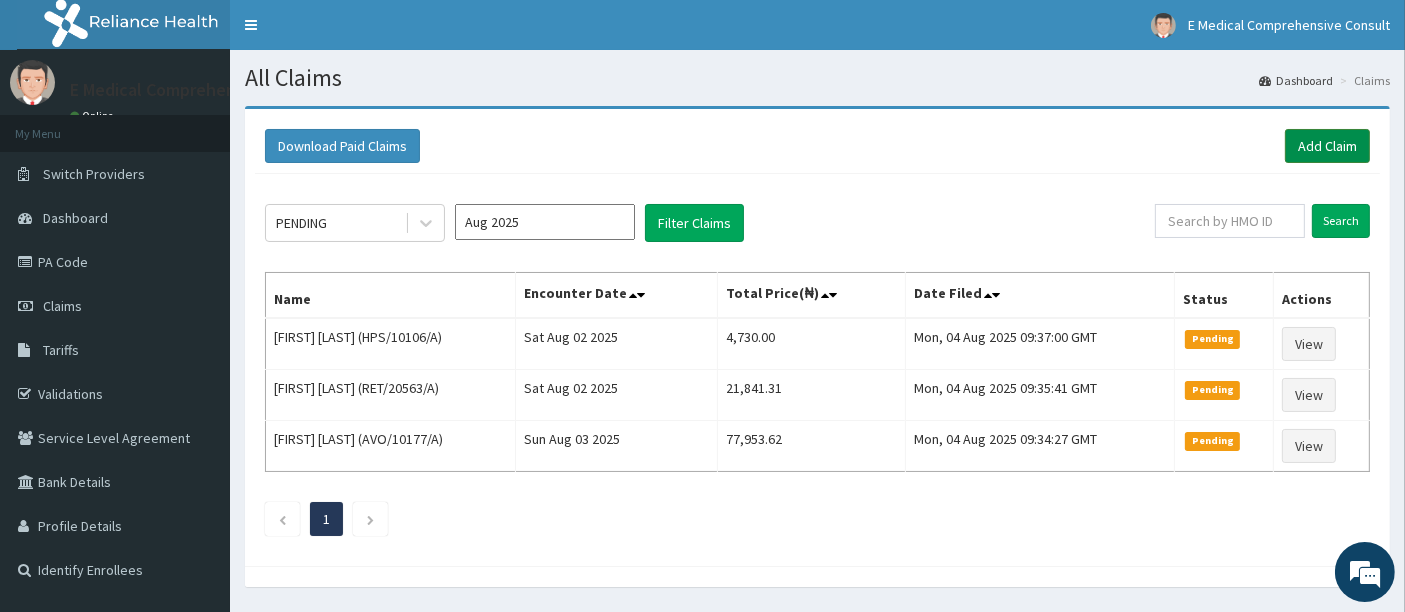 click on "Add Claim" at bounding box center [1327, 146] 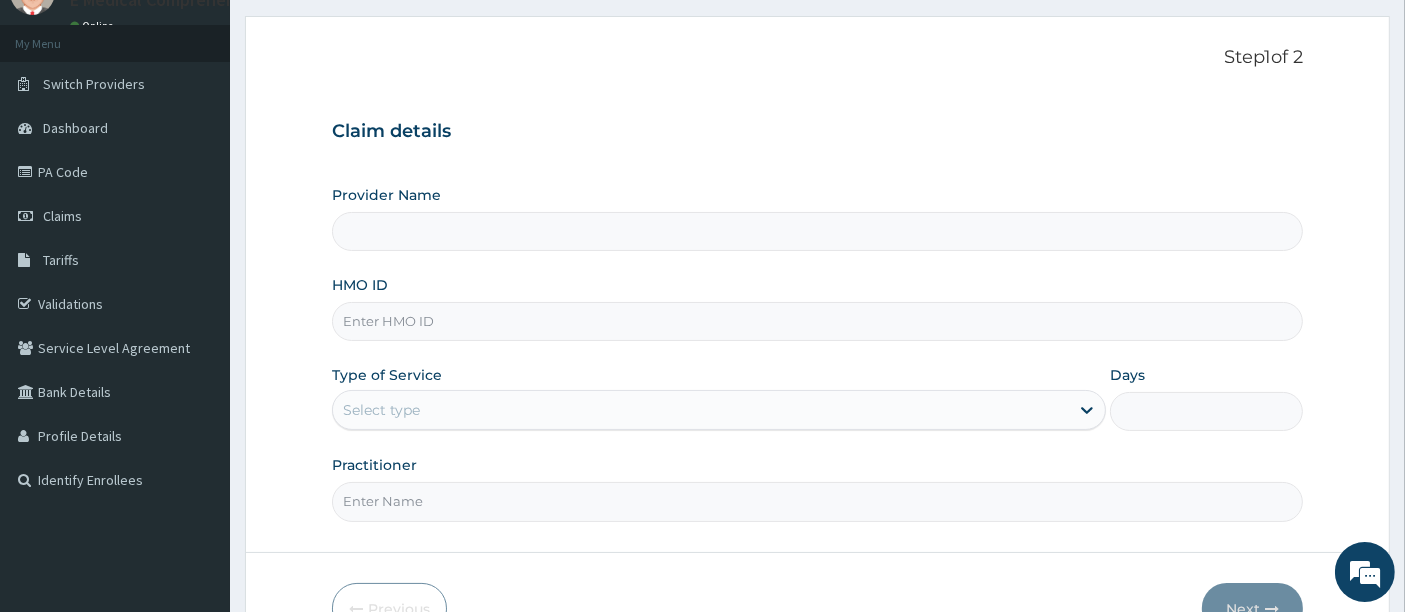 scroll, scrollTop: 0, scrollLeft: 0, axis: both 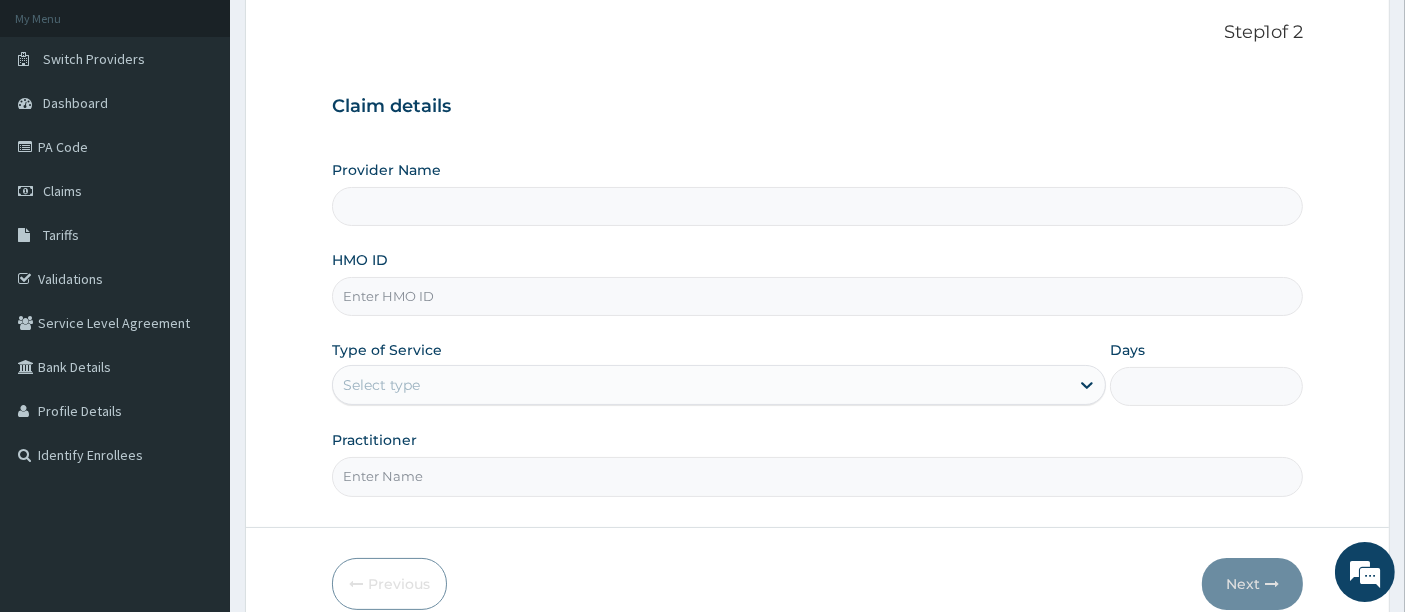 type on "E Medical Comprehensive Consult" 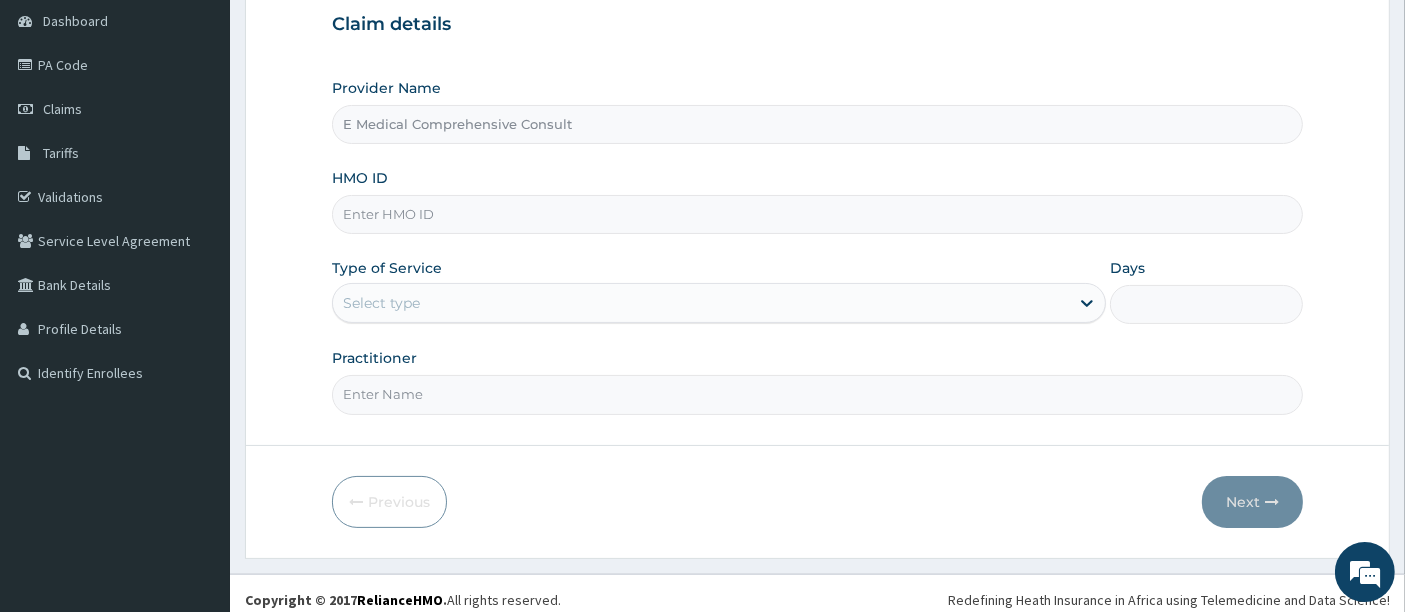 scroll, scrollTop: 197, scrollLeft: 0, axis: vertical 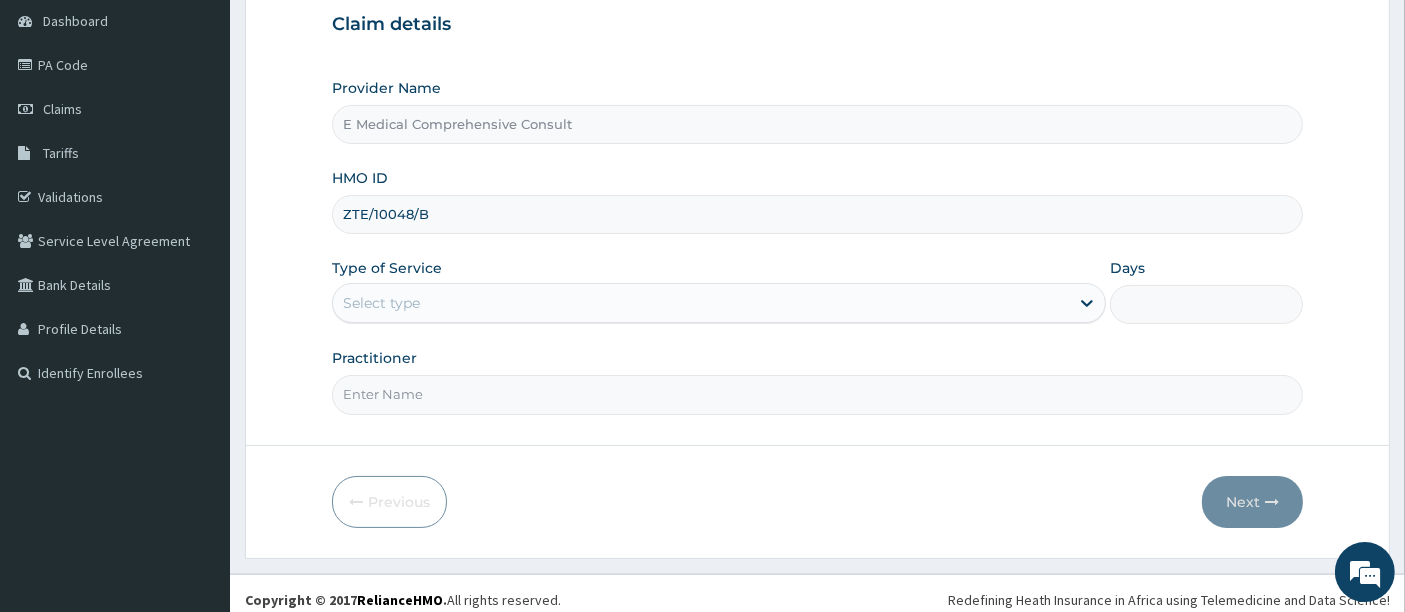 type on "ZTE/10048/B" 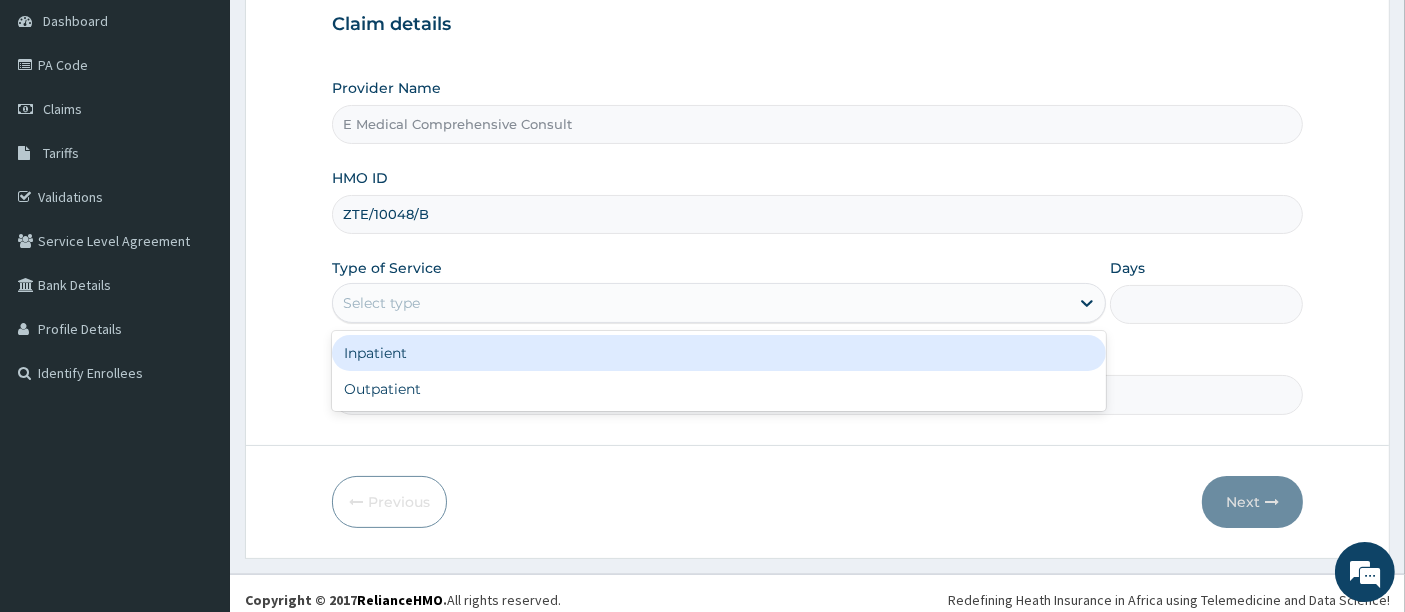 click on "Select type" at bounding box center [381, 303] 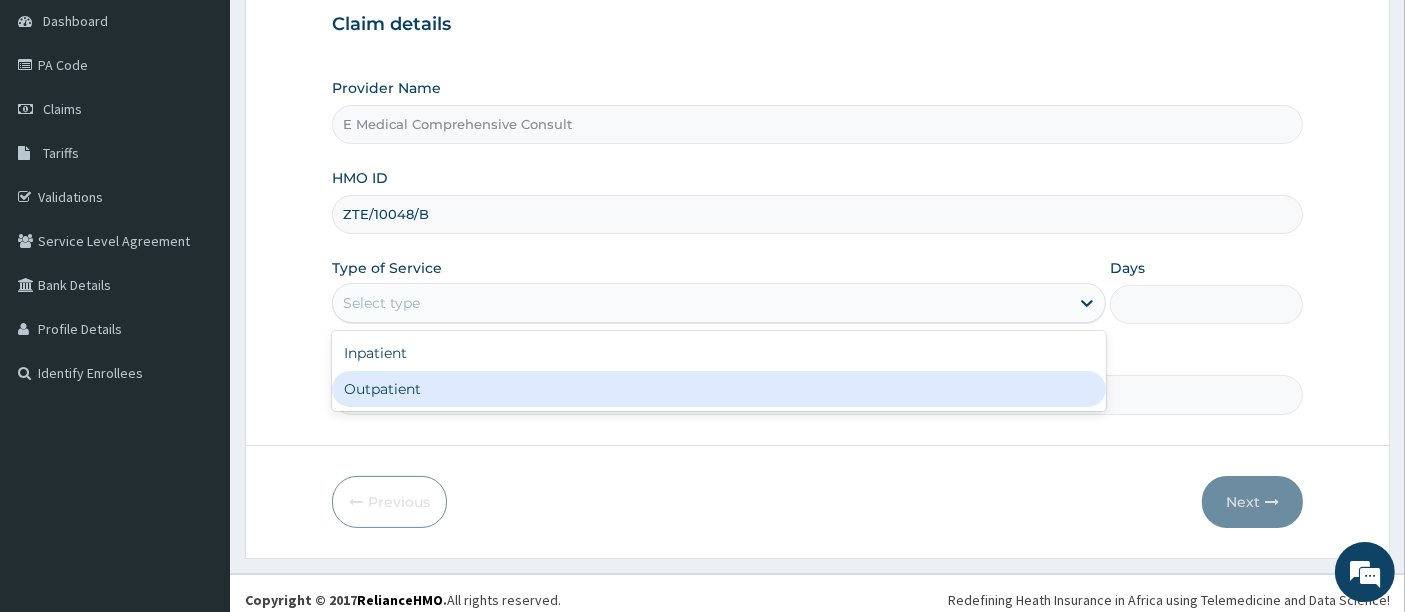 click on "Outpatient" at bounding box center [719, 389] 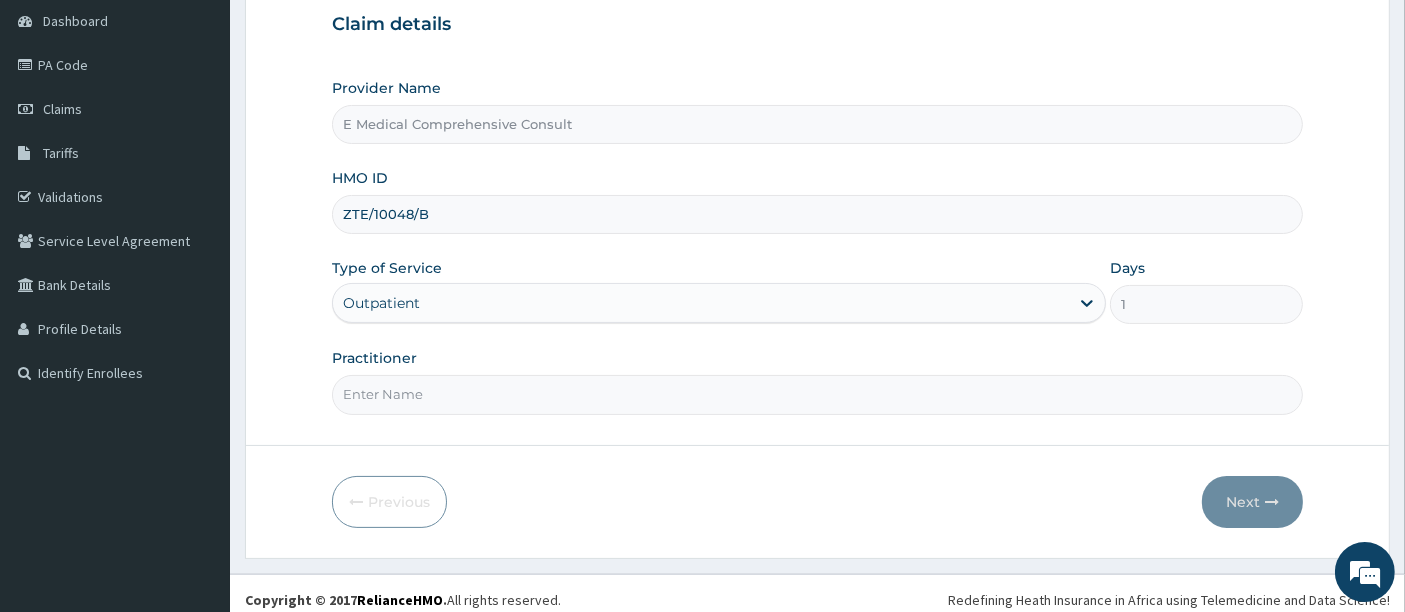 click on "Practitioner" at bounding box center [818, 394] 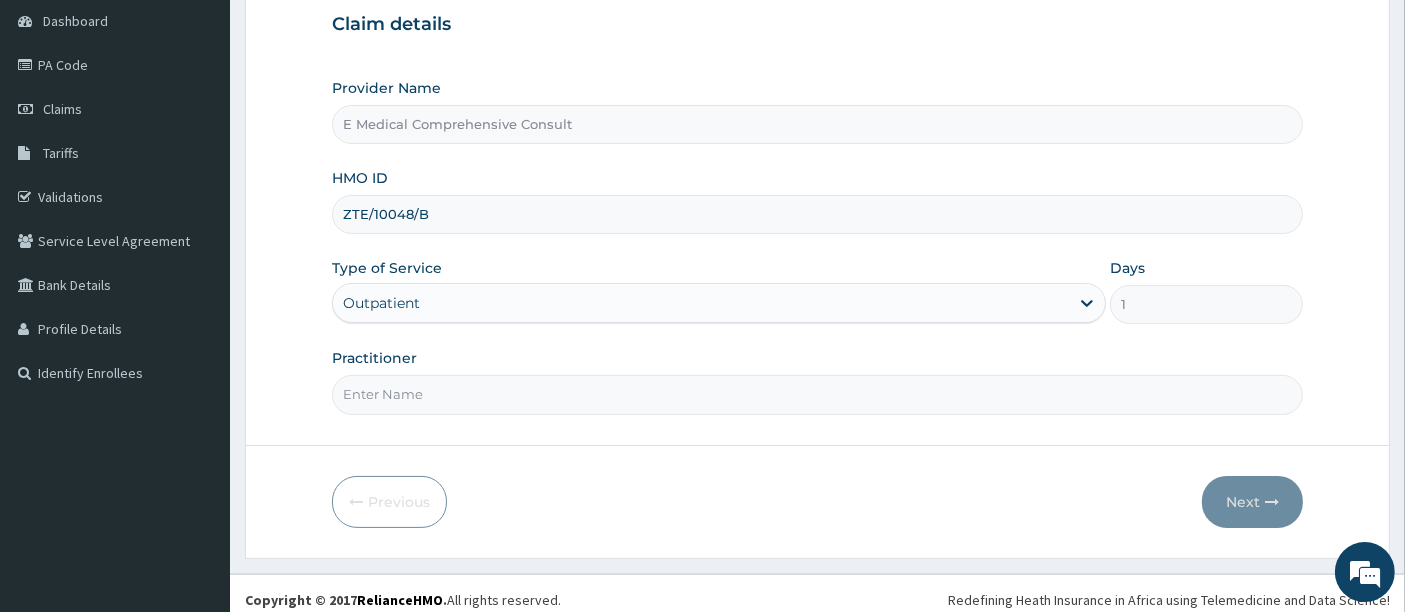 type on "DR OKAFOR" 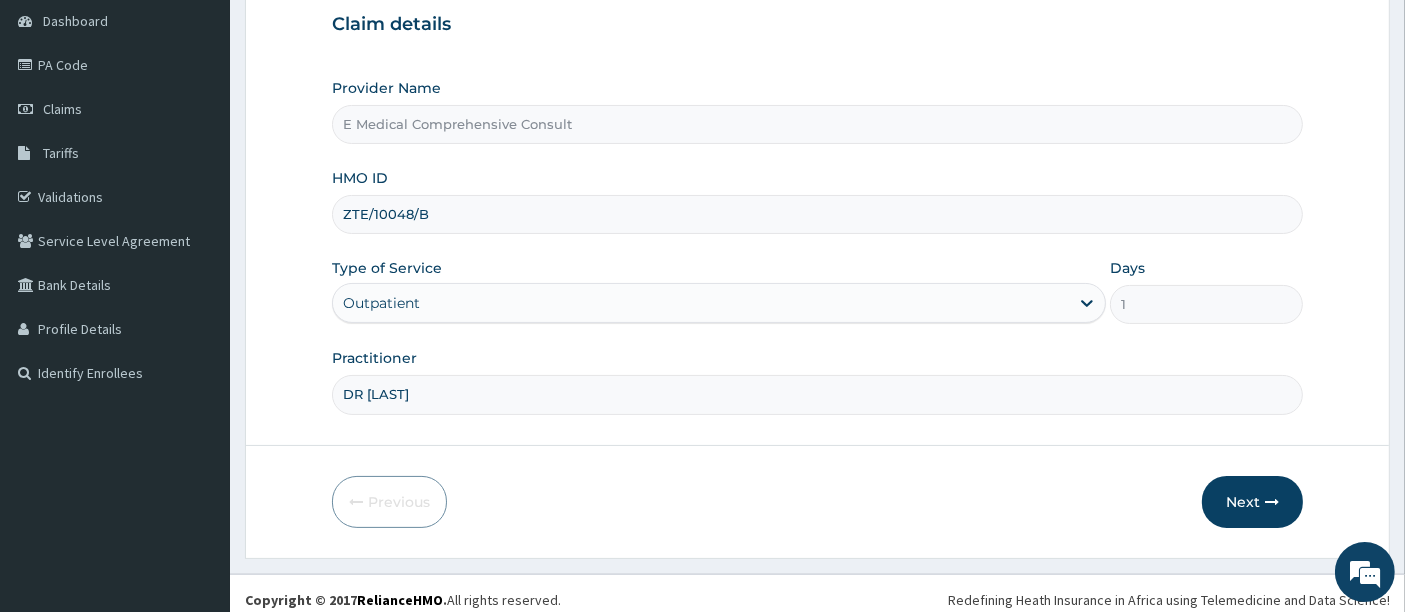 scroll, scrollTop: 0, scrollLeft: 0, axis: both 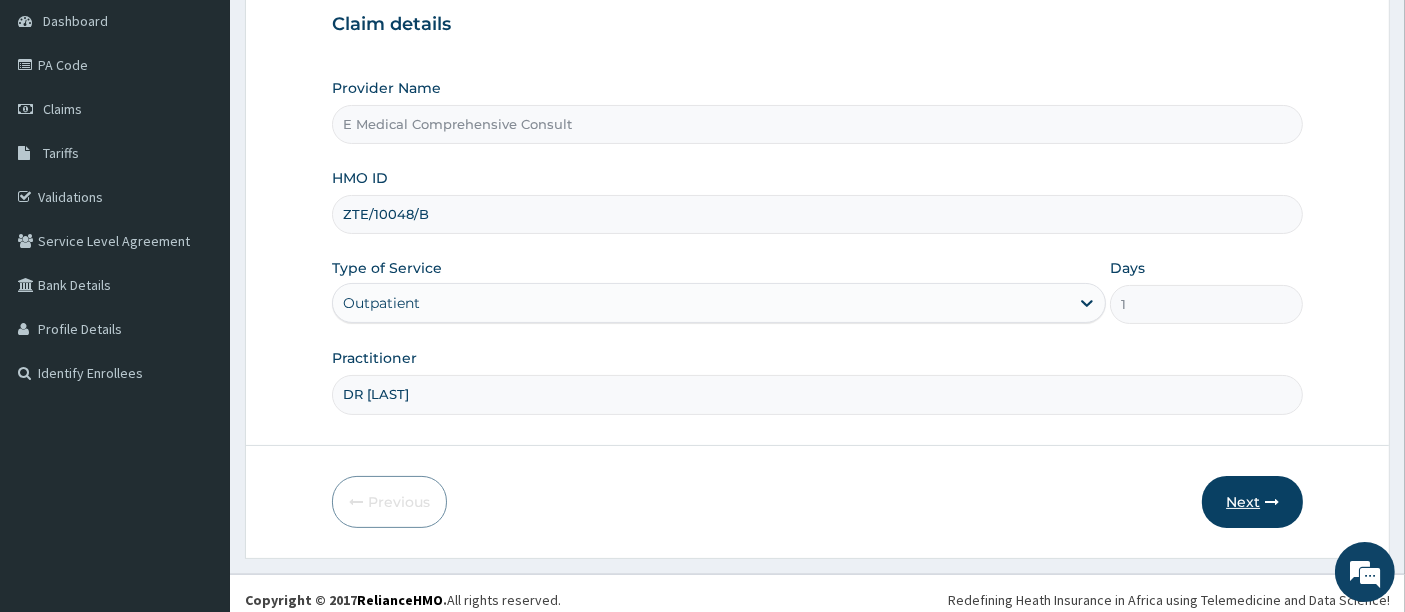 click on "Next" at bounding box center [1252, 502] 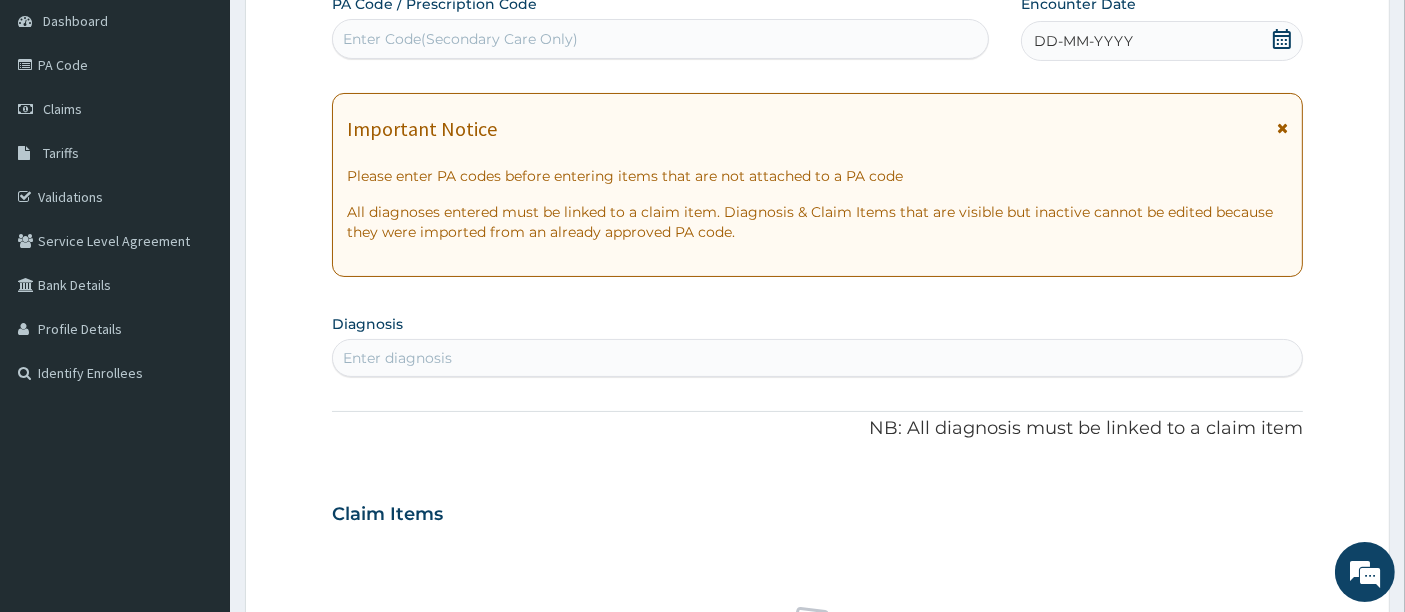 click on "Enter Code(Secondary Care Only)" at bounding box center [460, 39] 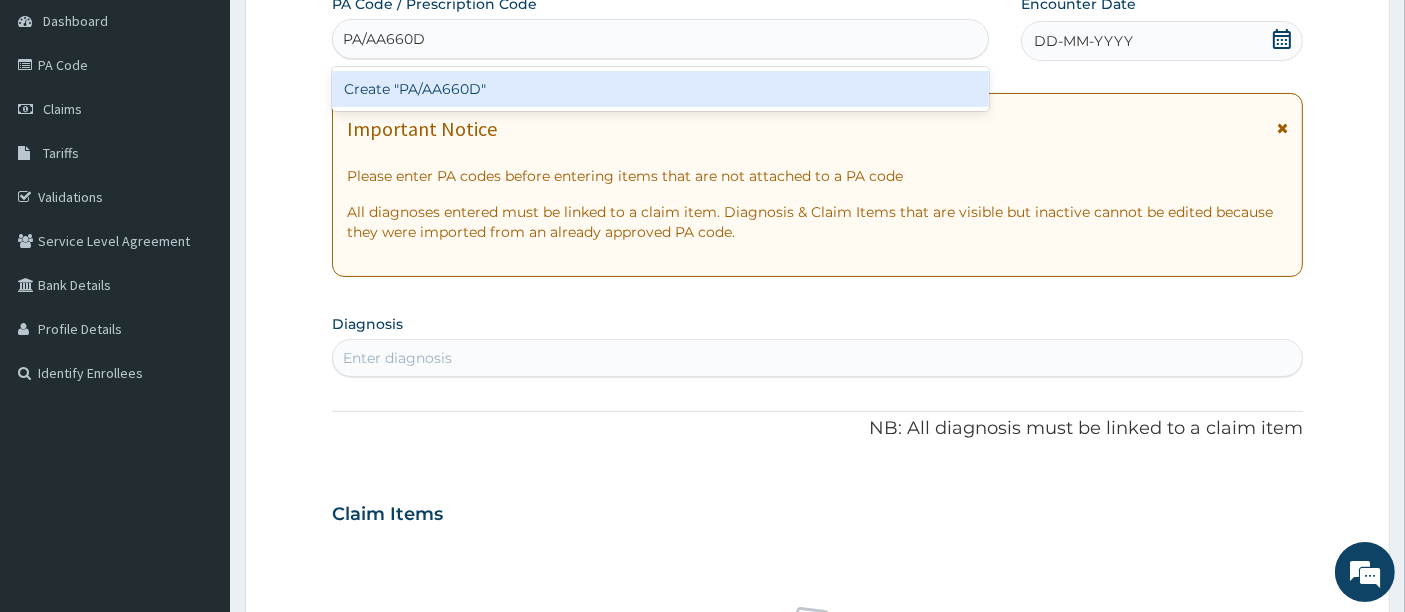 click on "Create "PA/AA660D"" at bounding box center (661, 89) 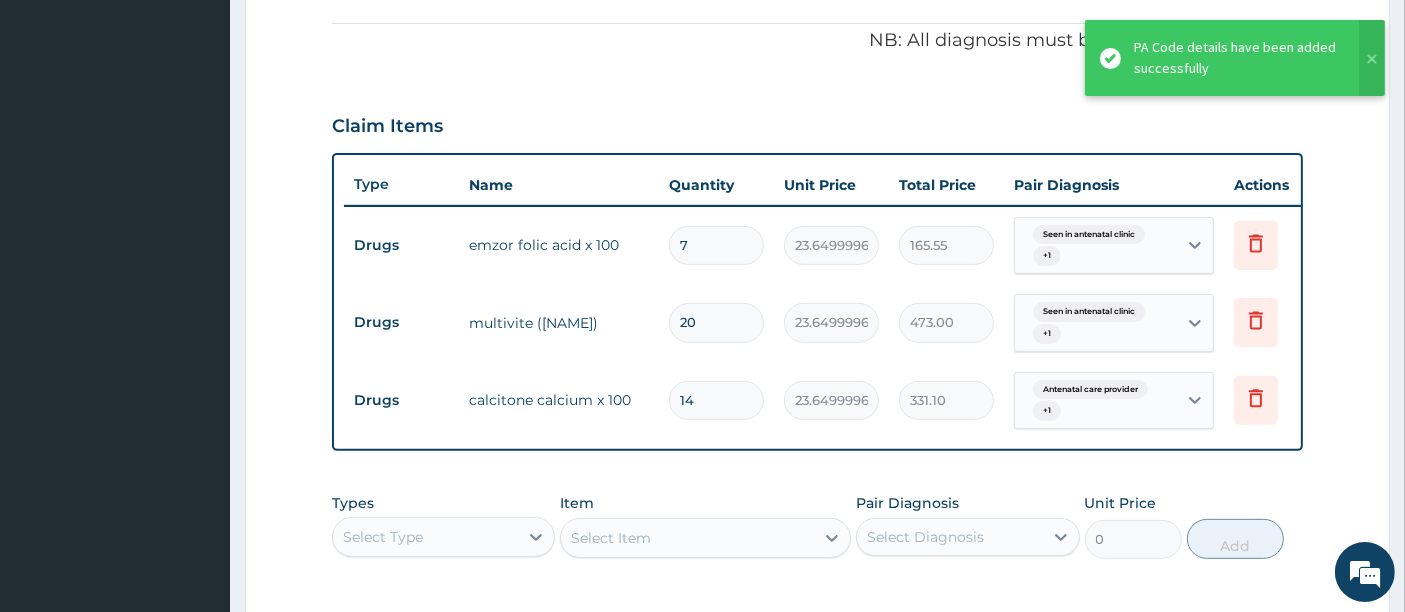 scroll, scrollTop: 589, scrollLeft: 0, axis: vertical 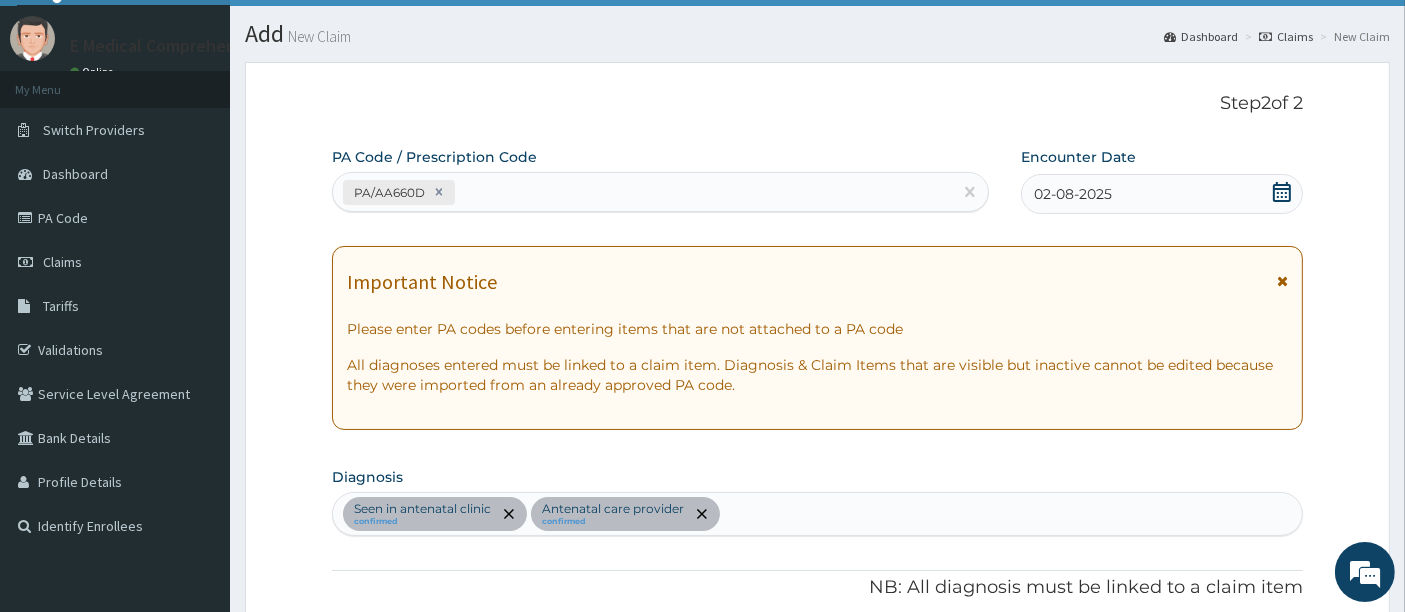 click on "PA/AA660D" at bounding box center (643, 192) 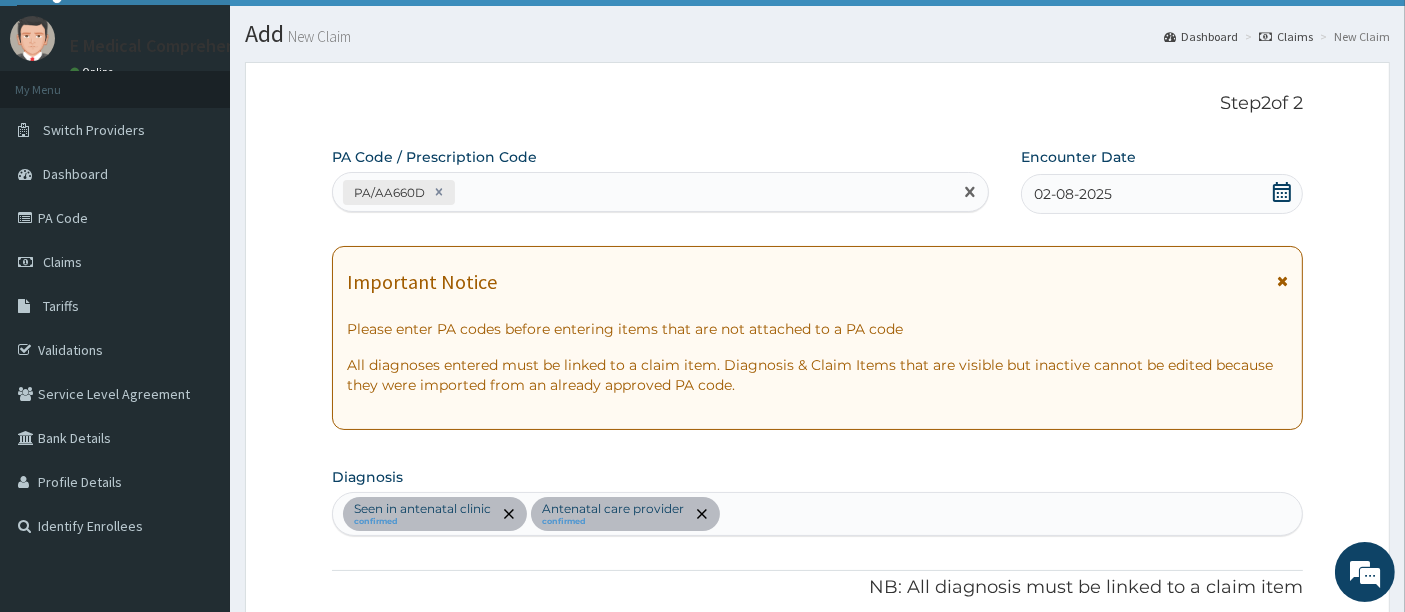paste on "PA/72D6F7" 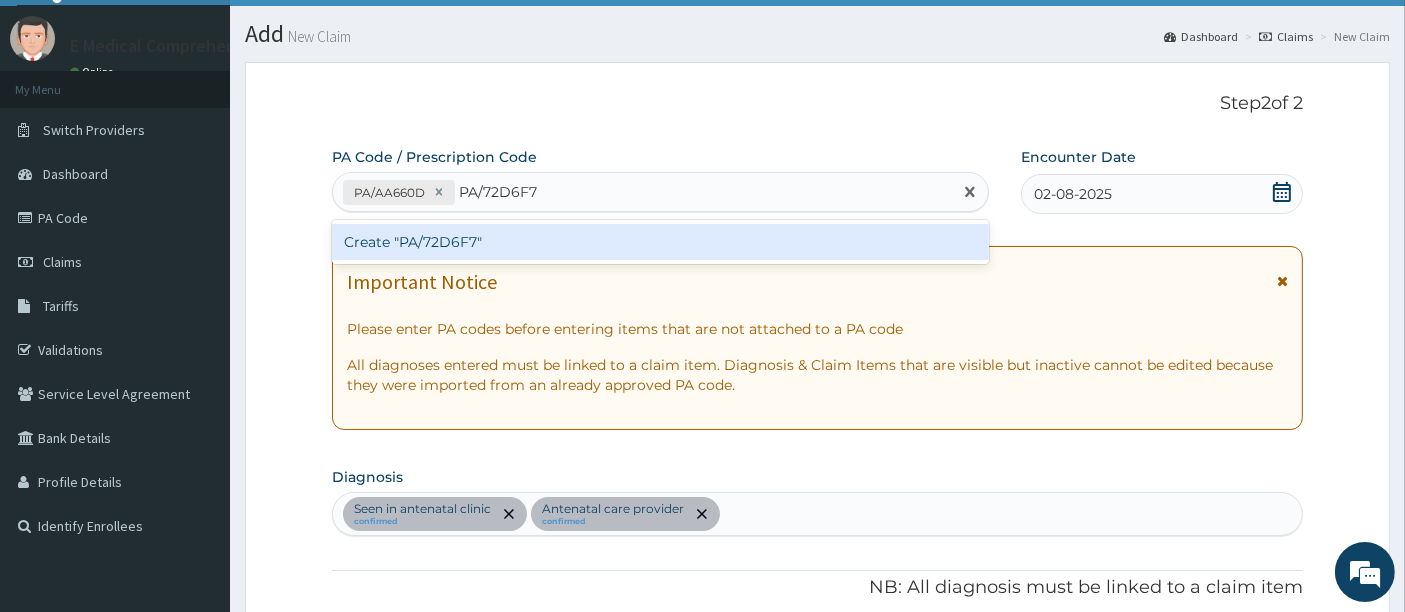 click on "Create "PA/72D6F7"" at bounding box center [661, 242] 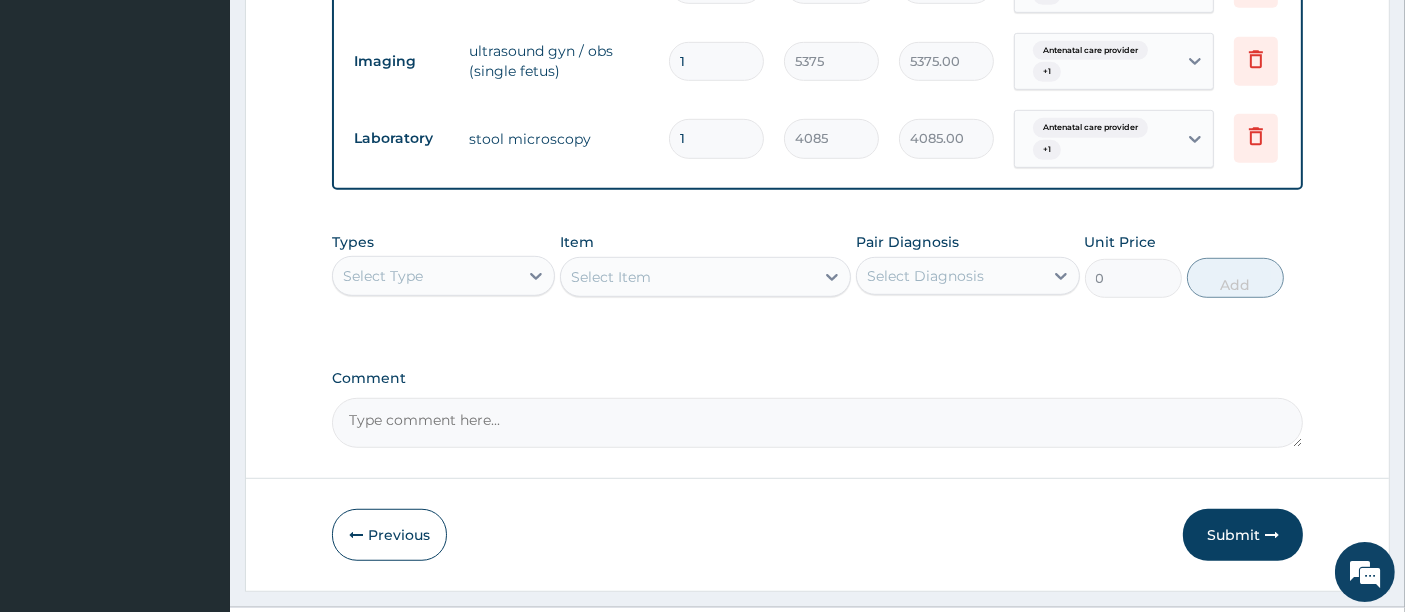 scroll, scrollTop: 1299, scrollLeft: 0, axis: vertical 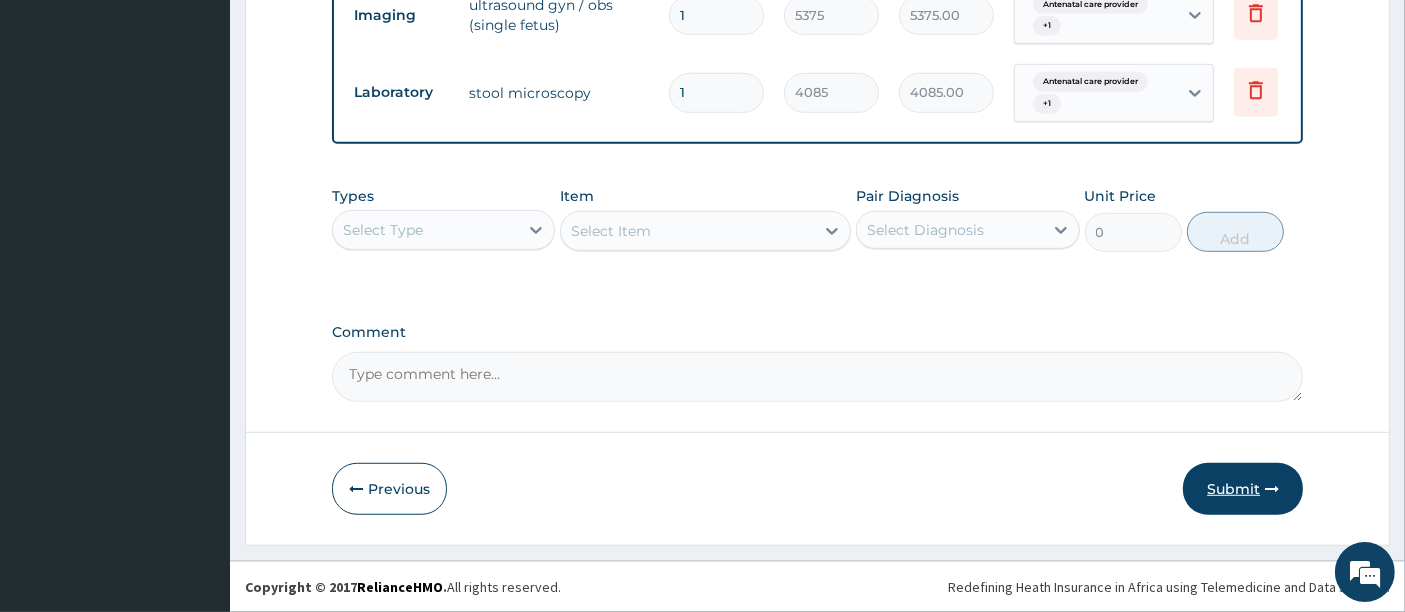 click on "Submit" at bounding box center (1243, 489) 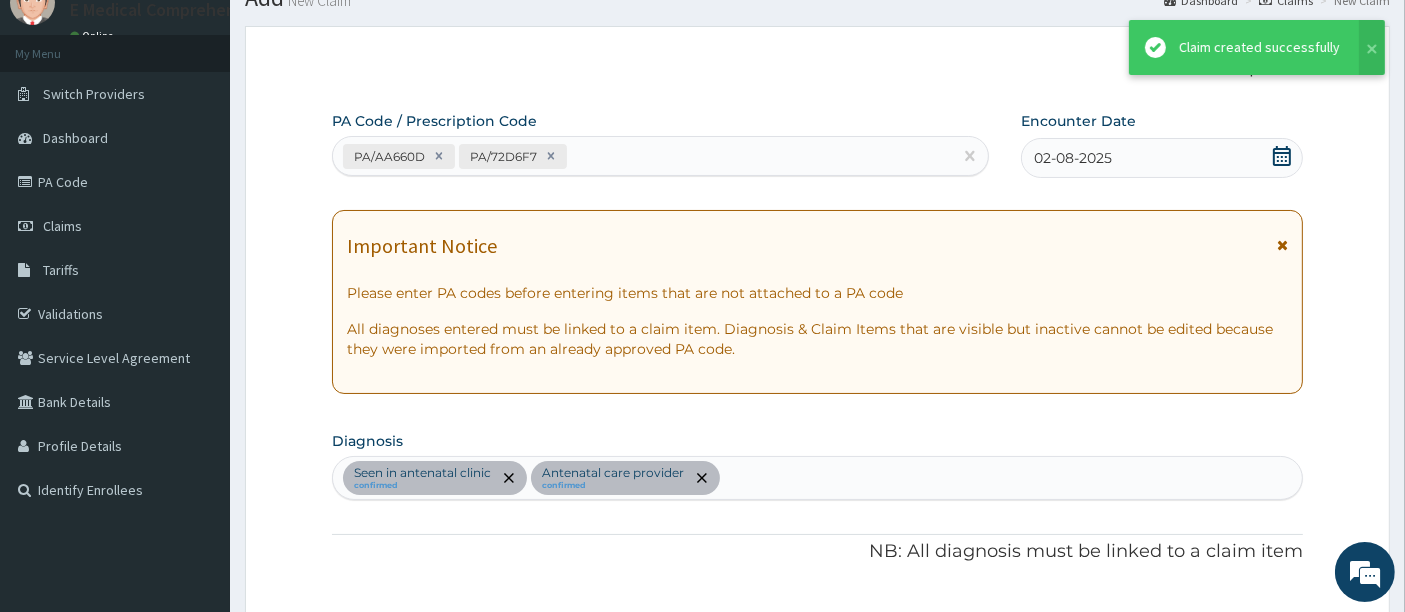 scroll, scrollTop: 1299, scrollLeft: 0, axis: vertical 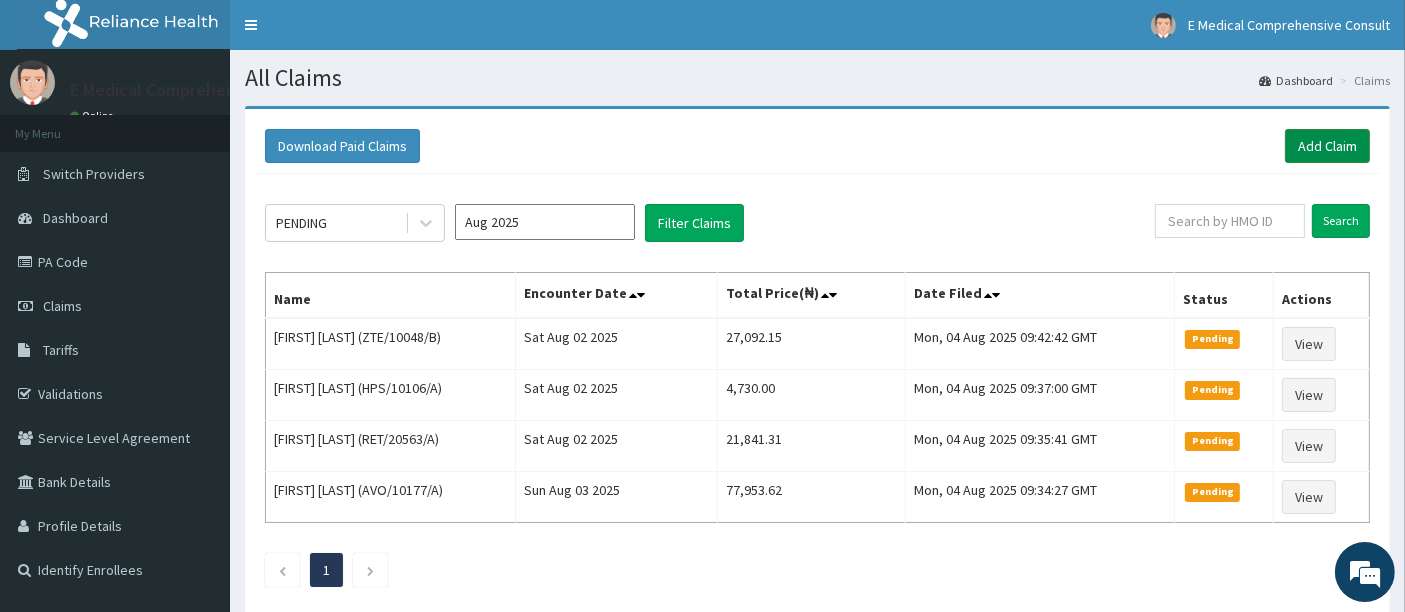 click on "Add Claim" at bounding box center [1327, 146] 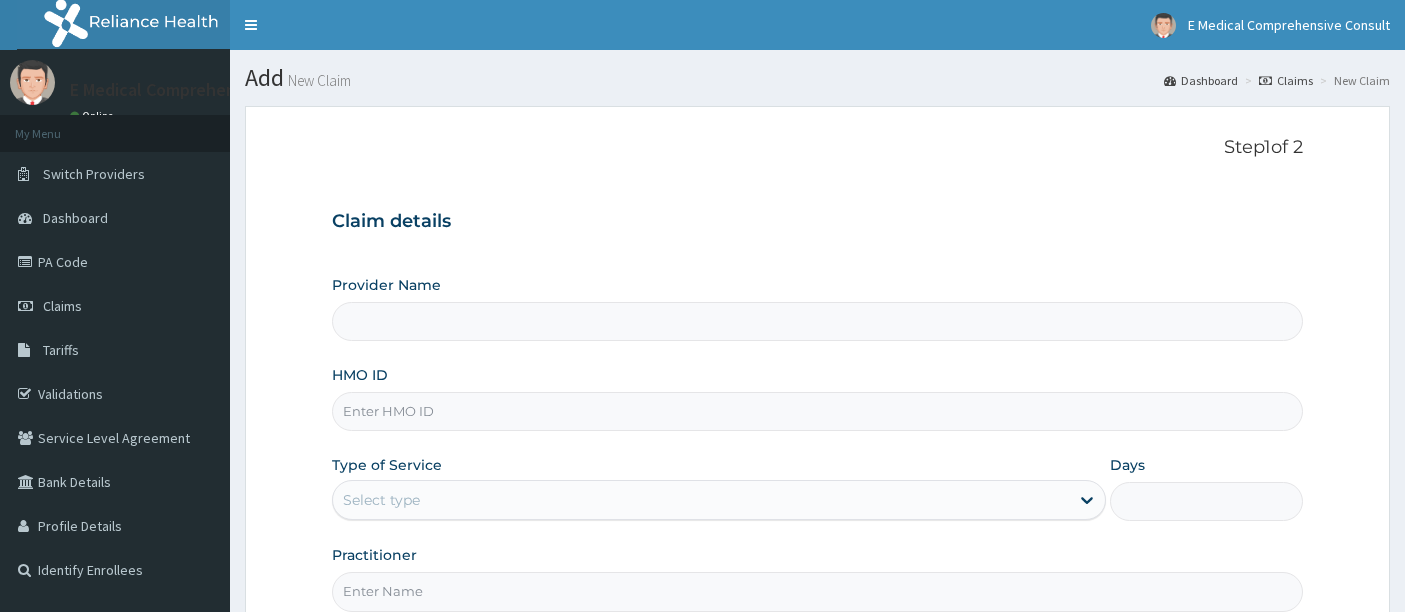 scroll, scrollTop: 0, scrollLeft: 0, axis: both 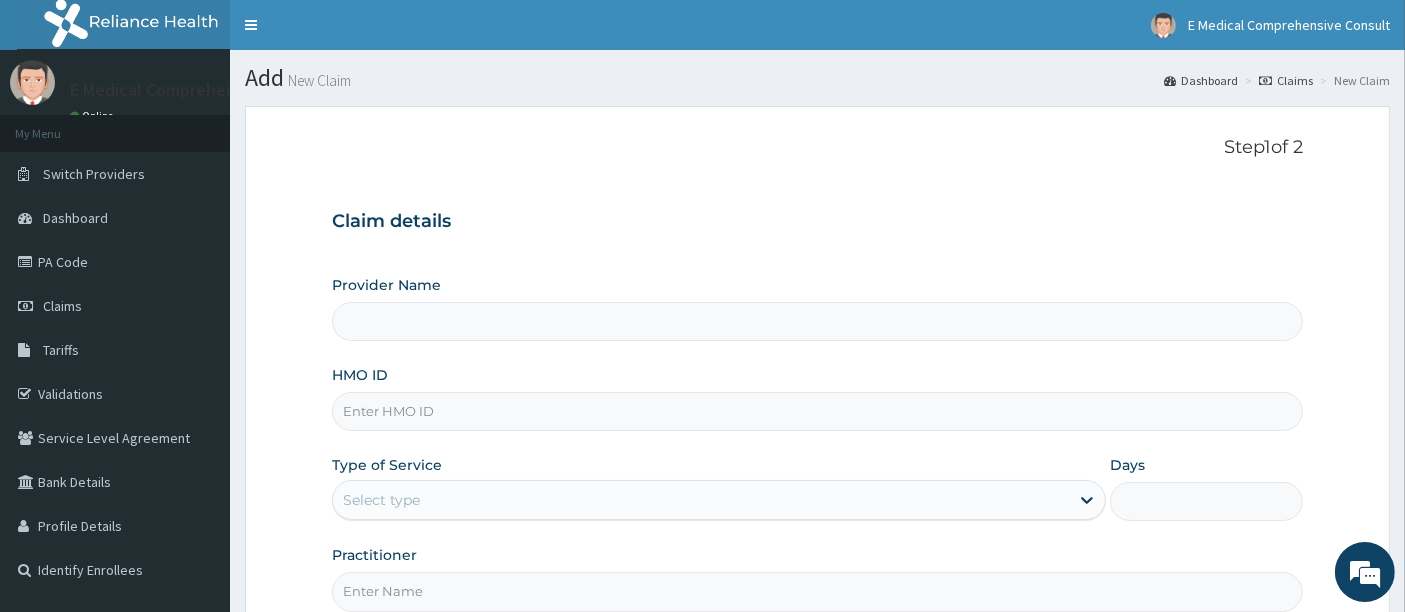 type on "E Medical Comprehensive Consult" 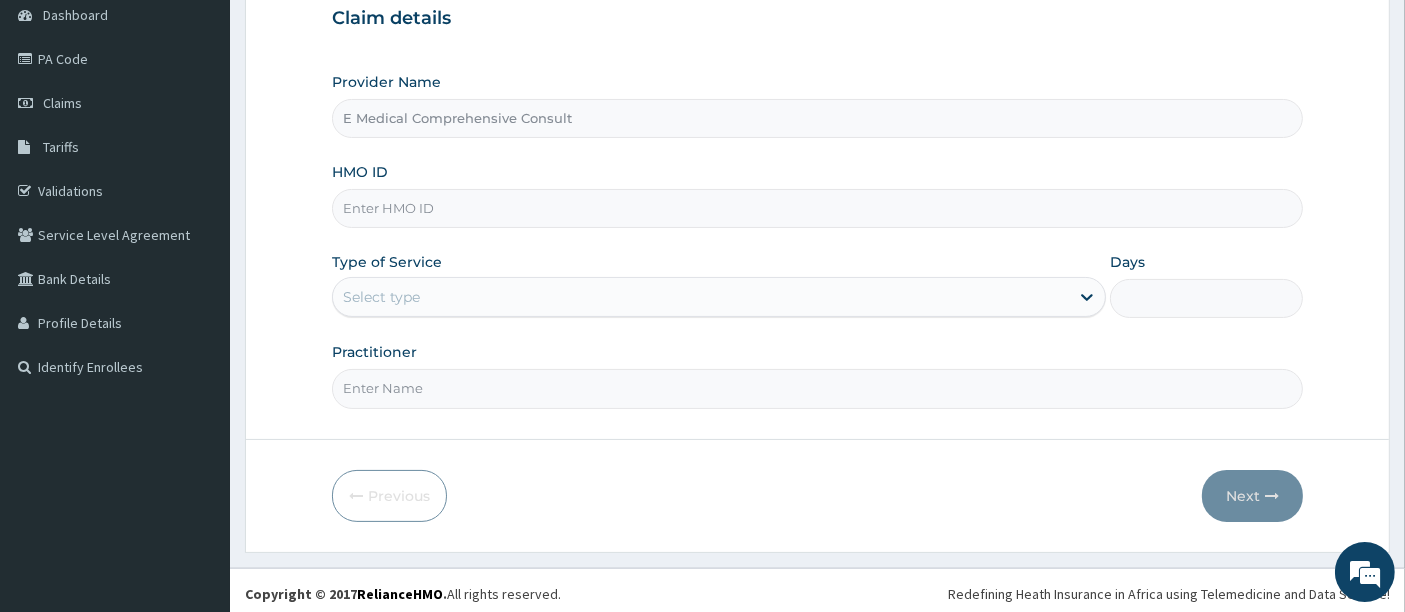 scroll, scrollTop: 205, scrollLeft: 0, axis: vertical 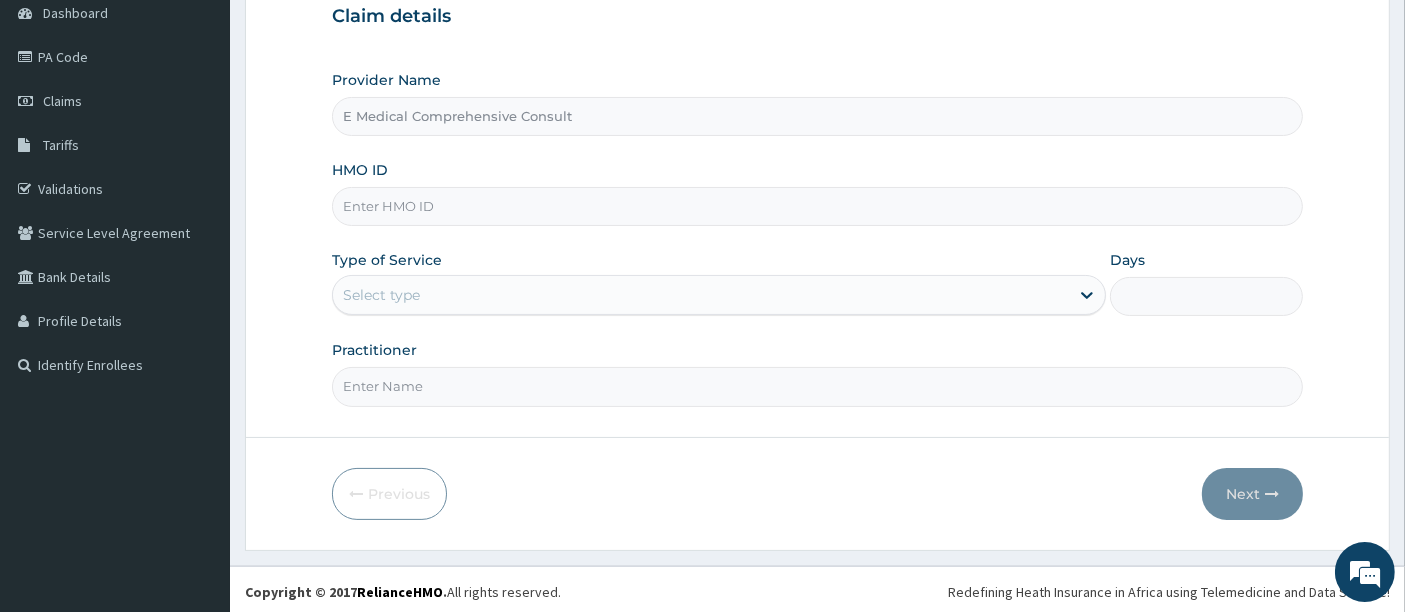 click on "HMO ID" at bounding box center (818, 206) 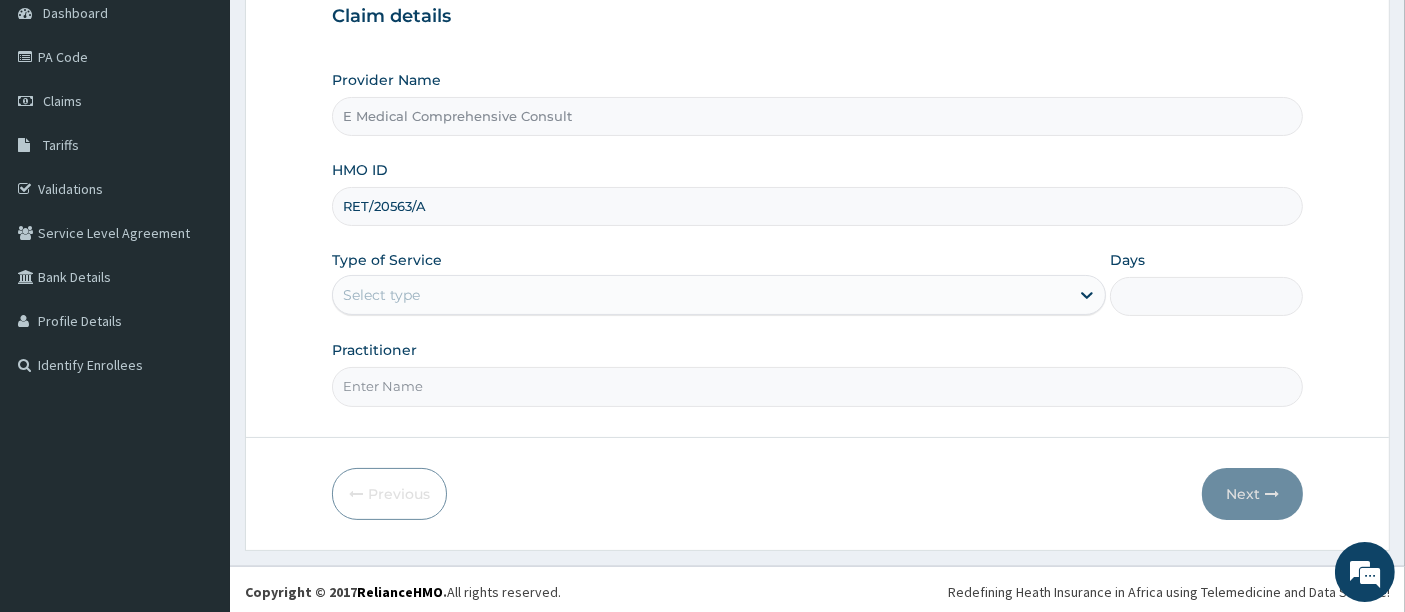 type on "RET/20563/A" 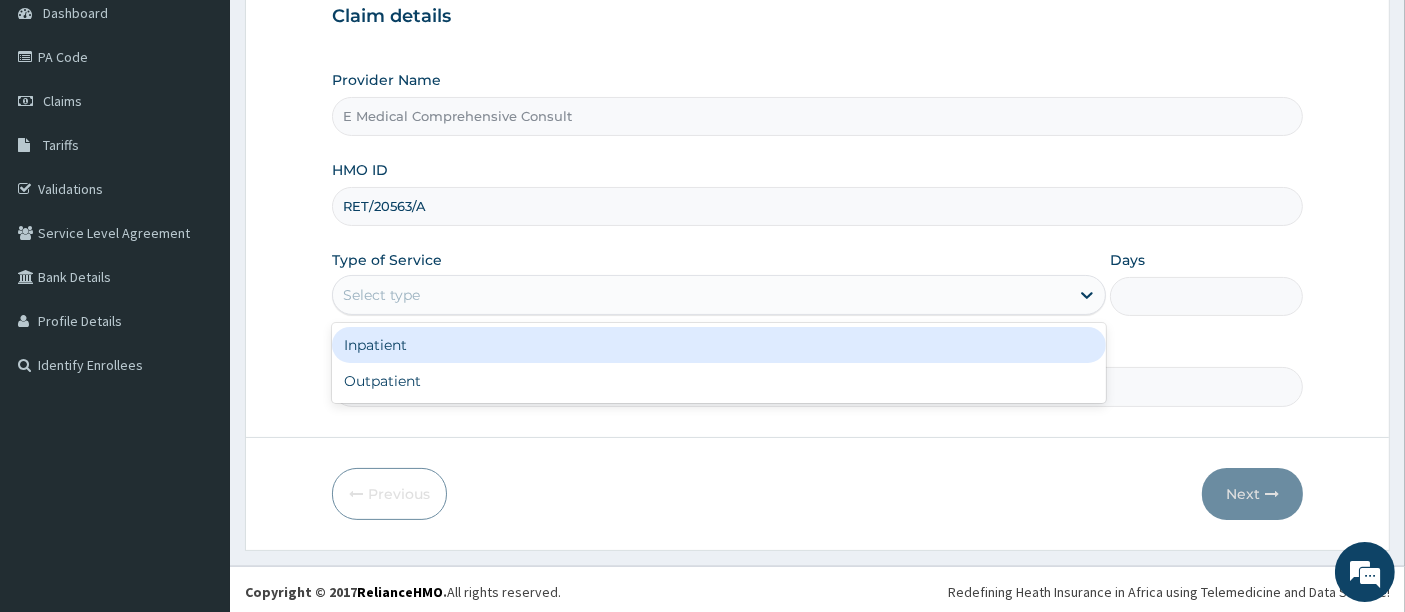 click on "Select type" at bounding box center (701, 295) 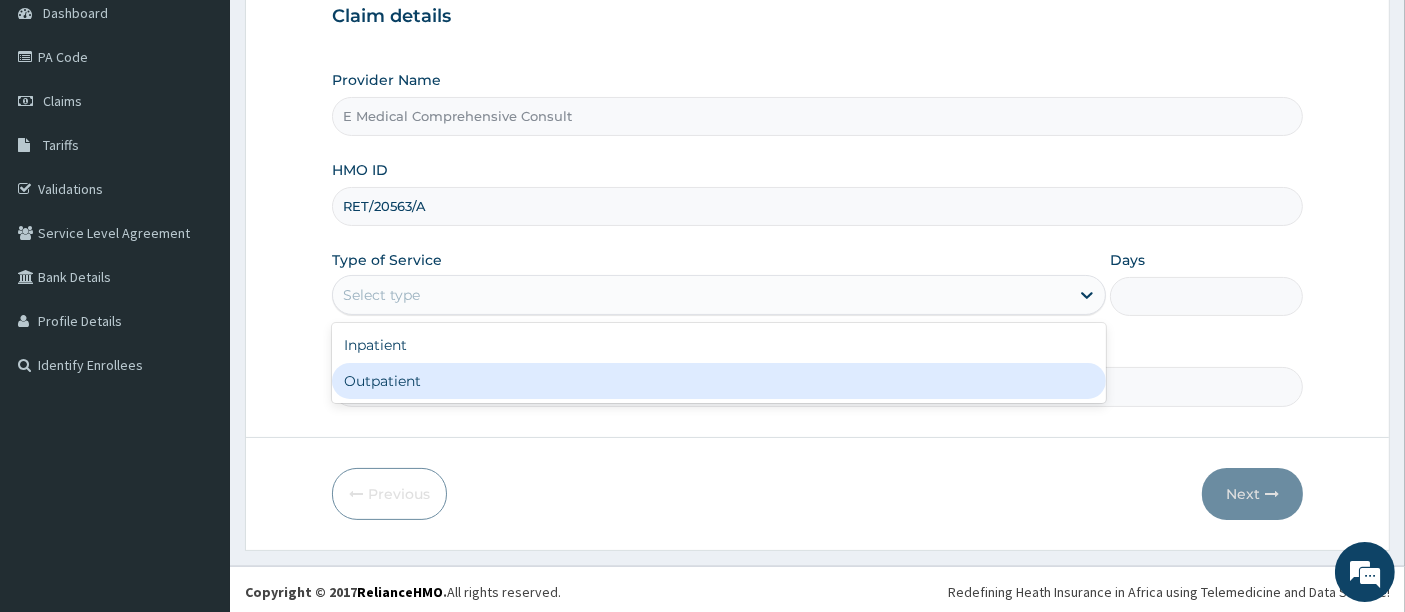 click on "Outpatient" at bounding box center (719, 381) 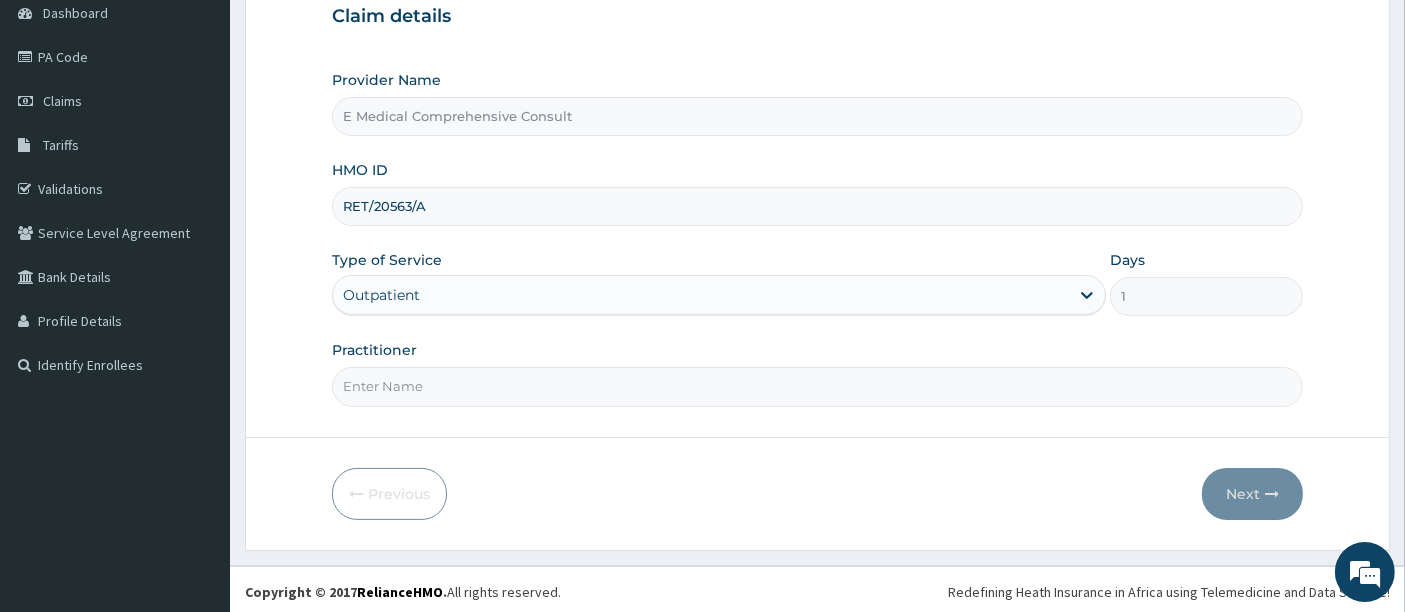 click on "Practitioner" at bounding box center (818, 386) 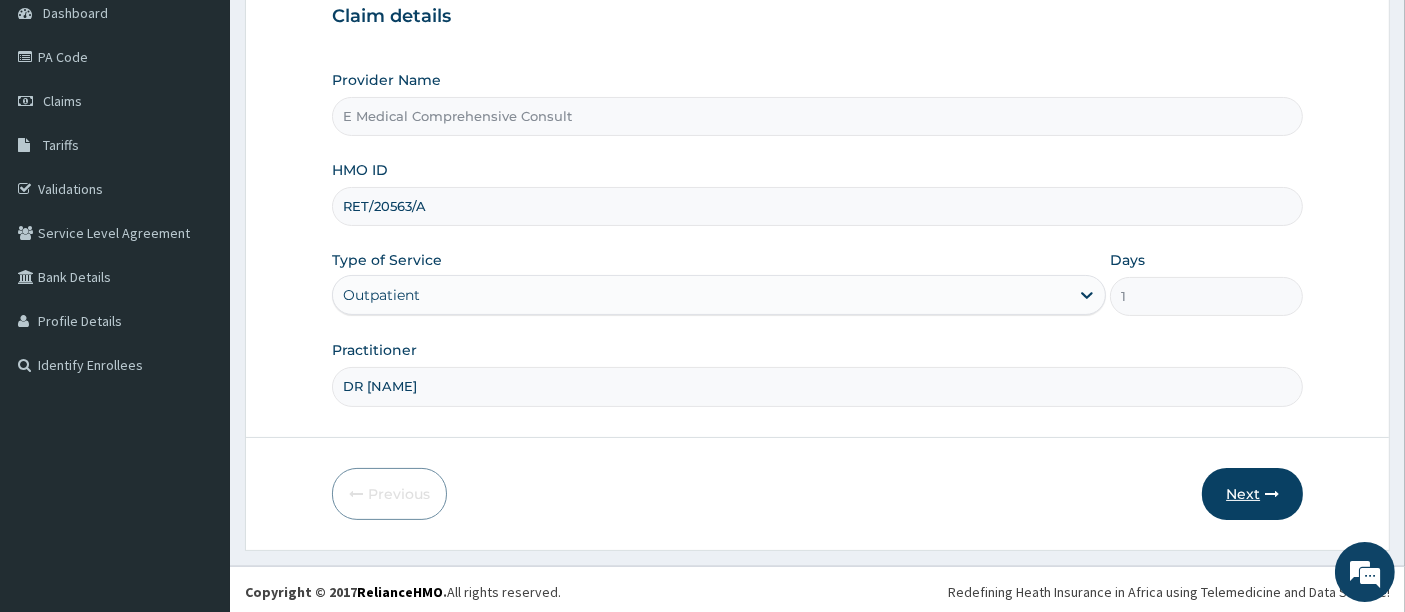 click on "Next" at bounding box center (1252, 494) 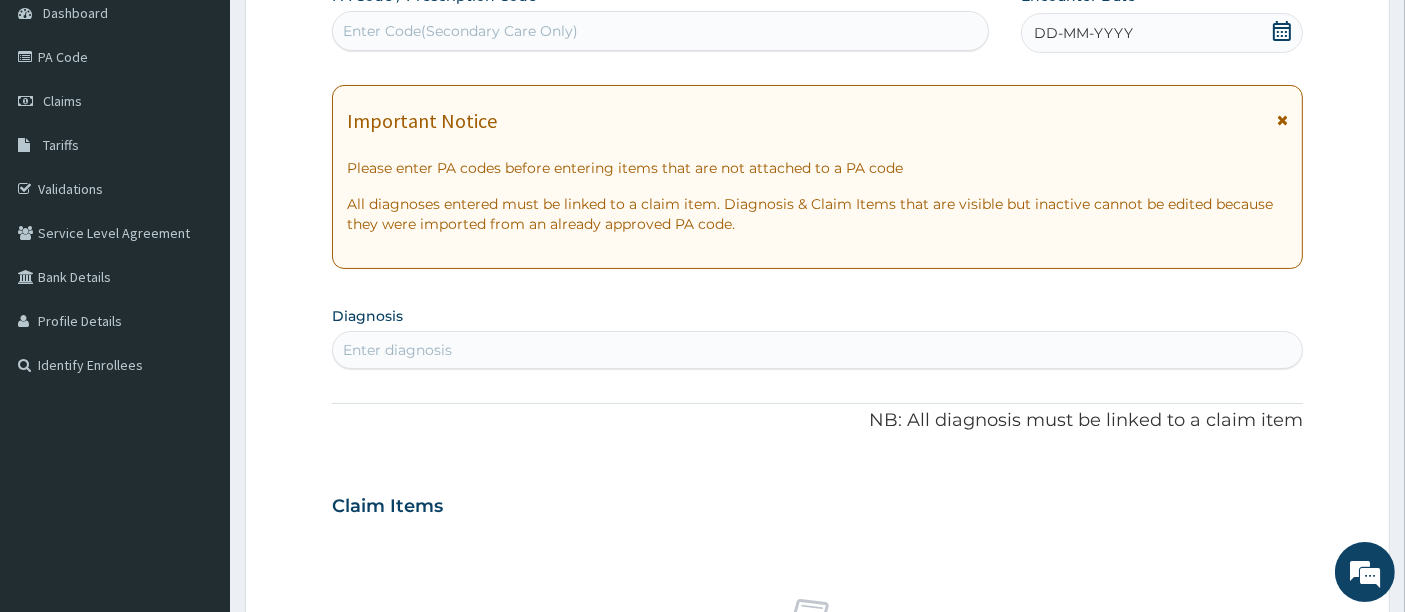 scroll, scrollTop: 0, scrollLeft: 0, axis: both 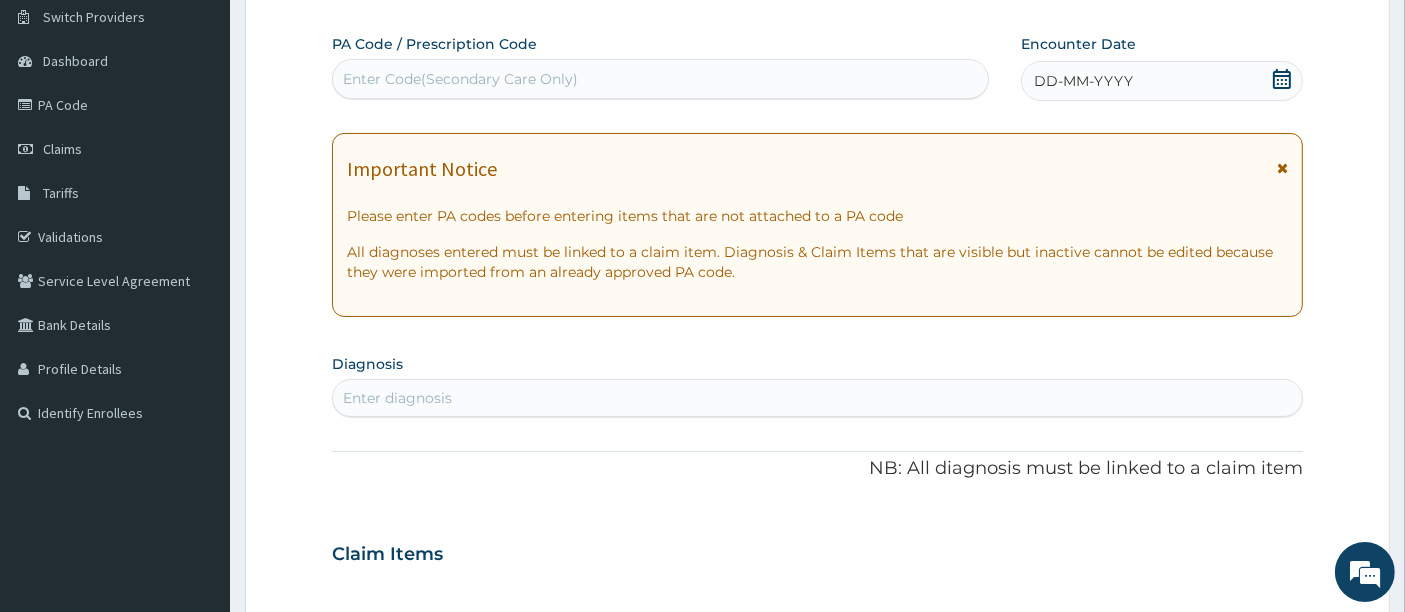 click on "Enter Code(Secondary Care Only)" at bounding box center (460, 79) 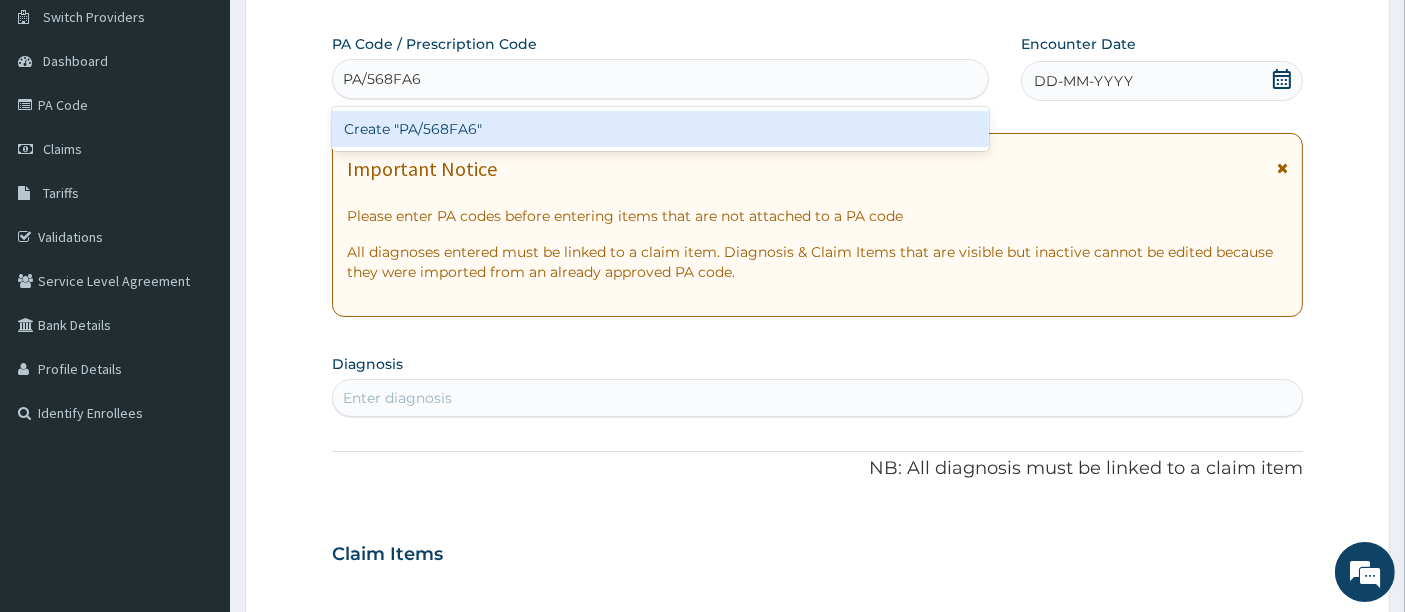 click on "Create "PA/568FA6"" at bounding box center (661, 129) 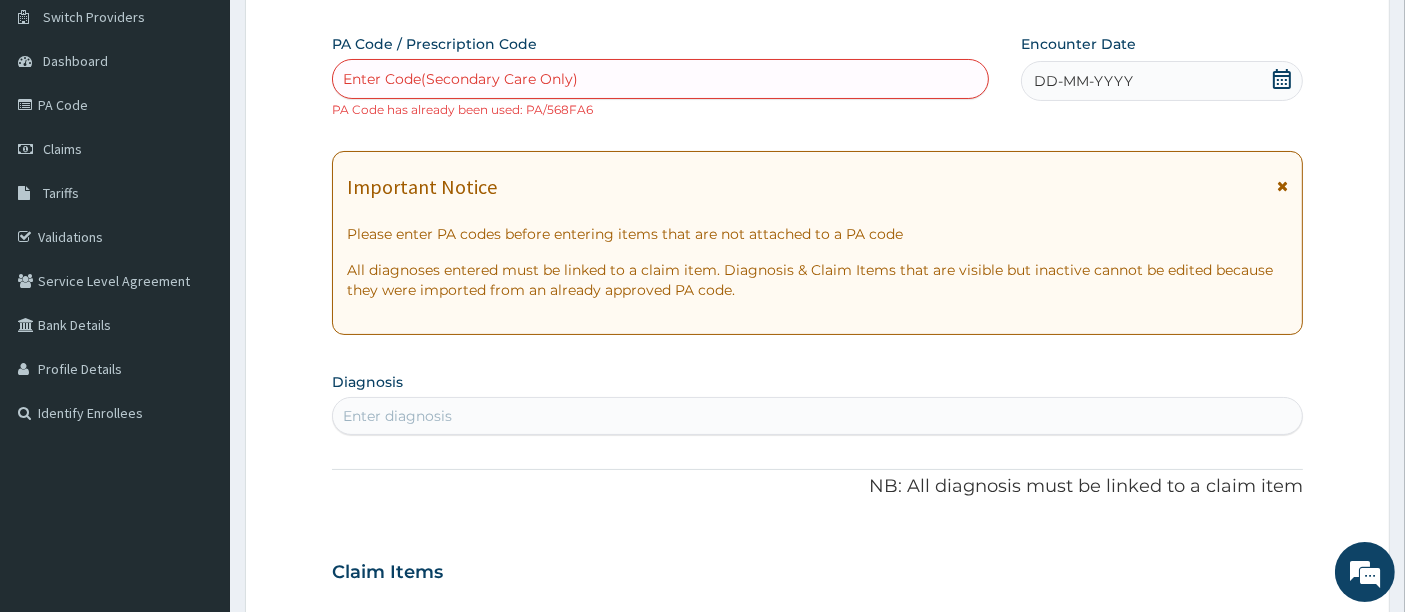 scroll, scrollTop: 0, scrollLeft: 0, axis: both 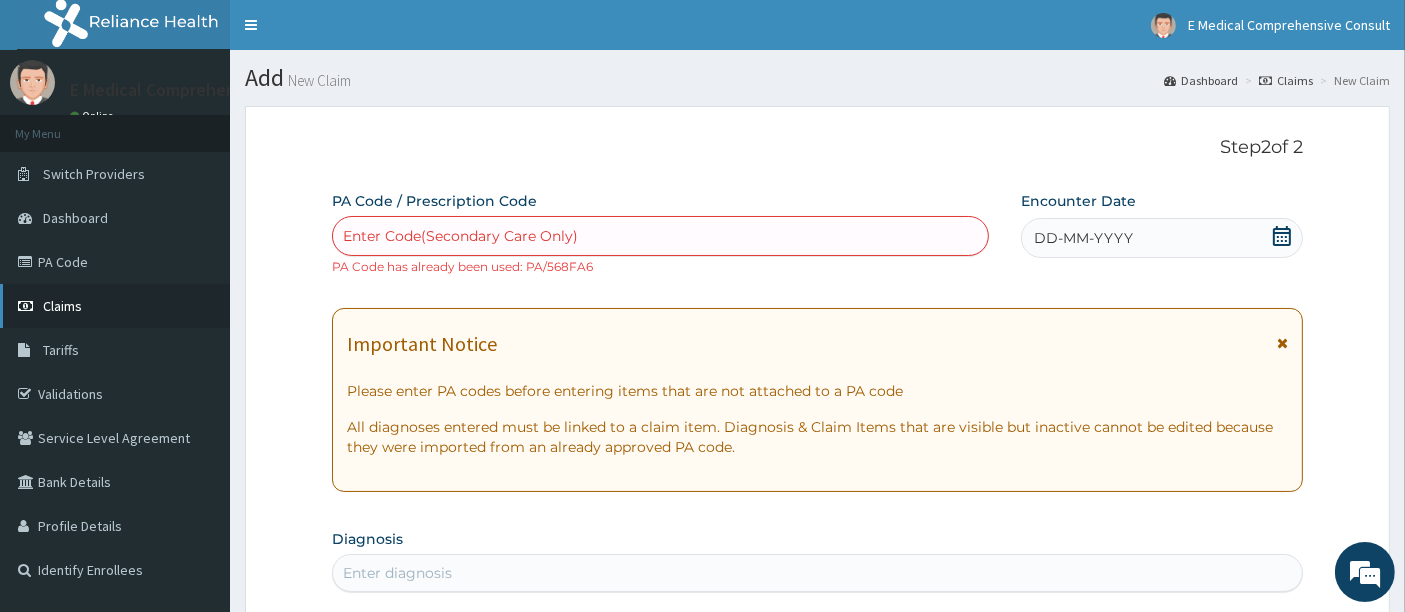 click on "Claims" at bounding box center [62, 306] 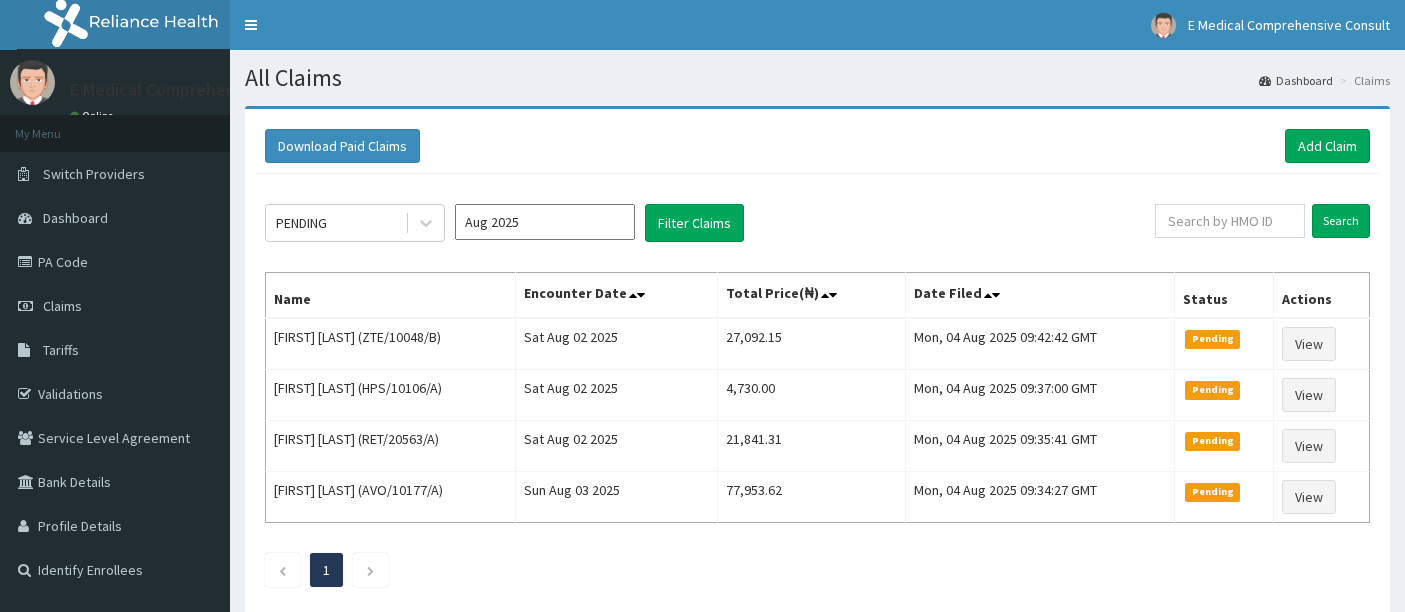 scroll, scrollTop: 0, scrollLeft: 0, axis: both 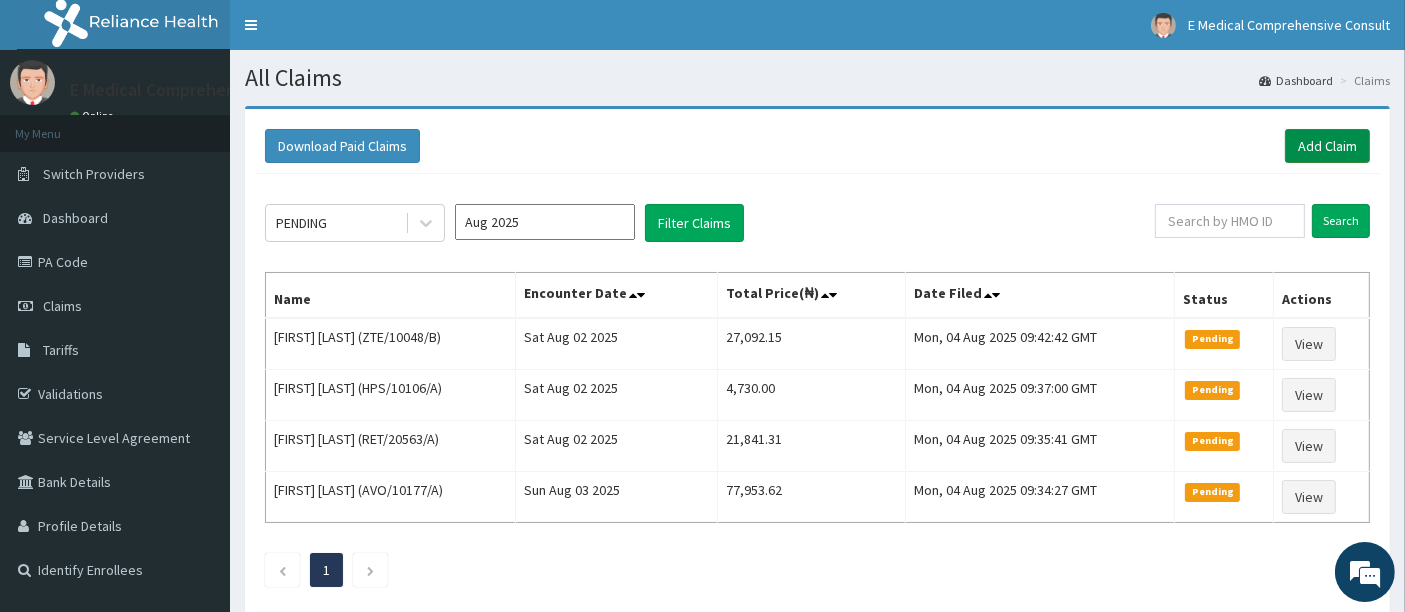 click on "Add Claim" at bounding box center (1327, 146) 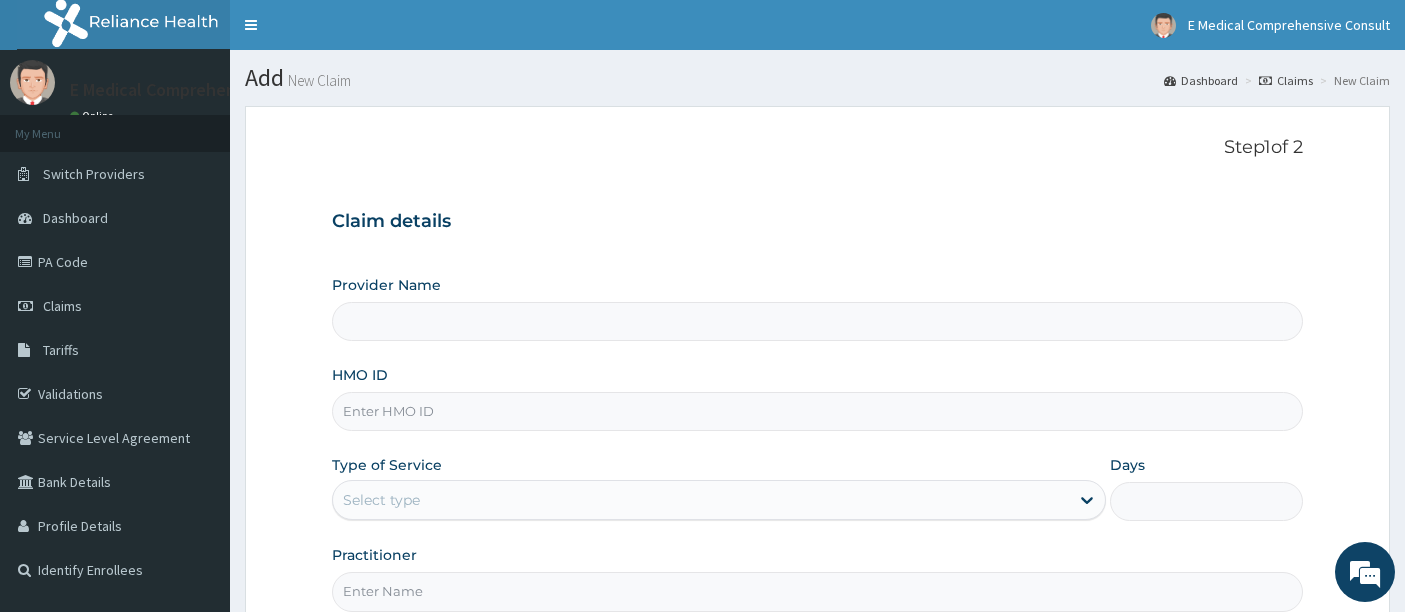 scroll, scrollTop: 0, scrollLeft: 0, axis: both 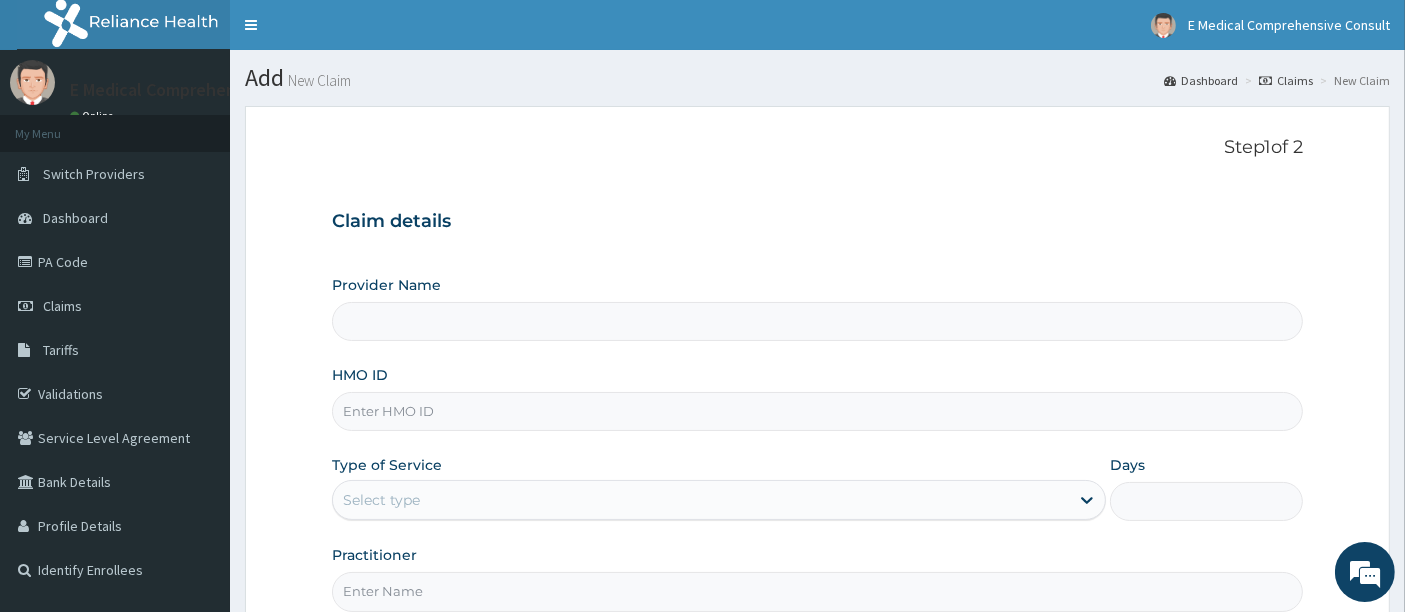 type on "E Medical Comprehensive Consult" 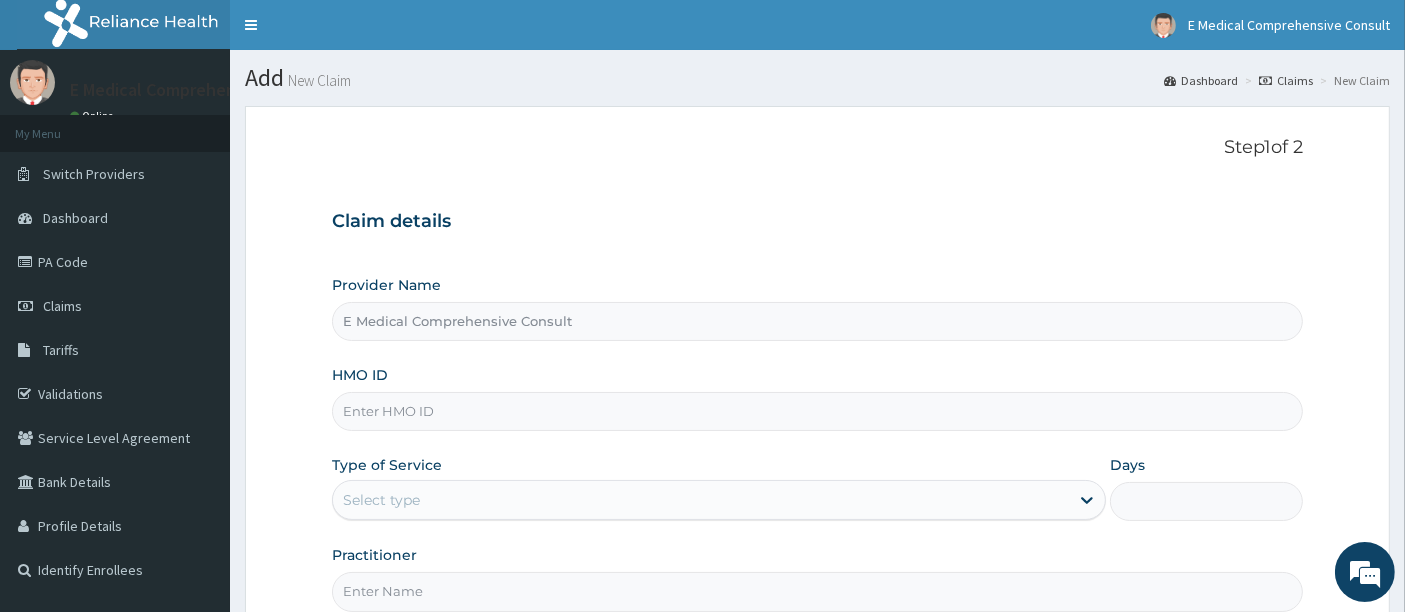scroll, scrollTop: 0, scrollLeft: 0, axis: both 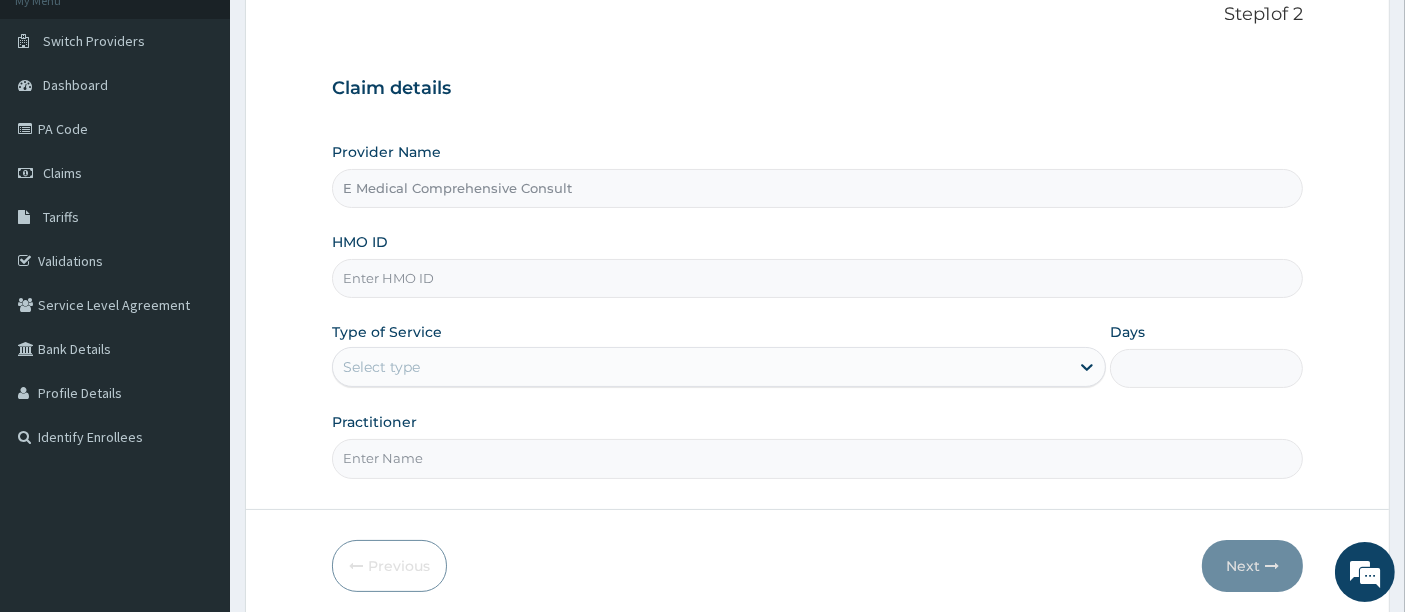 click on "HMO ID" at bounding box center (818, 278) 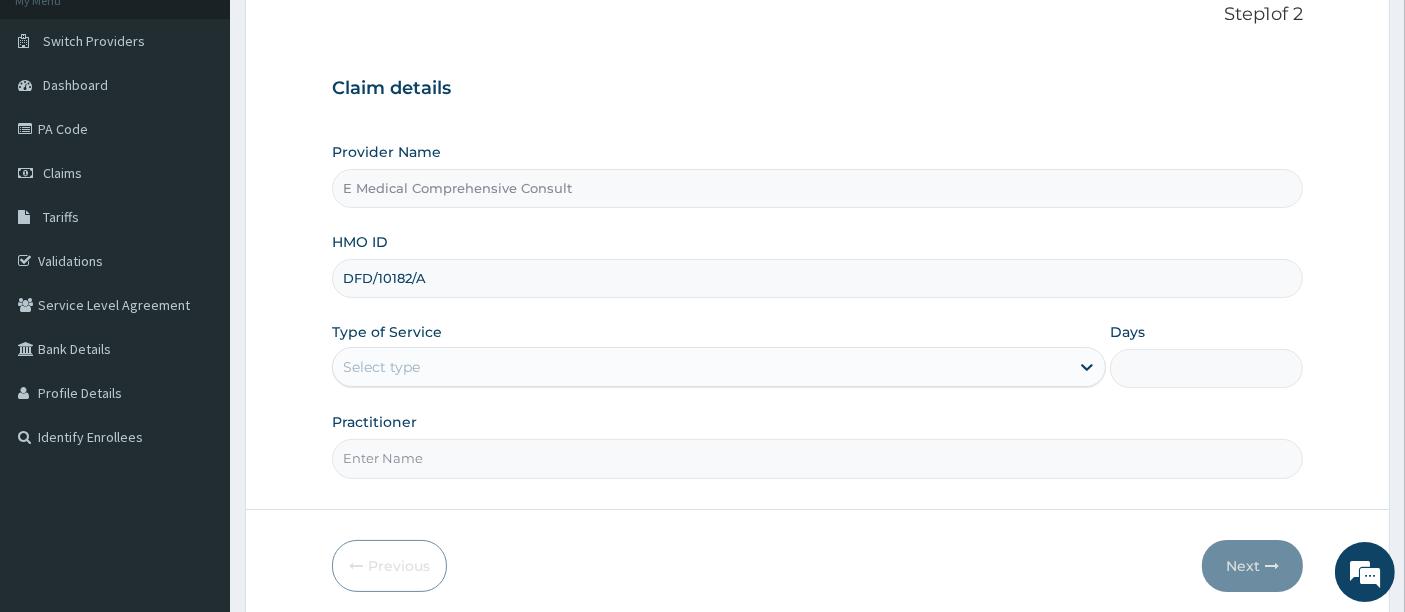 type on "DFD/10182/A" 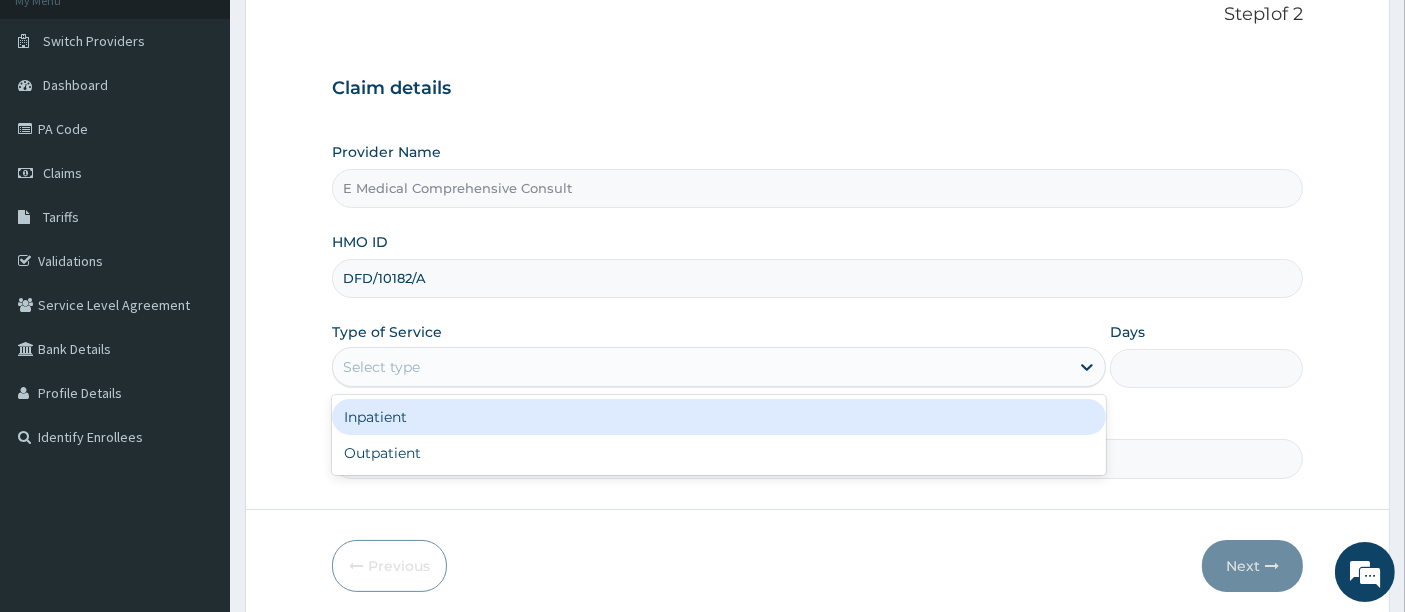 click on "Select type" at bounding box center (381, 367) 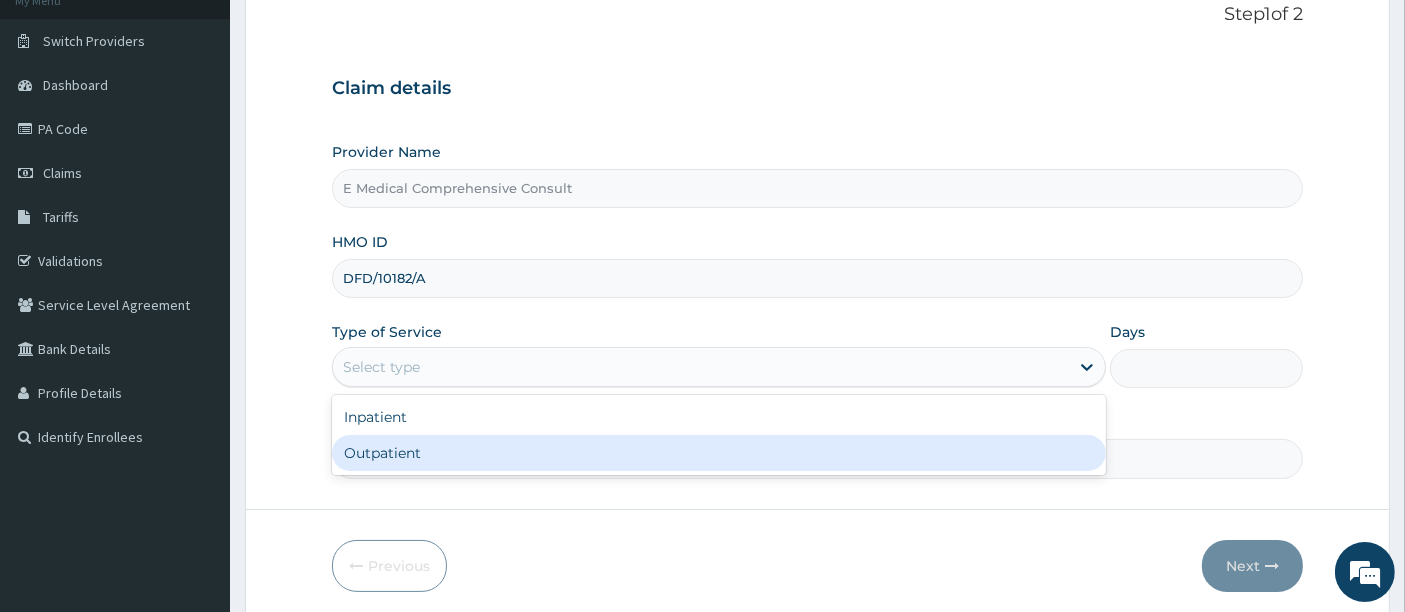 click on "Outpatient" at bounding box center [719, 453] 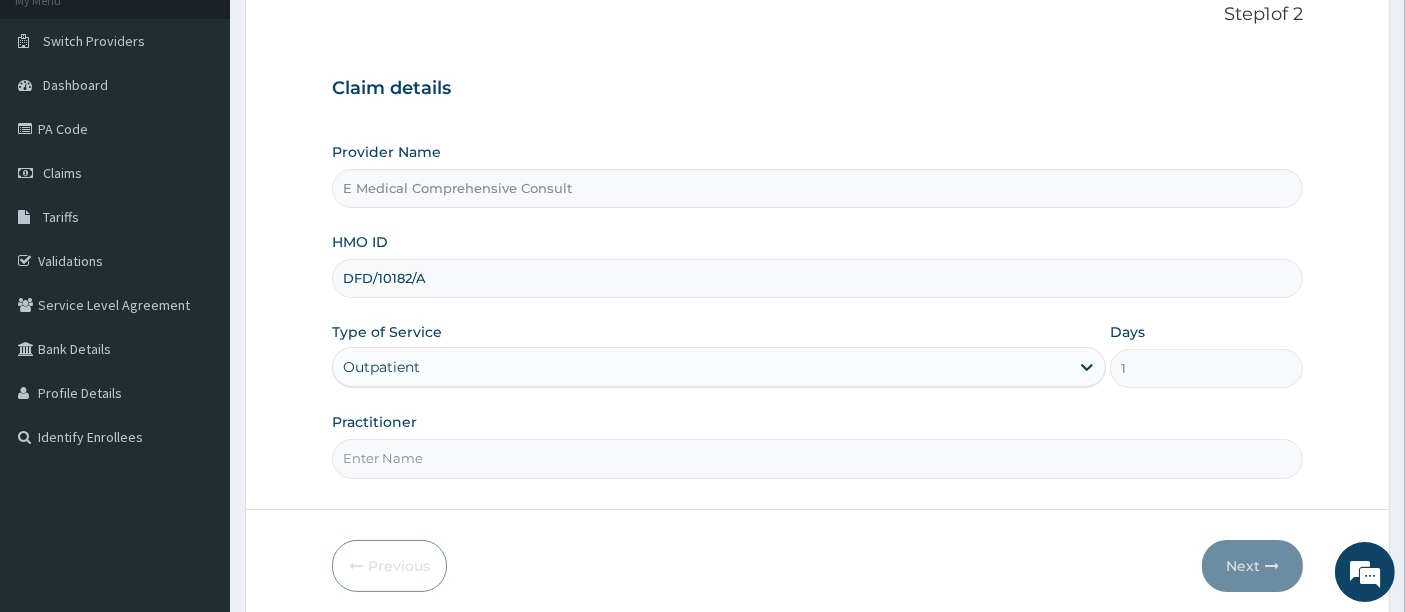 click on "Practitioner" at bounding box center (818, 458) 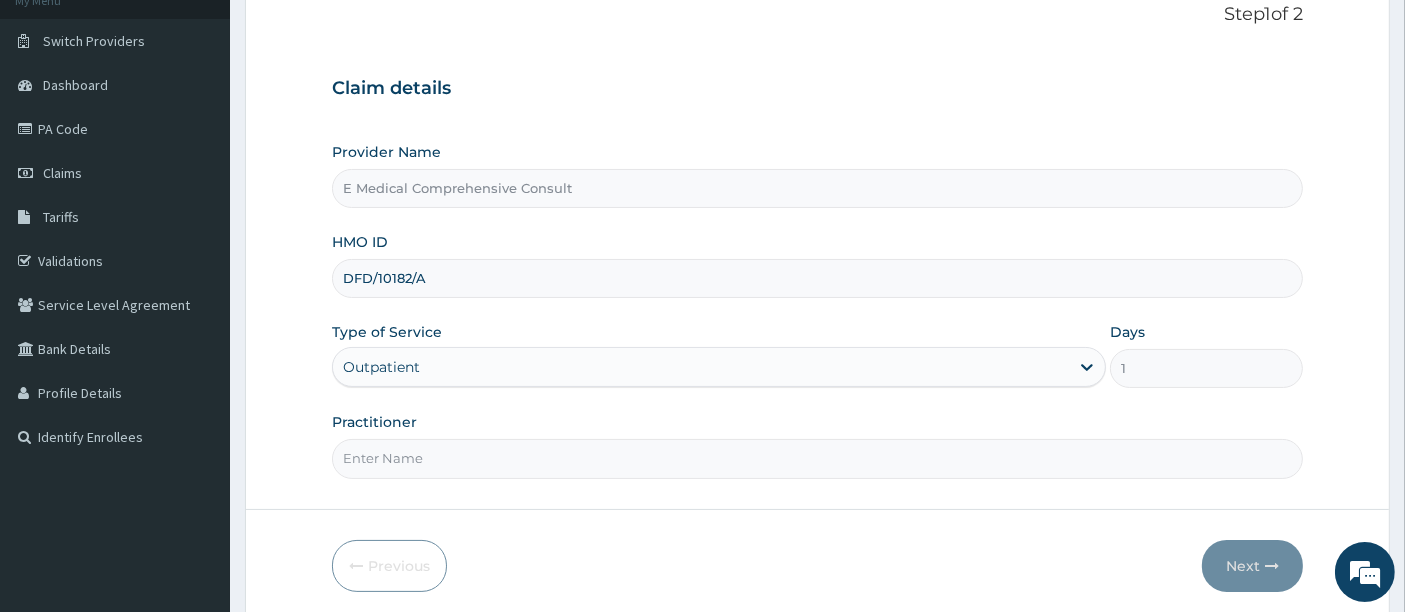 type on "DR OKAFOR" 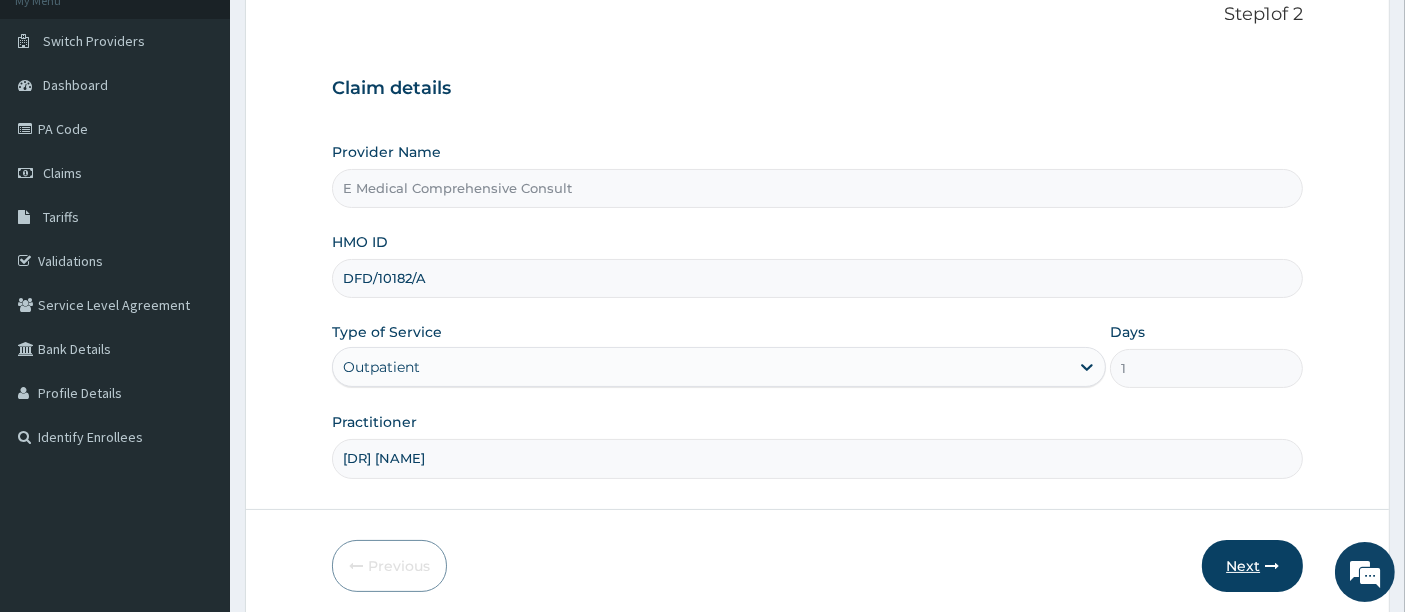 click on "Next" at bounding box center (1252, 566) 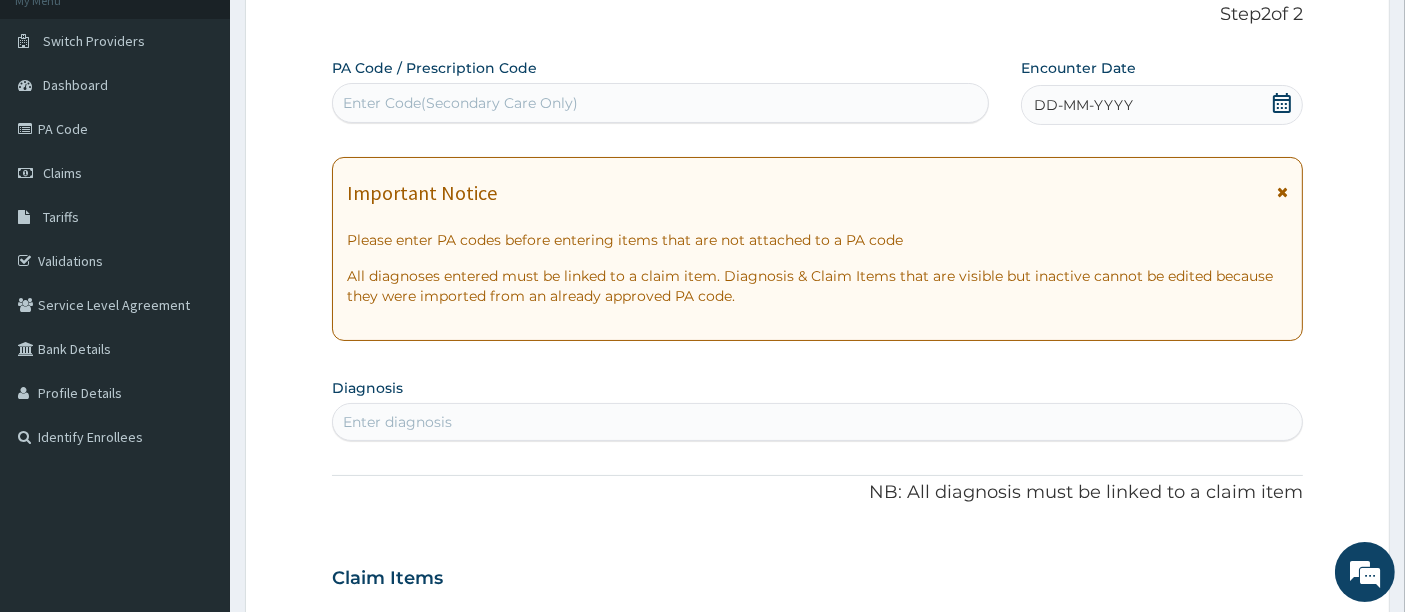 click on "Enter Code(Secondary Care Only)" at bounding box center [460, 103] 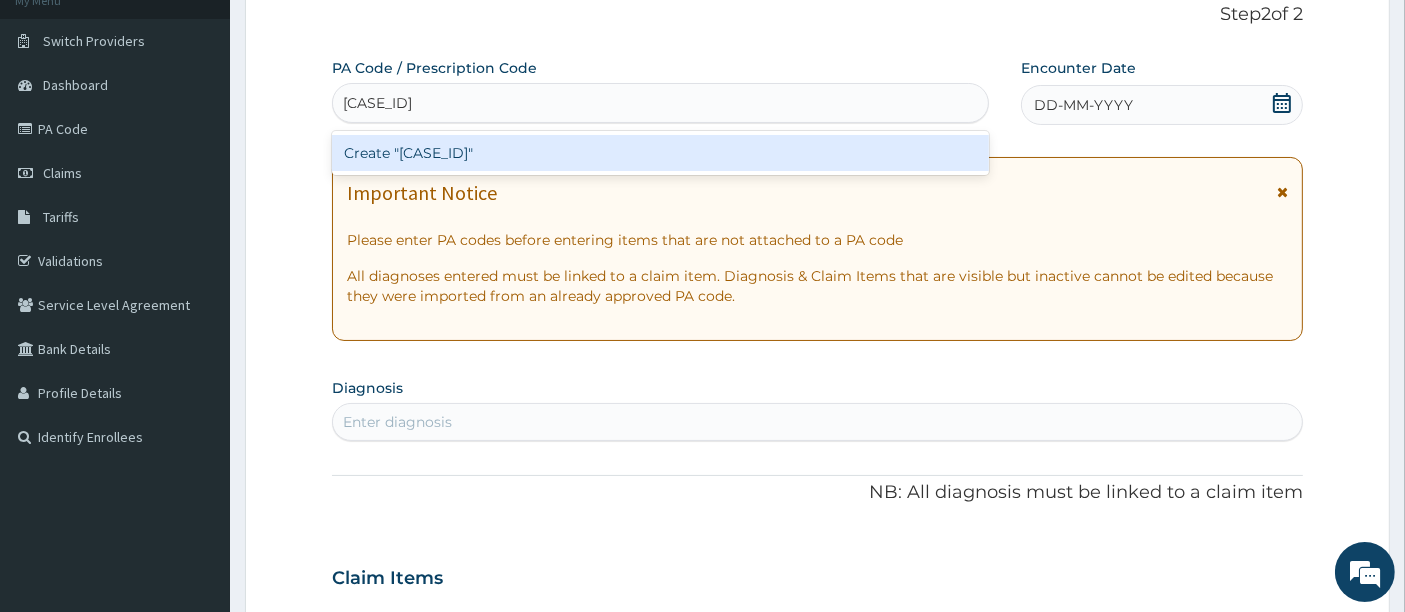 click on "Create "PA/08FF77"" at bounding box center (661, 153) 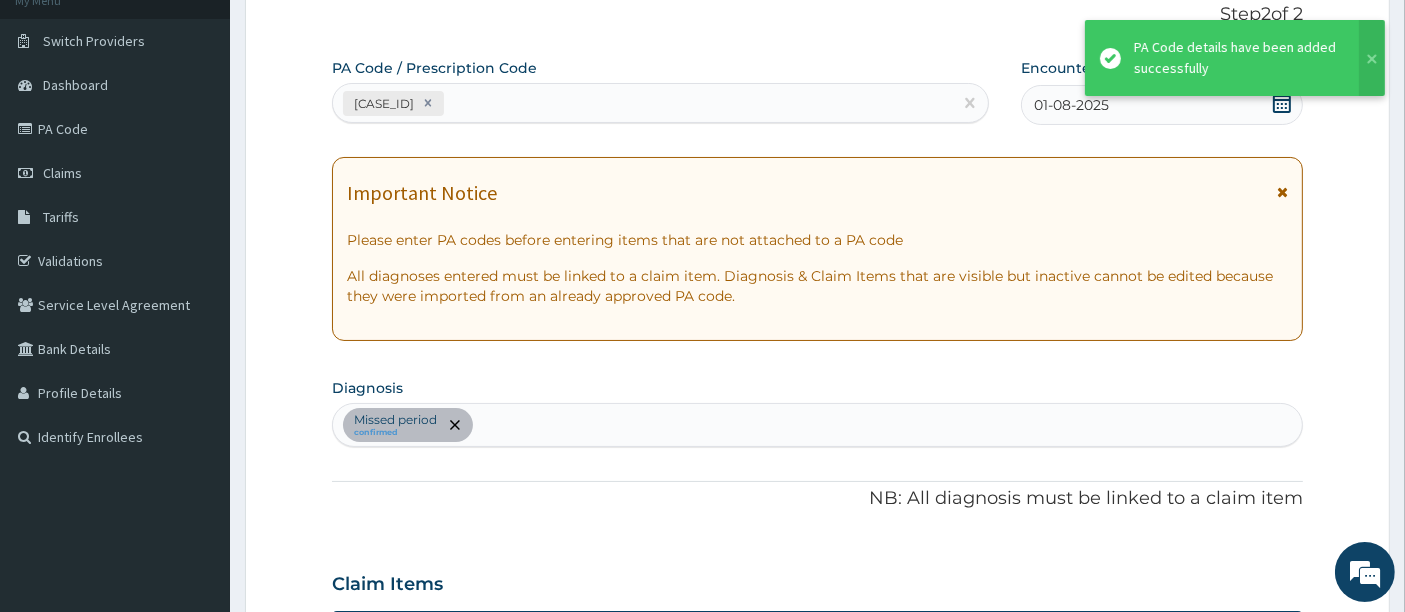 scroll, scrollTop: 597, scrollLeft: 0, axis: vertical 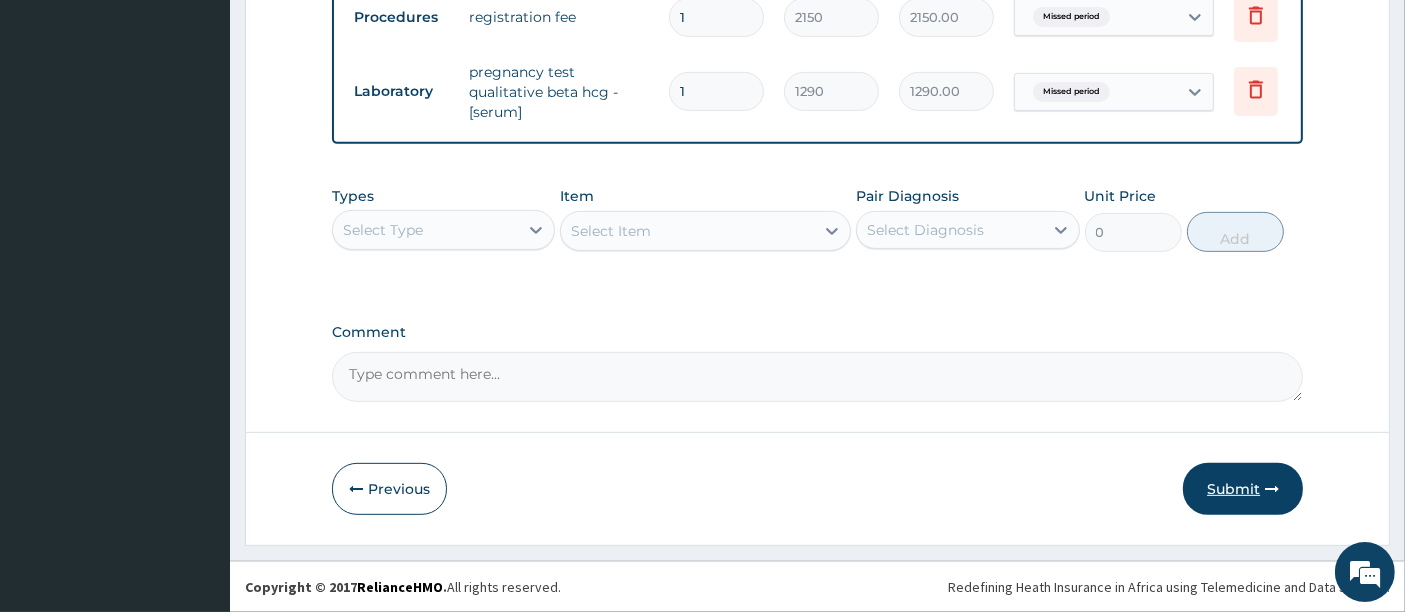 click on "Submit" at bounding box center (1243, 489) 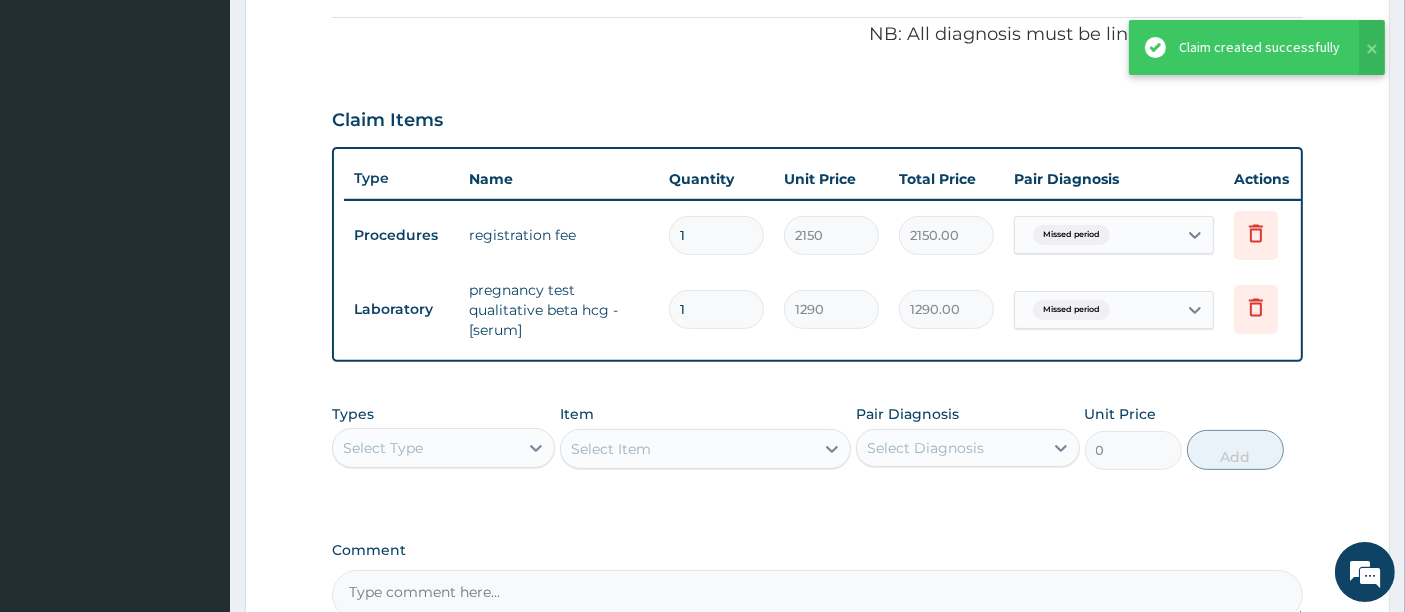 scroll, scrollTop: 499, scrollLeft: 0, axis: vertical 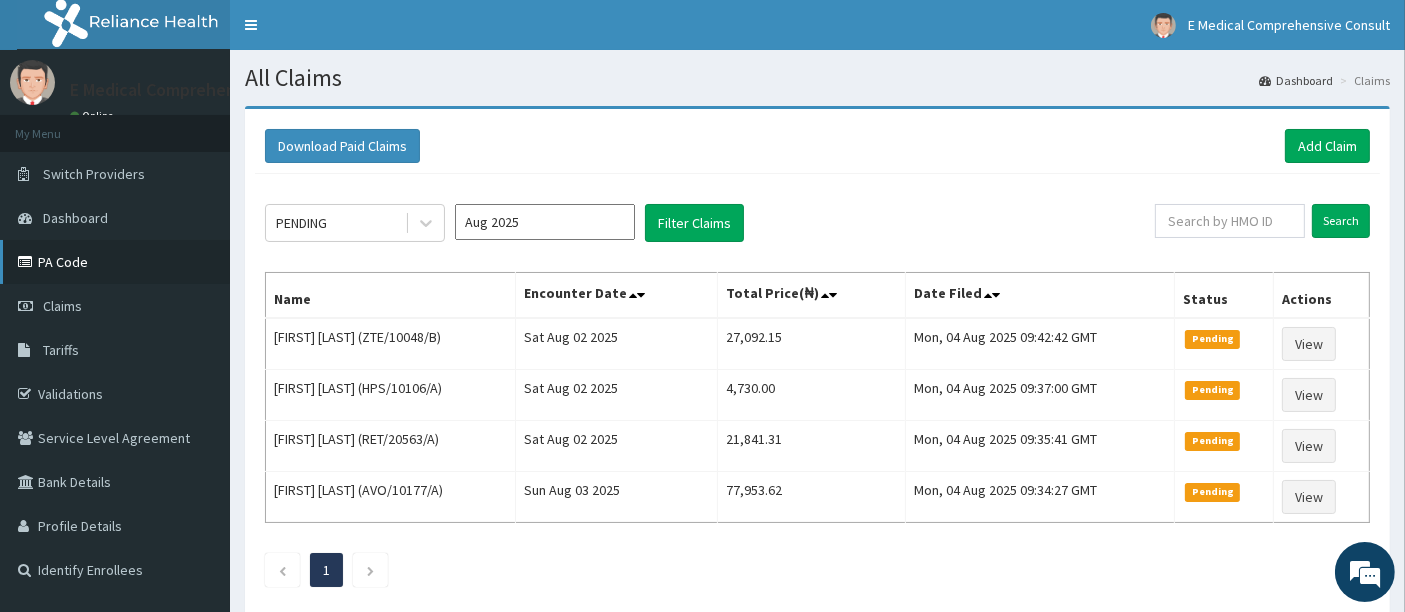 click on "PA Code" at bounding box center (115, 262) 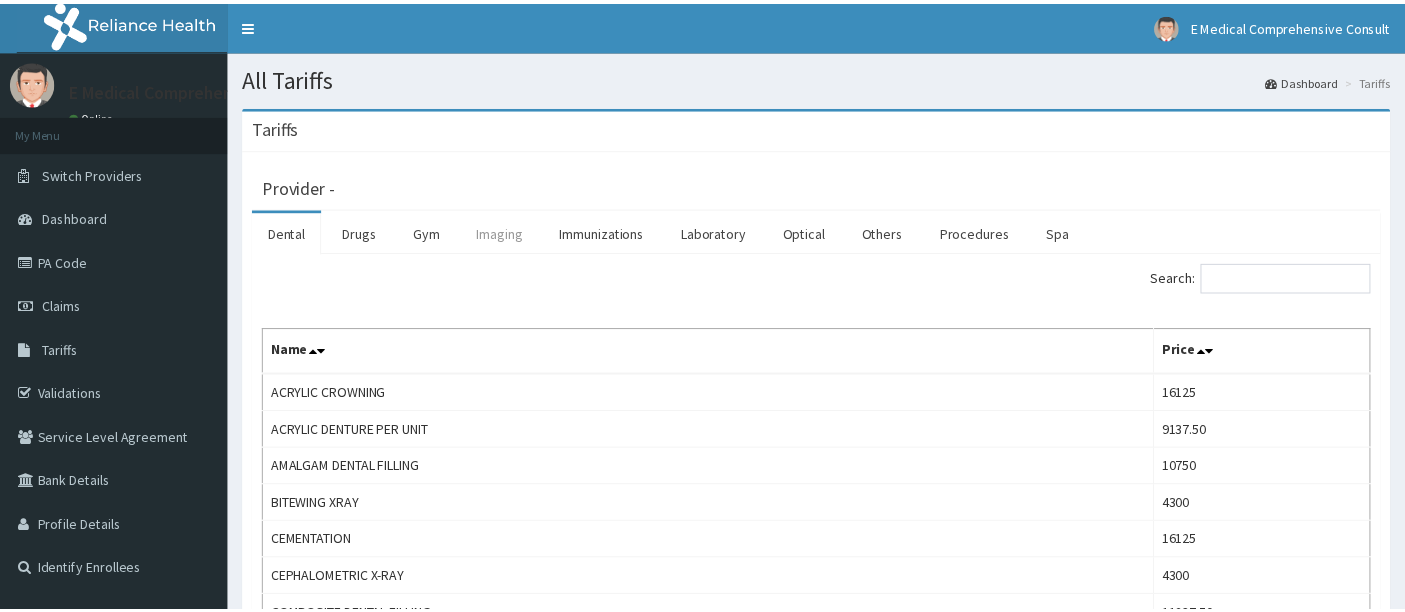 scroll, scrollTop: 0, scrollLeft: 0, axis: both 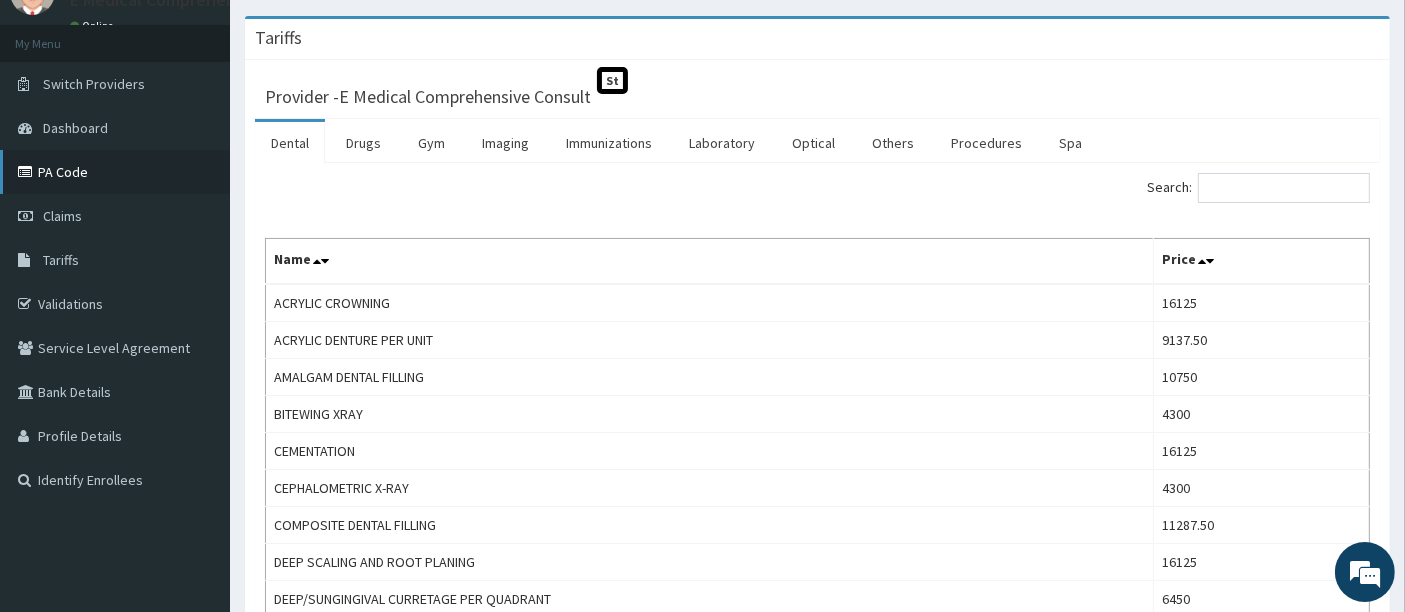 click on "PA Code" at bounding box center (115, 172) 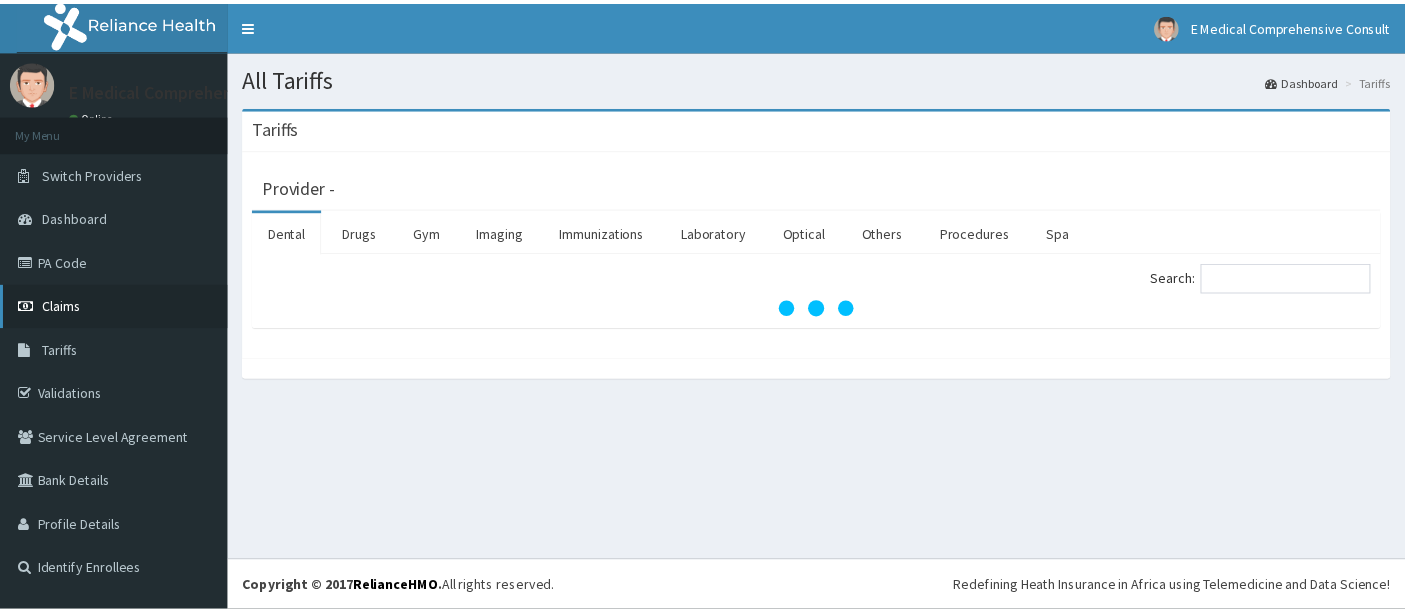 scroll, scrollTop: 0, scrollLeft: 0, axis: both 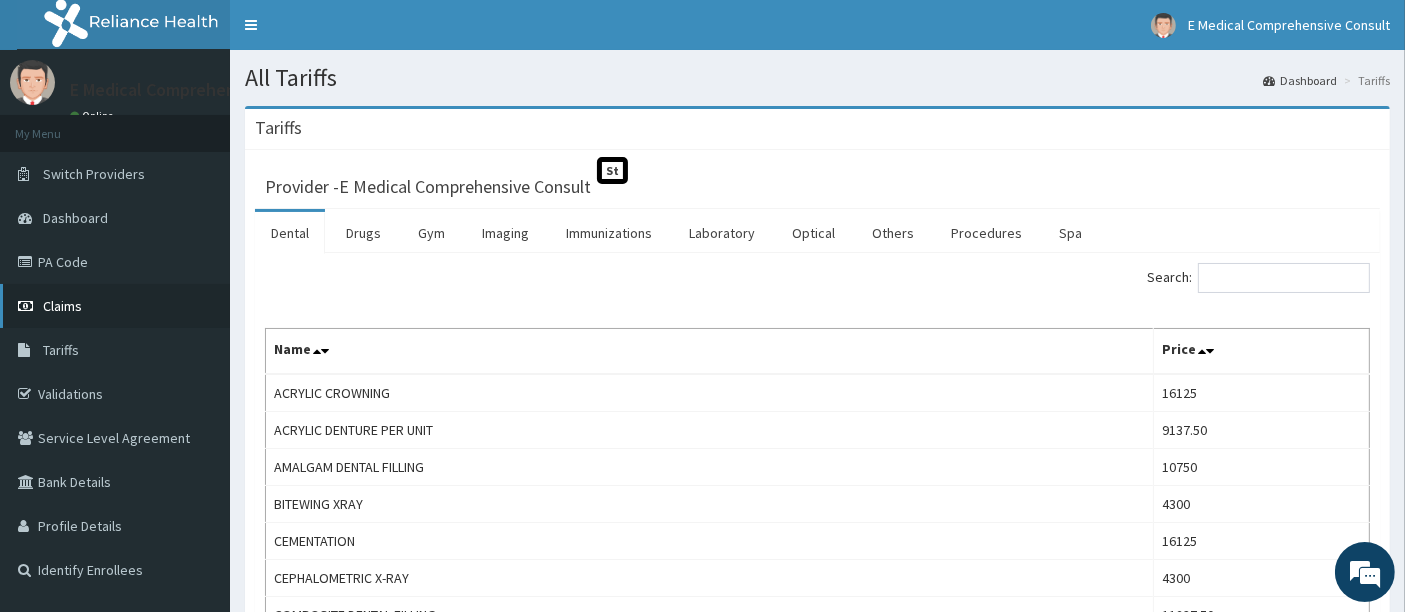 click on "Claims" at bounding box center (115, 306) 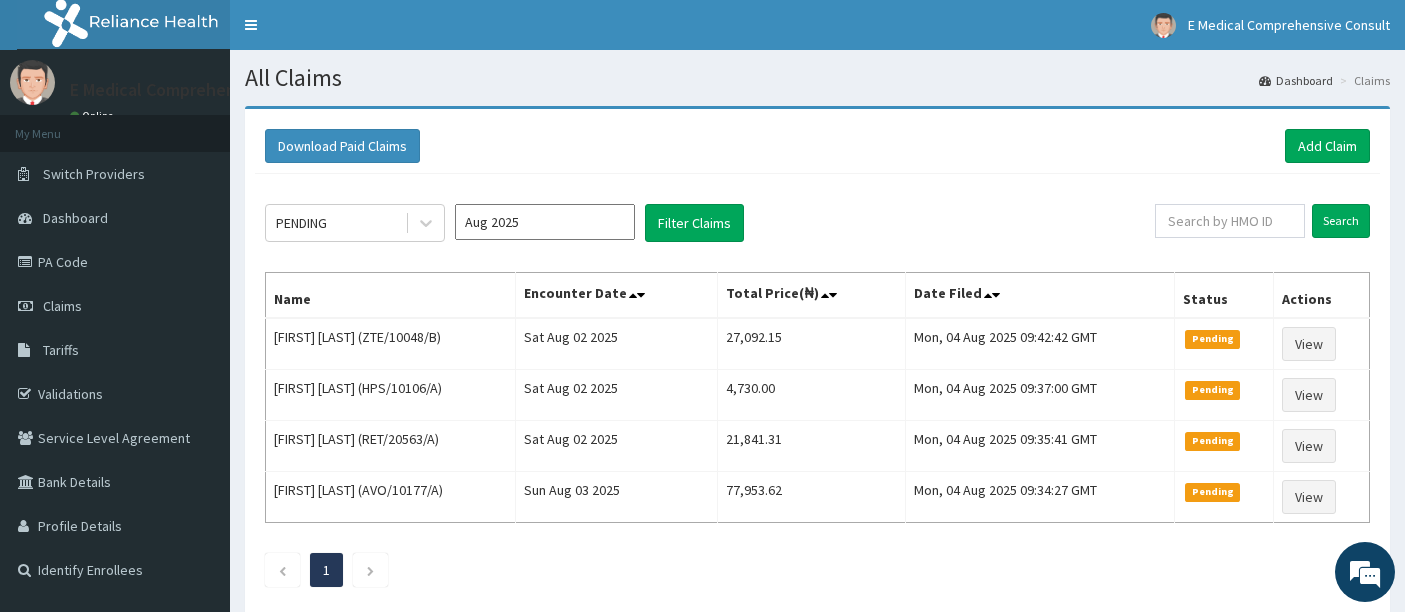 scroll, scrollTop: 0, scrollLeft: 0, axis: both 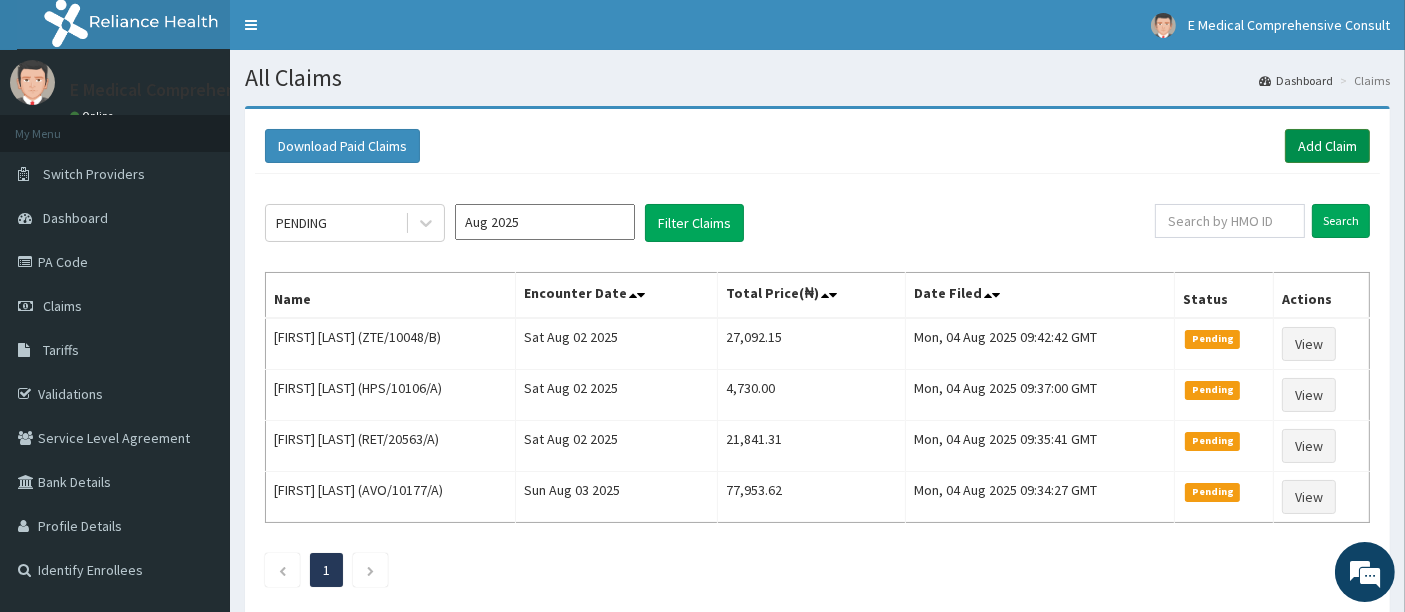 click on "Add Claim" at bounding box center (1327, 146) 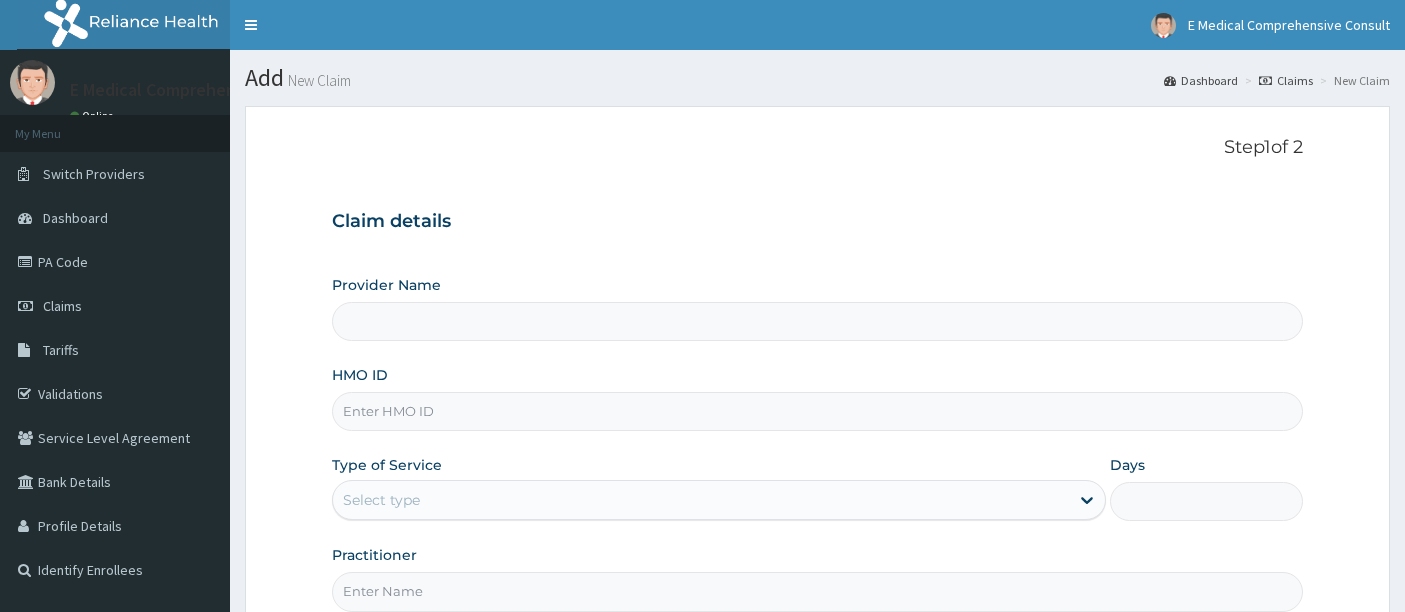 scroll, scrollTop: 0, scrollLeft: 0, axis: both 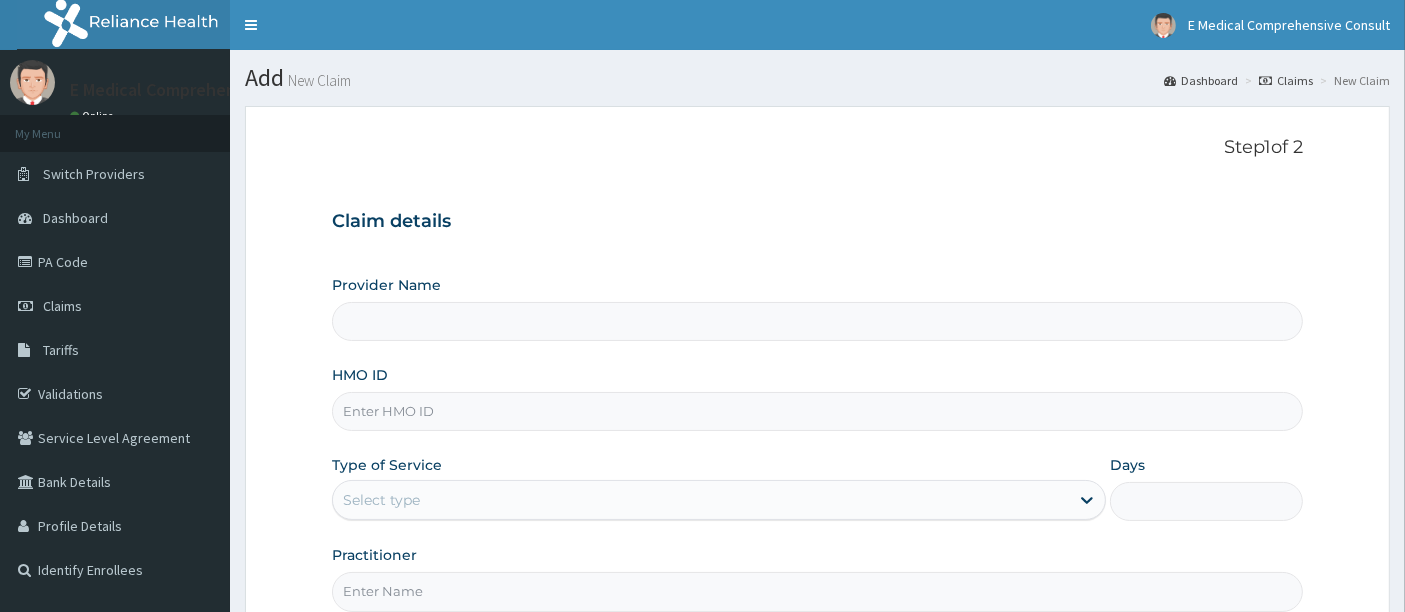 type on "E Medical Comprehensive Consult" 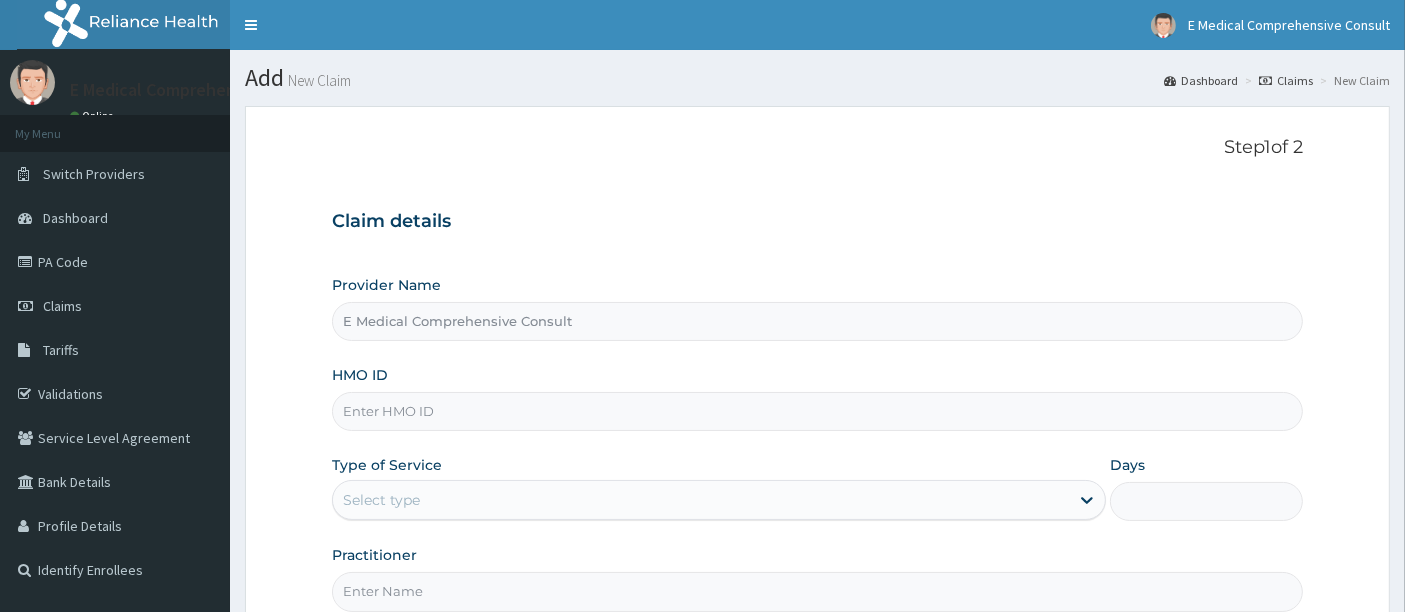 scroll, scrollTop: 0, scrollLeft: 0, axis: both 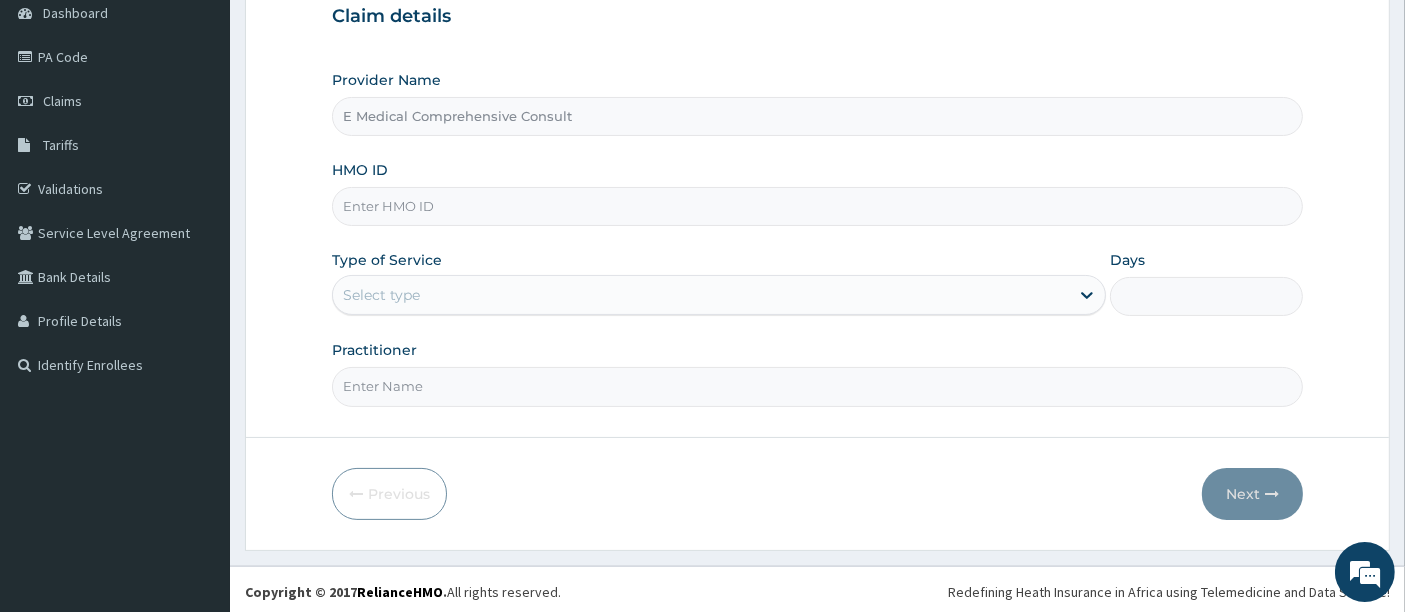 click on "HMO ID" at bounding box center [818, 206] 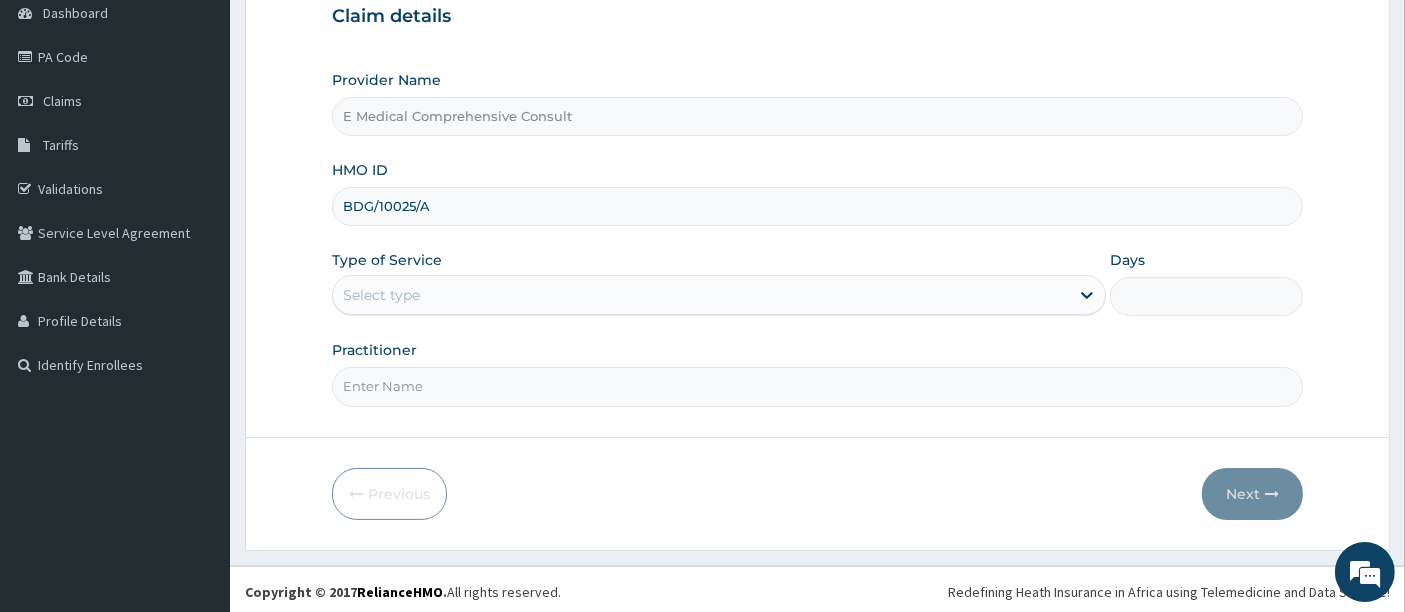 type on "BDG/10025/A" 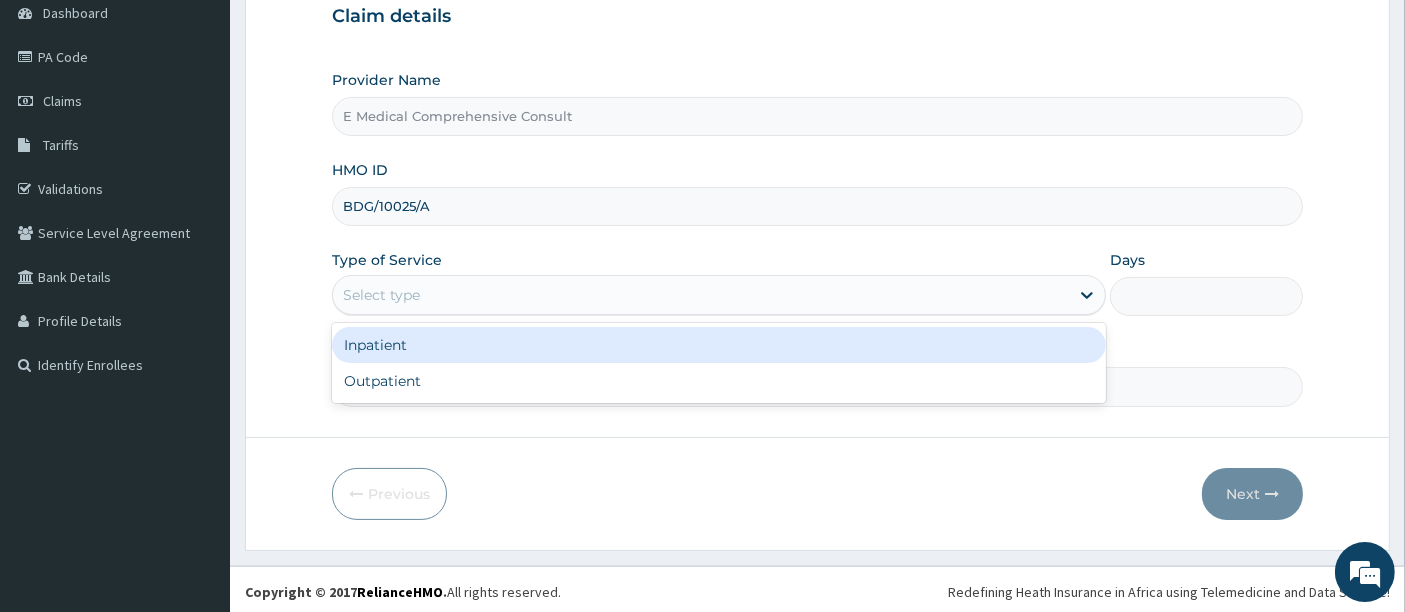 click on "Select type" at bounding box center [701, 295] 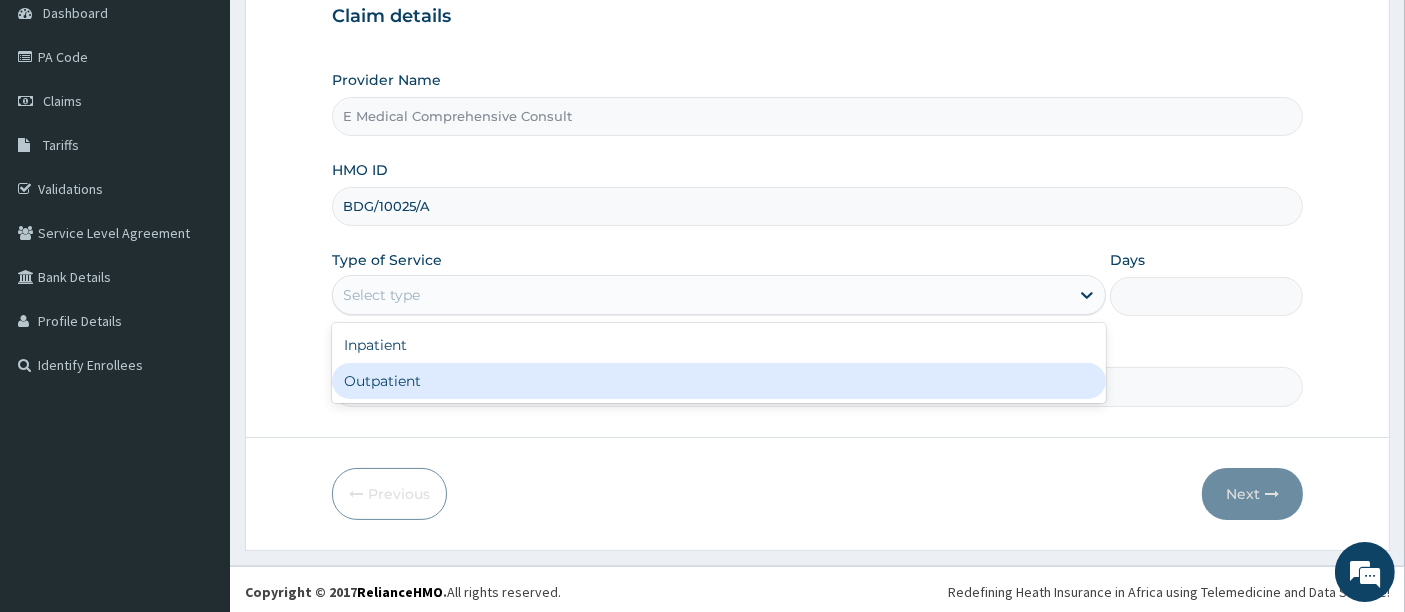 click on "Outpatient" at bounding box center [719, 381] 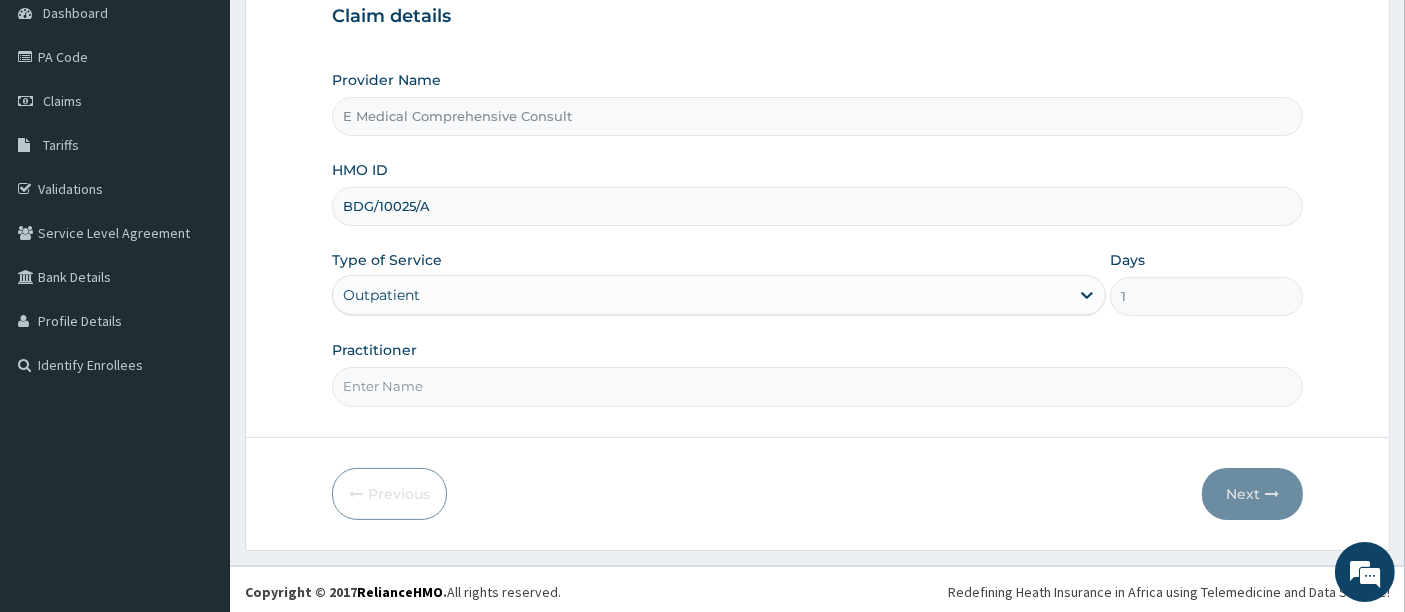 click on "Practitioner" at bounding box center (818, 386) 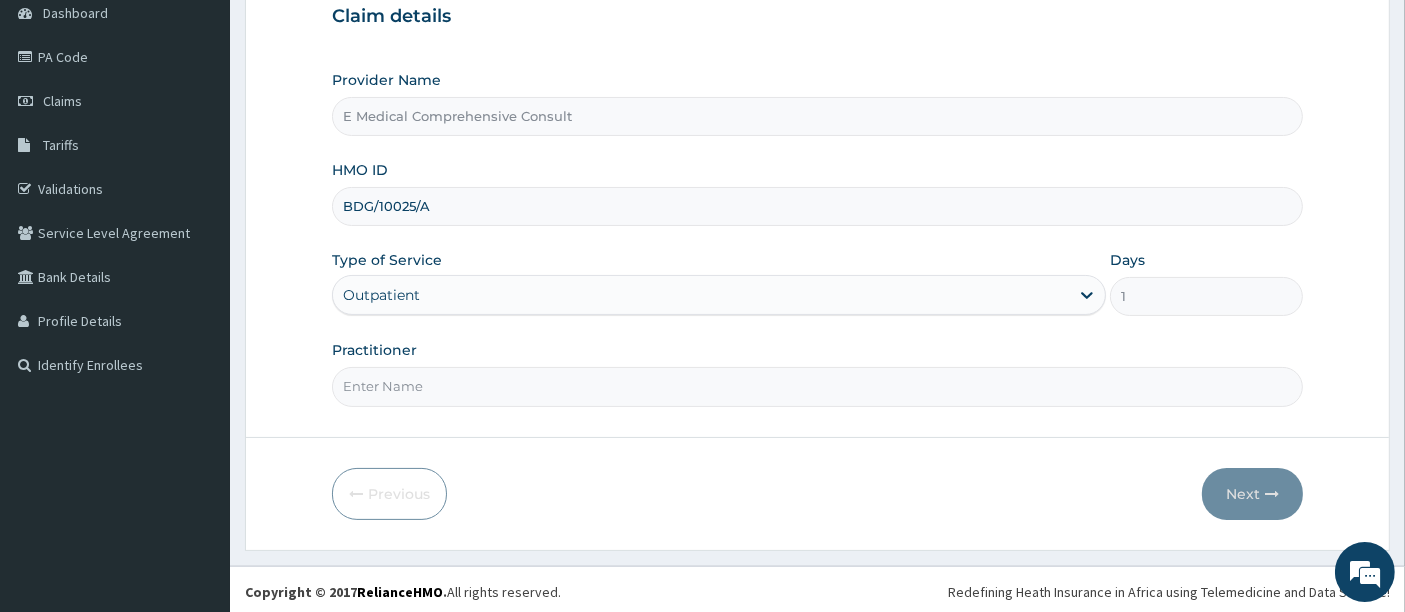type on "DR [NAME]" 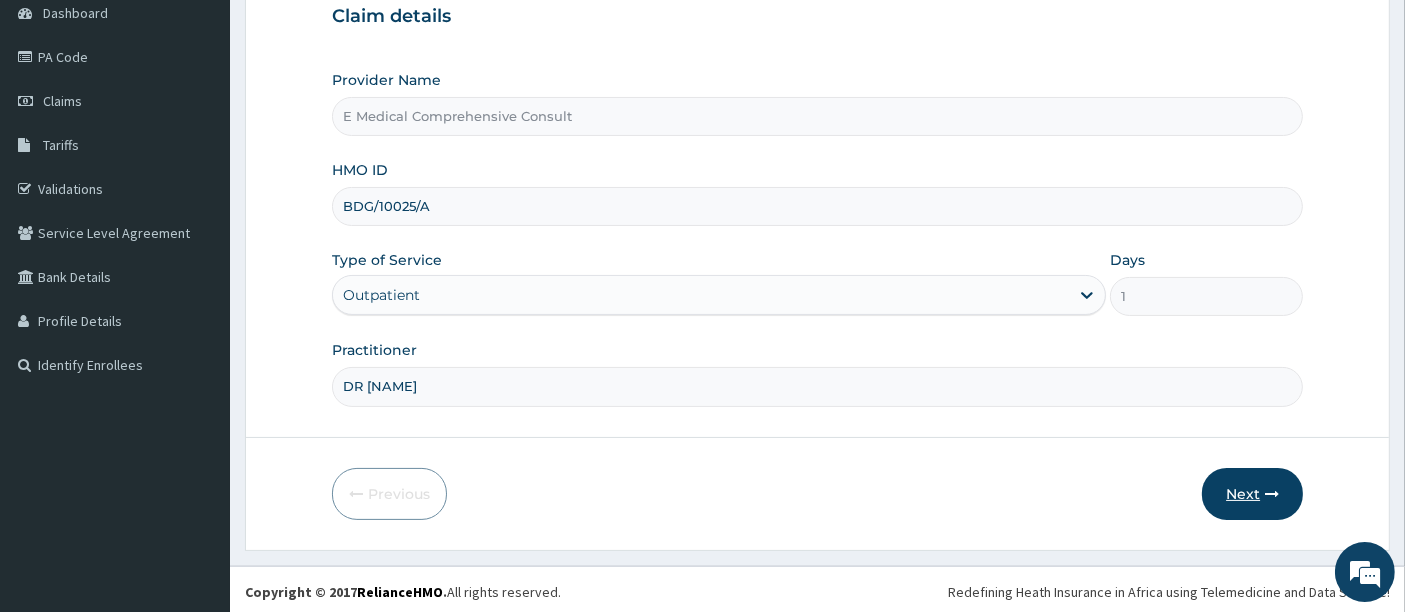click on "Next" at bounding box center (1252, 494) 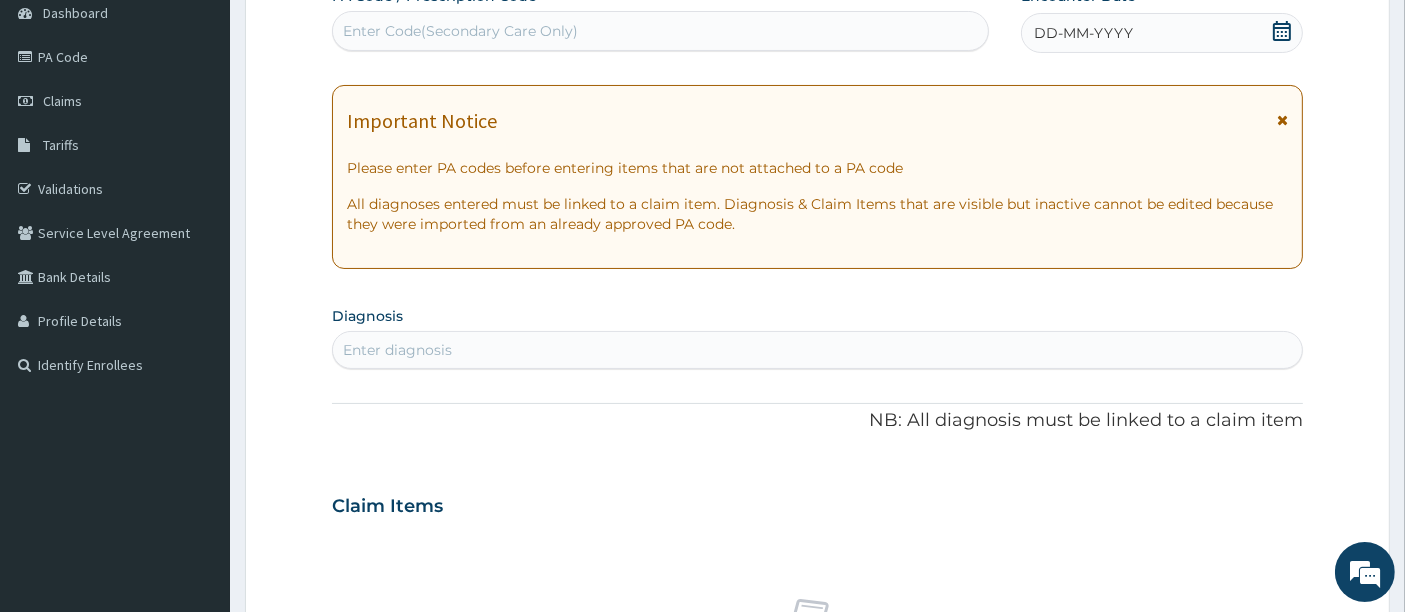 scroll, scrollTop: 0, scrollLeft: 0, axis: both 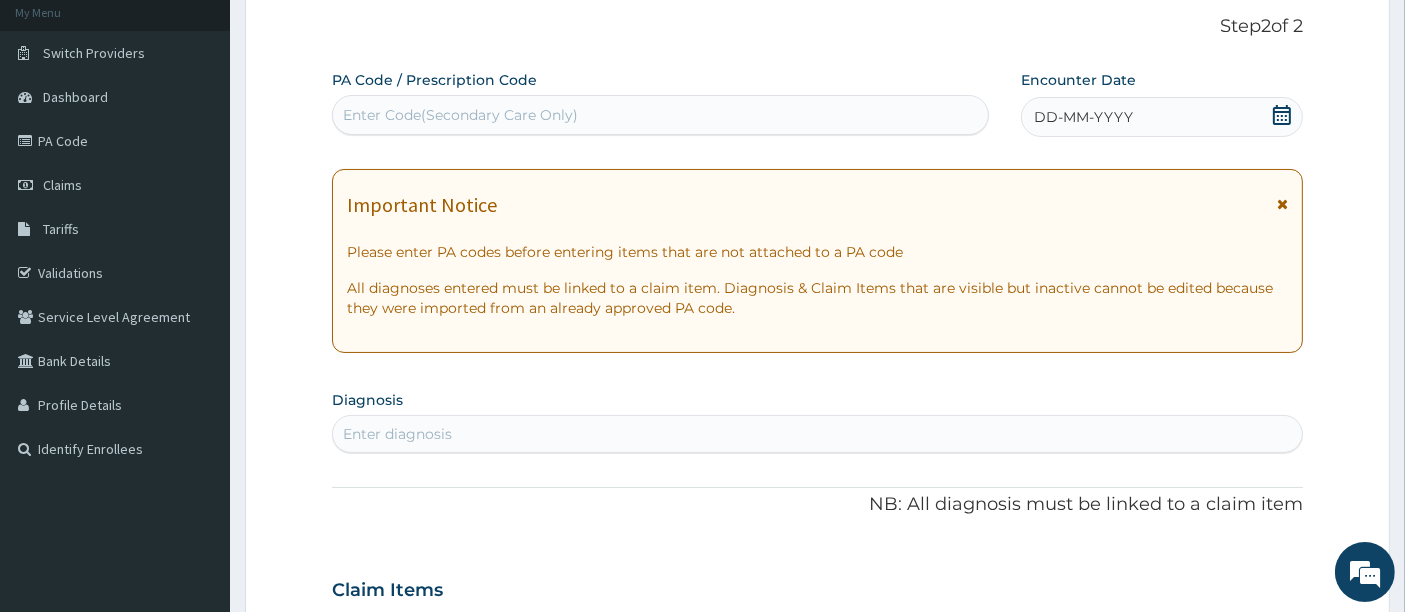 click on "Enter Code(Secondary Care Only)" at bounding box center [460, 115] 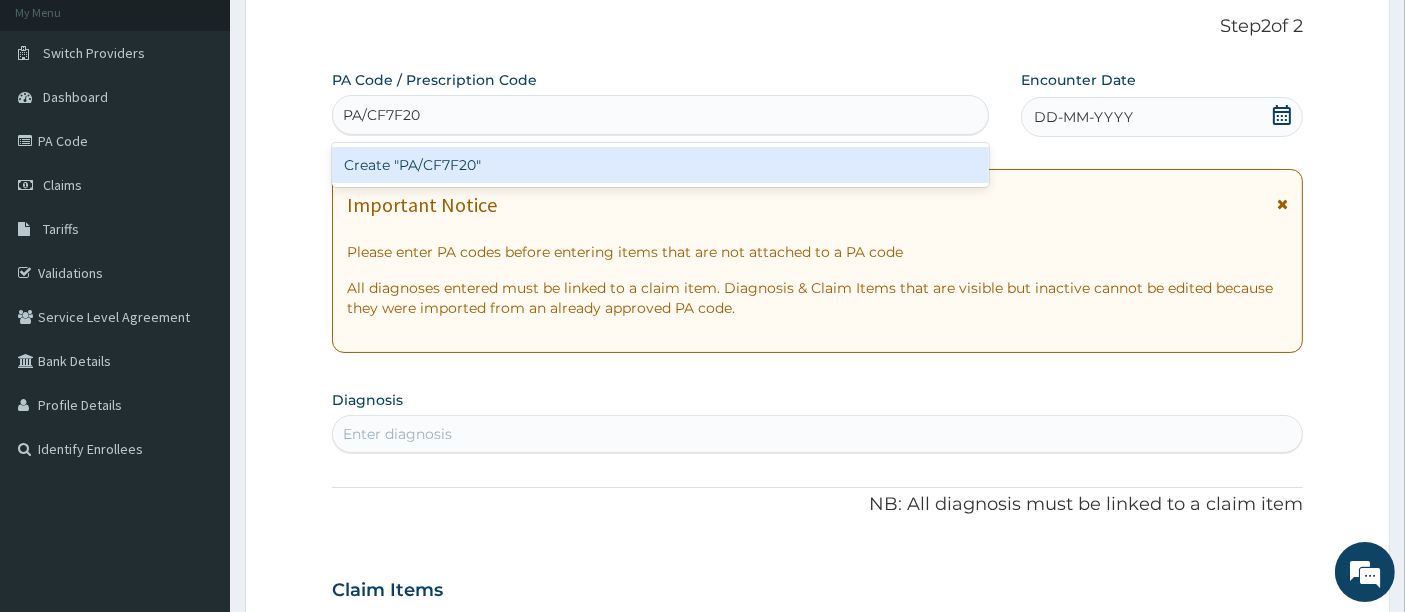click on "Create "PA/CF7F20"" at bounding box center (661, 165) 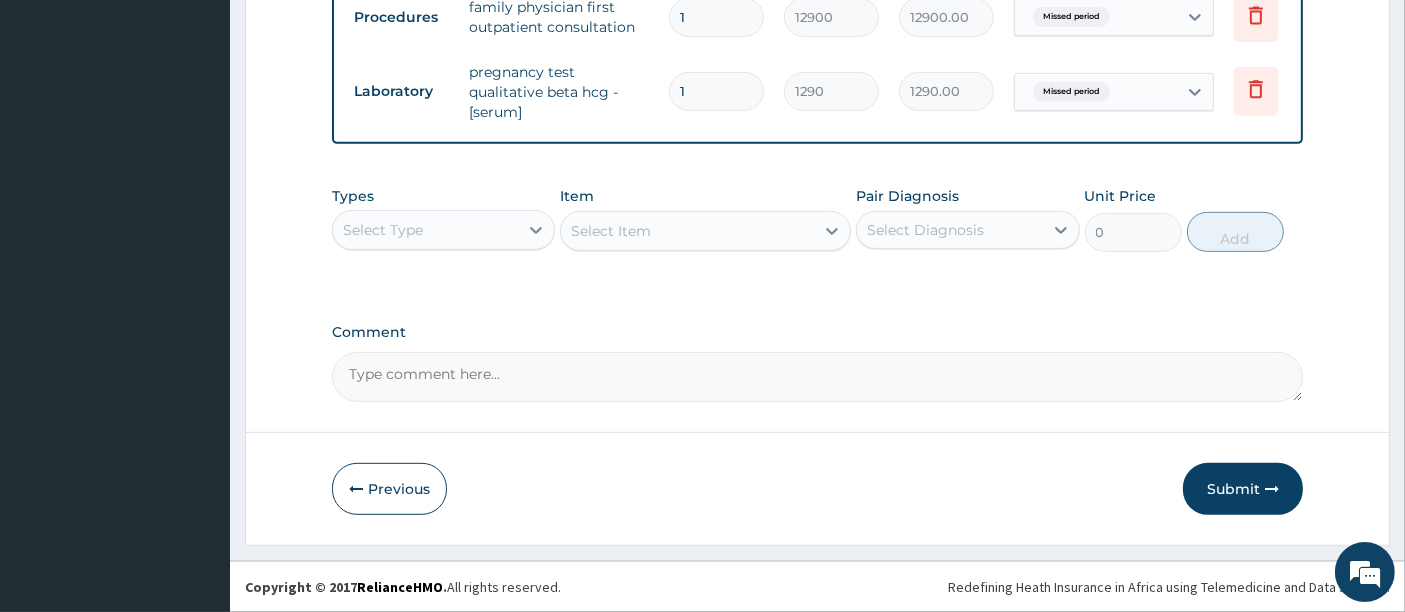 scroll, scrollTop: 895, scrollLeft: 0, axis: vertical 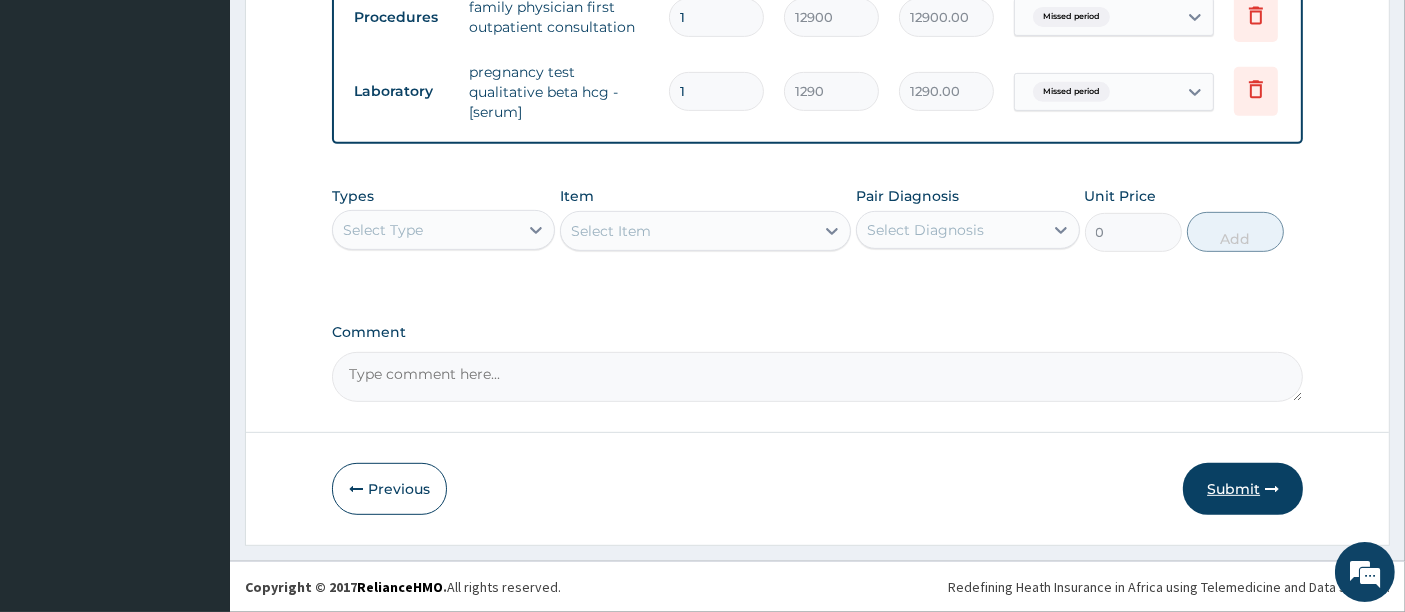click on "Submit" at bounding box center (1243, 489) 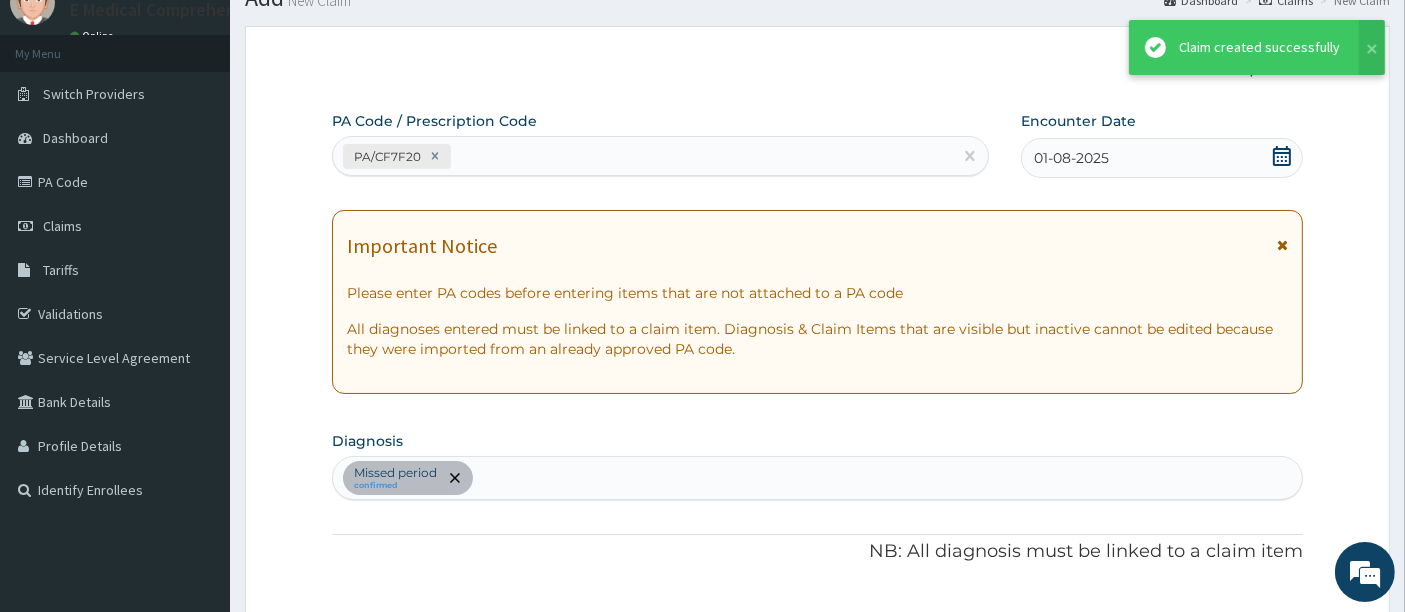 scroll, scrollTop: 895, scrollLeft: 0, axis: vertical 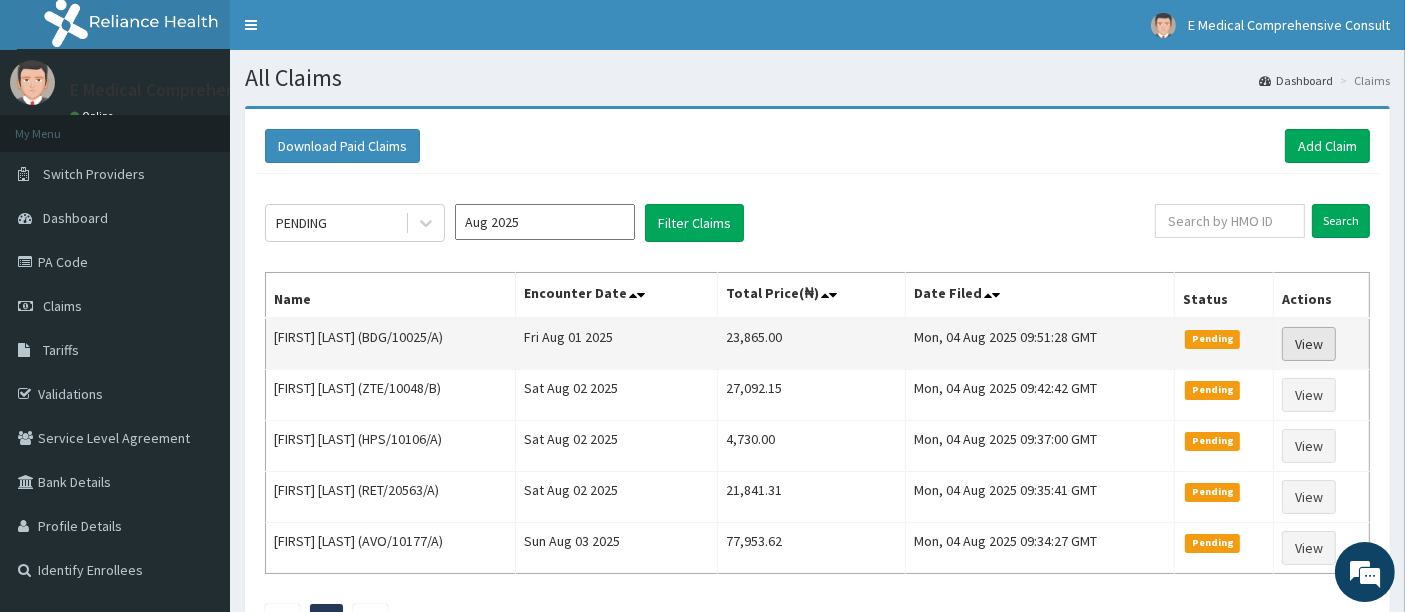 click on "View" at bounding box center [1309, 344] 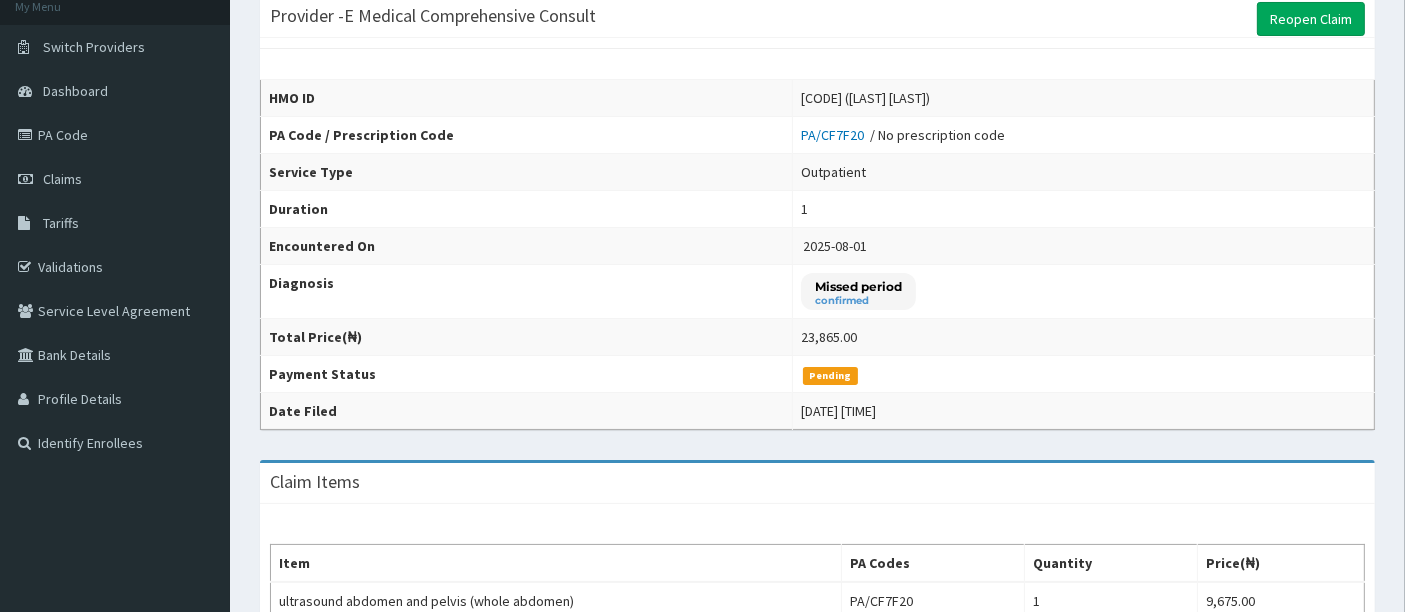 scroll, scrollTop: 0, scrollLeft: 0, axis: both 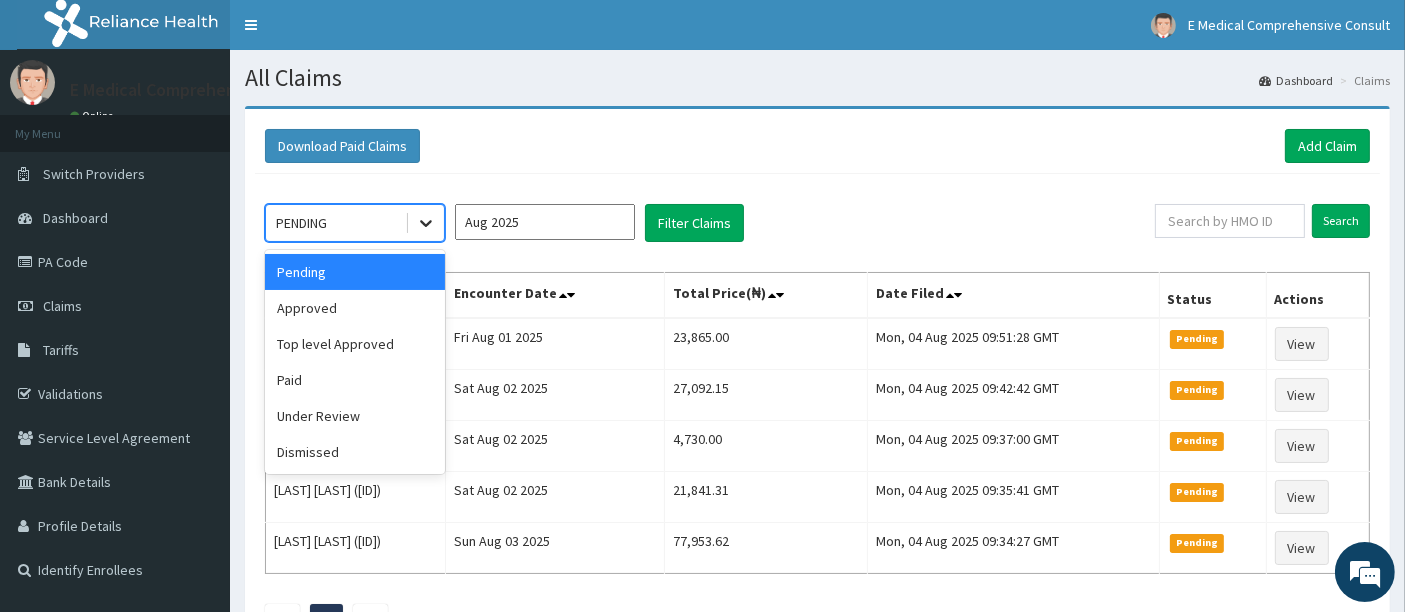 click at bounding box center (426, 223) 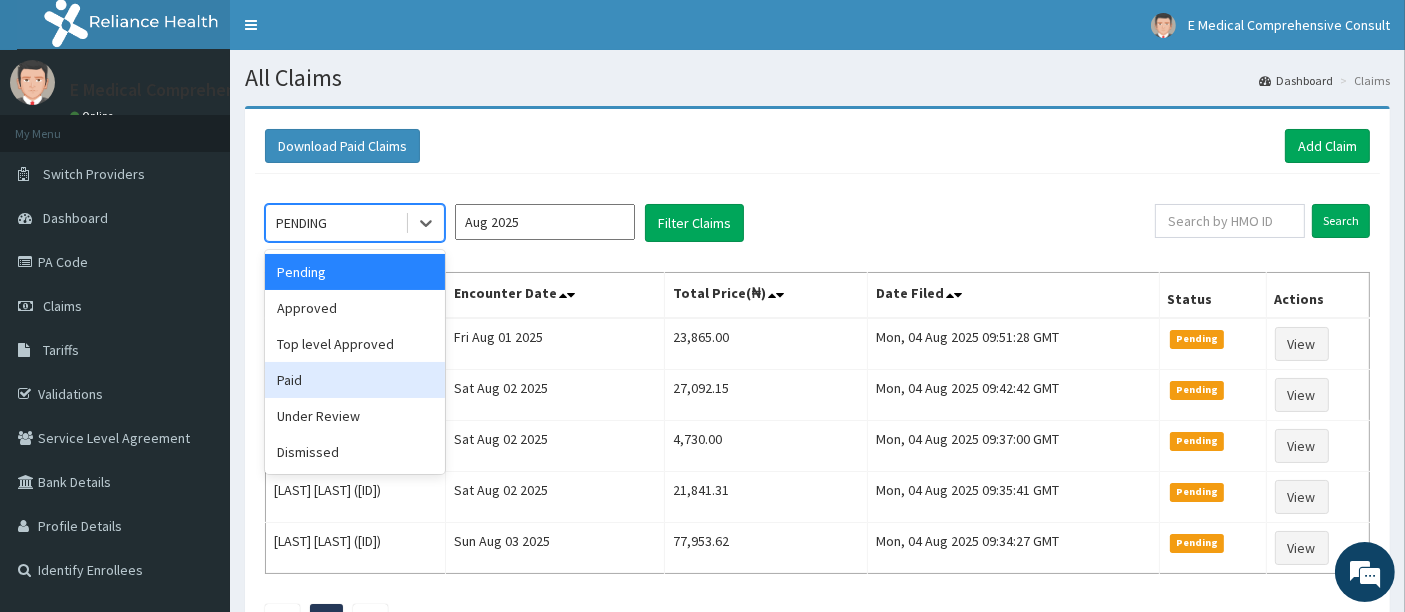 click on "Paid" at bounding box center (355, 380) 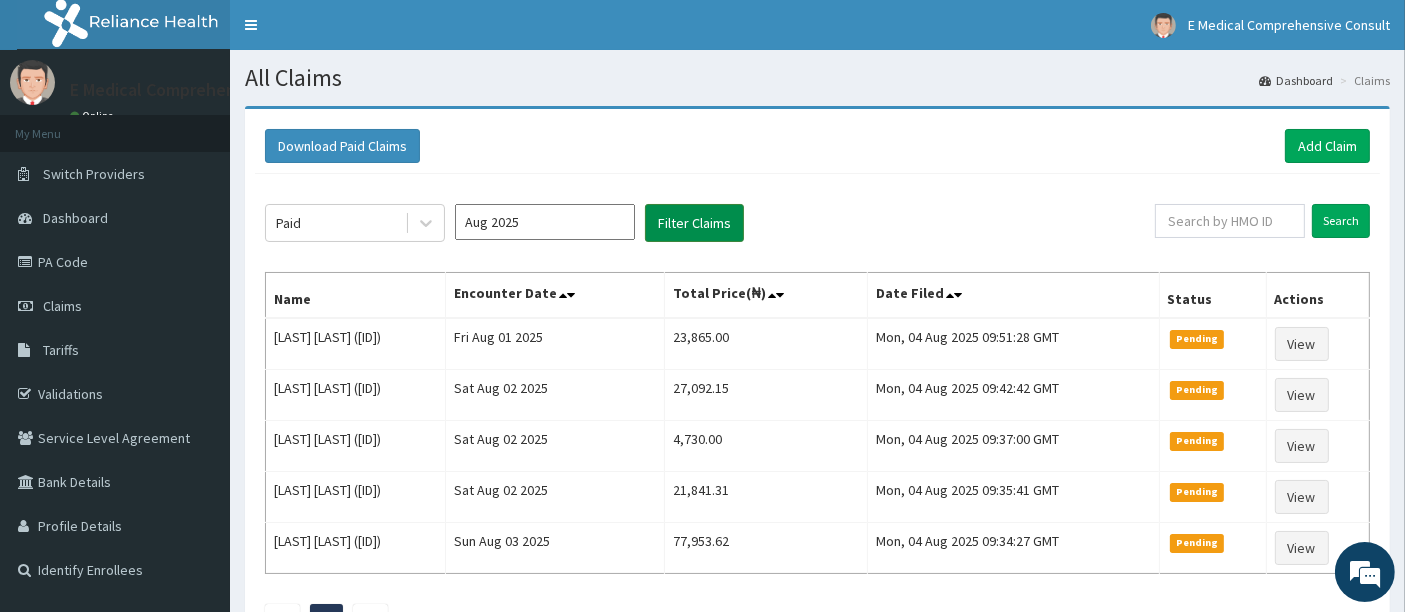 click on "Filter Claims" at bounding box center (694, 223) 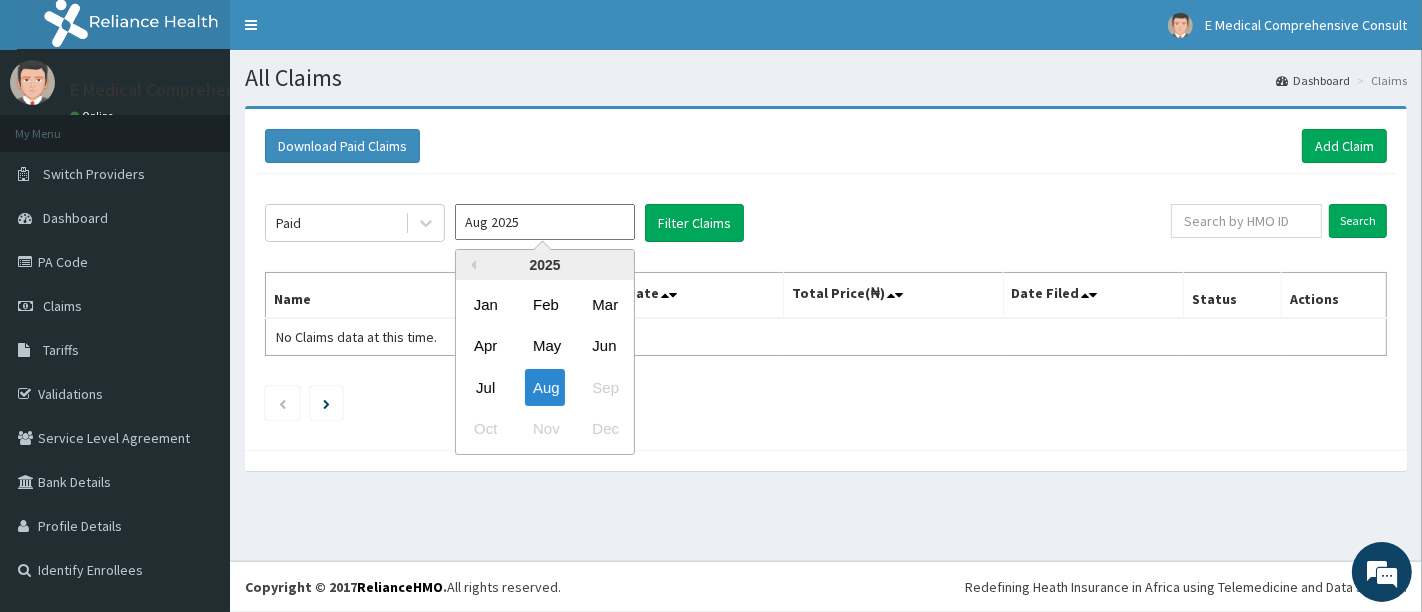 click on "Aug 2025" at bounding box center [545, 222] 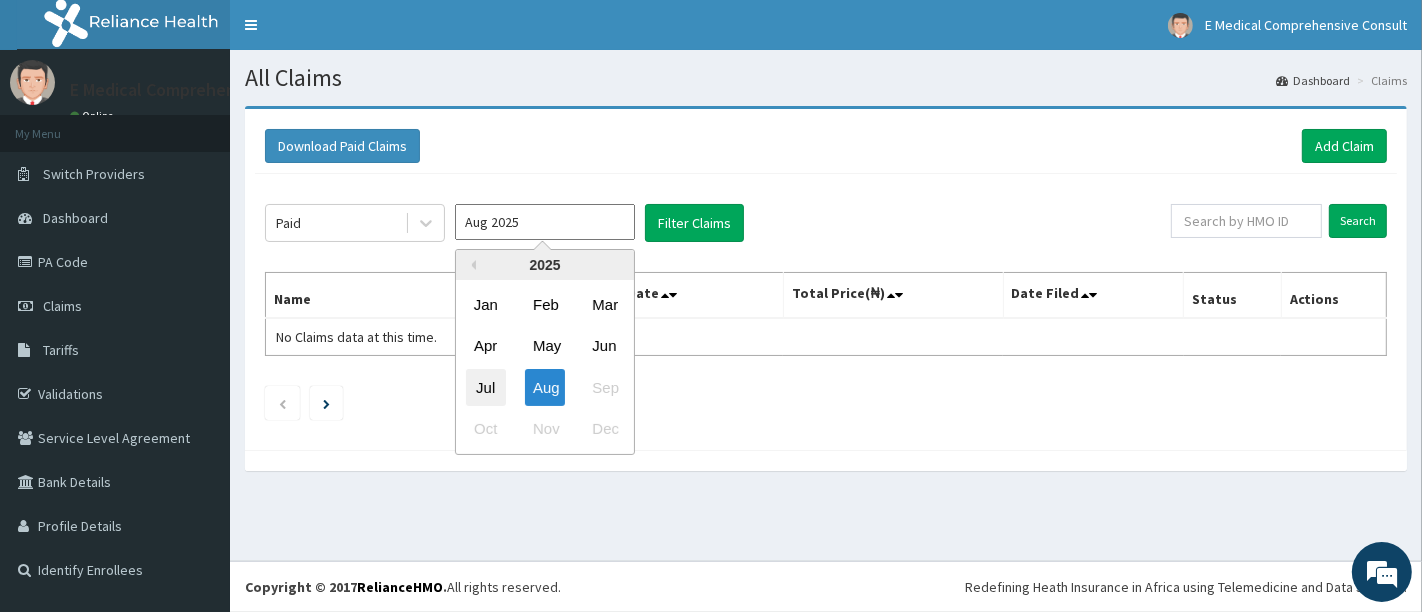 click on "Jul" at bounding box center [486, 387] 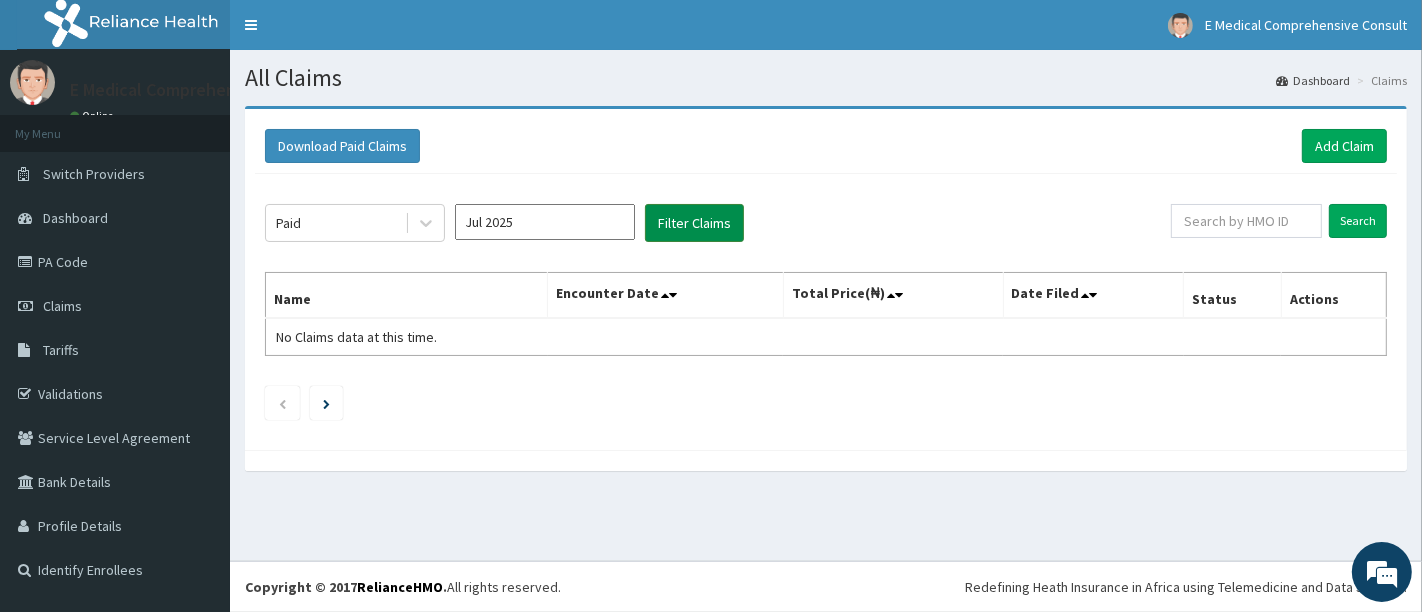 click on "Filter Claims" at bounding box center (694, 223) 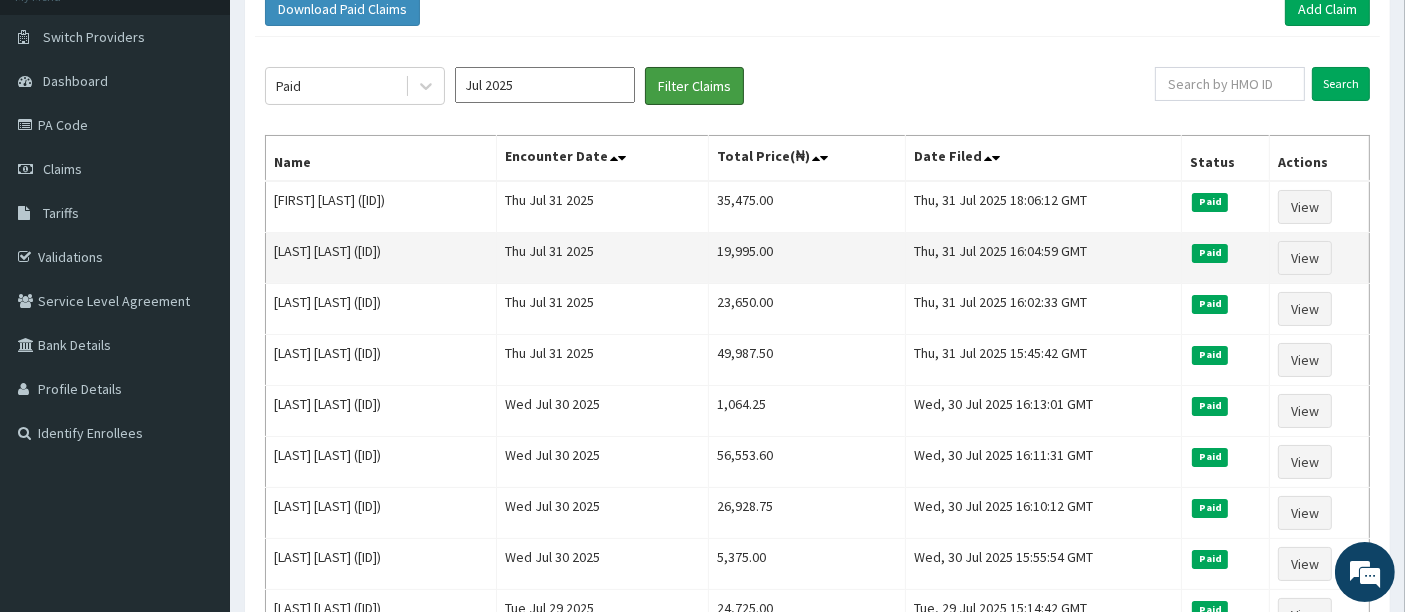 scroll, scrollTop: 0, scrollLeft: 0, axis: both 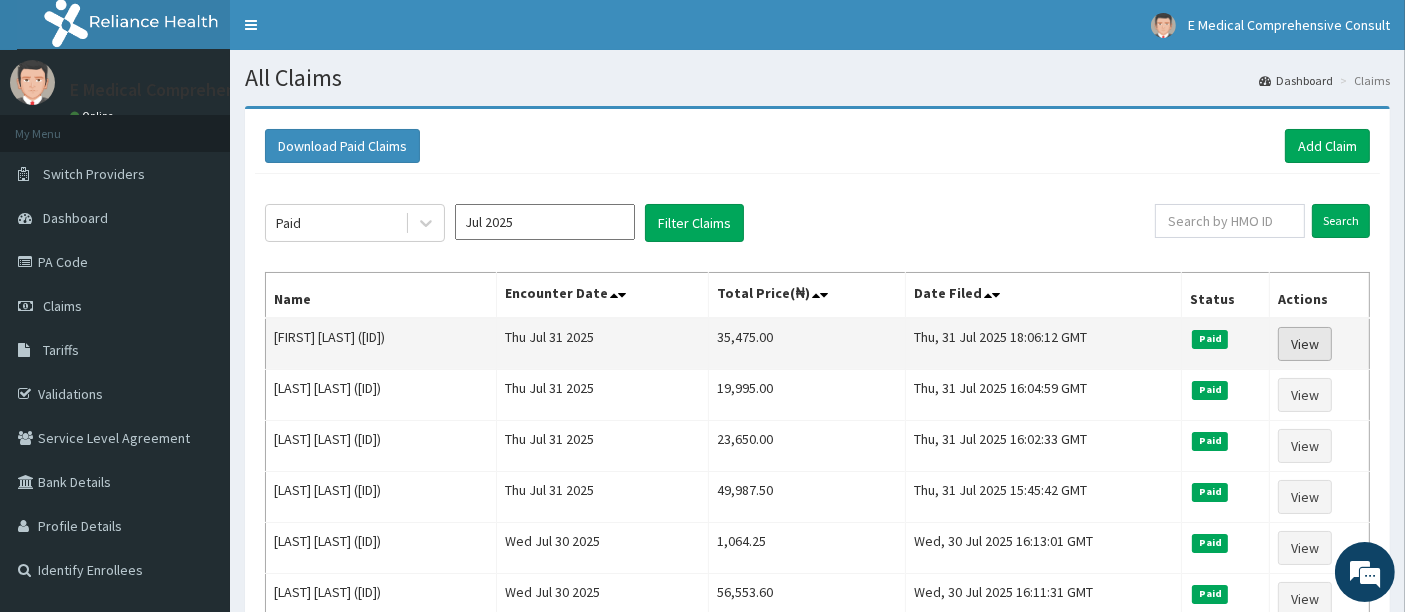 click on "View" at bounding box center [1305, 344] 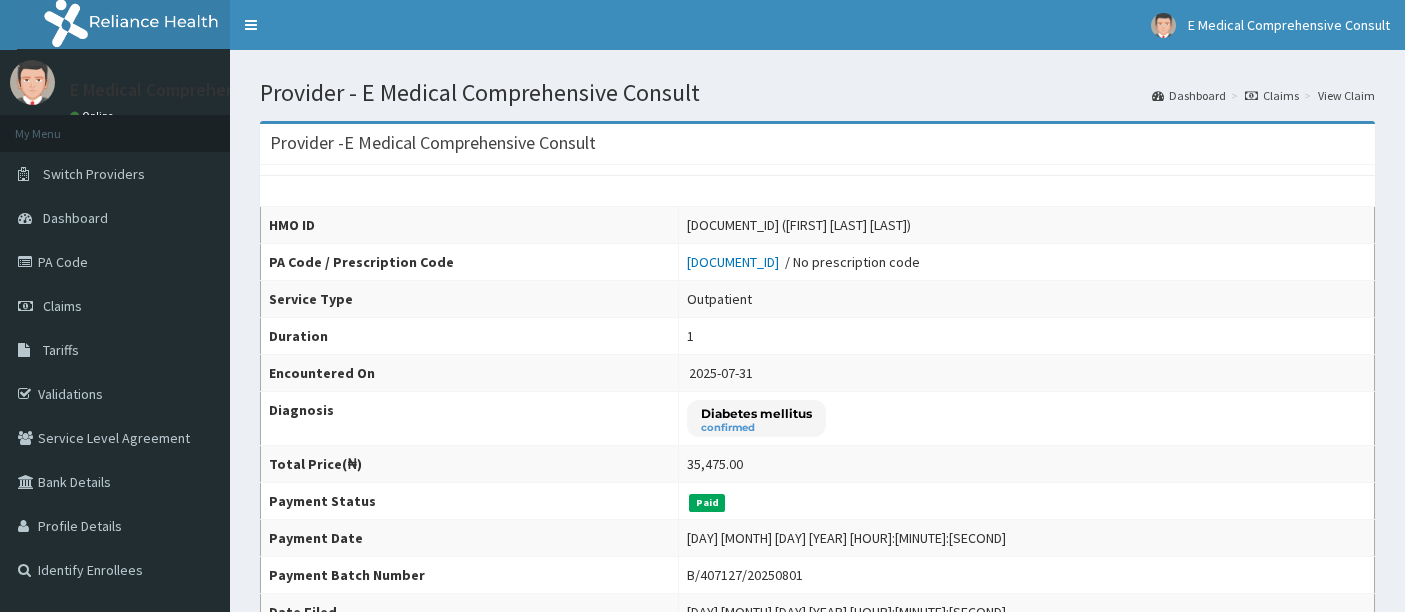 scroll, scrollTop: 0, scrollLeft: 0, axis: both 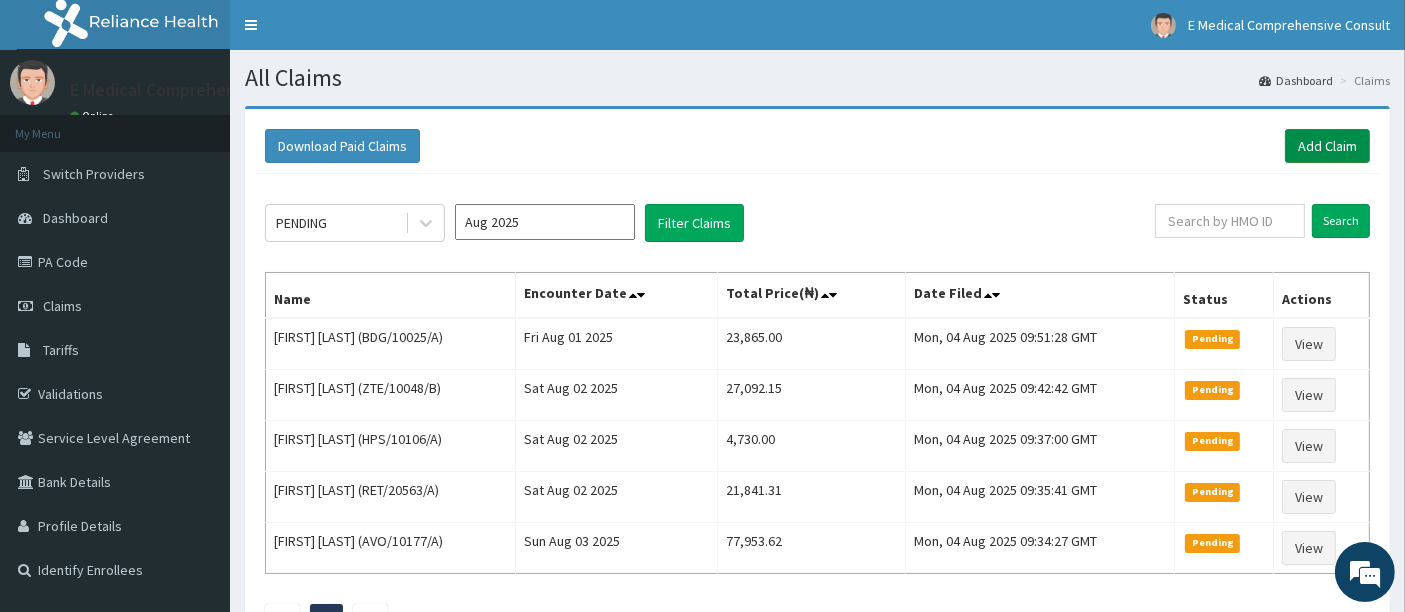 click on "Add Claim" at bounding box center [1327, 146] 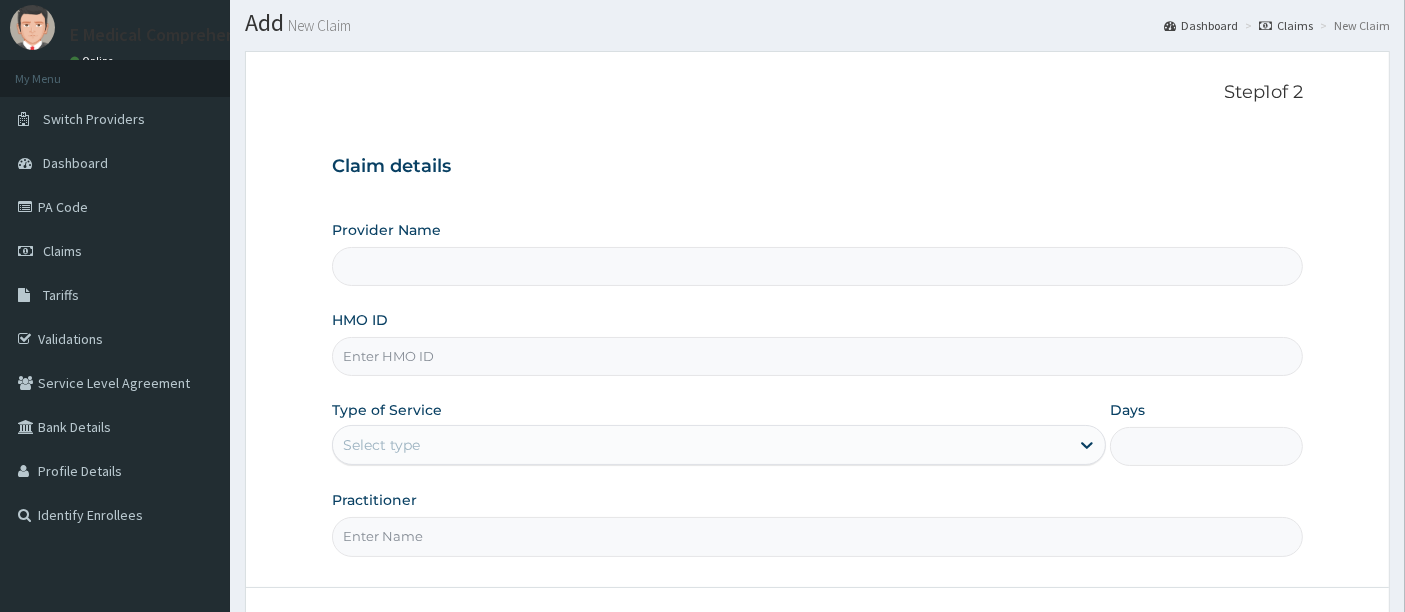 scroll, scrollTop: 0, scrollLeft: 0, axis: both 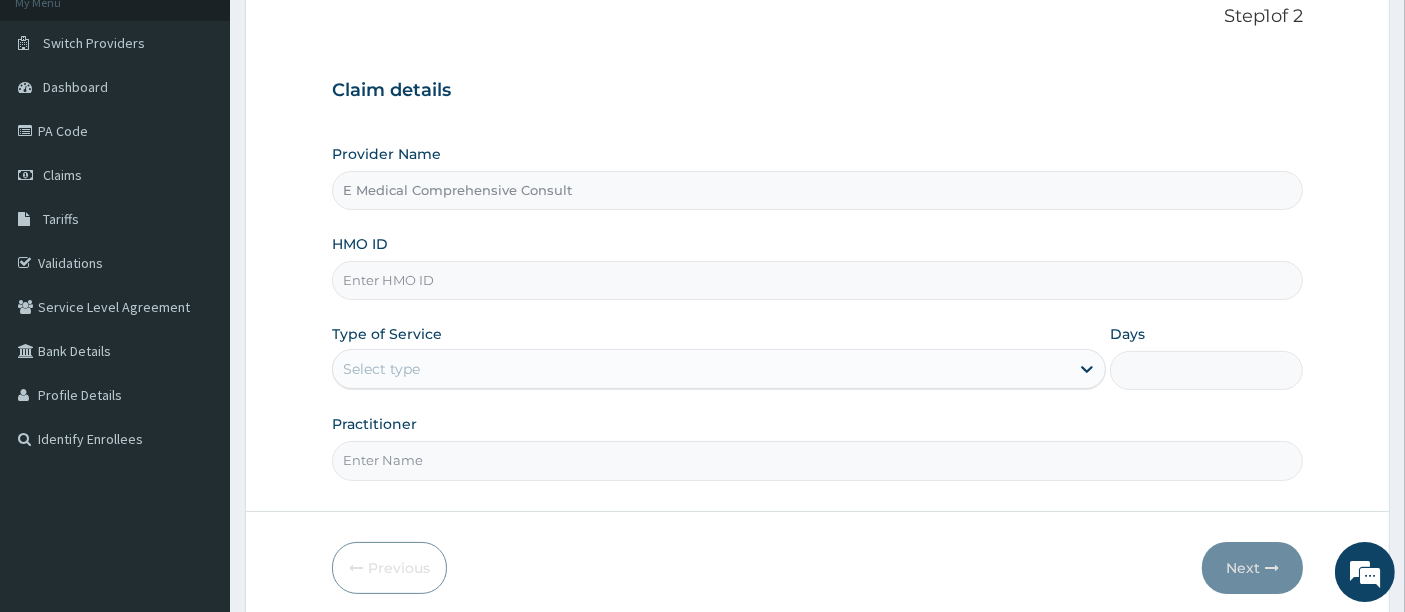 type on "E Medical Comprehensive Consult" 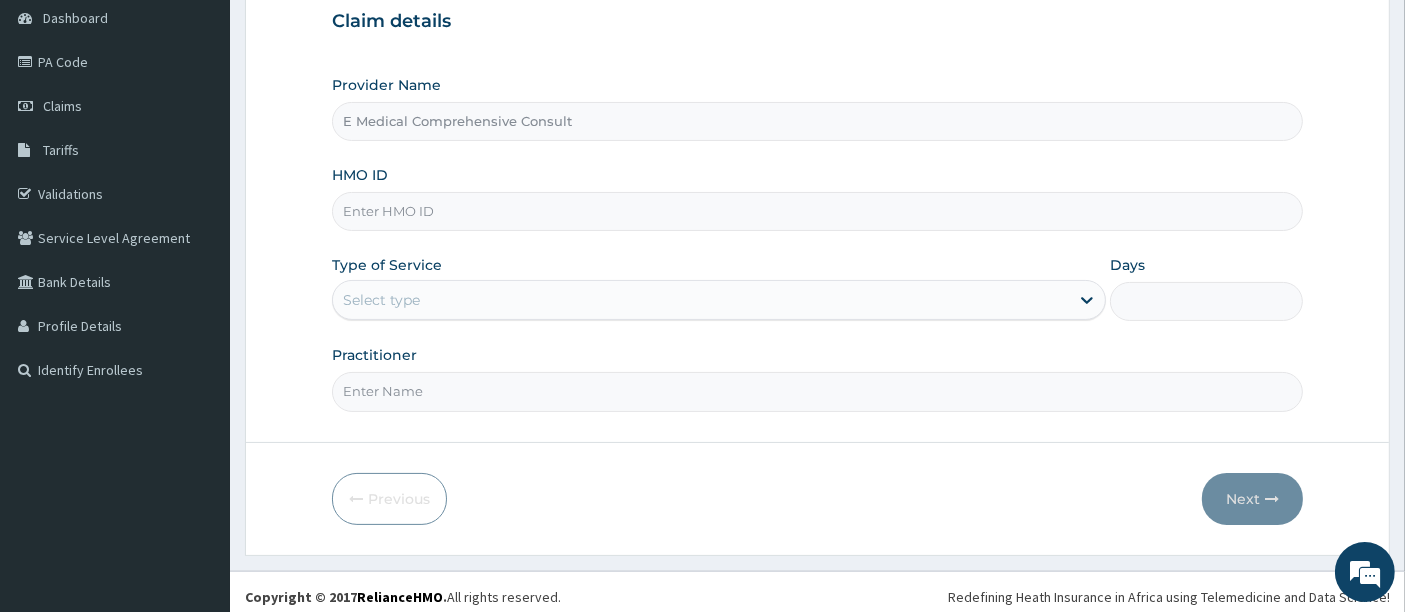 scroll, scrollTop: 205, scrollLeft: 0, axis: vertical 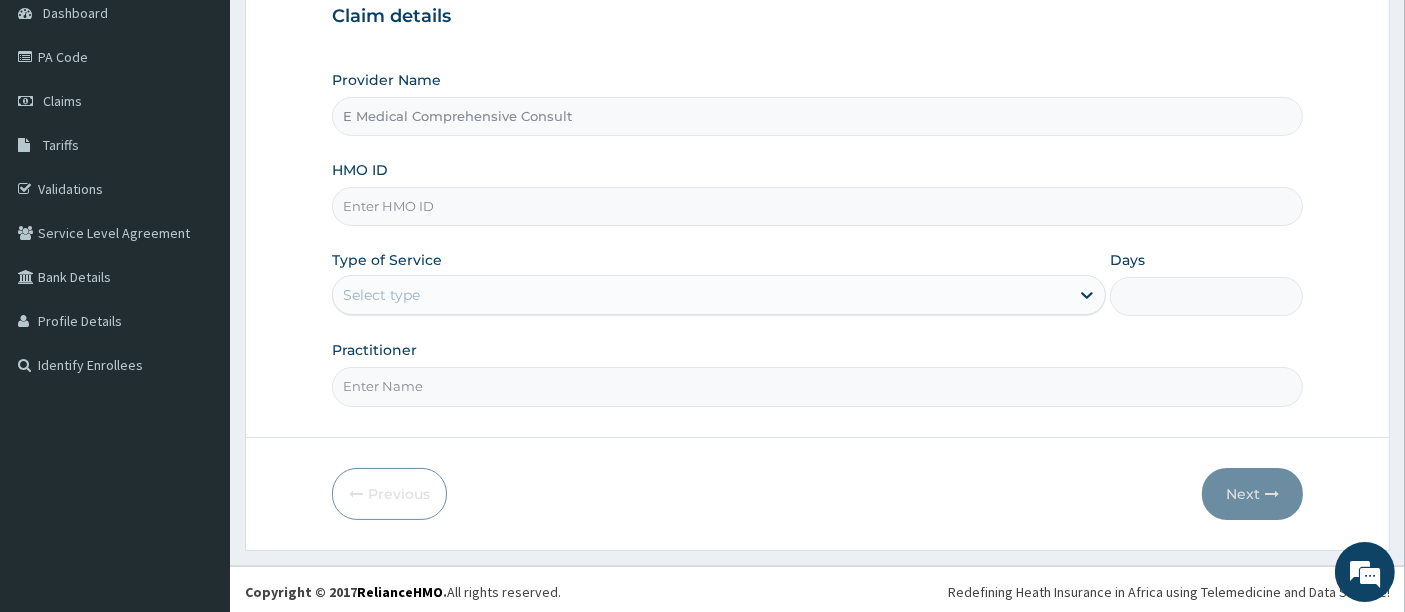 click on "HMO ID" at bounding box center [818, 206] 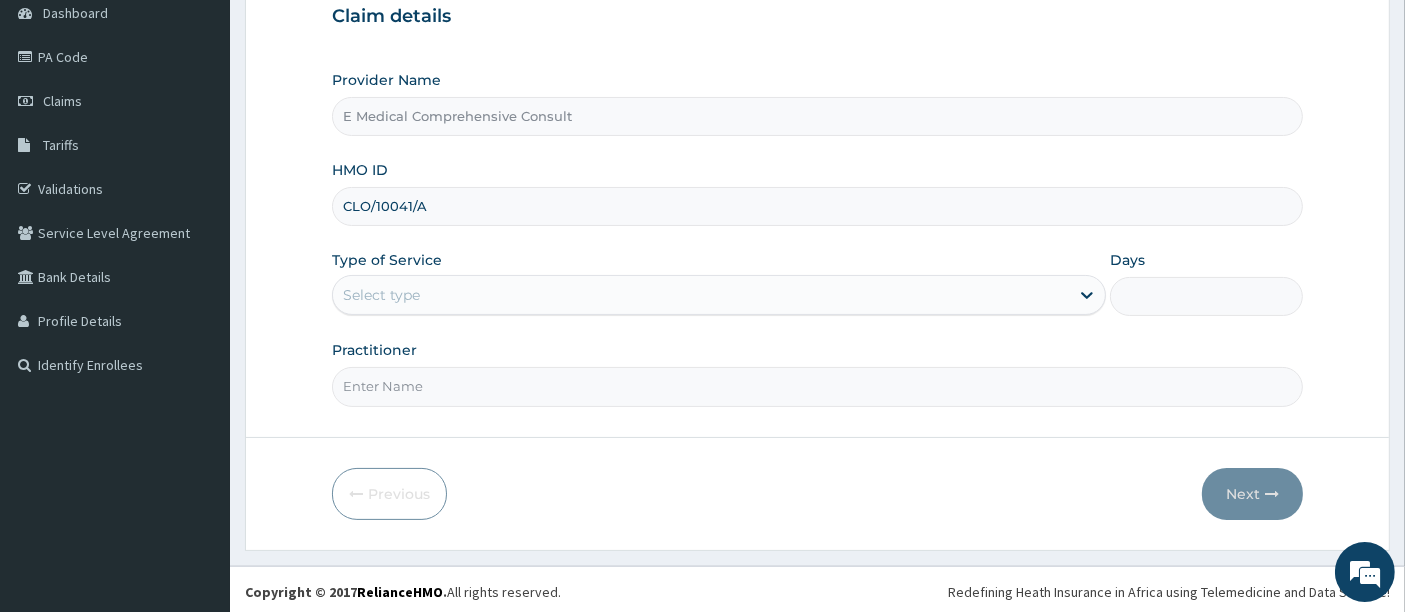type on "CLO/10041/A" 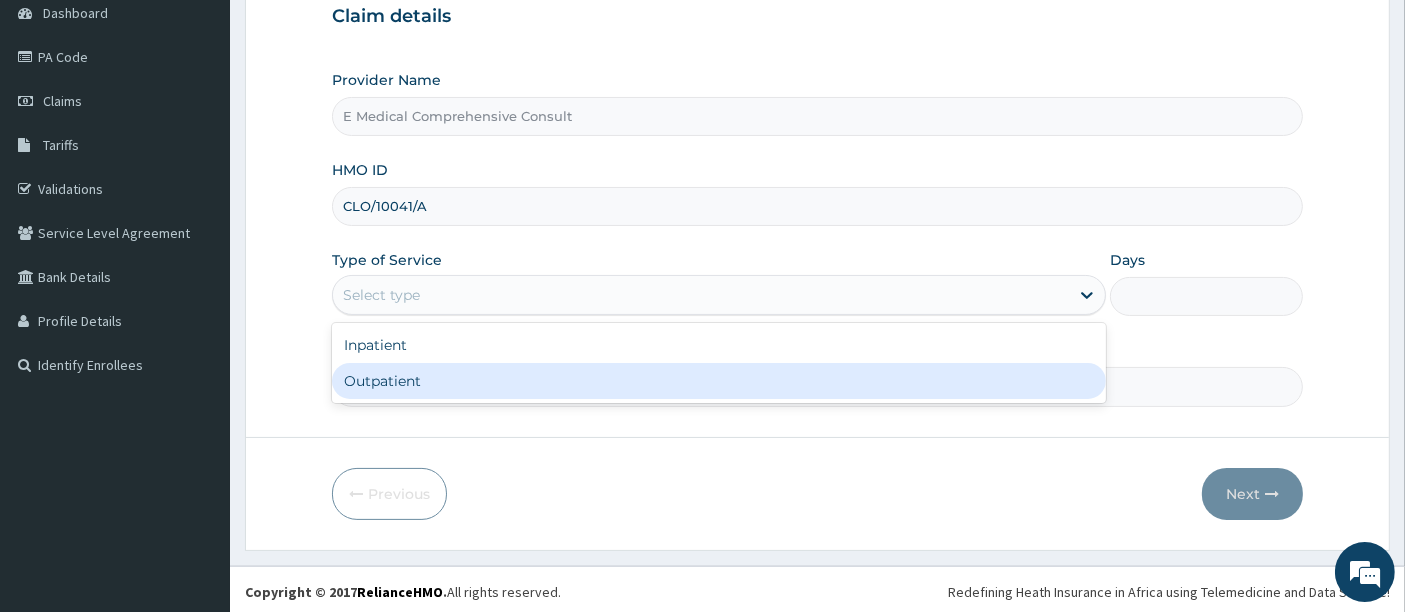 drag, startPoint x: 503, startPoint y: 284, endPoint x: 385, endPoint y: 383, distance: 154.02922 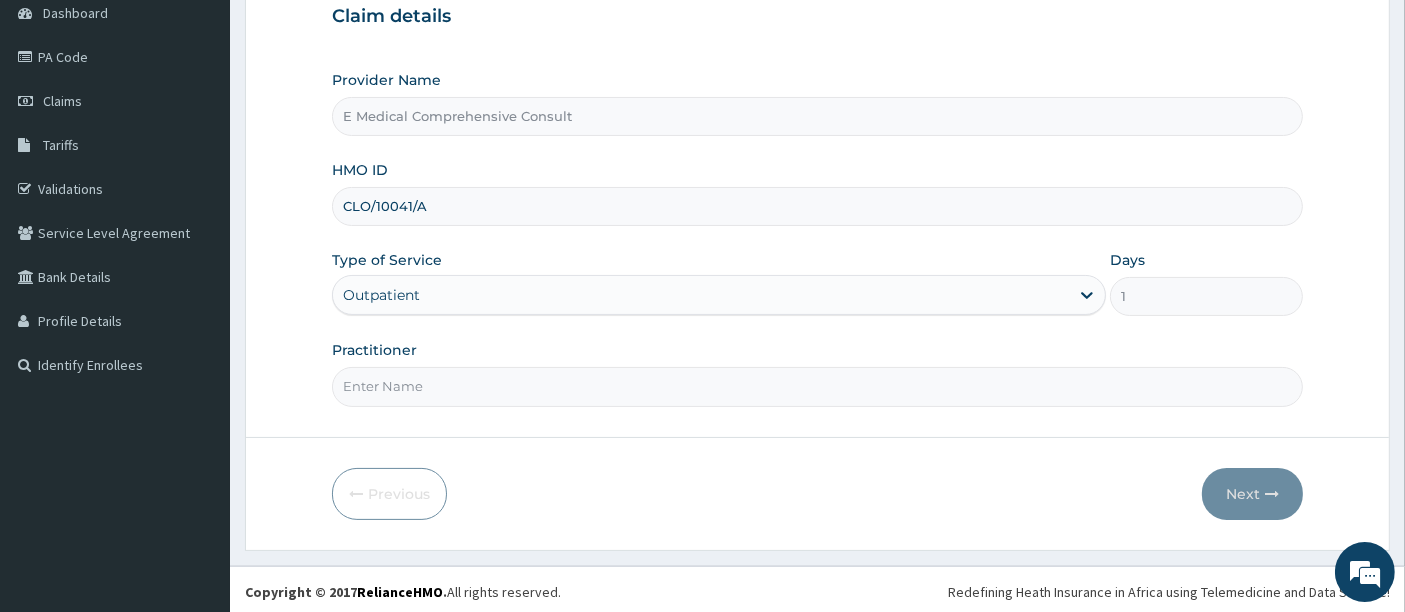 drag, startPoint x: 390, startPoint y: 388, endPoint x: 508, endPoint y: 448, distance: 132.37825 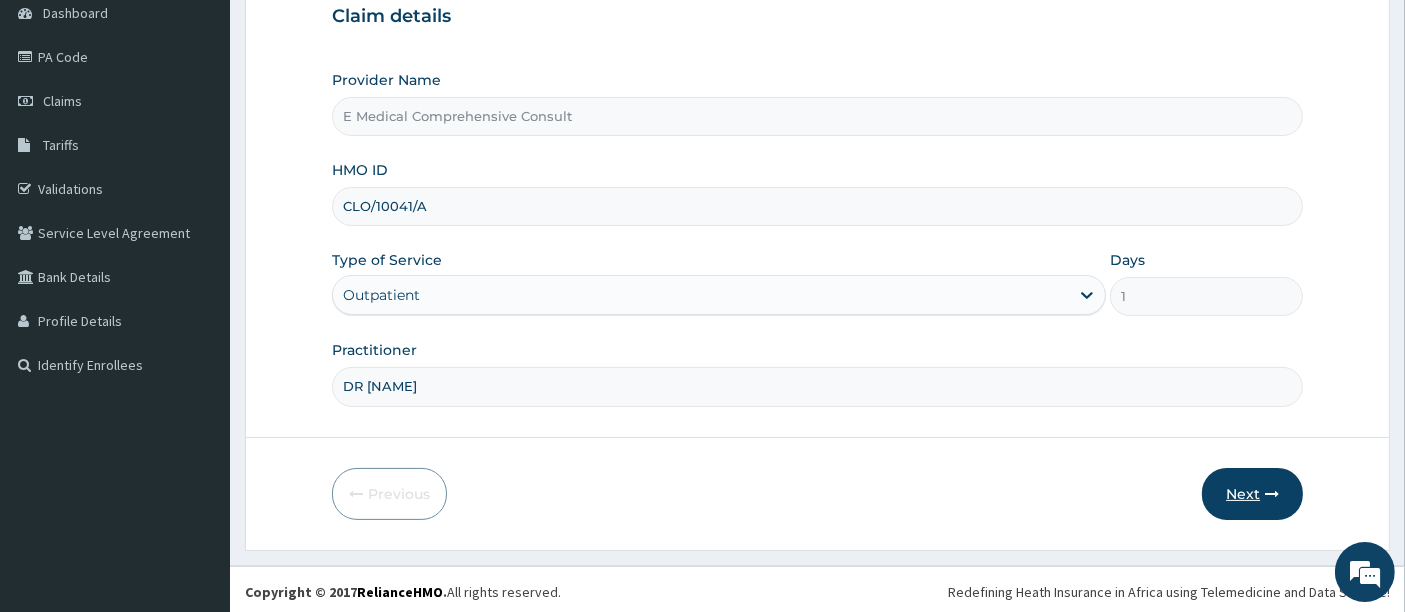 click on "Next" at bounding box center [1252, 494] 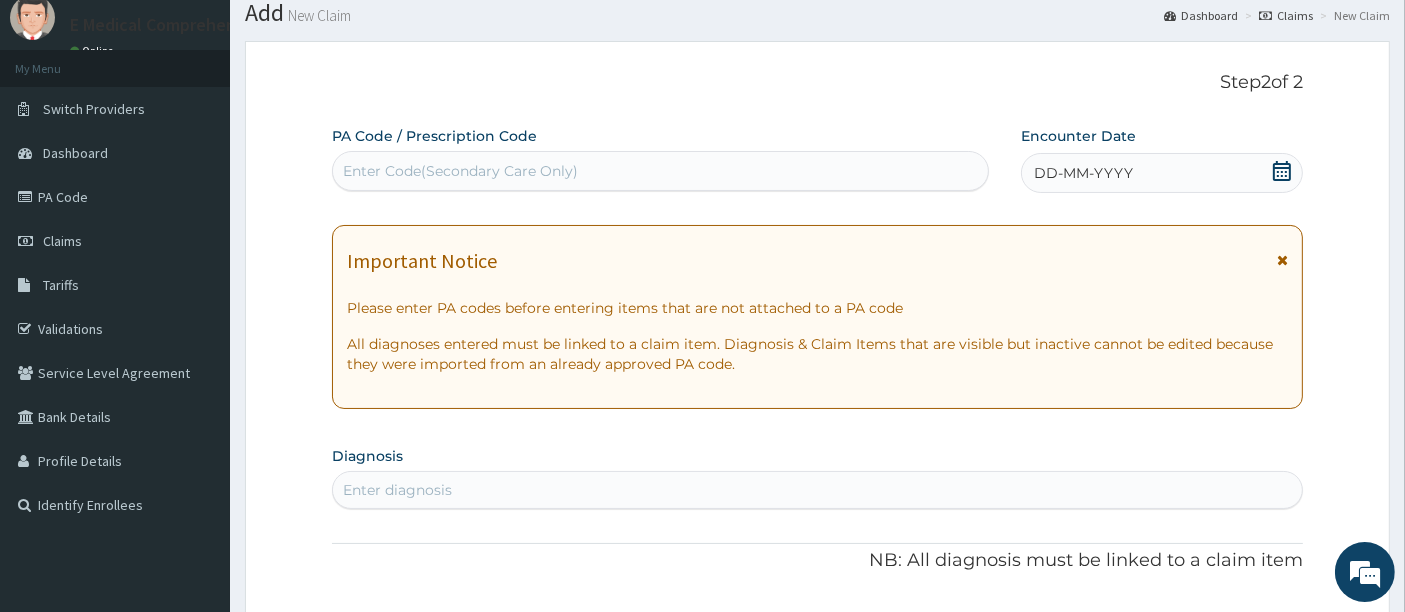scroll, scrollTop: 63, scrollLeft: 0, axis: vertical 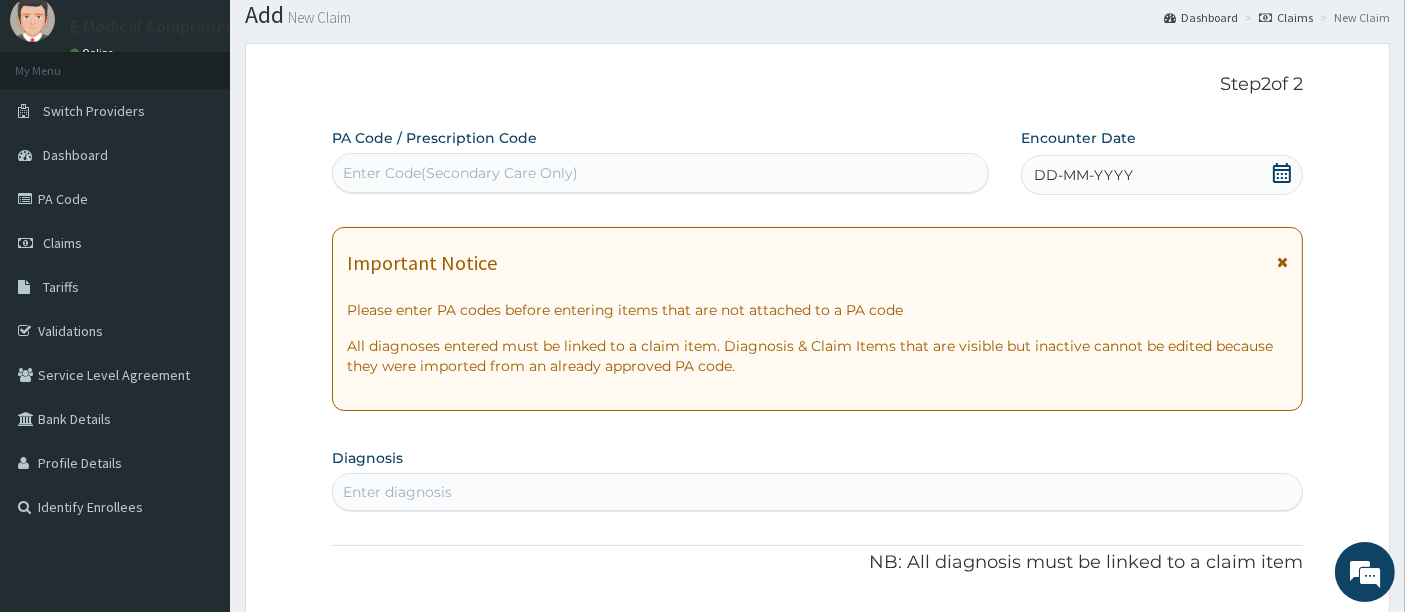 click on "Enter Code(Secondary Care Only)" at bounding box center (460, 173) 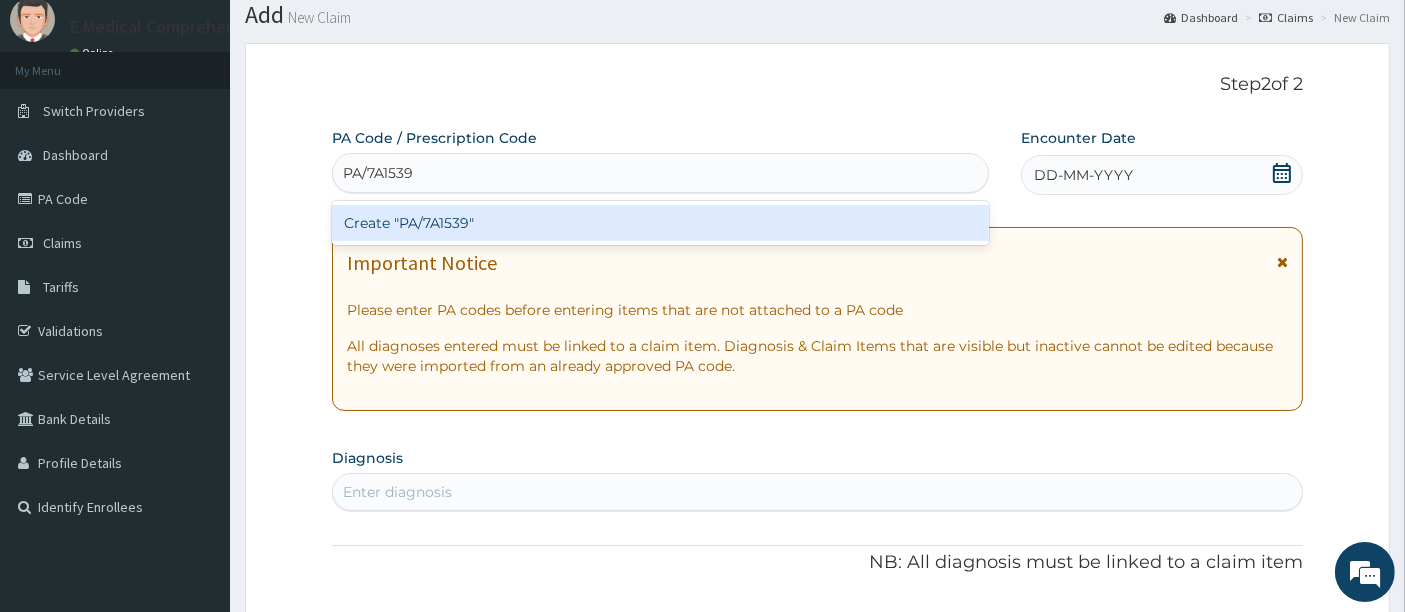 click on "Create "PA/7A1539"" at bounding box center (661, 223) 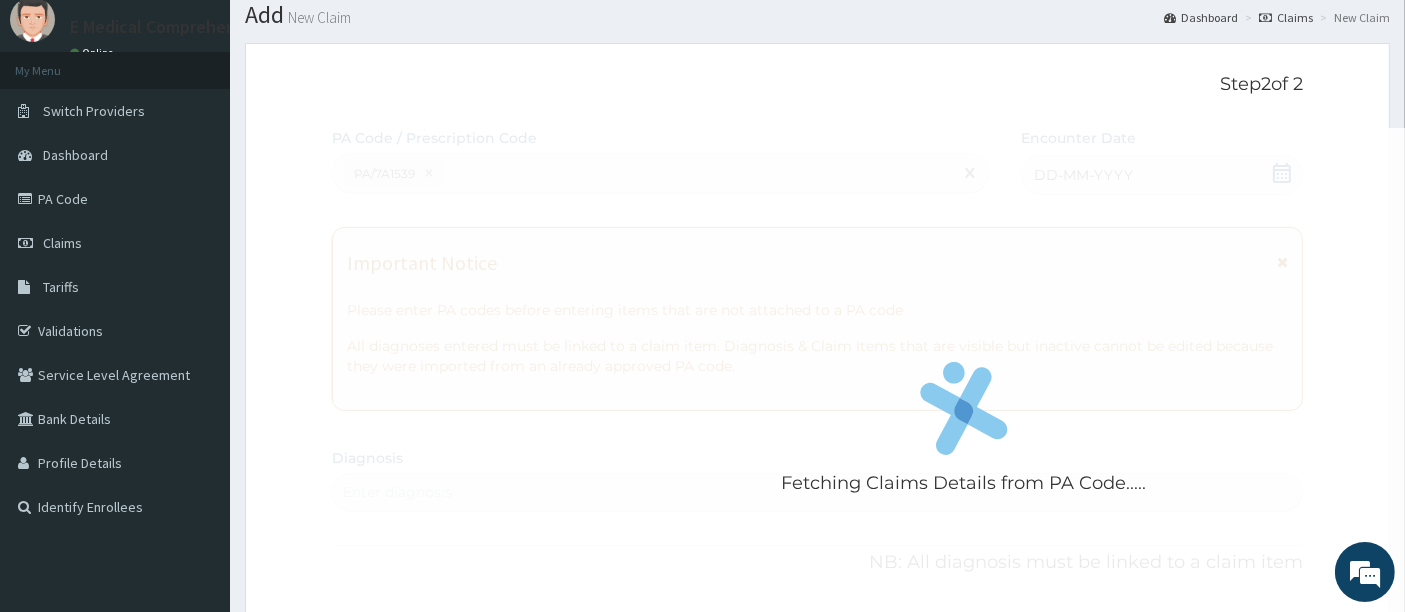 scroll, scrollTop: 592, scrollLeft: 0, axis: vertical 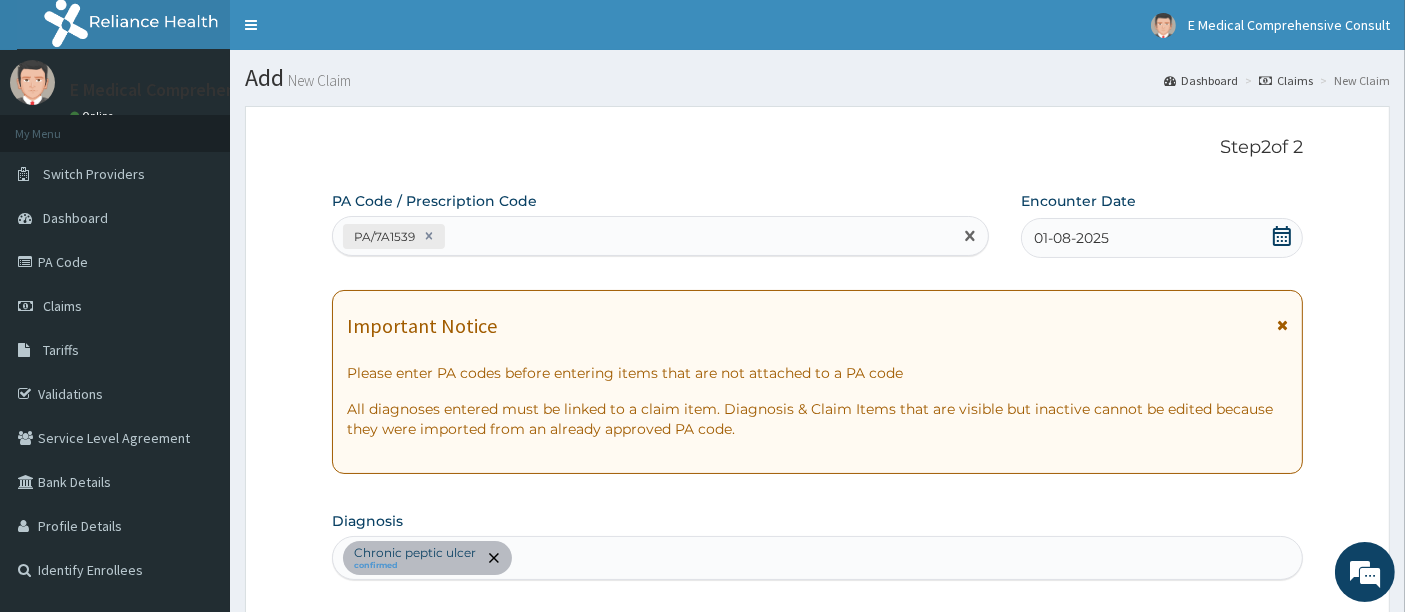 click on "PA/7A1539" at bounding box center (643, 236) 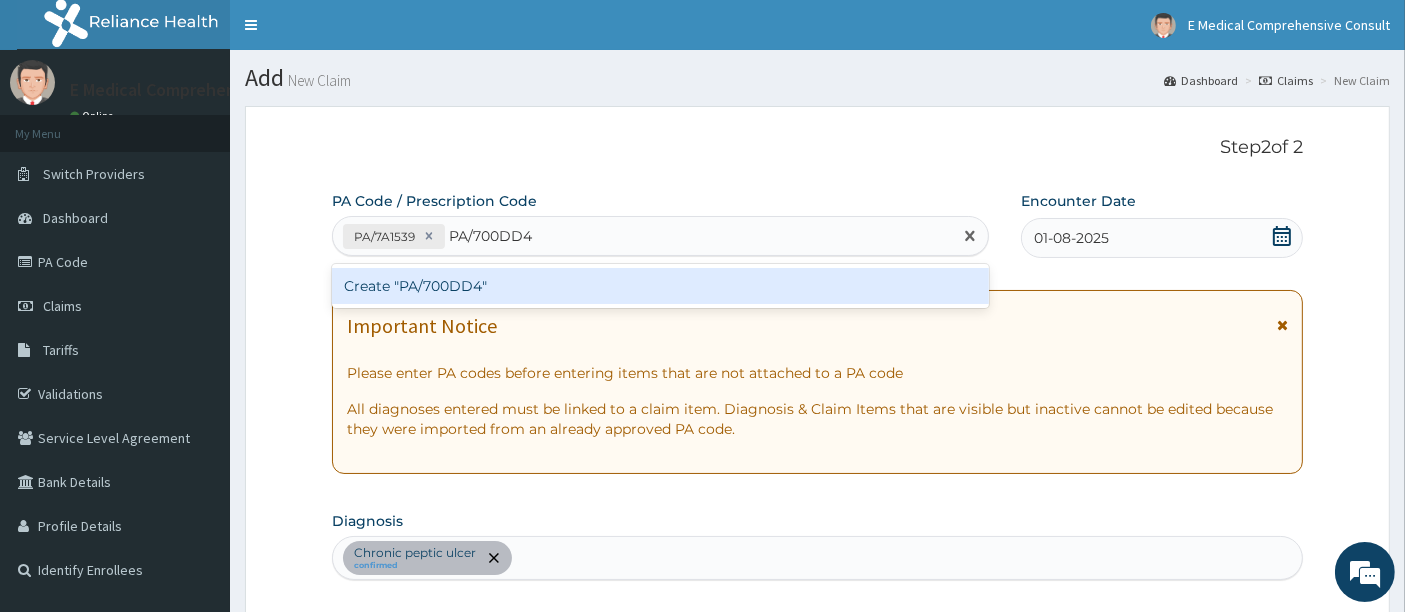 click on "Create "PA/700DD4"" at bounding box center [661, 286] 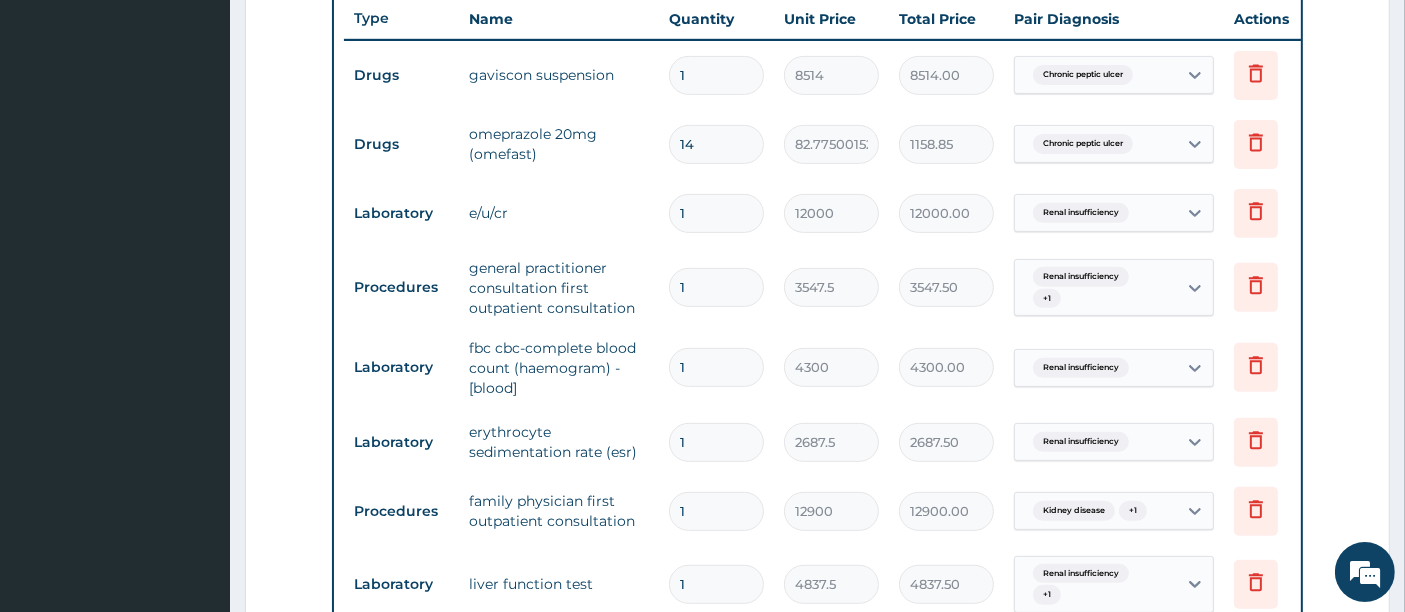 scroll, scrollTop: 756, scrollLeft: 0, axis: vertical 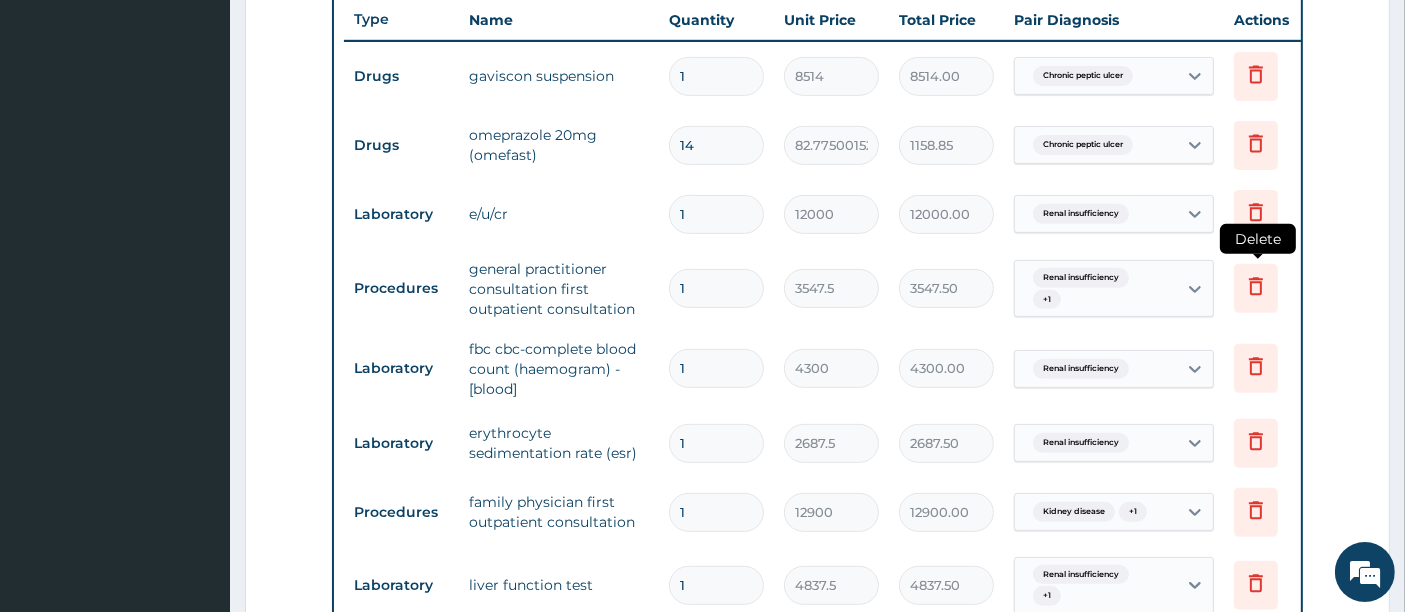 click 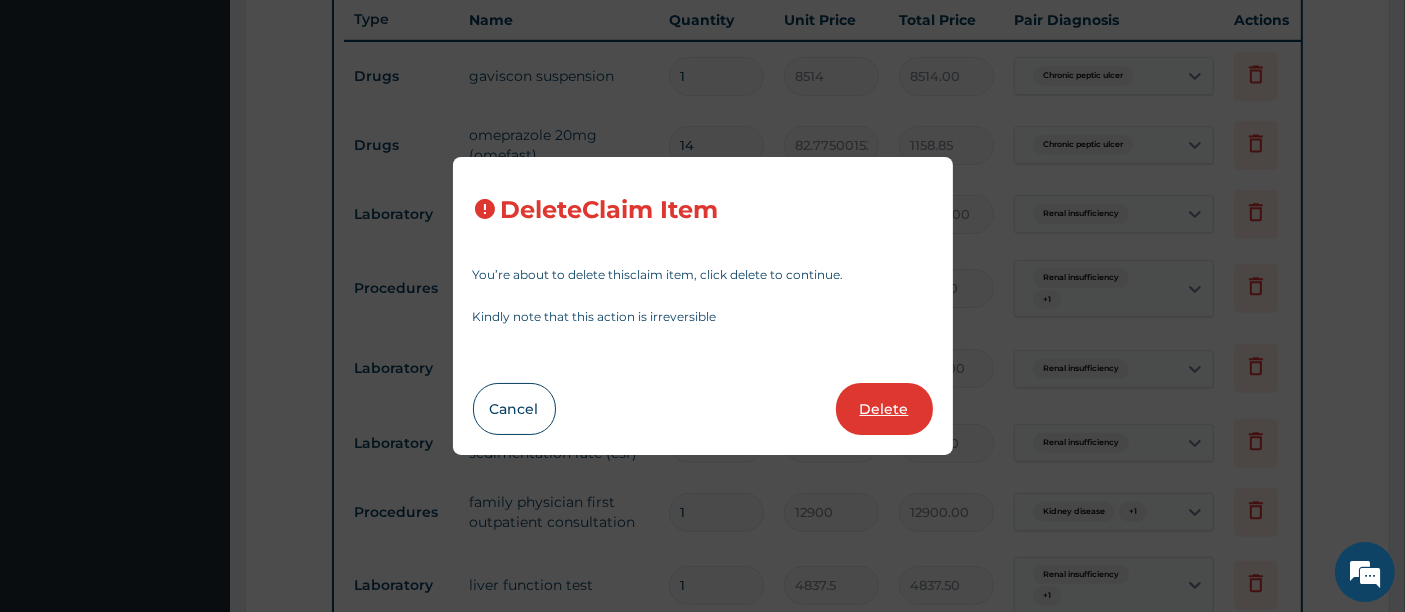 click on "Delete" at bounding box center (884, 409) 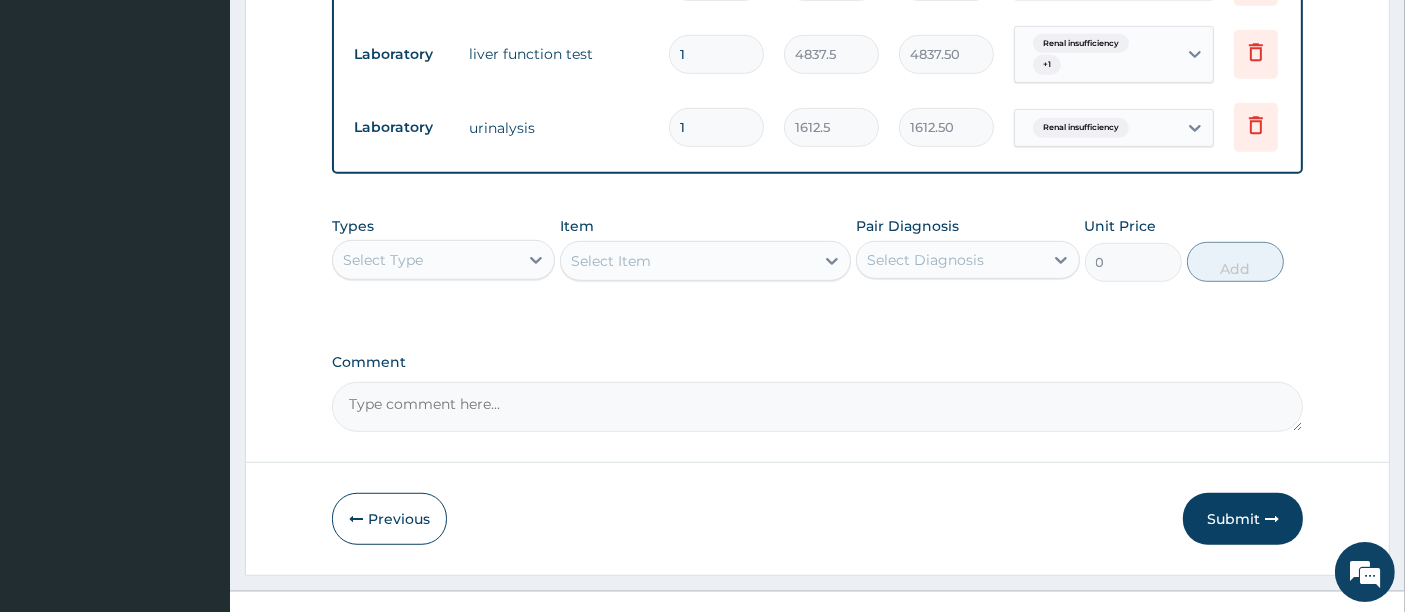 scroll, scrollTop: 1249, scrollLeft: 0, axis: vertical 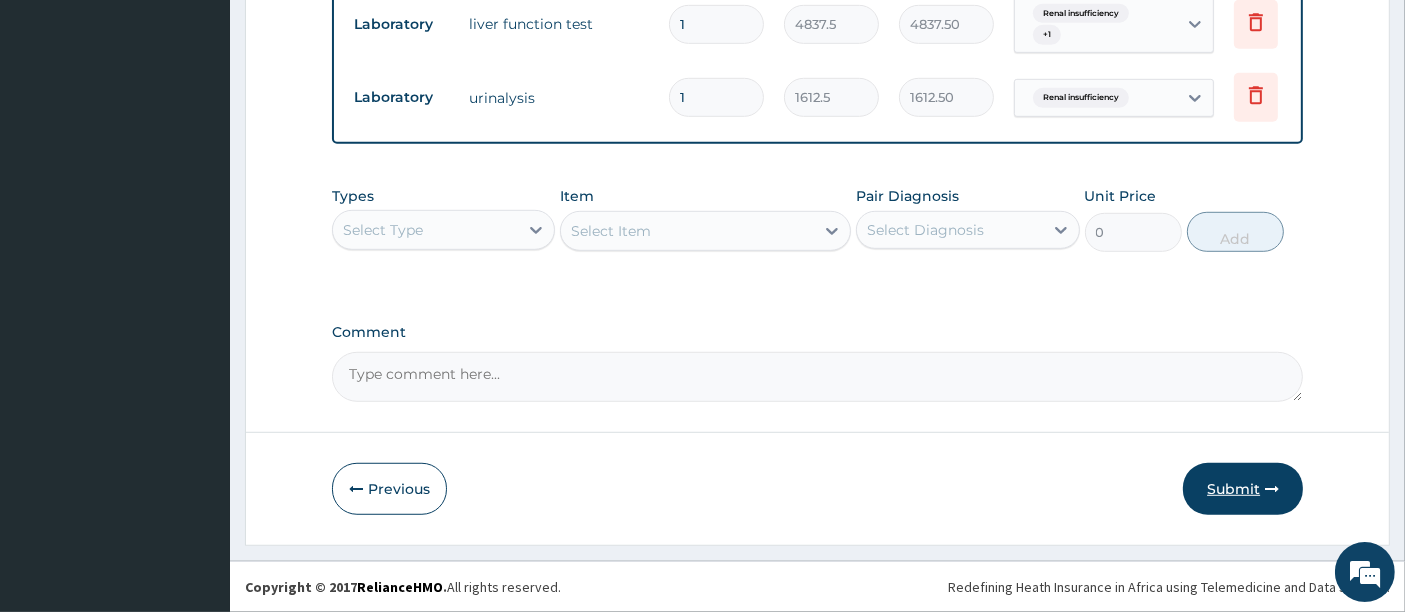 click on "Submit" at bounding box center (1243, 489) 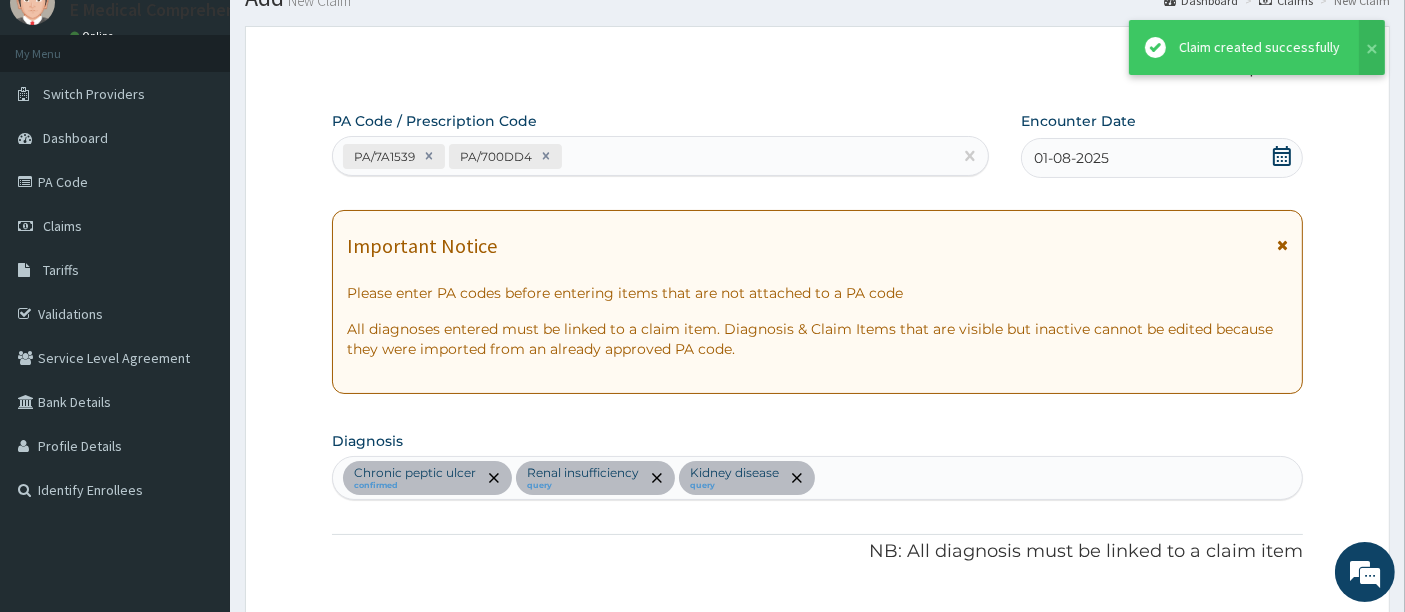 scroll, scrollTop: 1249, scrollLeft: 0, axis: vertical 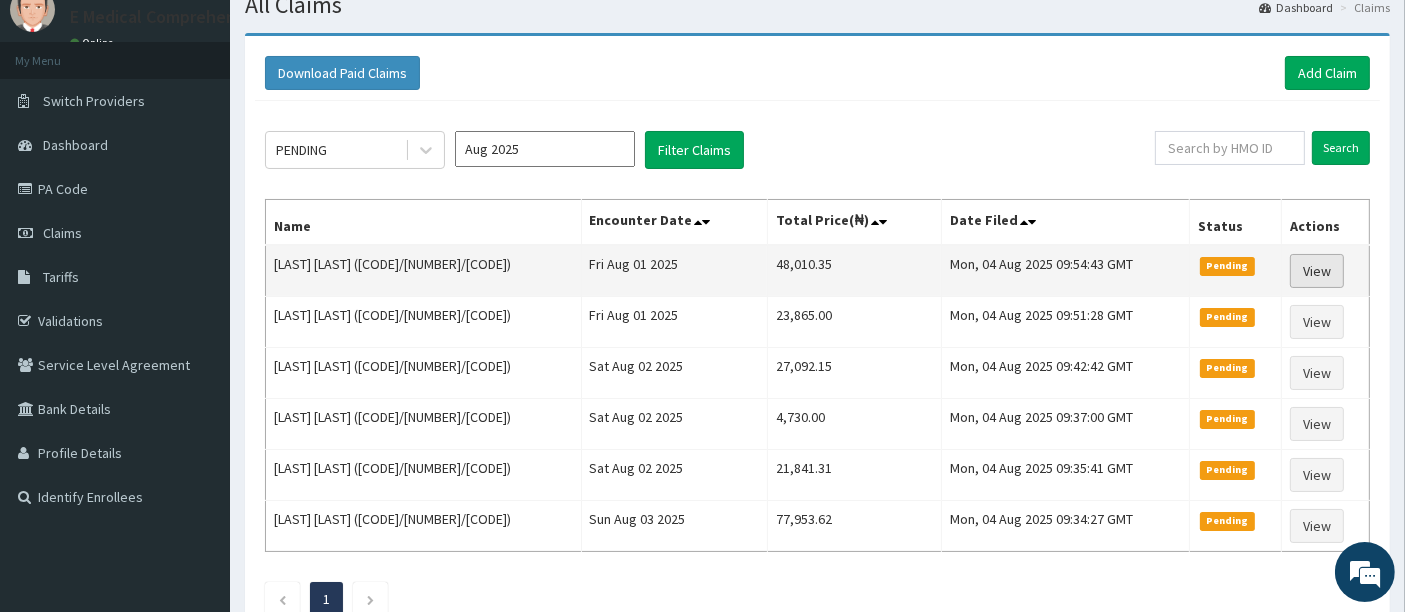 click on "View" at bounding box center [1317, 271] 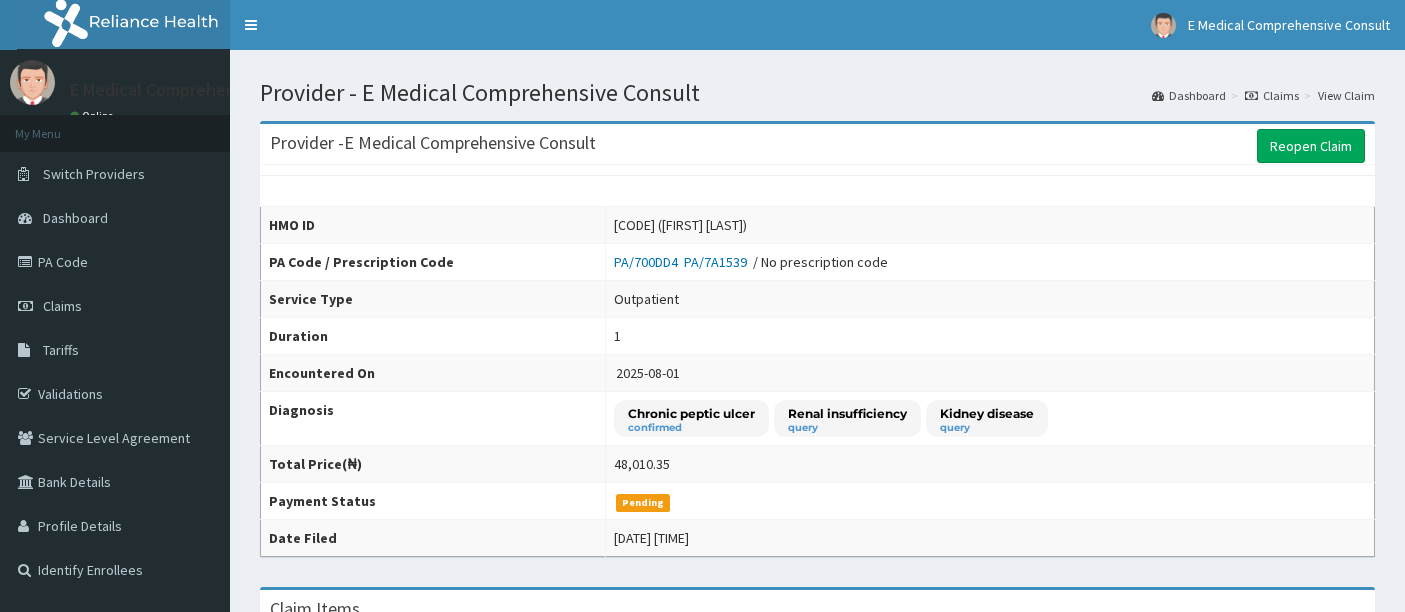 scroll, scrollTop: 331, scrollLeft: 0, axis: vertical 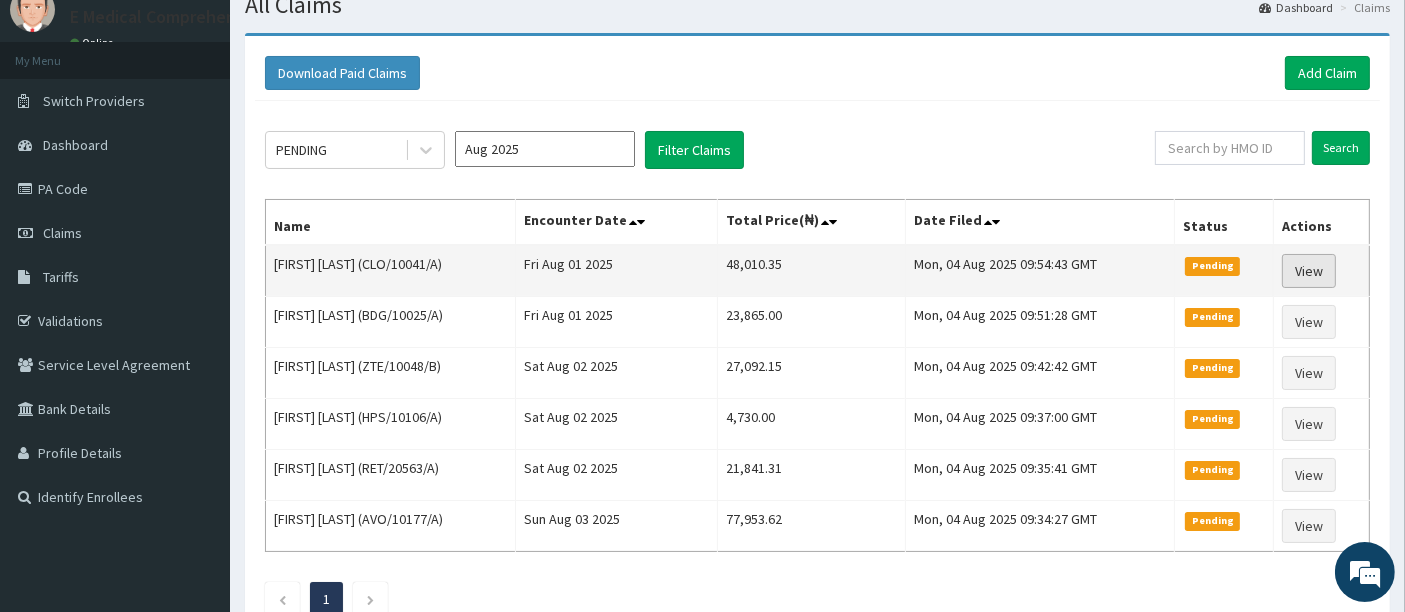 click on "View" at bounding box center (1309, 271) 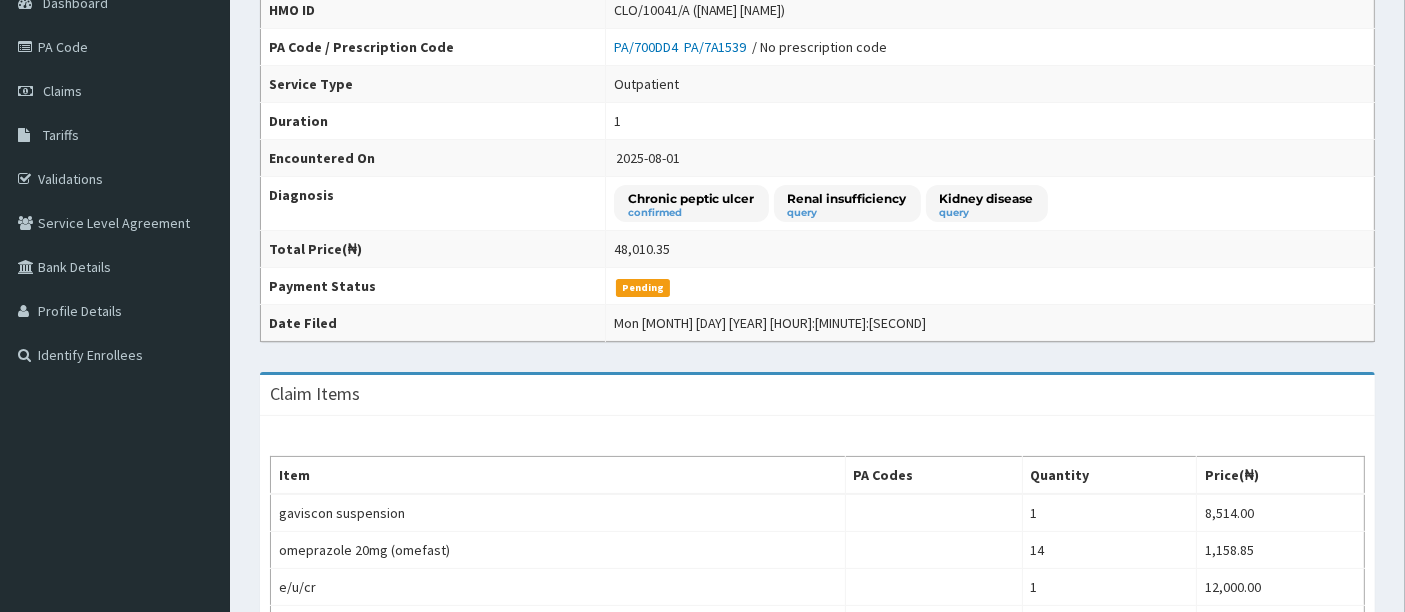 scroll, scrollTop: 0, scrollLeft: 0, axis: both 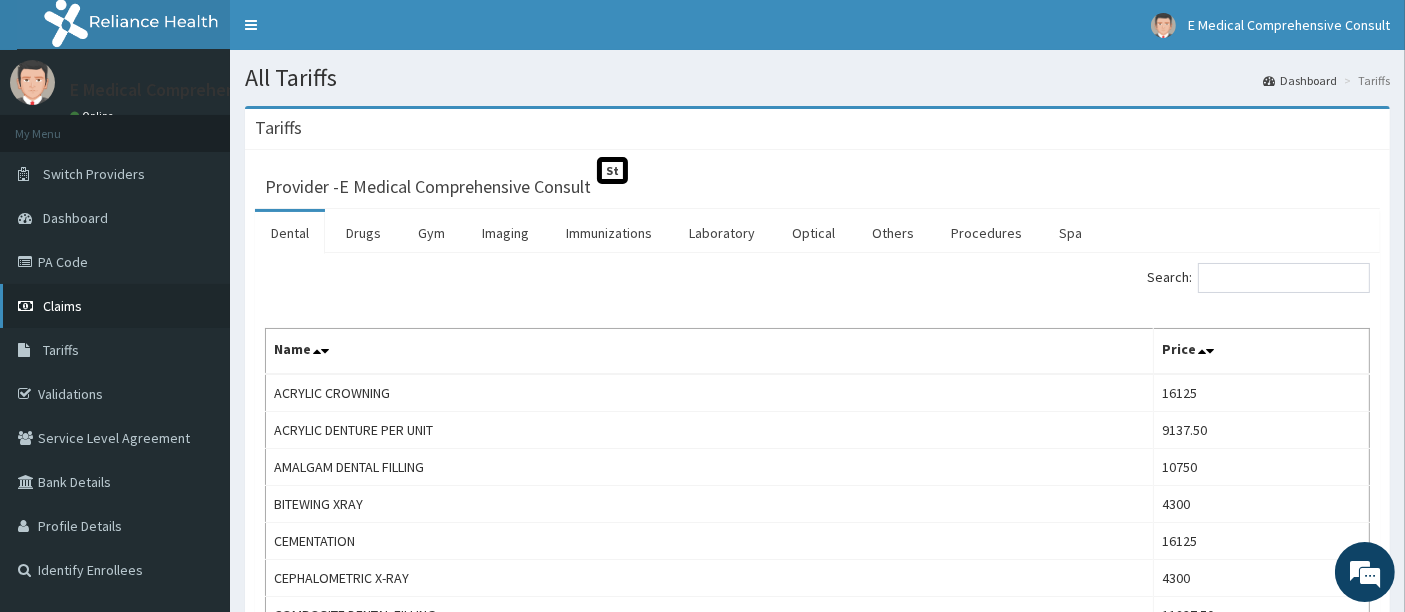 click on "Claims" at bounding box center [62, 306] 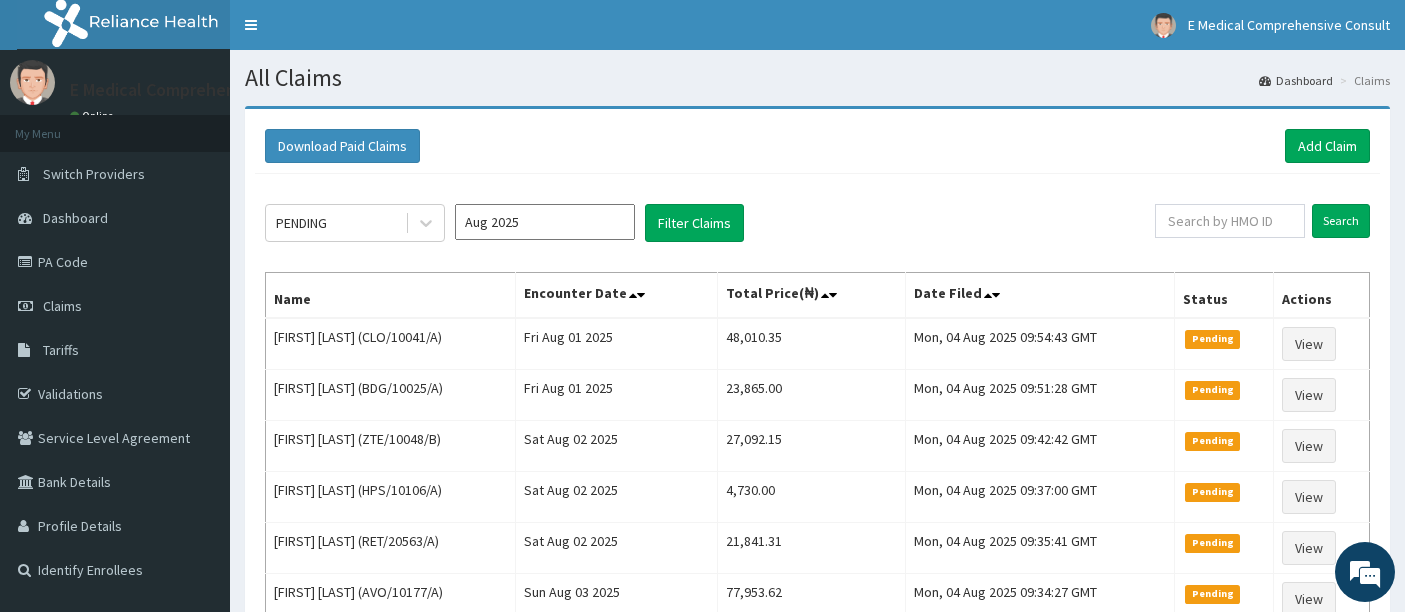 scroll, scrollTop: 0, scrollLeft: 0, axis: both 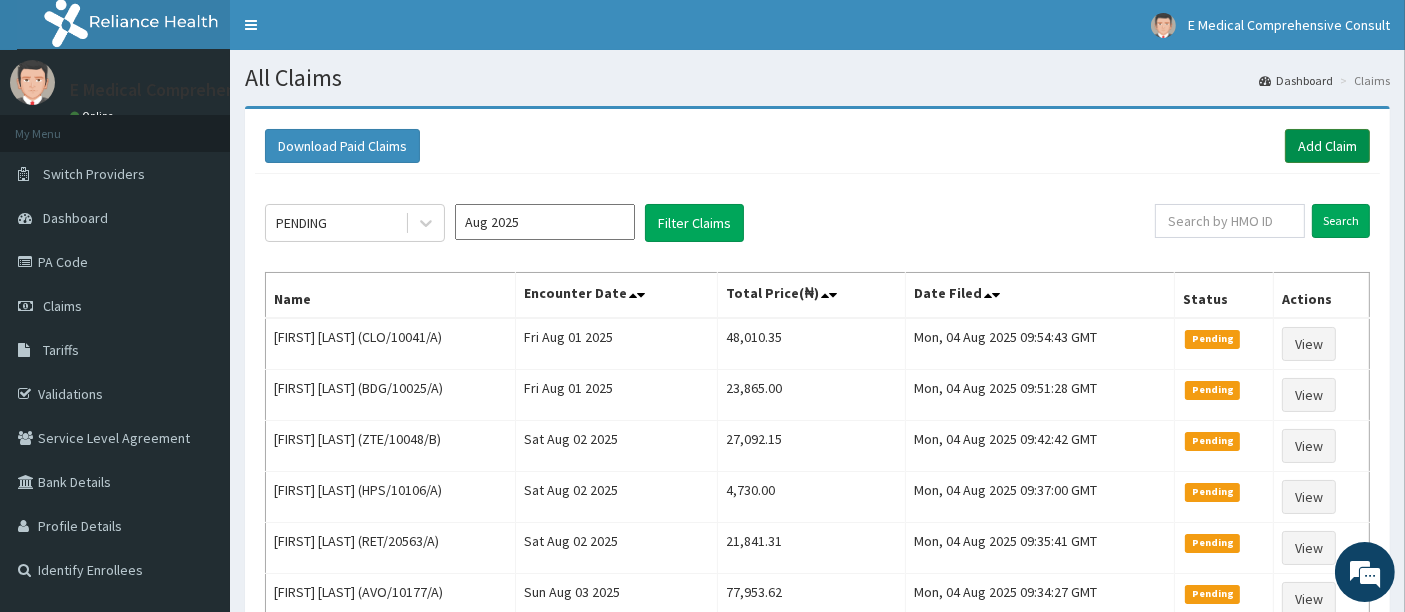click on "Add Claim" at bounding box center [1327, 146] 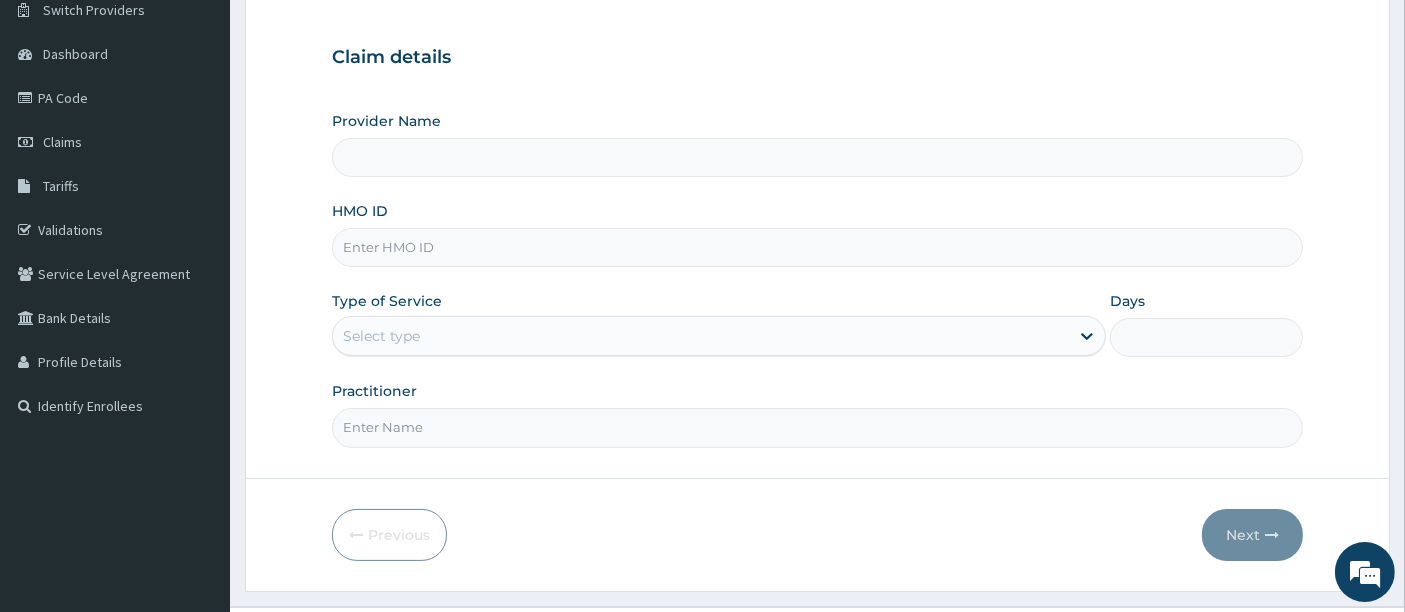type on "E Medical Comprehensive Consult" 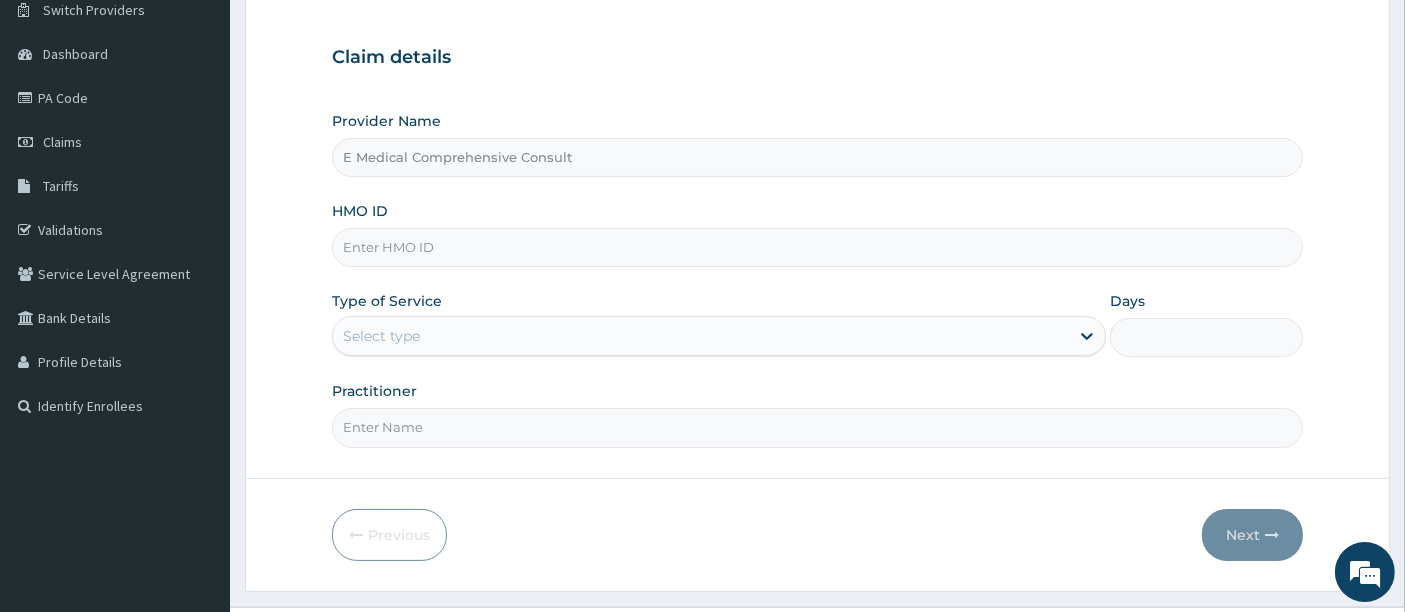 scroll, scrollTop: 205, scrollLeft: 0, axis: vertical 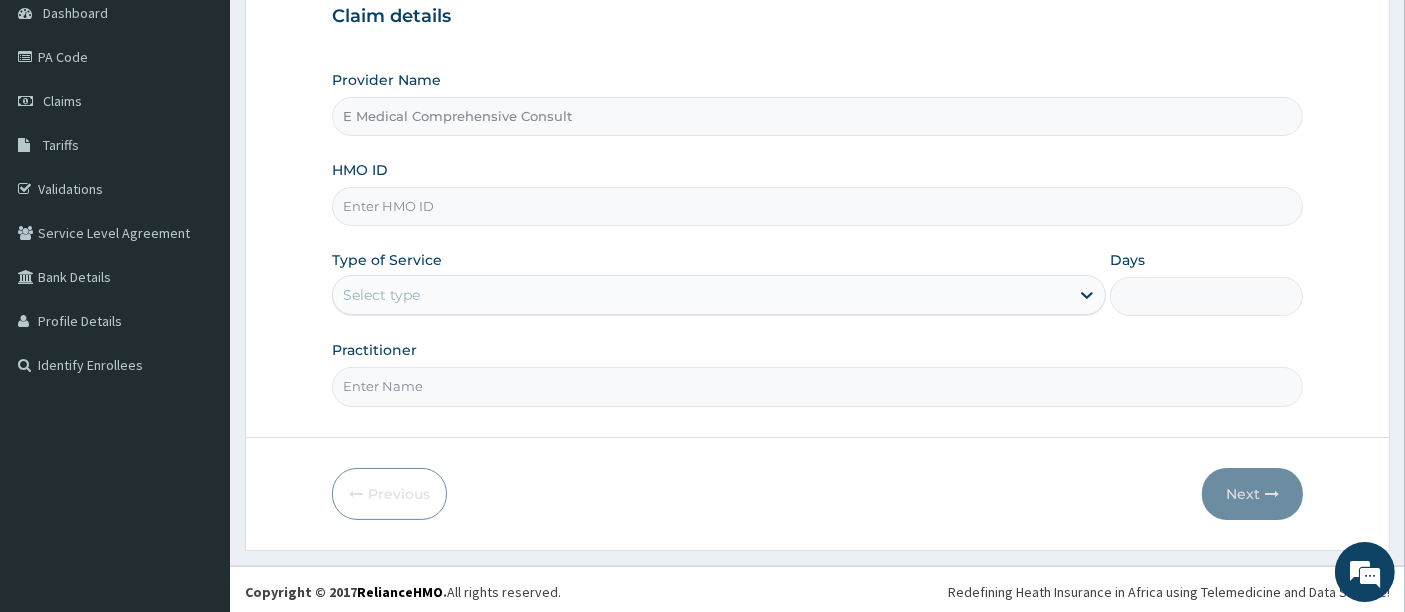 click on "HMO ID" at bounding box center [818, 206] 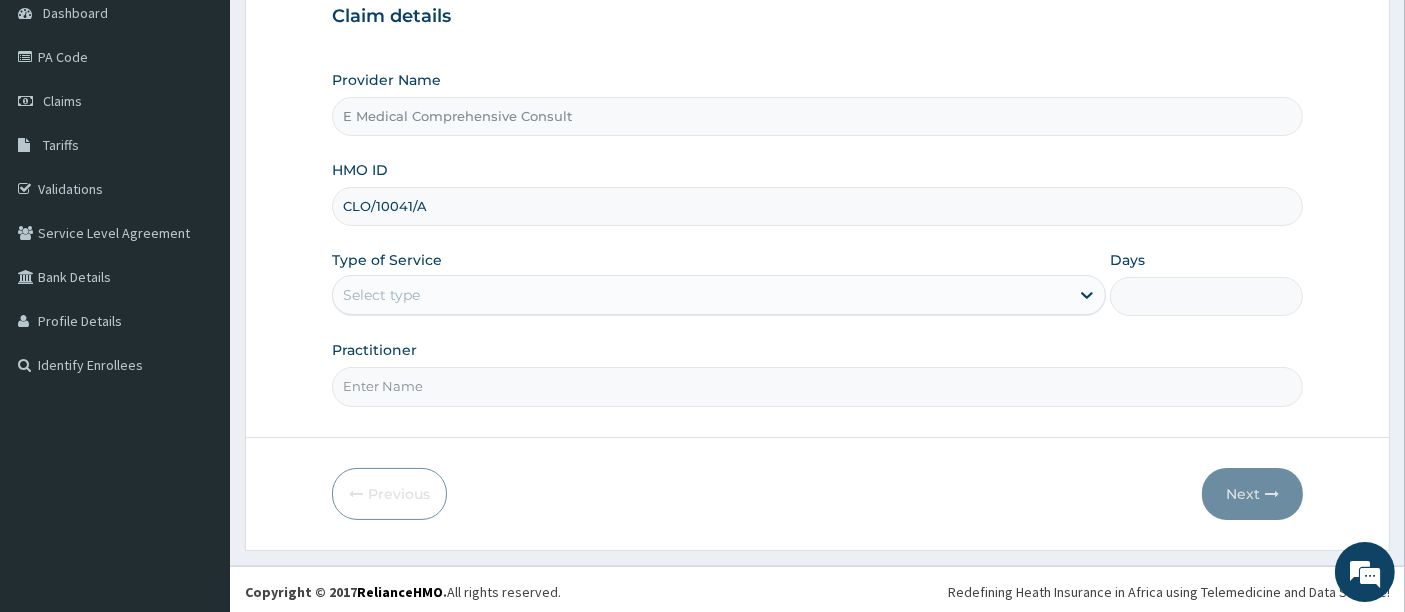 type on "CLO/10041/A" 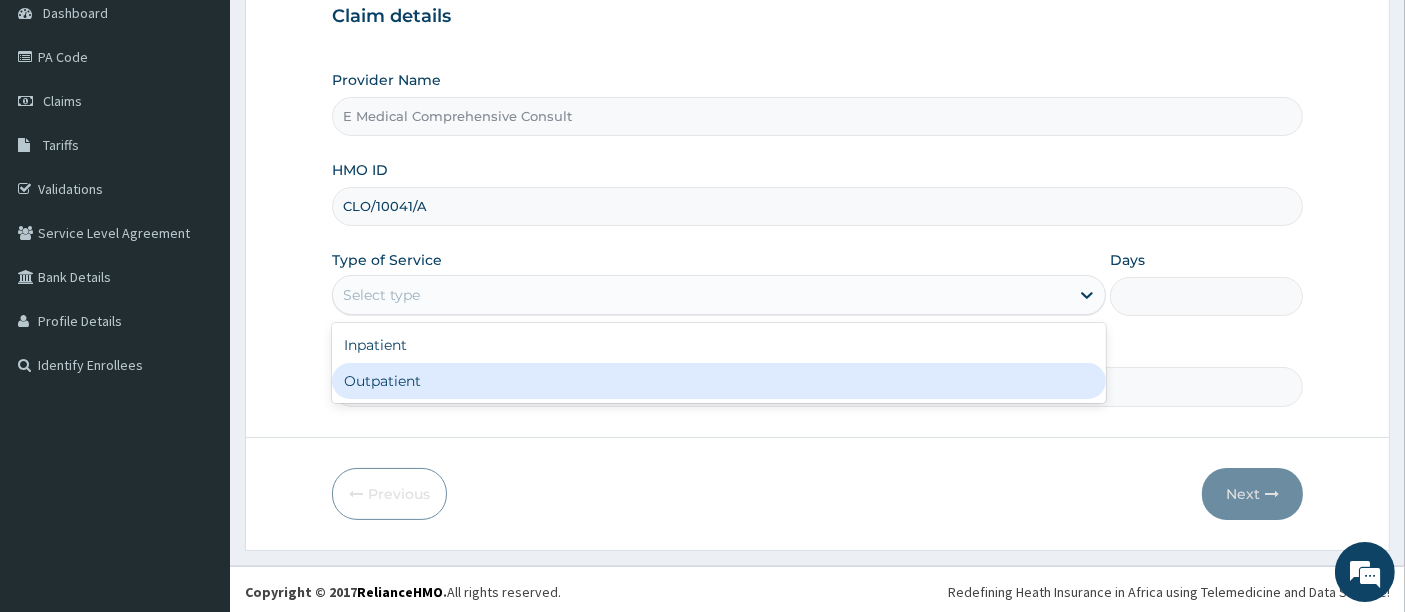 click on "Outpatient" at bounding box center (719, 381) 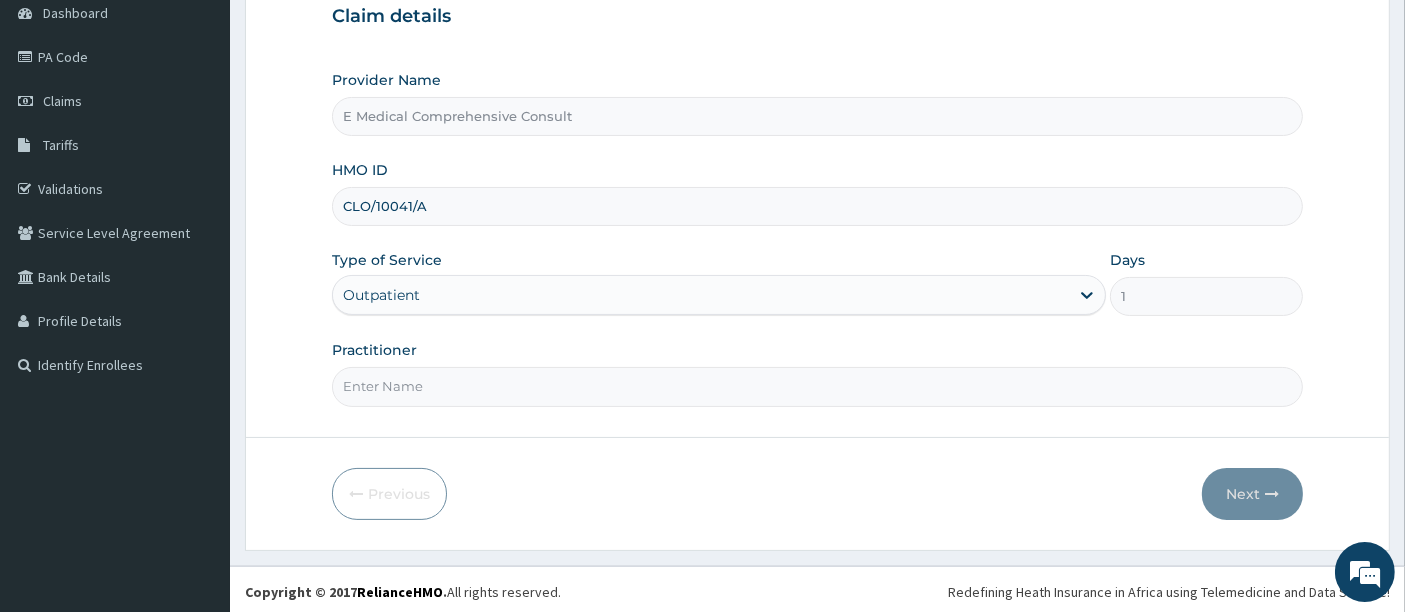 click on "Practitioner" at bounding box center [818, 386] 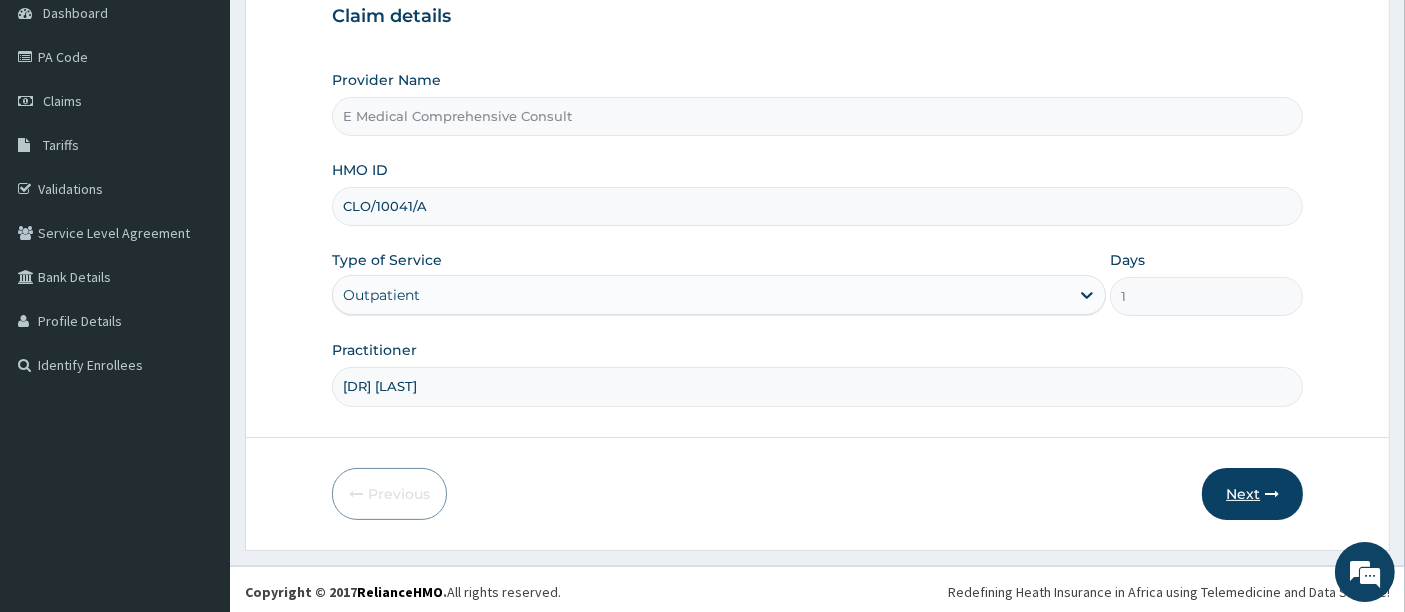 click on "Next" at bounding box center [1252, 494] 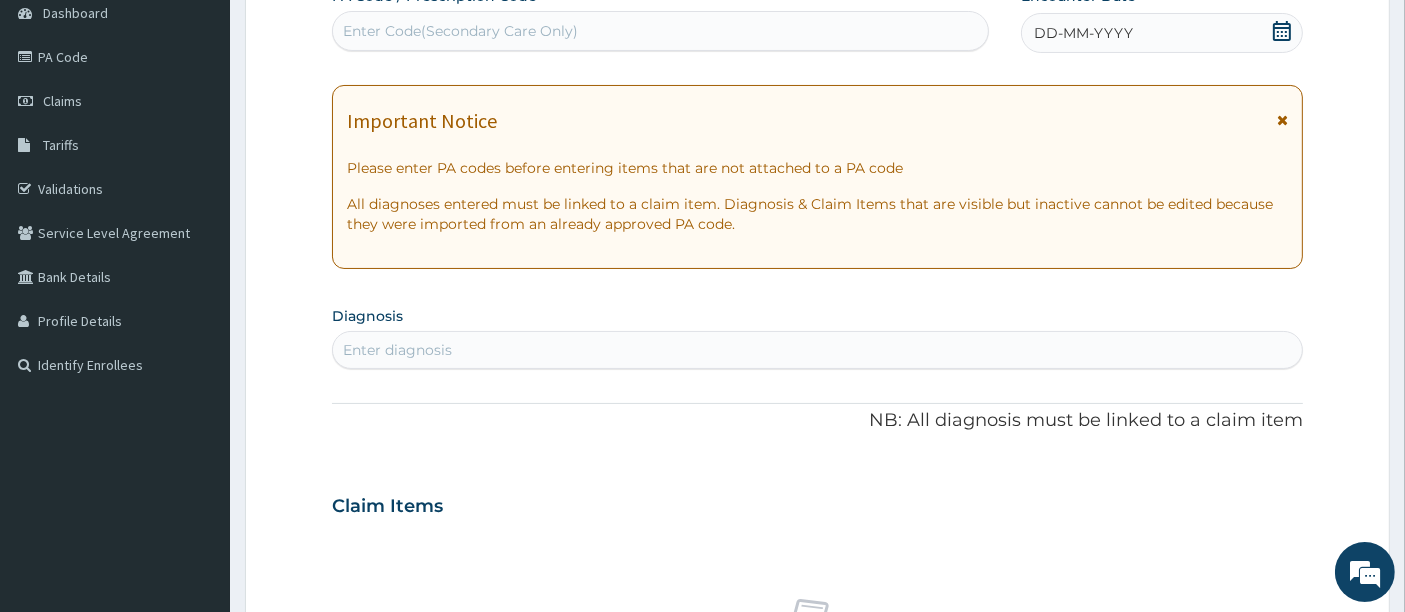 scroll, scrollTop: 0, scrollLeft: 0, axis: both 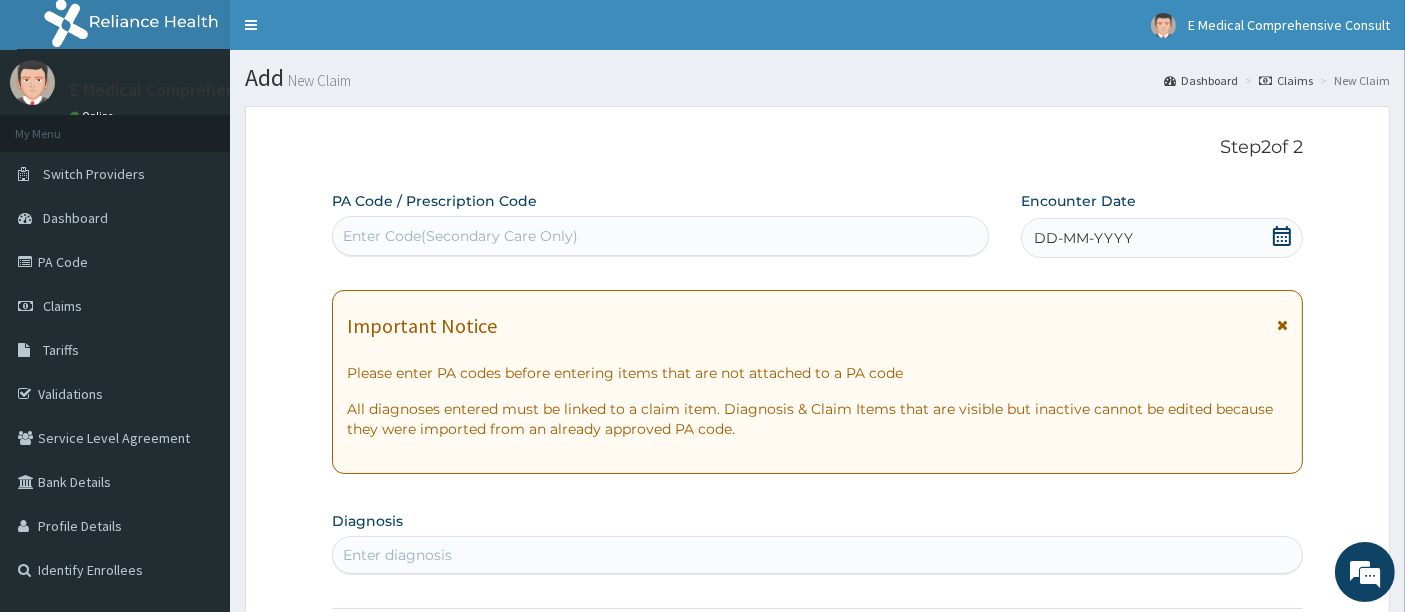 click on "Enter Code(Secondary Care Only)" at bounding box center [460, 236] 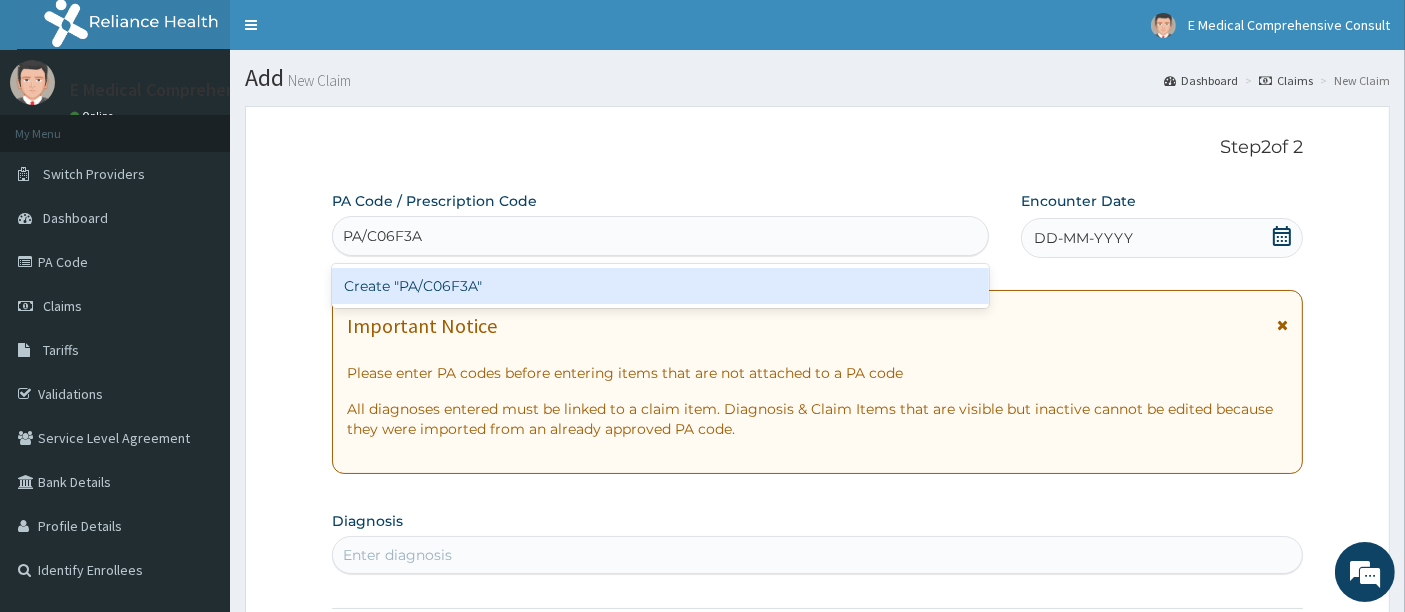click on "Create "PA/C06F3A"" at bounding box center (661, 286) 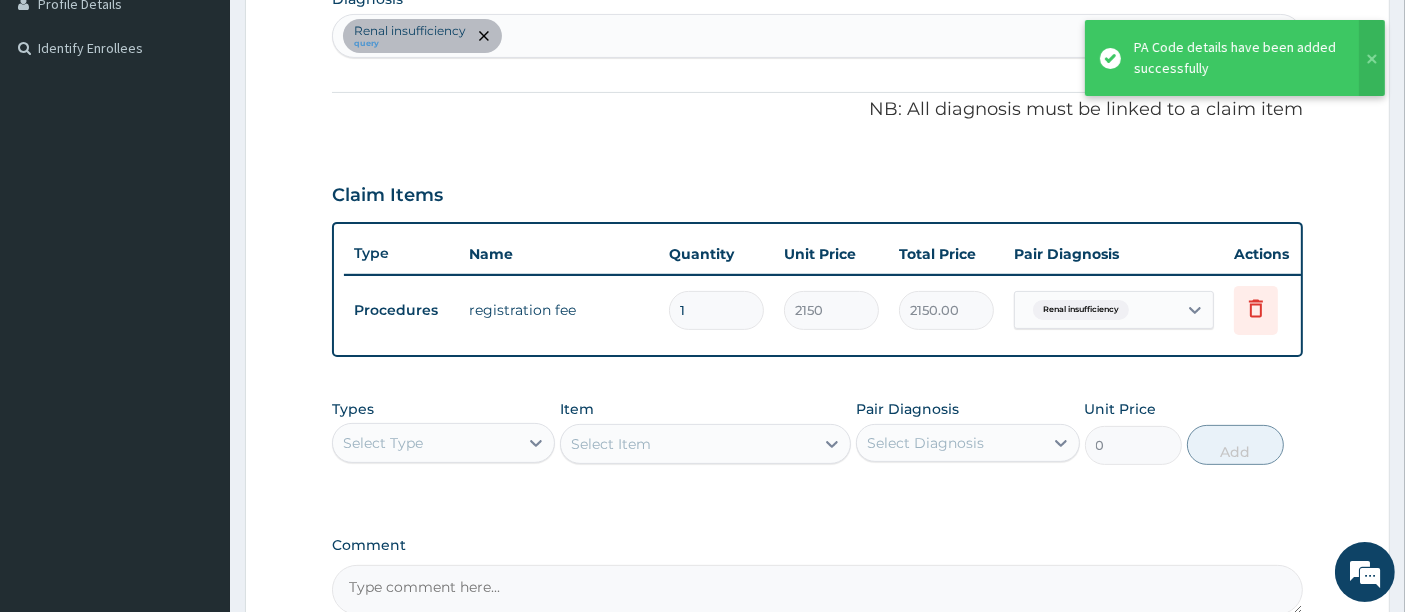 scroll, scrollTop: 746, scrollLeft: 0, axis: vertical 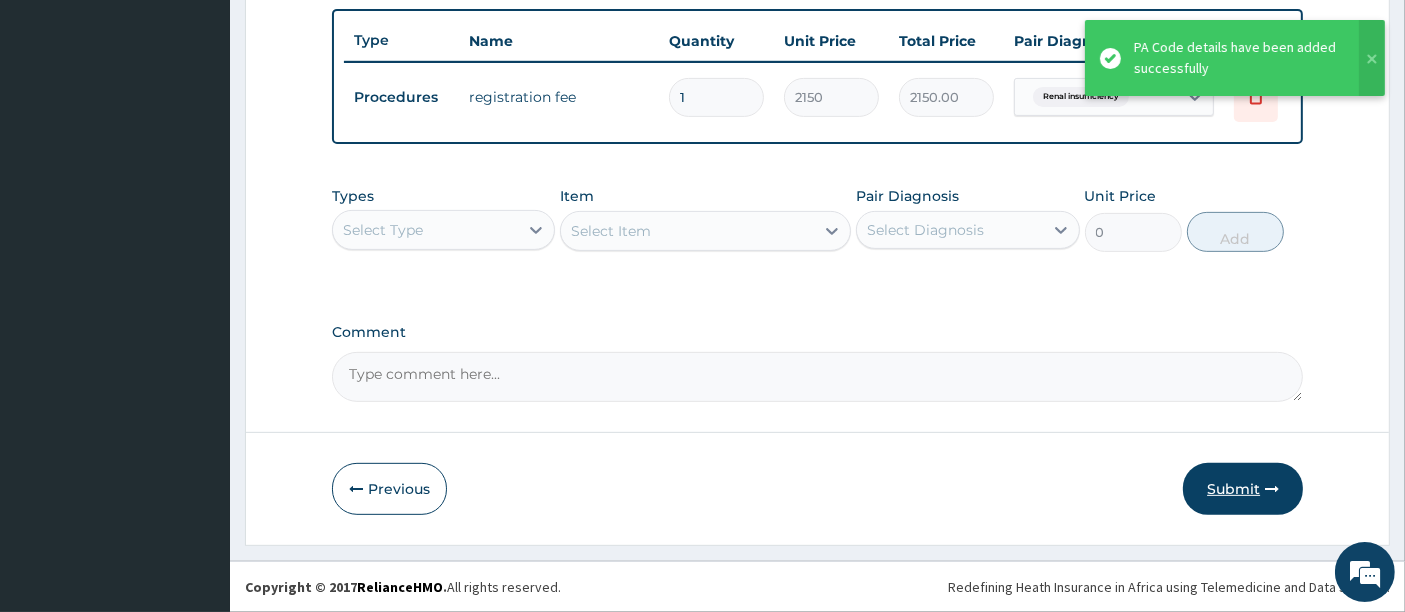 click on "Submit" at bounding box center [1243, 489] 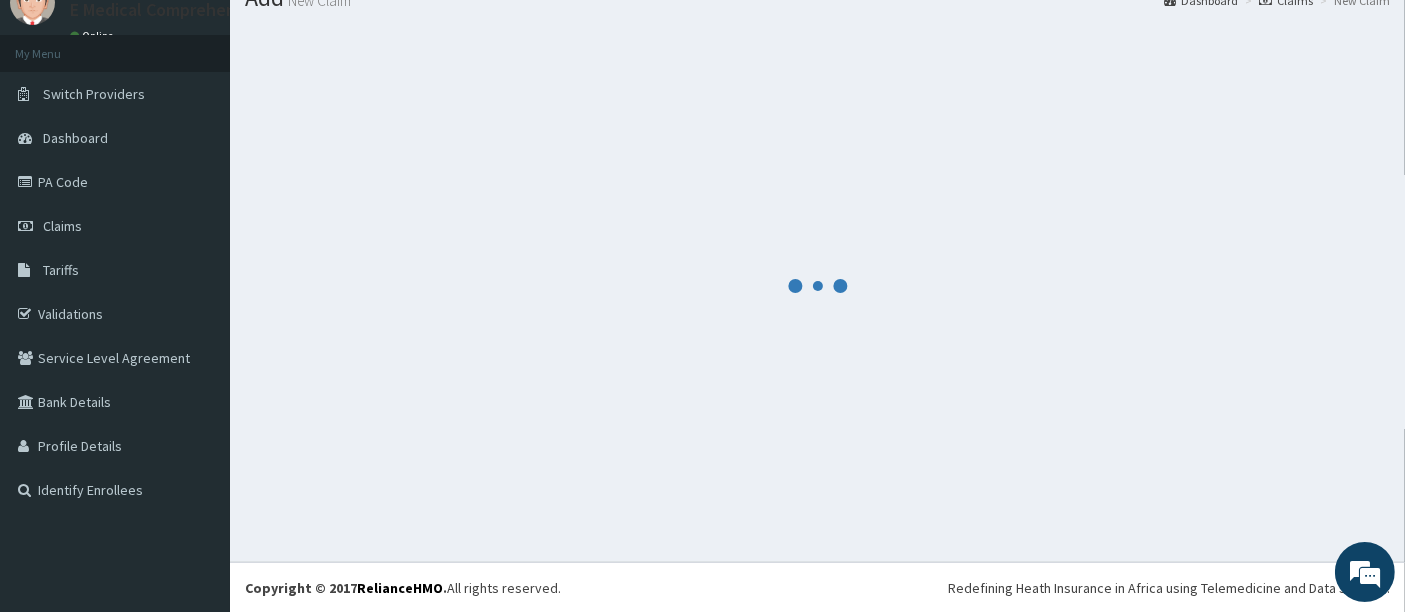 scroll, scrollTop: 746, scrollLeft: 0, axis: vertical 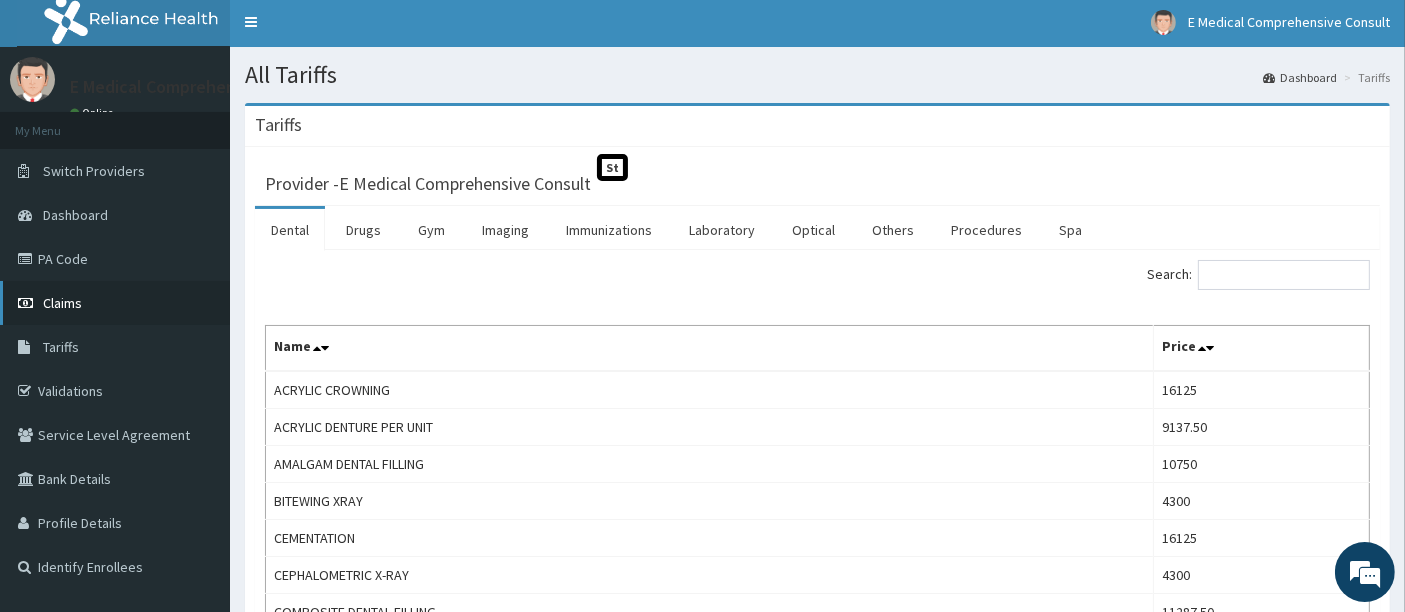click on "Claims" at bounding box center [115, 303] 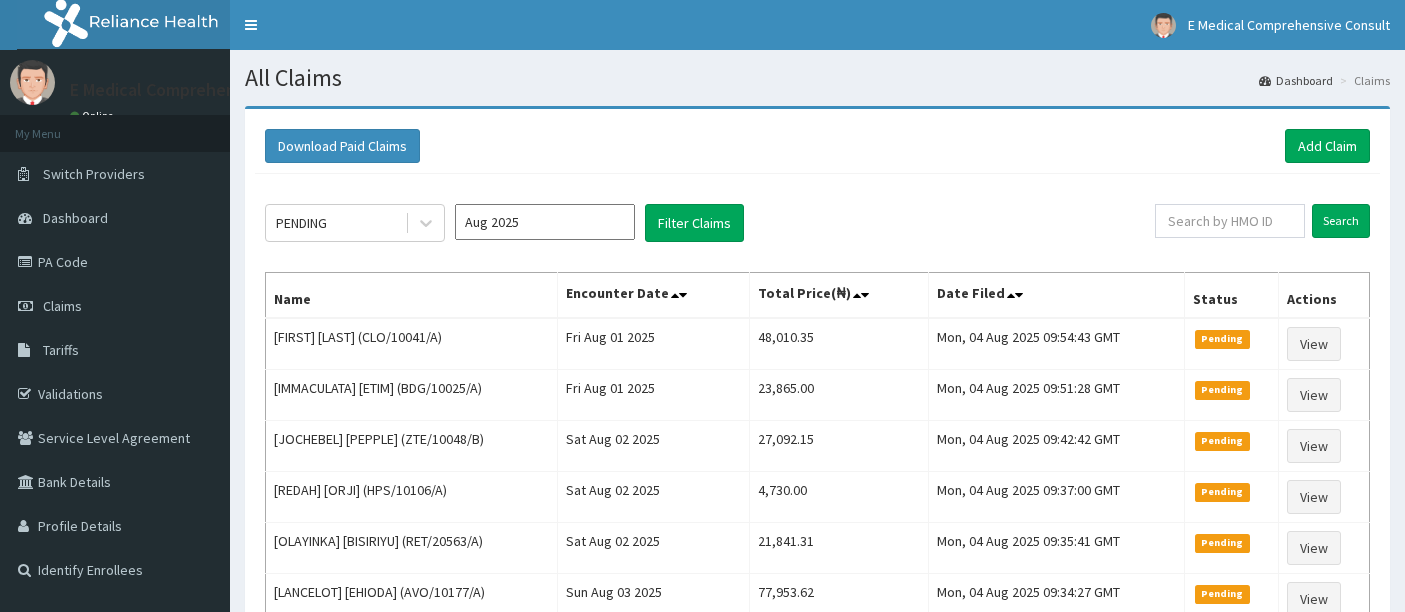 scroll, scrollTop: 0, scrollLeft: 0, axis: both 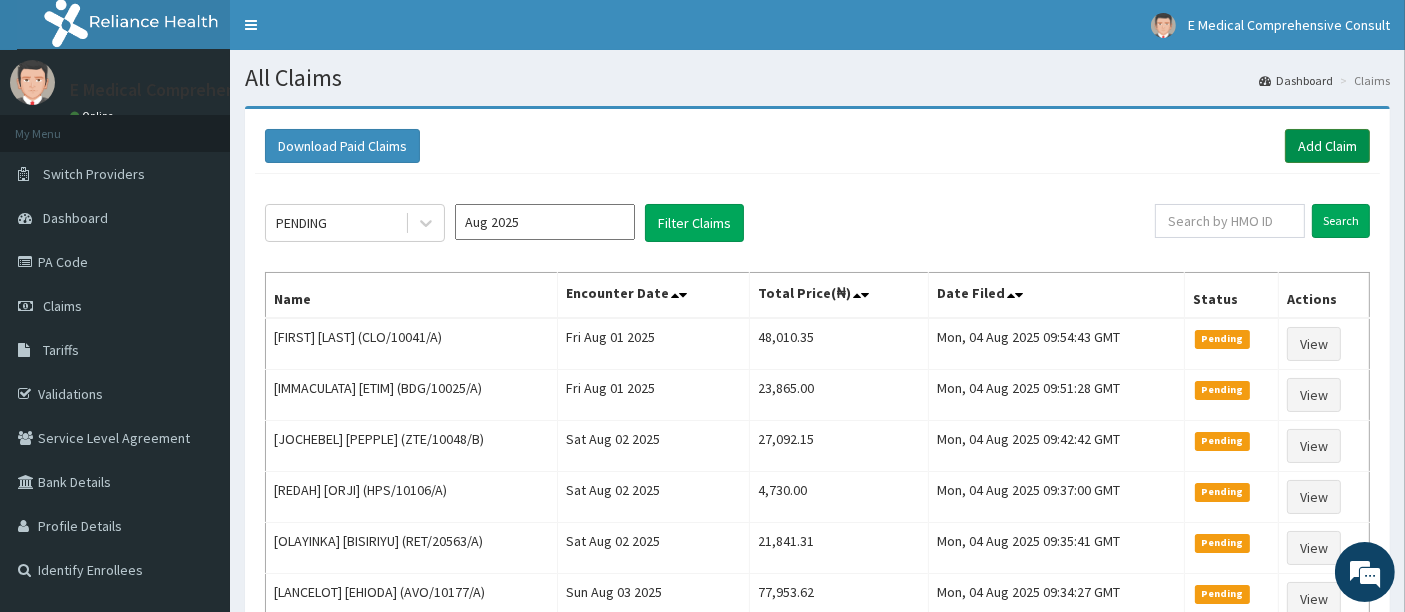 click on "Add Claim" at bounding box center [1327, 146] 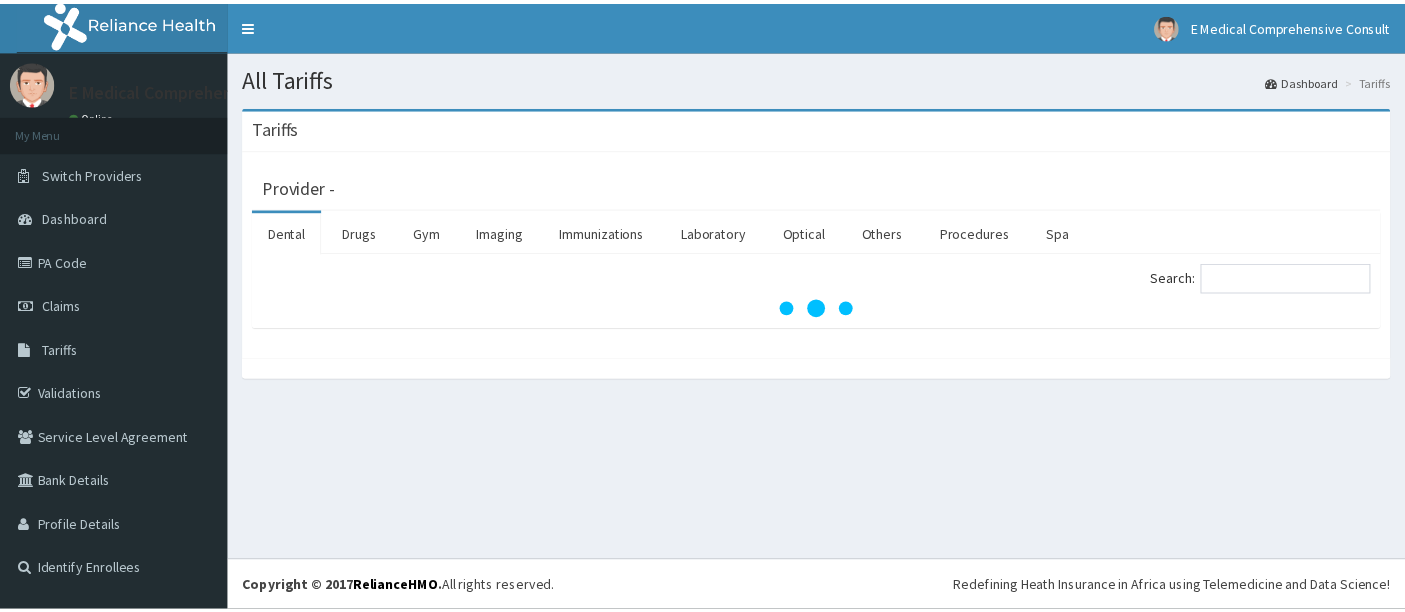 scroll, scrollTop: 0, scrollLeft: 0, axis: both 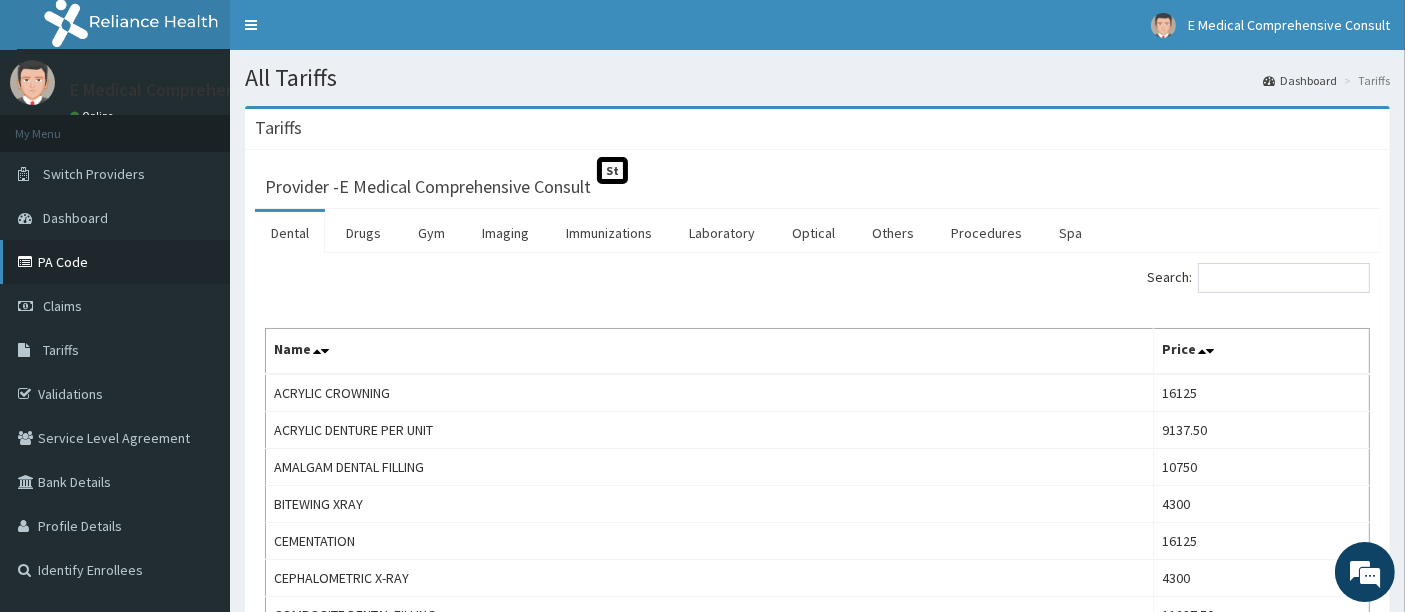 click on "PA Code" at bounding box center (115, 262) 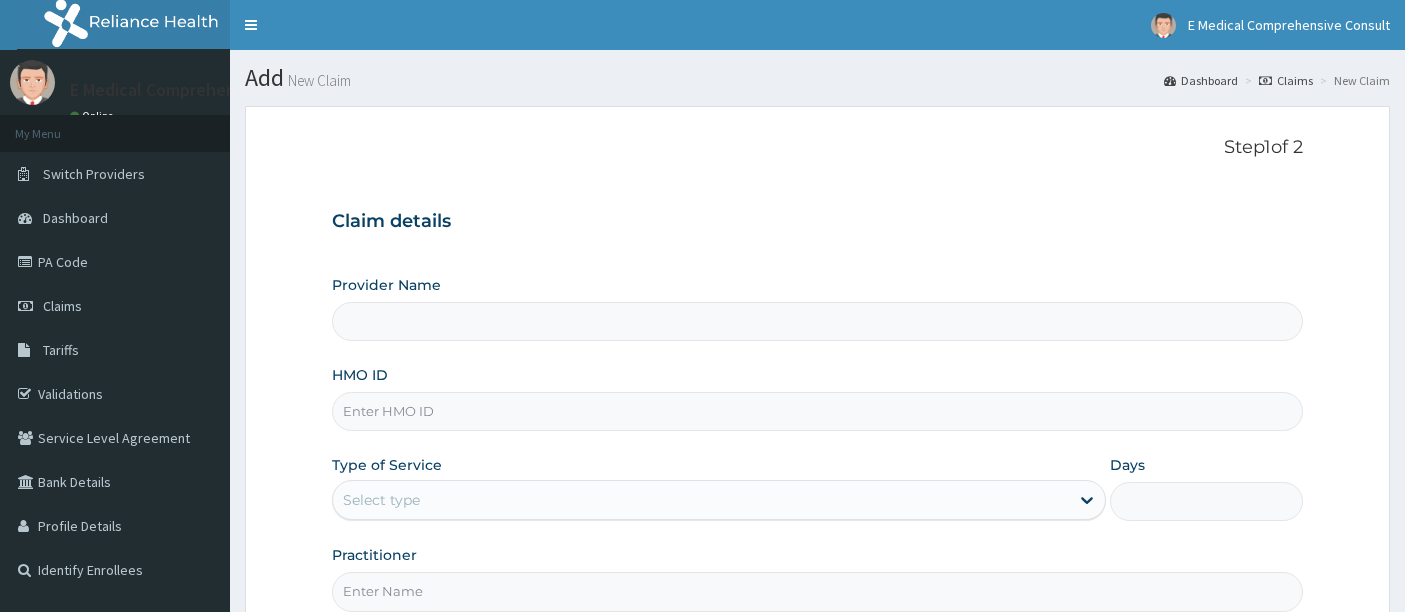 scroll, scrollTop: 0, scrollLeft: 0, axis: both 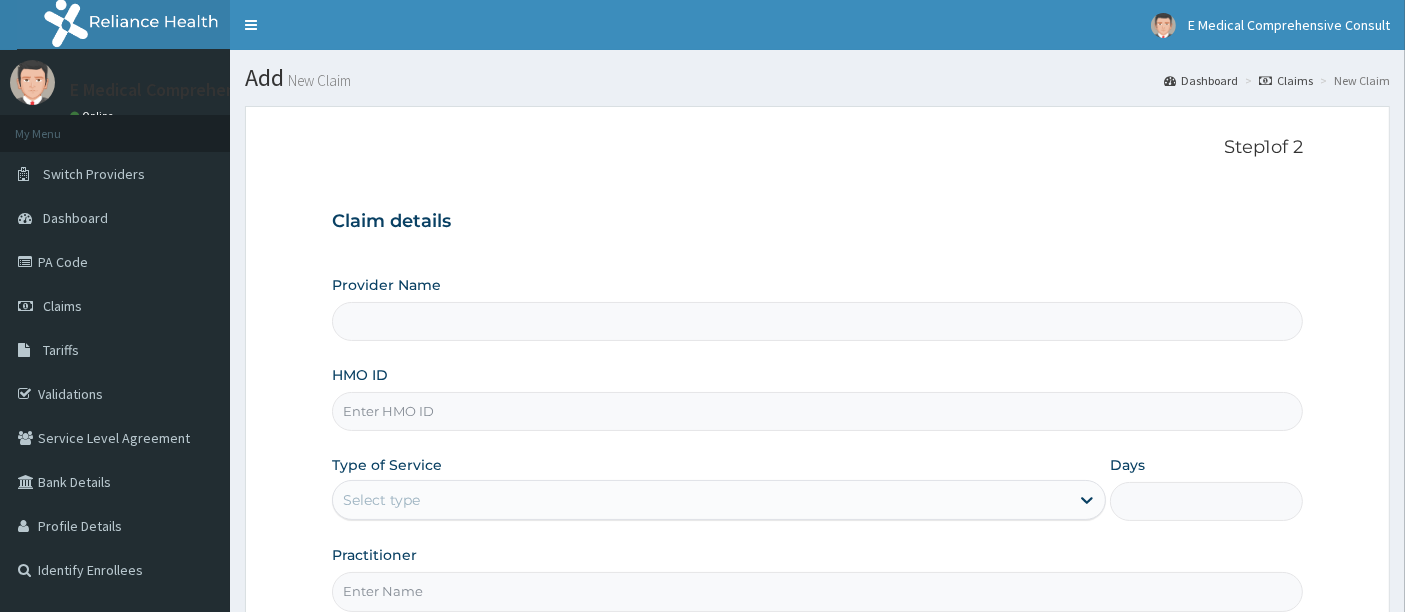 type on "E Medical Comprehensive Consult" 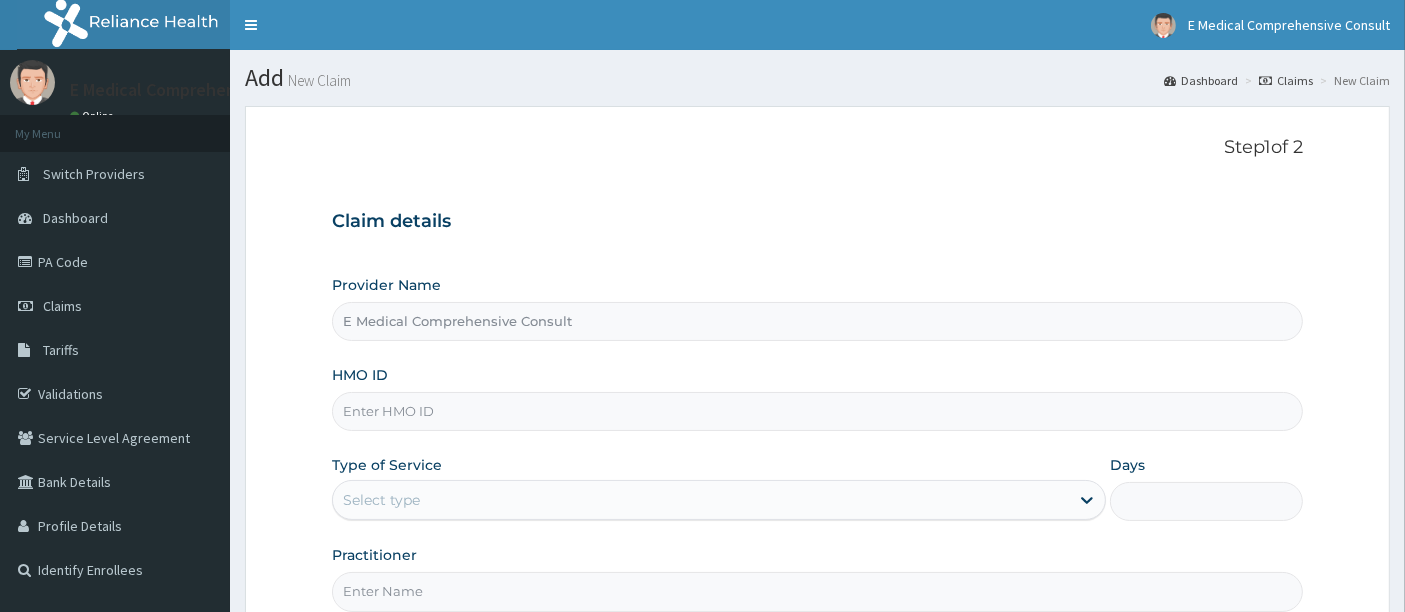 scroll, scrollTop: 205, scrollLeft: 0, axis: vertical 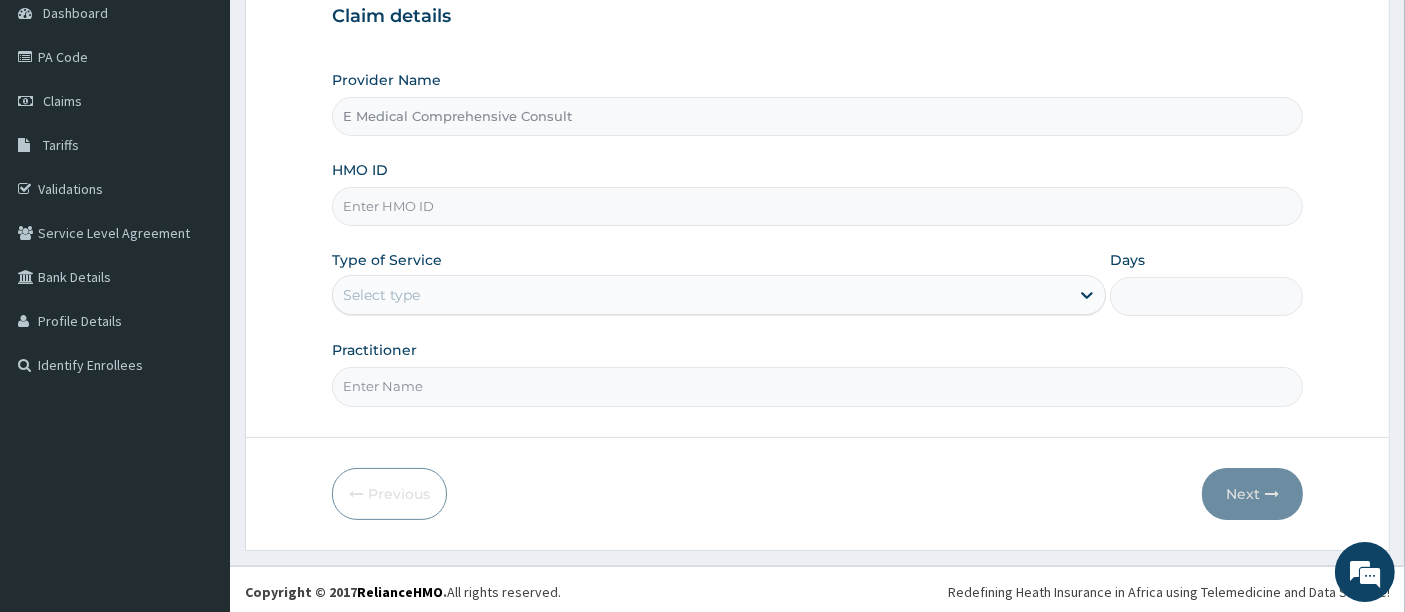 click on "HMO ID" at bounding box center (818, 206) 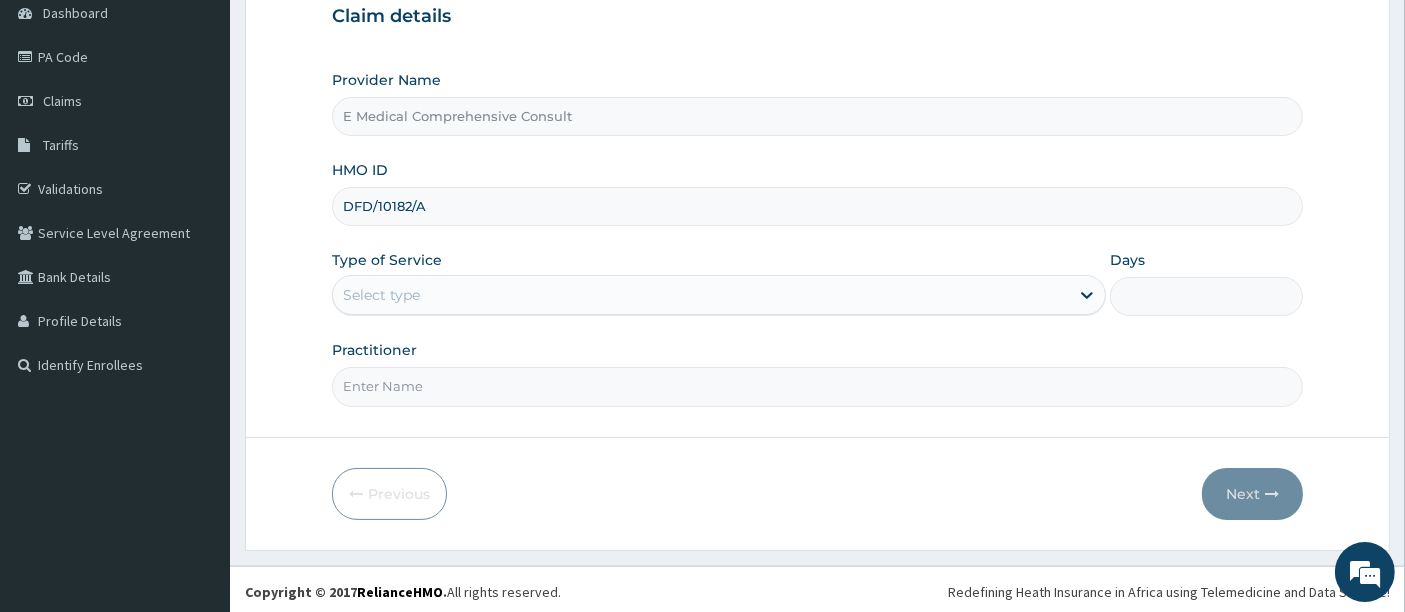 type on "DFD/10182/A" 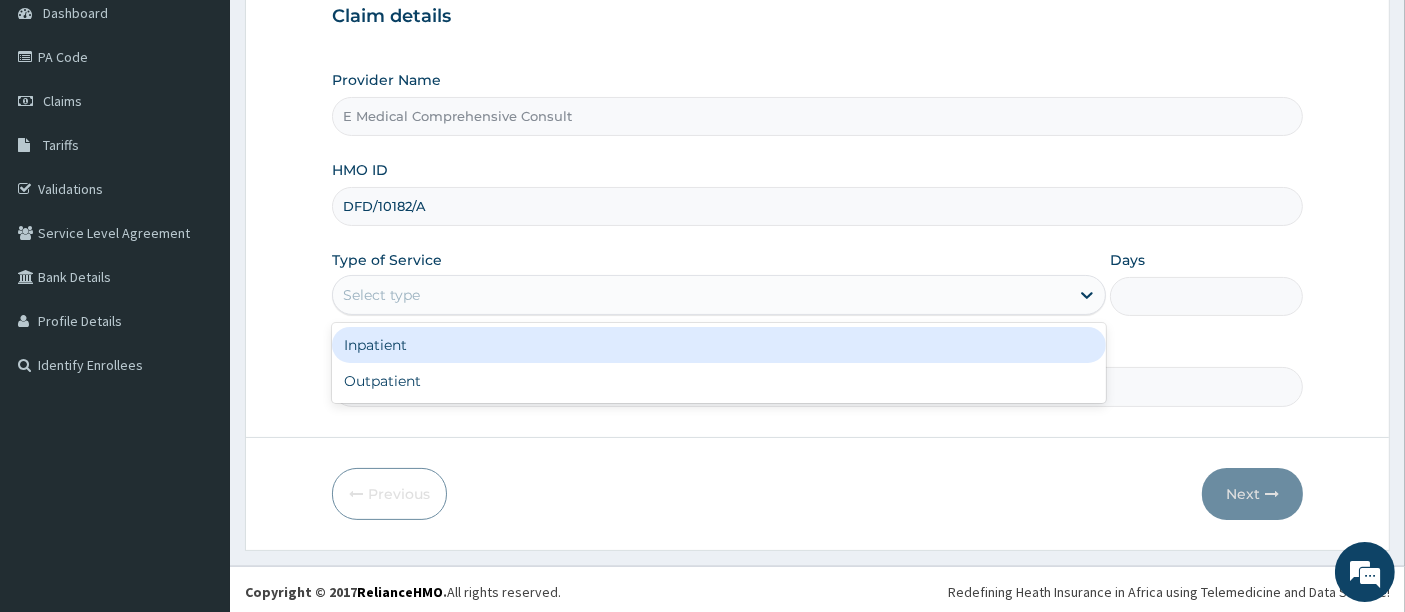 click on "Select type" at bounding box center [701, 295] 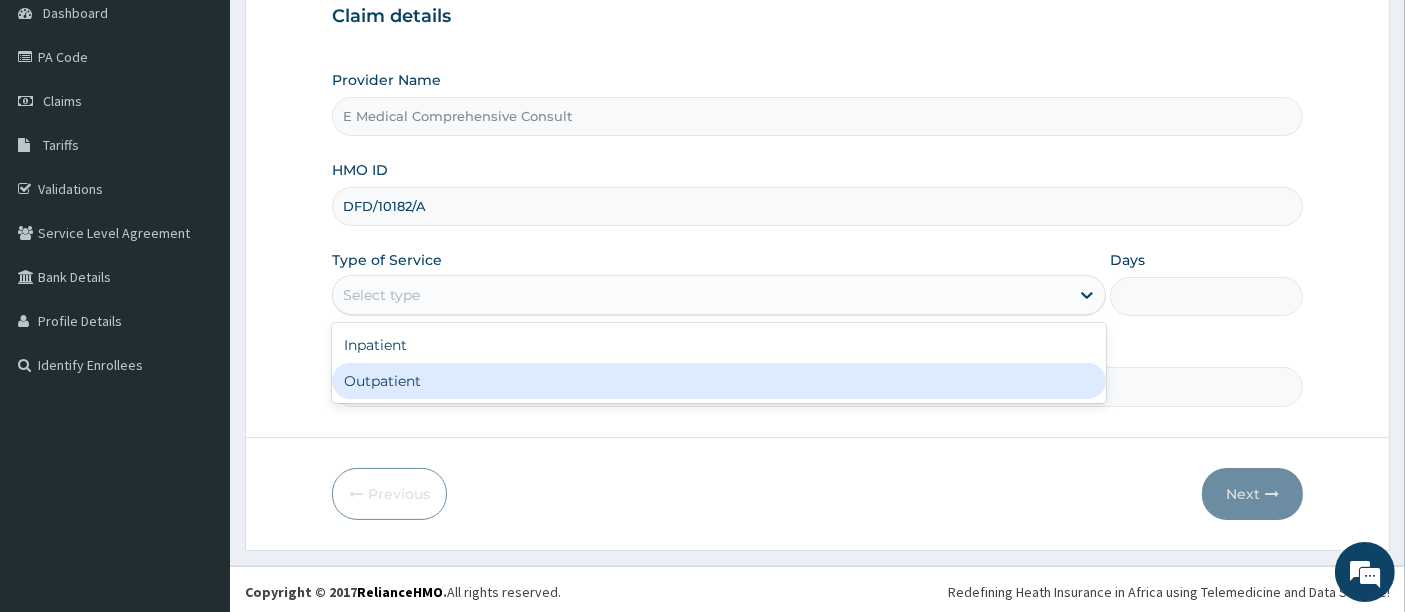 click on "Outpatient" at bounding box center [719, 381] 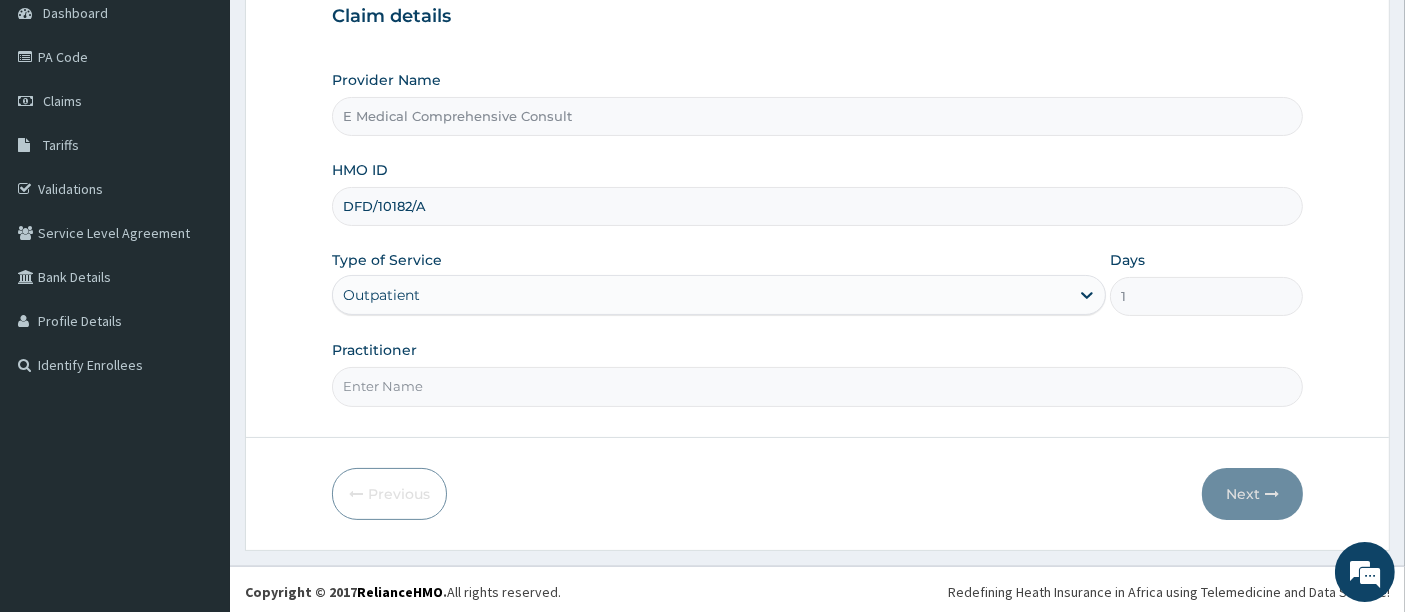 click on "Practitioner" at bounding box center [818, 386] 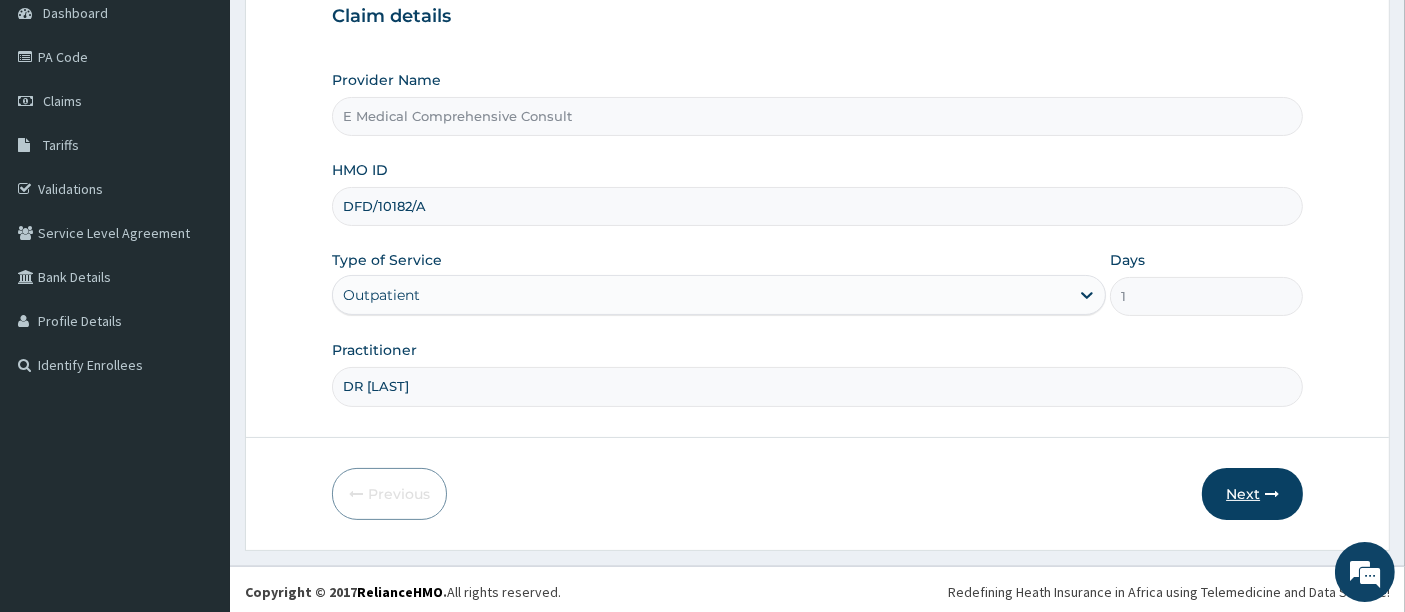 click on "Next" at bounding box center [1252, 494] 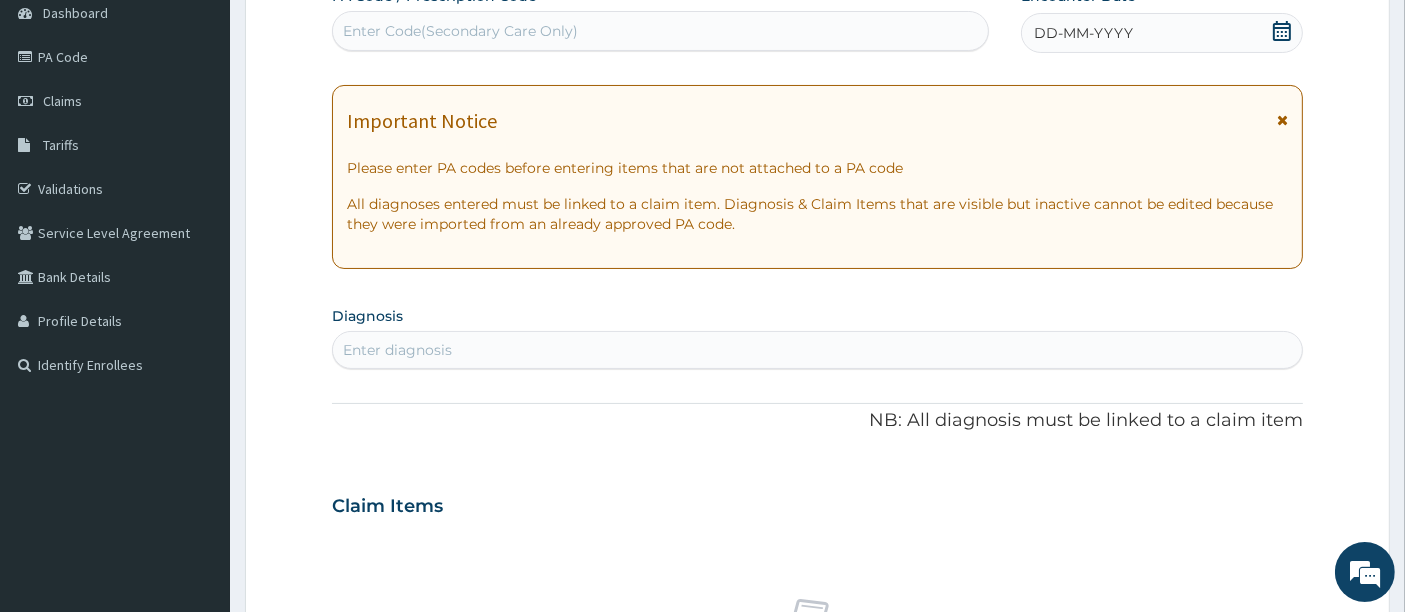 scroll, scrollTop: 0, scrollLeft: 0, axis: both 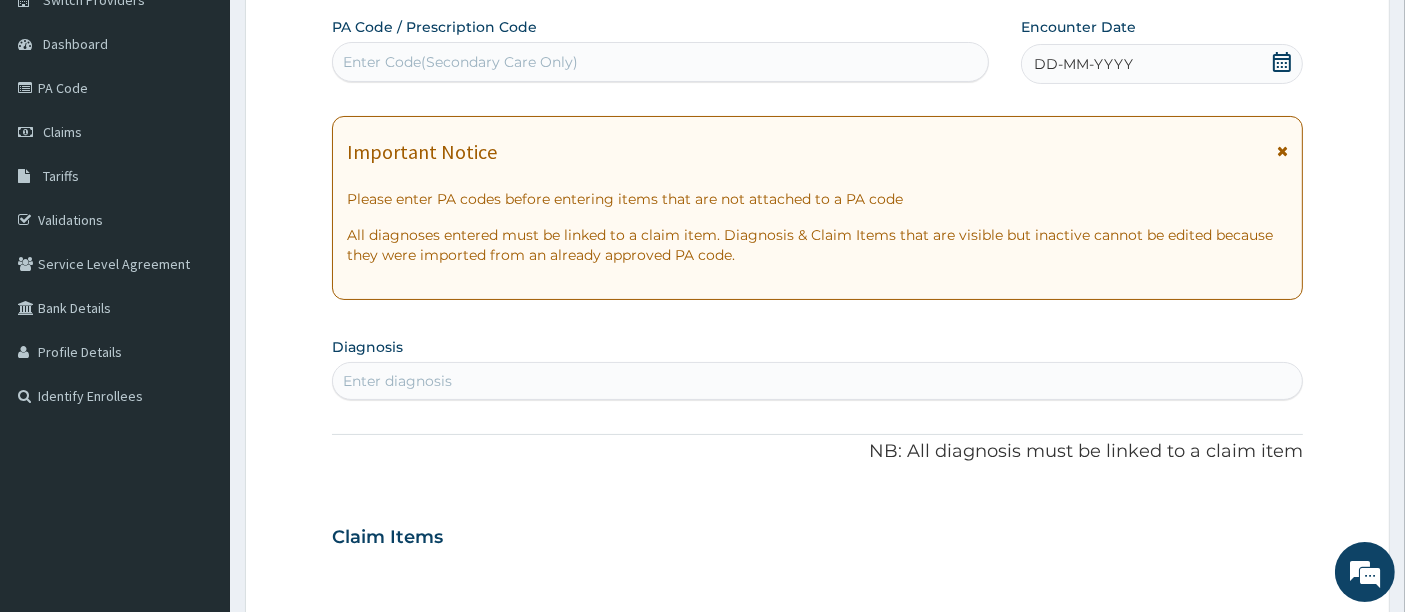 click on "Enter Code(Secondary Care Only)" at bounding box center [661, 62] 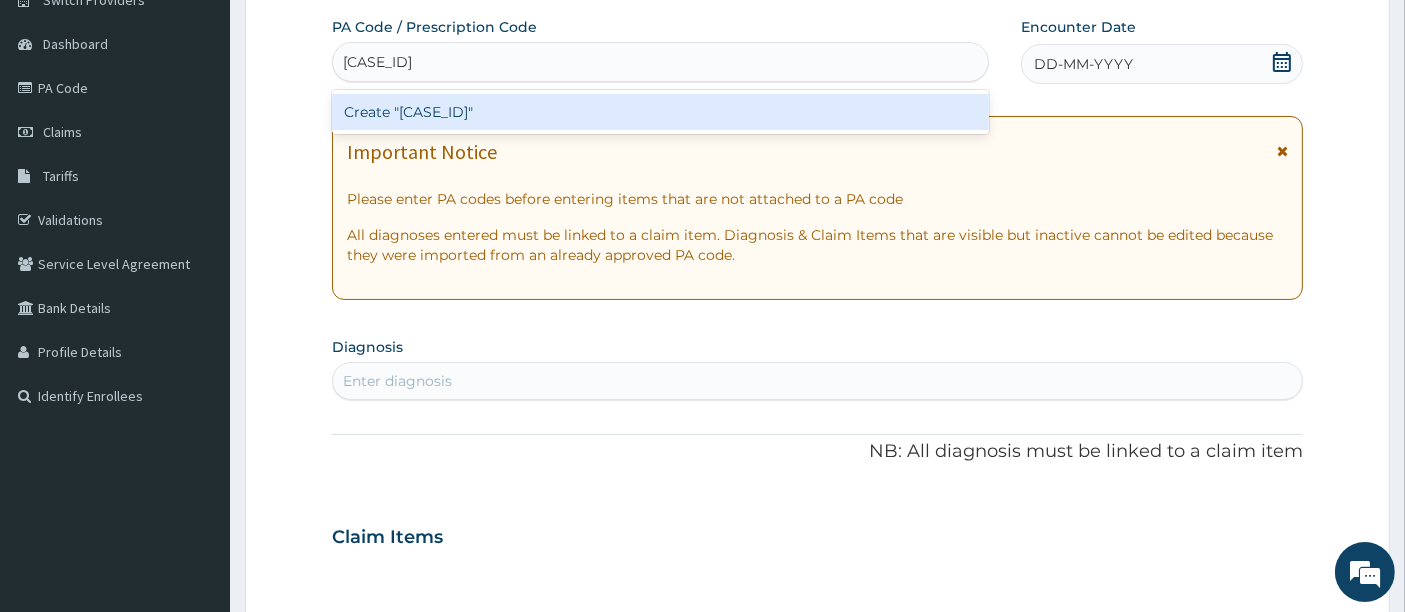 click on "Create "PA/F82392"" at bounding box center [661, 112] 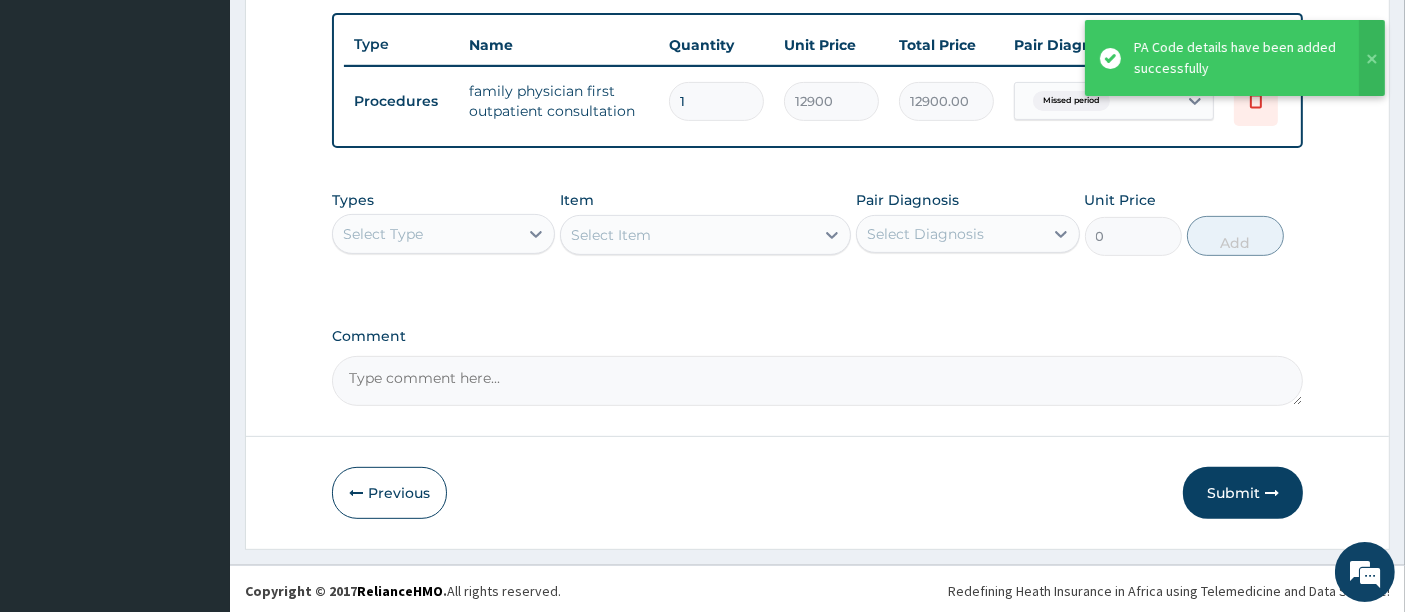 scroll, scrollTop: 746, scrollLeft: 0, axis: vertical 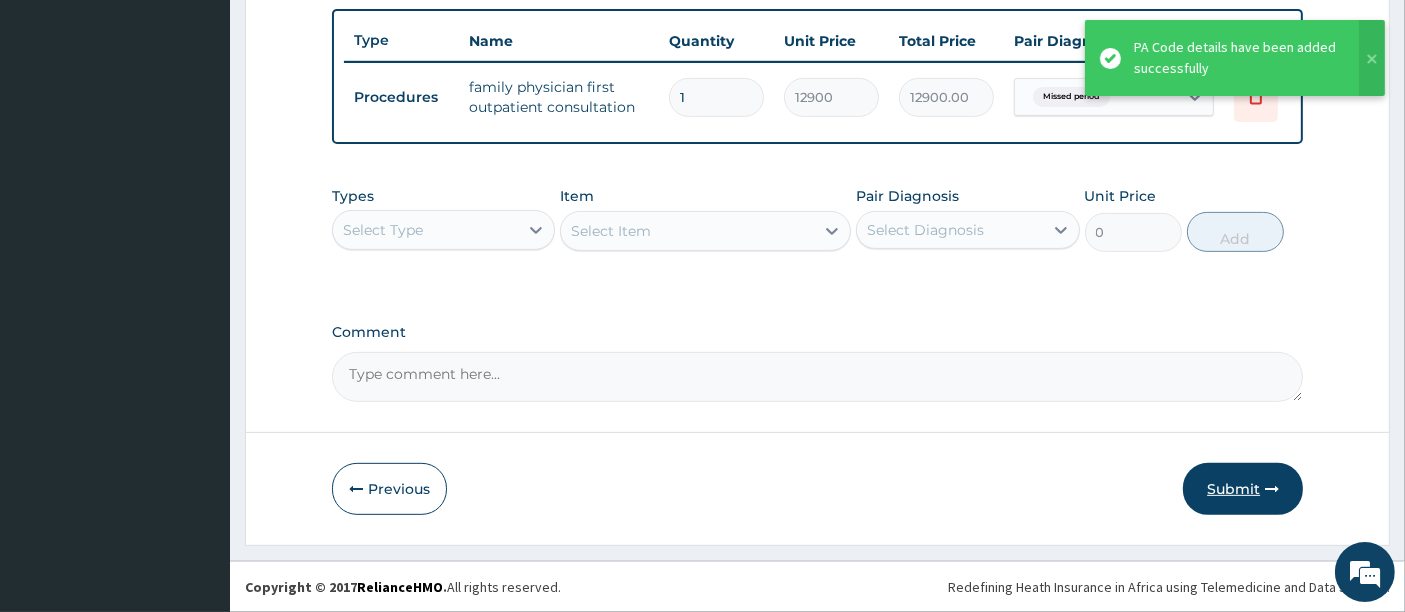 click on "Submit" at bounding box center [1243, 489] 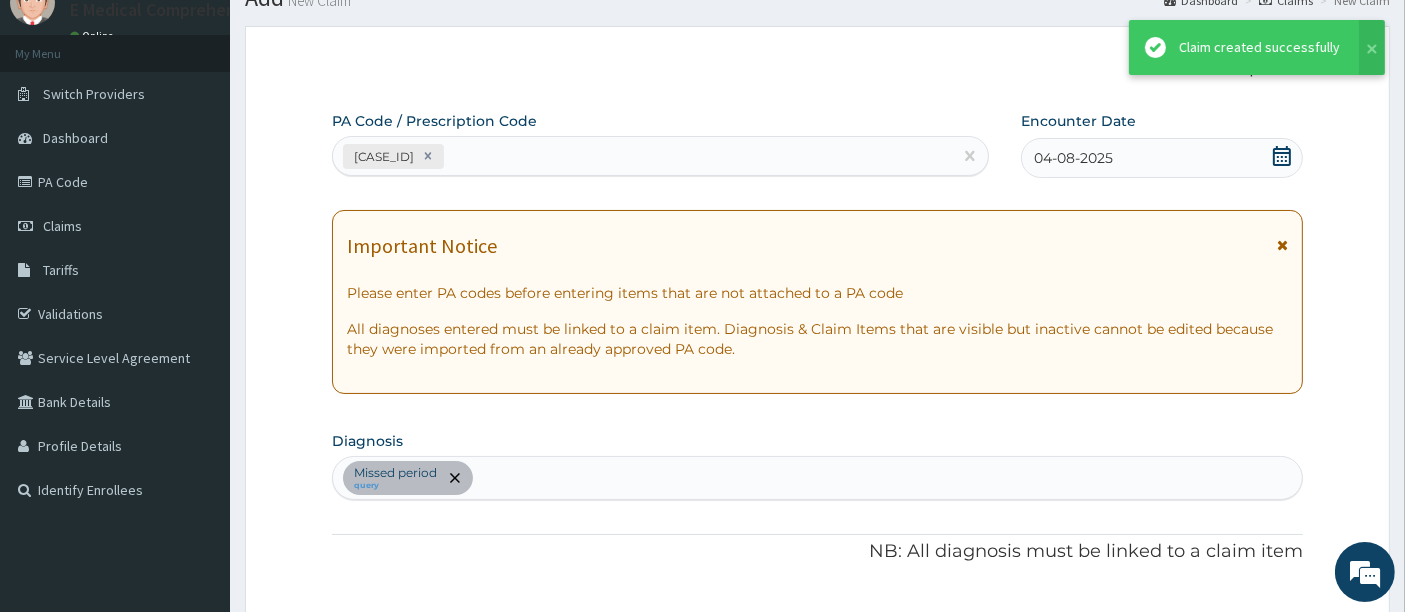 scroll, scrollTop: 746, scrollLeft: 0, axis: vertical 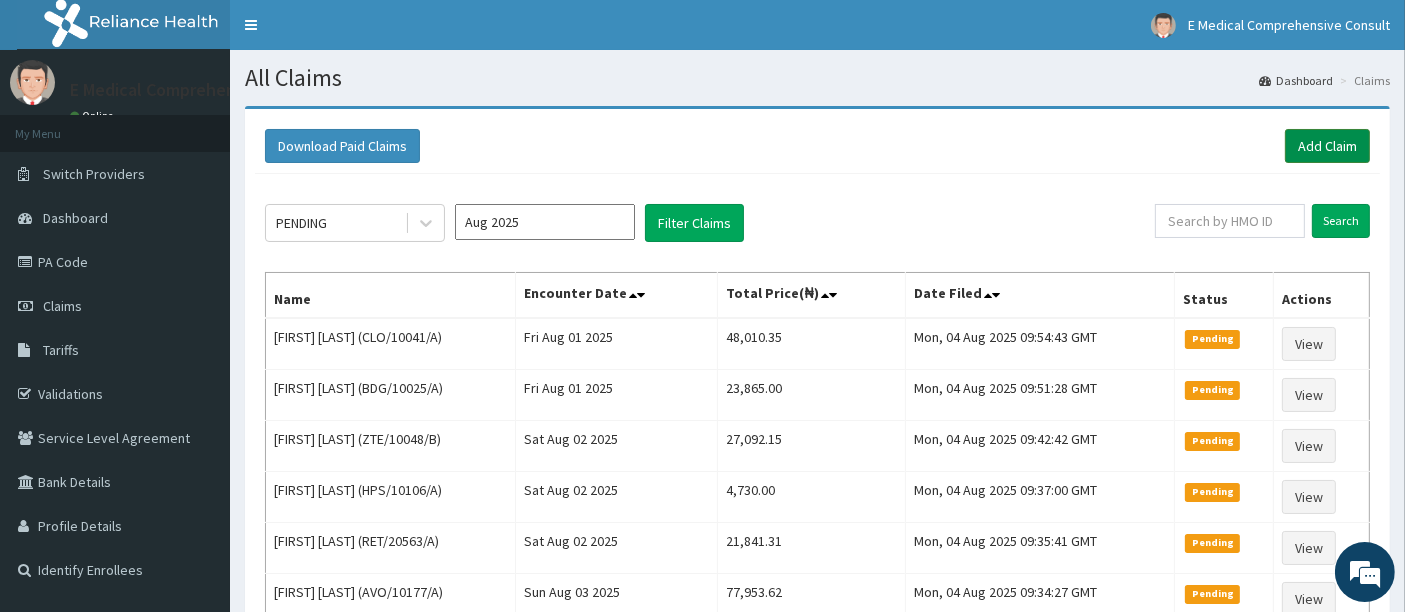 click on "Add Claim" at bounding box center [1327, 146] 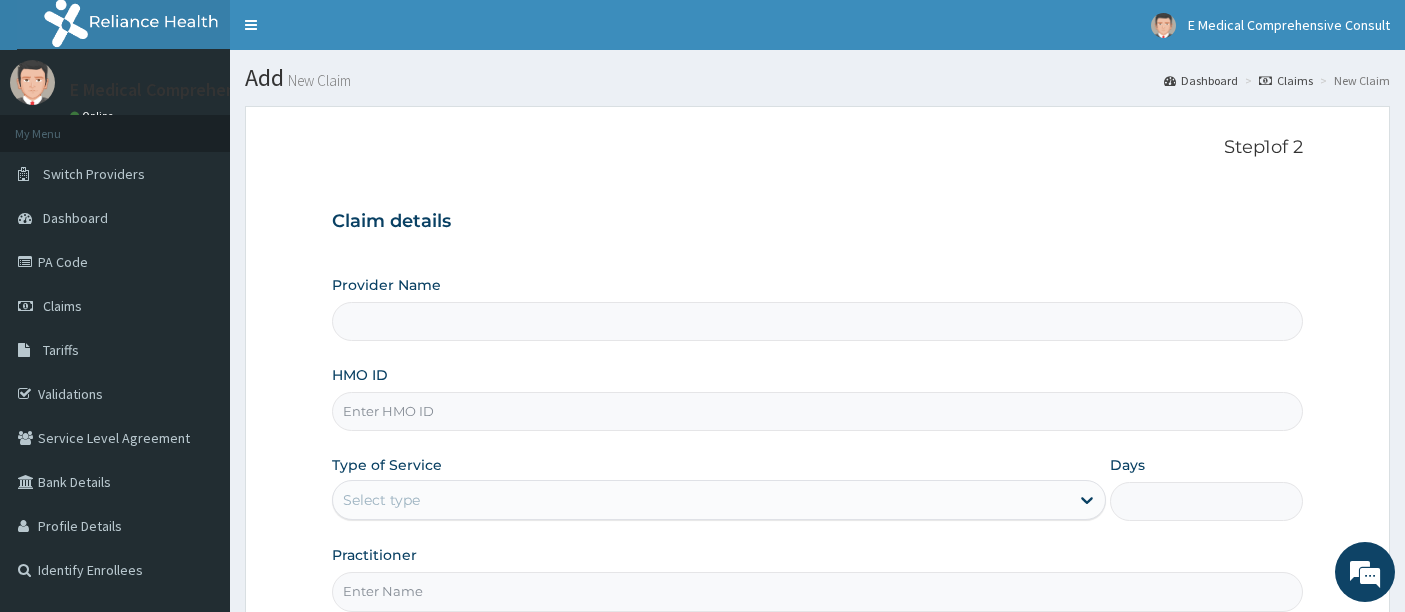 scroll, scrollTop: 0, scrollLeft: 0, axis: both 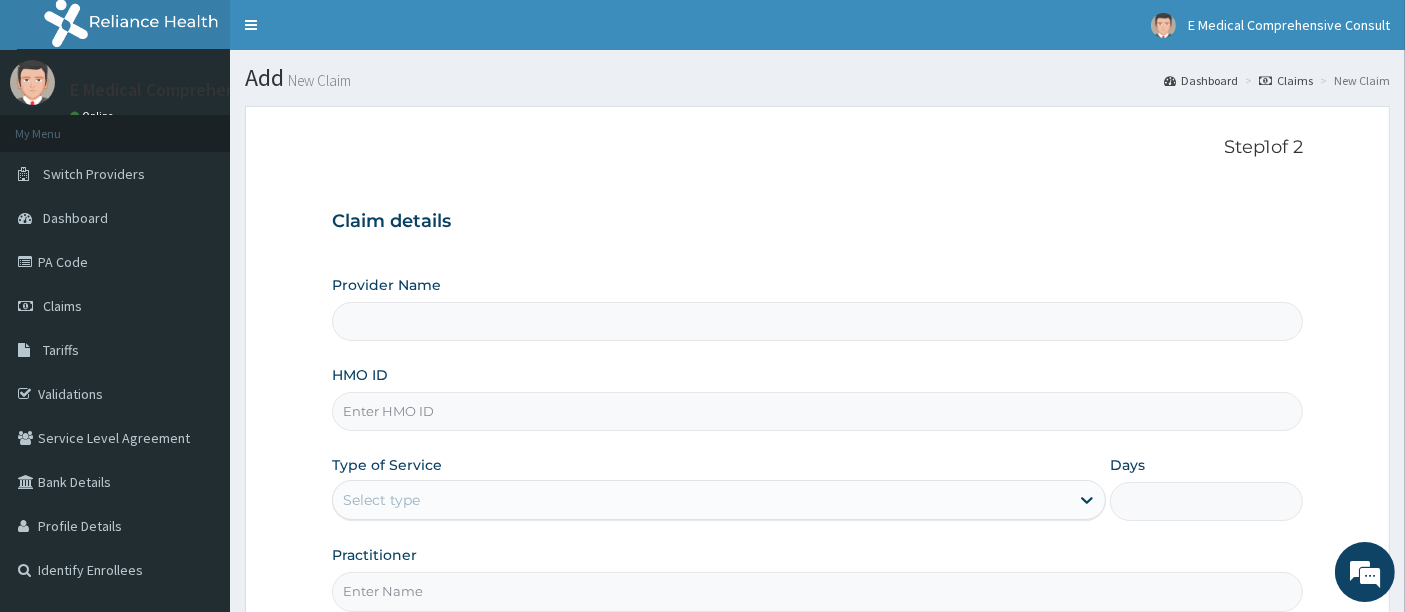 type on "E Medical Comprehensive Consult" 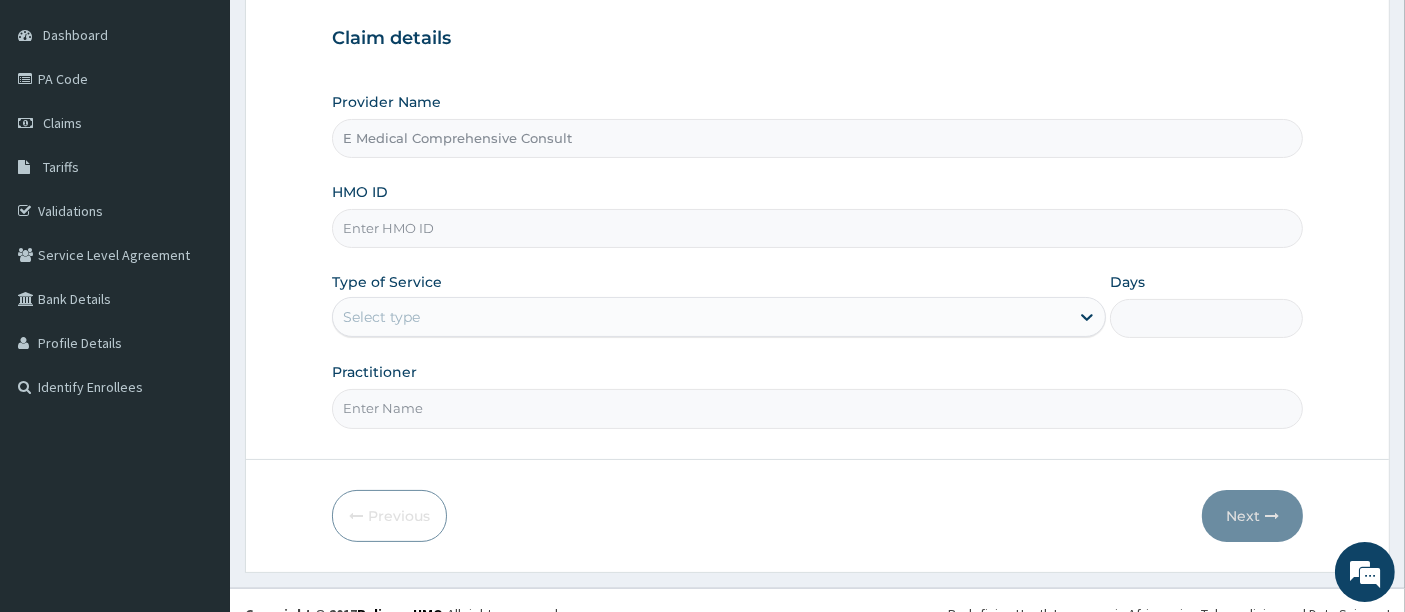 scroll, scrollTop: 0, scrollLeft: 0, axis: both 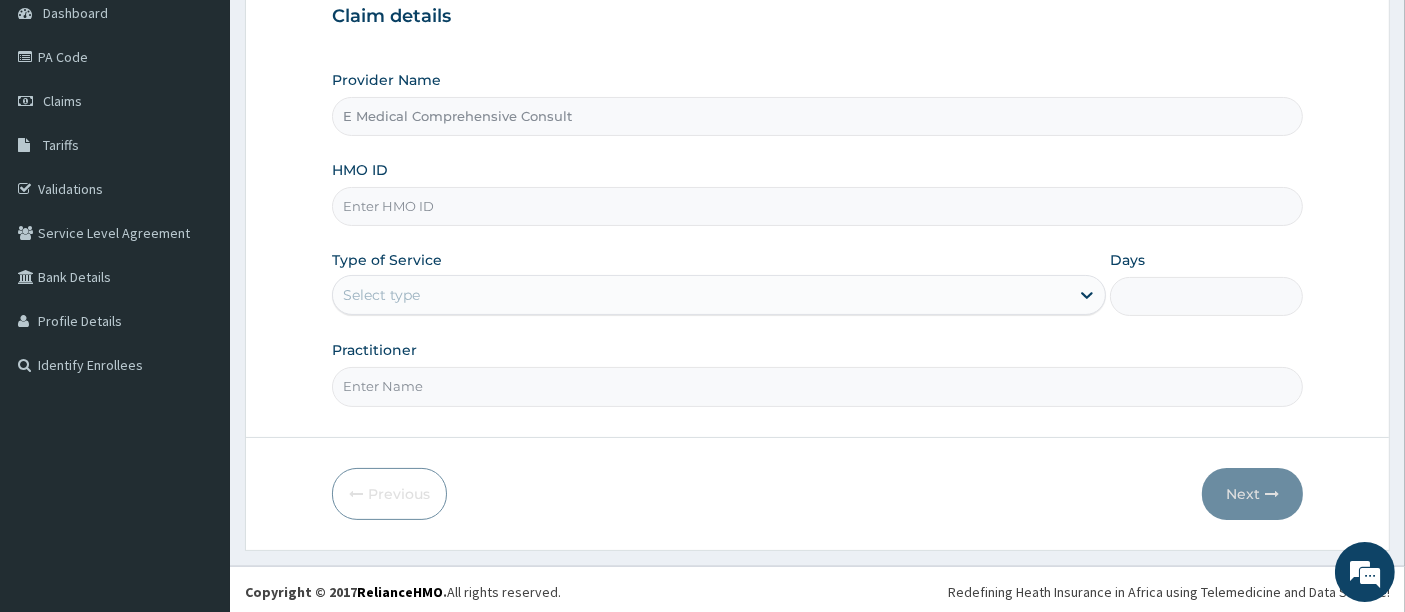 click on "HMO ID" at bounding box center (818, 206) 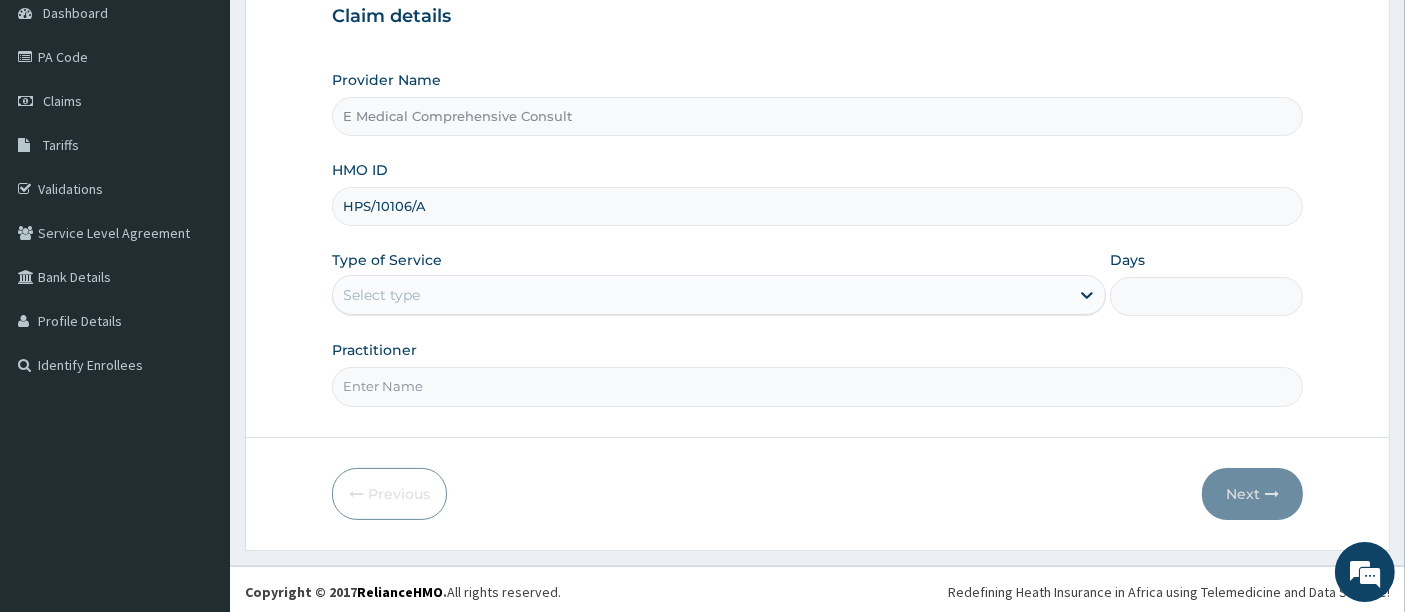 type on "HPS/10106/A" 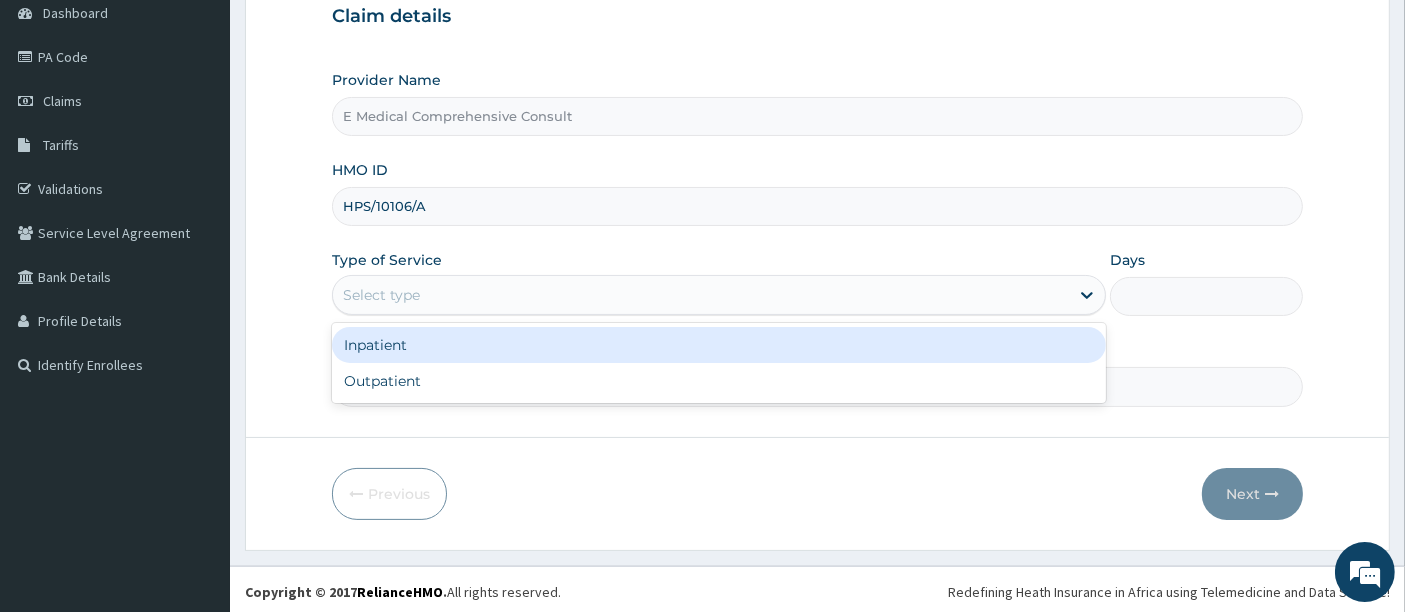 click on "Select type" at bounding box center [381, 295] 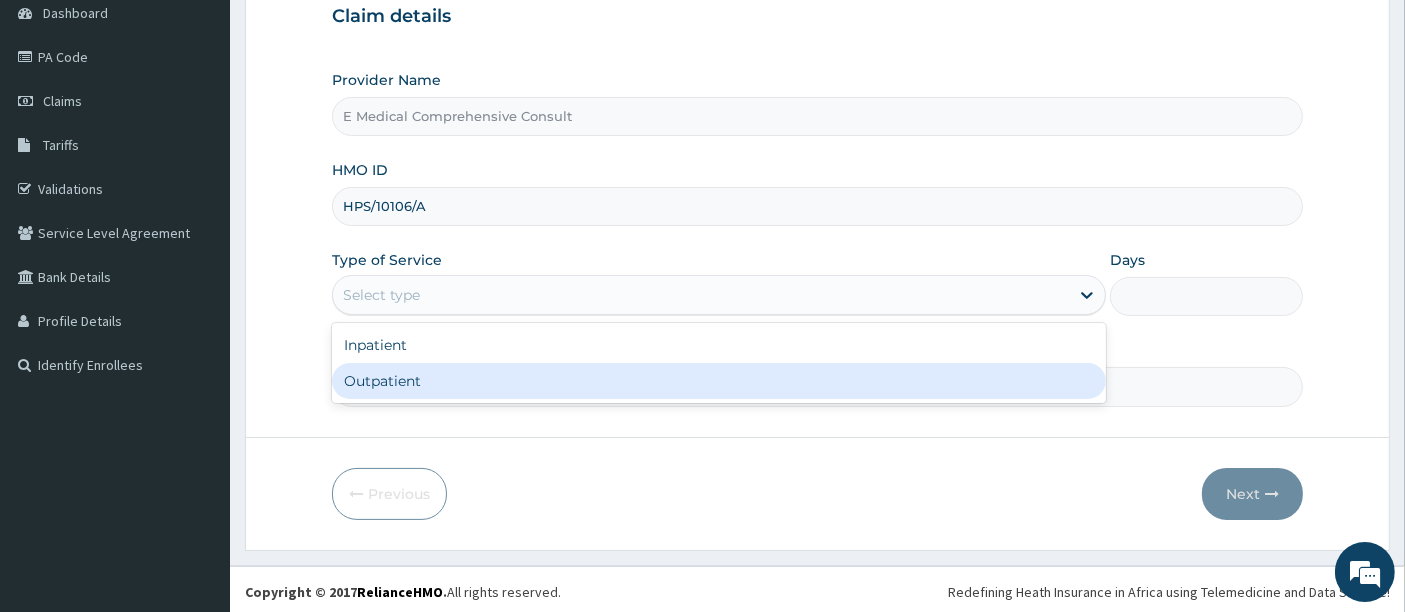 click on "Outpatient" at bounding box center [719, 381] 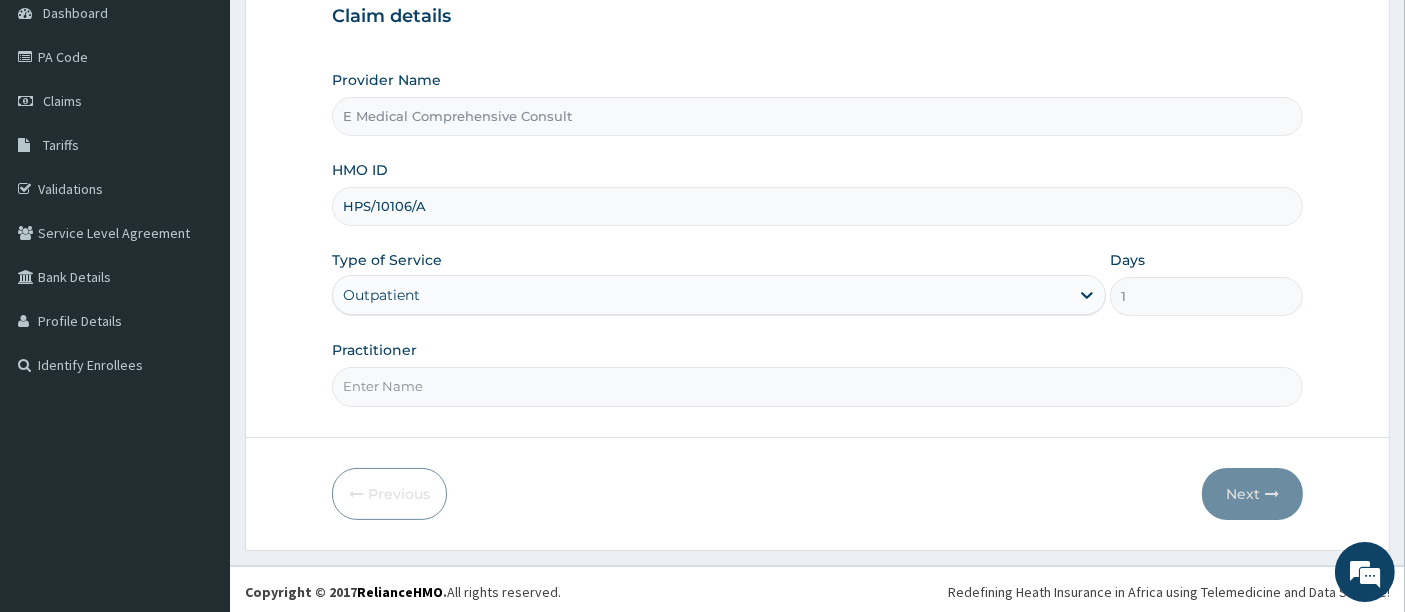click on "Practitioner" at bounding box center (818, 386) 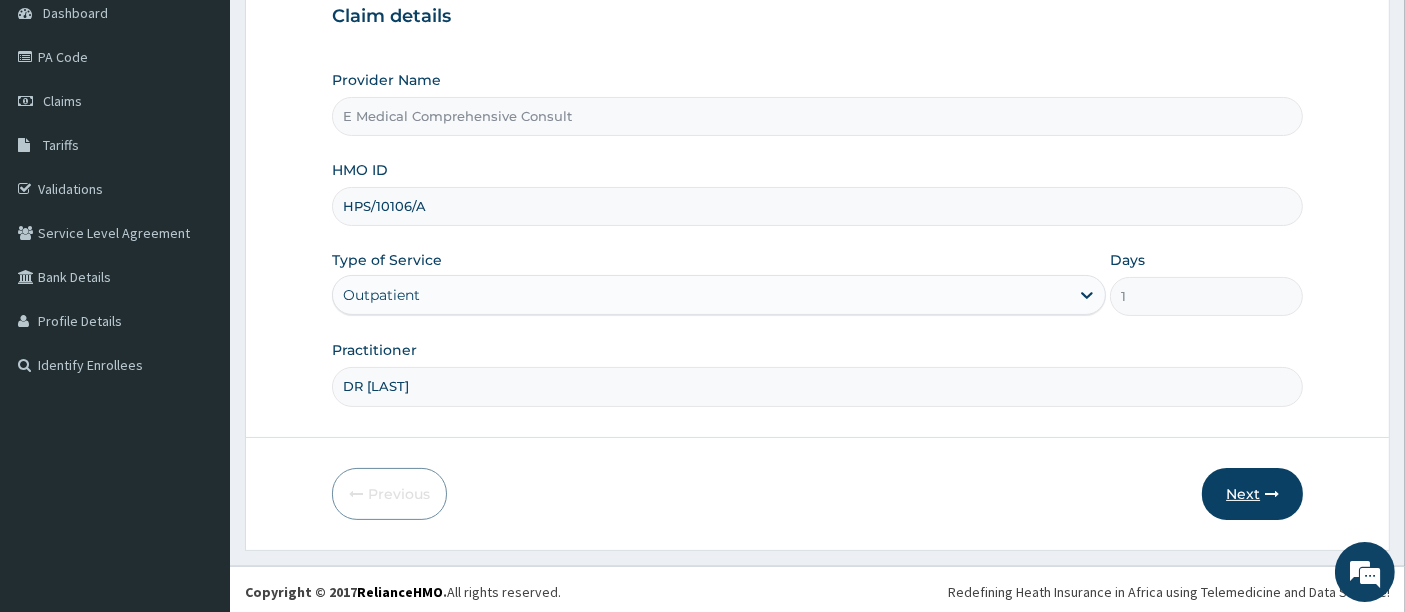 click on "Next" at bounding box center (1252, 494) 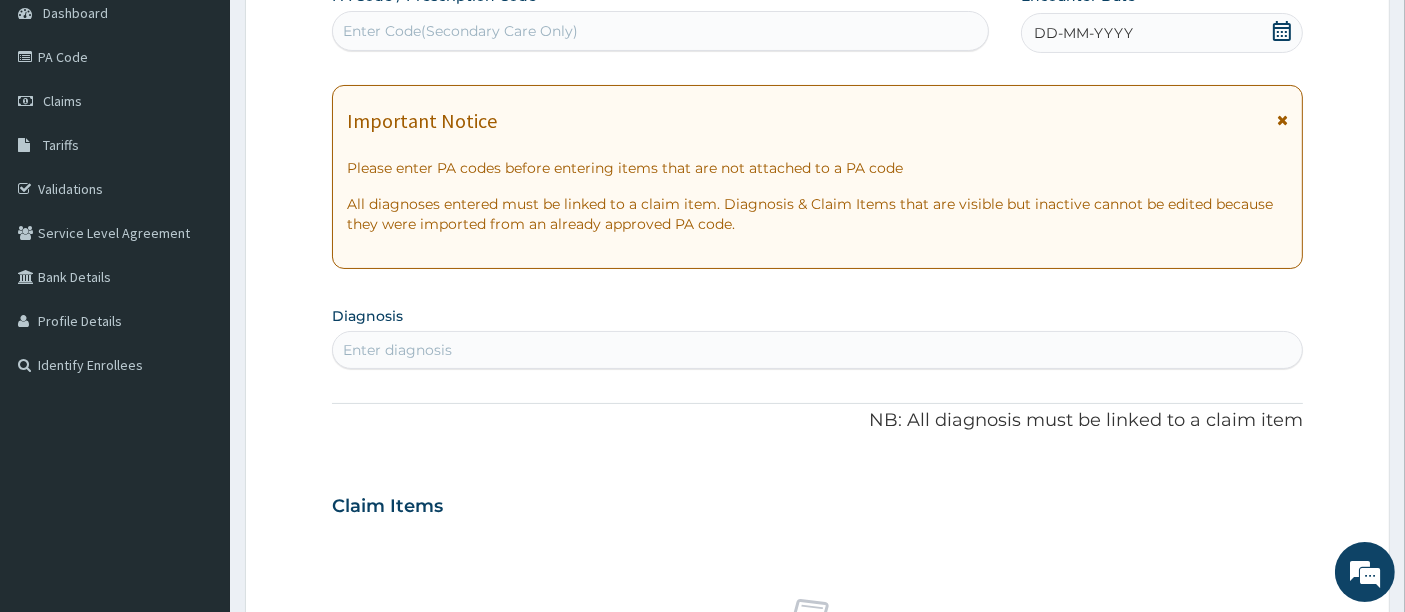 scroll, scrollTop: 0, scrollLeft: 0, axis: both 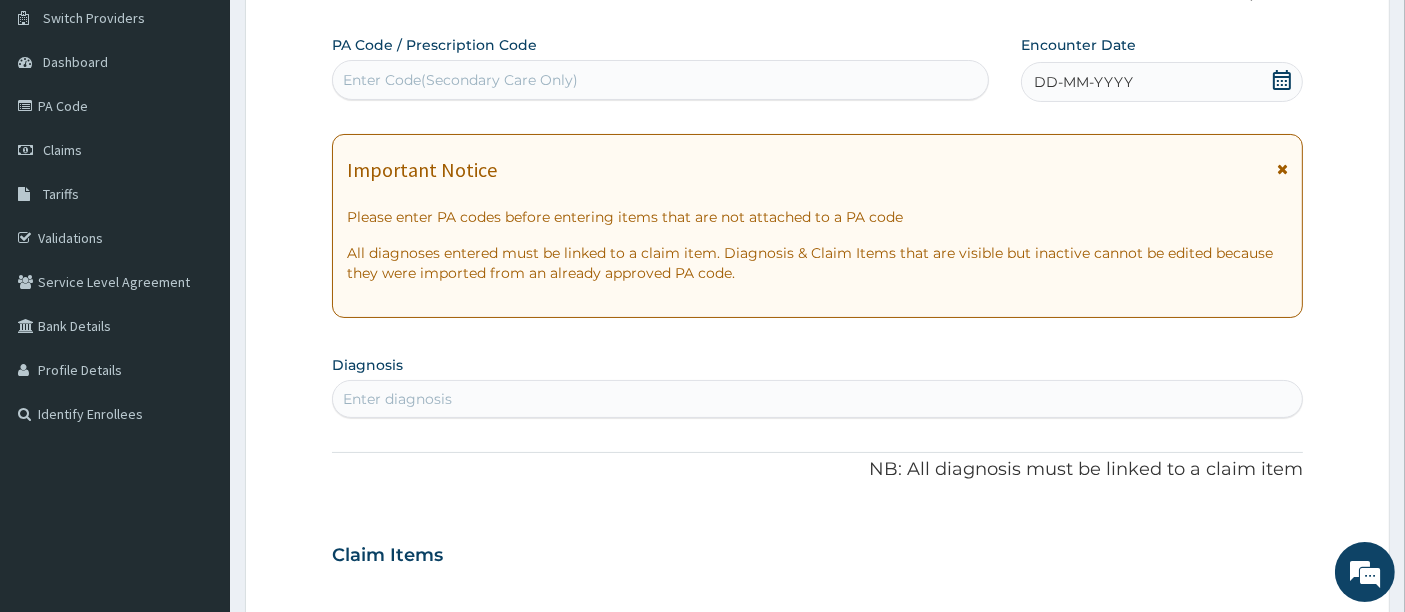 drag, startPoint x: 610, startPoint y: 129, endPoint x: 392, endPoint y: 70, distance: 225.84286 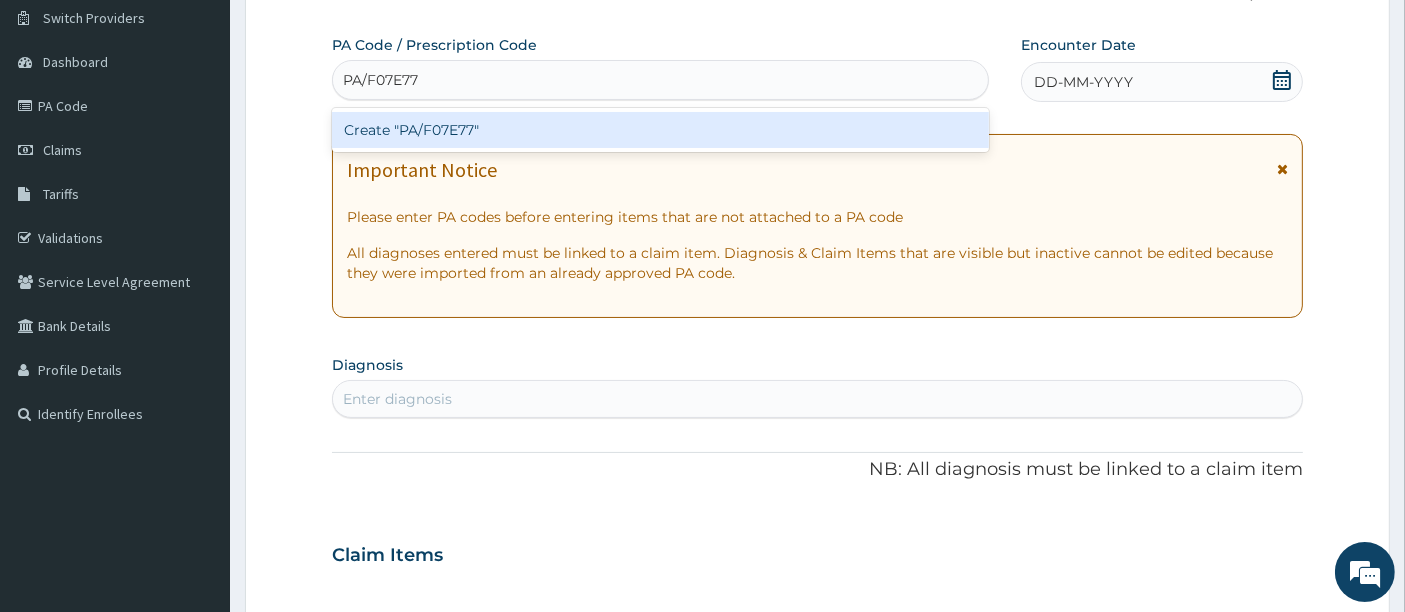 type on "PA/F07E77" 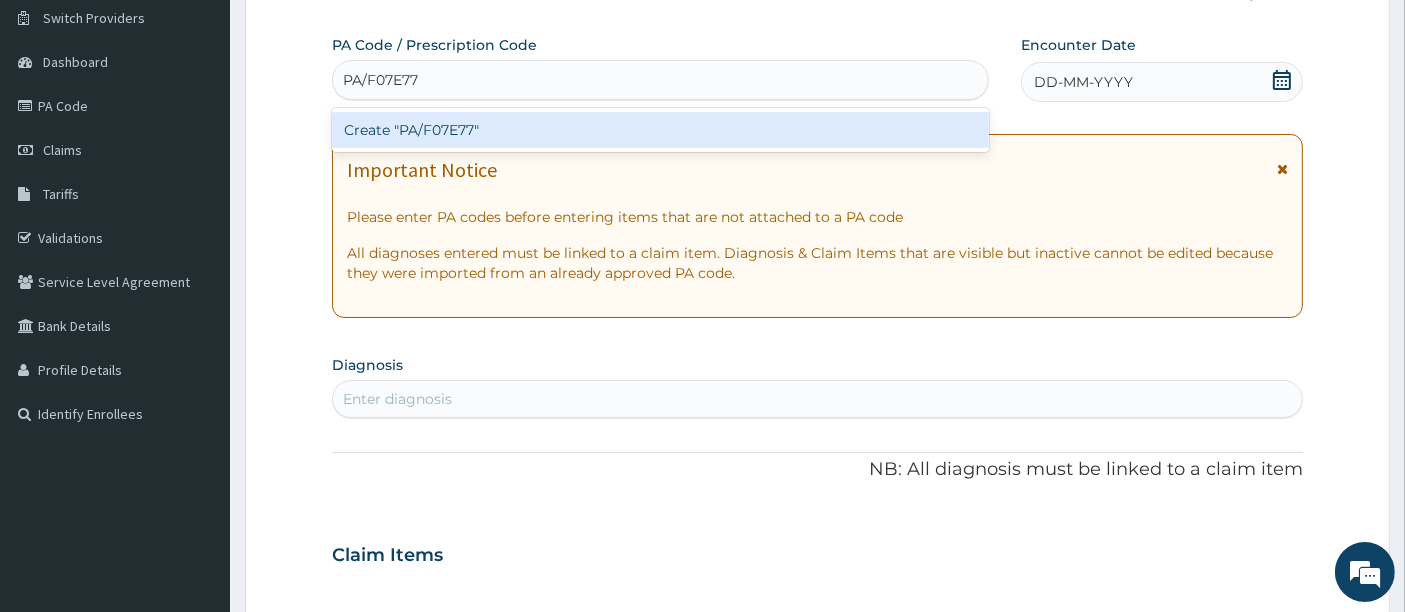 click on "Create "PA/F07E77"" at bounding box center [661, 130] 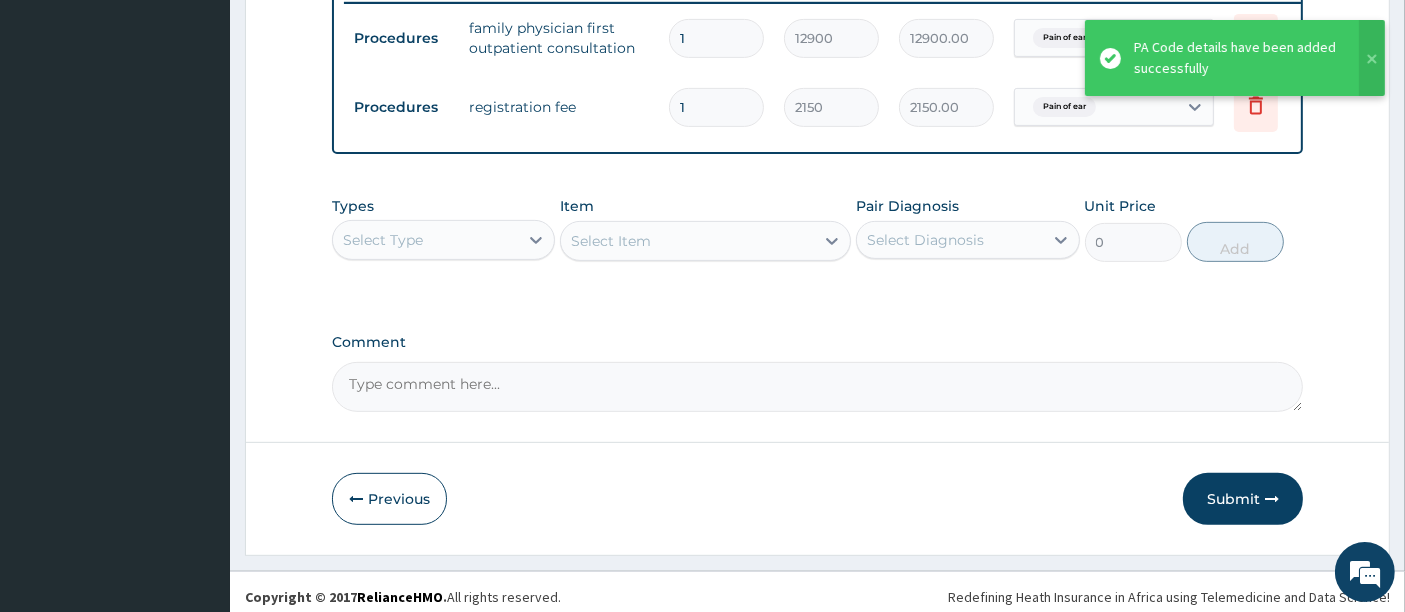 scroll, scrollTop: 816, scrollLeft: 0, axis: vertical 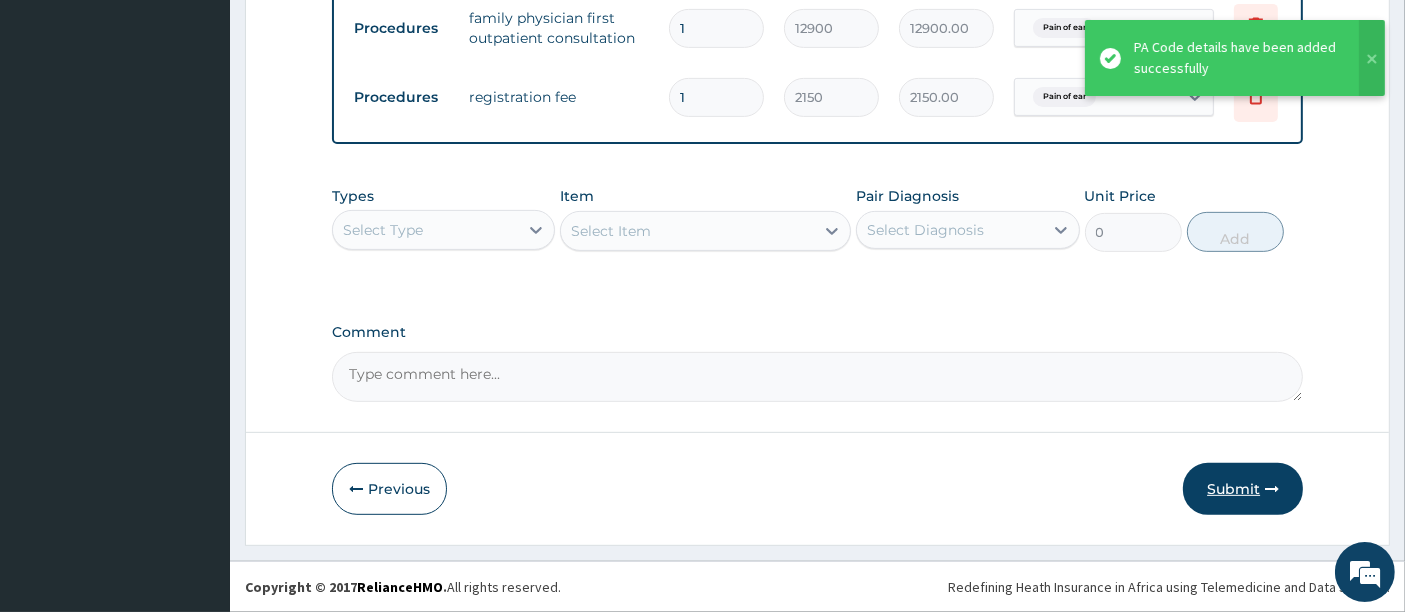 click on "Submit" at bounding box center [1243, 489] 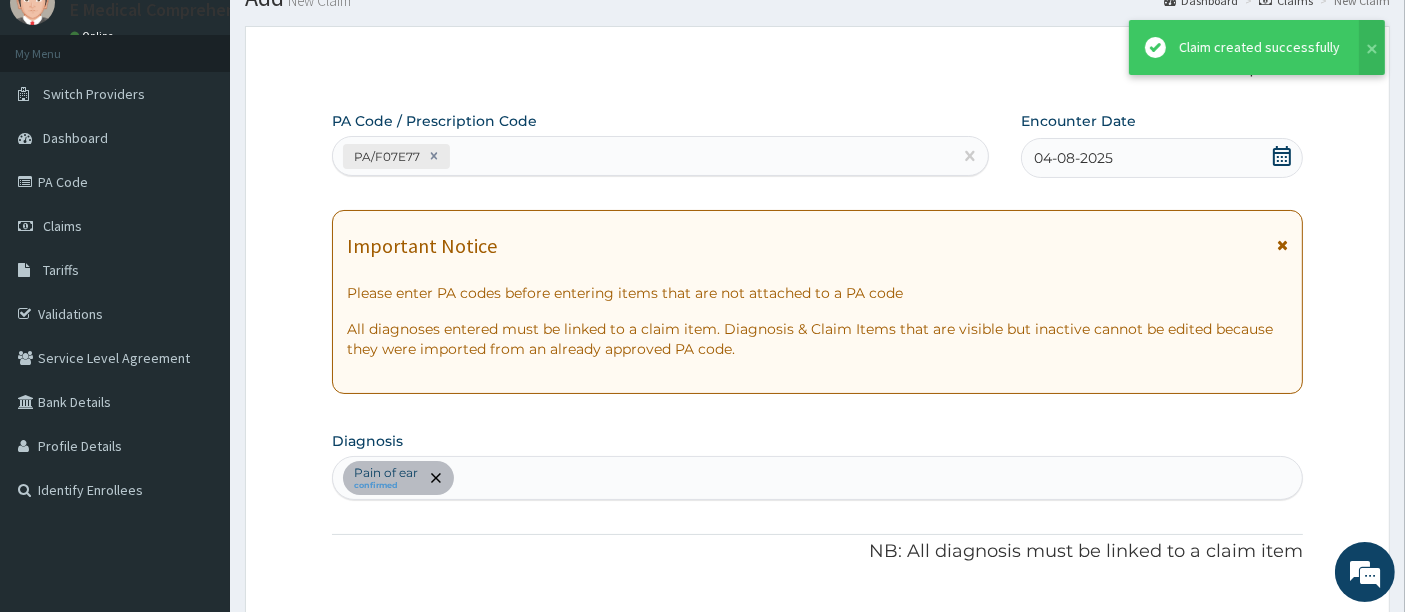 scroll, scrollTop: 816, scrollLeft: 0, axis: vertical 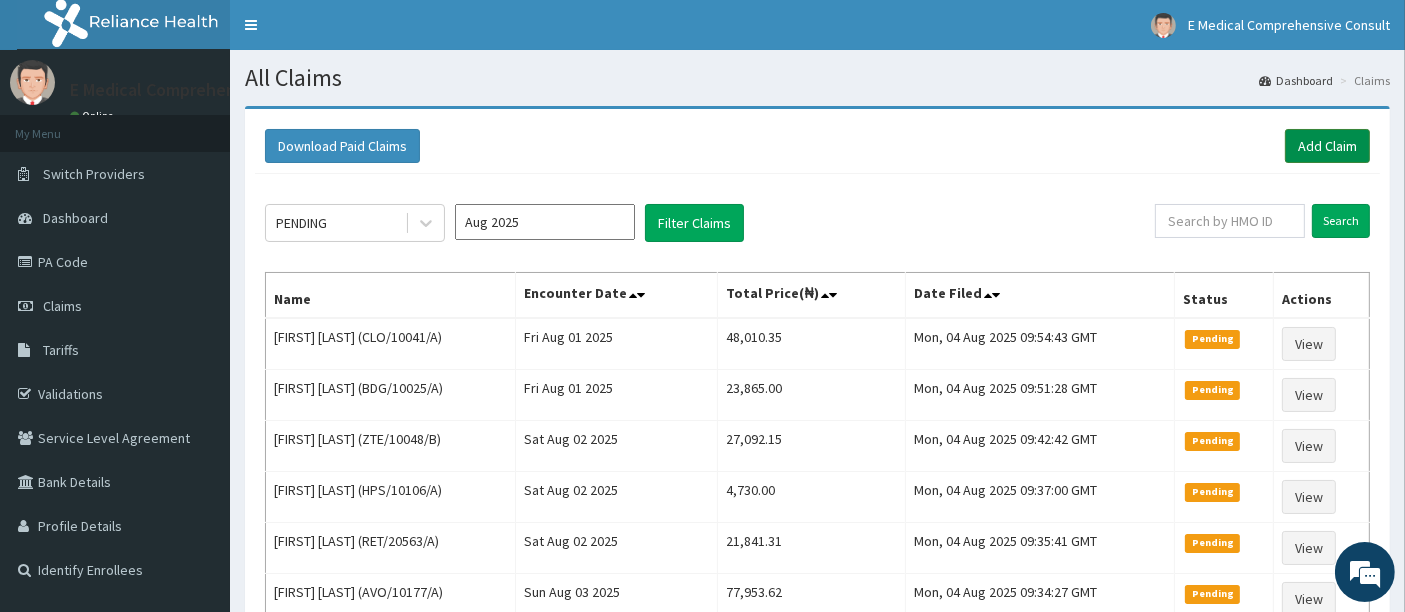 click on "Add Claim" at bounding box center [1327, 146] 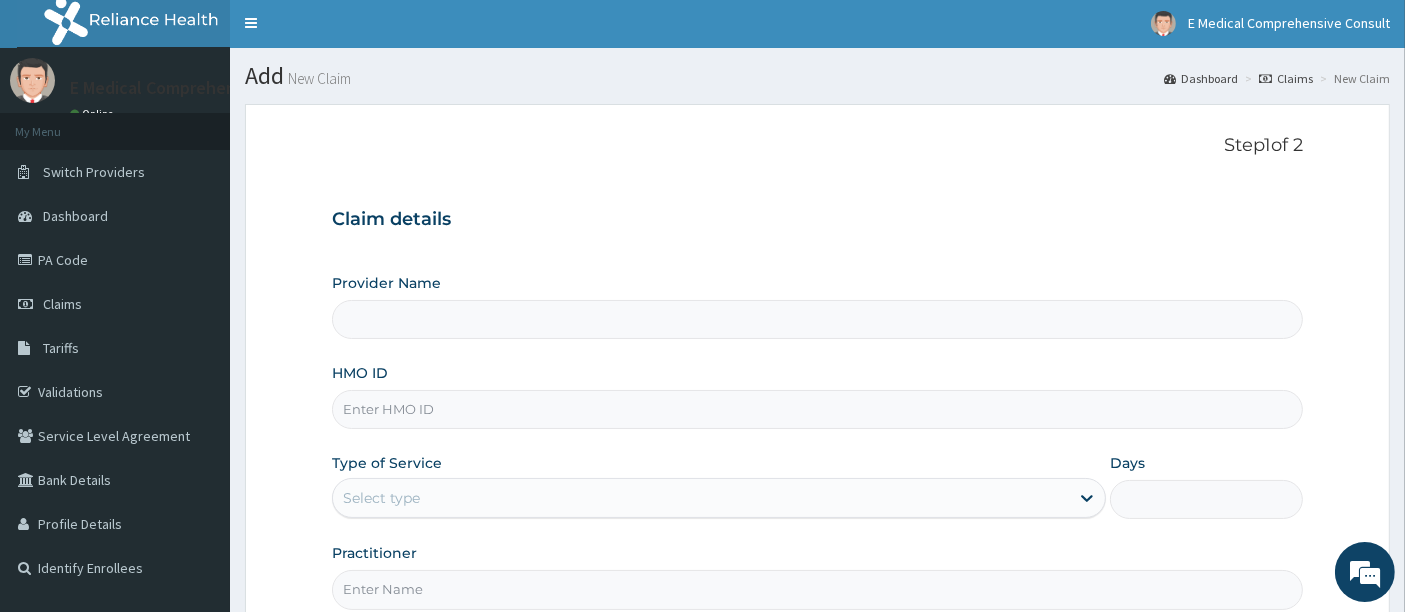 type on "E Medical Comprehensive Consult" 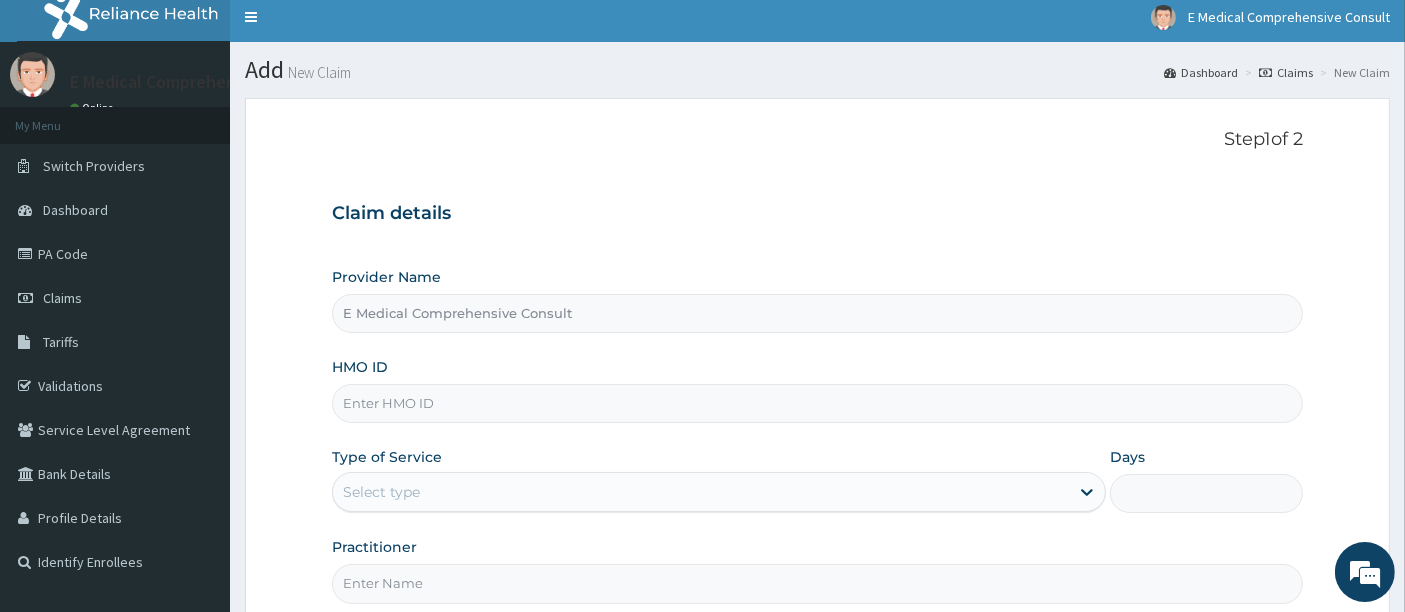 scroll, scrollTop: 0, scrollLeft: 0, axis: both 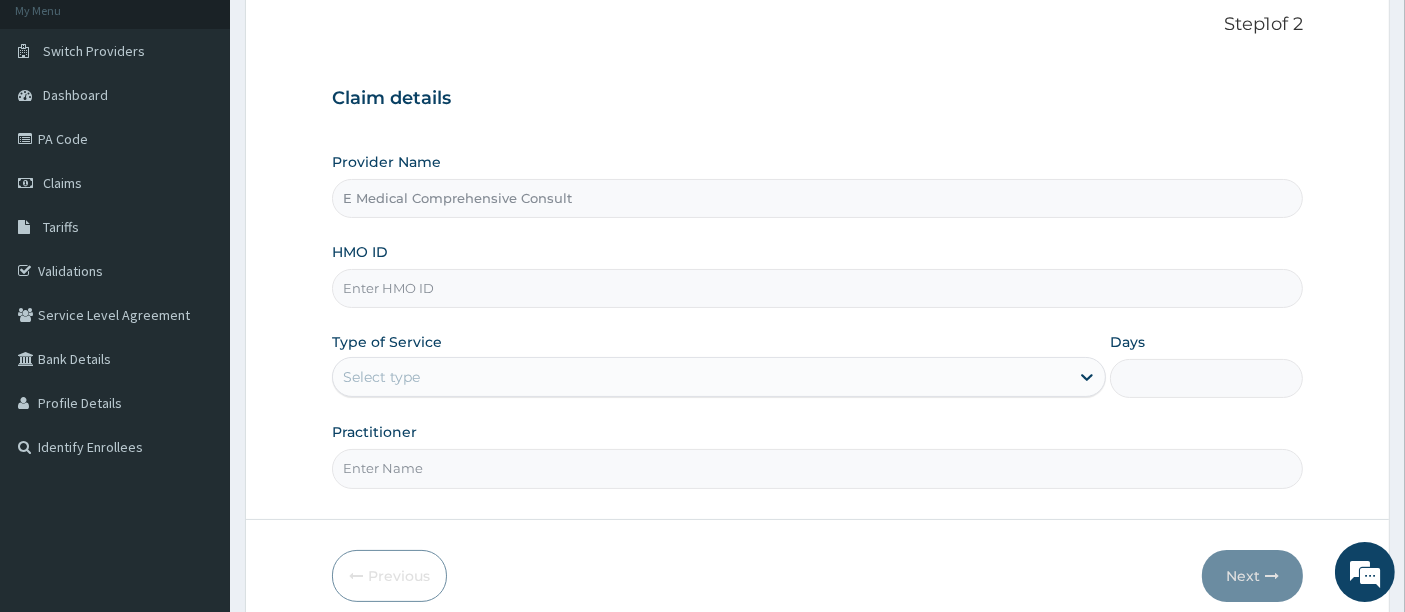 click on "HMO ID" at bounding box center [818, 288] 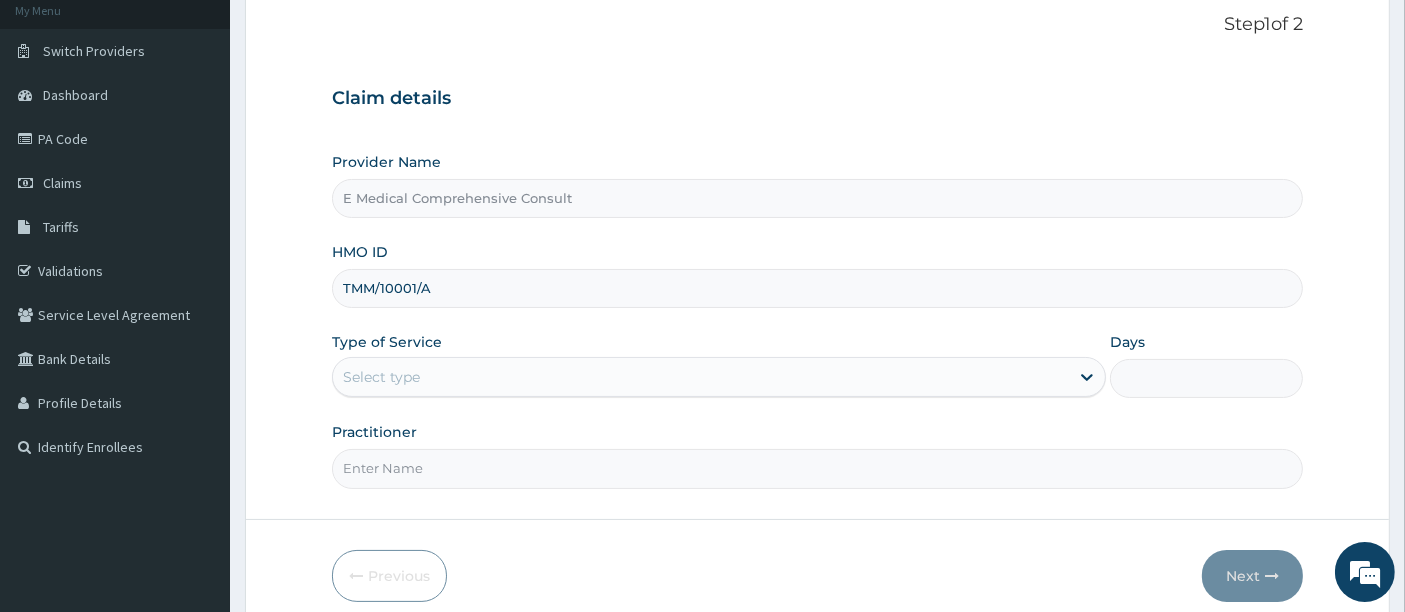 type on "TMM/10001/A" 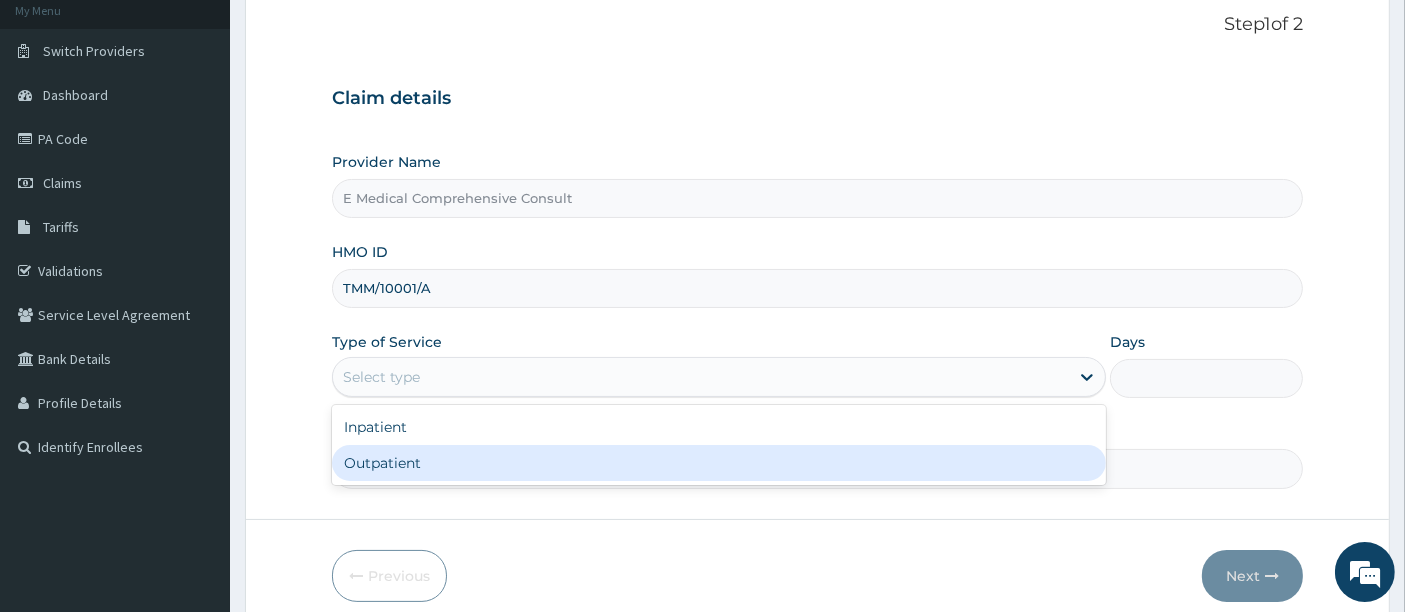 drag, startPoint x: 474, startPoint y: 375, endPoint x: 462, endPoint y: 475, distance: 100.71743 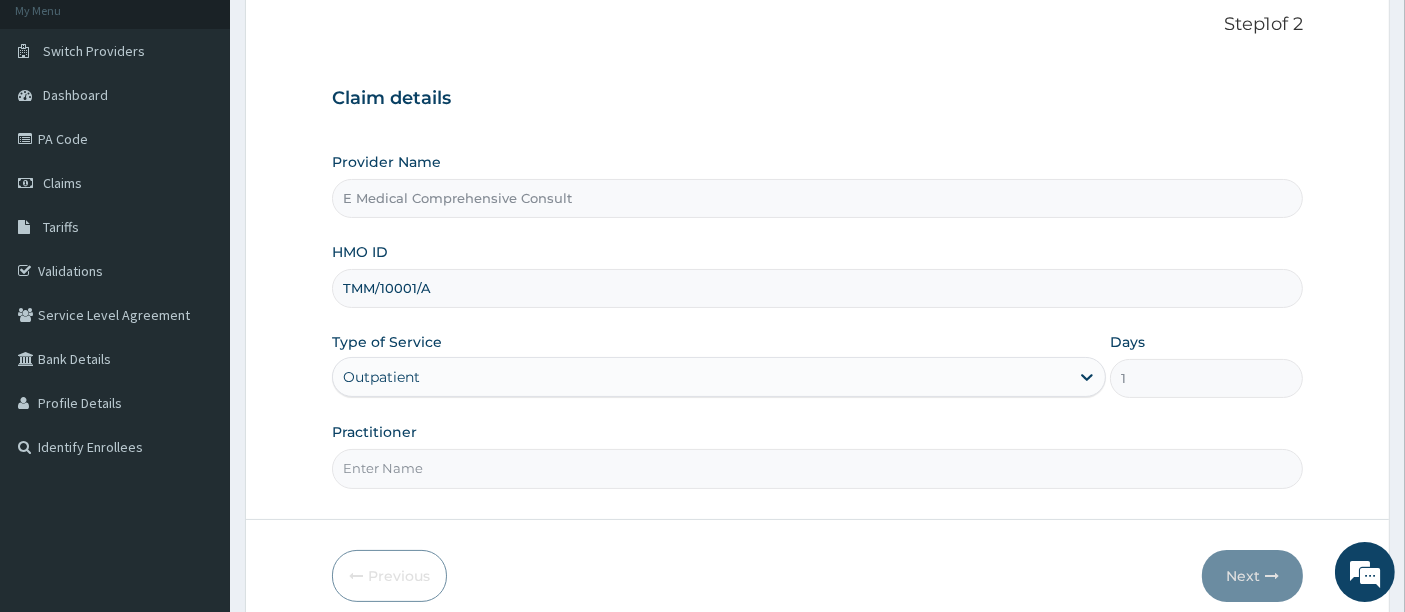 click on "Practitioner" at bounding box center [818, 468] 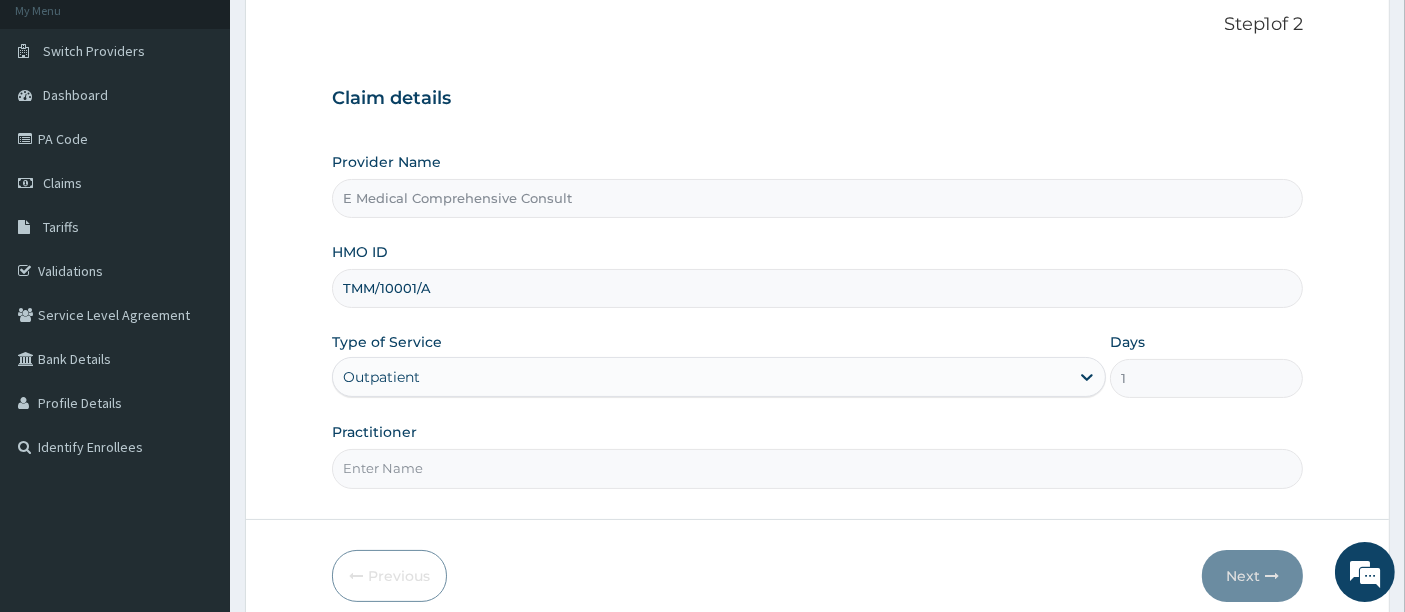 type on "DR OKAFOR" 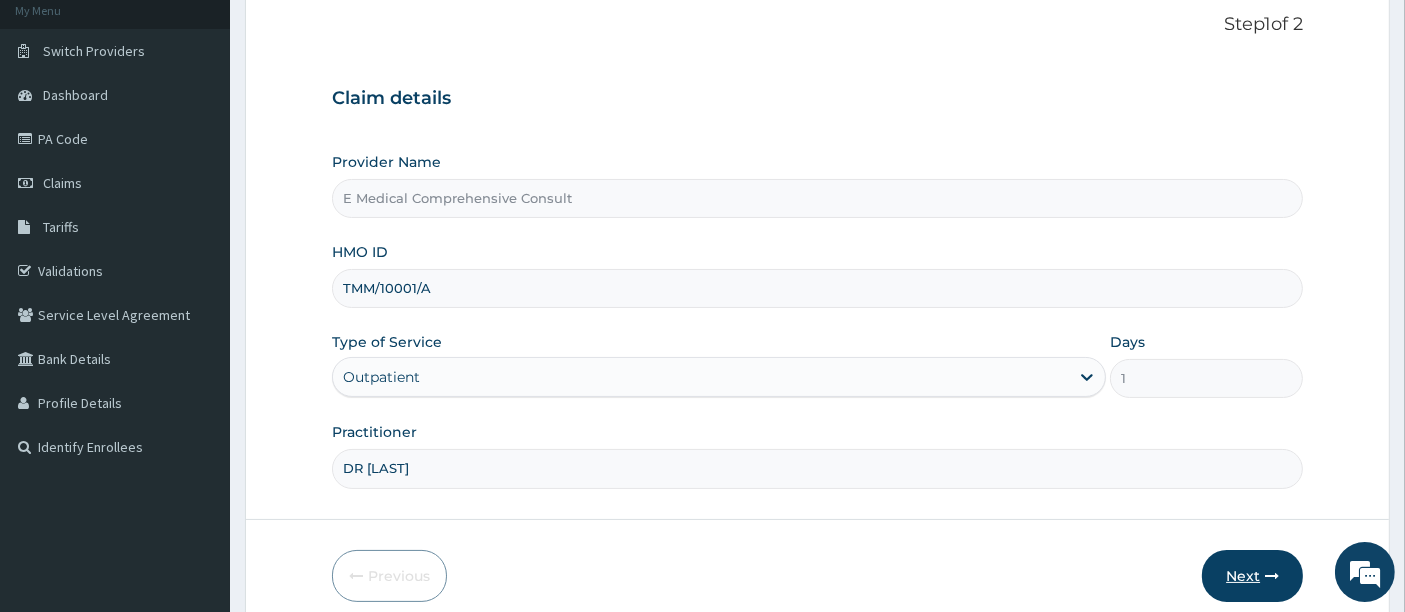 click on "Next" at bounding box center [1252, 576] 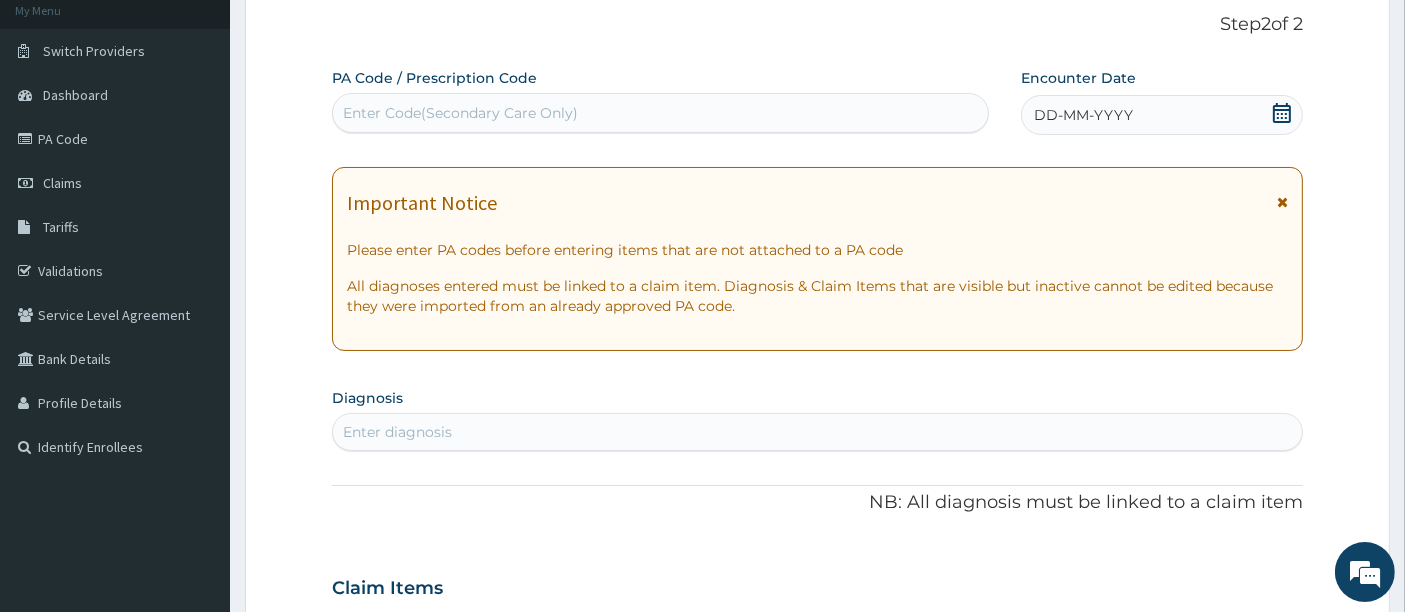 scroll, scrollTop: 0, scrollLeft: 0, axis: both 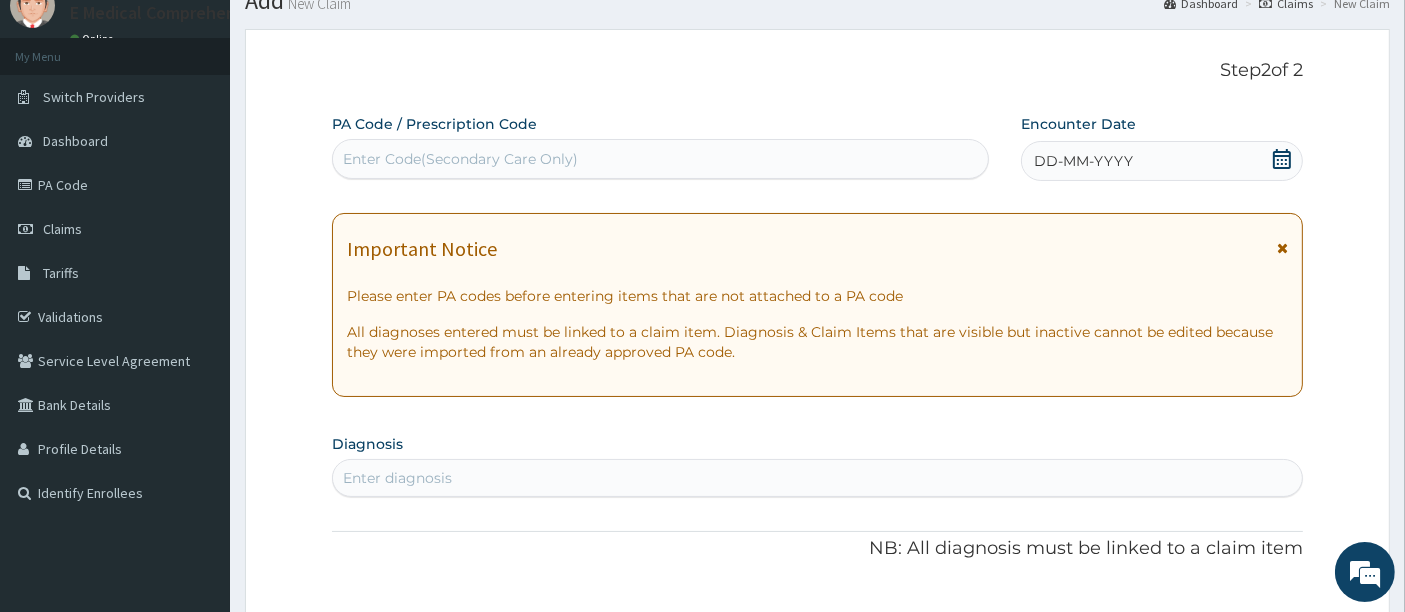 click on "Enter Code(Secondary Care Only)" at bounding box center (460, 159) 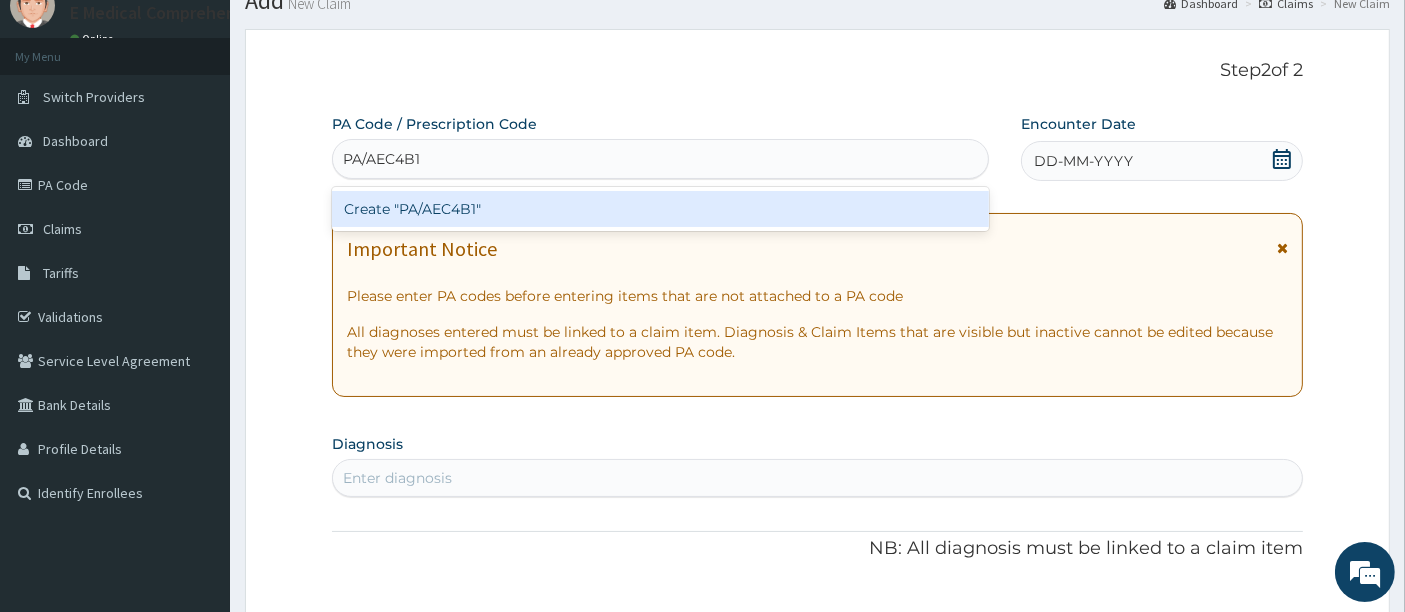 click on "Create "PA/AEC4B1"" at bounding box center (661, 209) 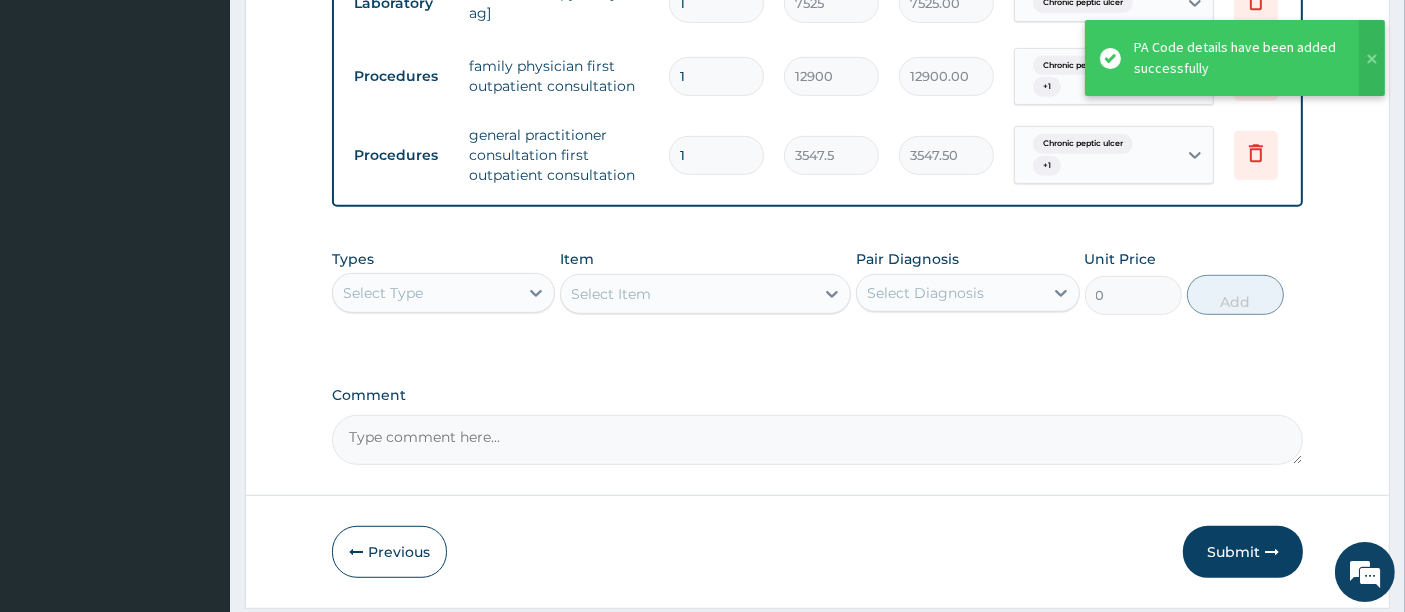 scroll, scrollTop: 1044, scrollLeft: 0, axis: vertical 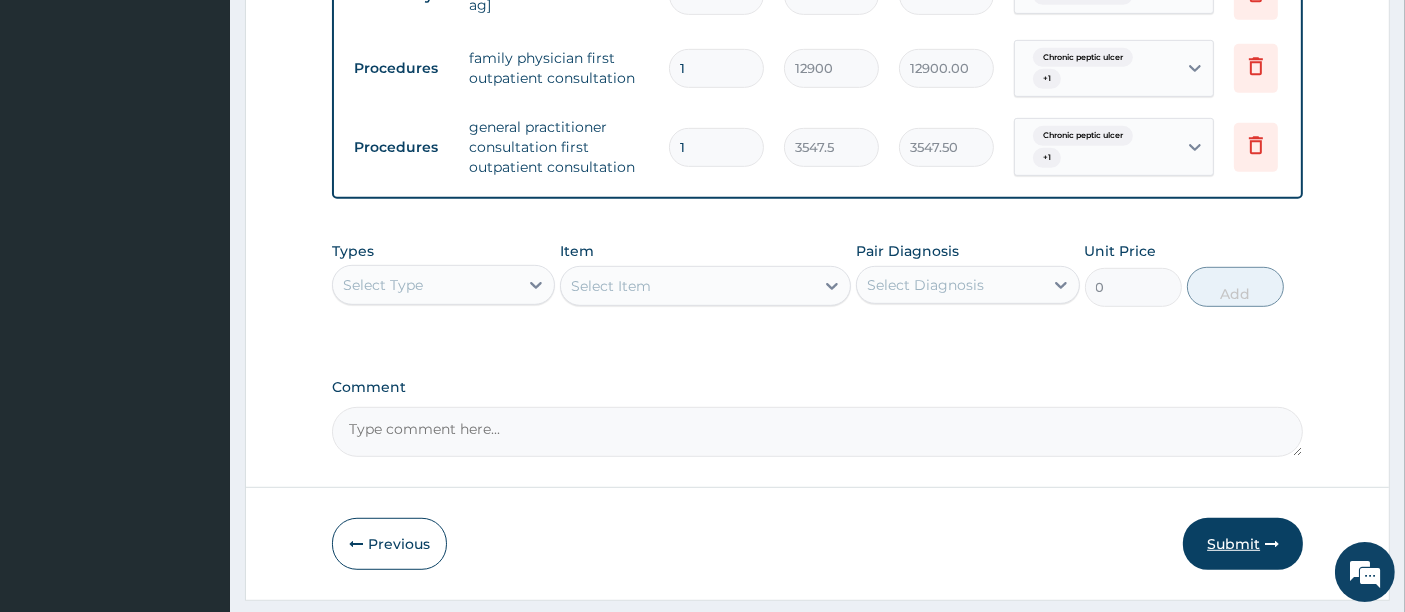 click on "Submit" at bounding box center (1243, 544) 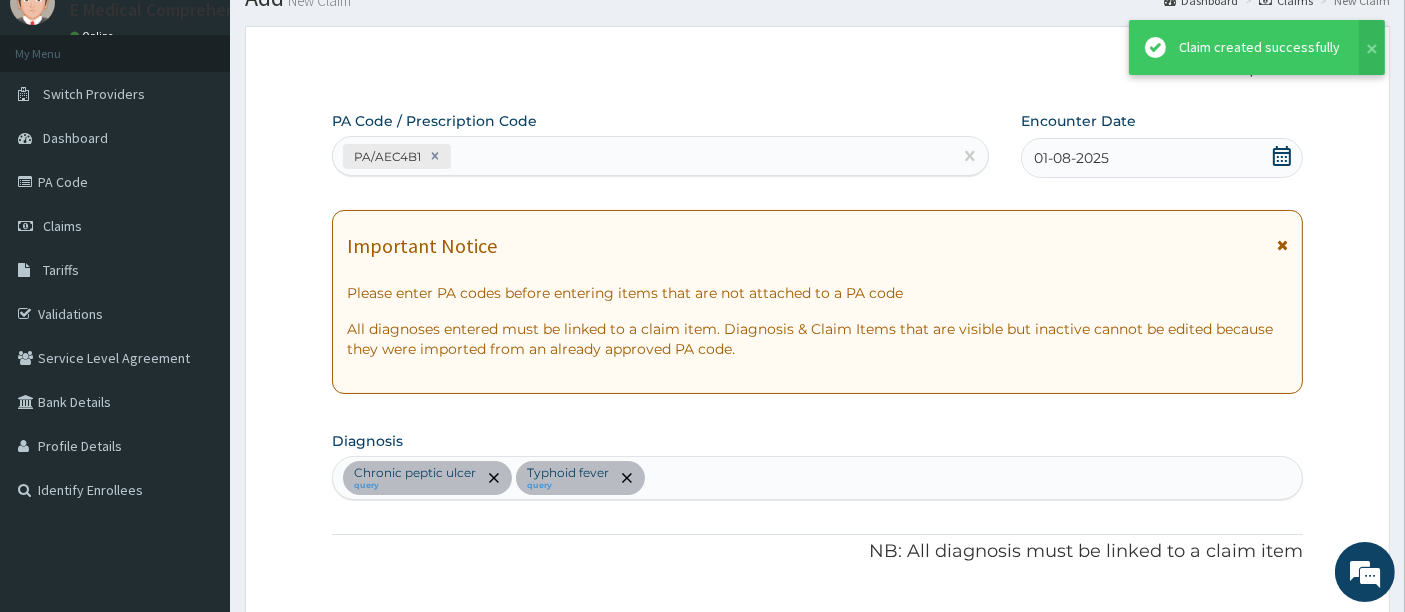 scroll, scrollTop: 1044, scrollLeft: 0, axis: vertical 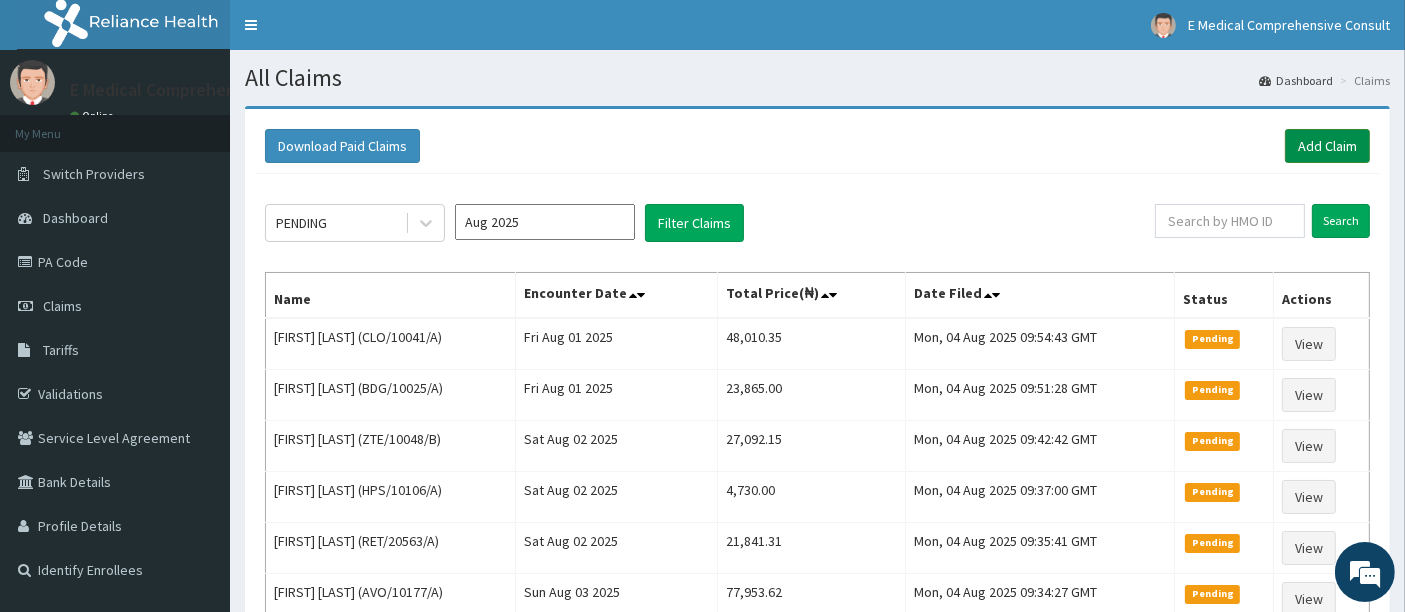click on "Add Claim" at bounding box center (1327, 146) 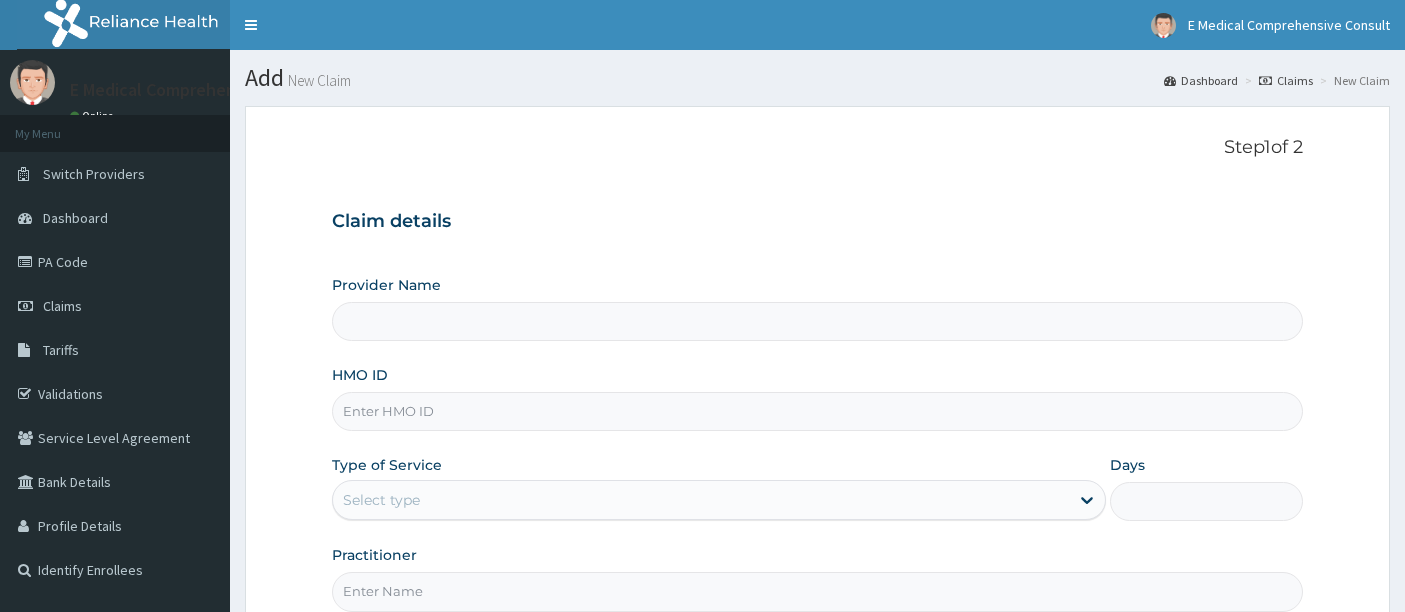 scroll, scrollTop: 0, scrollLeft: 0, axis: both 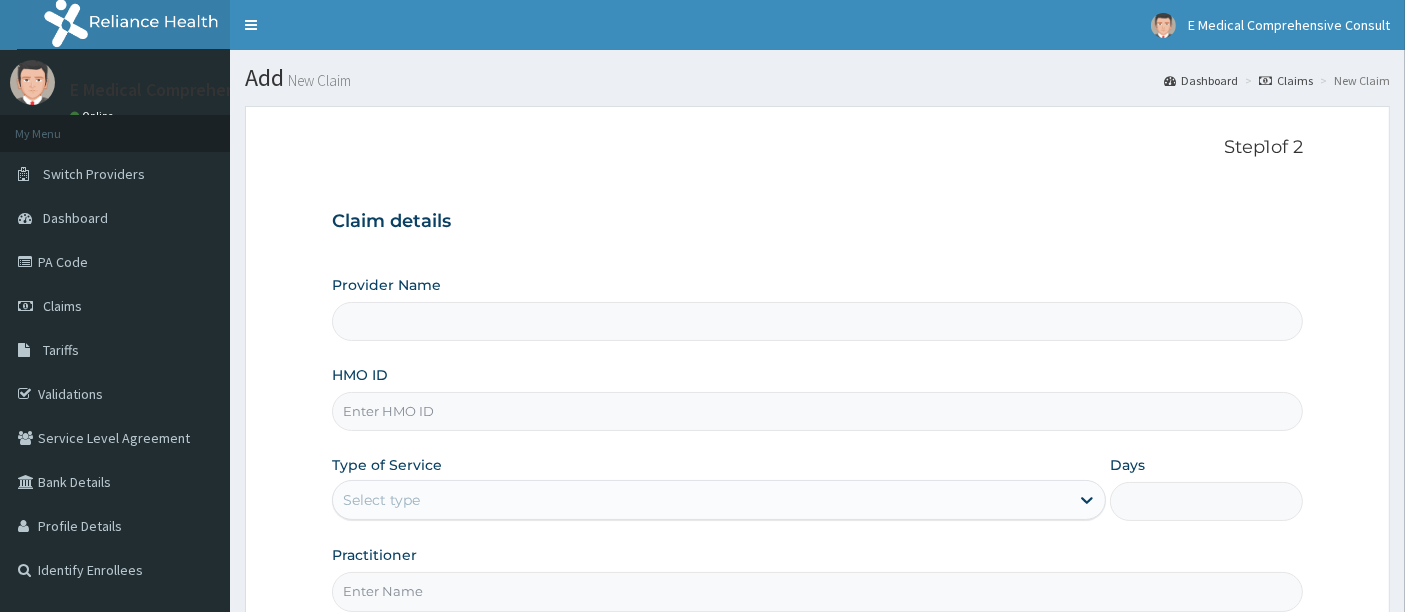 type on "E Medical Comprehensive Consult" 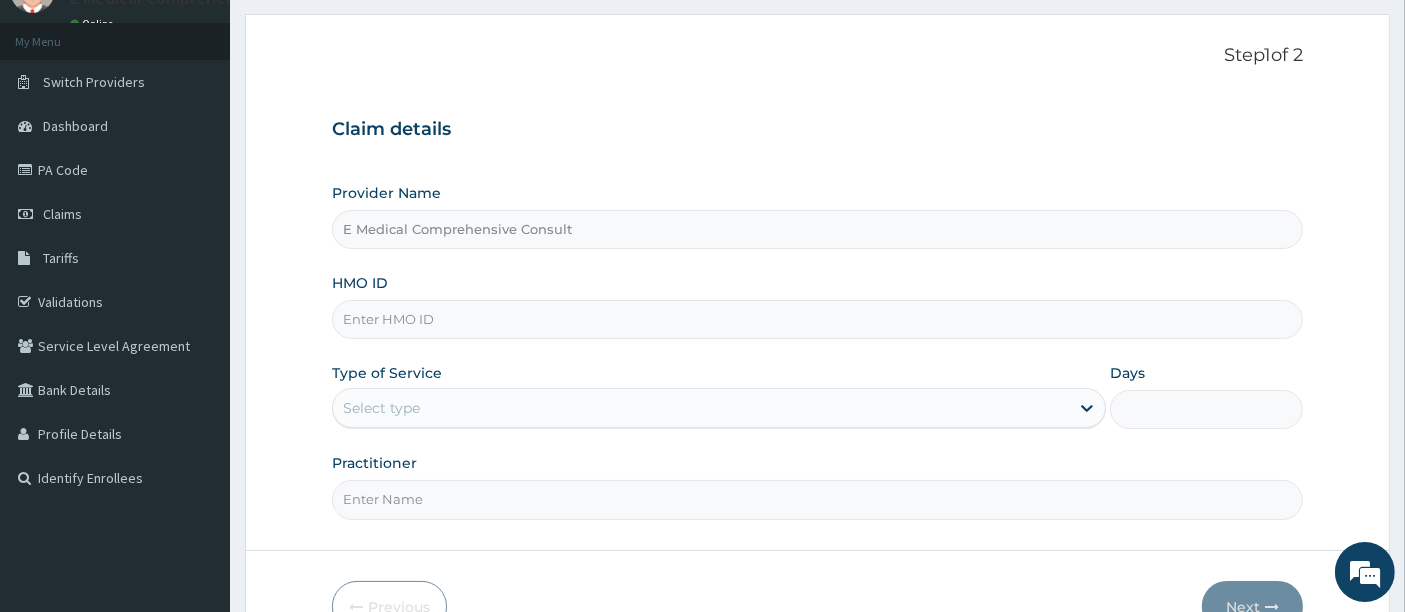 scroll, scrollTop: 93, scrollLeft: 0, axis: vertical 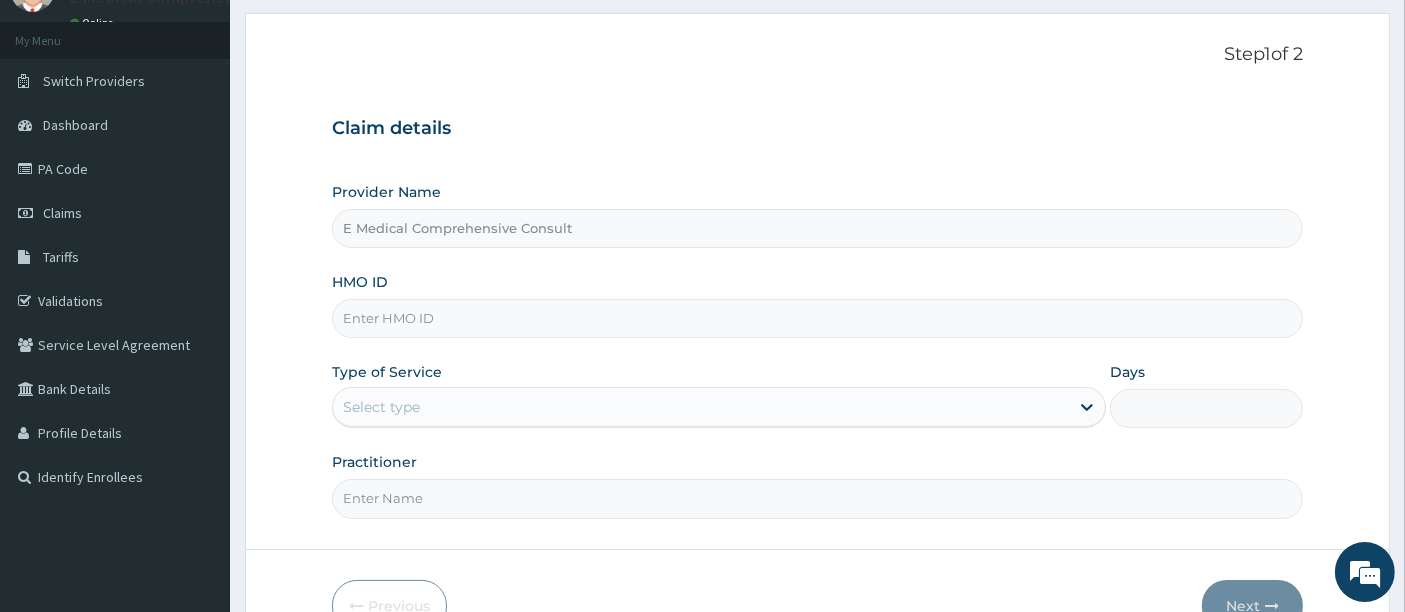 click on "HMO ID" at bounding box center (818, 318) 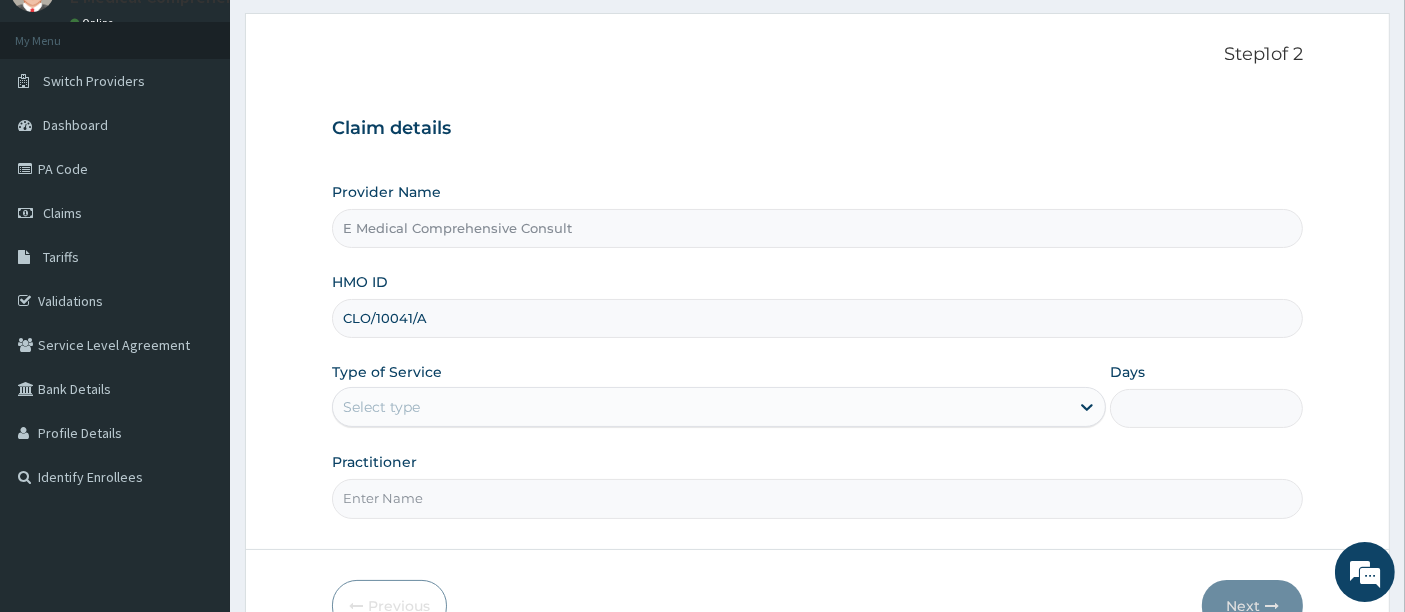 type on "CLO/10041/A" 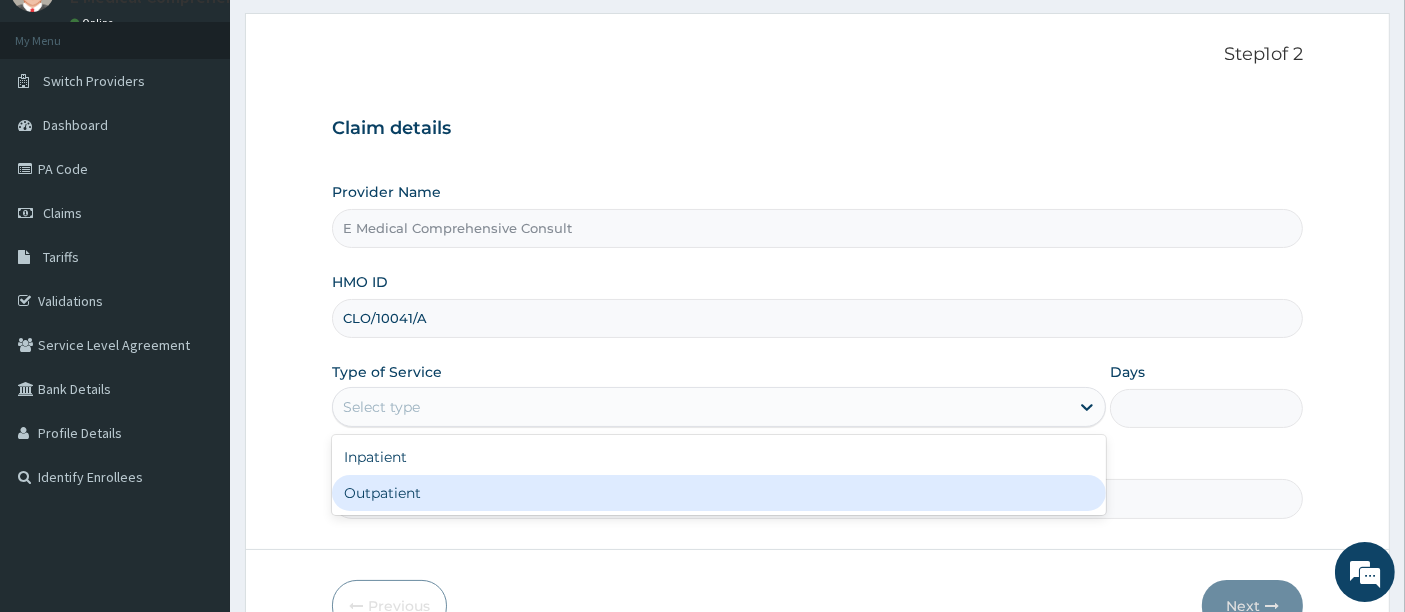 click on "Outpatient" at bounding box center (719, 493) 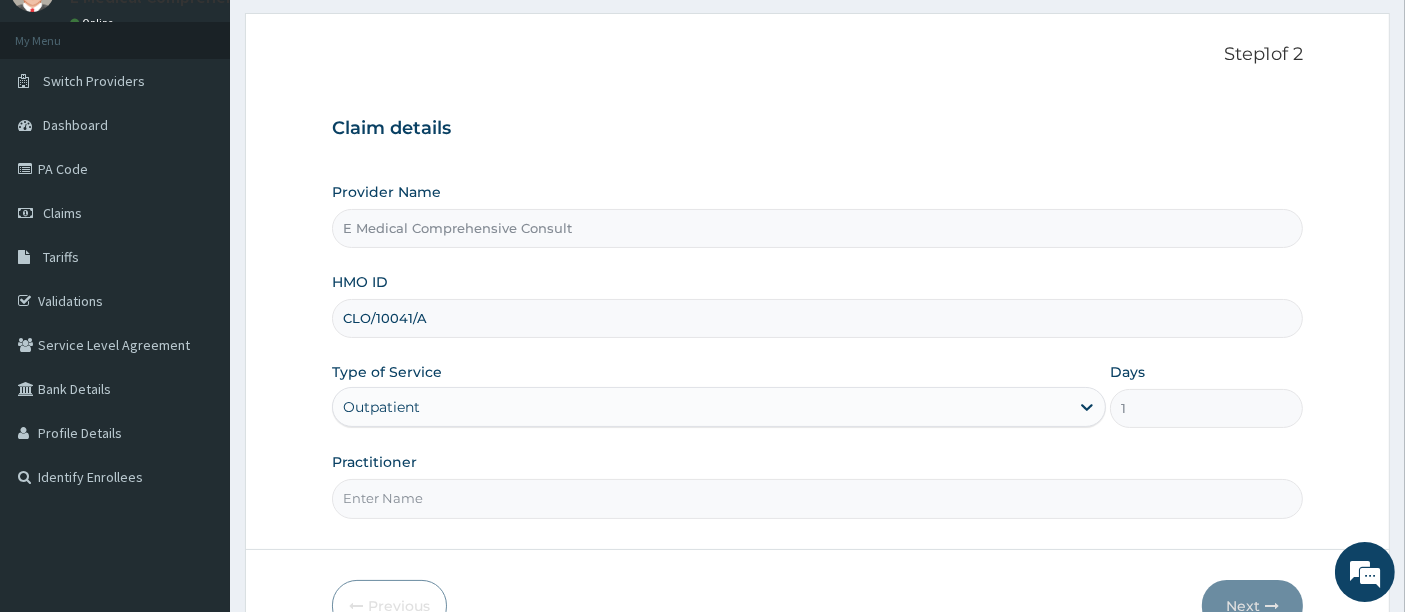 click on "Practitioner" at bounding box center [818, 498] 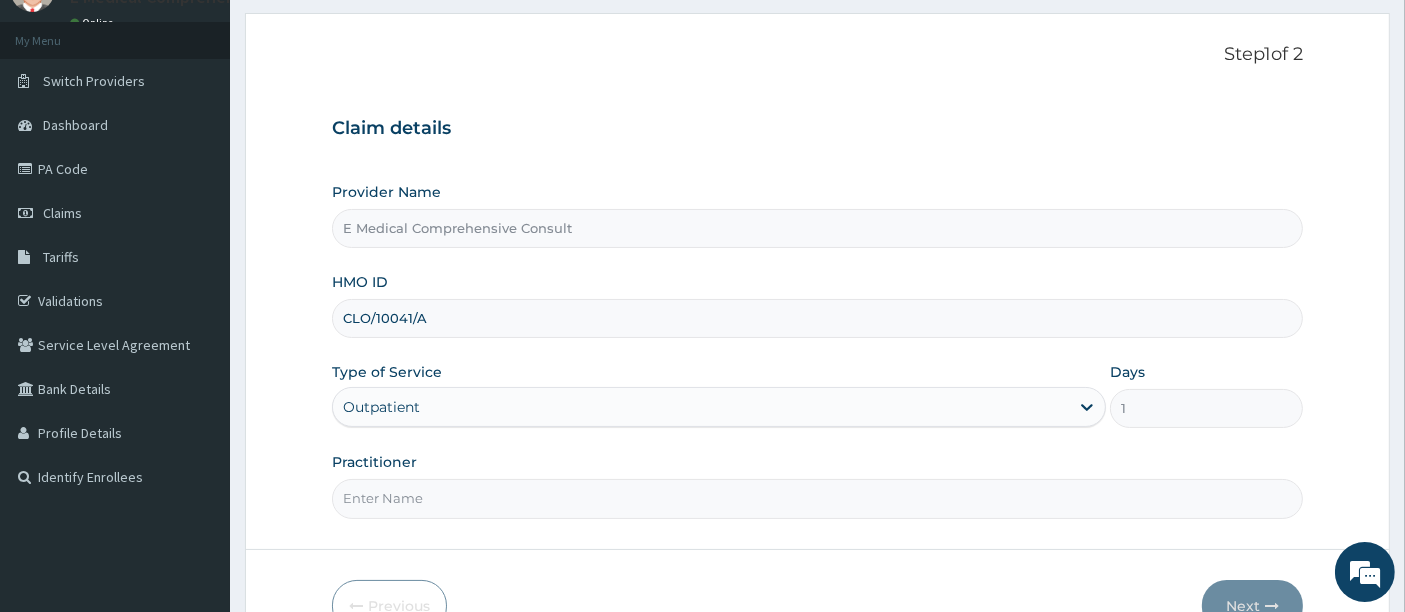type on "DR OKAFOR" 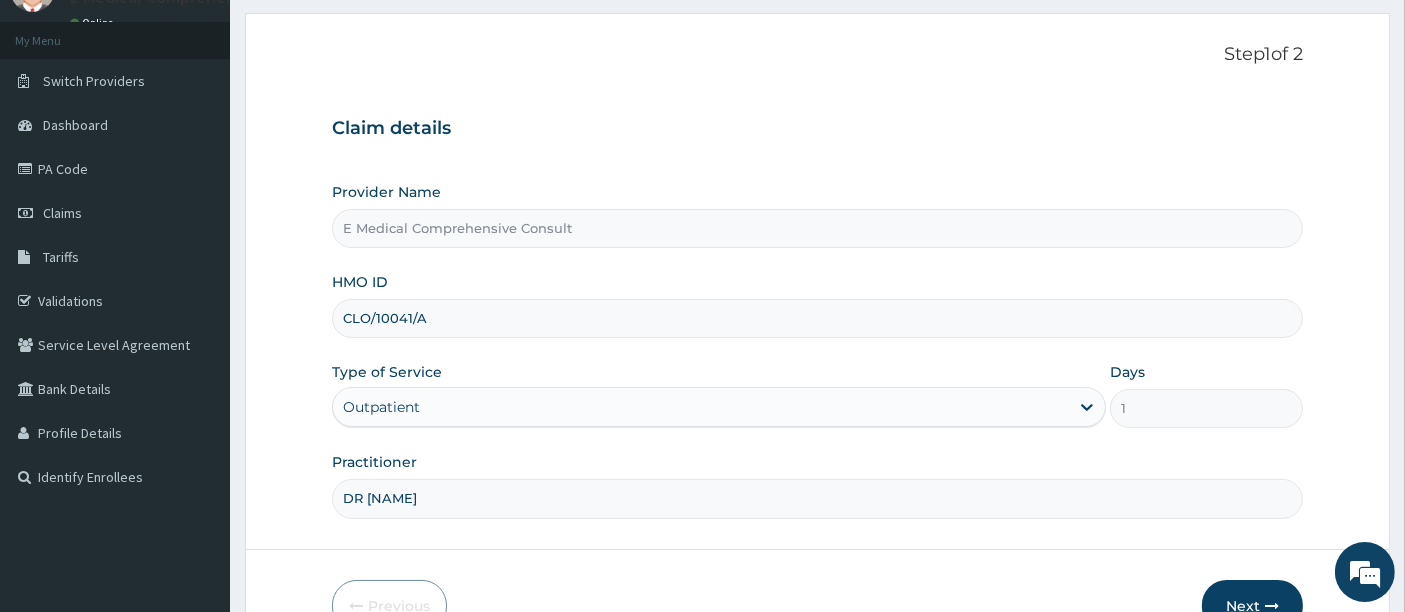 click on "Next" at bounding box center [1252, 606] 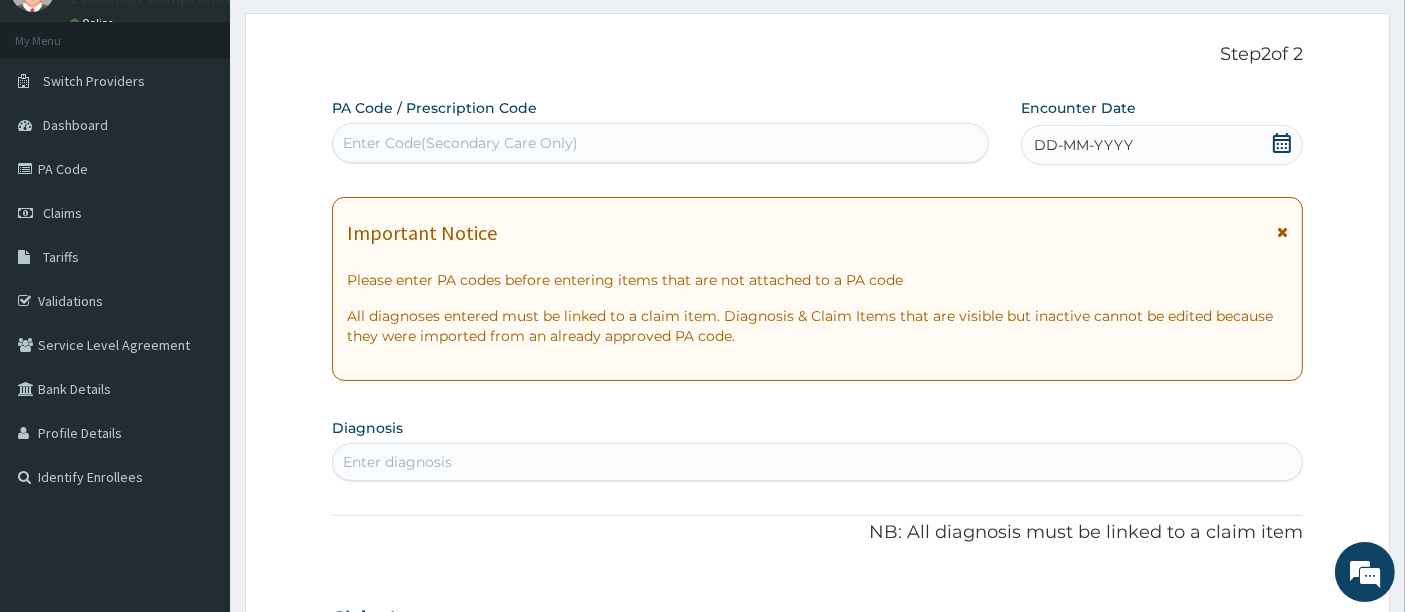 scroll, scrollTop: 0, scrollLeft: 0, axis: both 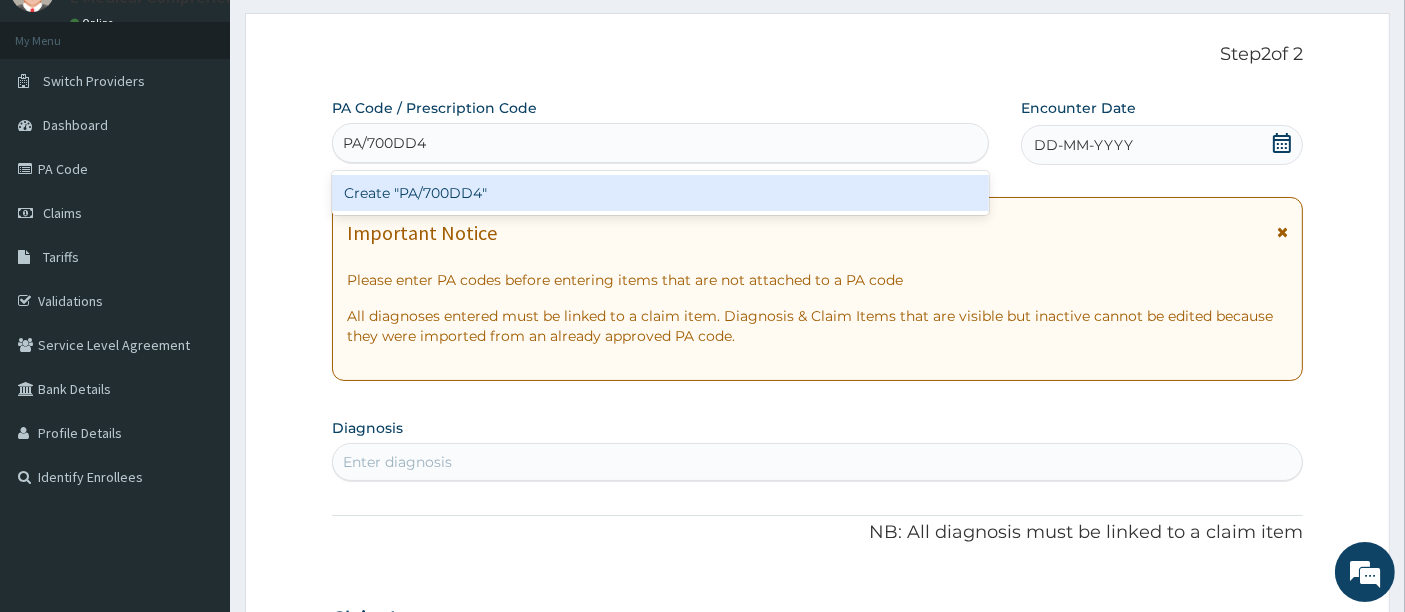 click on "Create "PA/700DD4"" at bounding box center (661, 193) 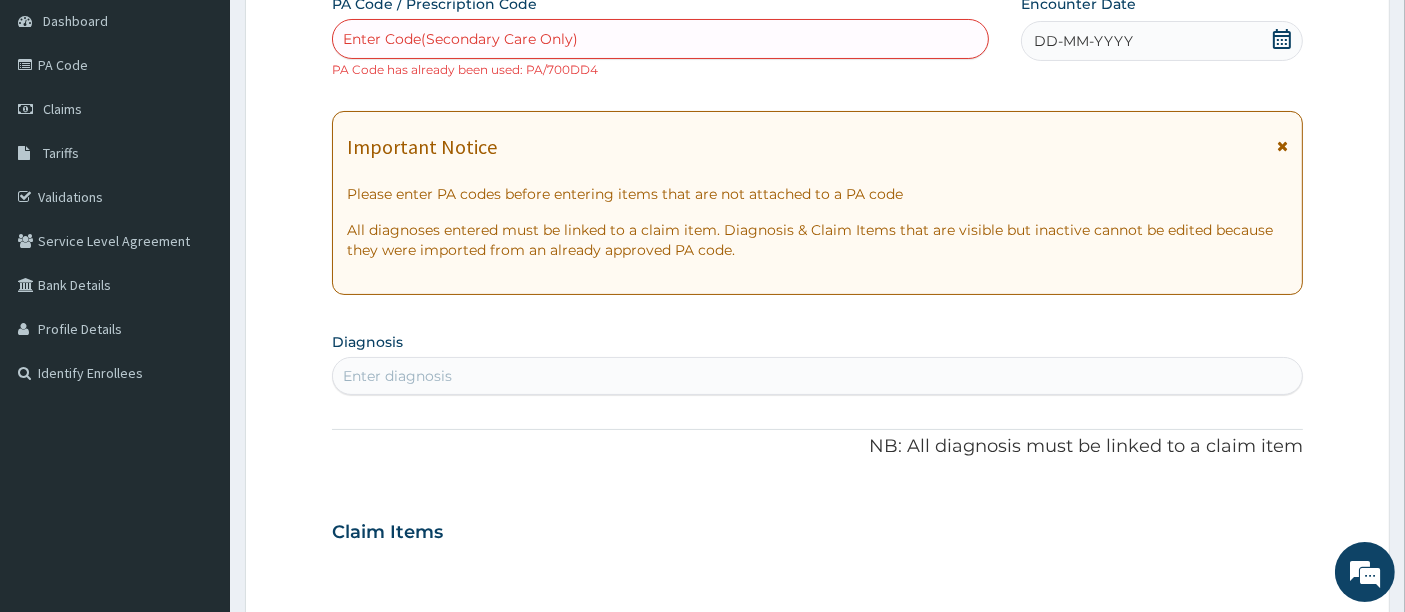 scroll, scrollTop: 195, scrollLeft: 0, axis: vertical 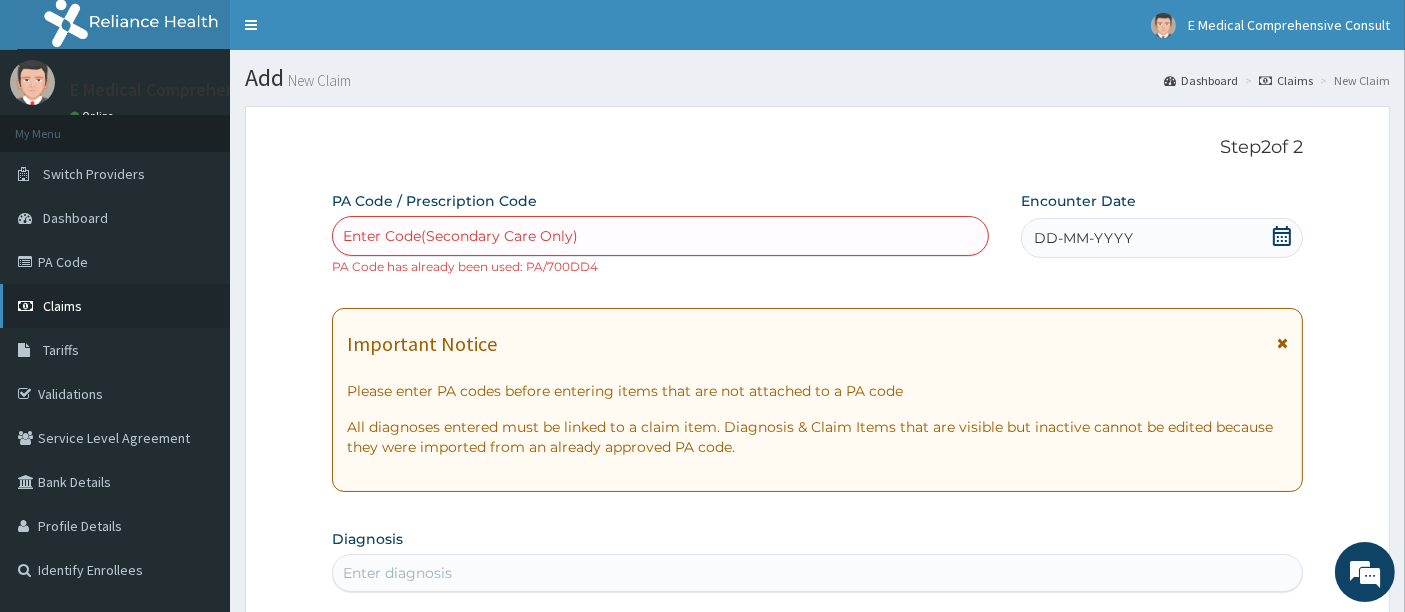 click on "Claims" at bounding box center (115, 306) 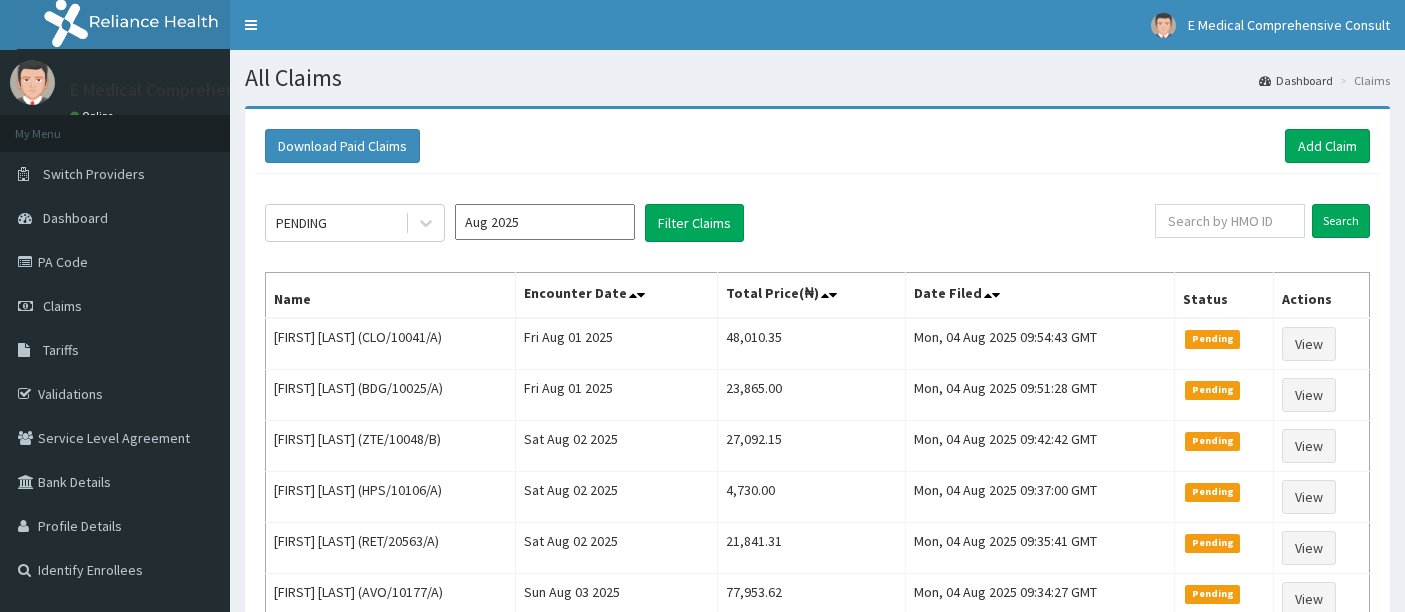 scroll, scrollTop: 0, scrollLeft: 0, axis: both 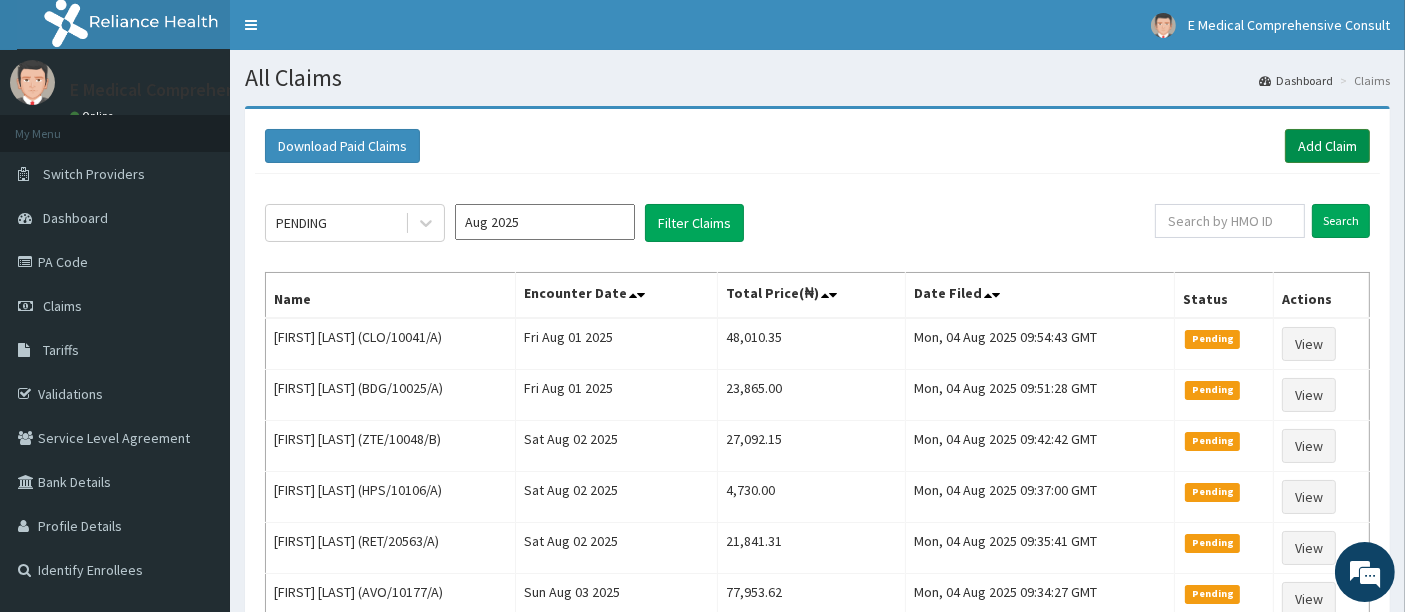 click on "Add Claim" at bounding box center (1327, 146) 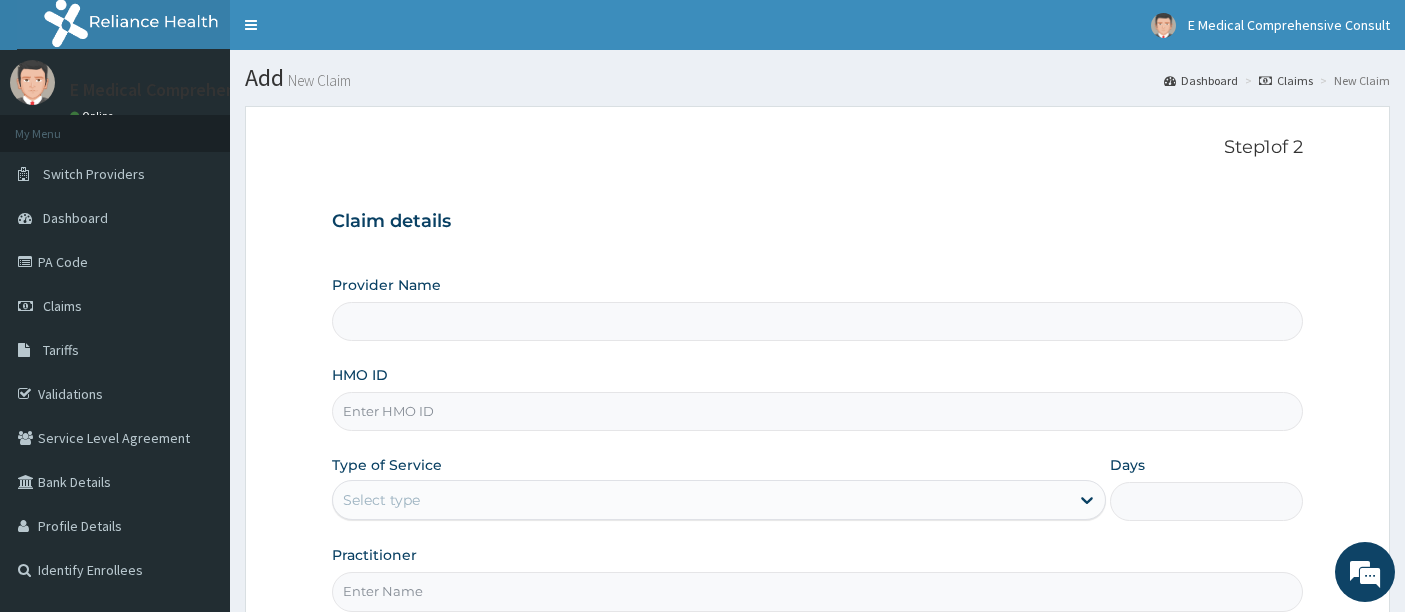 scroll, scrollTop: 0, scrollLeft: 0, axis: both 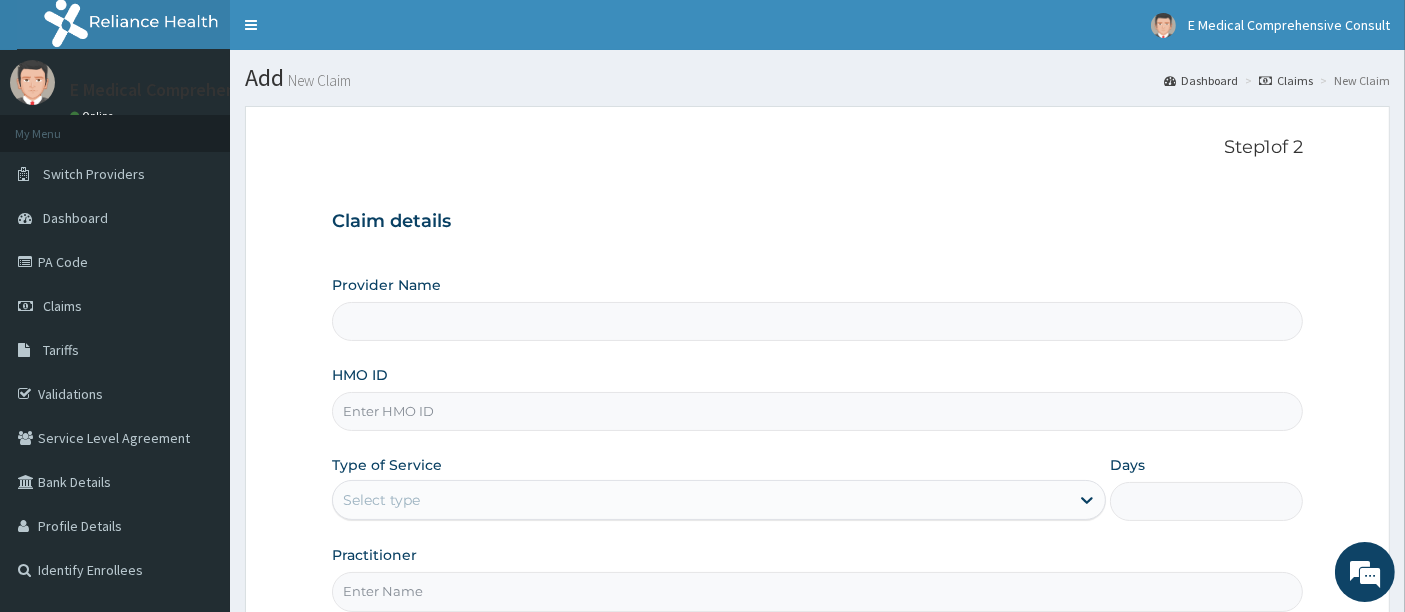 type on "E Medical Comprehensive Consult" 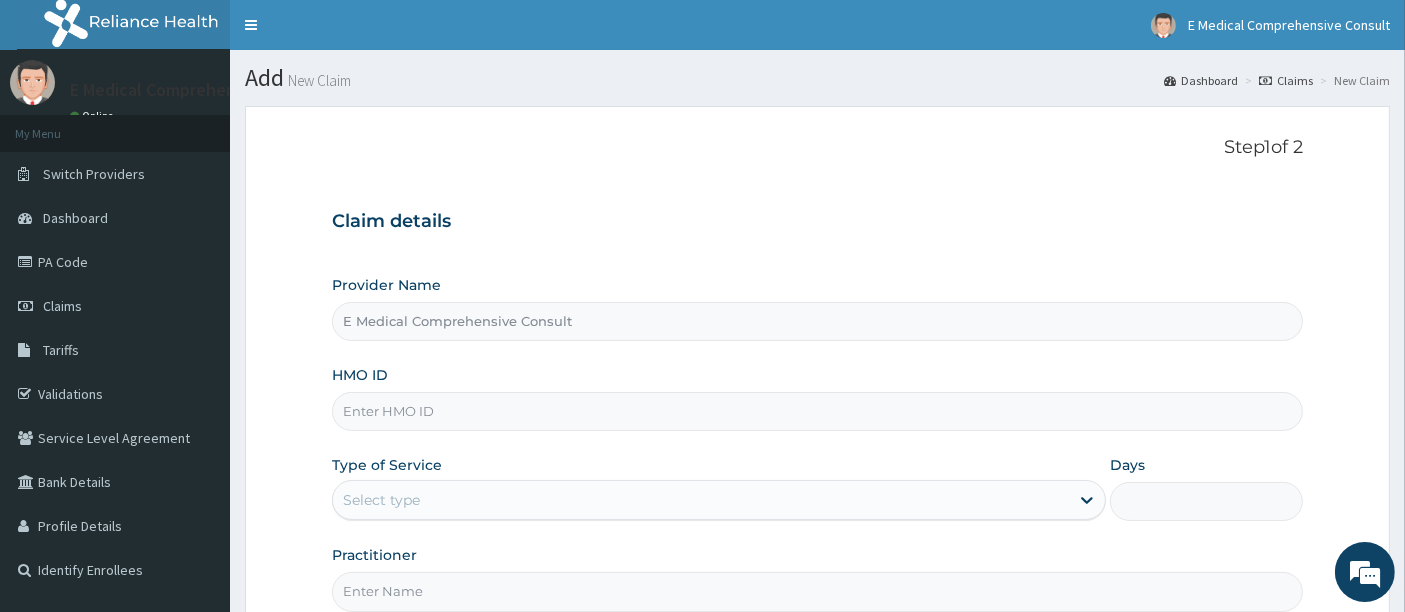 scroll, scrollTop: 75, scrollLeft: 0, axis: vertical 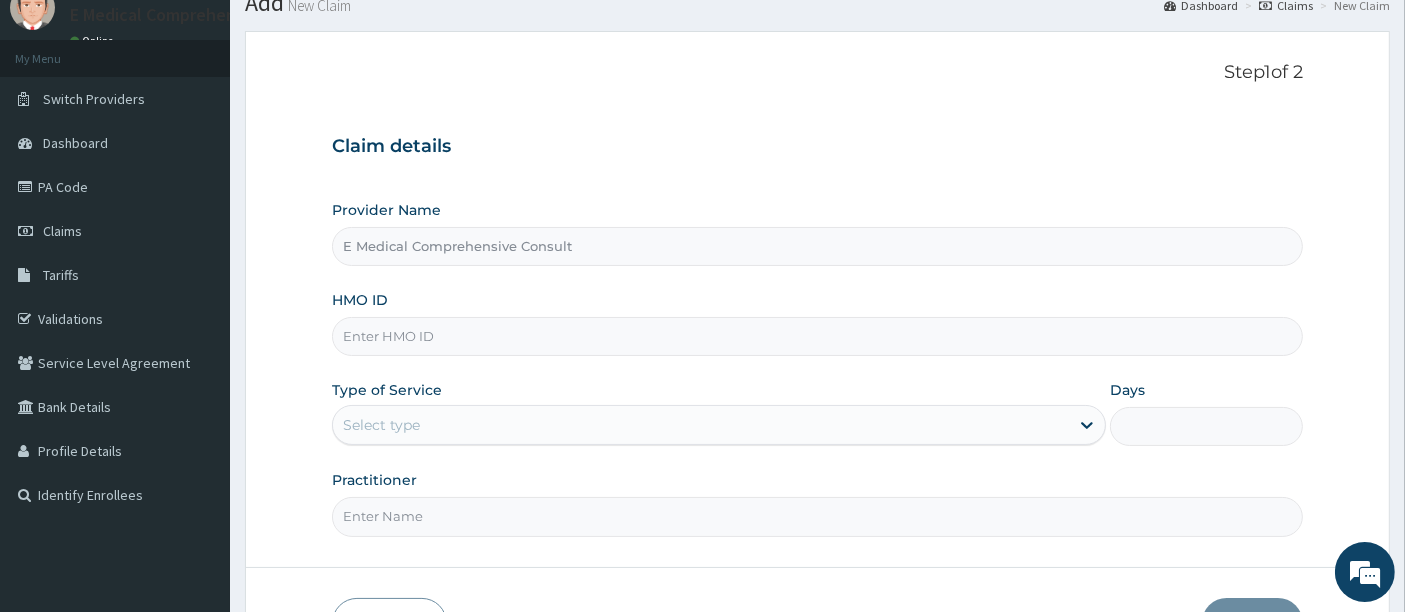 click on "HMO ID" at bounding box center [818, 336] 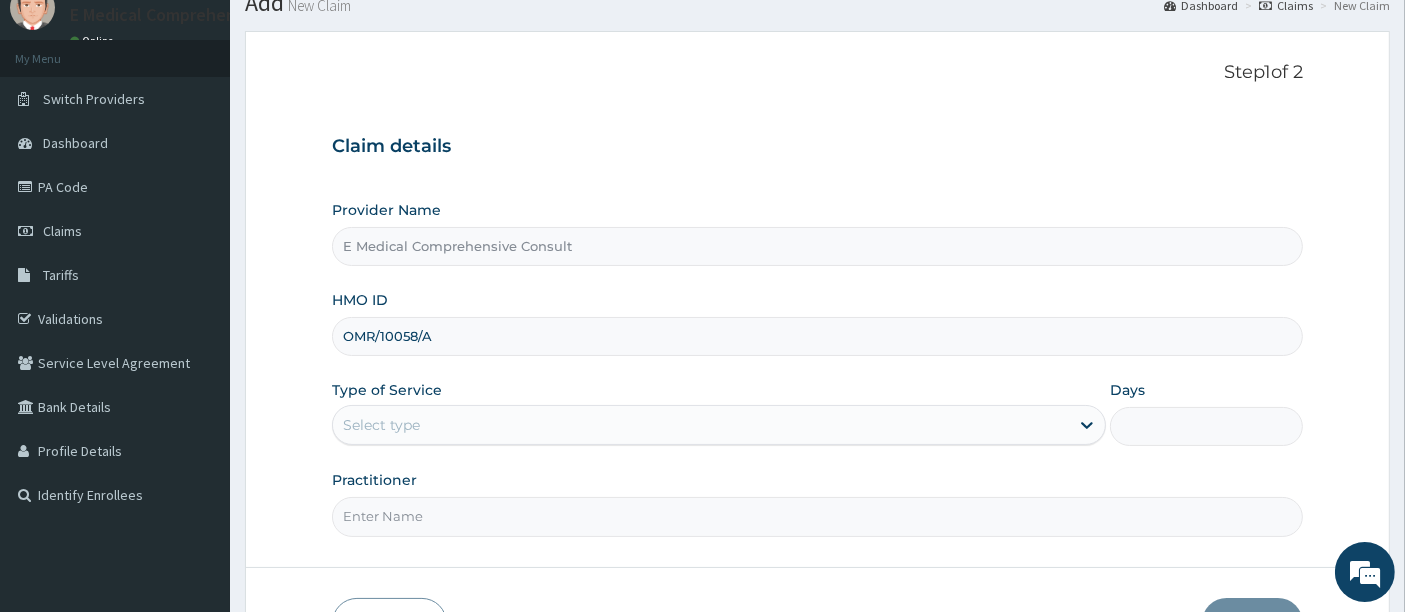 type on "OMR/10058/A" 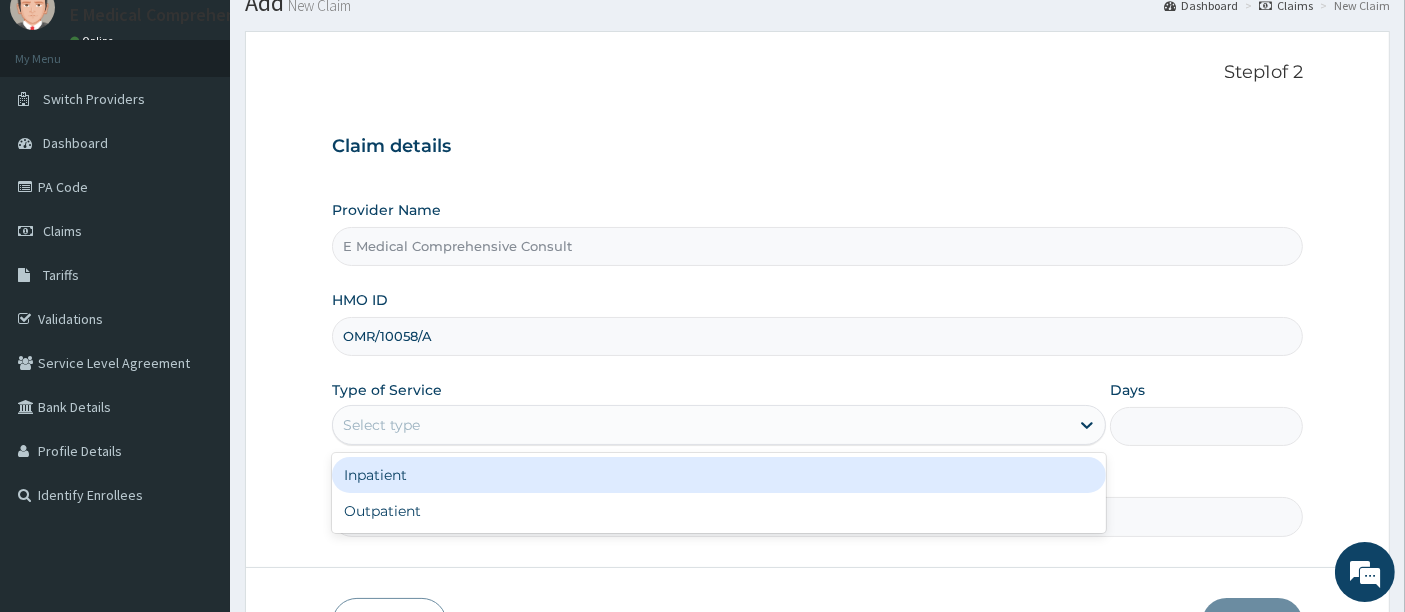 click on "Select type" at bounding box center [701, 425] 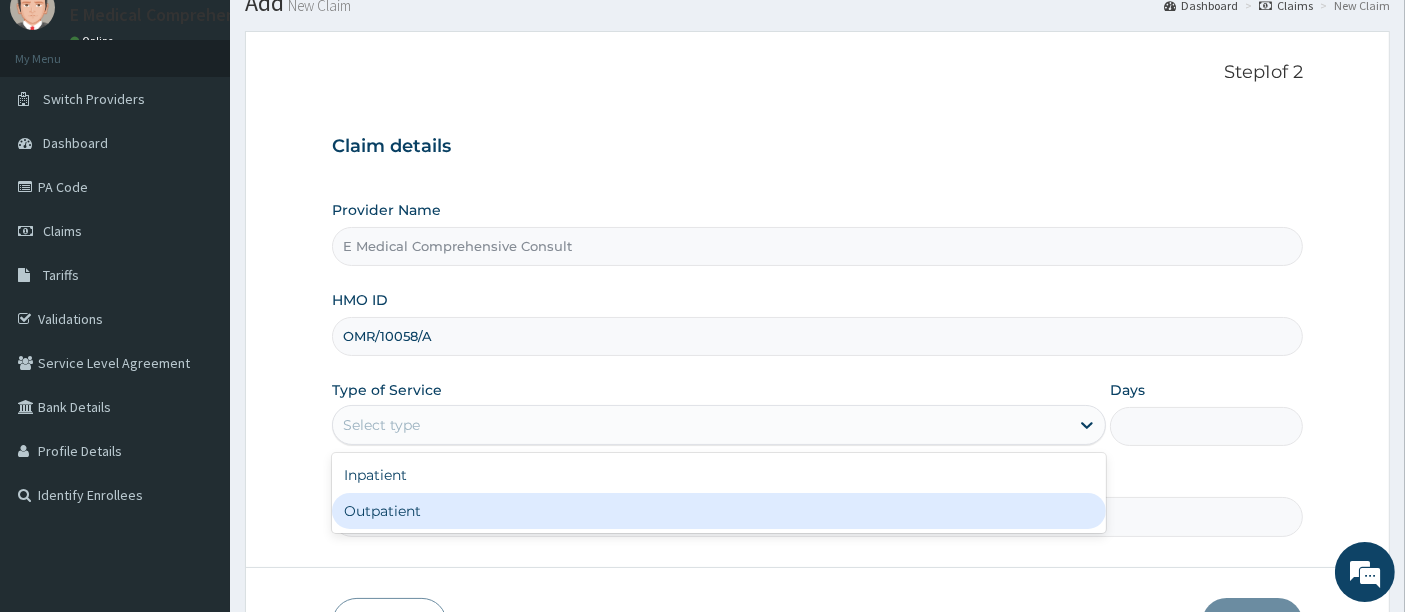 click on "Inpatient Outpatient" at bounding box center (719, 493) 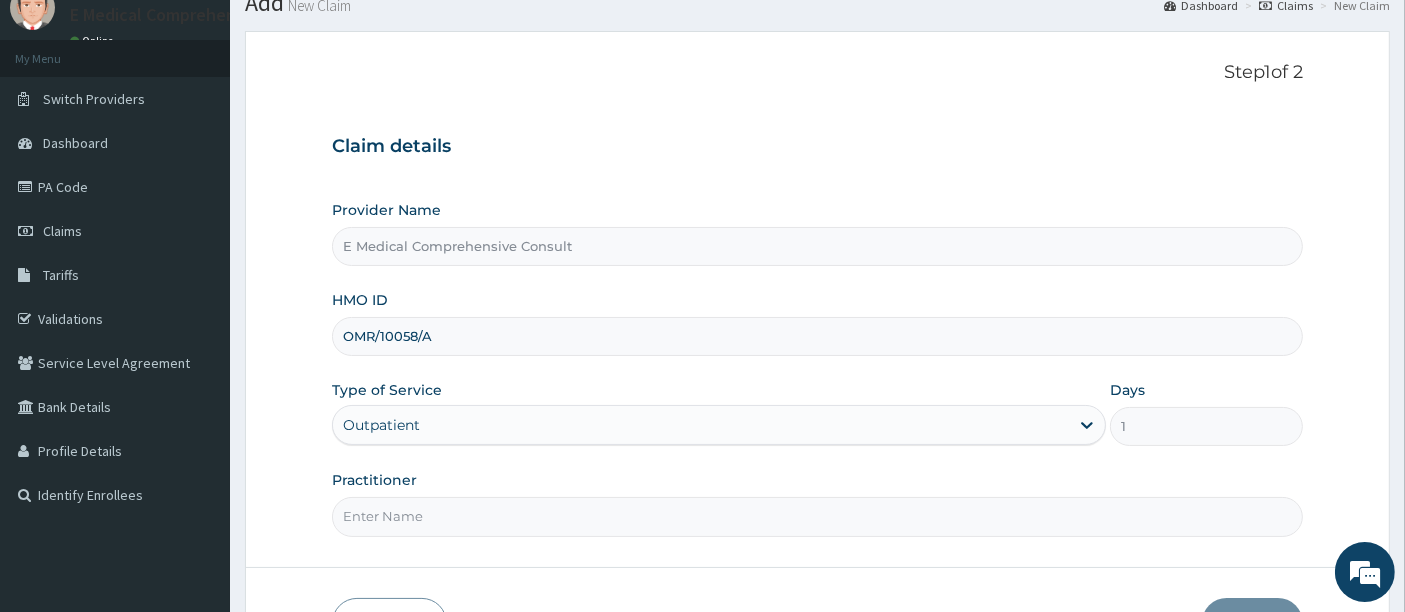 click on "Practitioner" at bounding box center (818, 516) 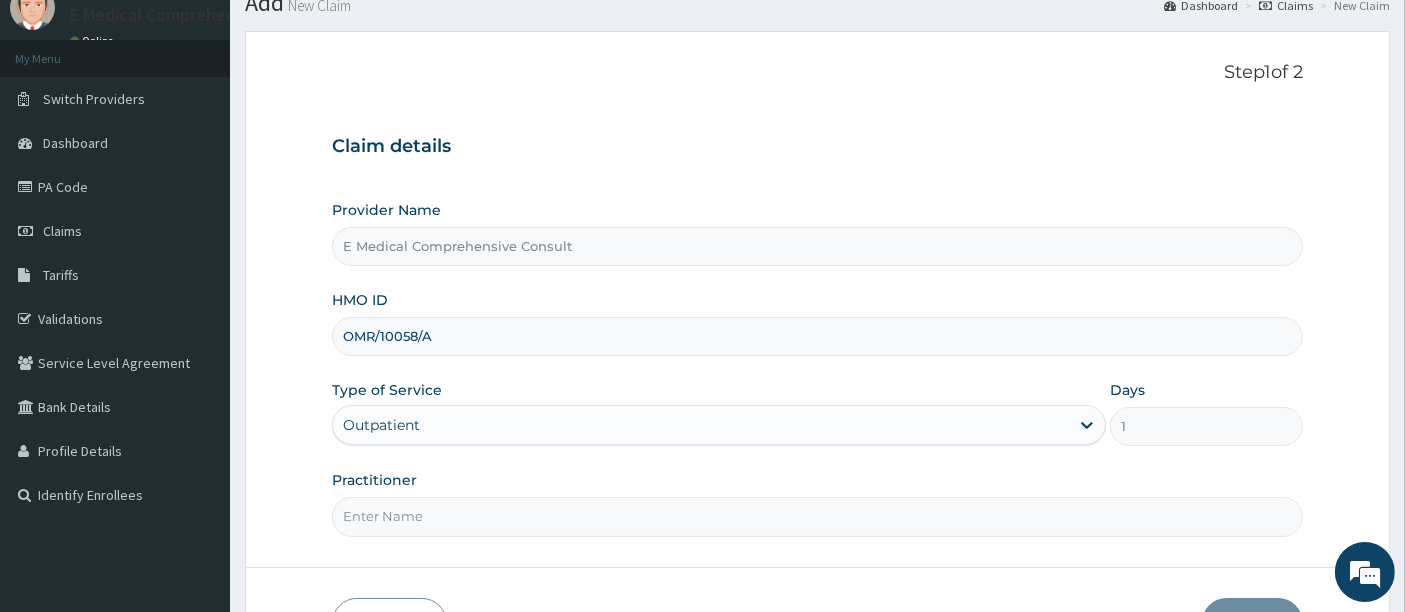 type on "DR OKAFOR" 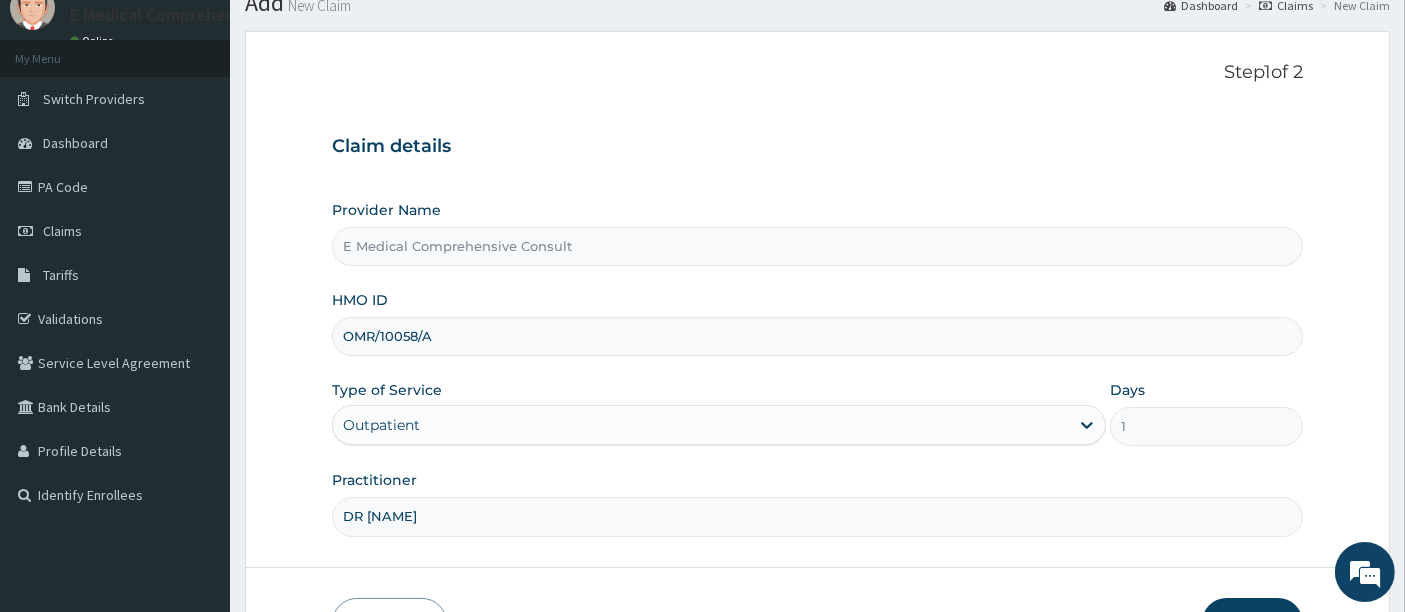 scroll, scrollTop: 205, scrollLeft: 0, axis: vertical 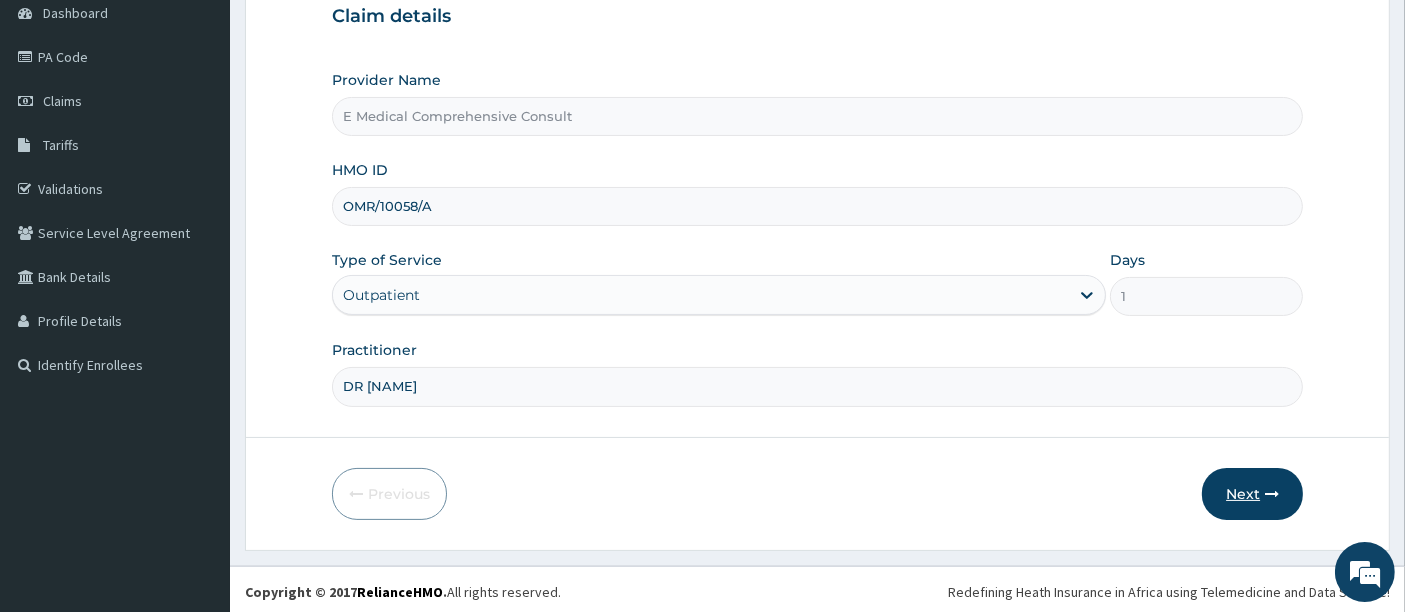 click on "Next" at bounding box center (1252, 494) 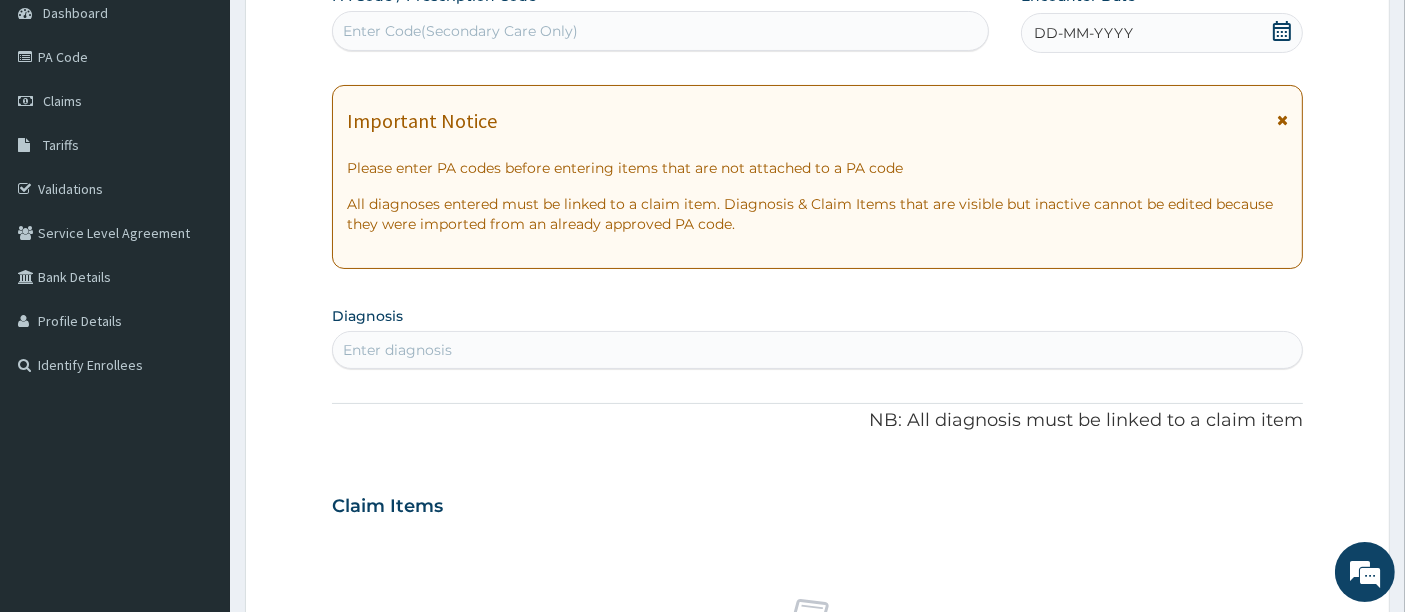 scroll, scrollTop: 0, scrollLeft: 0, axis: both 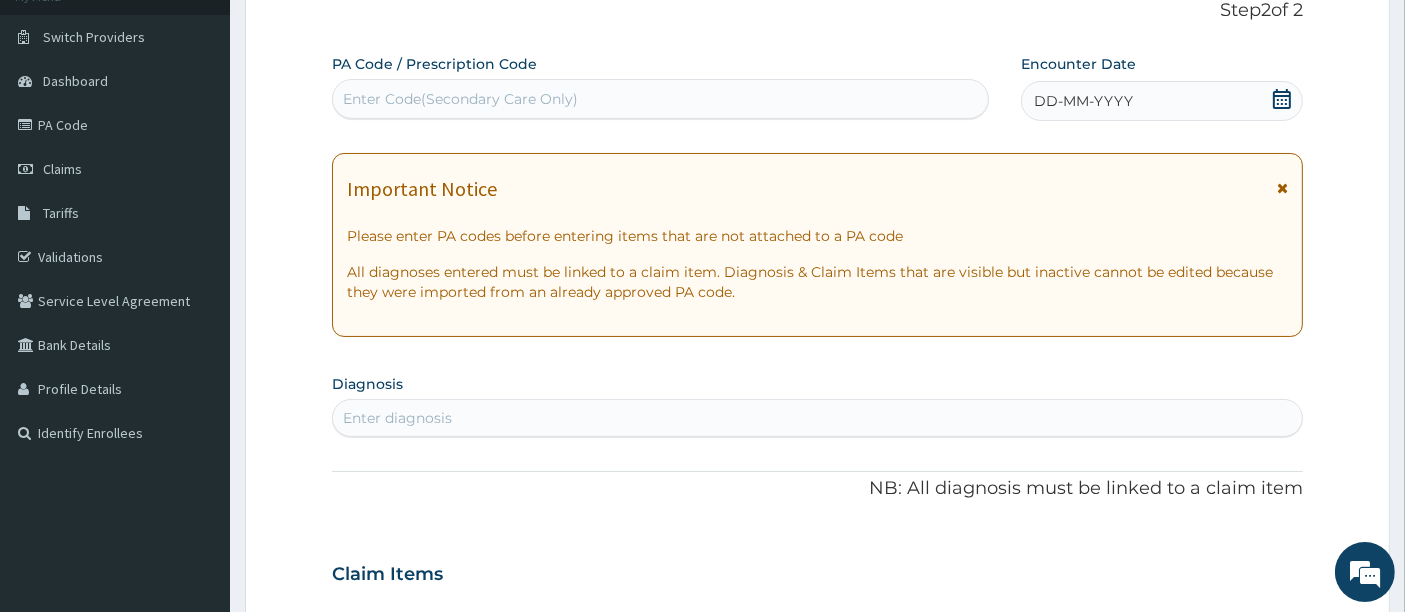 click on "PA Code / Prescription Code Enter Code(Secondary Care Only)" at bounding box center [661, 86] 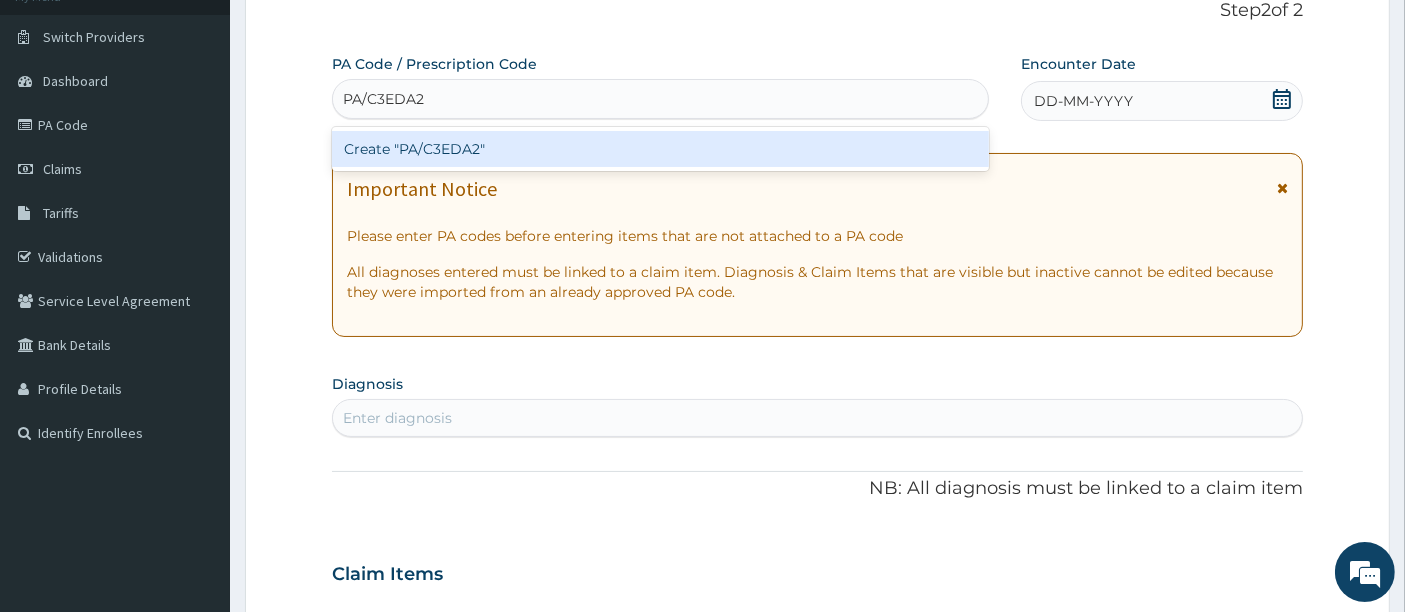 click on "Create "PA/C3EDA2"" at bounding box center [661, 149] 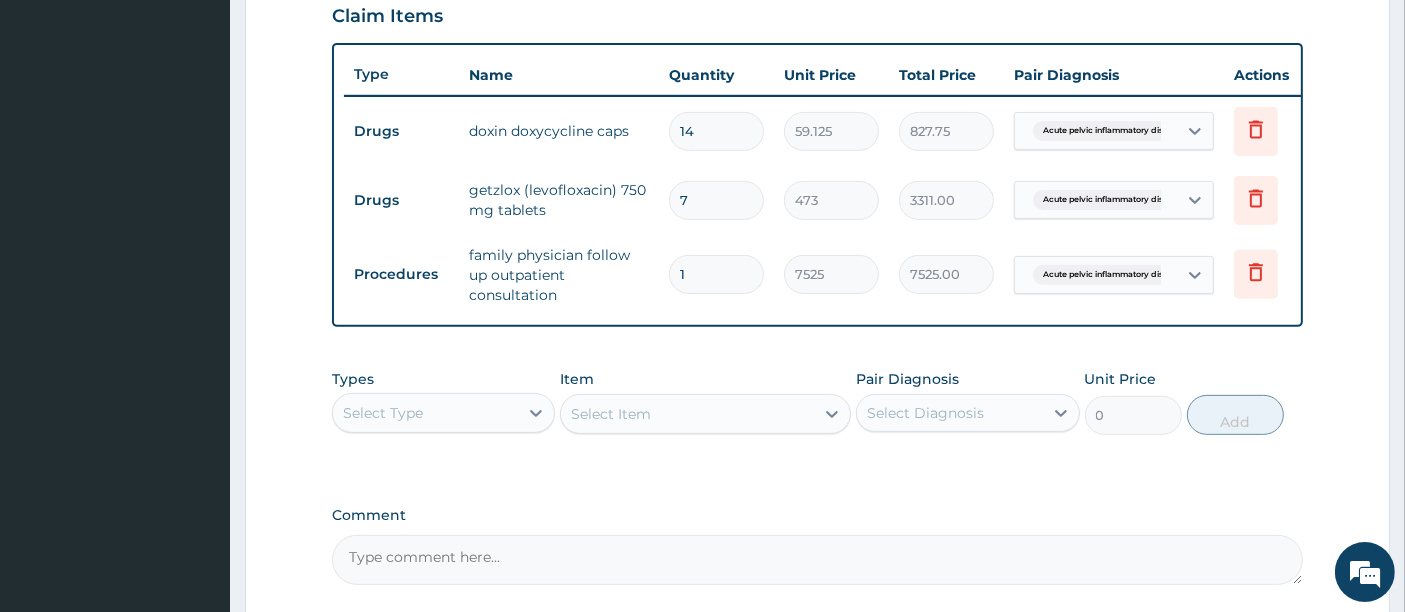 scroll, scrollTop: 896, scrollLeft: 0, axis: vertical 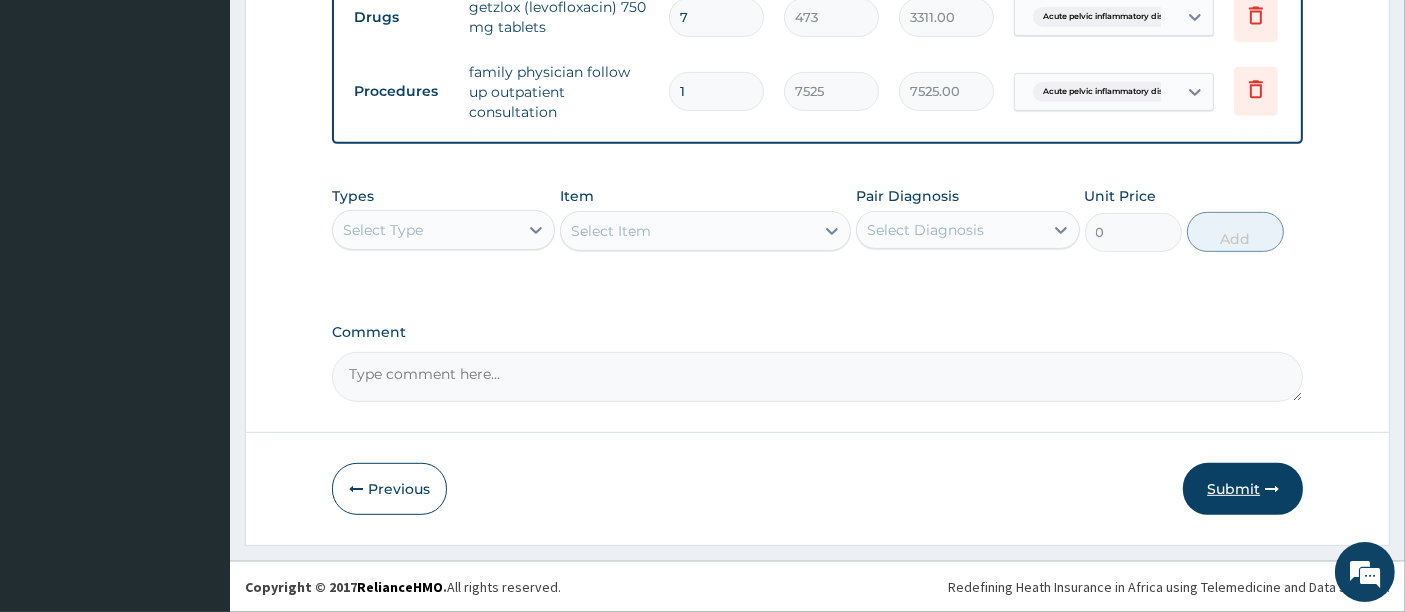 click on "Submit" at bounding box center [1243, 489] 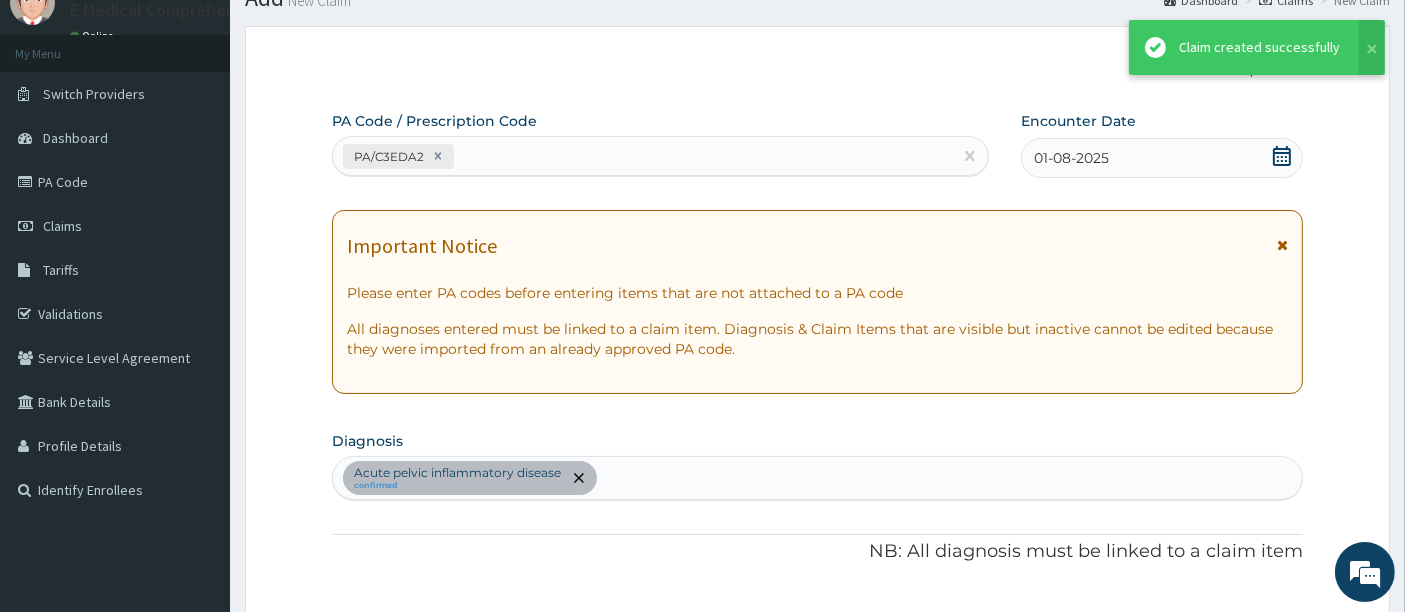 scroll, scrollTop: 896, scrollLeft: 0, axis: vertical 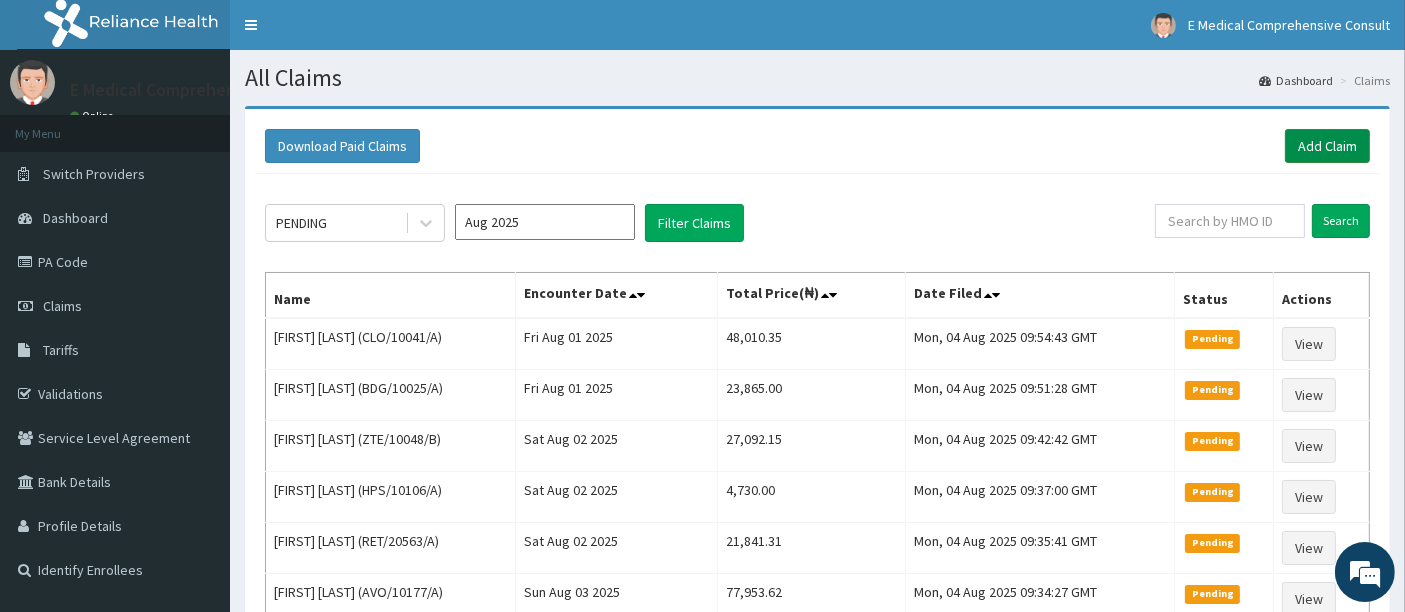 click on "Add Claim" at bounding box center (1327, 146) 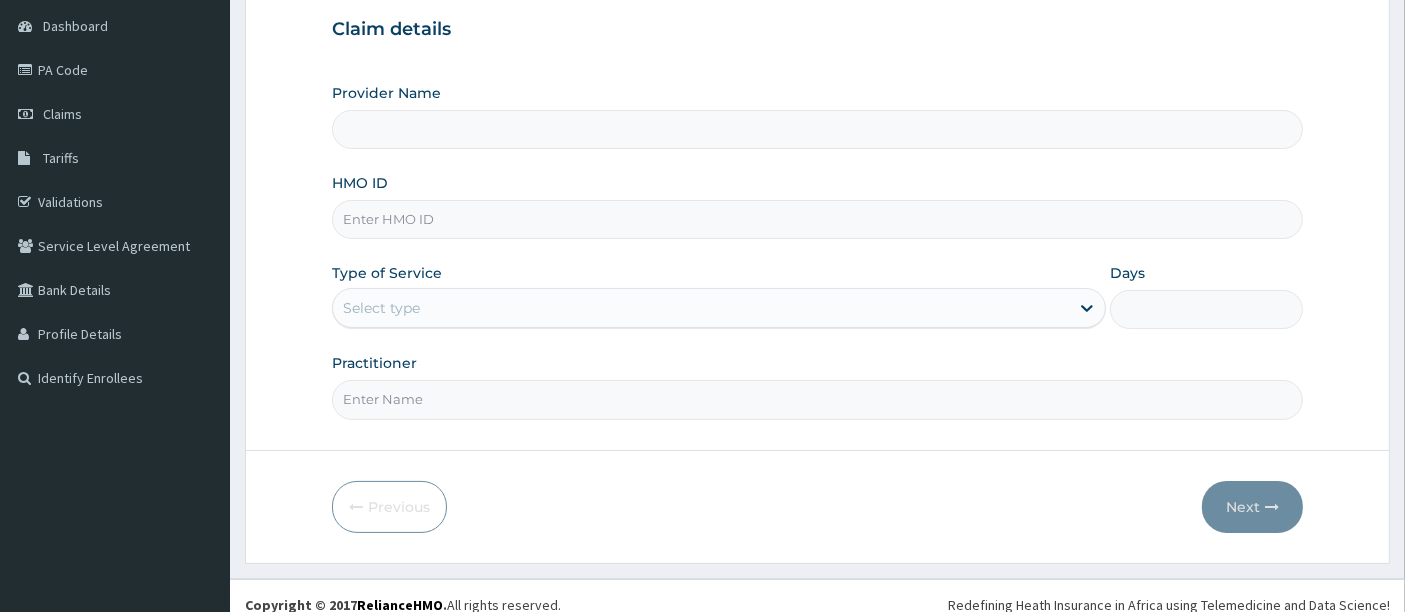 scroll, scrollTop: 0, scrollLeft: 0, axis: both 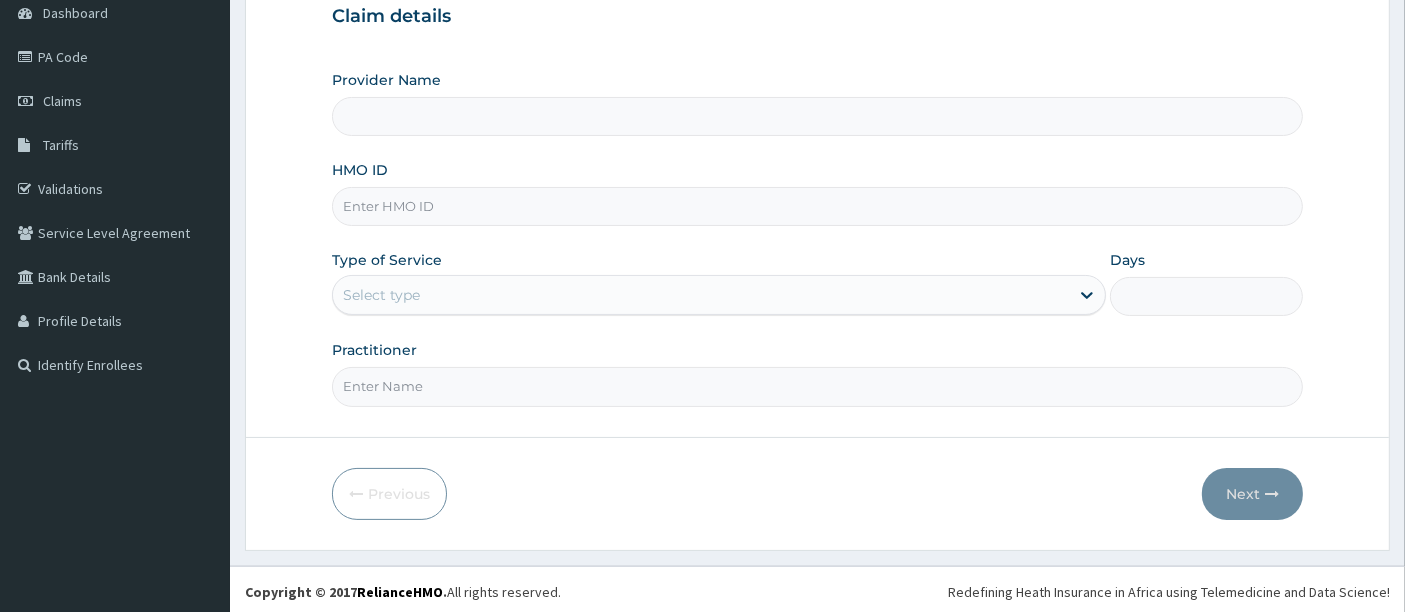 type on "E Medical Comprehensive Consult" 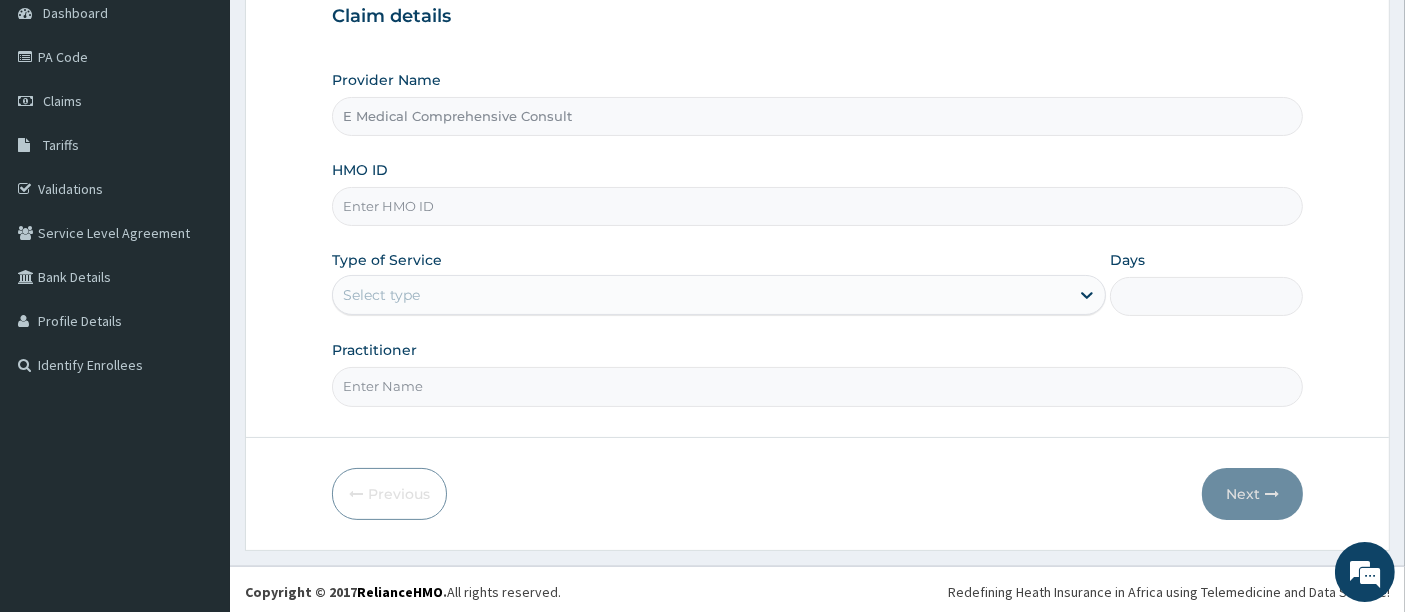 click on "HMO ID" at bounding box center (818, 206) 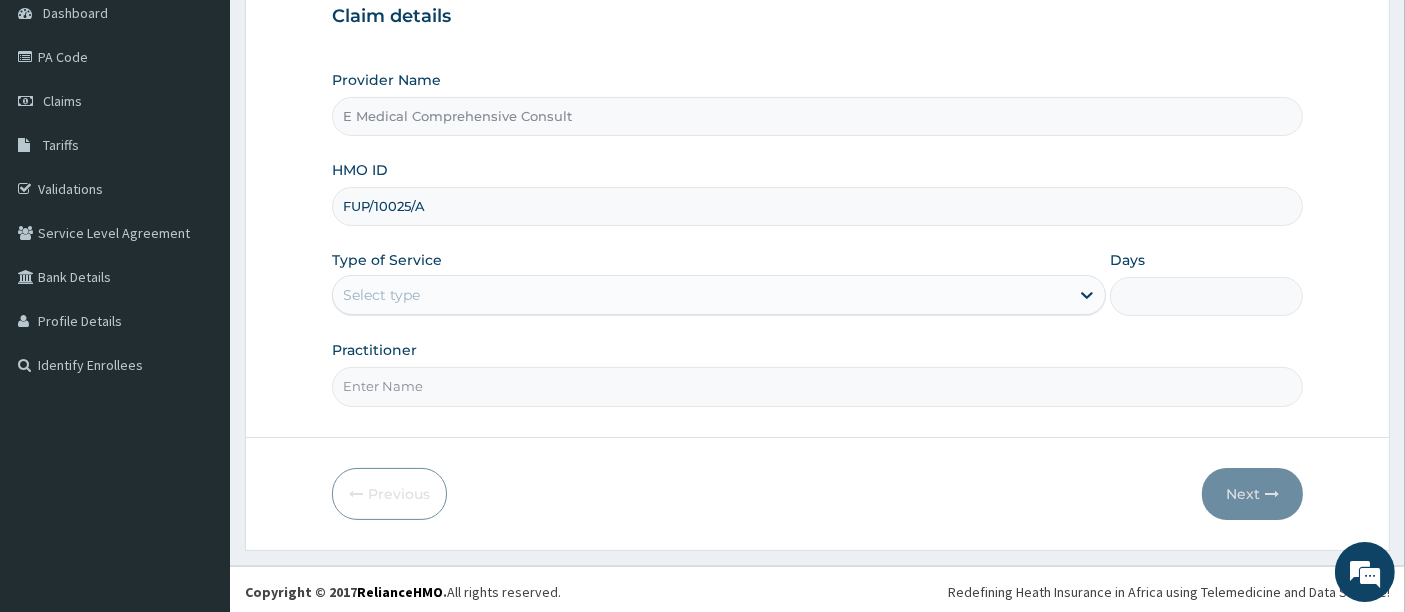 type on "FUP/10025/A" 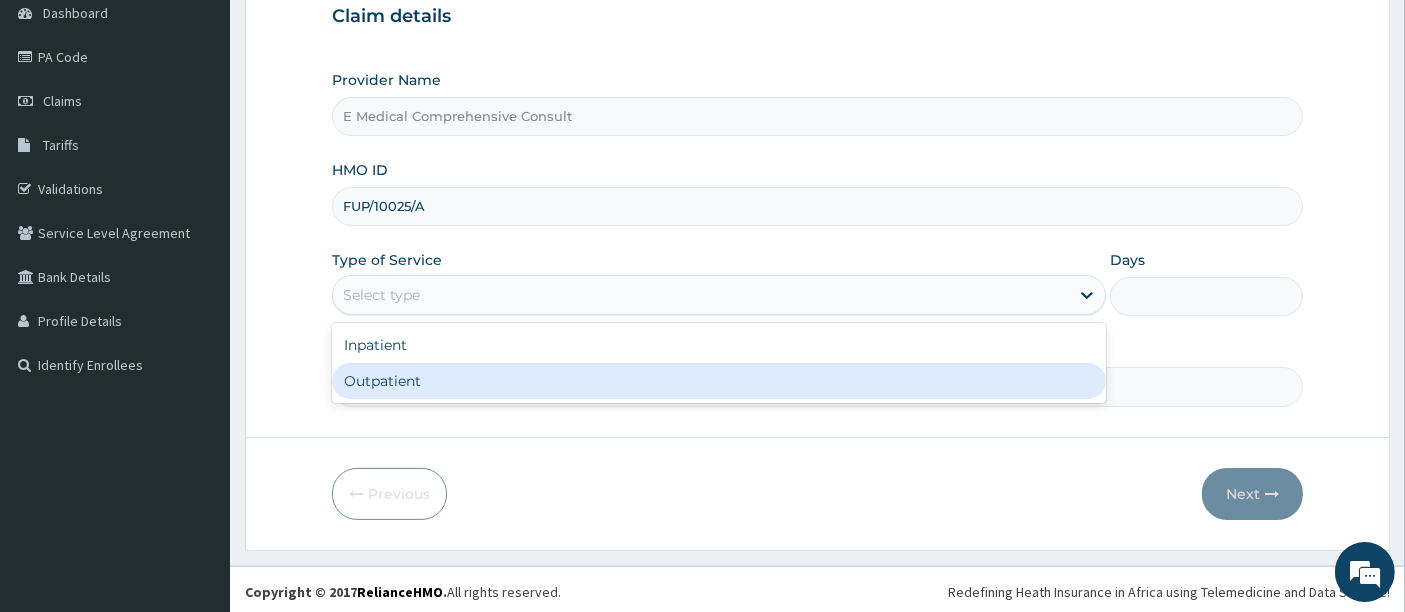 drag, startPoint x: 347, startPoint y: 300, endPoint x: 404, endPoint y: 376, distance: 95 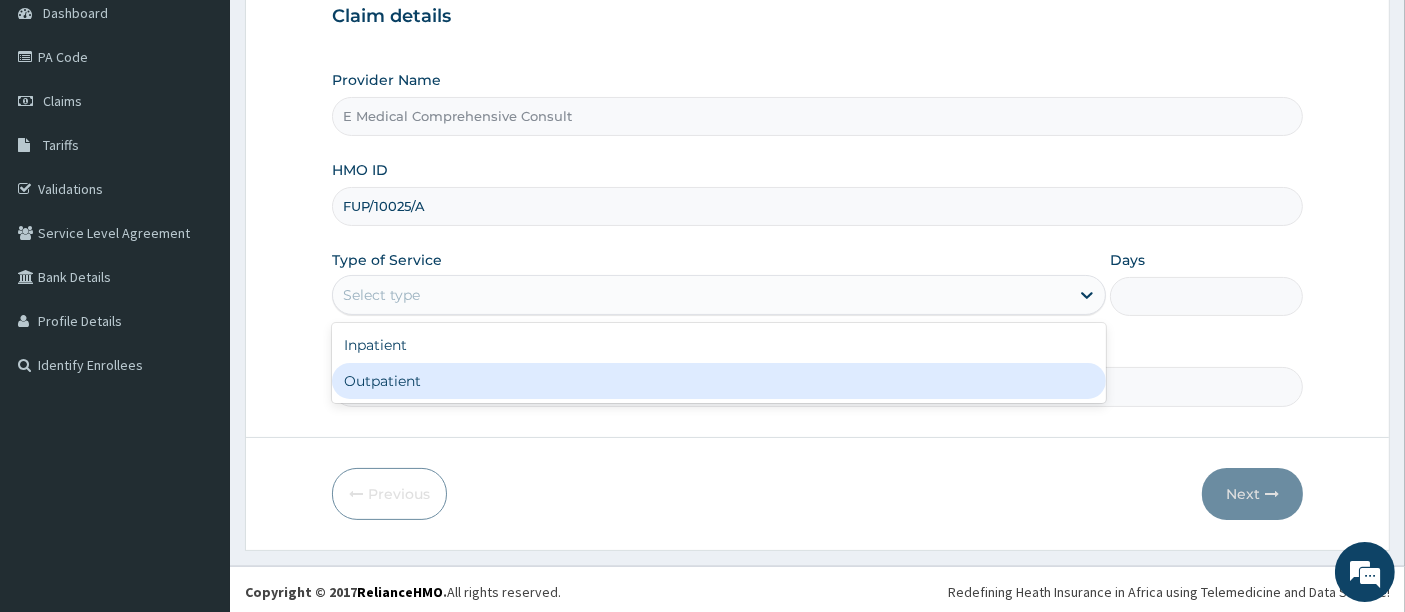 click on "option Outpatient focused, 2 of 2. 2 results available. Use Up and Down to choose options, press Enter to select the currently focused option, press Escape to exit the menu, press Tab to select the option and exit the menu. Select type Inpatient Outpatient" at bounding box center (719, 295) 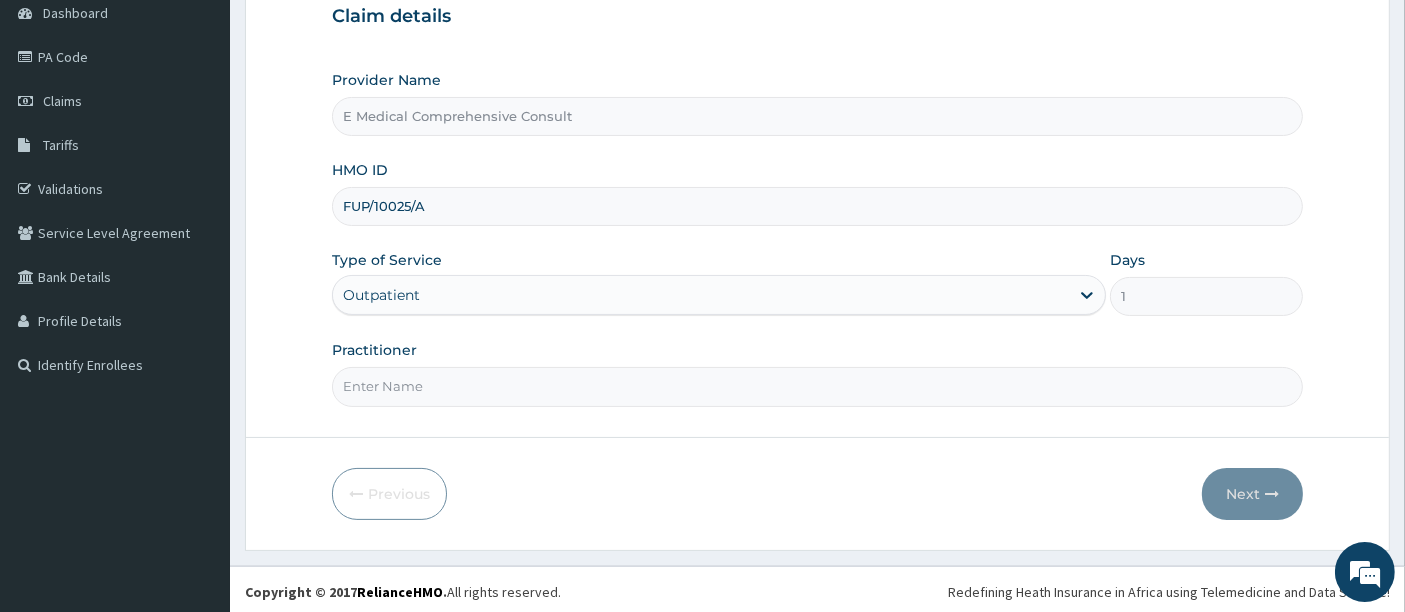 drag, startPoint x: 434, startPoint y: 385, endPoint x: 480, endPoint y: 445, distance: 75.60423 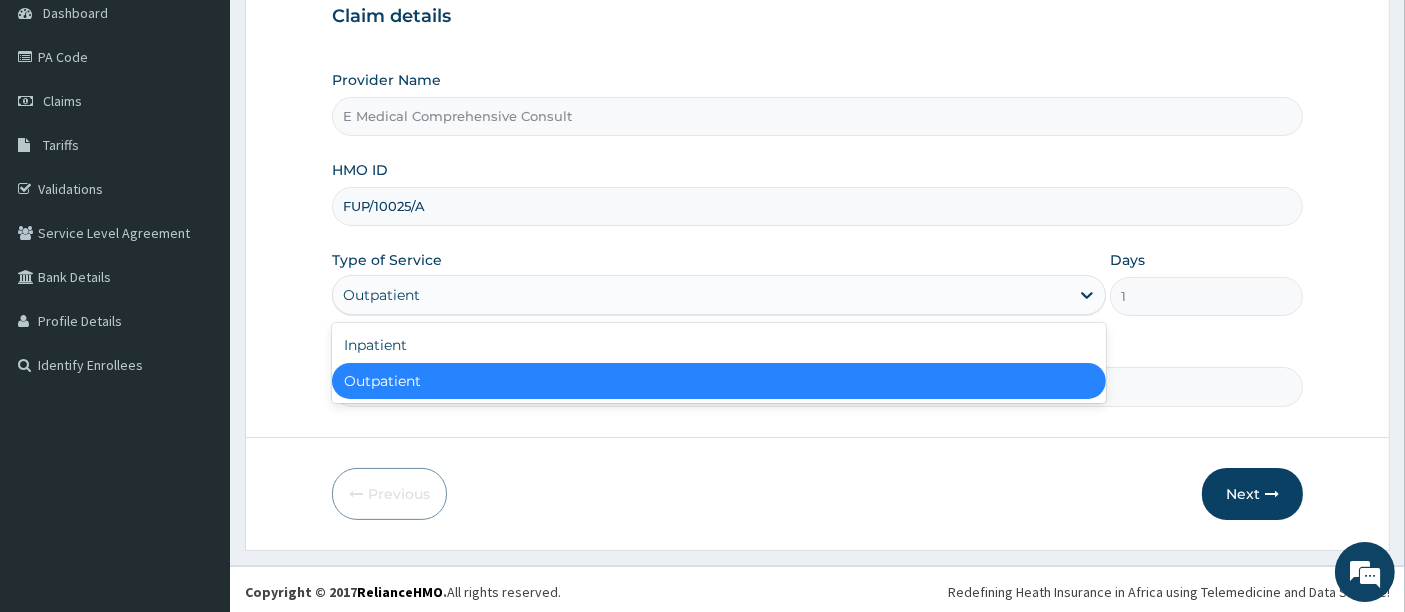 click on "Outpatient" at bounding box center (701, 295) 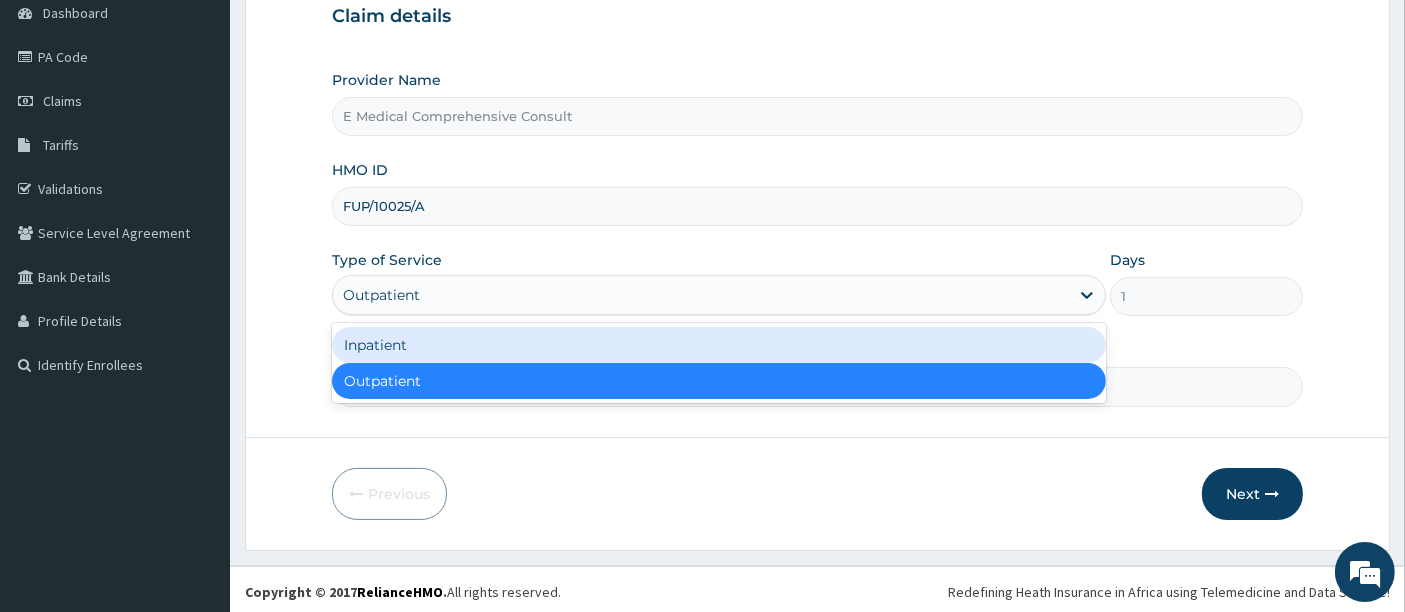 click on "Inpatient" at bounding box center [719, 345] 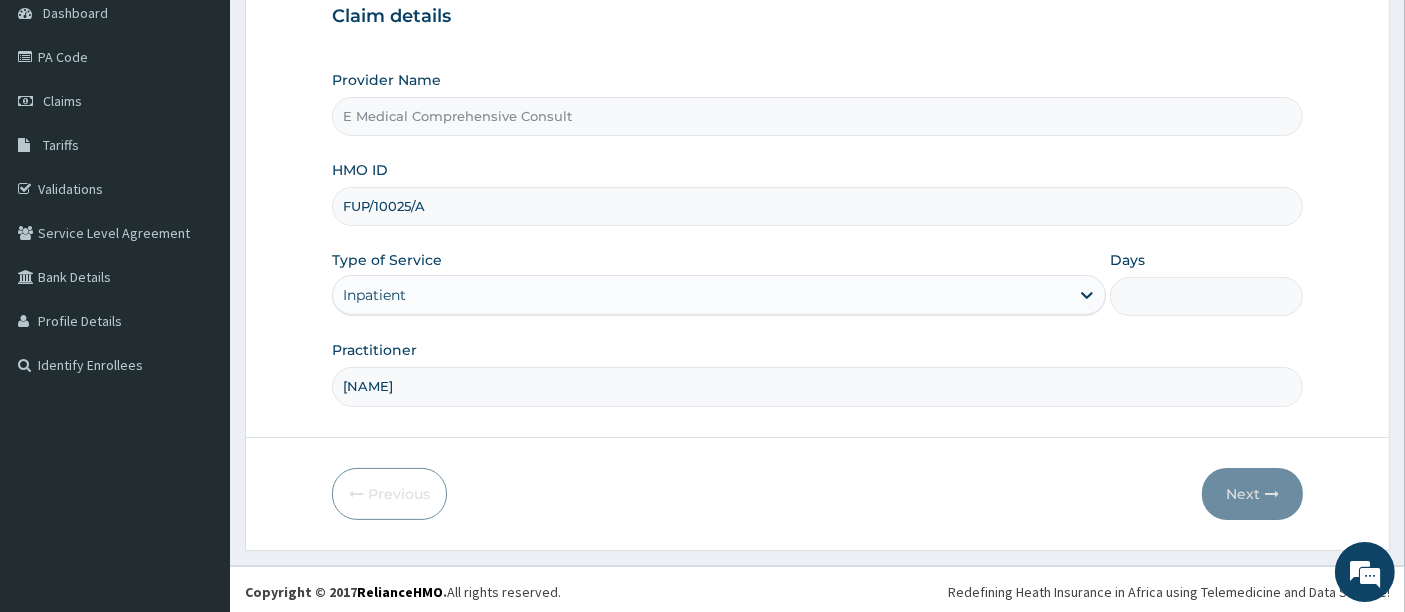 click on "Days" at bounding box center [1207, 296] 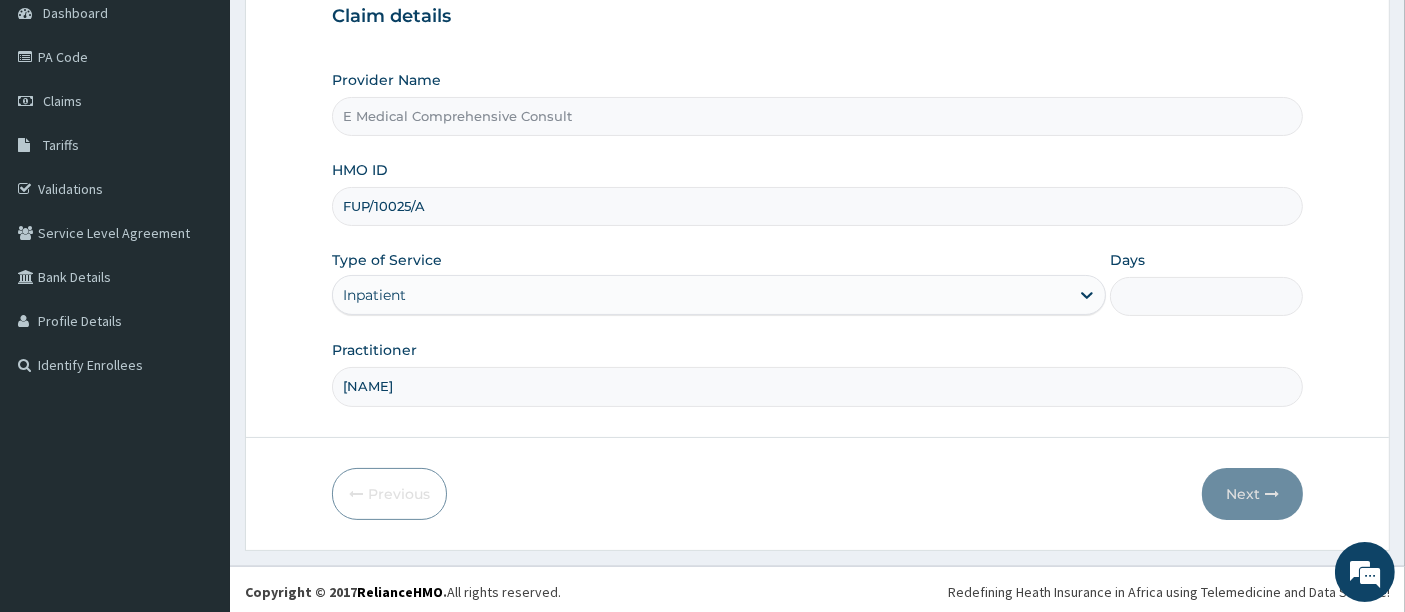 scroll, scrollTop: 0, scrollLeft: 0, axis: both 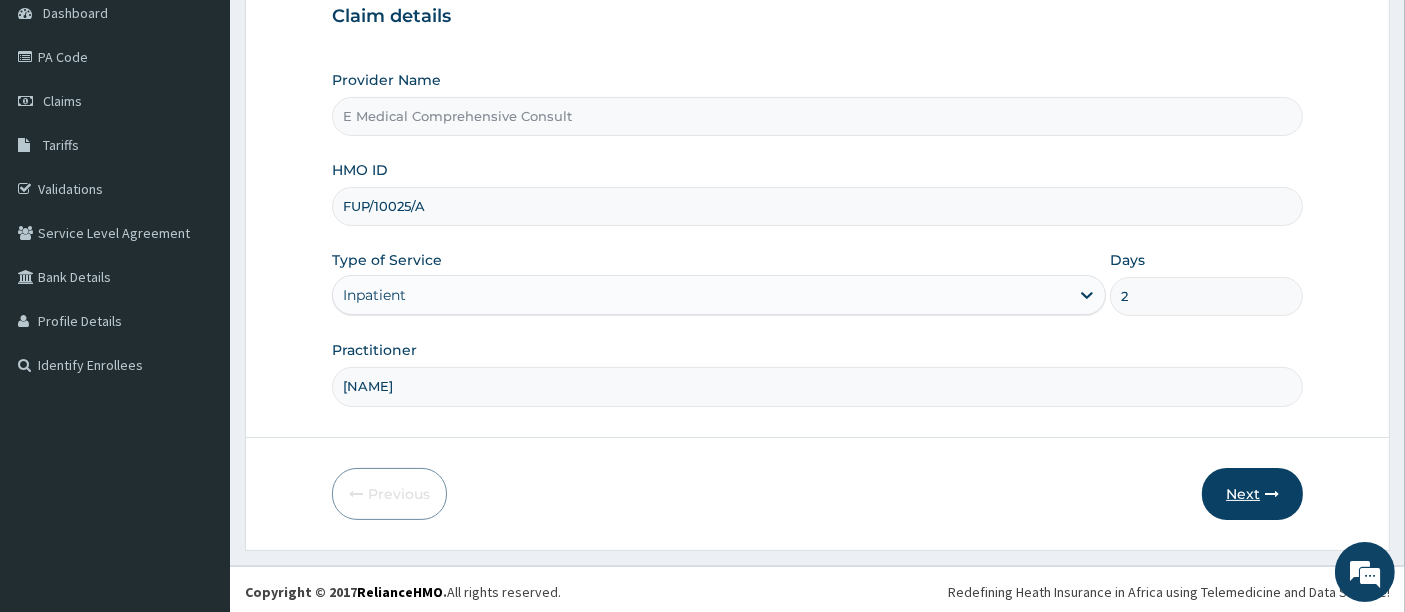 type on "2" 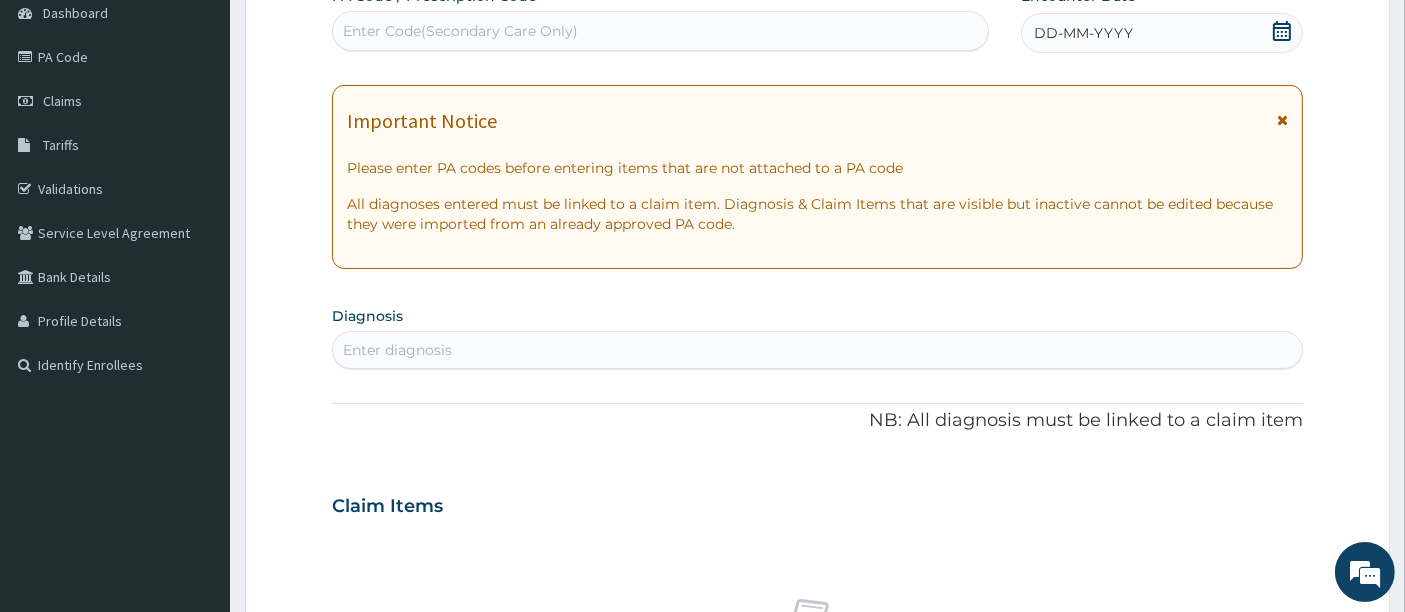 scroll, scrollTop: 92, scrollLeft: 0, axis: vertical 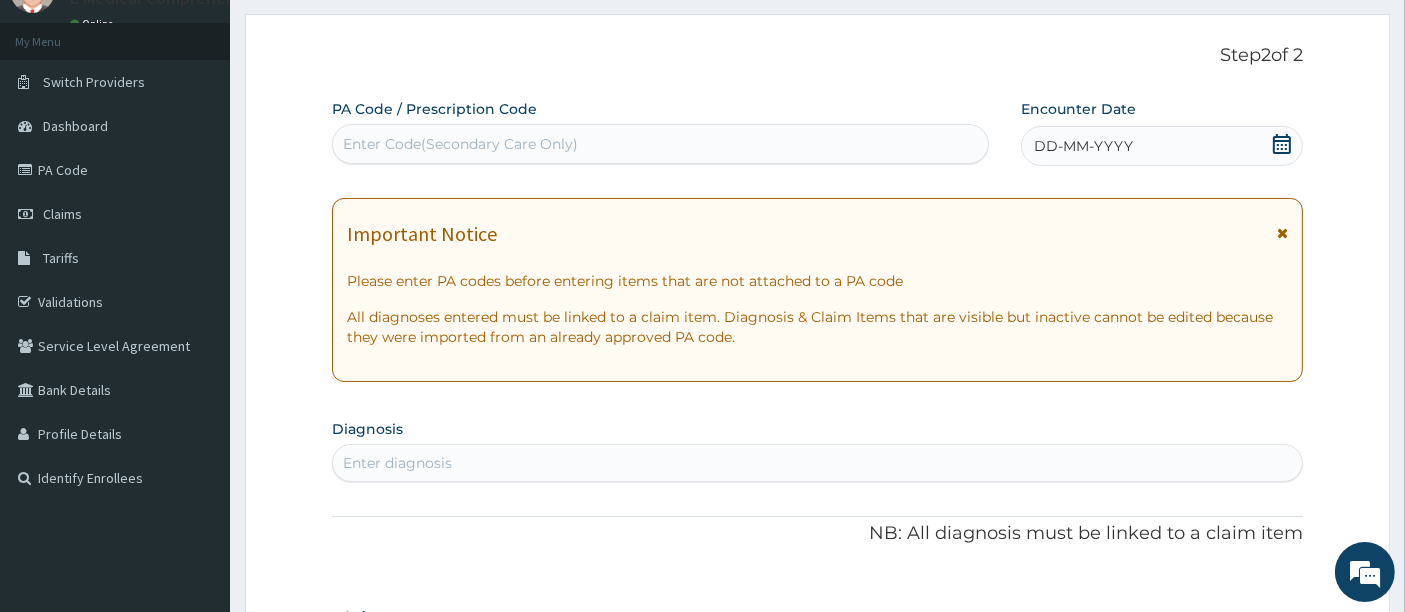 click on "Enter Code(Secondary Care Only)" at bounding box center [460, 144] 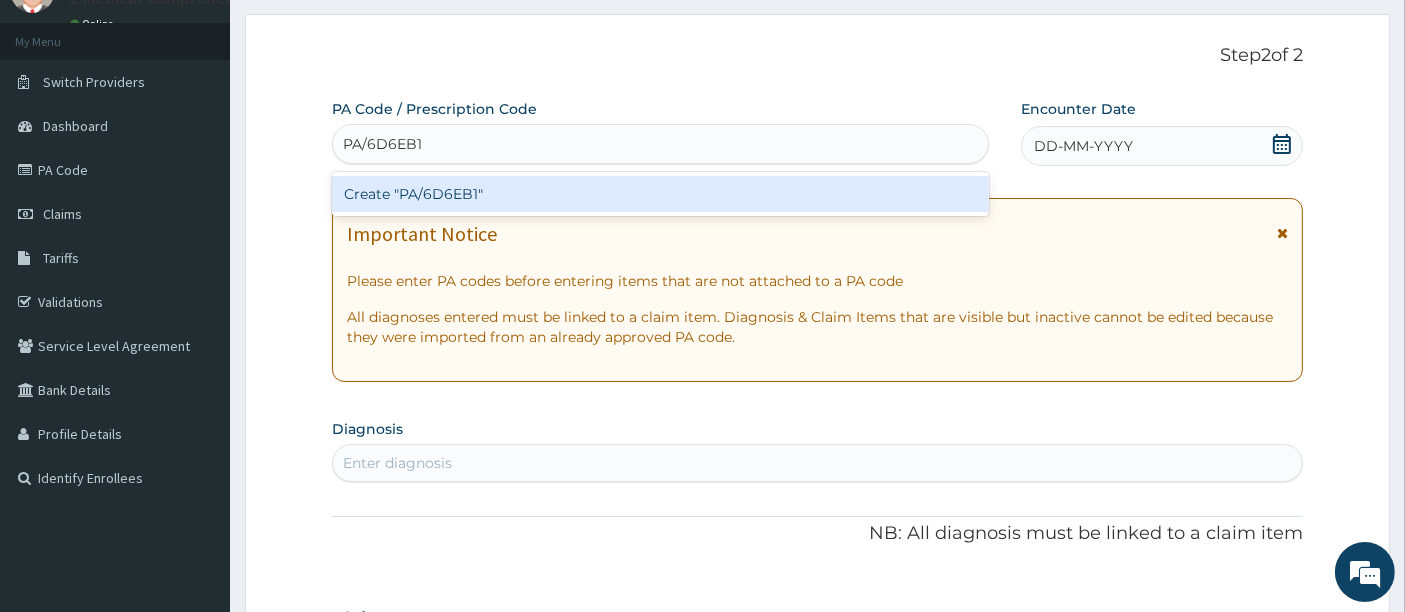 click on "Create "PA/6D6EB1"" at bounding box center [661, 194] 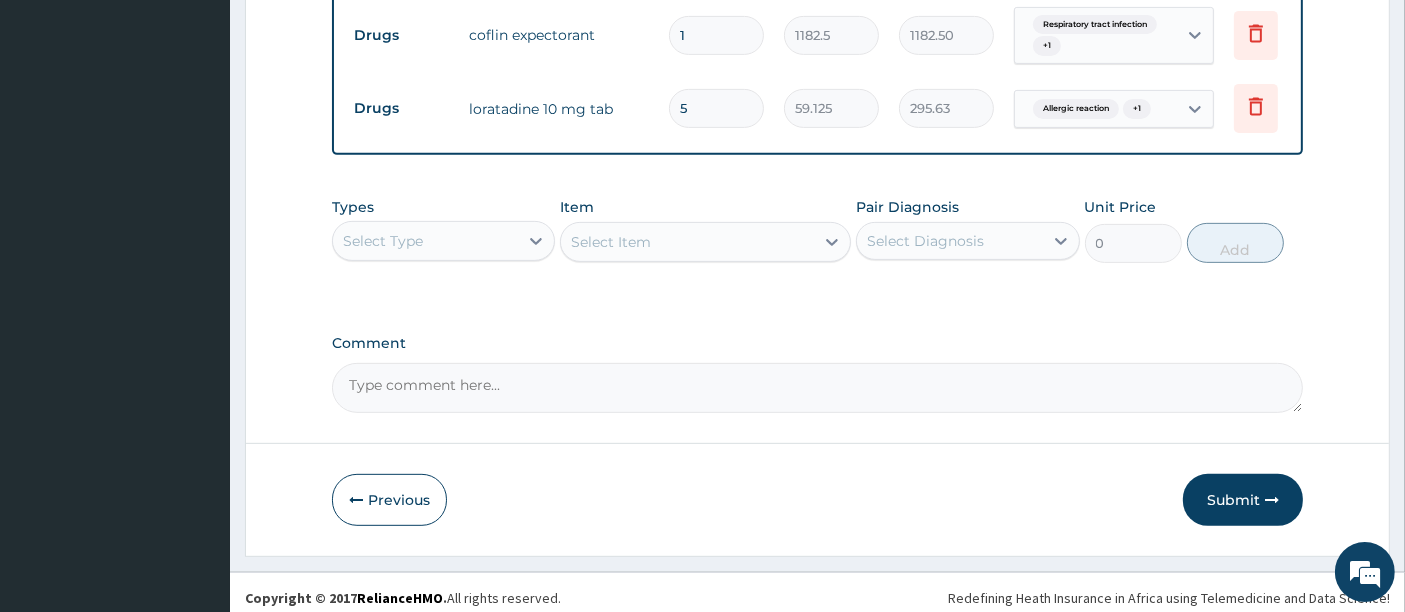 scroll, scrollTop: 802, scrollLeft: 0, axis: vertical 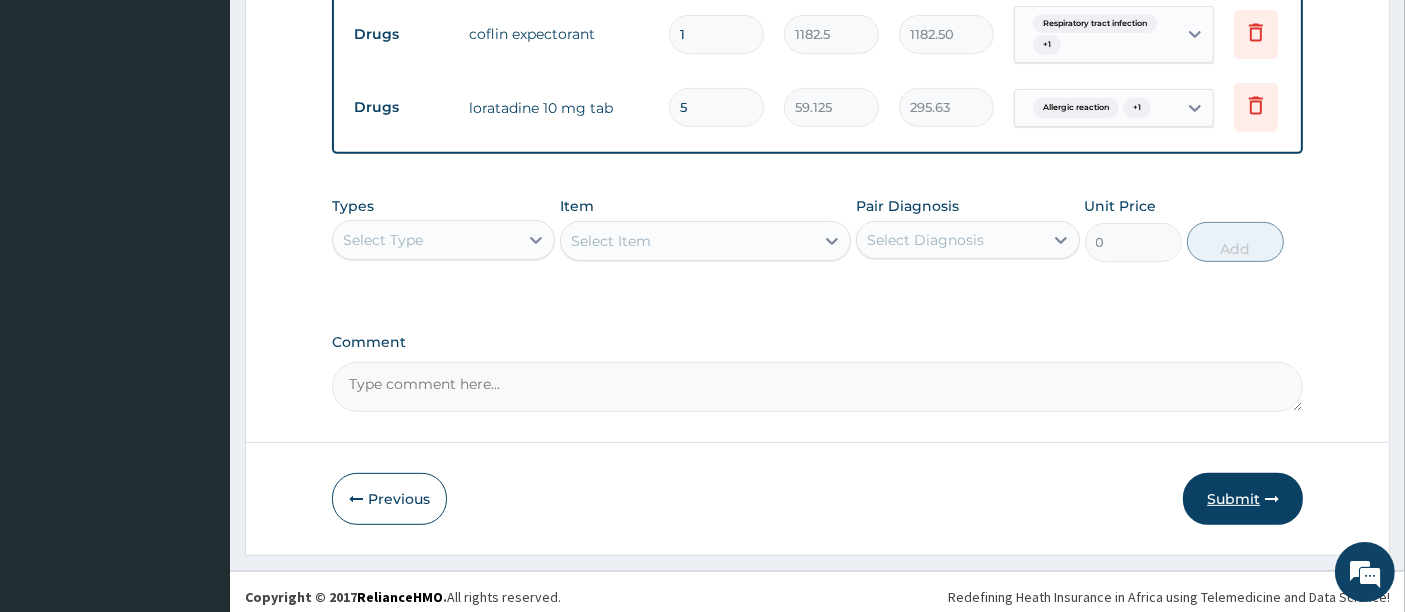 click on "Submit" at bounding box center [1243, 499] 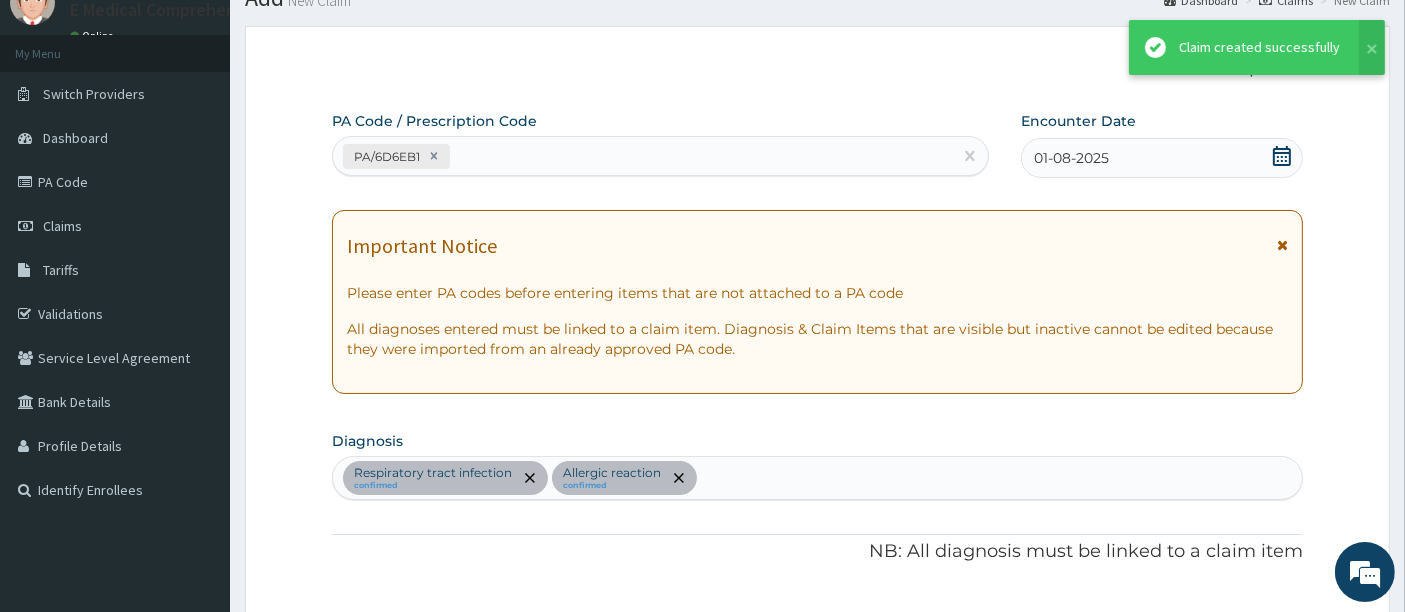 scroll, scrollTop: 802, scrollLeft: 0, axis: vertical 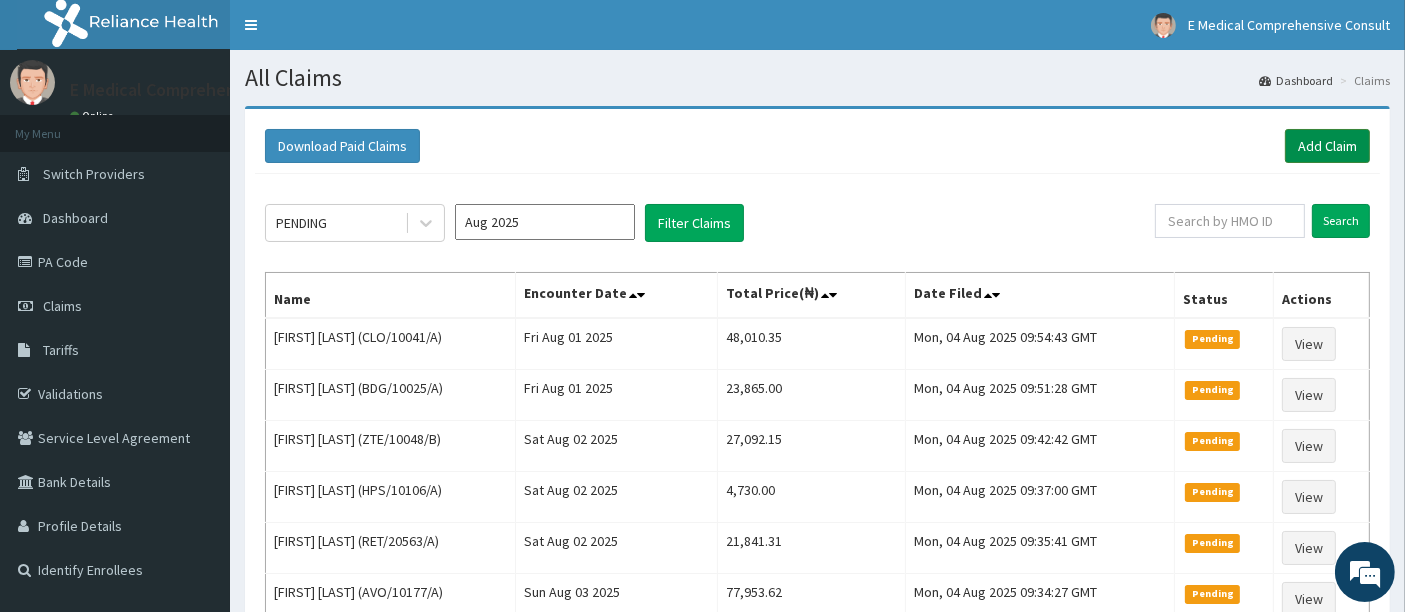 click on "Add Claim" at bounding box center [1327, 146] 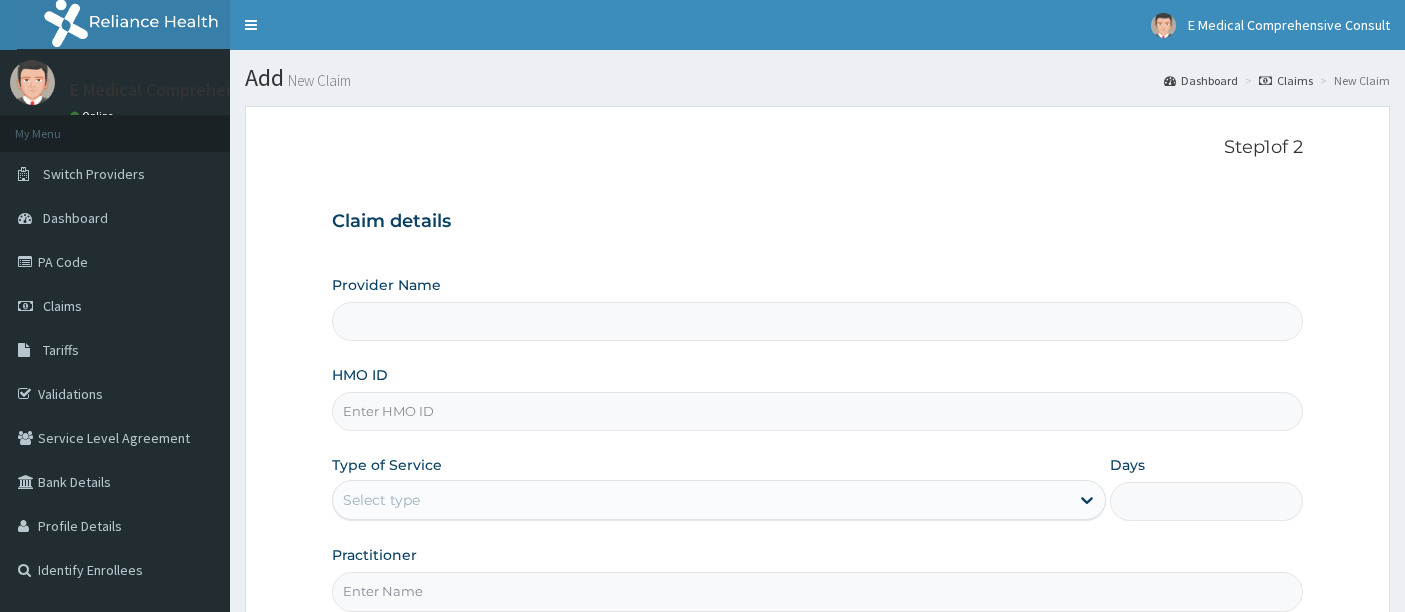 type on "E Medical Comprehensive Consult" 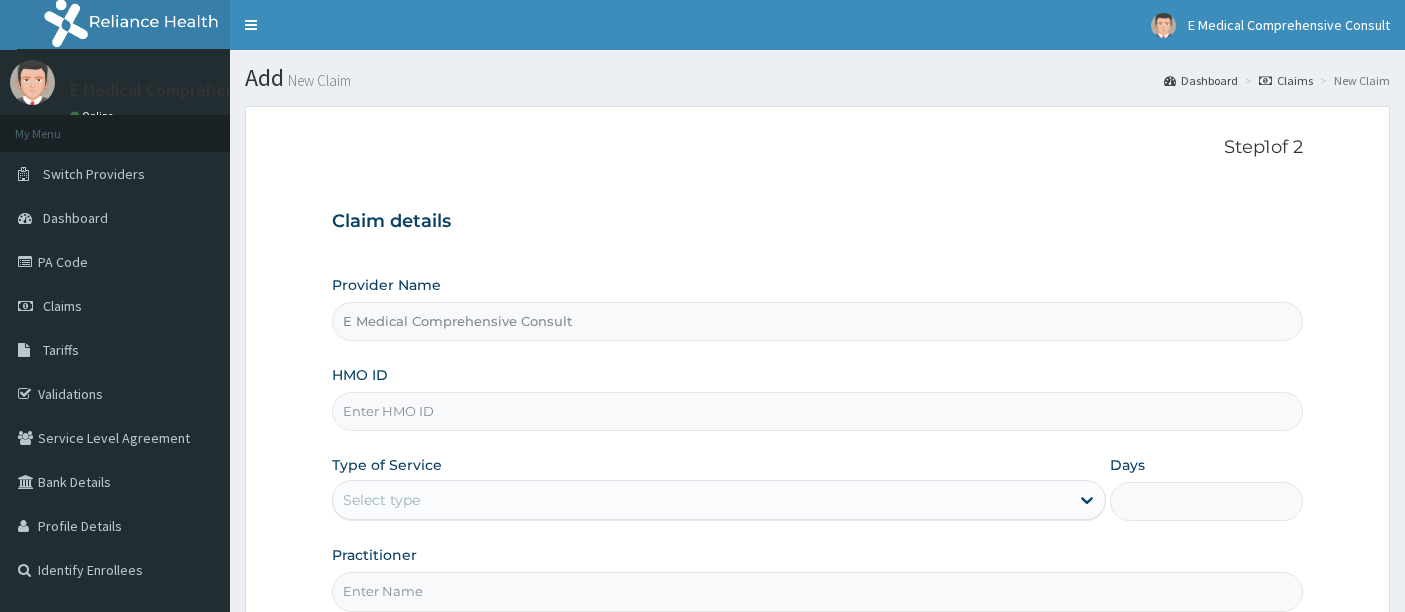 scroll, scrollTop: 0, scrollLeft: 0, axis: both 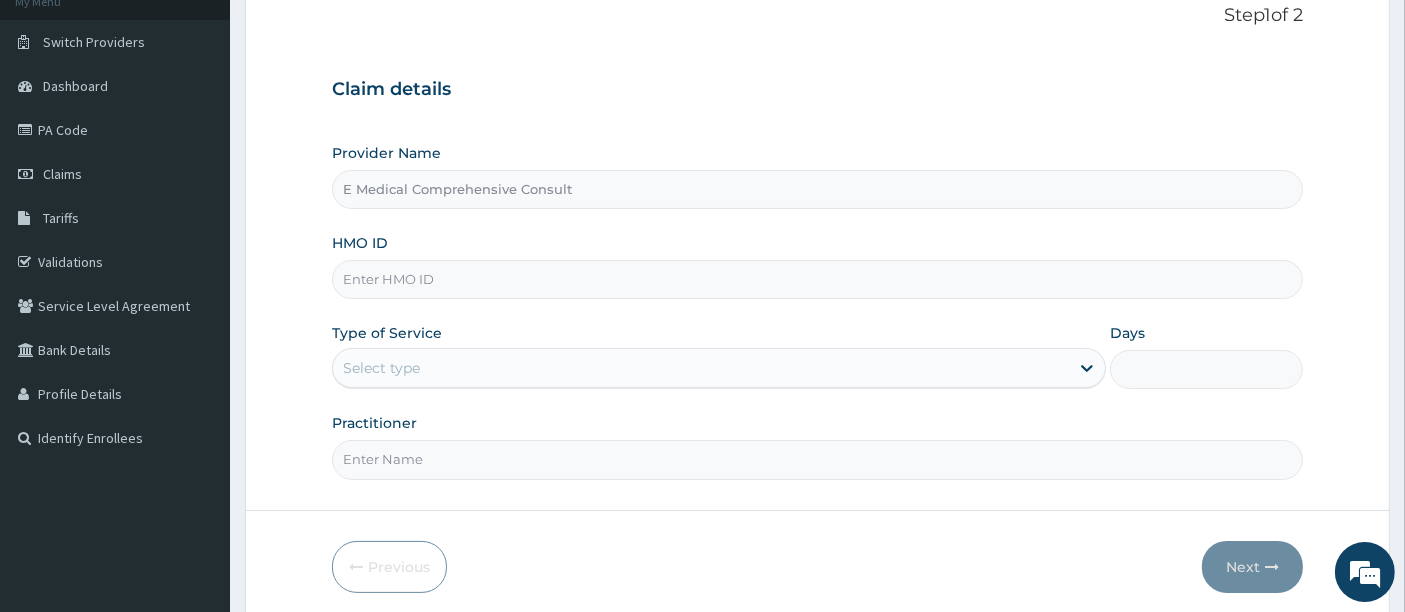 click on "HMO ID" at bounding box center [818, 279] 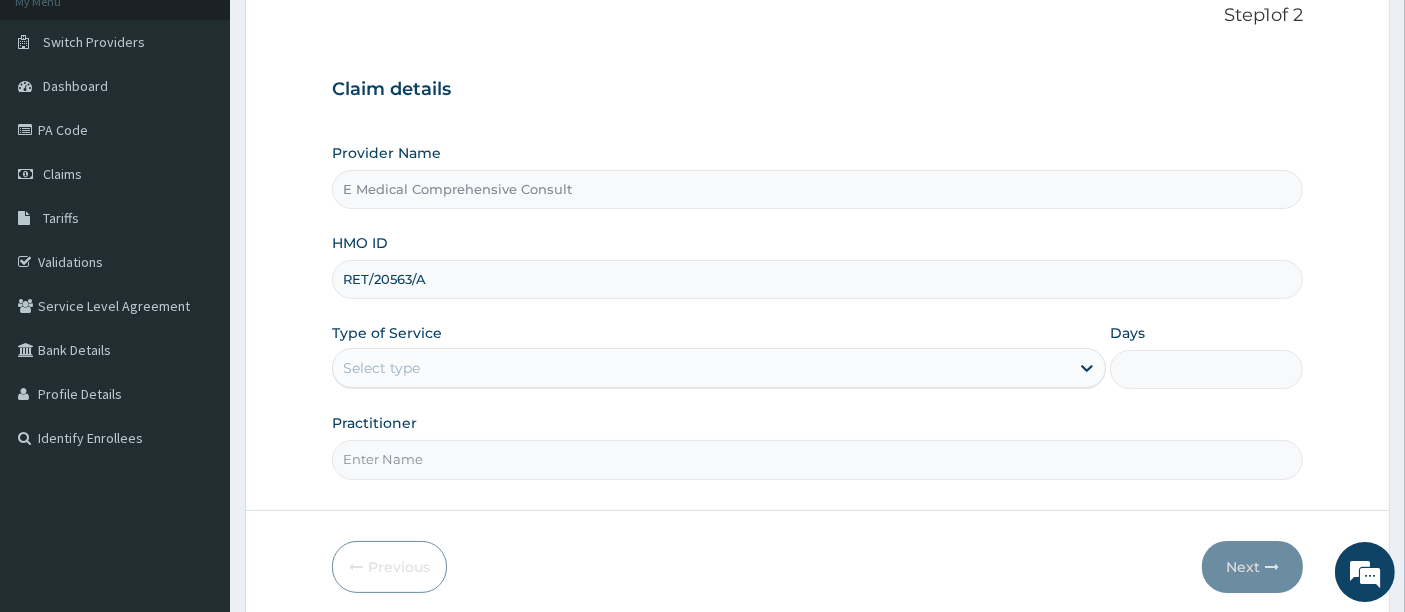 type on "RET/20563/A" 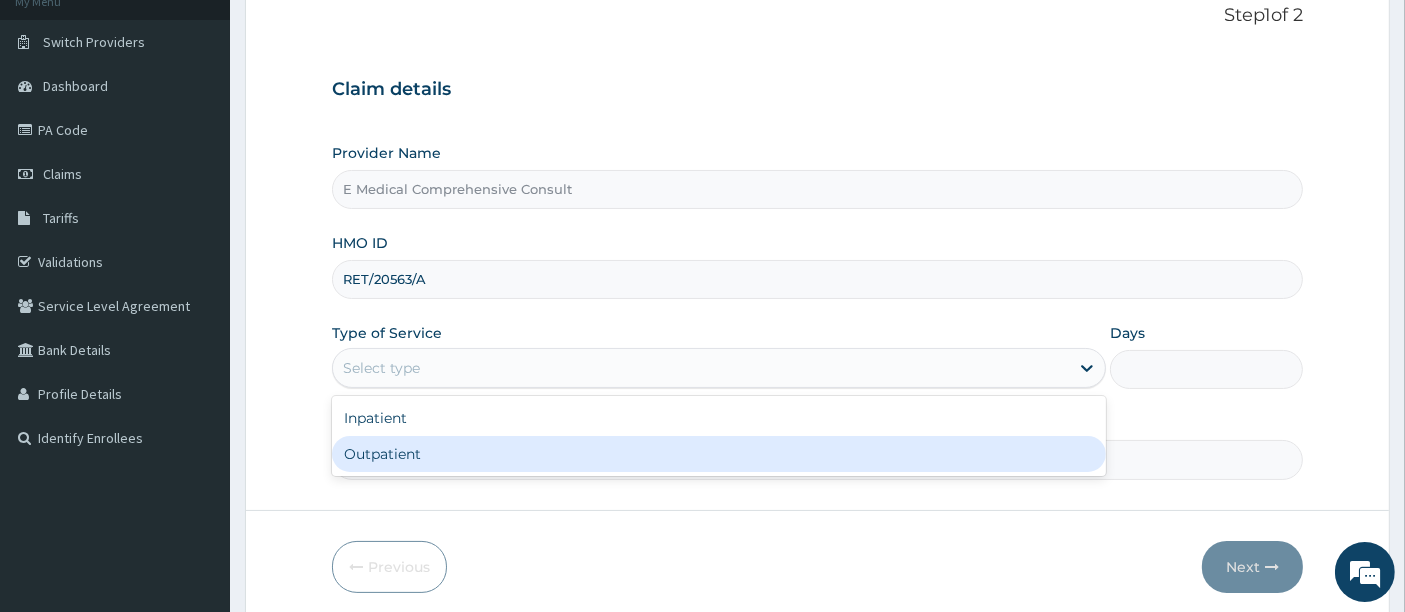 drag, startPoint x: 474, startPoint y: 364, endPoint x: 451, endPoint y: 456, distance: 94.83143 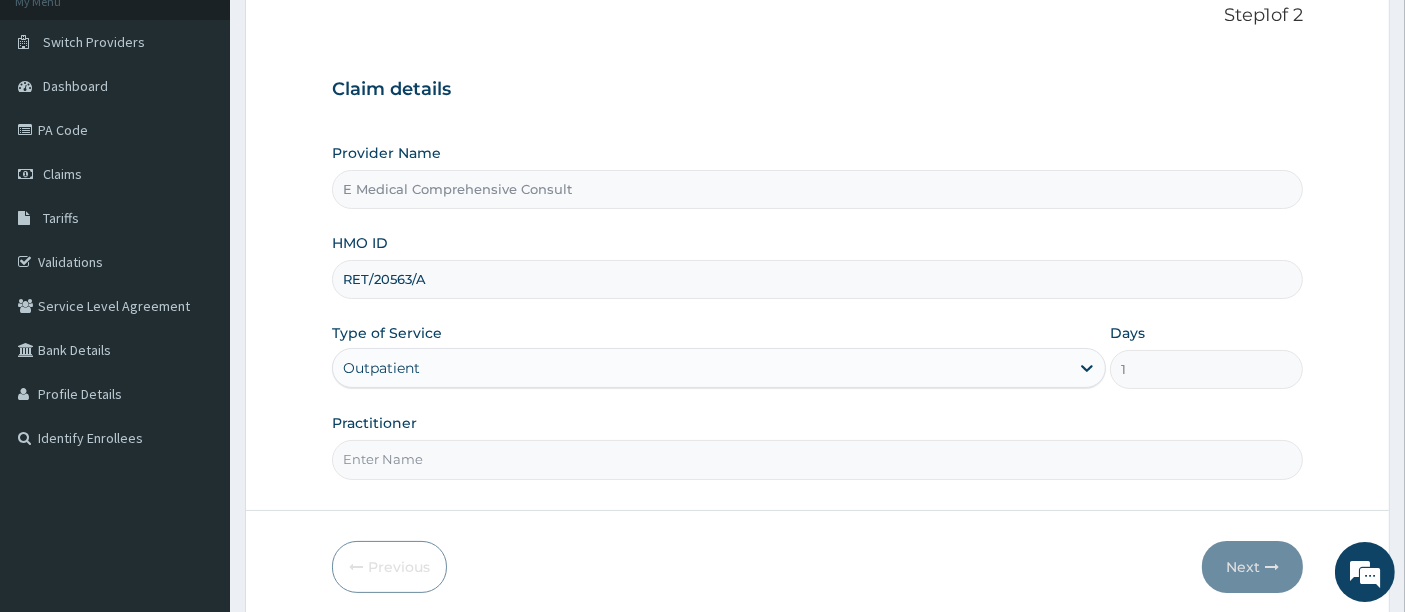 drag, startPoint x: 497, startPoint y: 465, endPoint x: 494, endPoint y: 238, distance: 227.01982 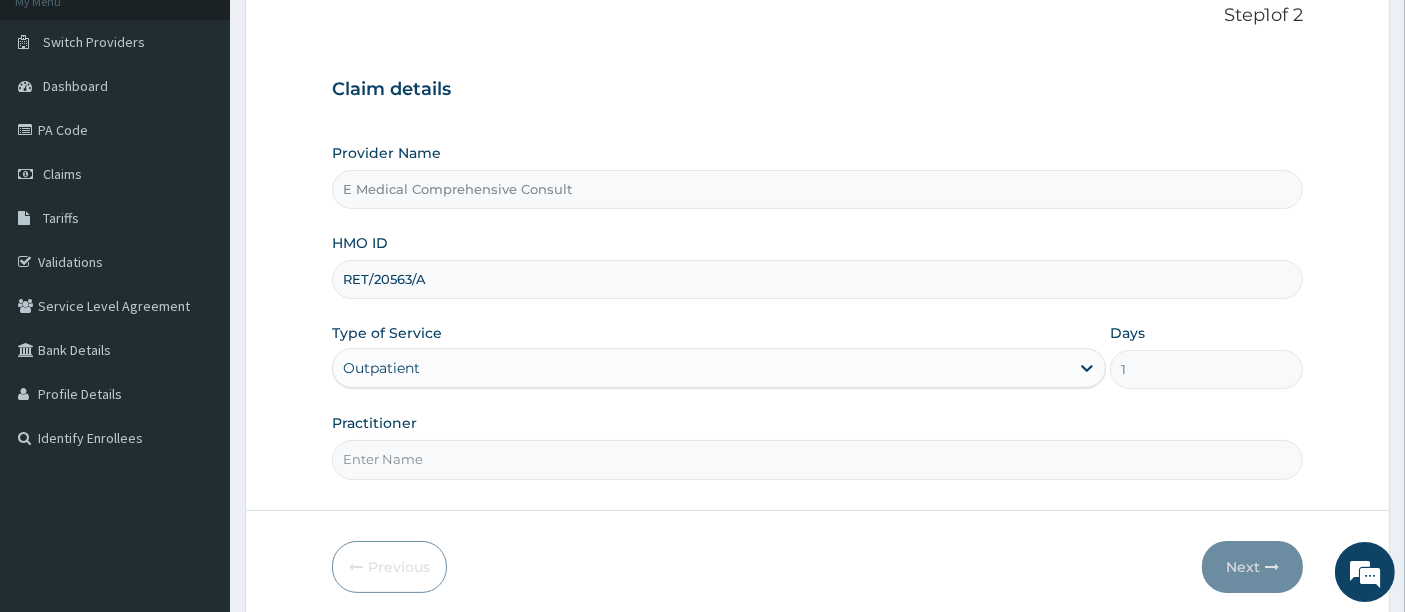 click on "Provider Name E Medical Comprehensive Consult HMO ID RET/20563/A Type of Service Outpatient Days 1 Practitioner" at bounding box center [818, 311] 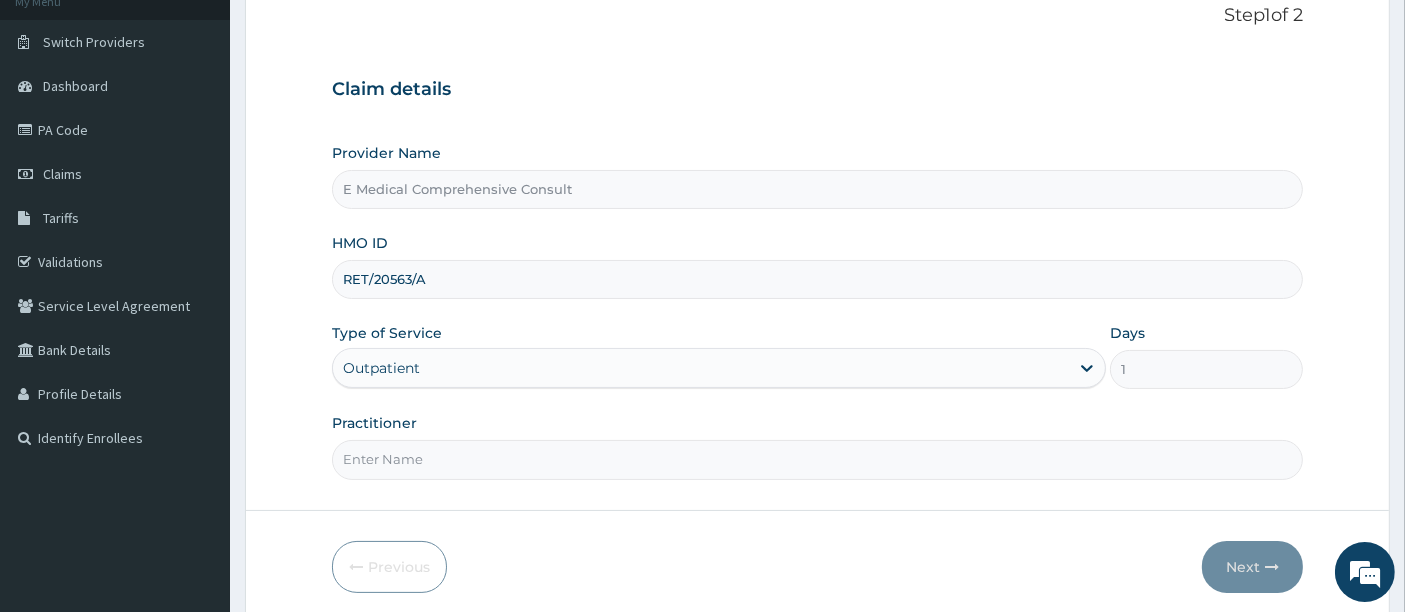 type on "DR OKAFOR" 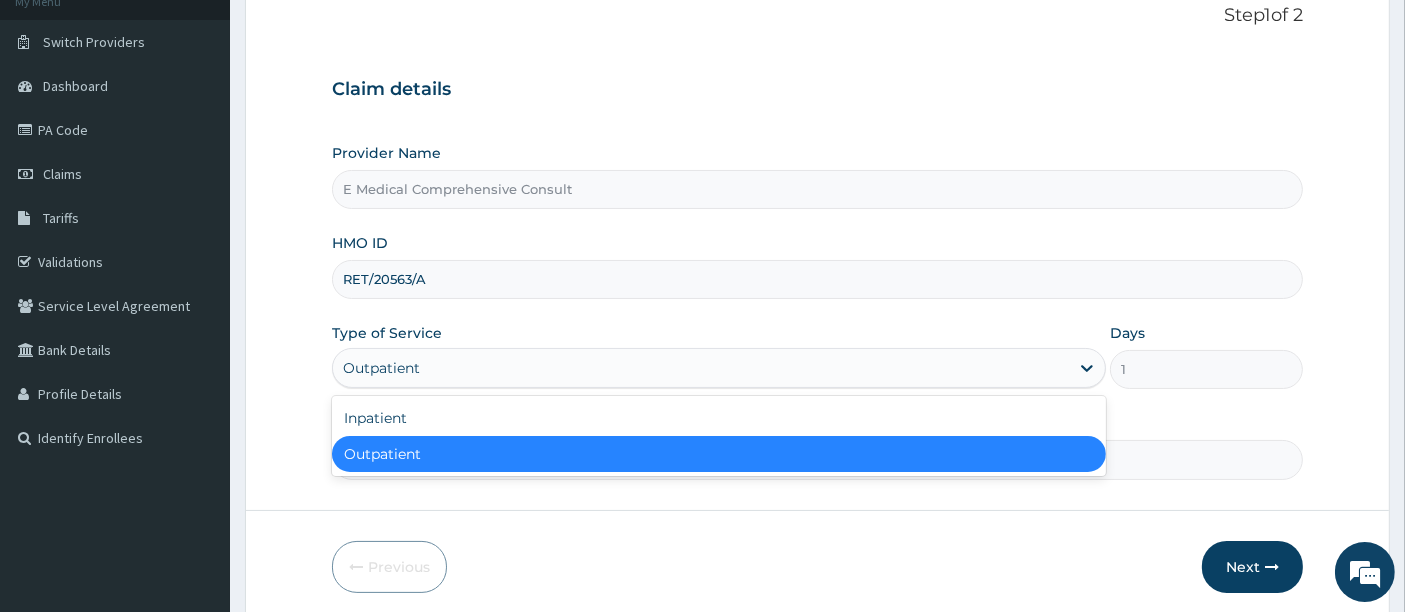 click on "Outpatient" at bounding box center [701, 368] 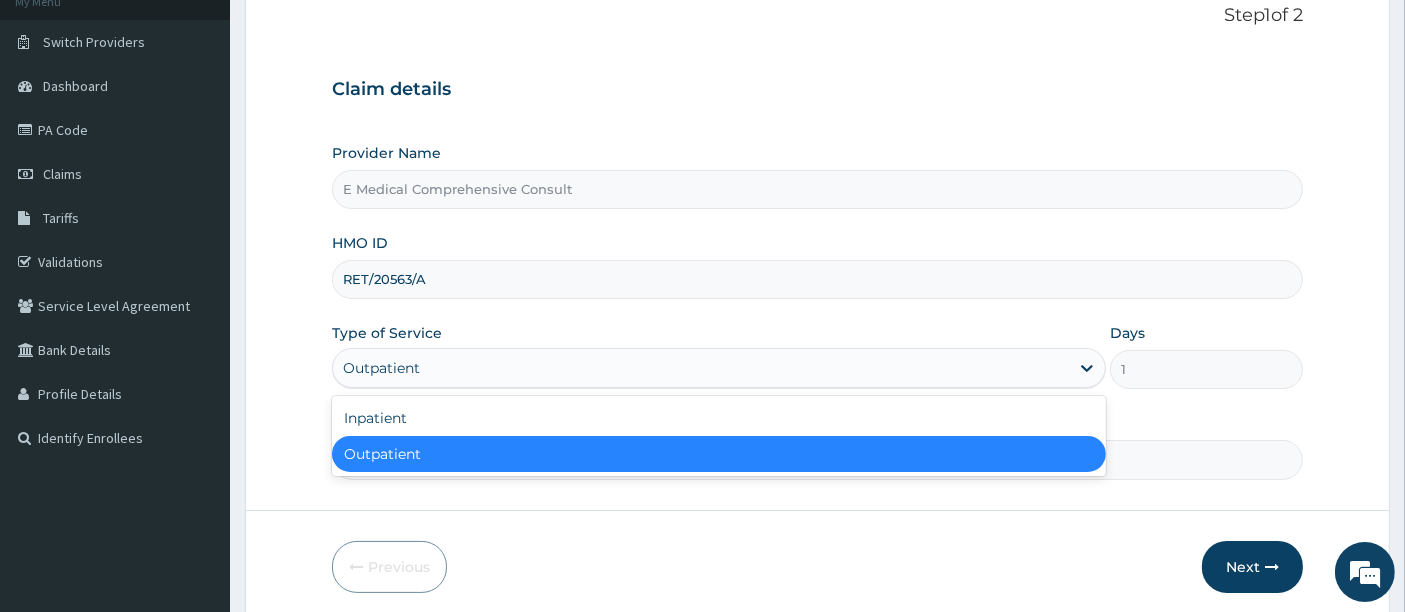 scroll, scrollTop: 0, scrollLeft: 0, axis: both 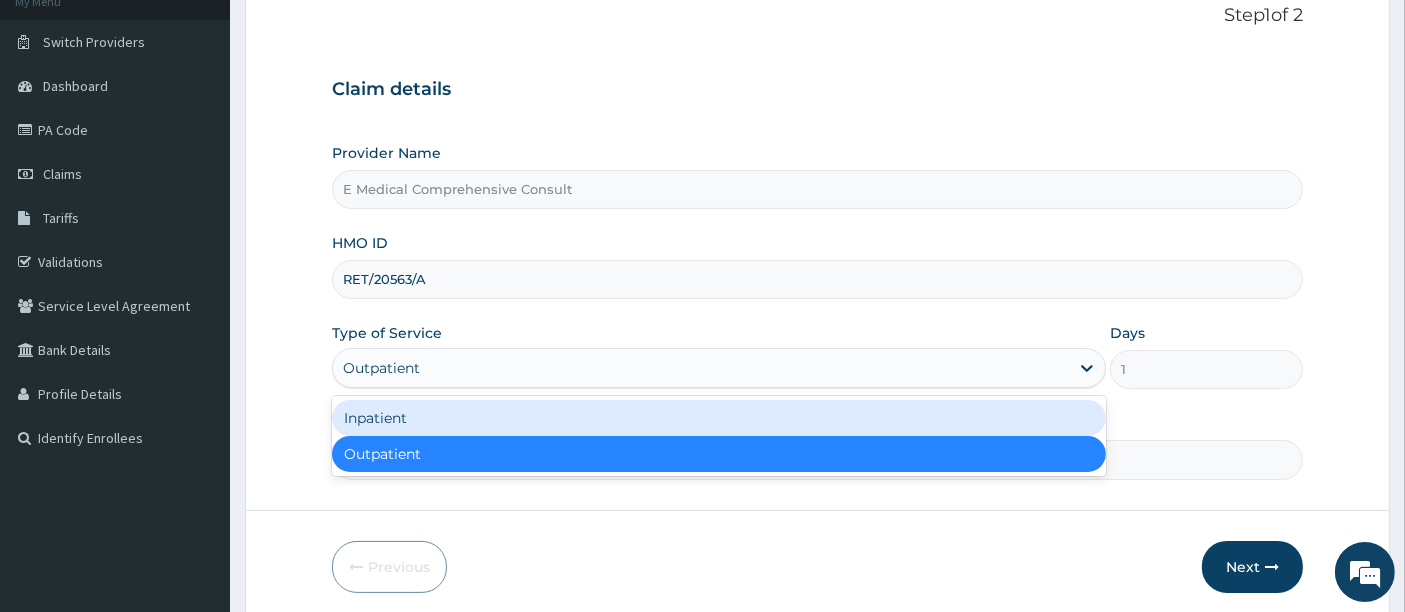 click on "Inpatient" at bounding box center [719, 418] 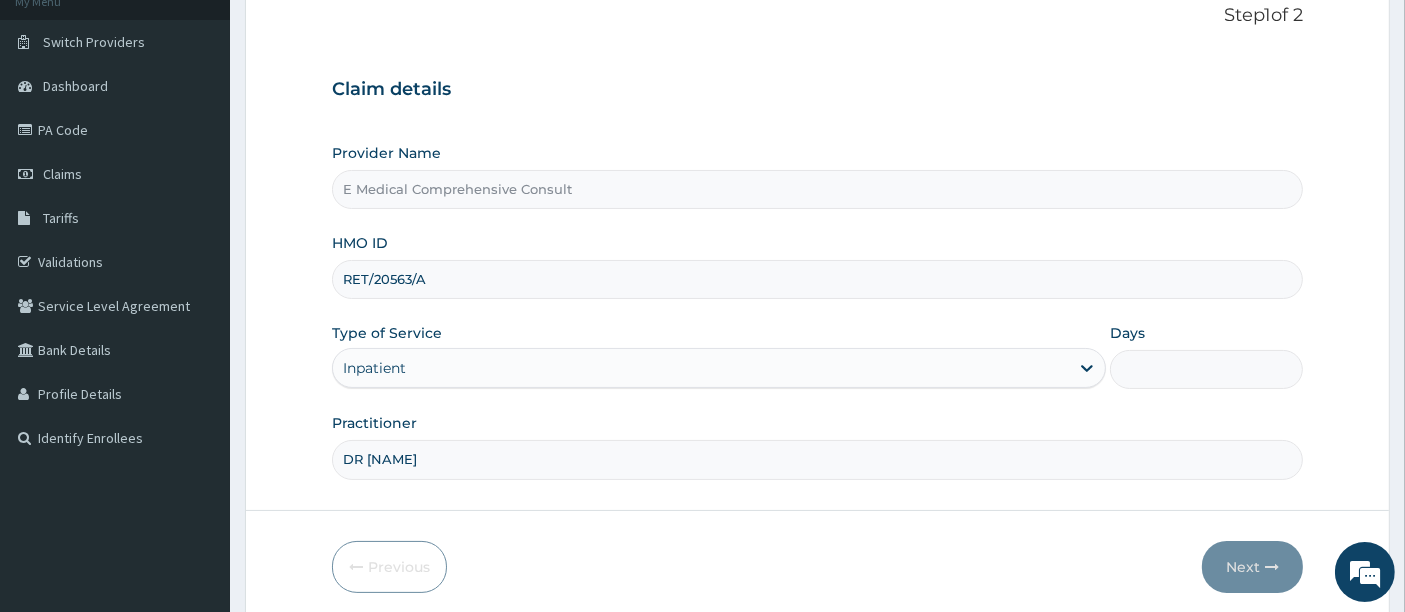 click on "Days" at bounding box center [1207, 369] 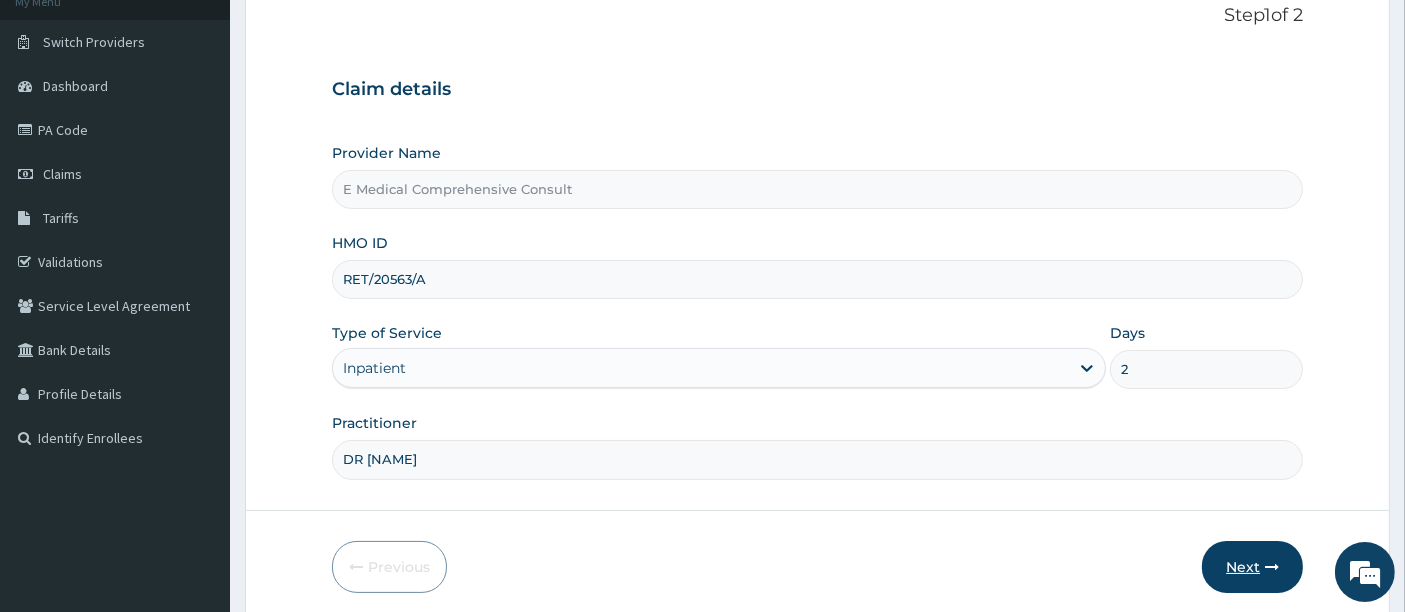 type on "2" 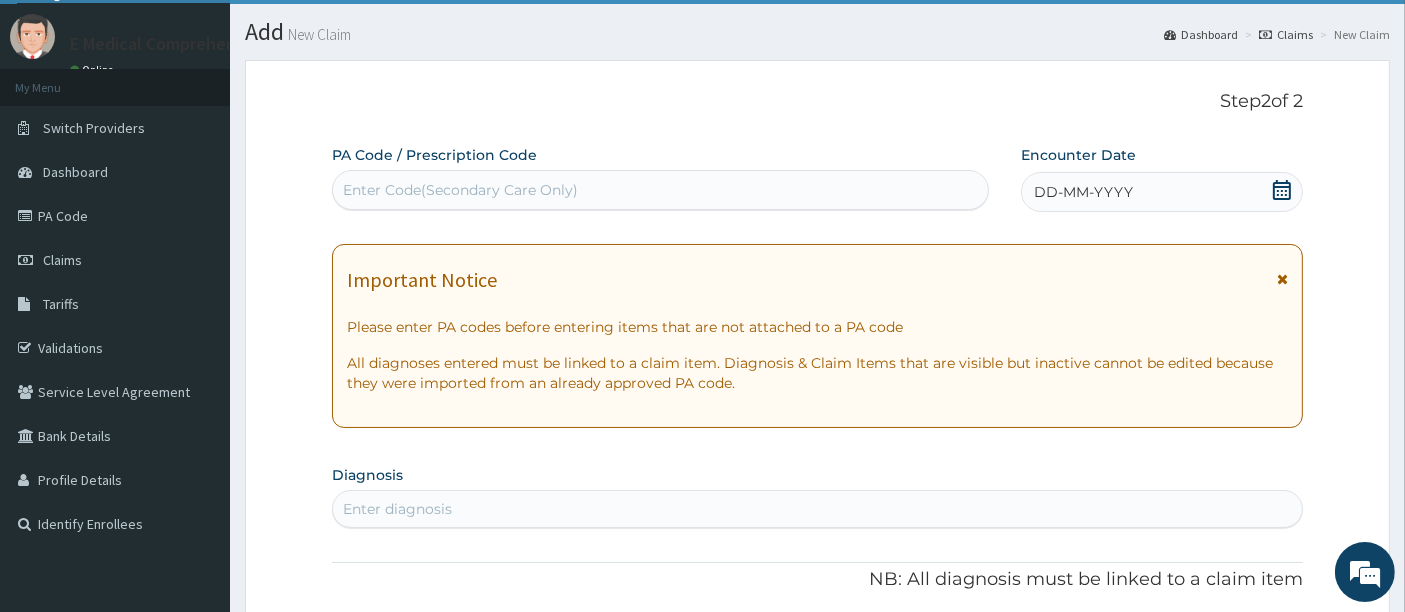 scroll, scrollTop: 45, scrollLeft: 0, axis: vertical 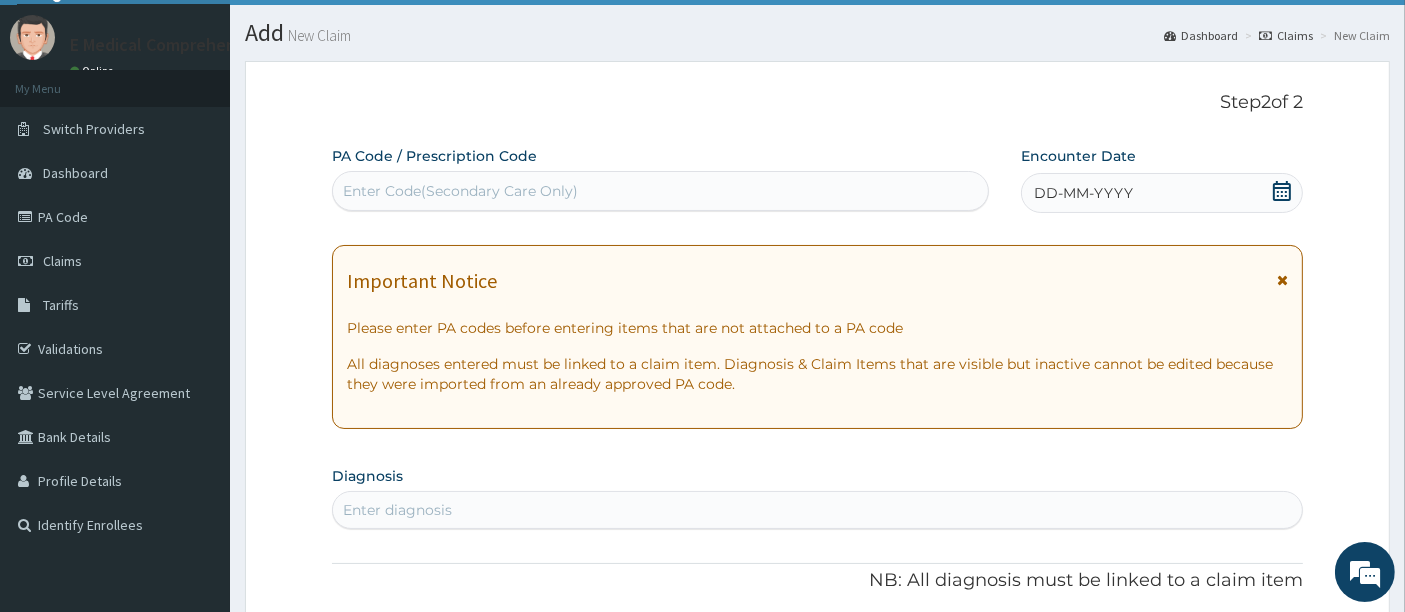 click on "Enter Code(Secondary Care Only)" at bounding box center (661, 191) 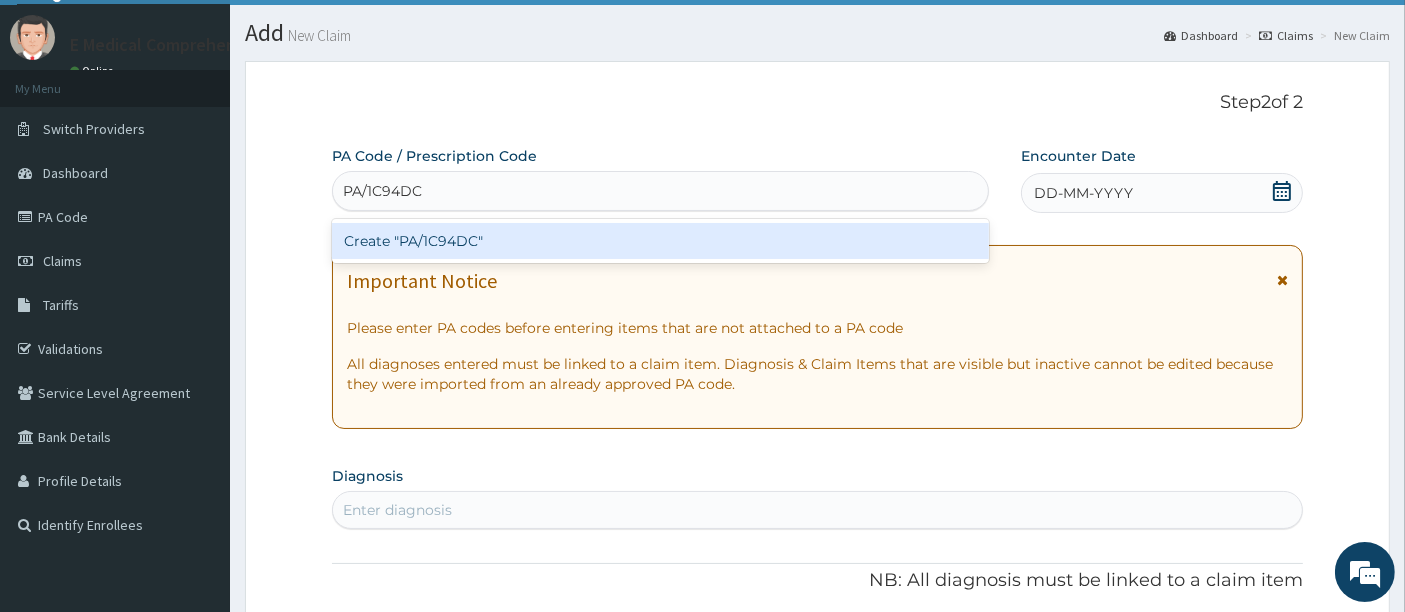 click on "Create "PA/1C94DC"" at bounding box center (661, 241) 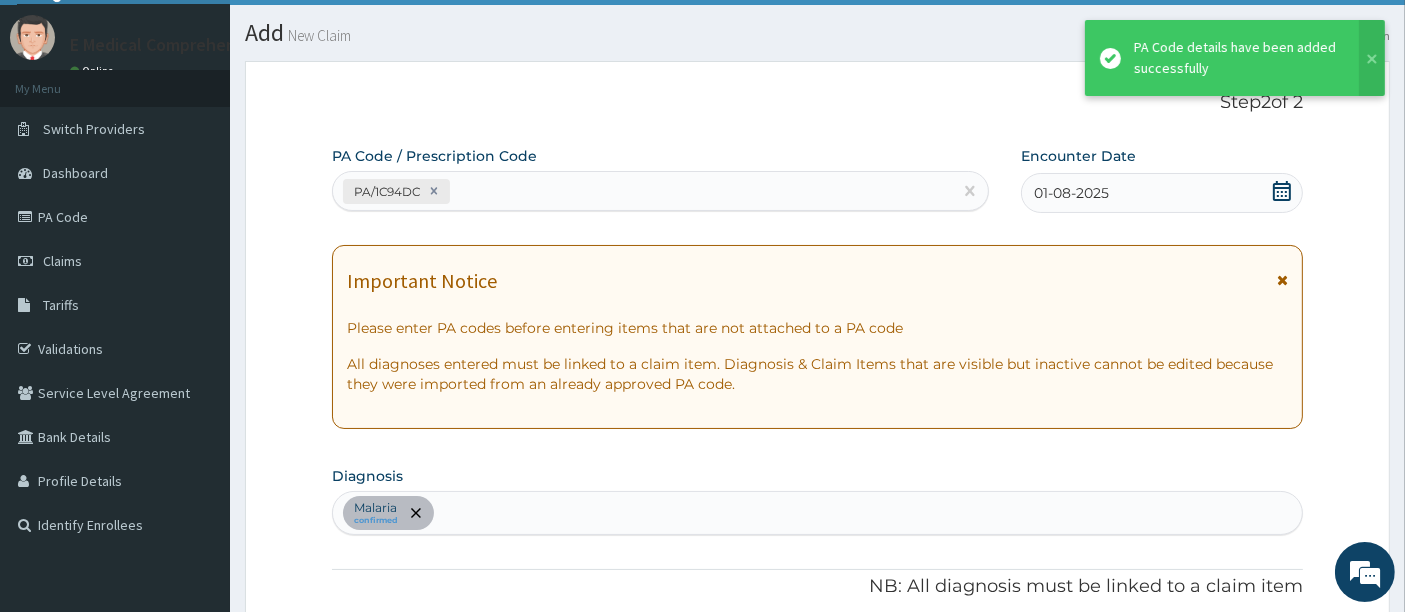 scroll, scrollTop: 522, scrollLeft: 0, axis: vertical 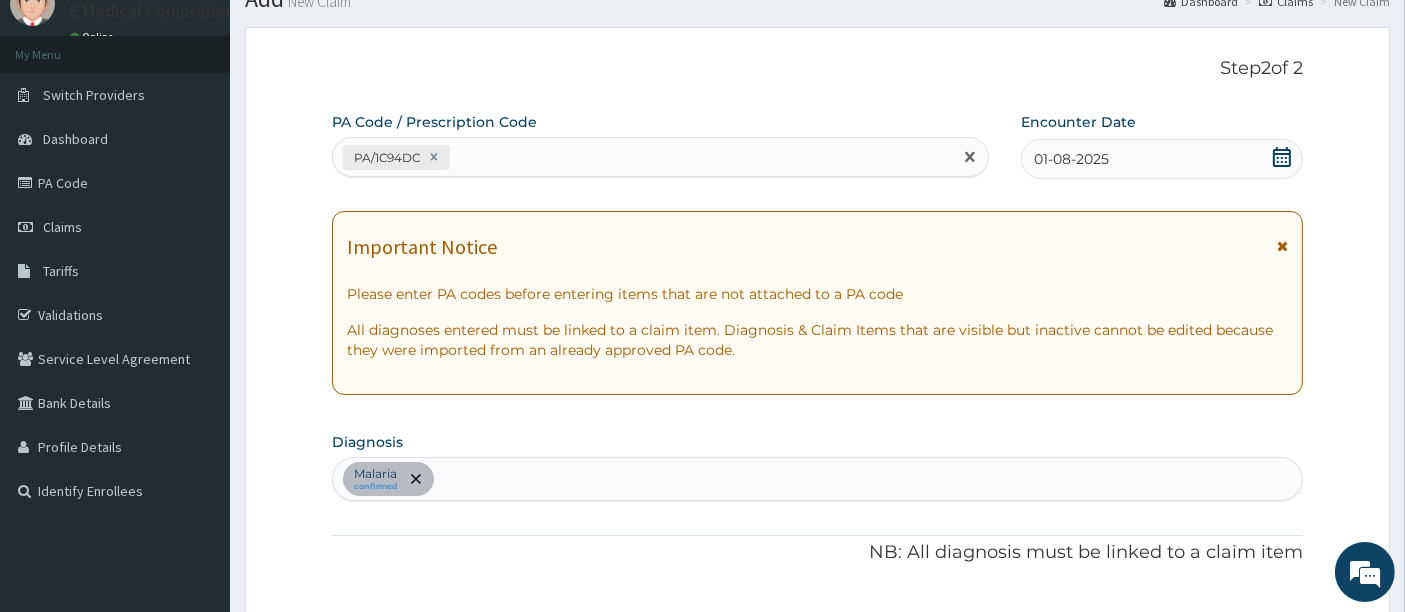 click on "PA/1C94DC" at bounding box center (643, 157) 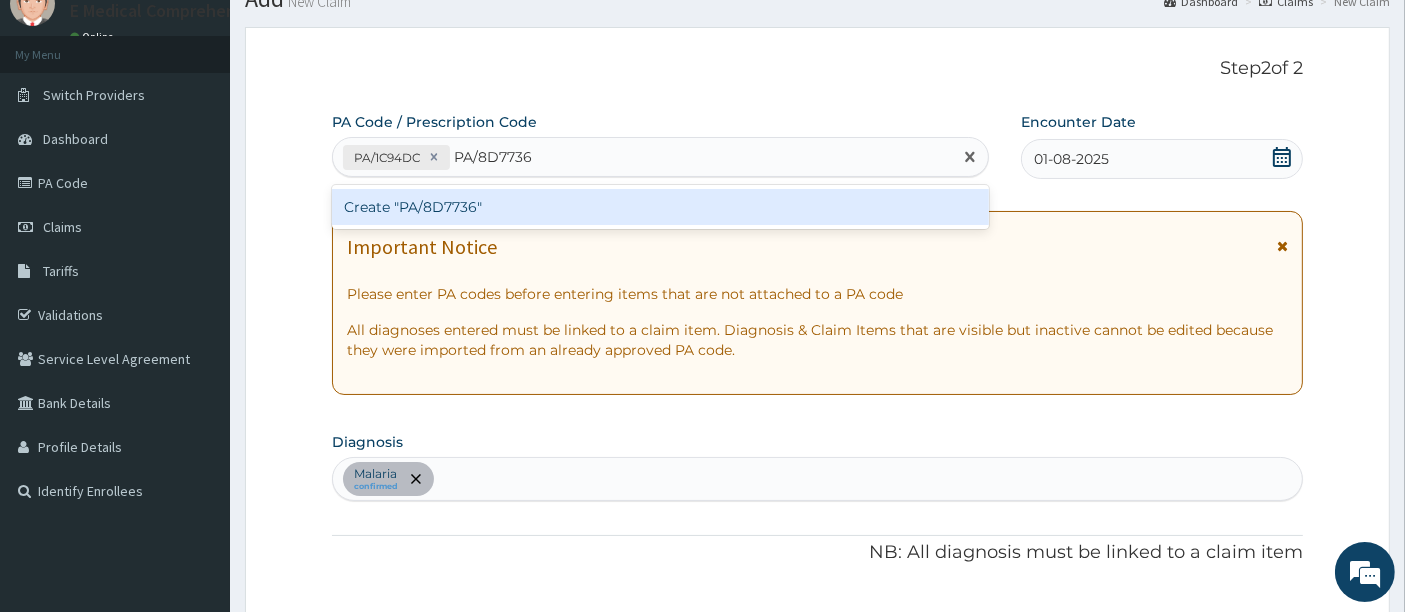 click on "Create "PA/8D7736"" at bounding box center [661, 207] 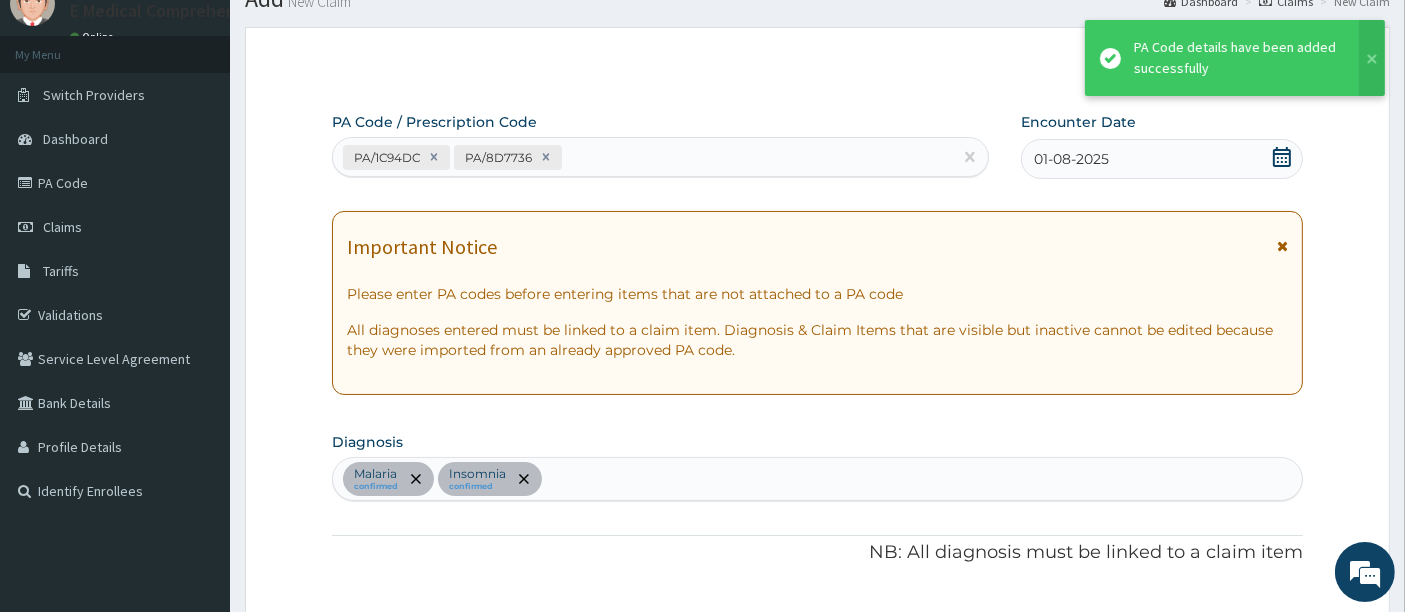 scroll, scrollTop: 661, scrollLeft: 0, axis: vertical 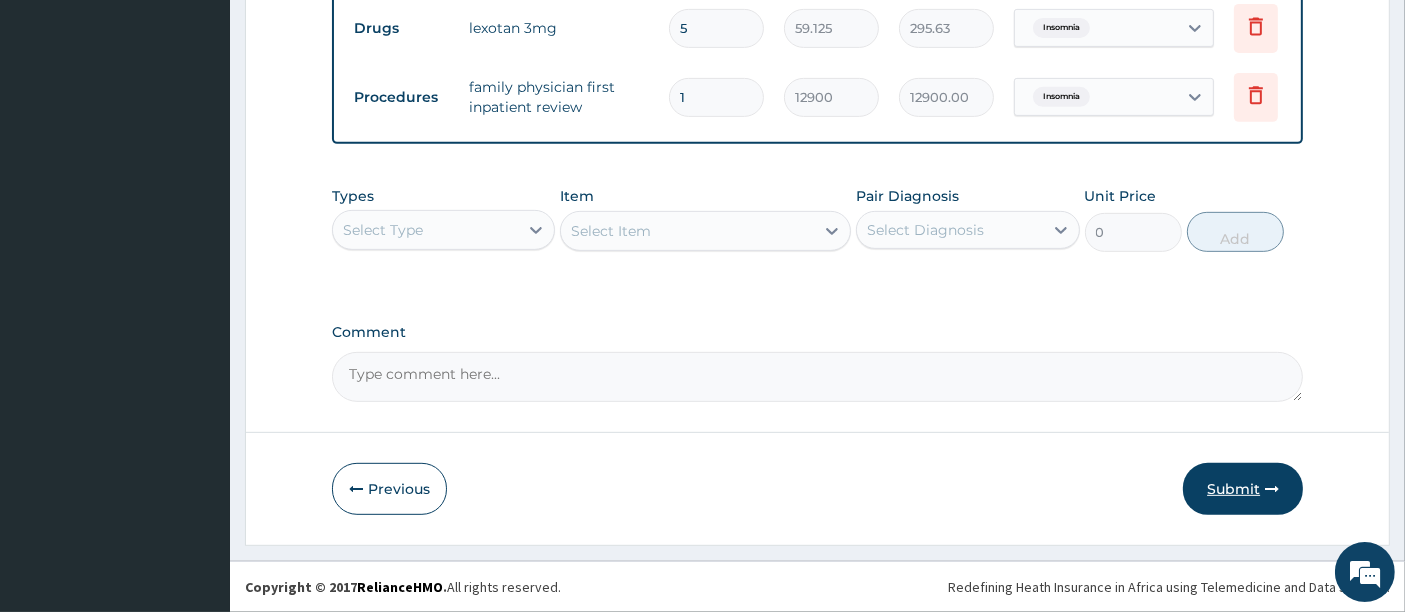 click on "Submit" at bounding box center (1243, 489) 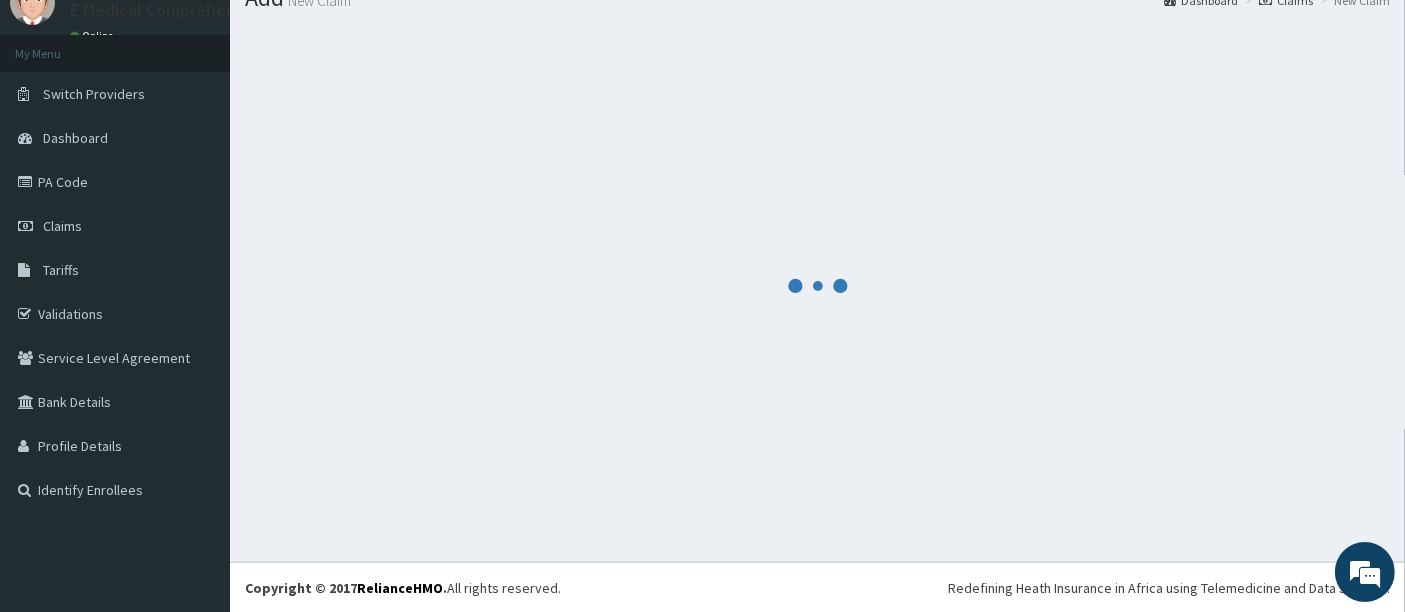 scroll, scrollTop: 885, scrollLeft: 0, axis: vertical 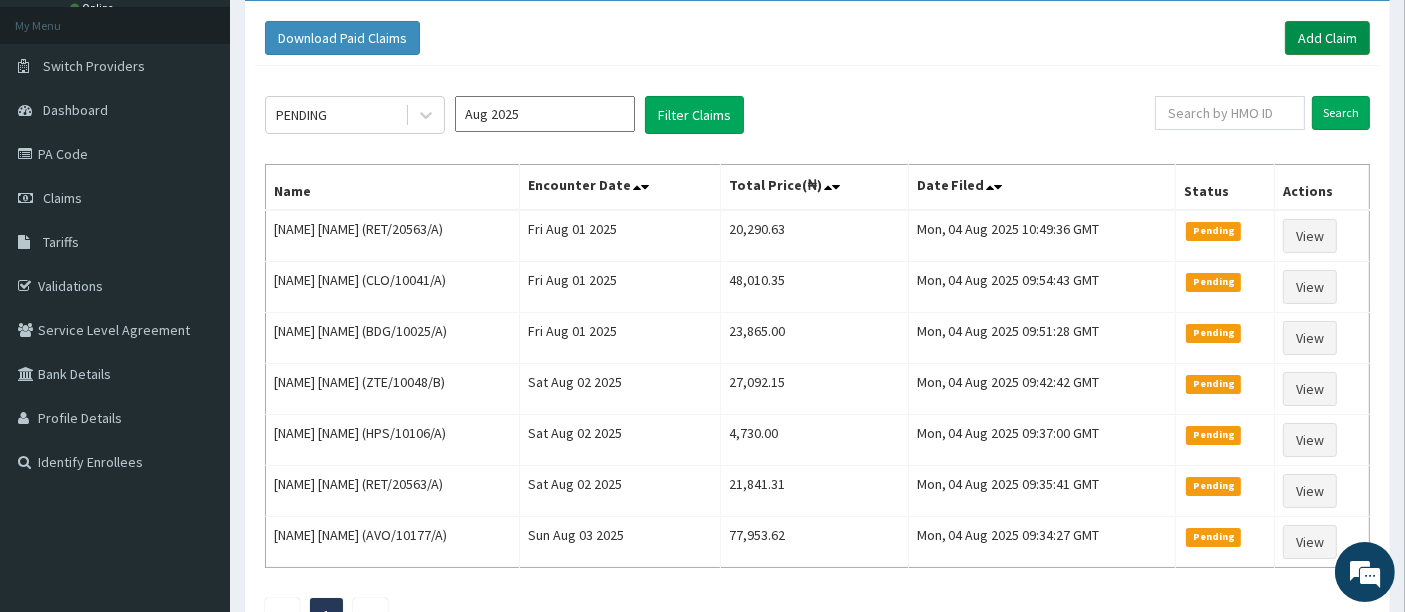 click on "Add Claim" at bounding box center [1327, 38] 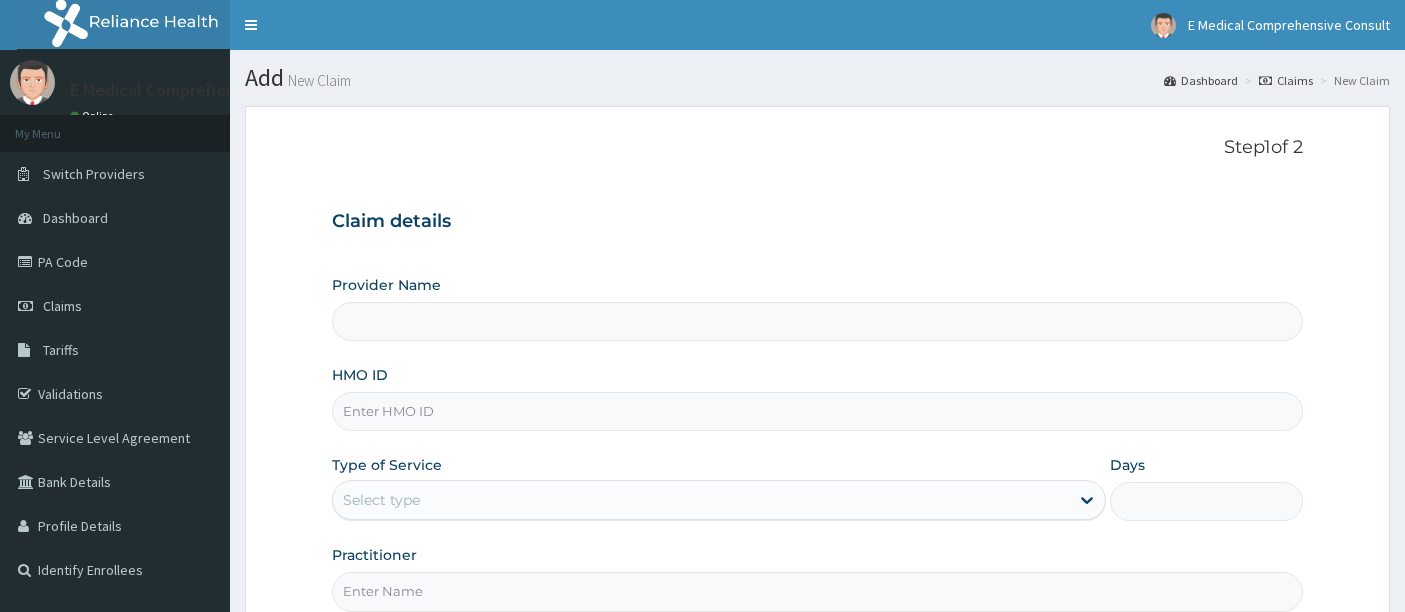 scroll, scrollTop: 0, scrollLeft: 0, axis: both 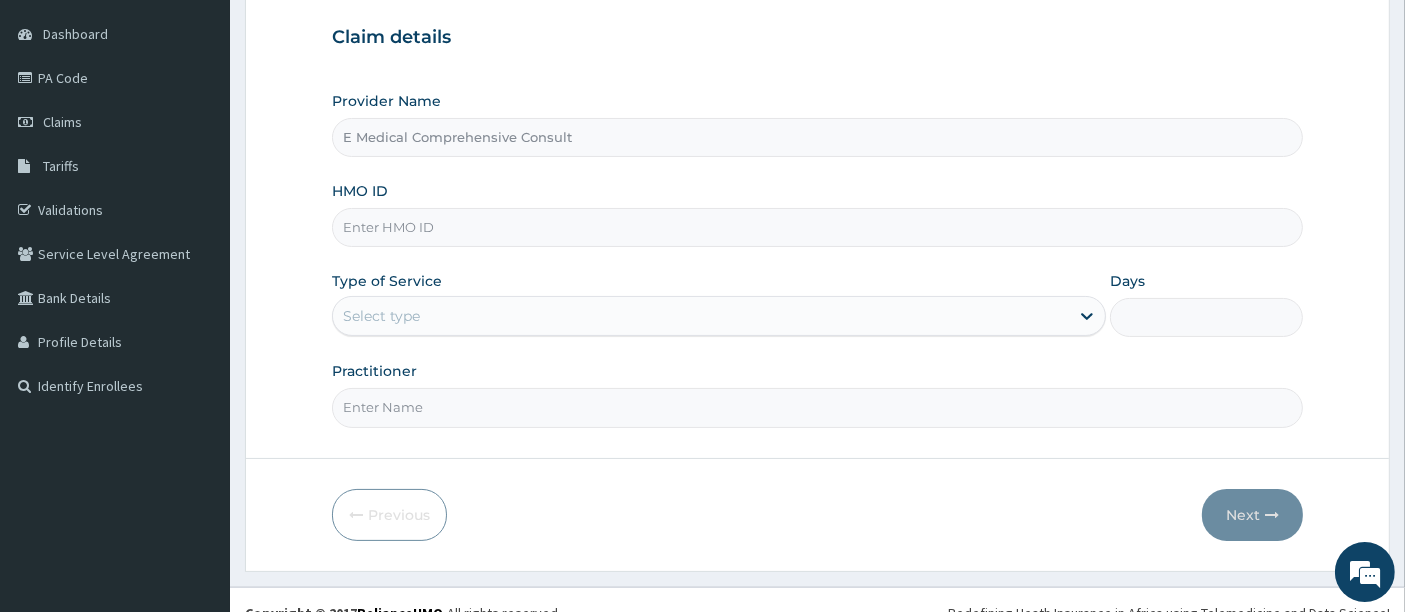 type on "E Medical Comprehensive Consult" 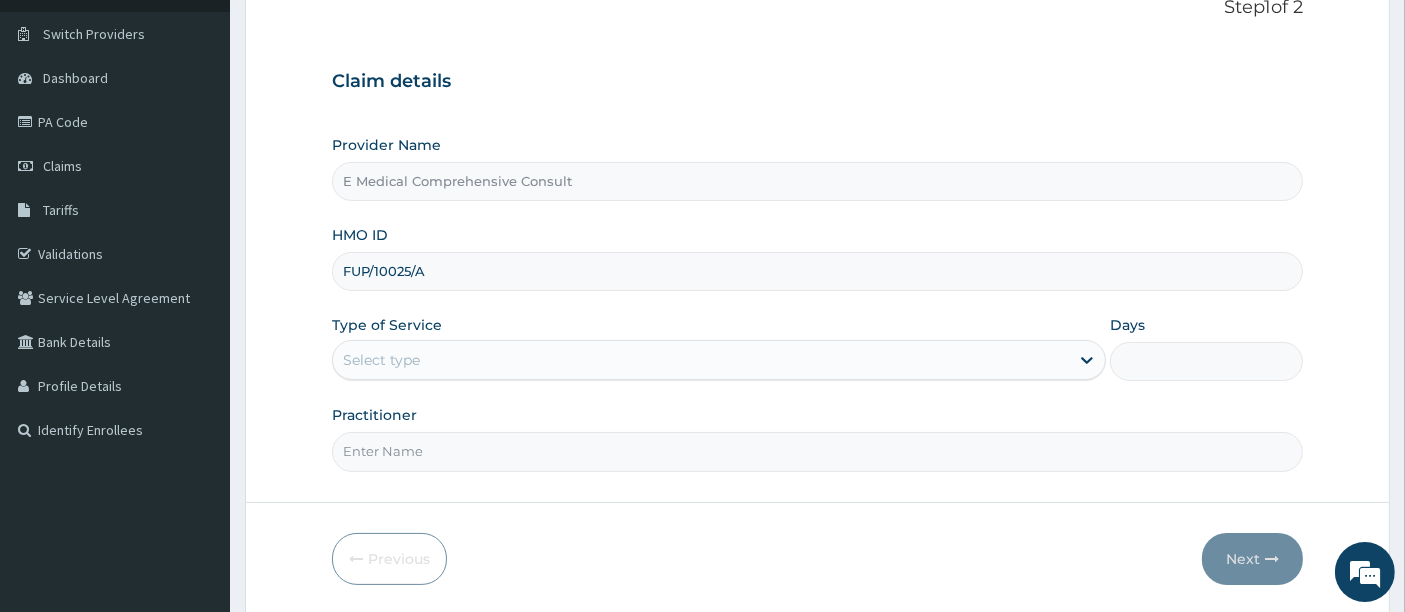 scroll, scrollTop: 128, scrollLeft: 0, axis: vertical 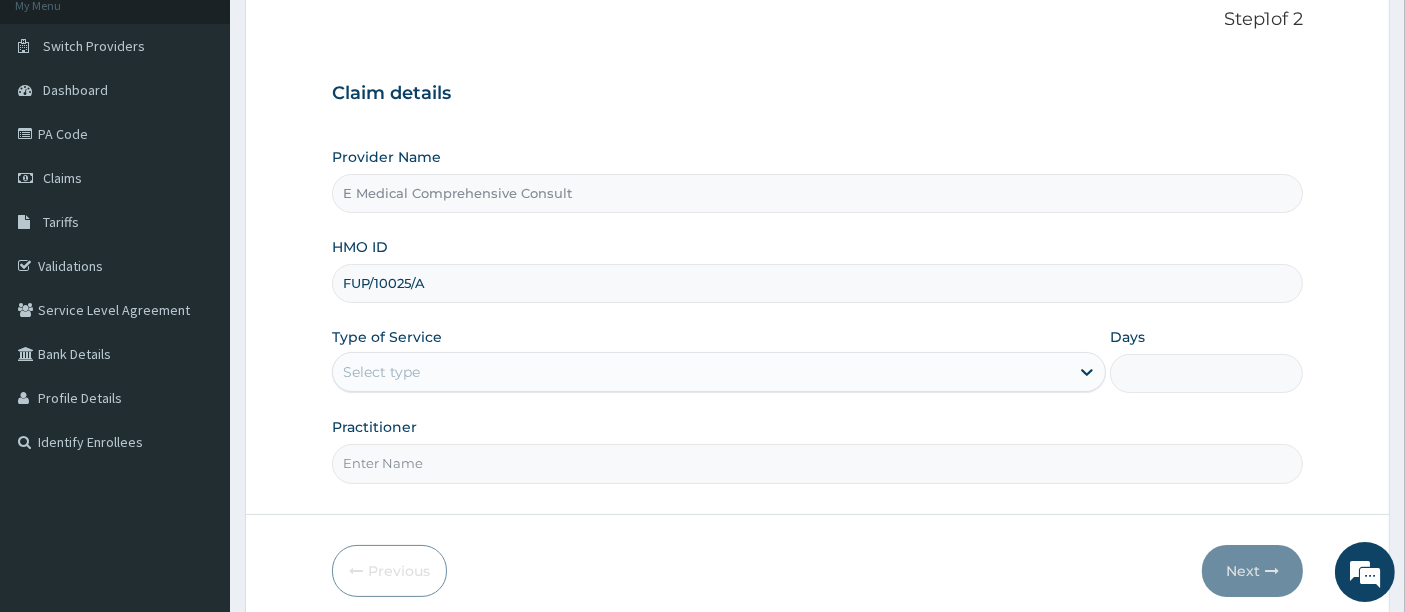 type on "FUP/10025/A" 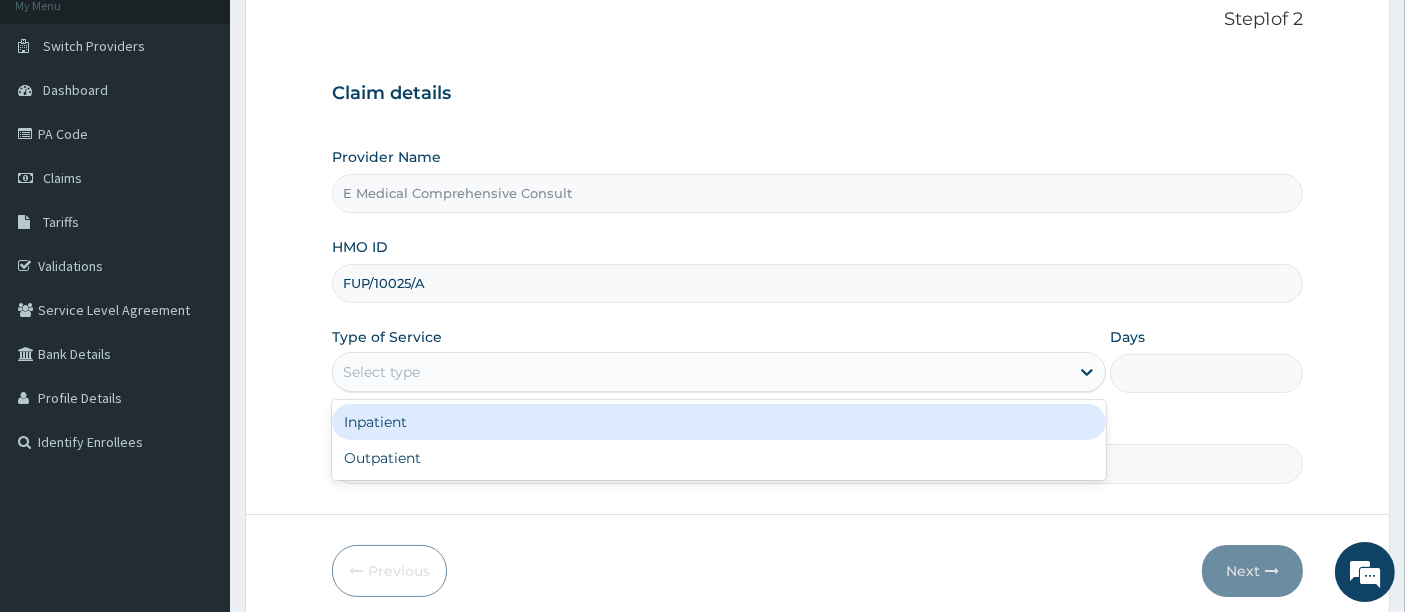 click on "Select type" at bounding box center (381, 372) 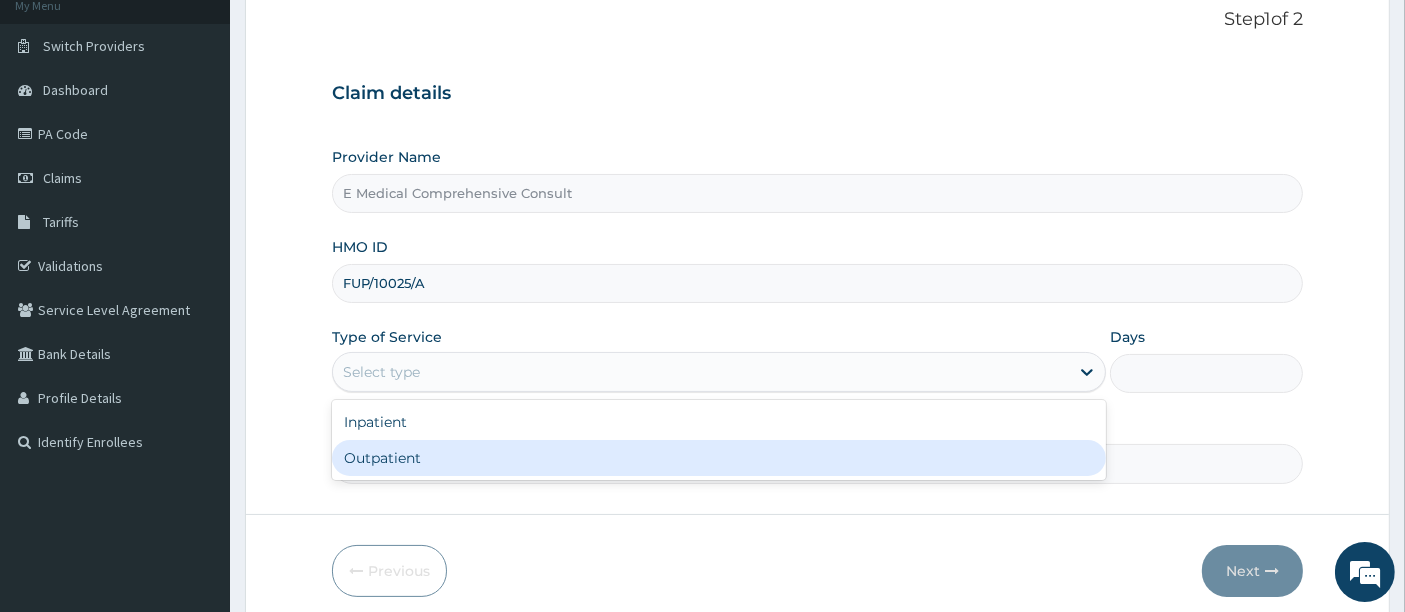 click on "Outpatient" at bounding box center [719, 458] 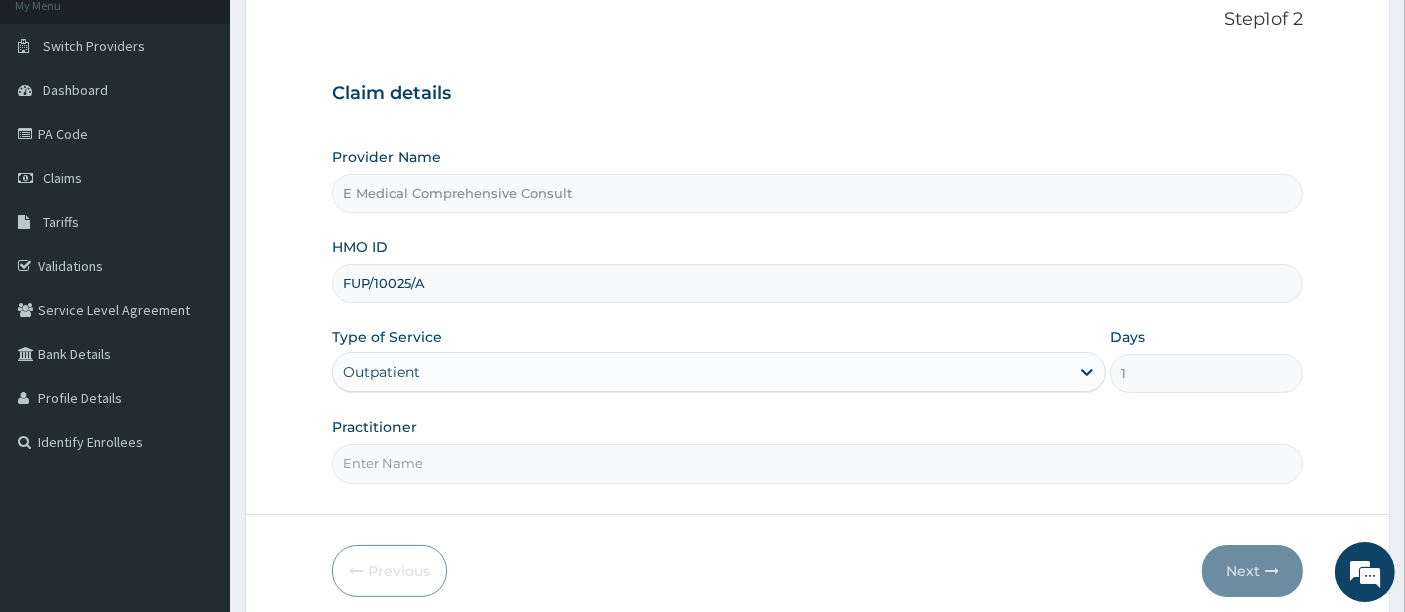 click on "Practitioner" at bounding box center [818, 463] 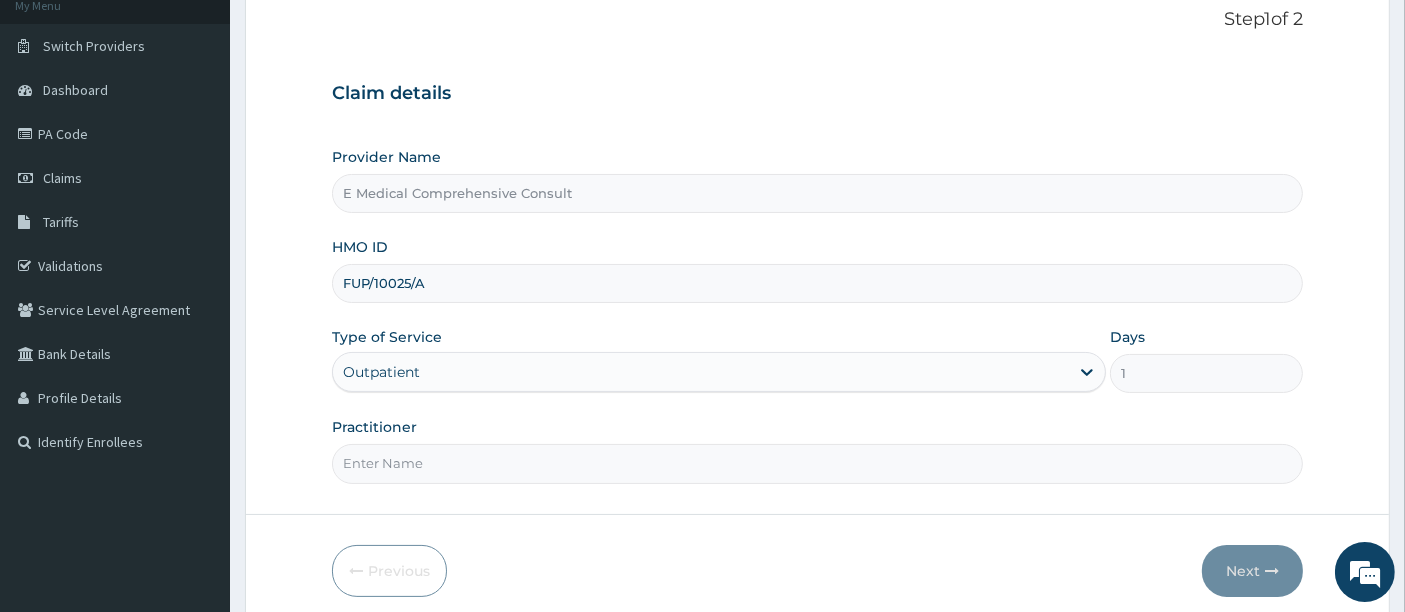 type on "DR [NAME]" 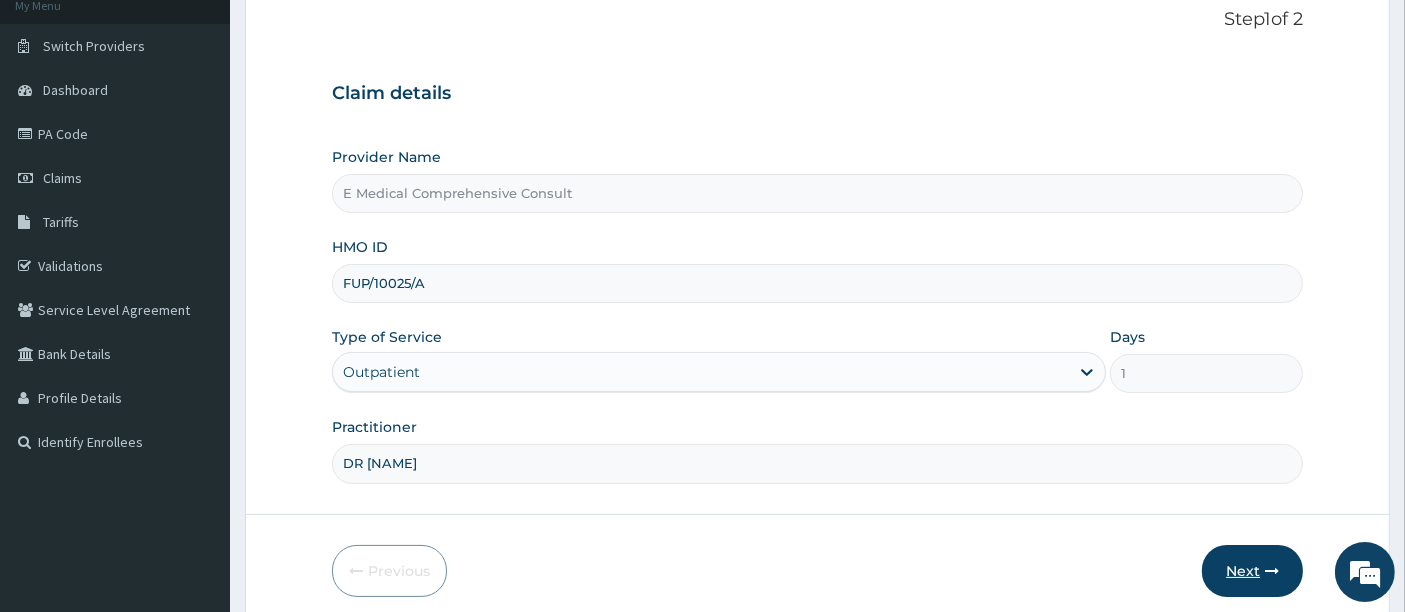 scroll, scrollTop: 0, scrollLeft: 0, axis: both 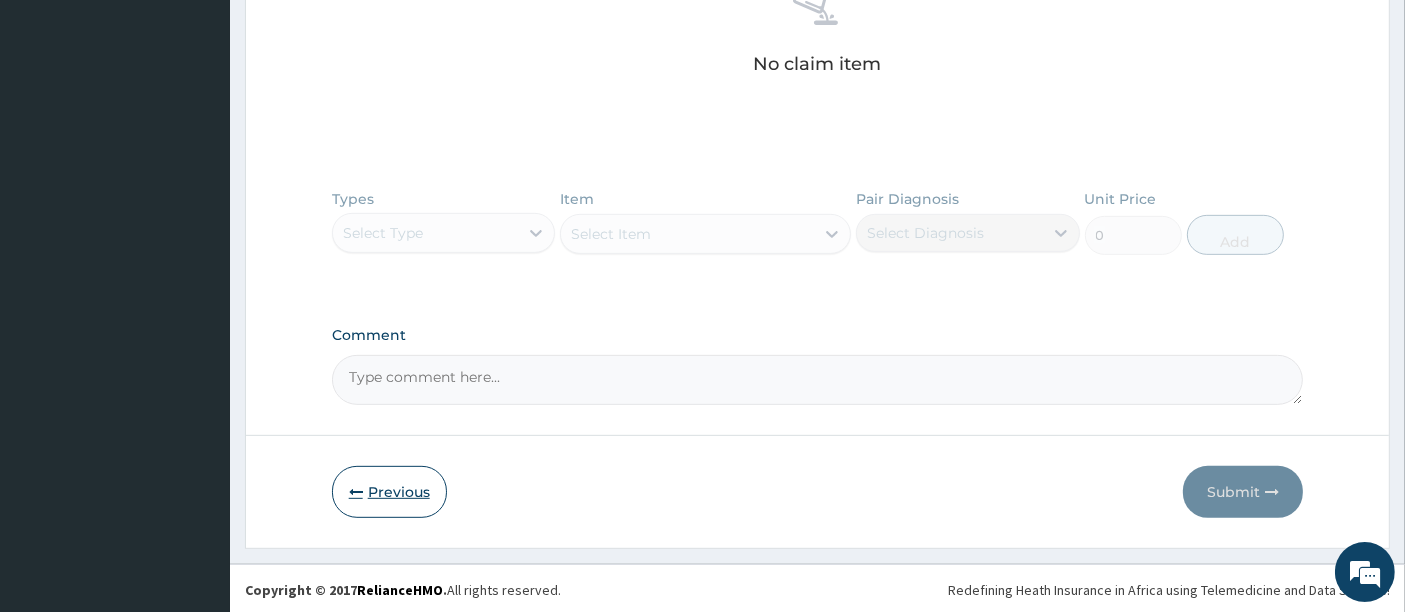 click on "Previous" at bounding box center (389, 492) 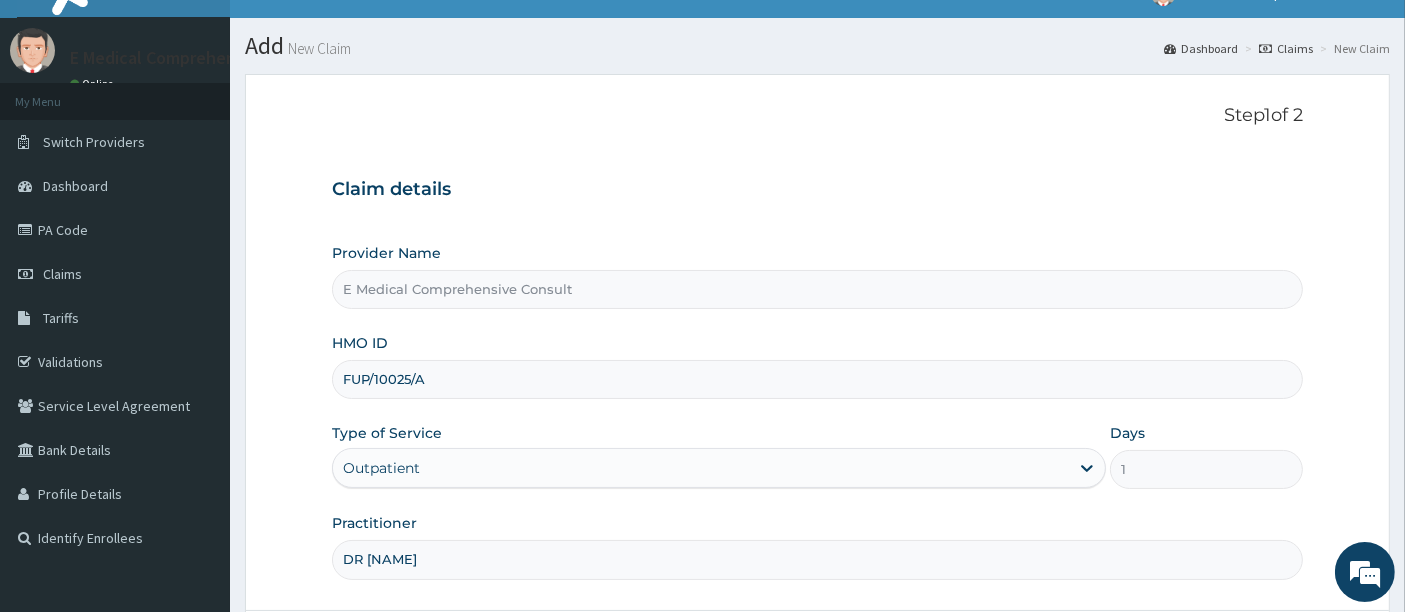 scroll, scrollTop: 205, scrollLeft: 0, axis: vertical 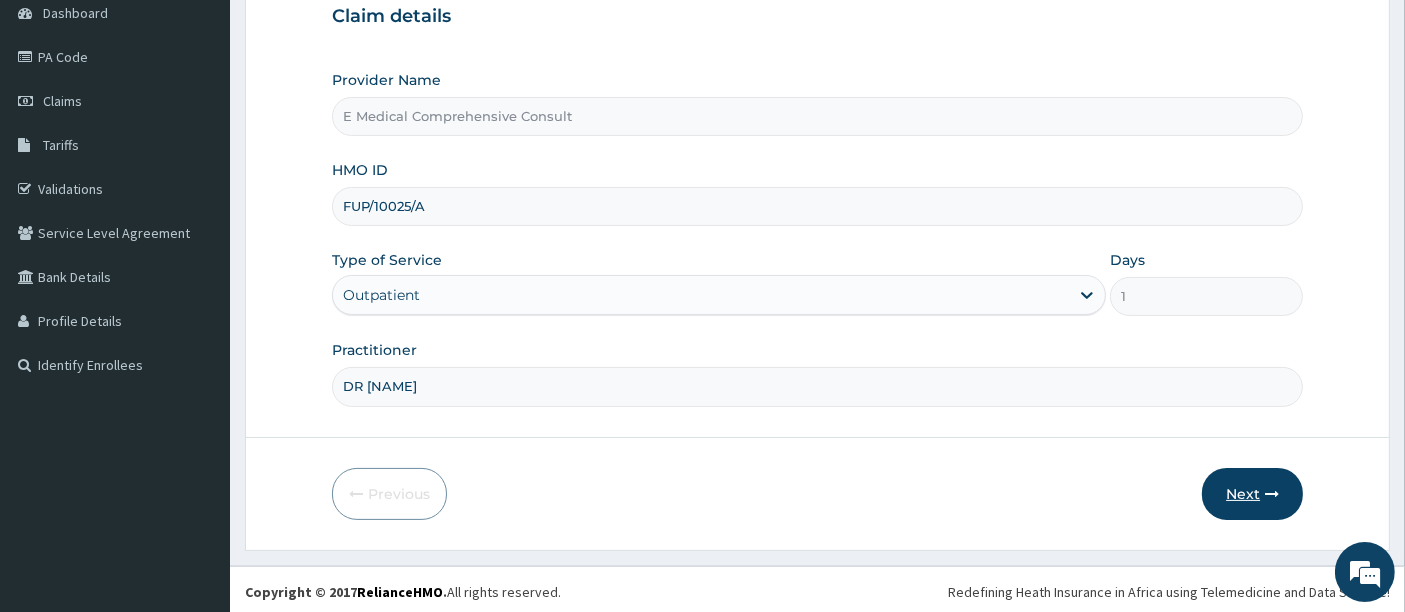 click on "Next" at bounding box center (1252, 494) 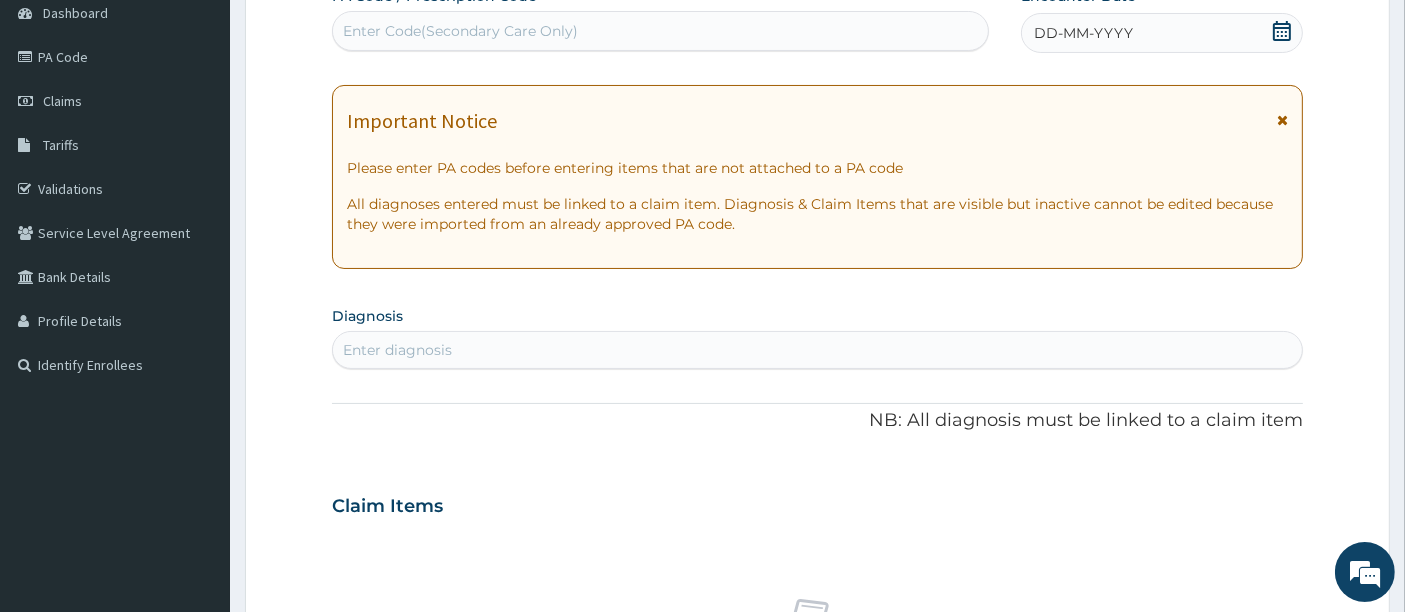 scroll, scrollTop: 0, scrollLeft: 0, axis: both 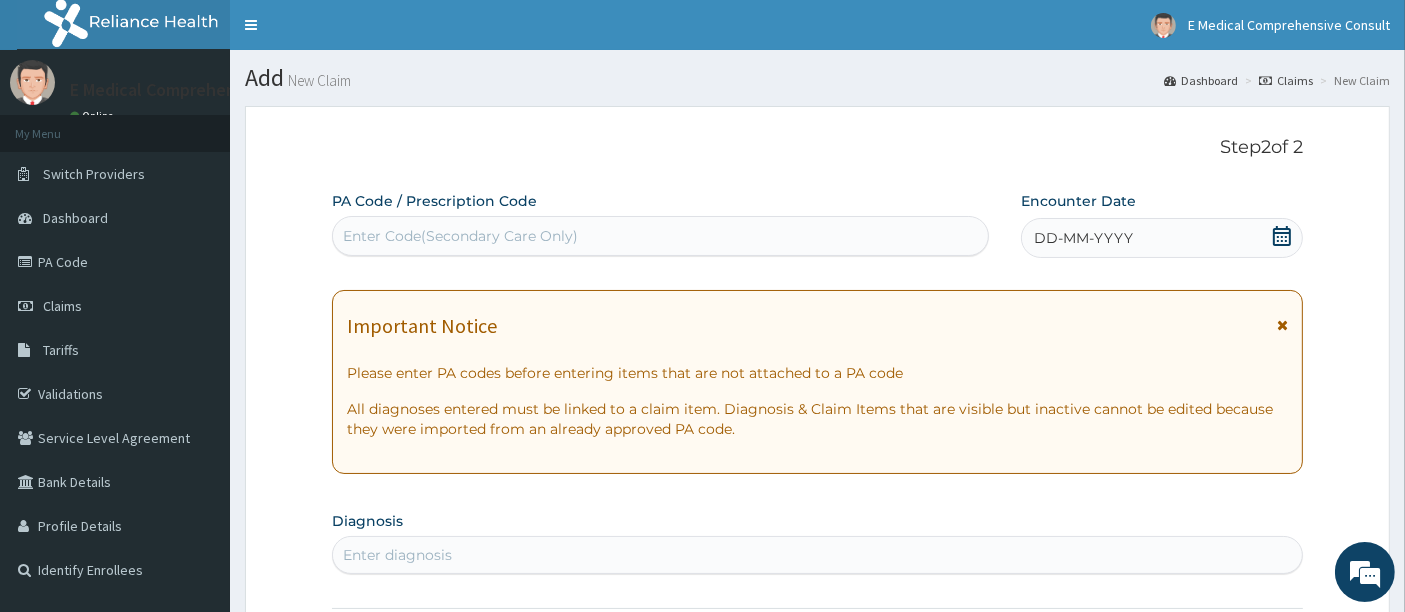 click on "Enter Code(Secondary Care Only)" at bounding box center (460, 236) 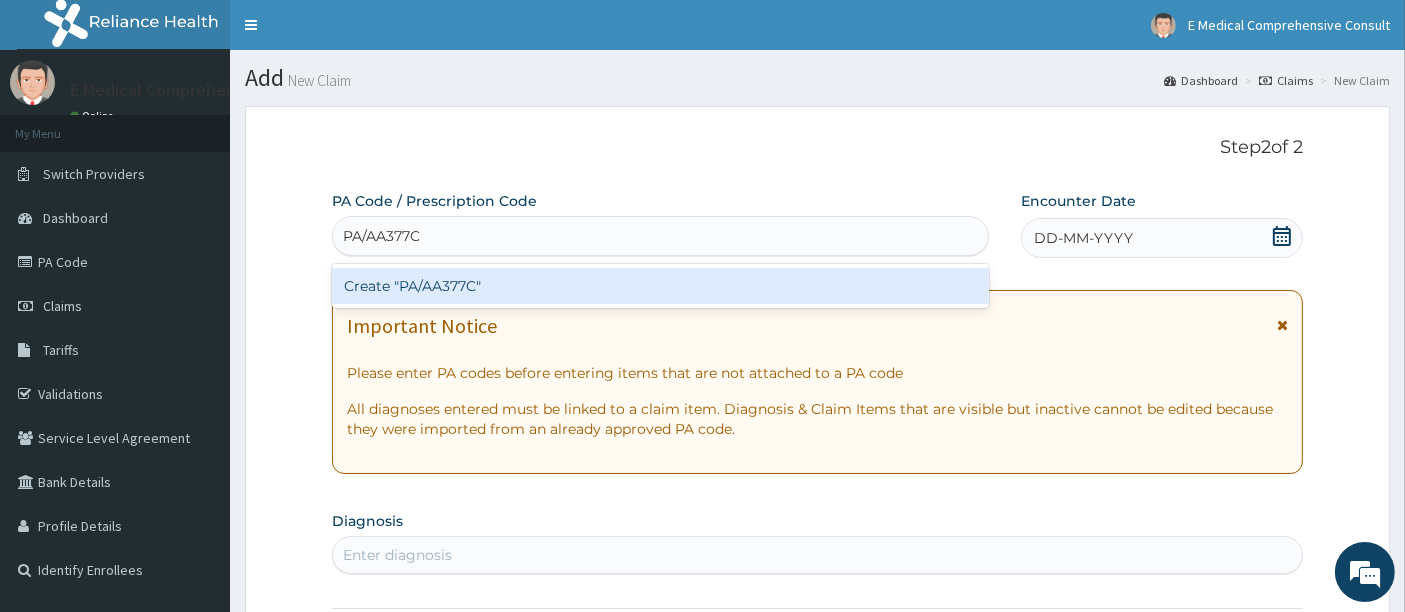 click on "Create "PA/AA377C"" at bounding box center [661, 286] 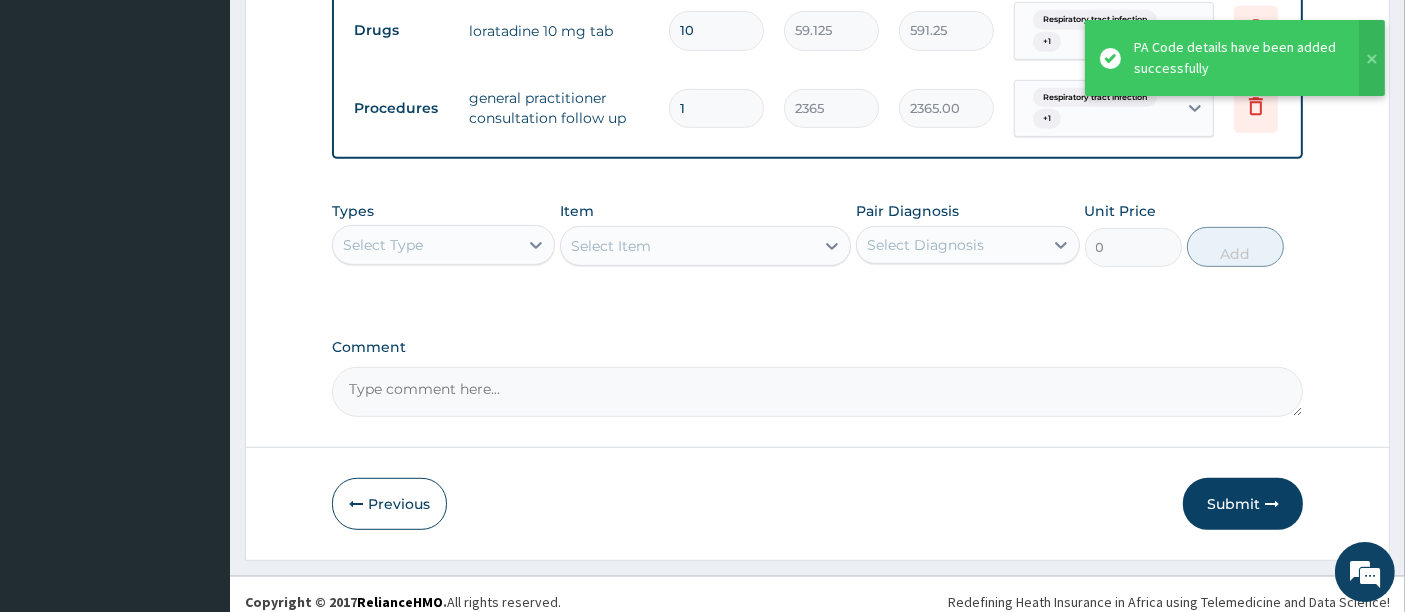 scroll, scrollTop: 977, scrollLeft: 0, axis: vertical 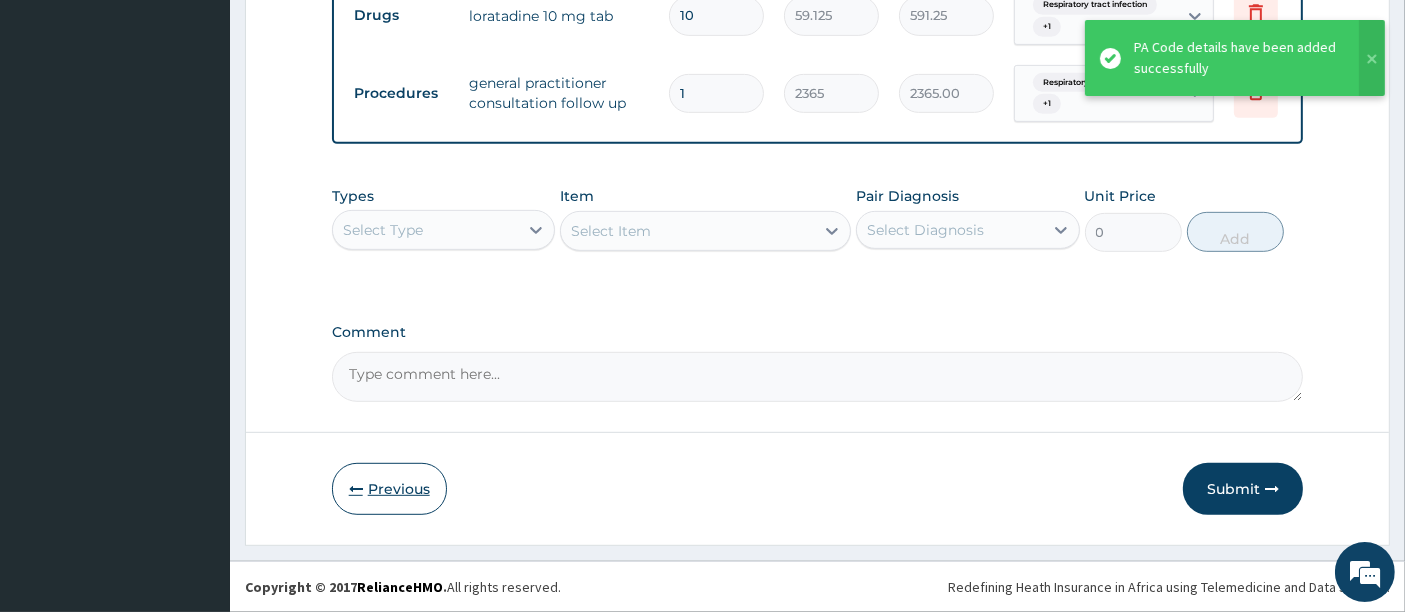 click on "Previous" at bounding box center [389, 489] 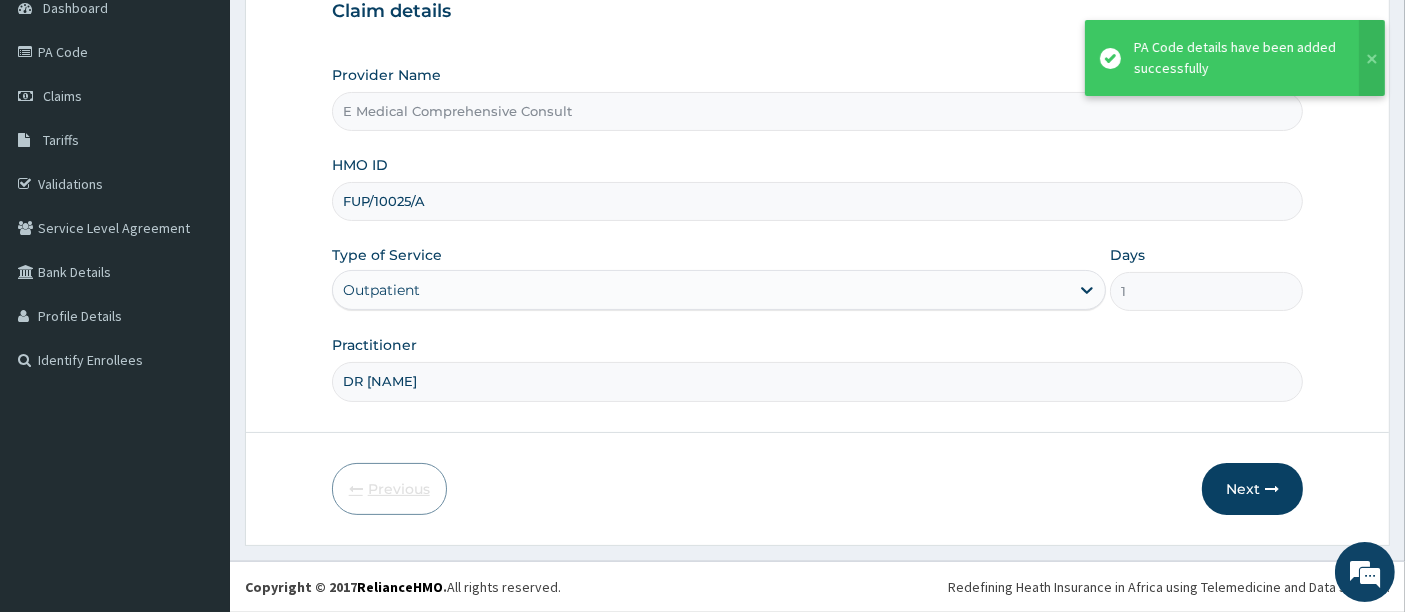 scroll, scrollTop: 205, scrollLeft: 0, axis: vertical 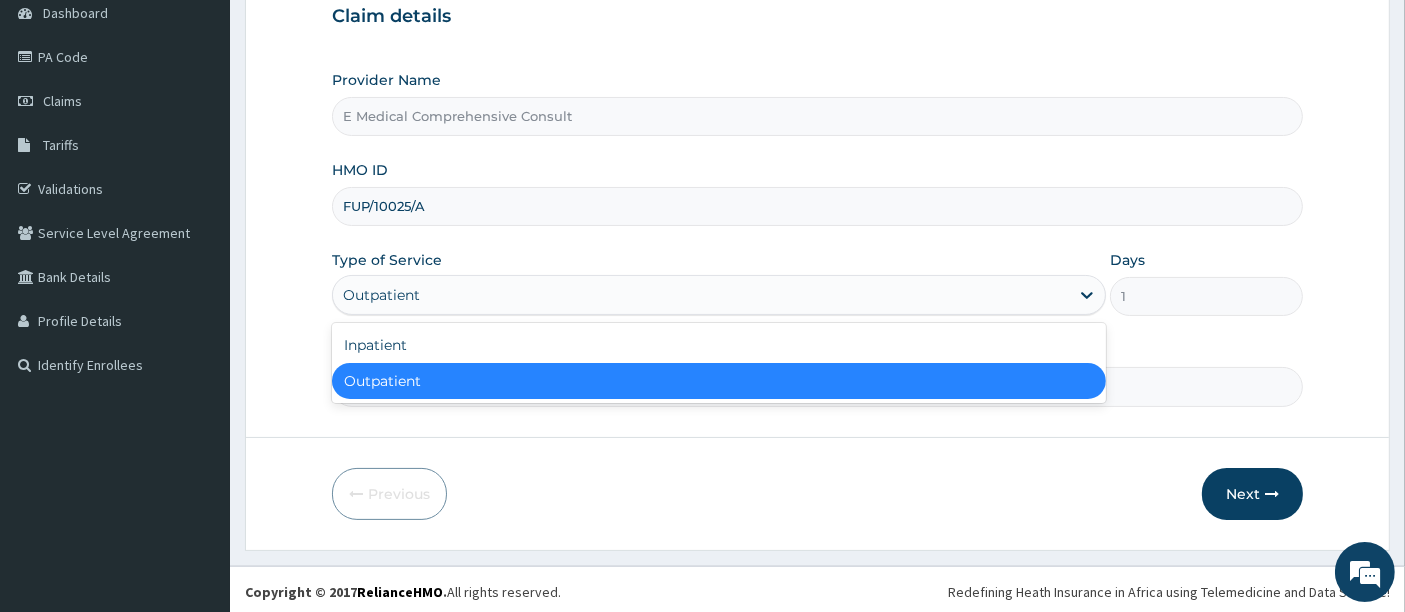 click on "Outpatient" at bounding box center (701, 295) 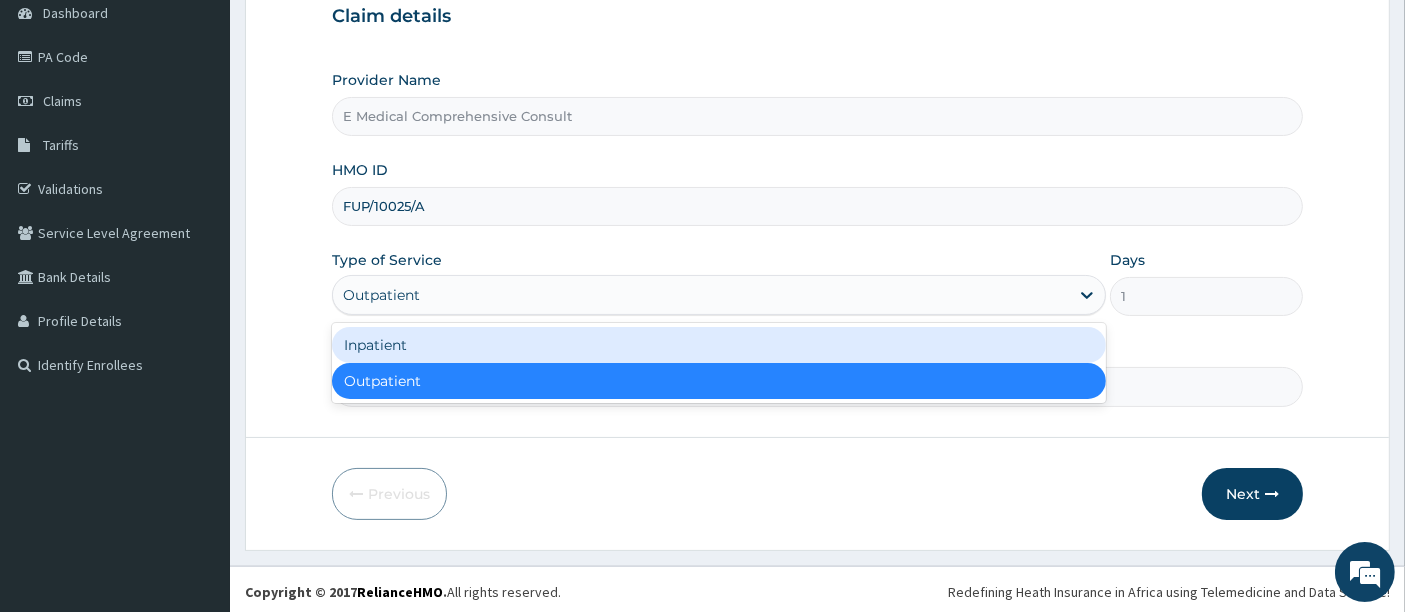 click on "Inpatient" at bounding box center (719, 345) 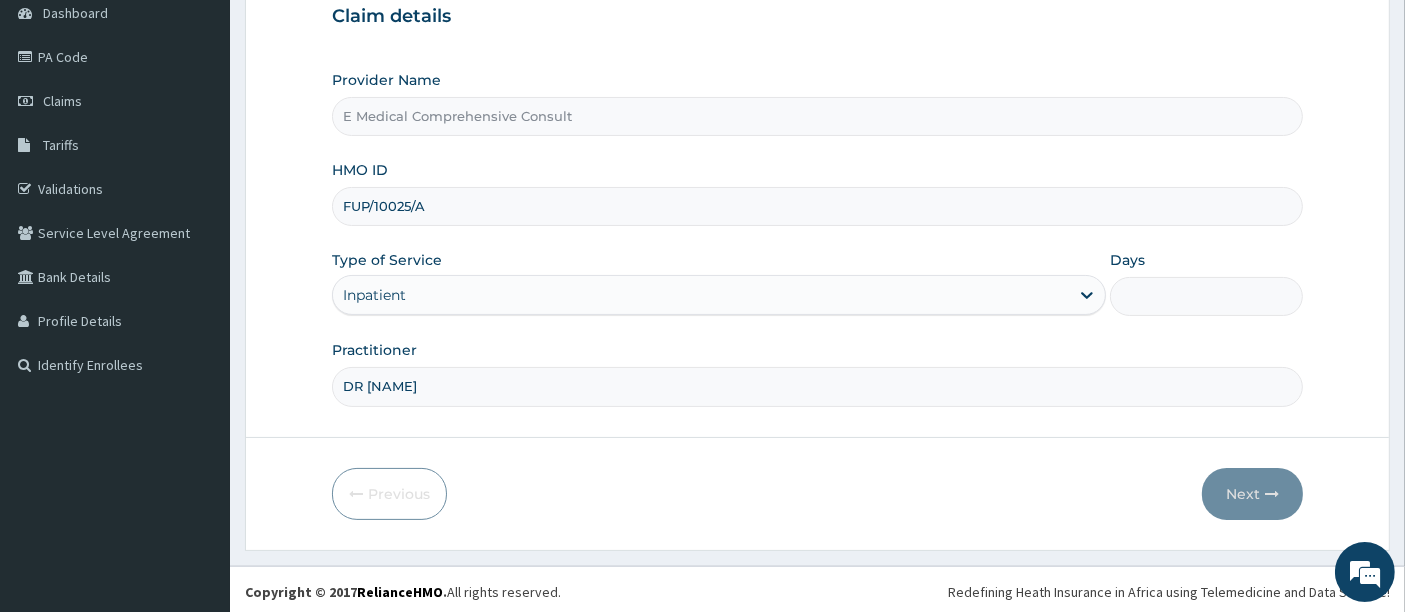 click on "Days" at bounding box center (1207, 296) 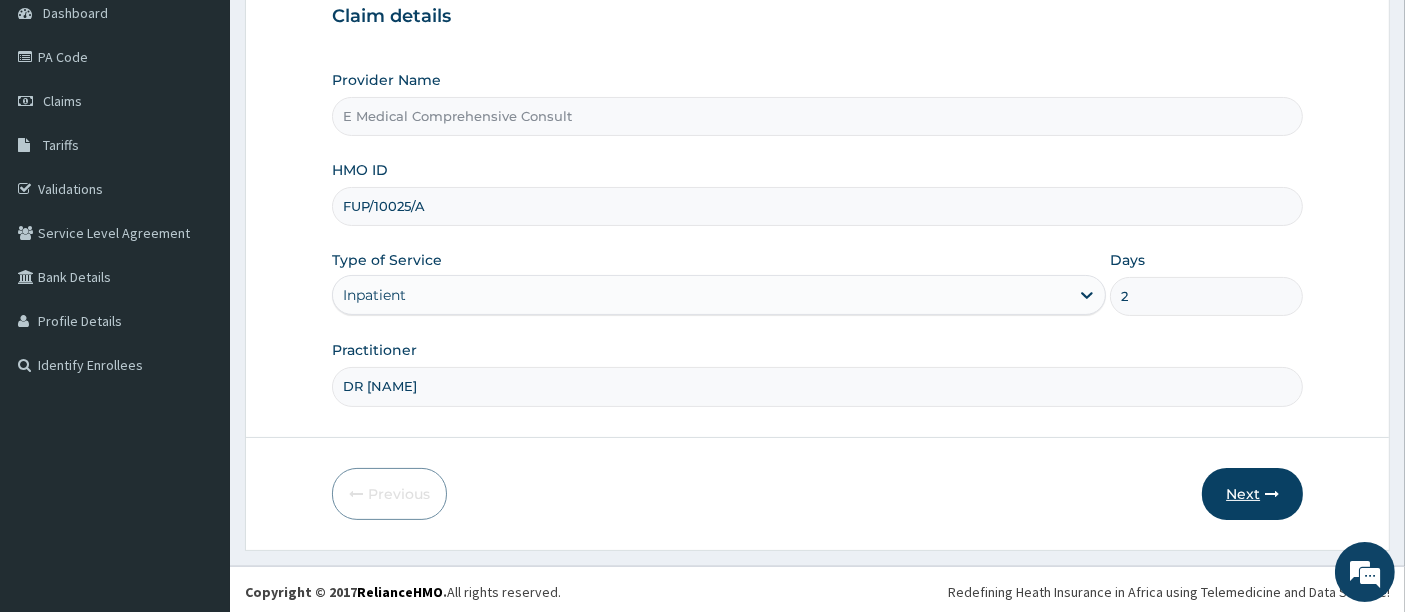 type on "2" 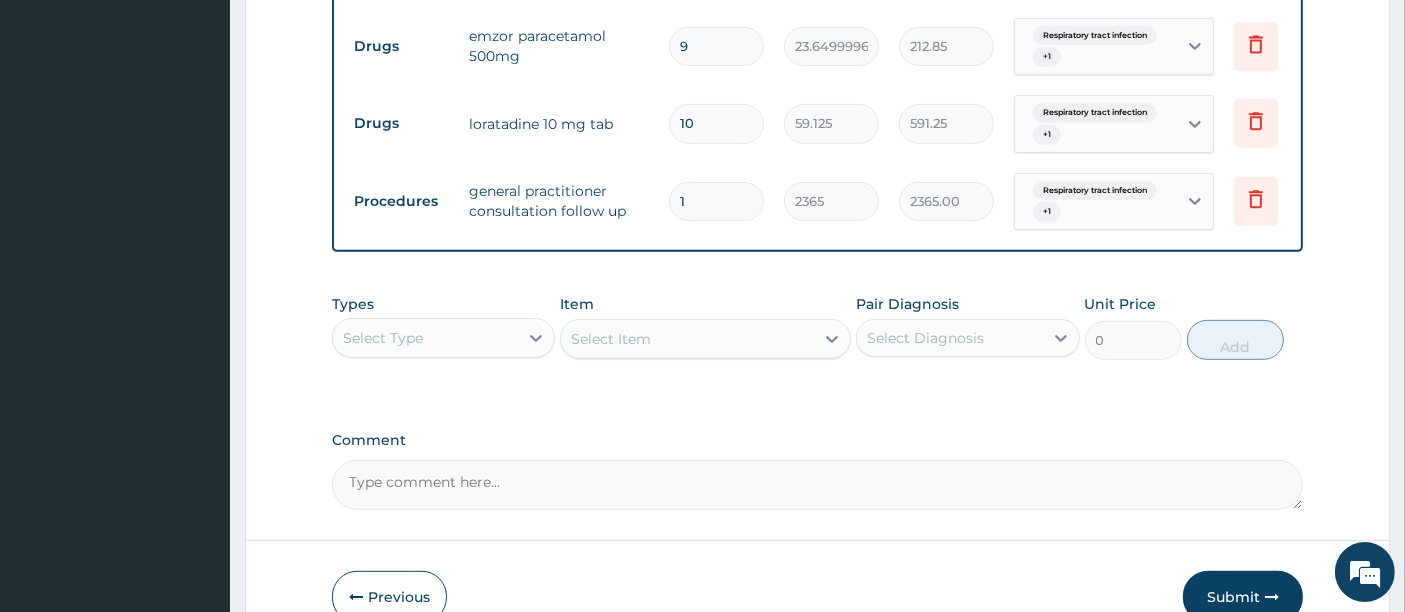 scroll, scrollTop: 977, scrollLeft: 0, axis: vertical 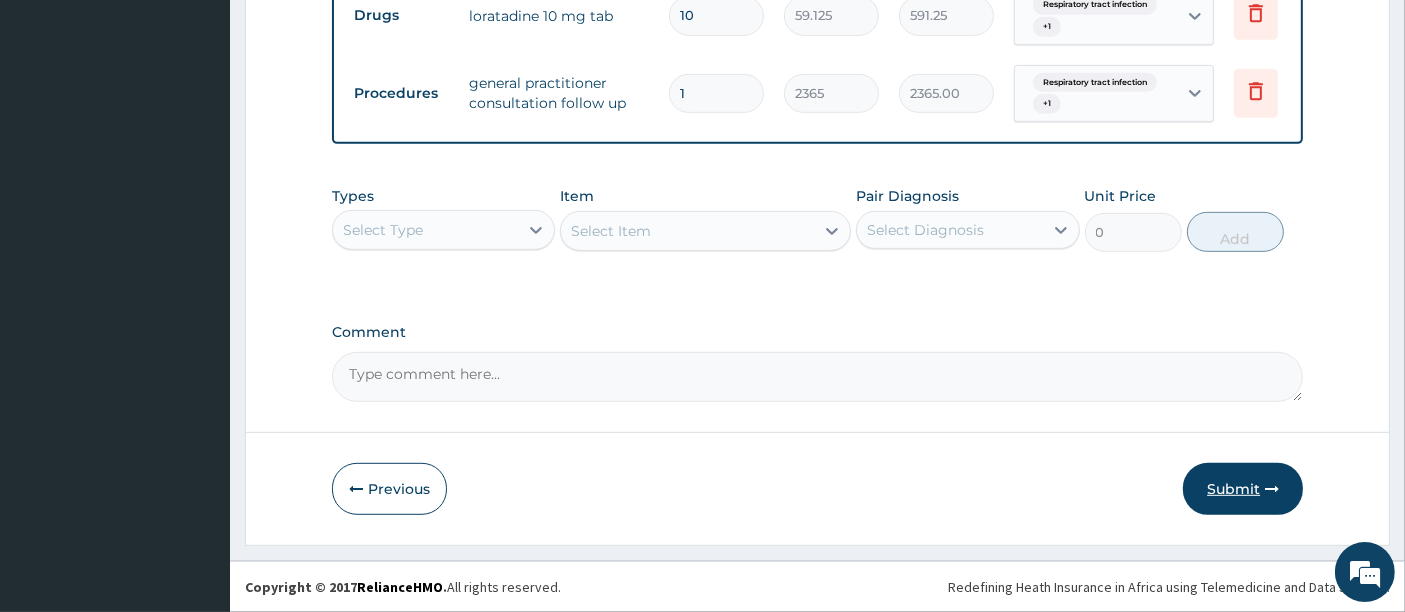 click on "Submit" at bounding box center [1243, 489] 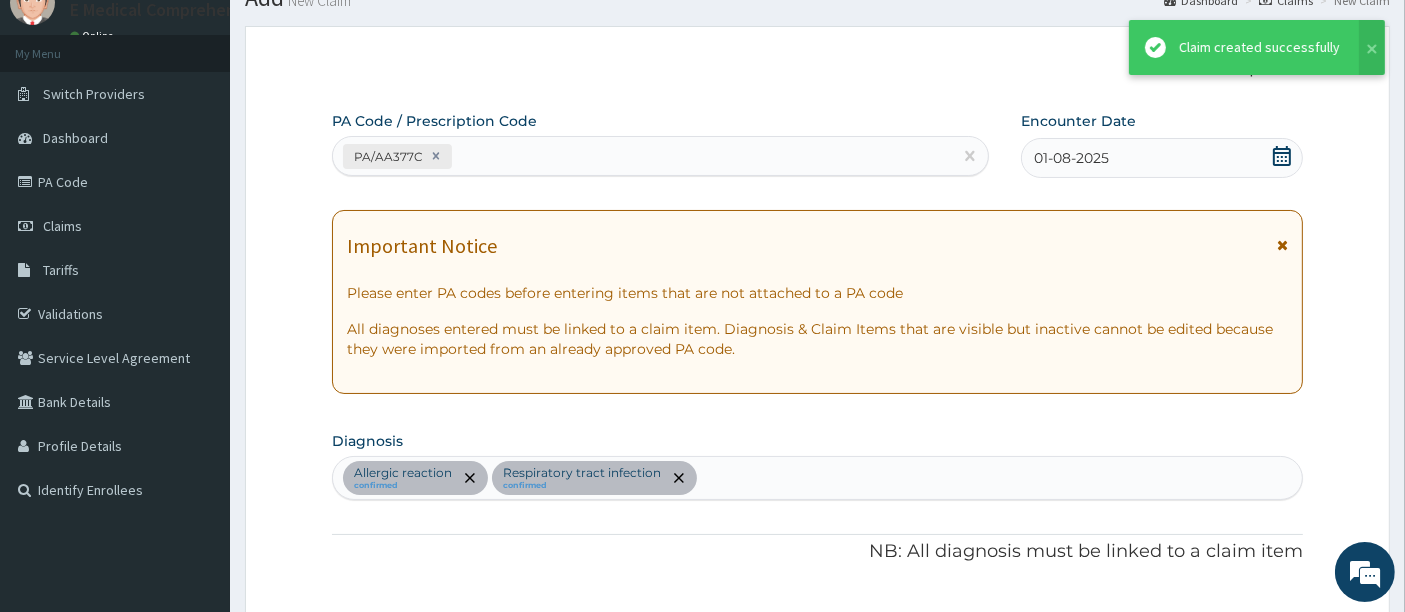 scroll, scrollTop: 977, scrollLeft: 0, axis: vertical 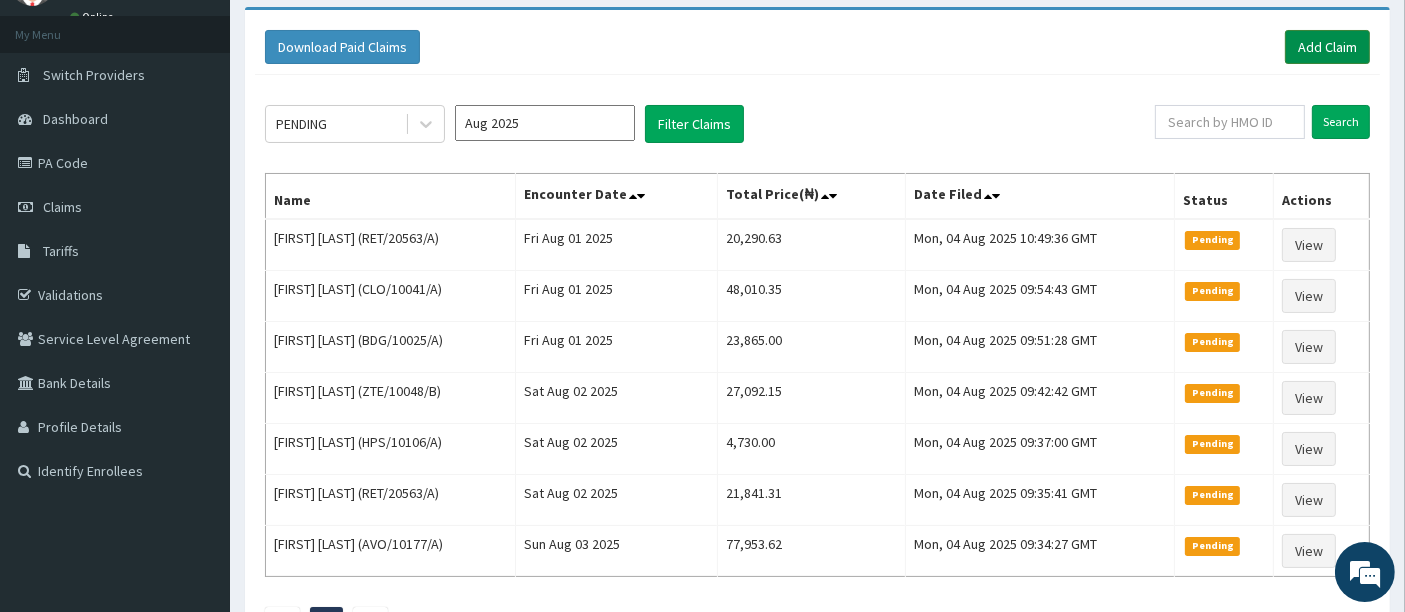 click on "Add Claim" at bounding box center (1327, 47) 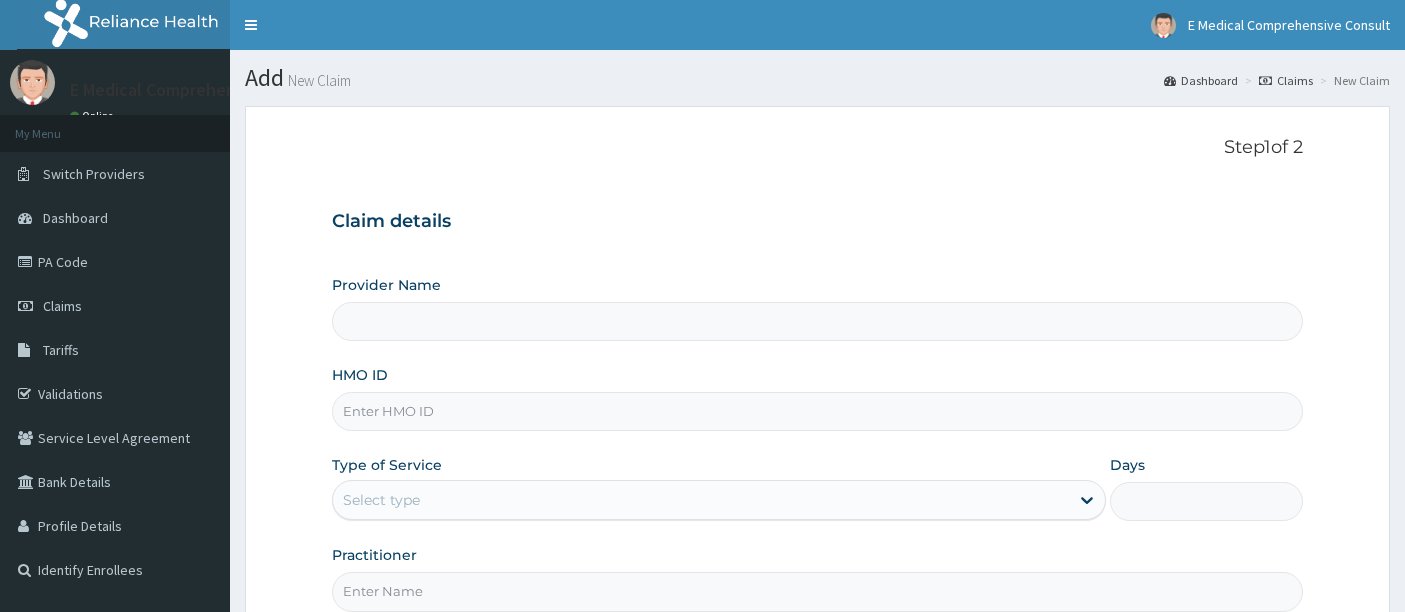 scroll, scrollTop: 0, scrollLeft: 0, axis: both 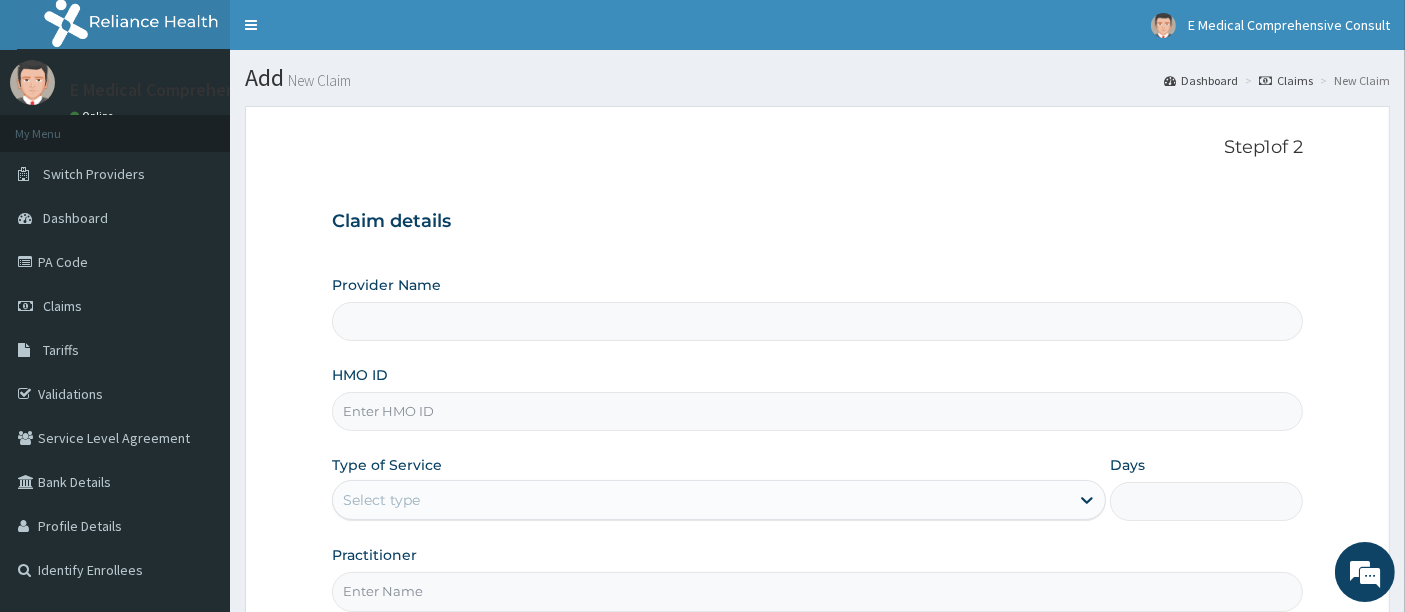 type on "E Medical Comprehensive Consult" 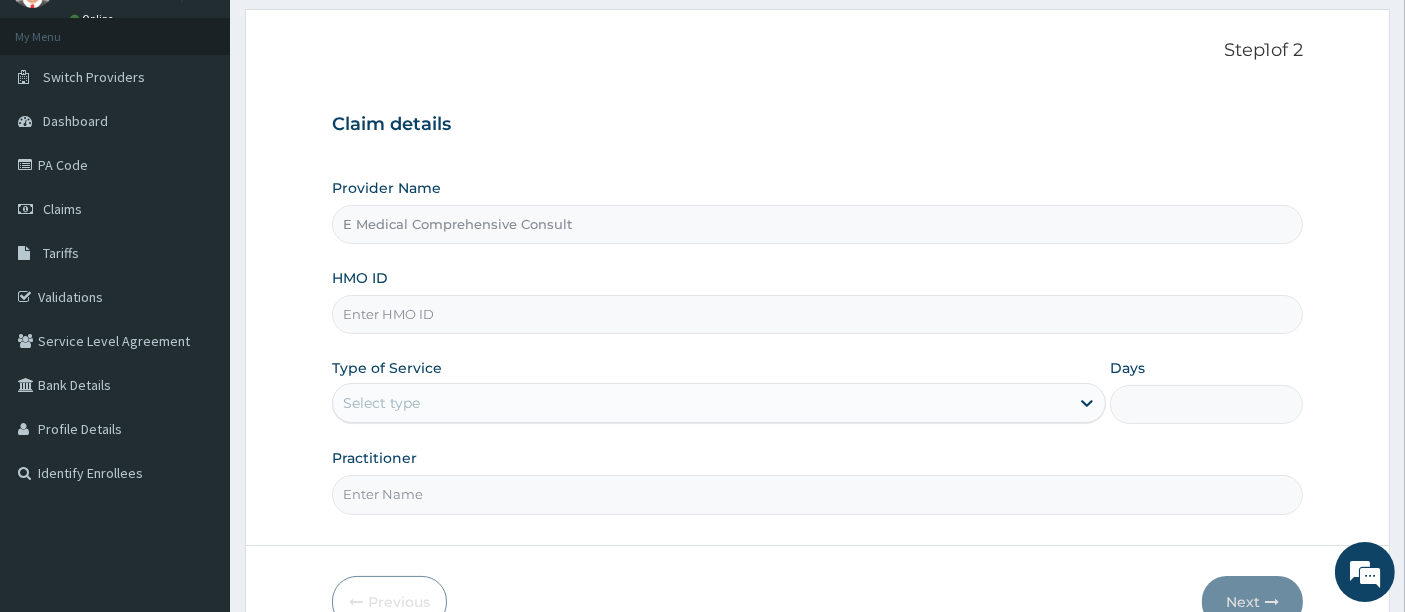 scroll, scrollTop: 97, scrollLeft: 0, axis: vertical 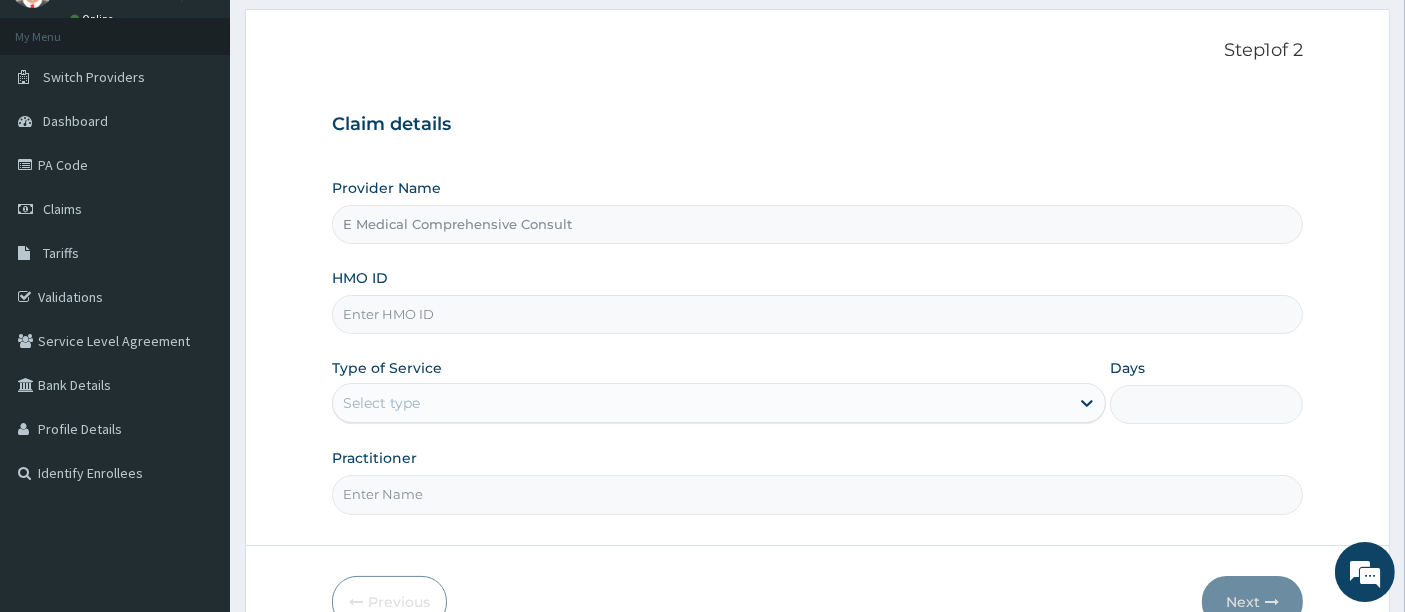 click on "HMO ID" at bounding box center (818, 314) 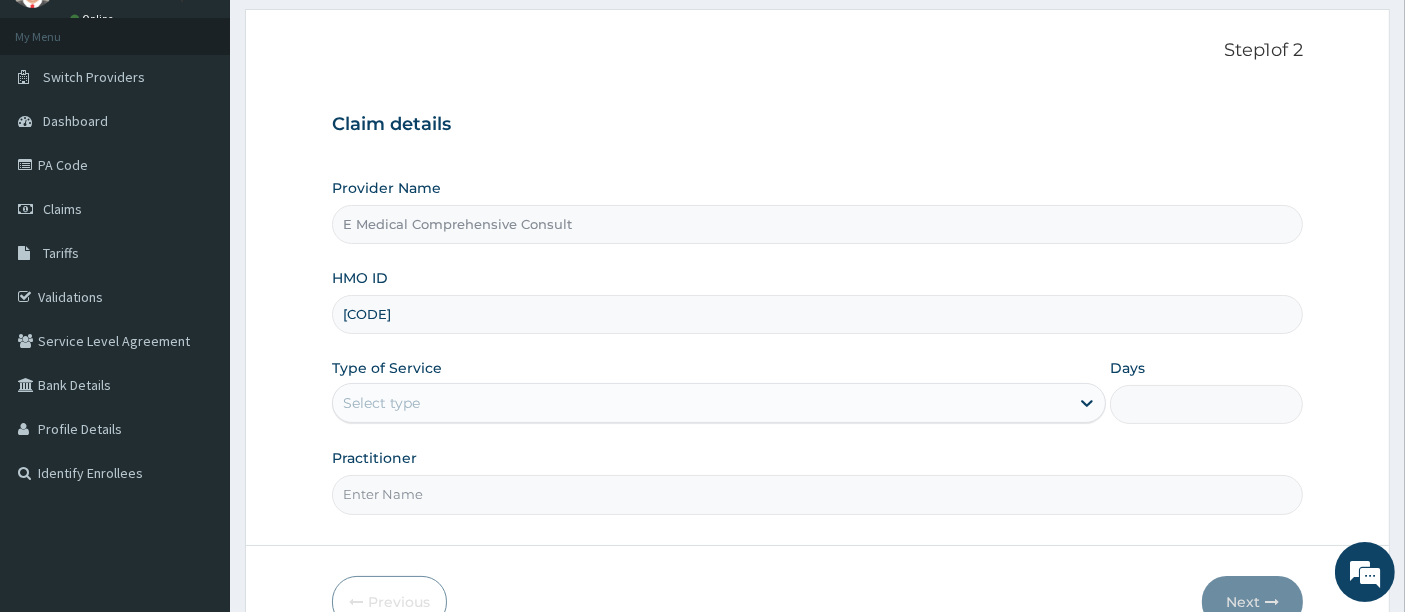 scroll, scrollTop: 0, scrollLeft: 0, axis: both 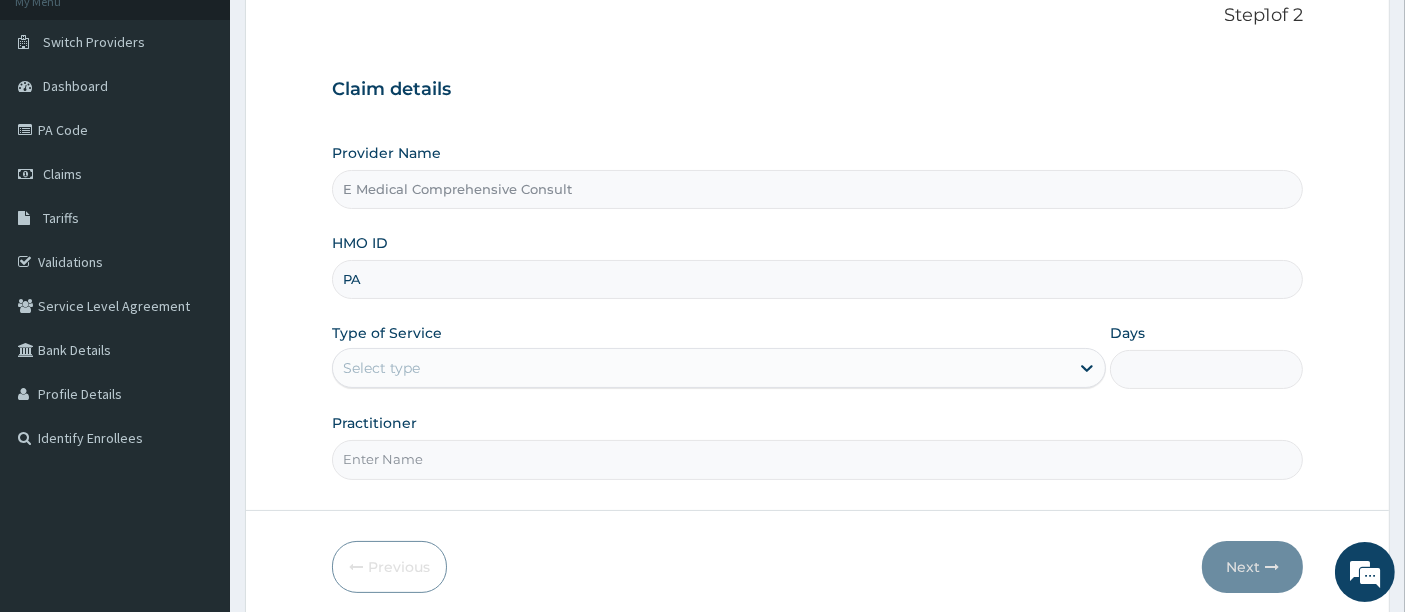 type on "P" 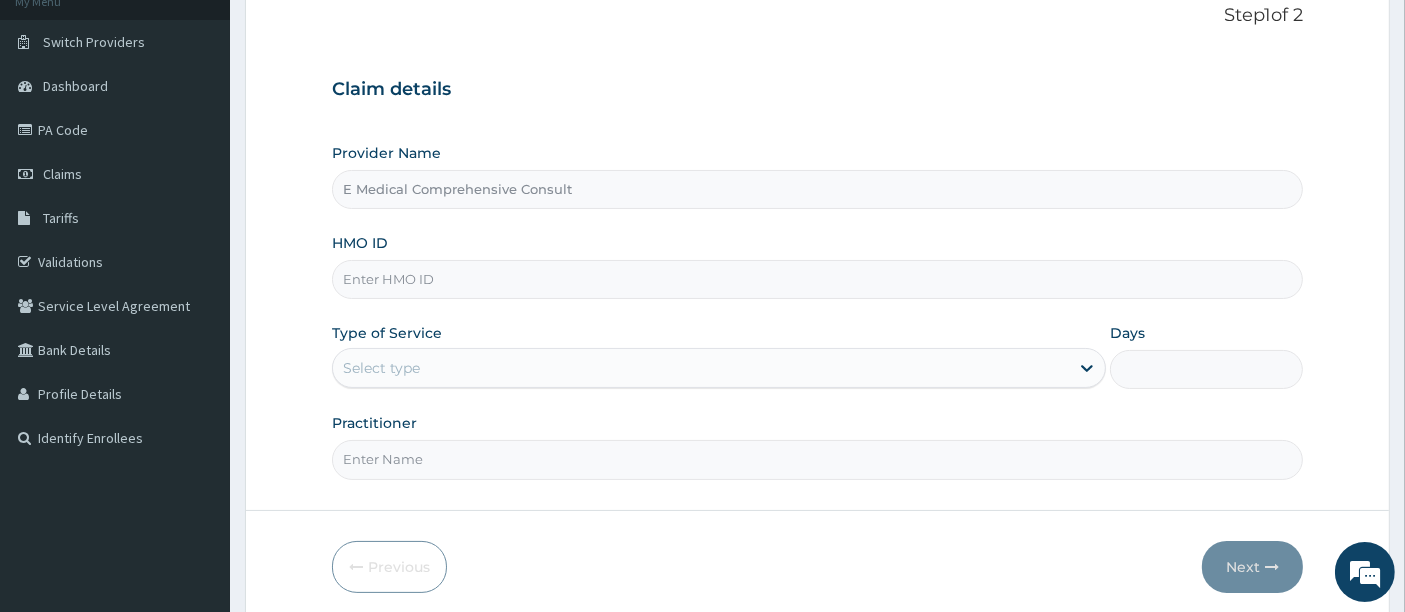 paste on "AOJ/10037/A" 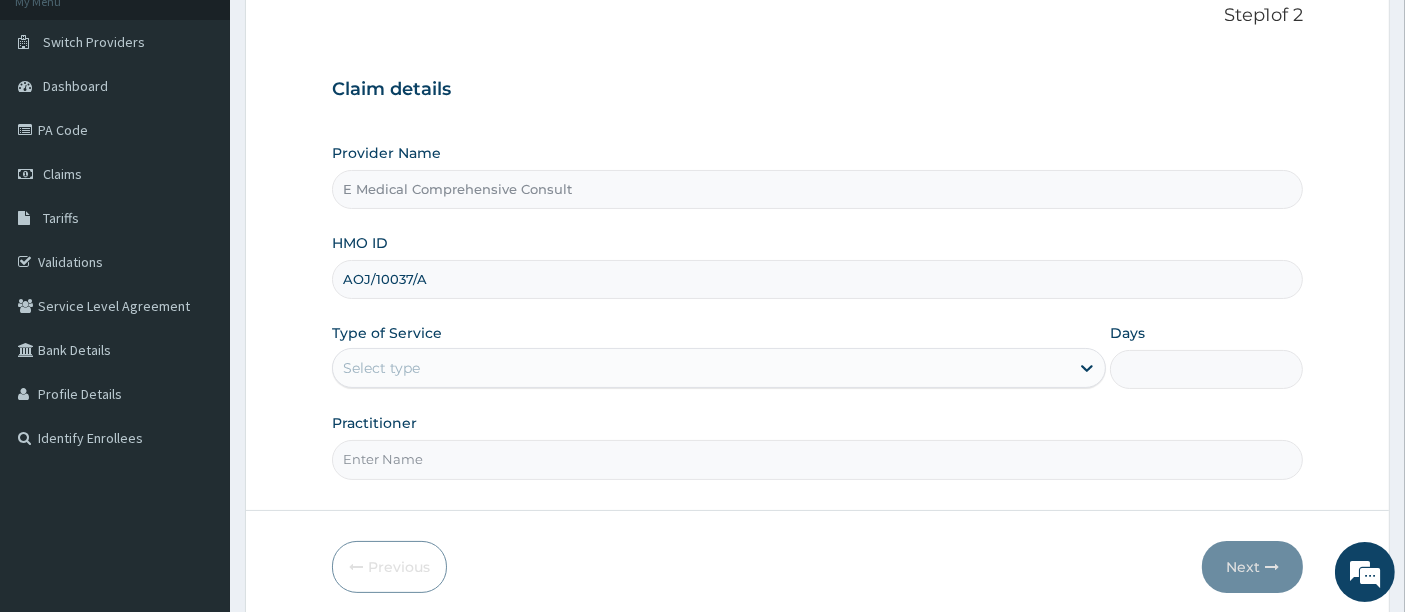 type on "AOJ/10037/A" 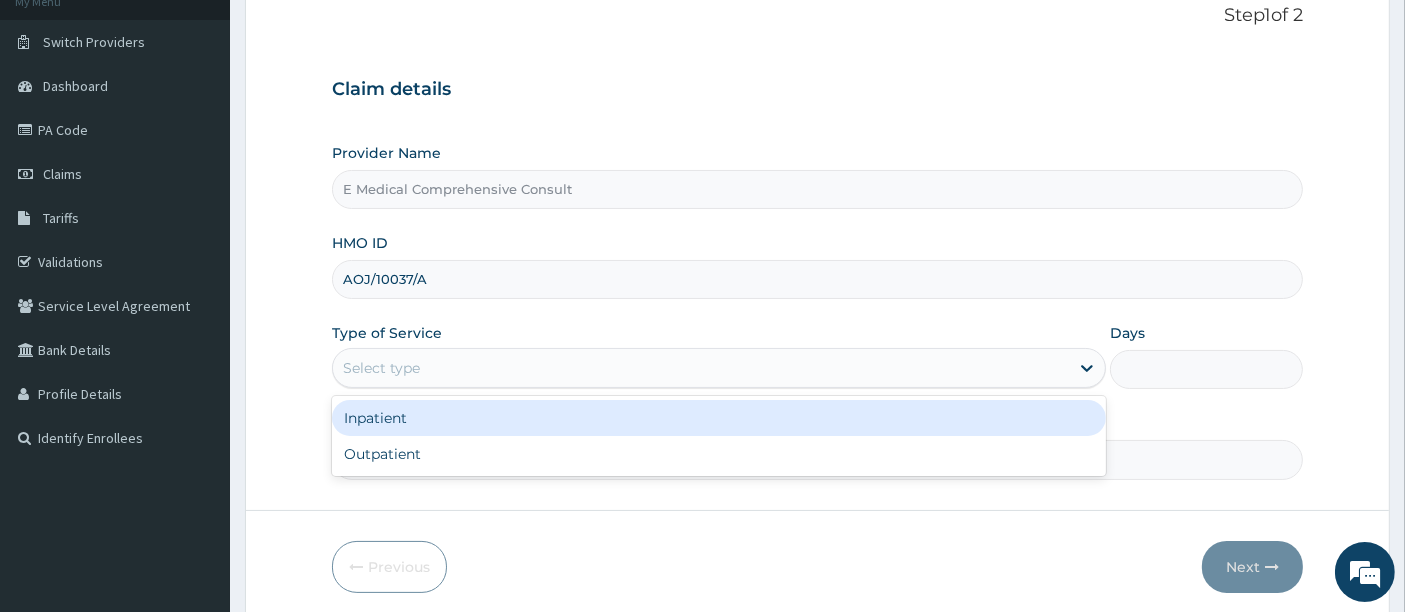 click on "Select type" at bounding box center (701, 368) 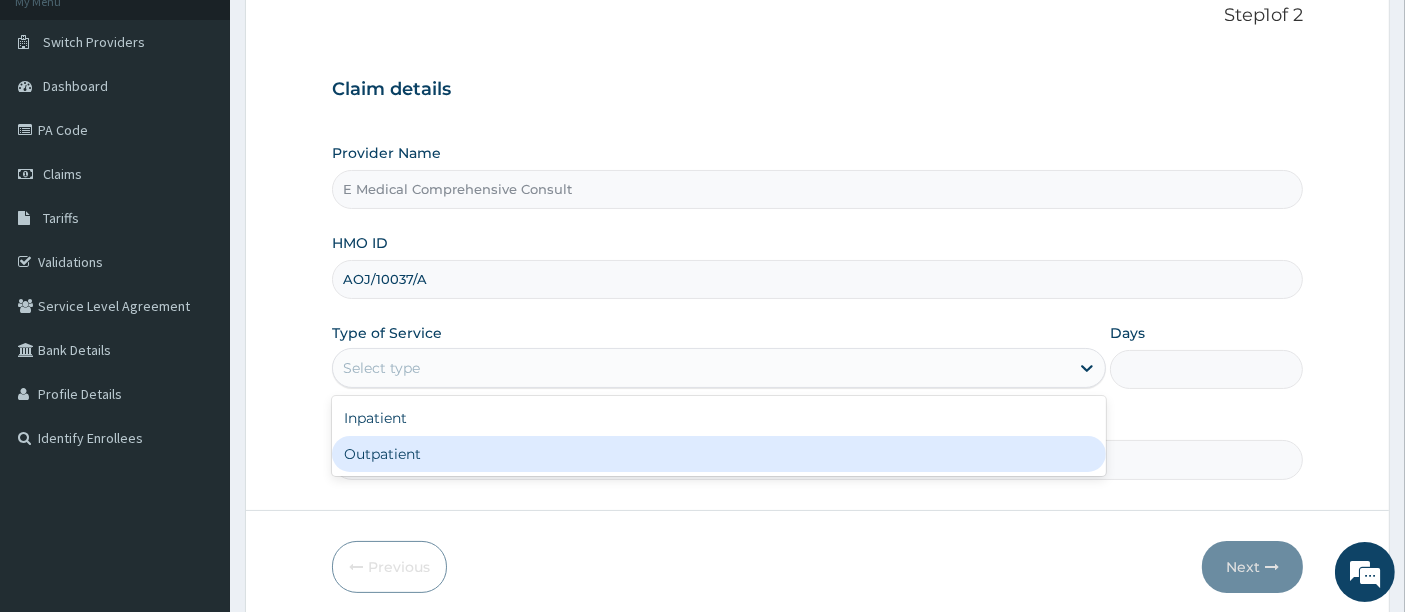 click on "Outpatient" at bounding box center [719, 454] 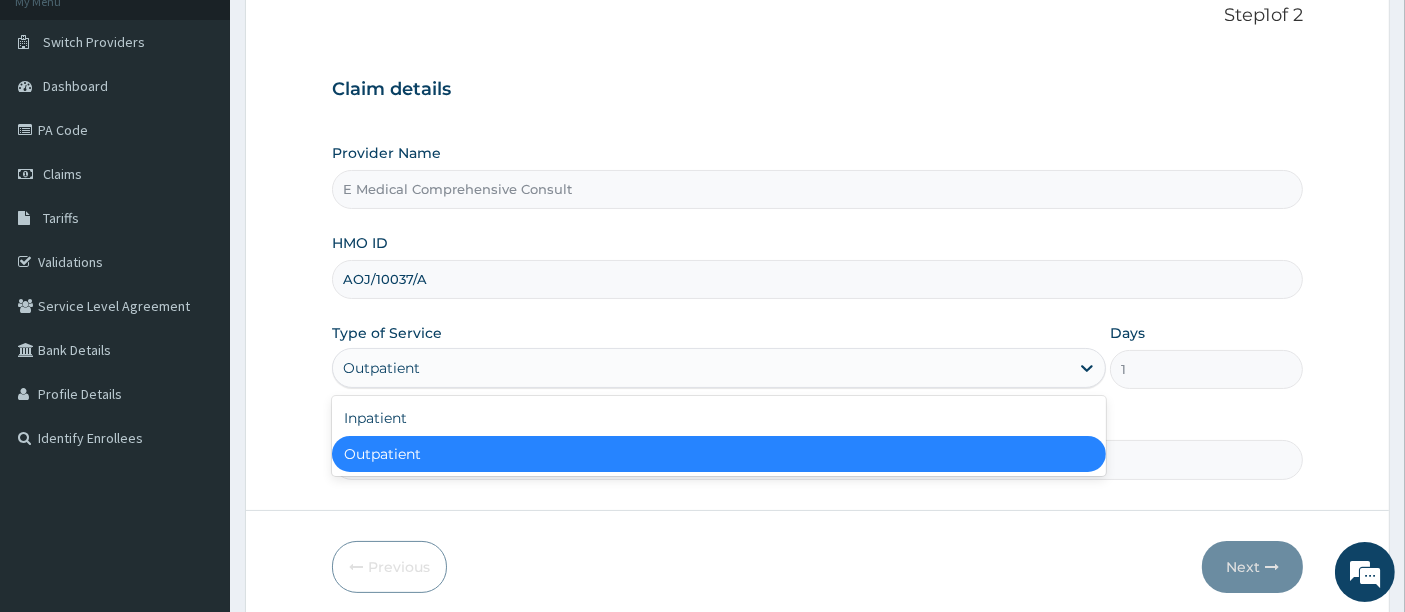 click on "Outpatient" at bounding box center (701, 368) 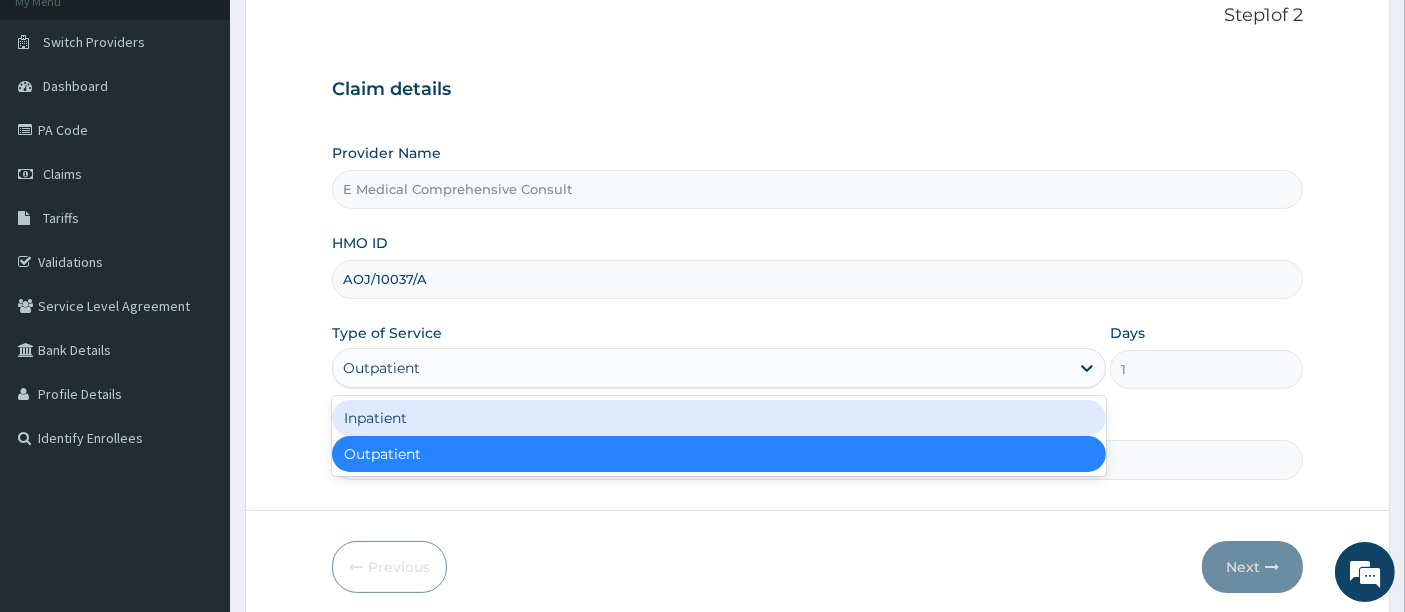 click on "Inpatient" at bounding box center [719, 418] 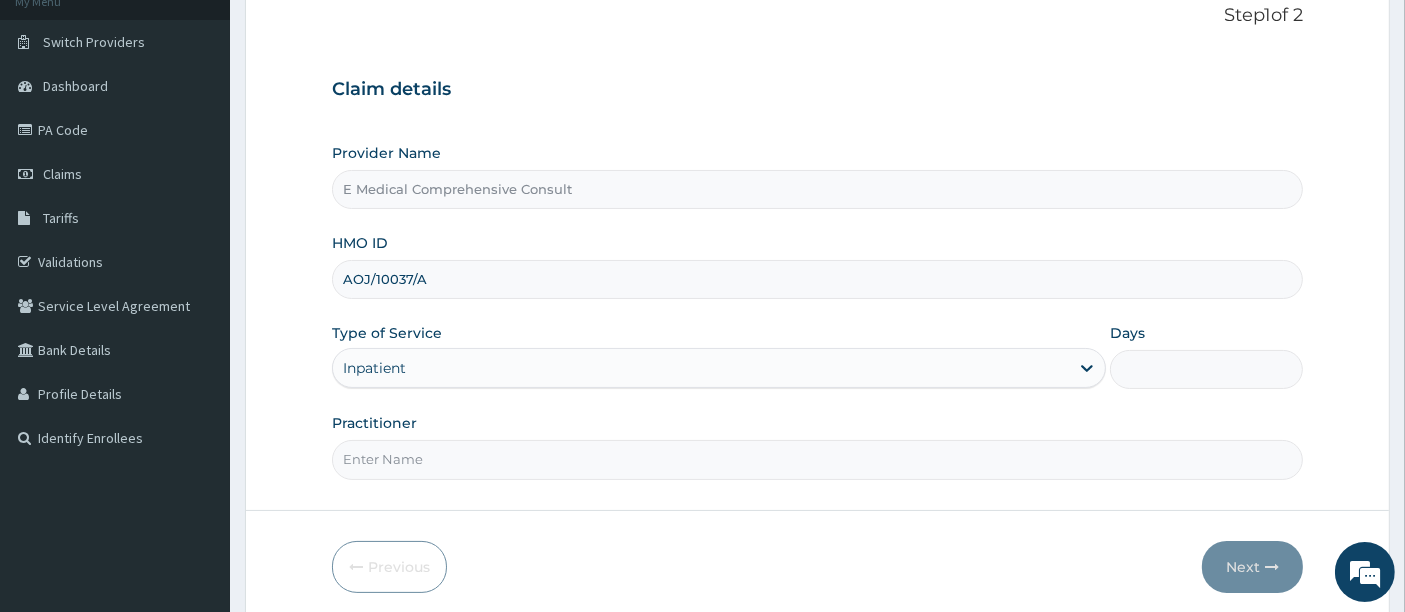 click on "Days" at bounding box center [1207, 369] 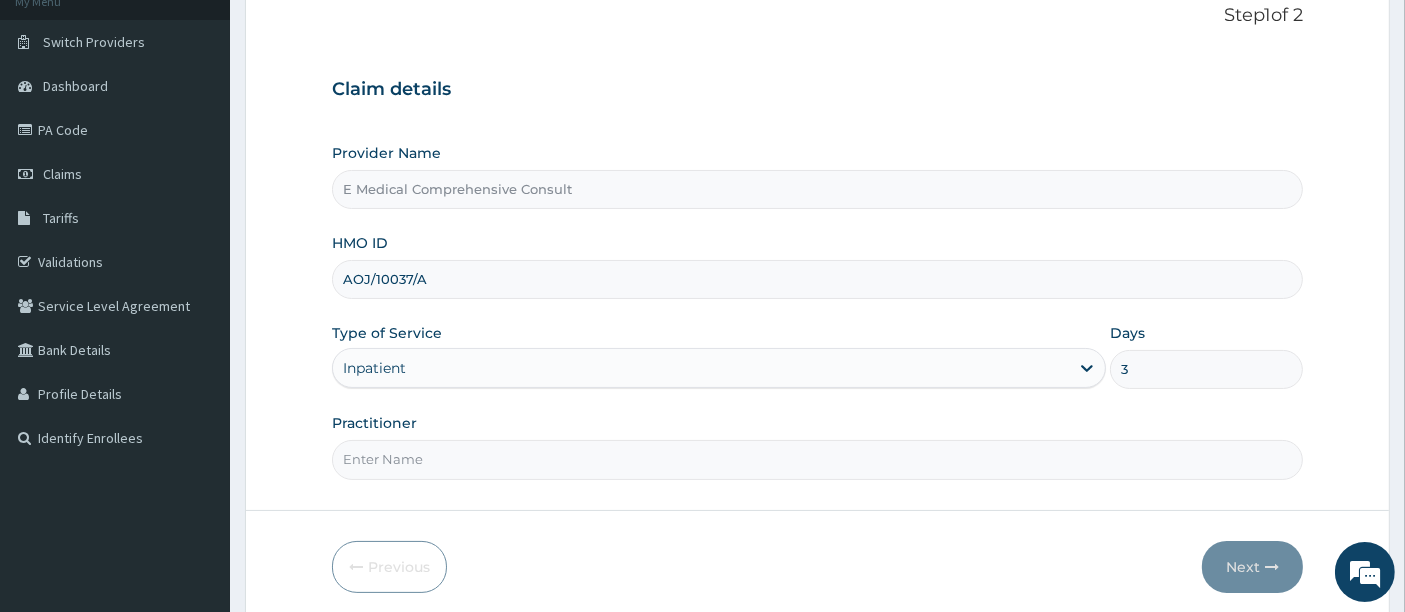type on "3" 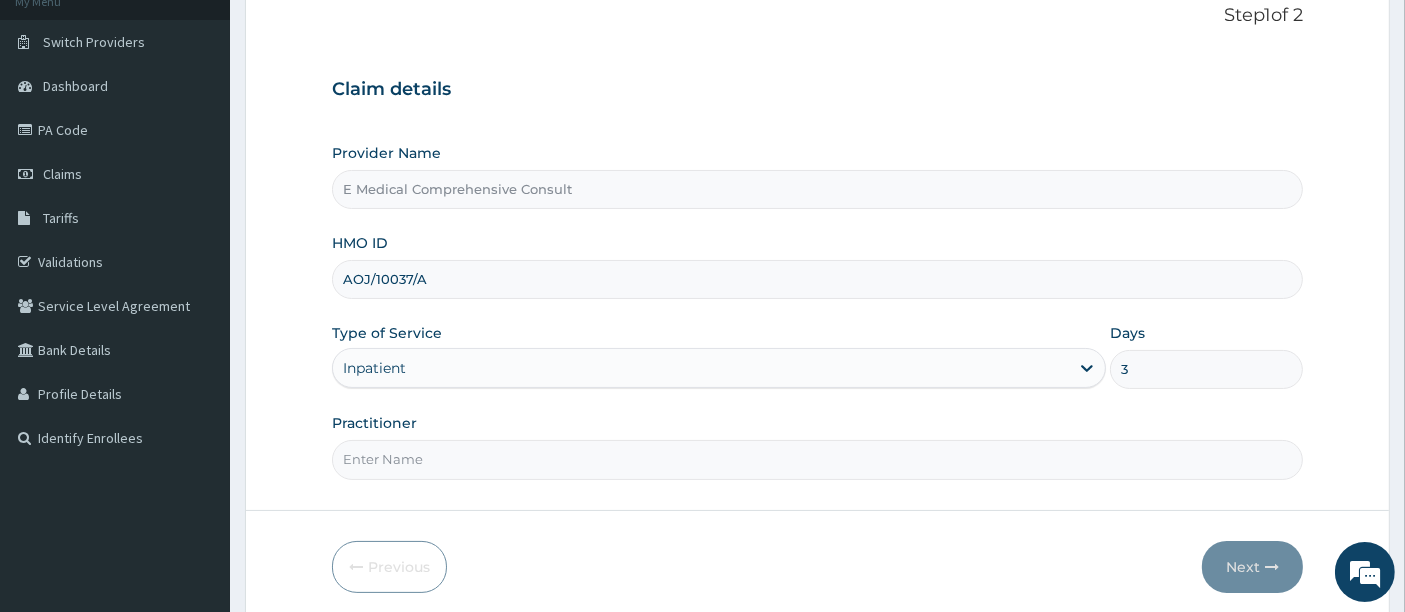 type on "DR [LAST]" 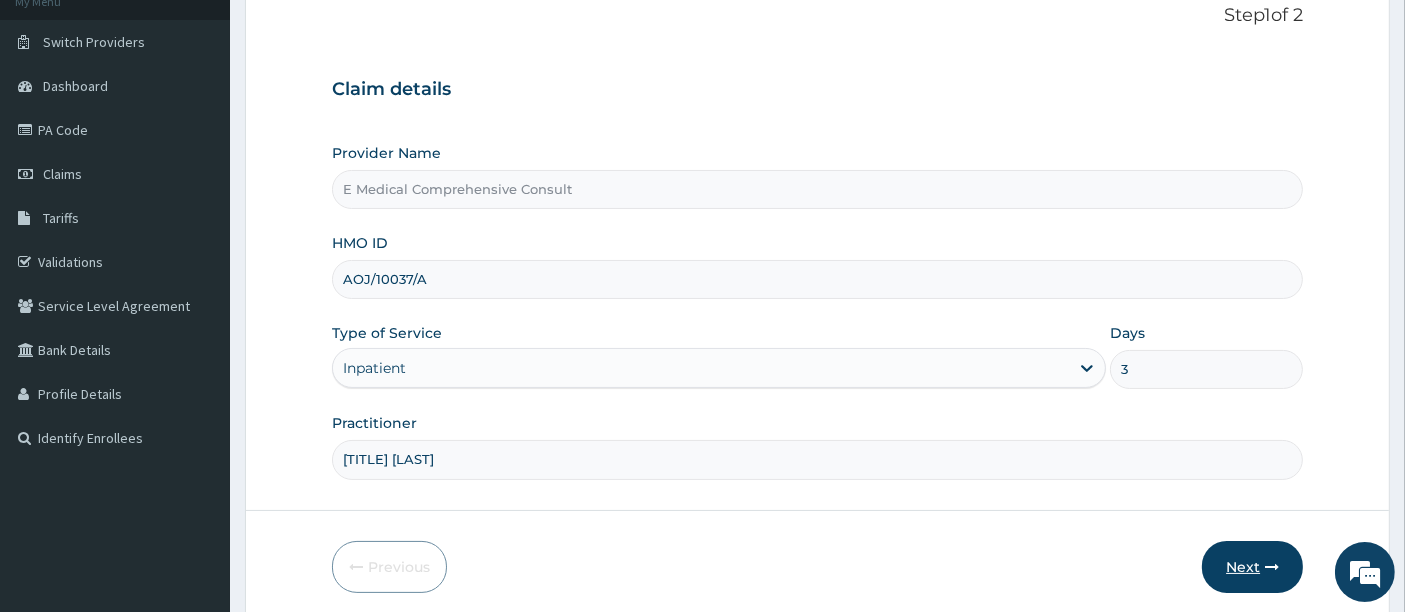 click on "Next" at bounding box center (1252, 567) 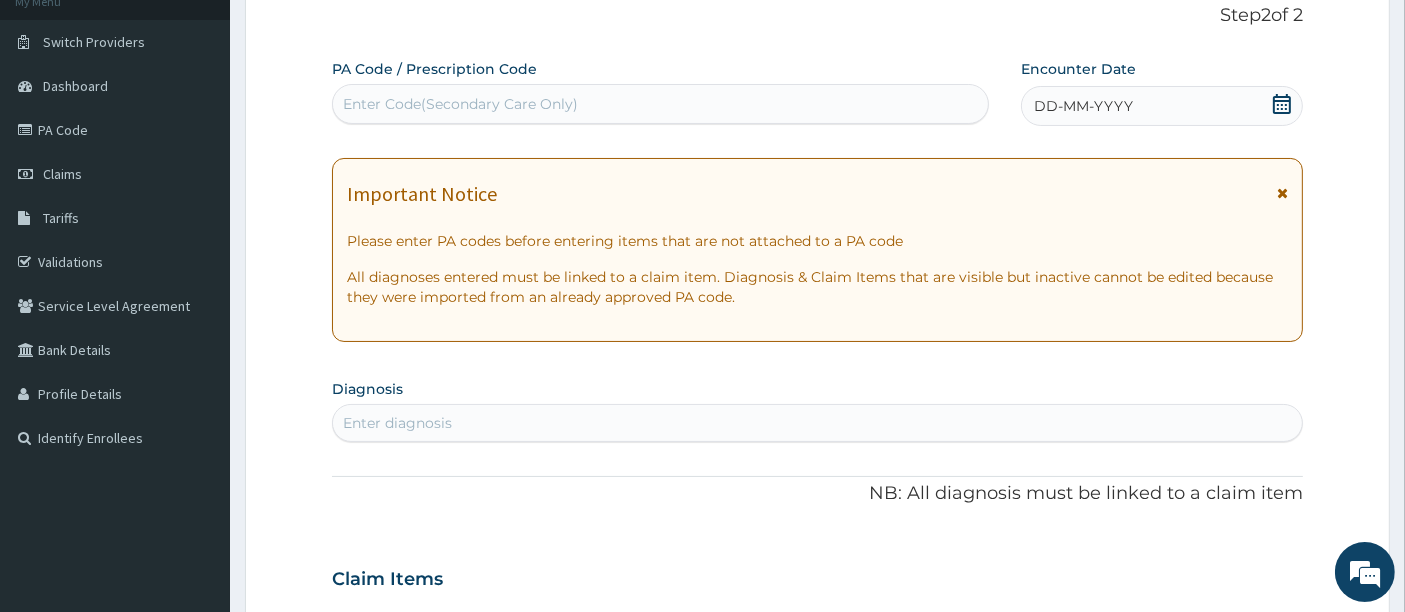 click on "Enter Code(Secondary Care Only)" at bounding box center (460, 104) 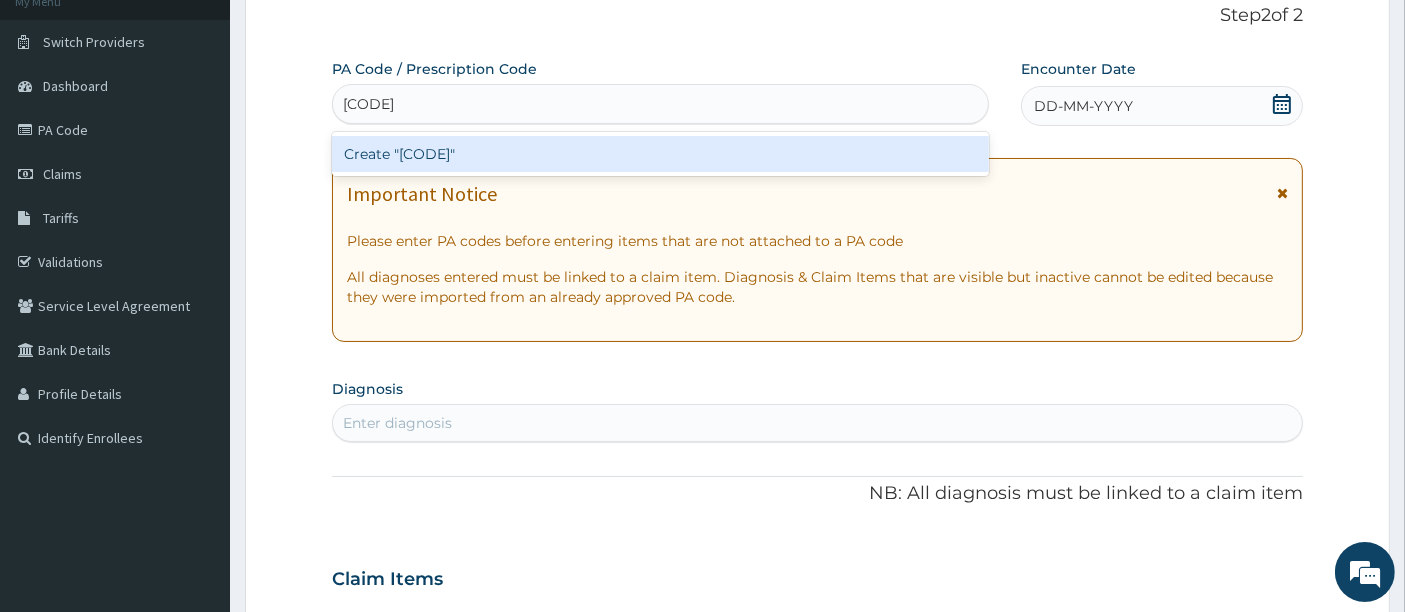 click on "Create "PA/AE05DC"" at bounding box center (661, 154) 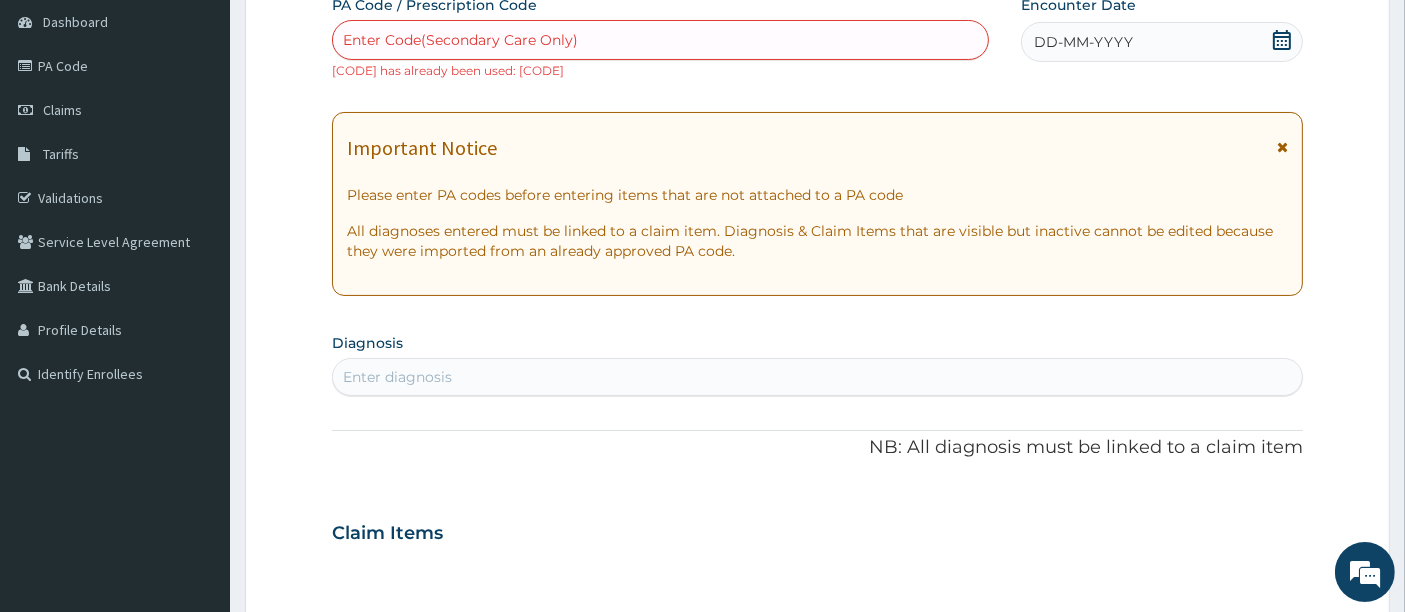 scroll, scrollTop: 0, scrollLeft: 0, axis: both 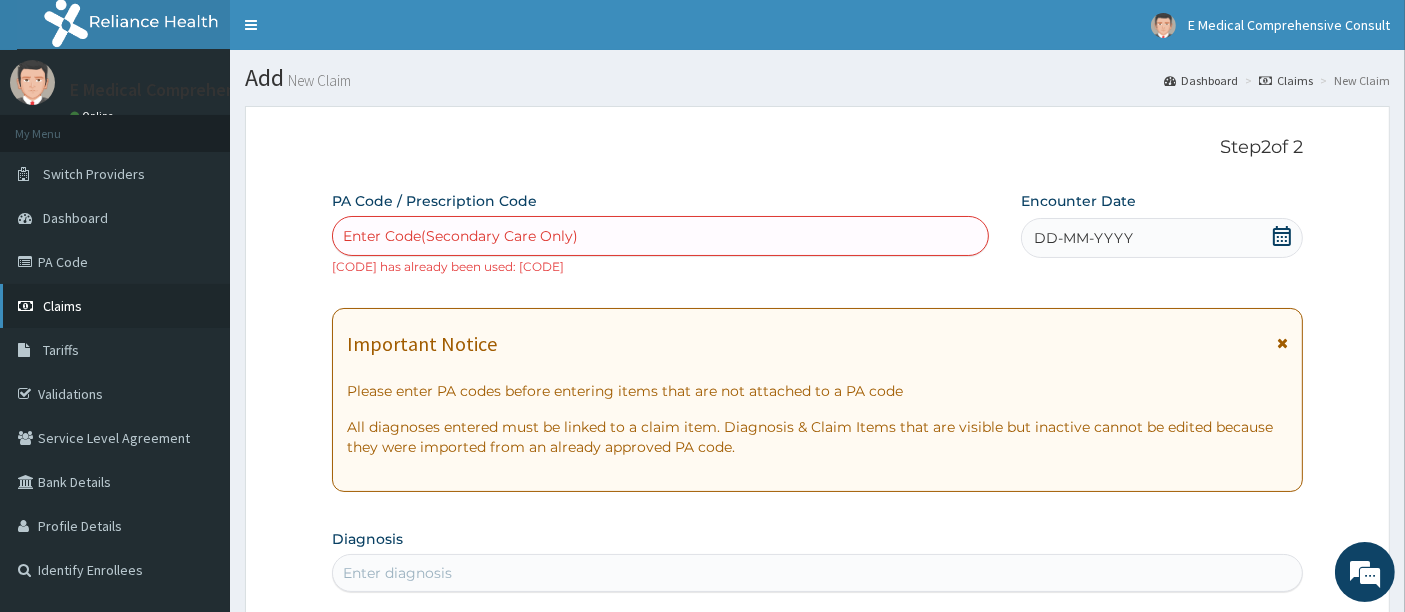 click on "Claims" at bounding box center [62, 306] 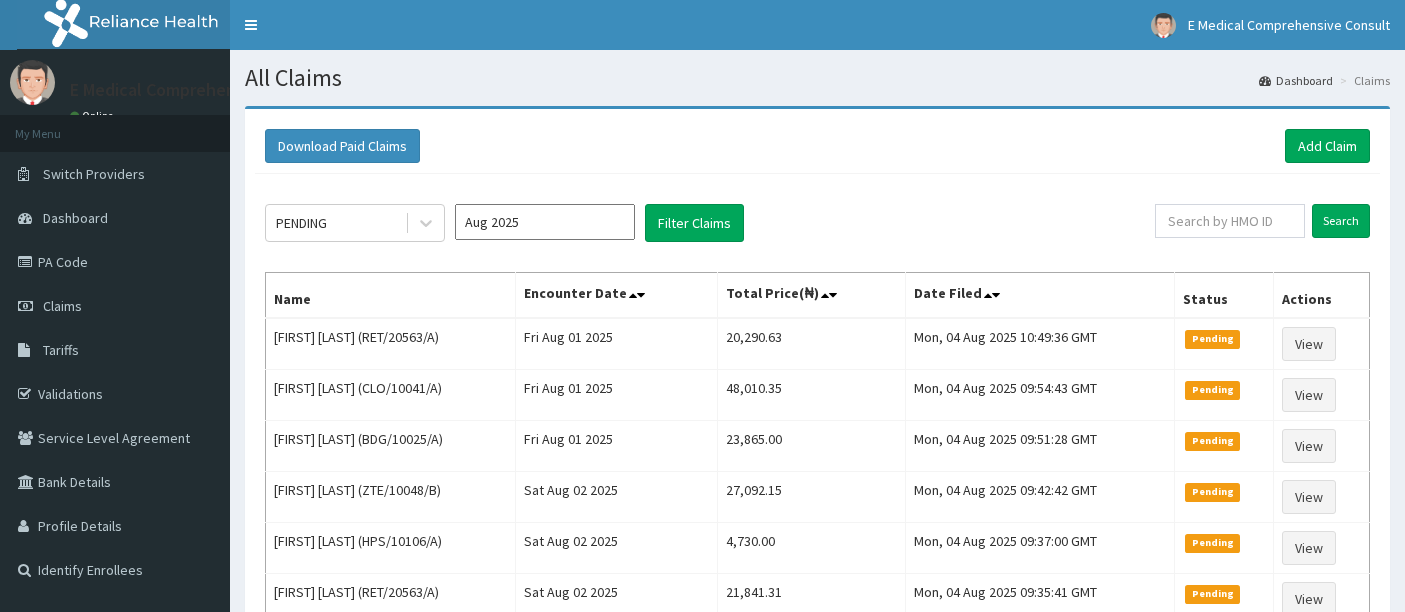 scroll, scrollTop: 0, scrollLeft: 0, axis: both 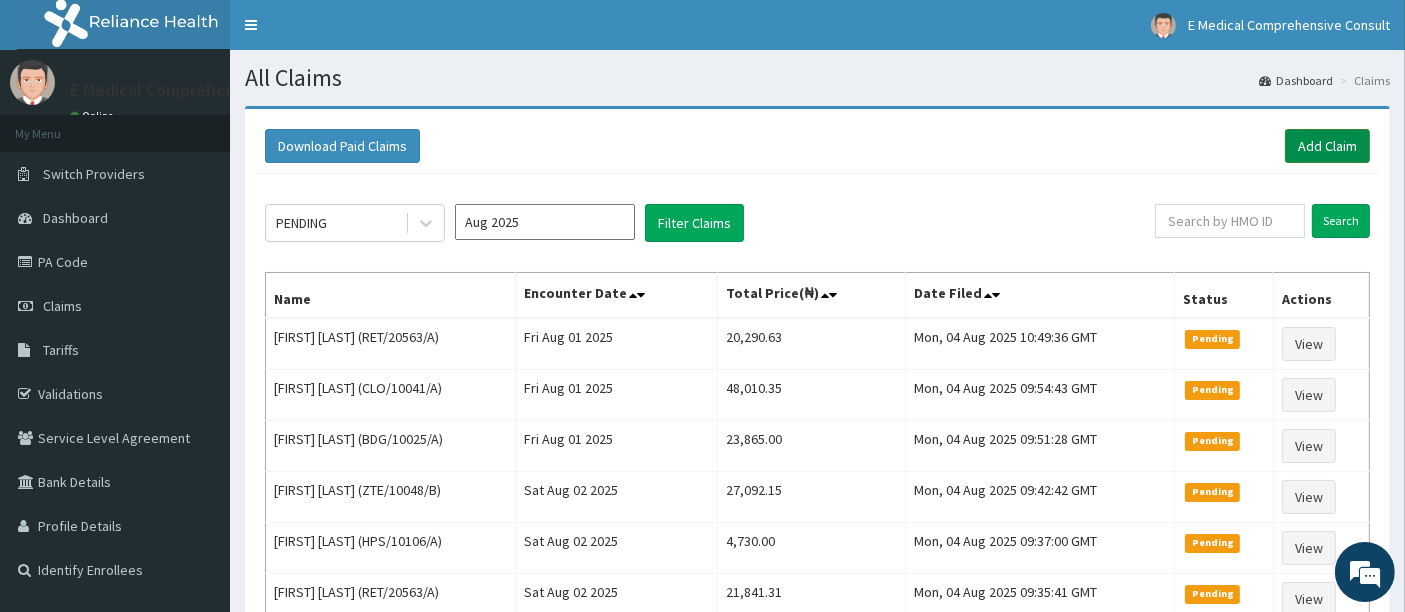 click on "Add Claim" at bounding box center (1327, 146) 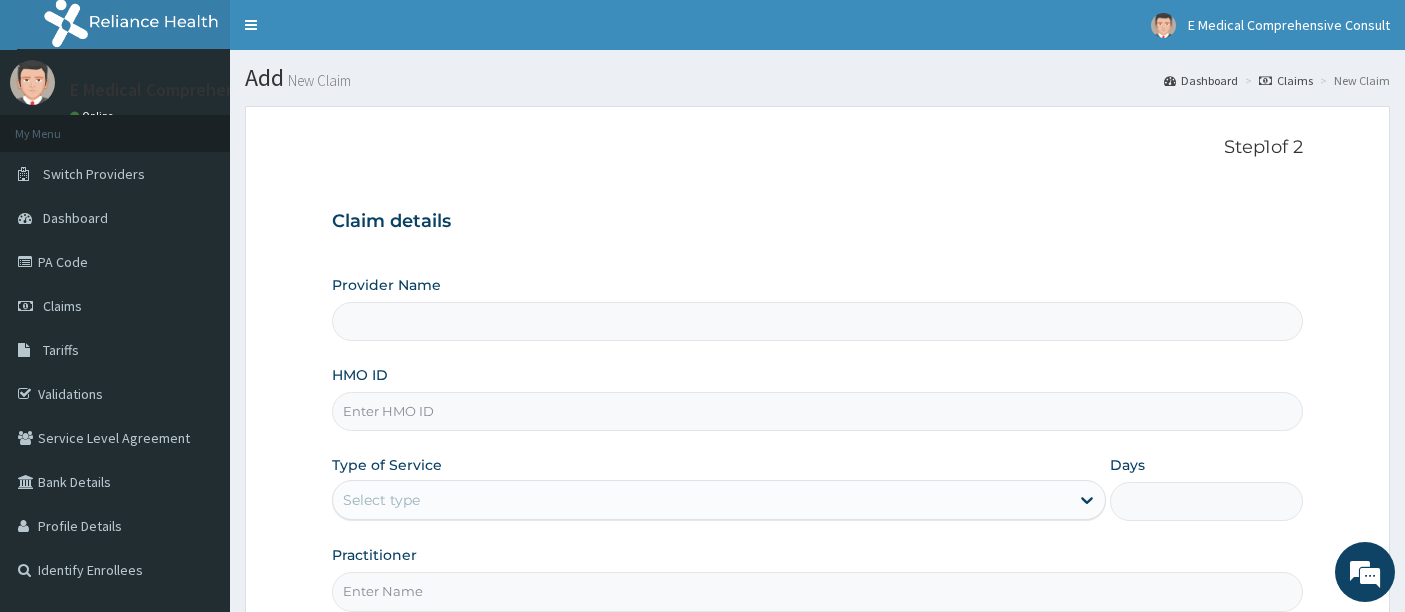 scroll, scrollTop: 0, scrollLeft: 0, axis: both 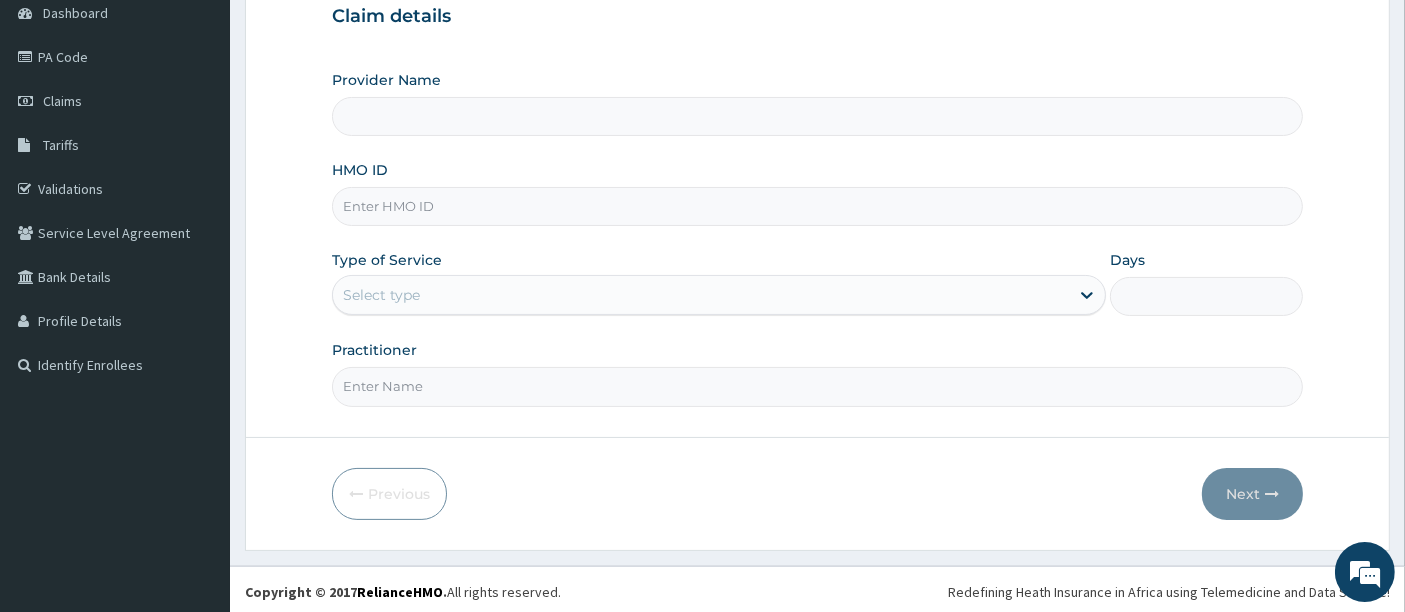 type on "E Medical Comprehensive Consult" 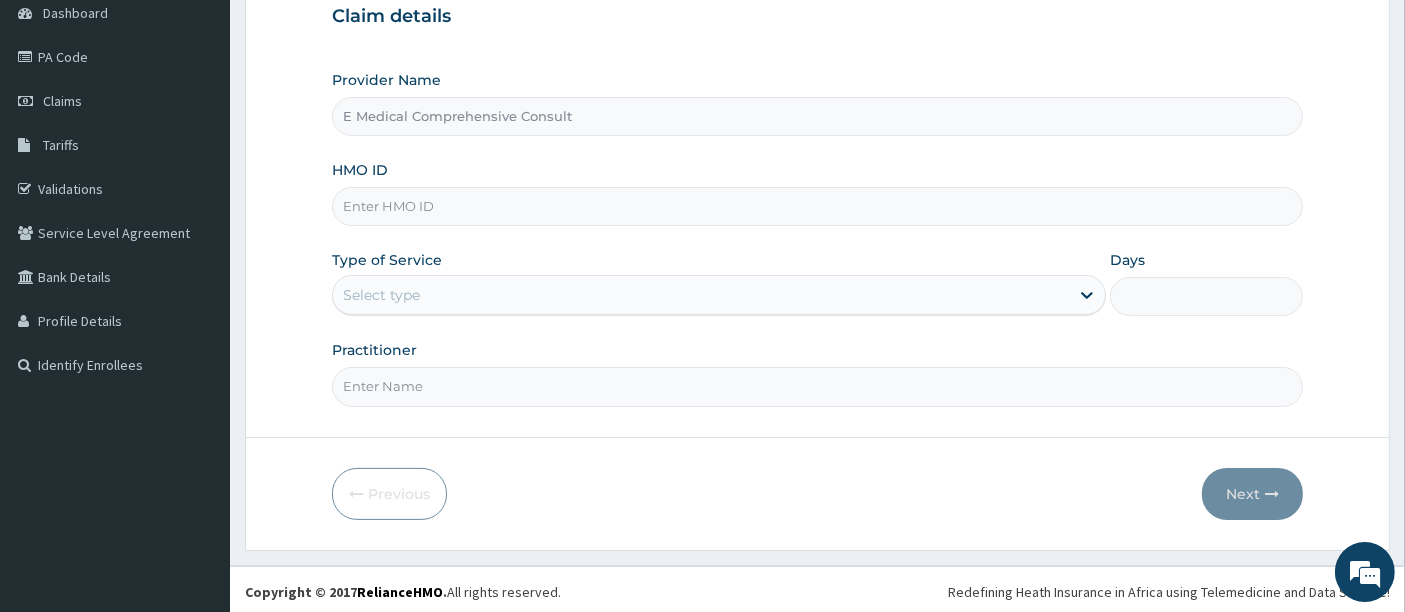 click on "HMO ID" at bounding box center [818, 206] 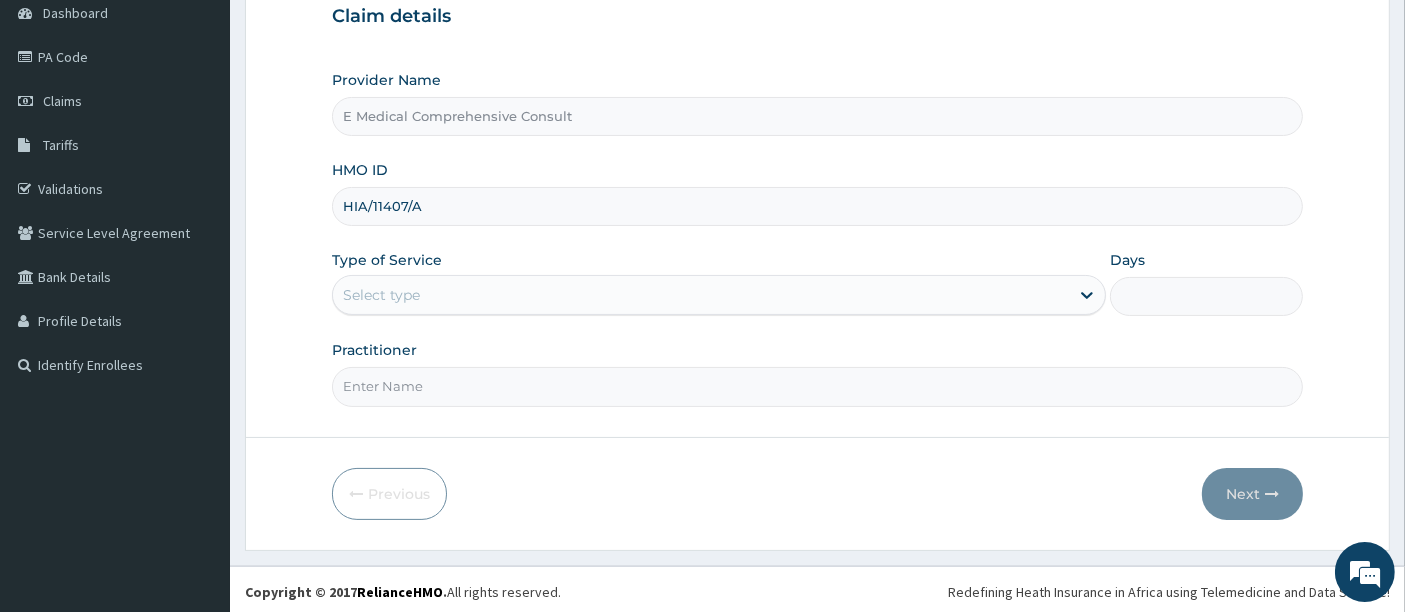 type on "HIA/11407/A" 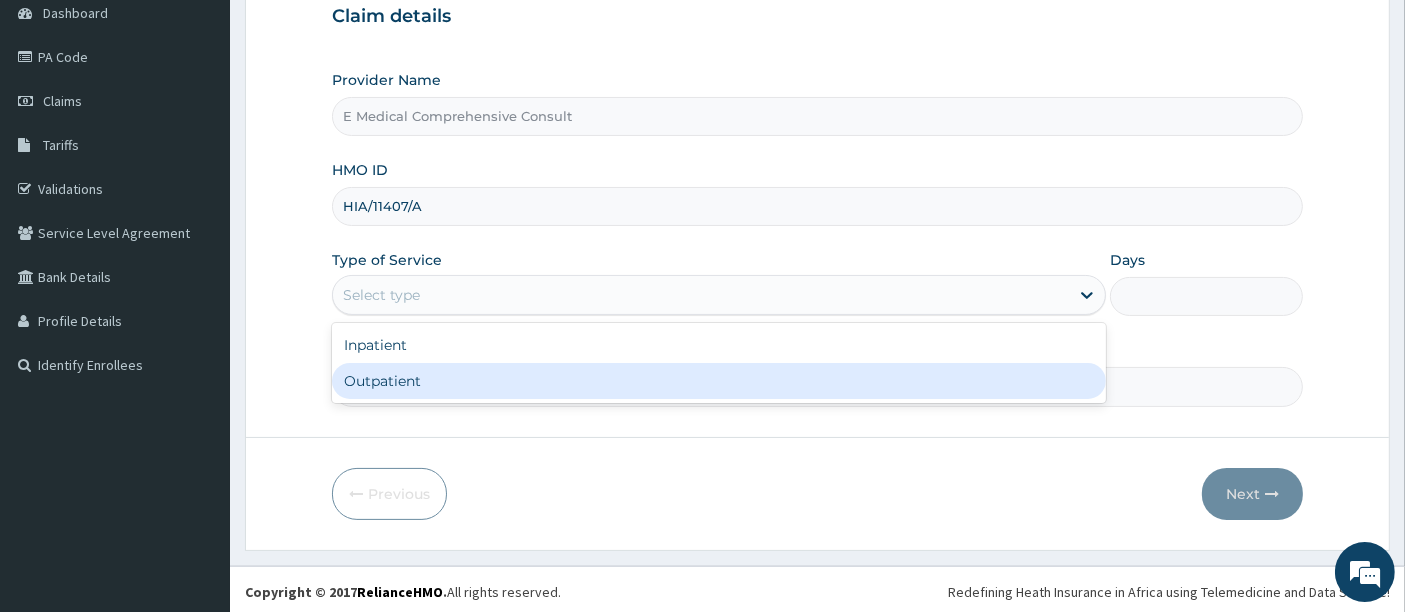 drag, startPoint x: 409, startPoint y: 298, endPoint x: 445, endPoint y: 385, distance: 94.15413 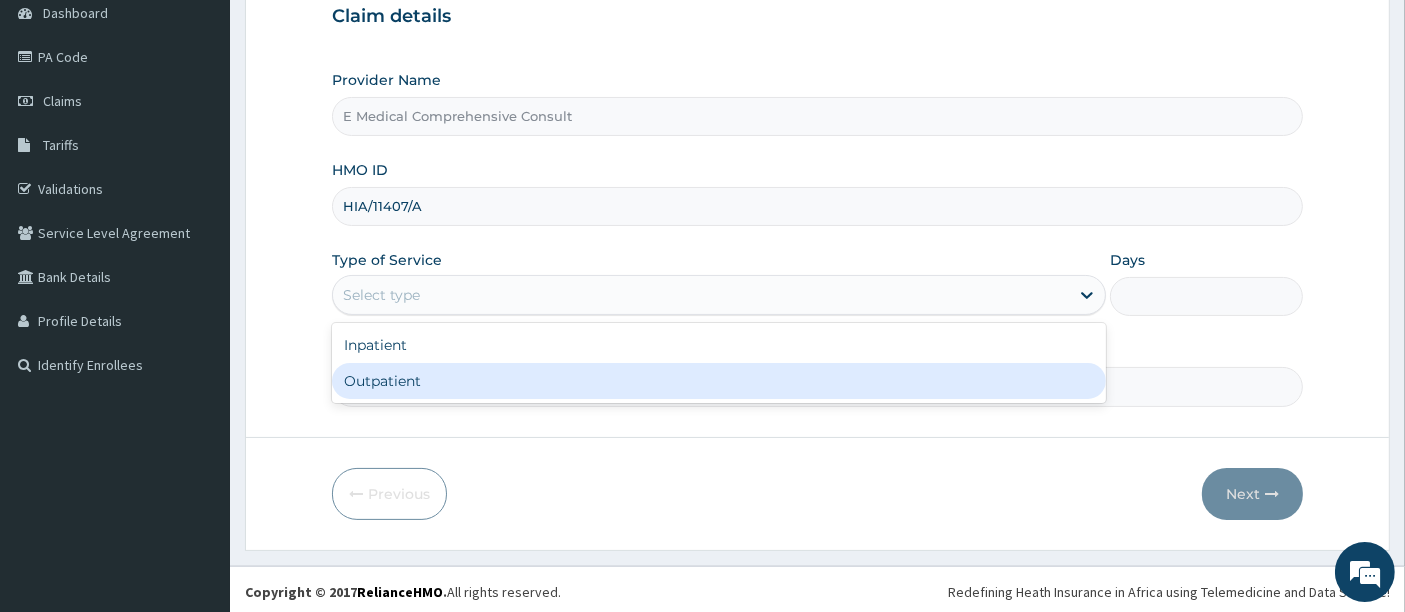 click on "option Outpatient focused, 2 of 2. 2 results available. Use Up and Down to choose options, press Enter to select the currently focused option, press Escape to exit the menu, press Tab to select the option and exit the menu. Select type Inpatient Outpatient" at bounding box center [719, 295] 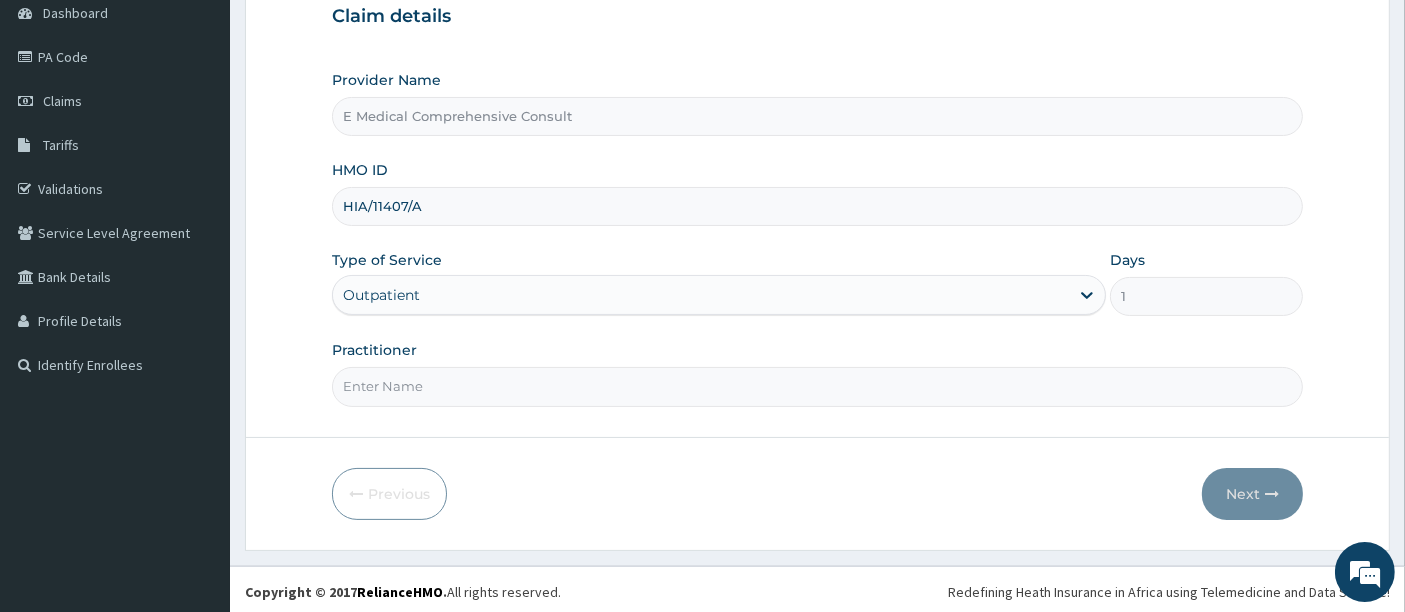 click on "Practitioner" at bounding box center (818, 386) 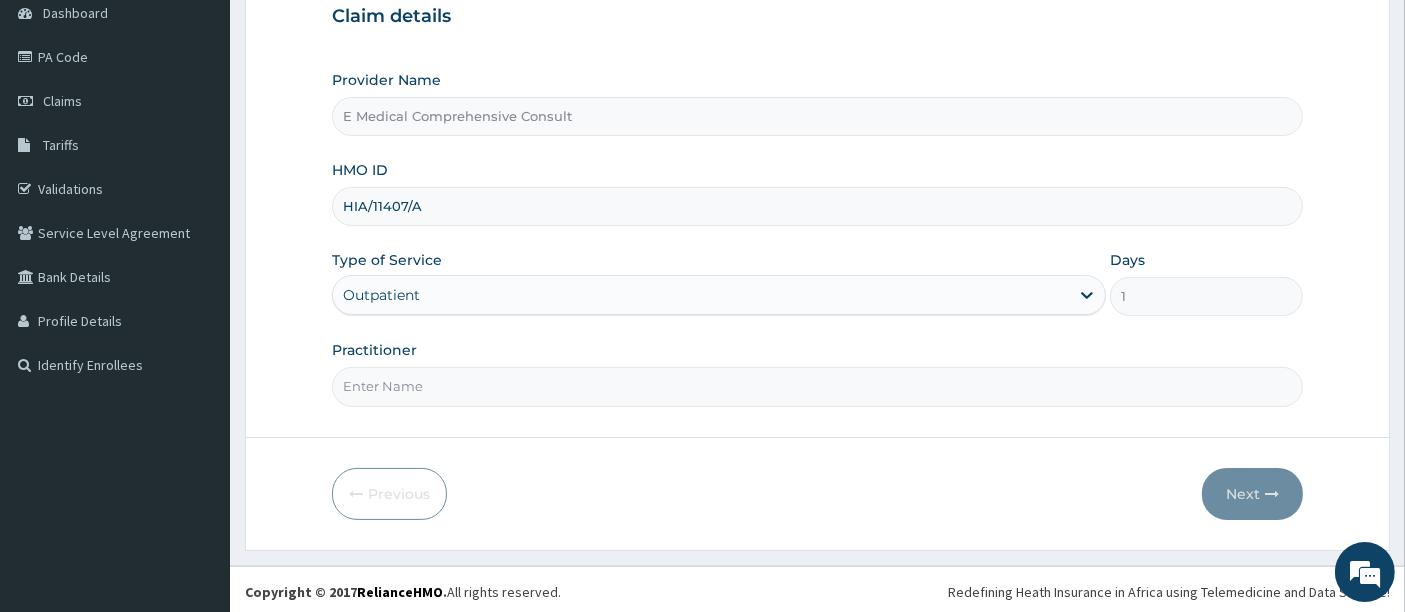 type on "DR [LAST]" 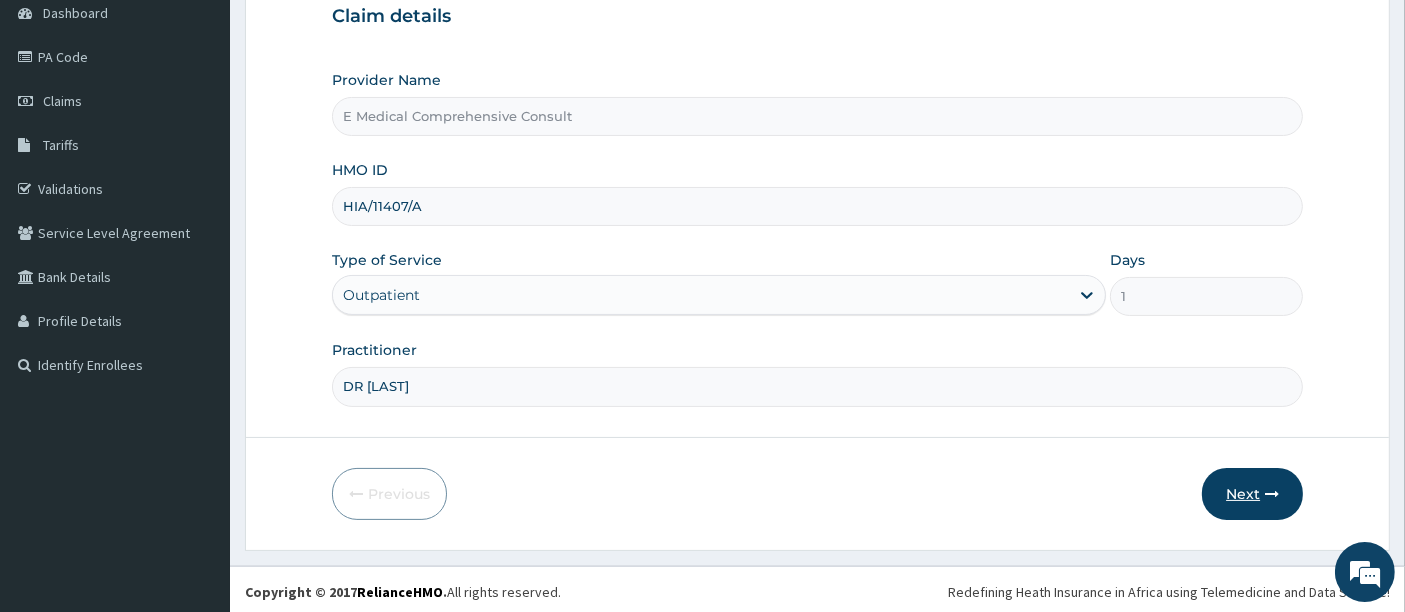 click on "Next" at bounding box center [1252, 494] 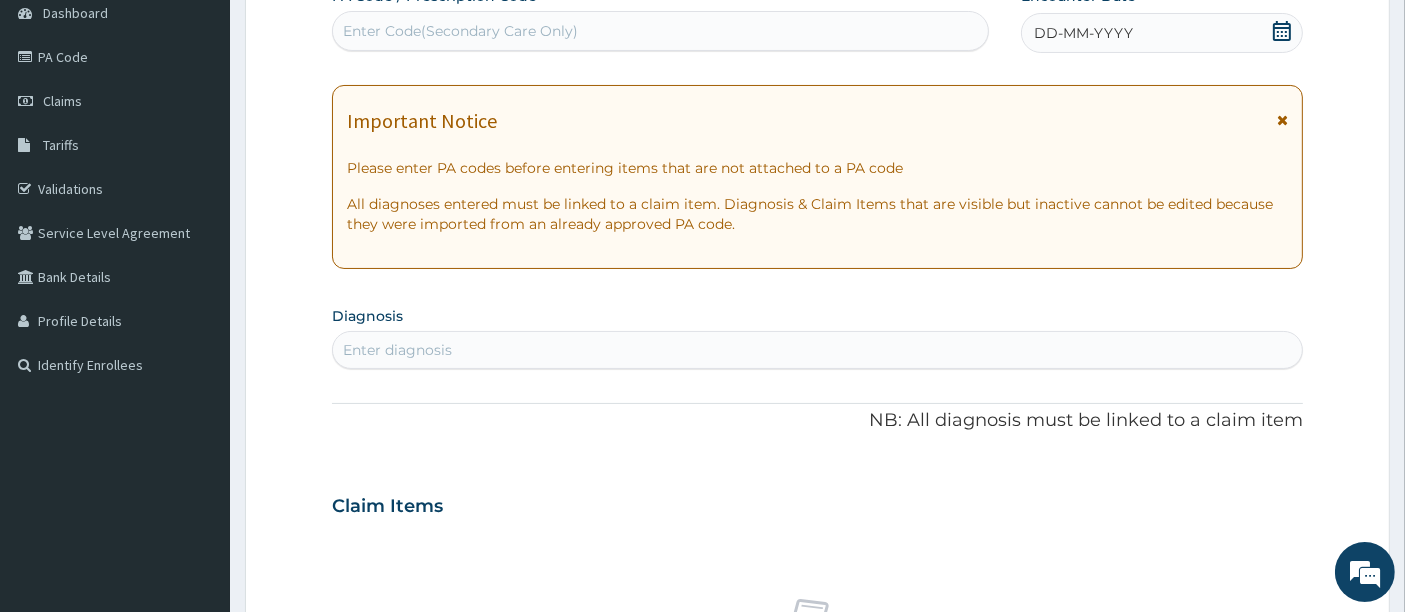 scroll, scrollTop: 0, scrollLeft: 0, axis: both 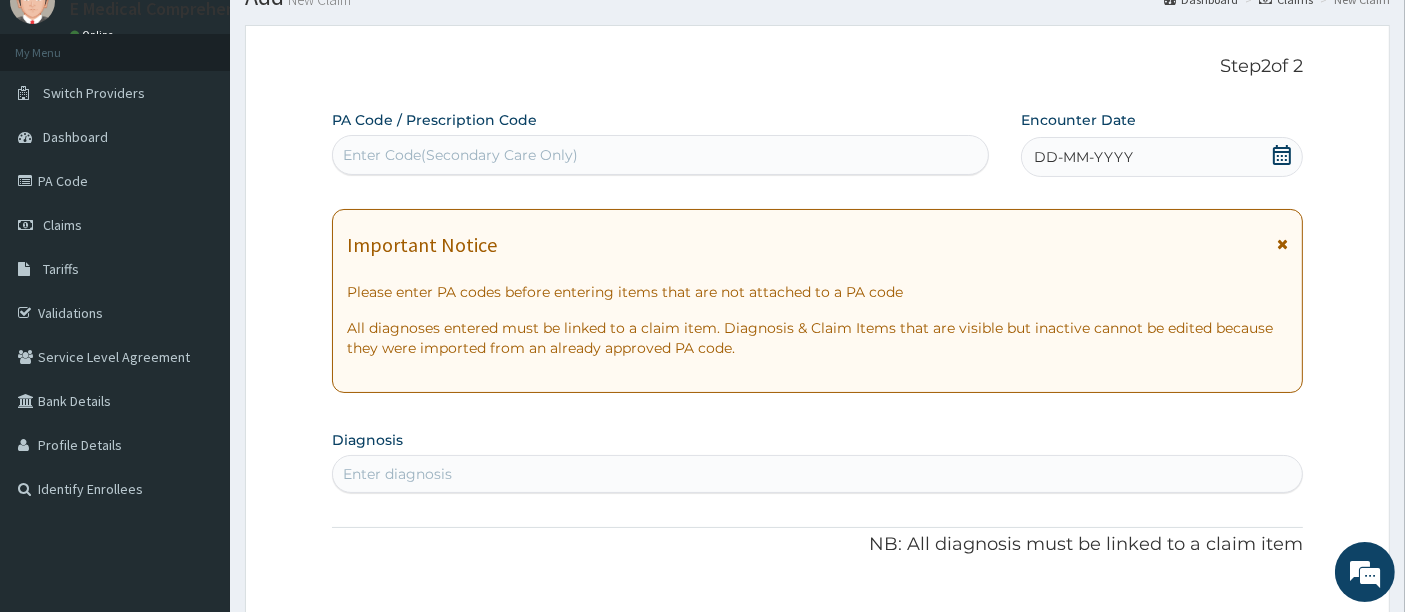 click on "Enter Code(Secondary Care Only)" at bounding box center (460, 155) 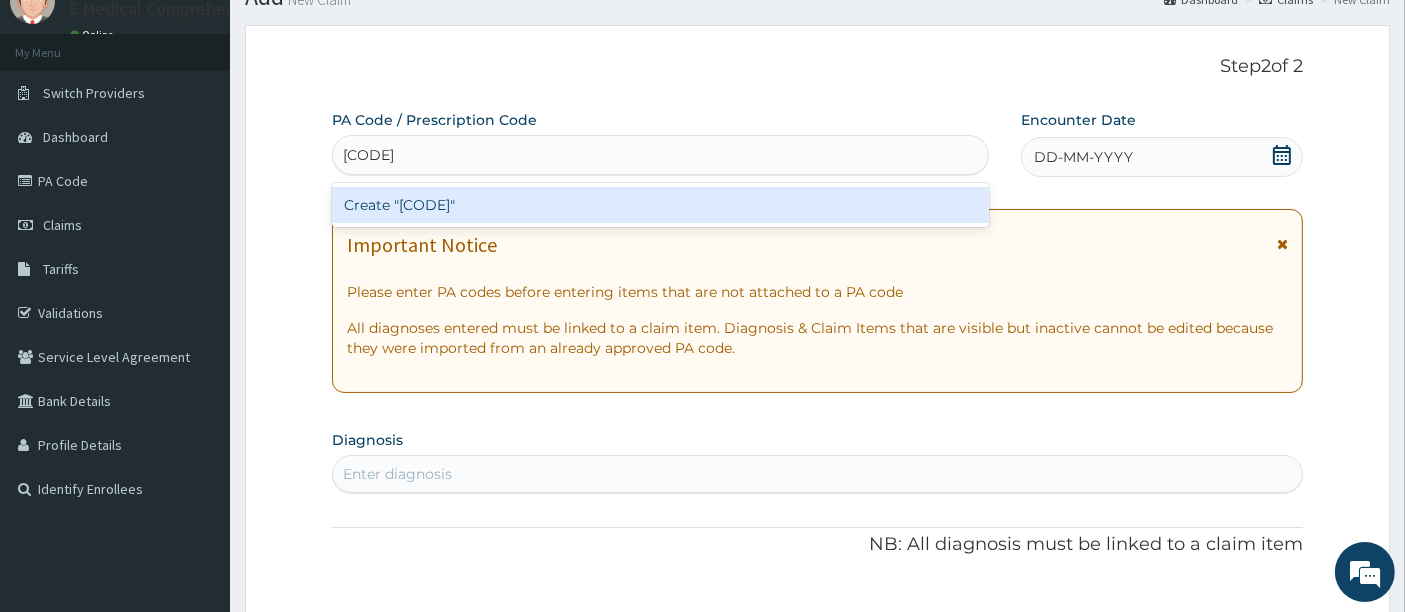 click on "Create "[CODE]"" at bounding box center [661, 205] 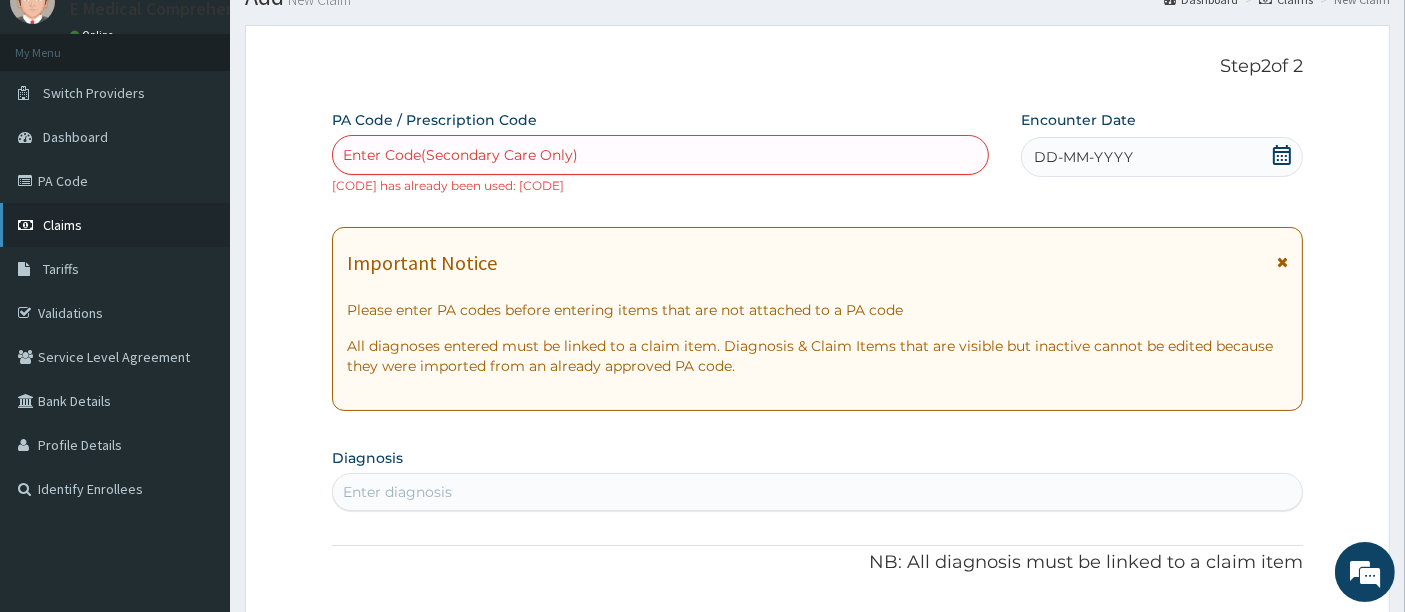 click on "Claims" at bounding box center [62, 225] 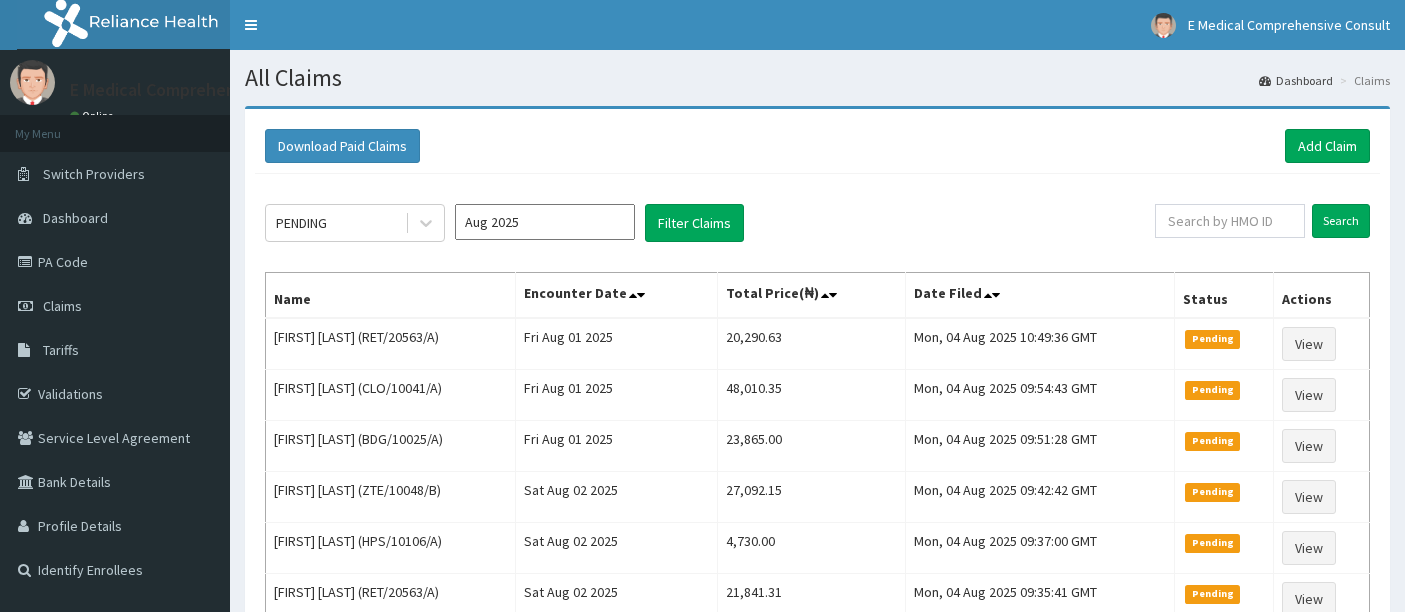 scroll, scrollTop: 0, scrollLeft: 0, axis: both 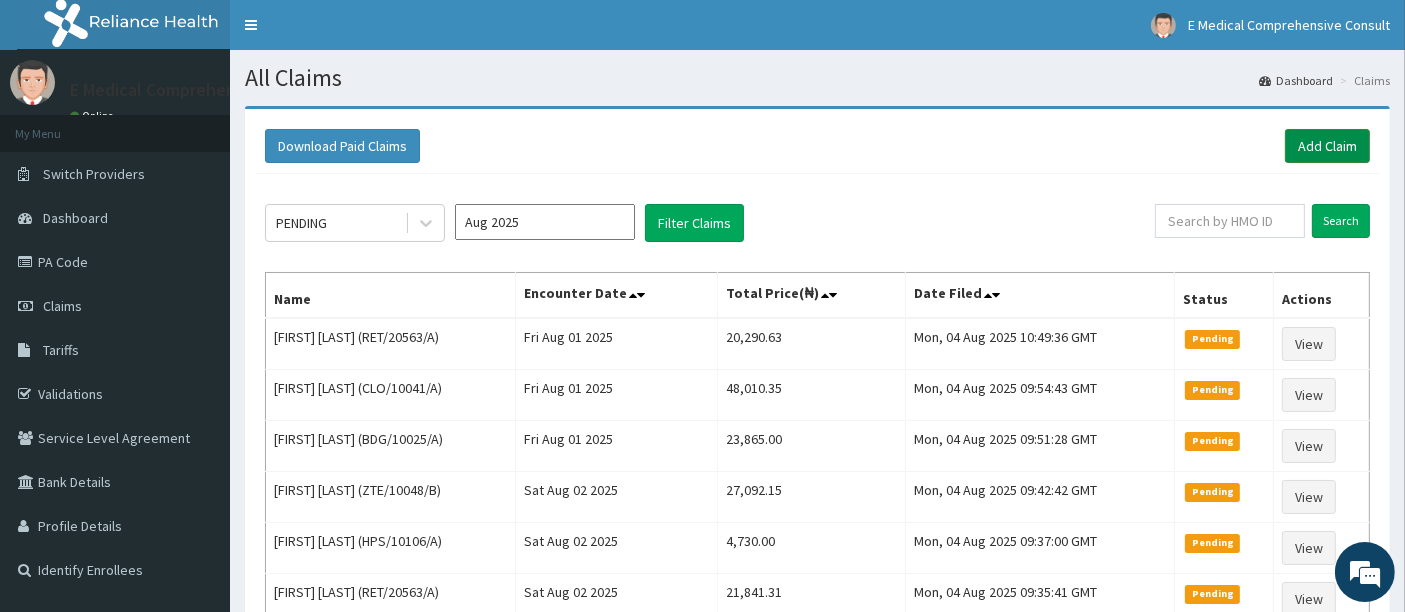 click on "Add Claim" at bounding box center [1327, 146] 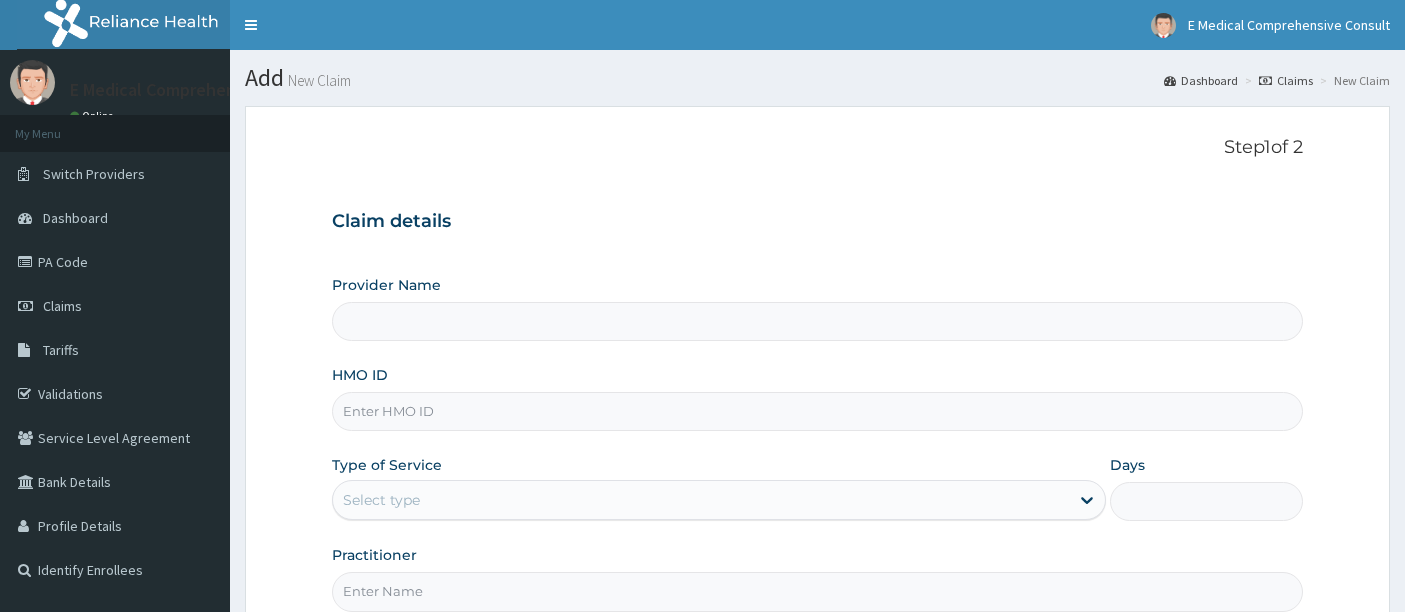 type on "E Medical Comprehensive Consult" 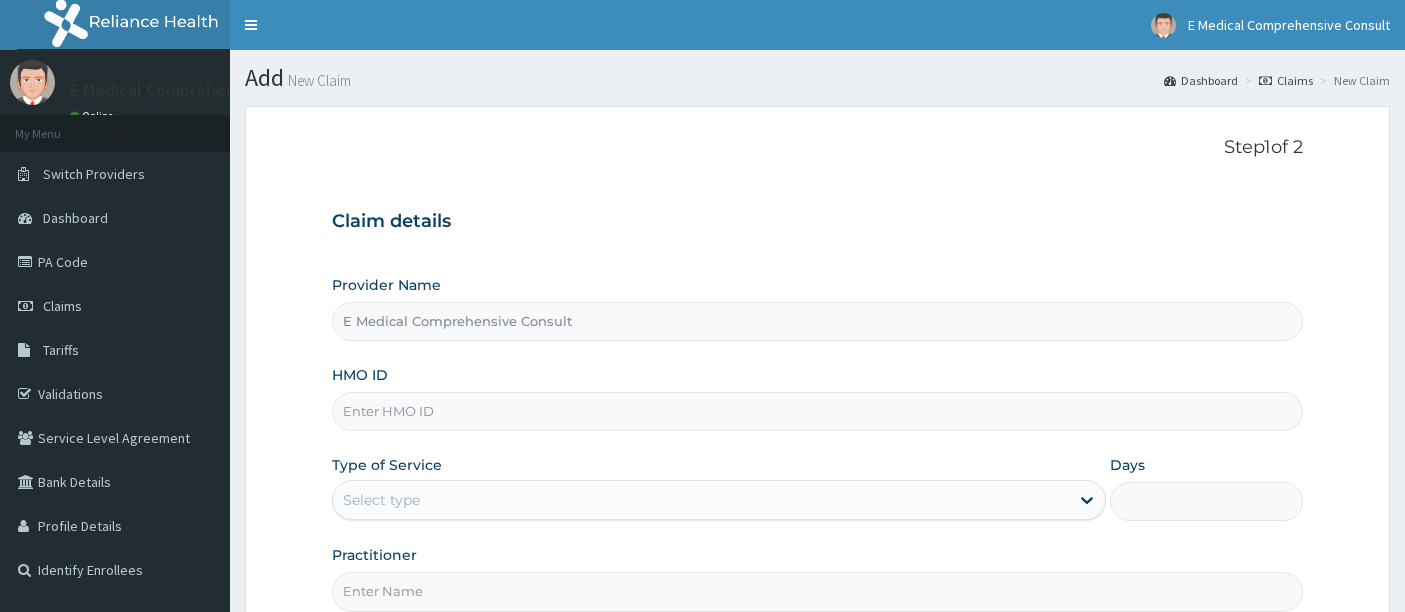 scroll, scrollTop: 0, scrollLeft: 0, axis: both 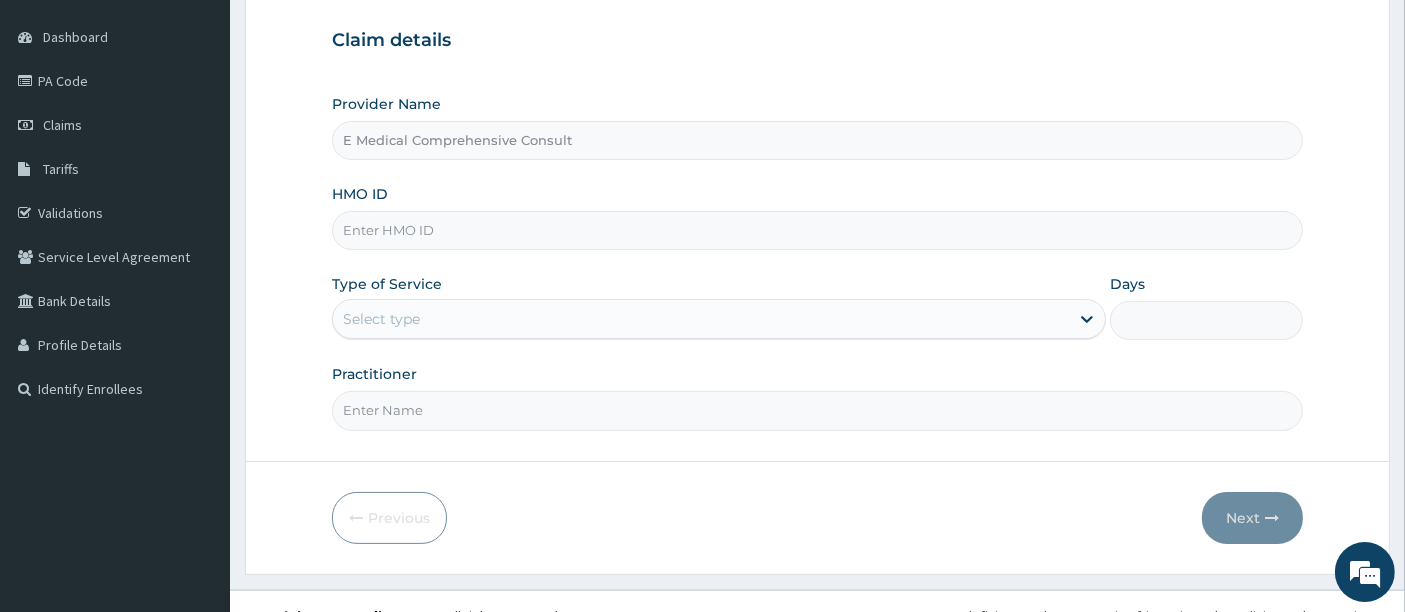 click on "HMO ID" at bounding box center (818, 230) 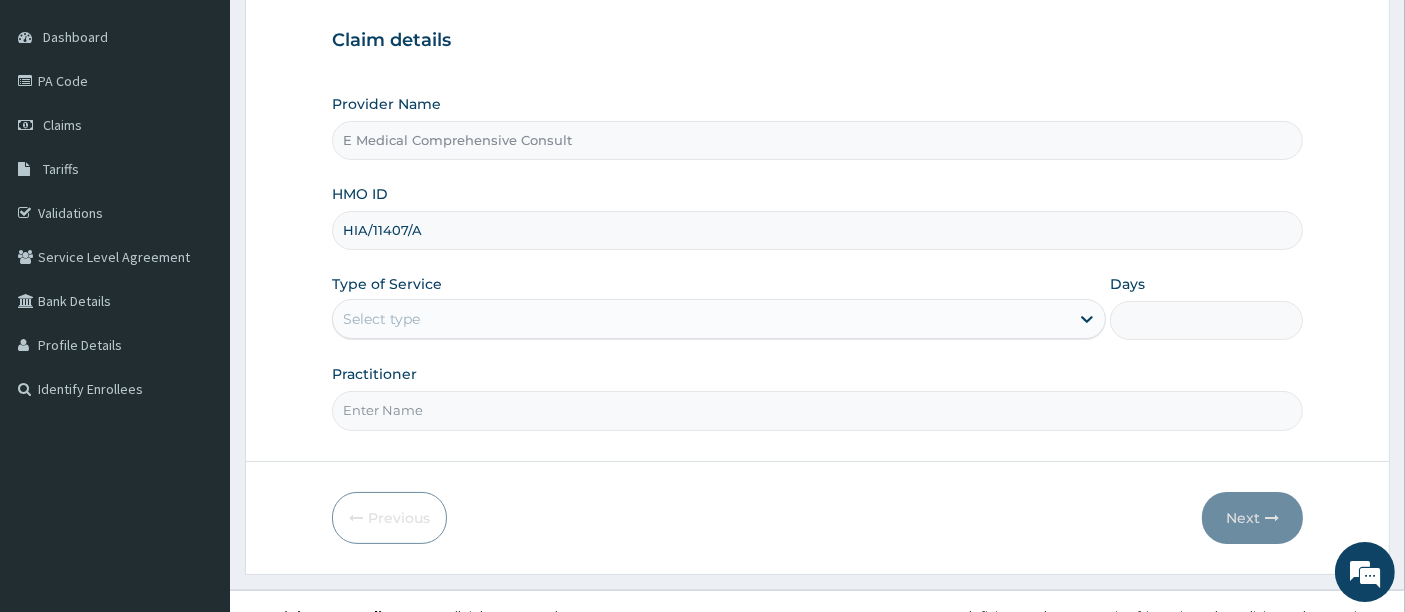 type on "HIA/11407/A" 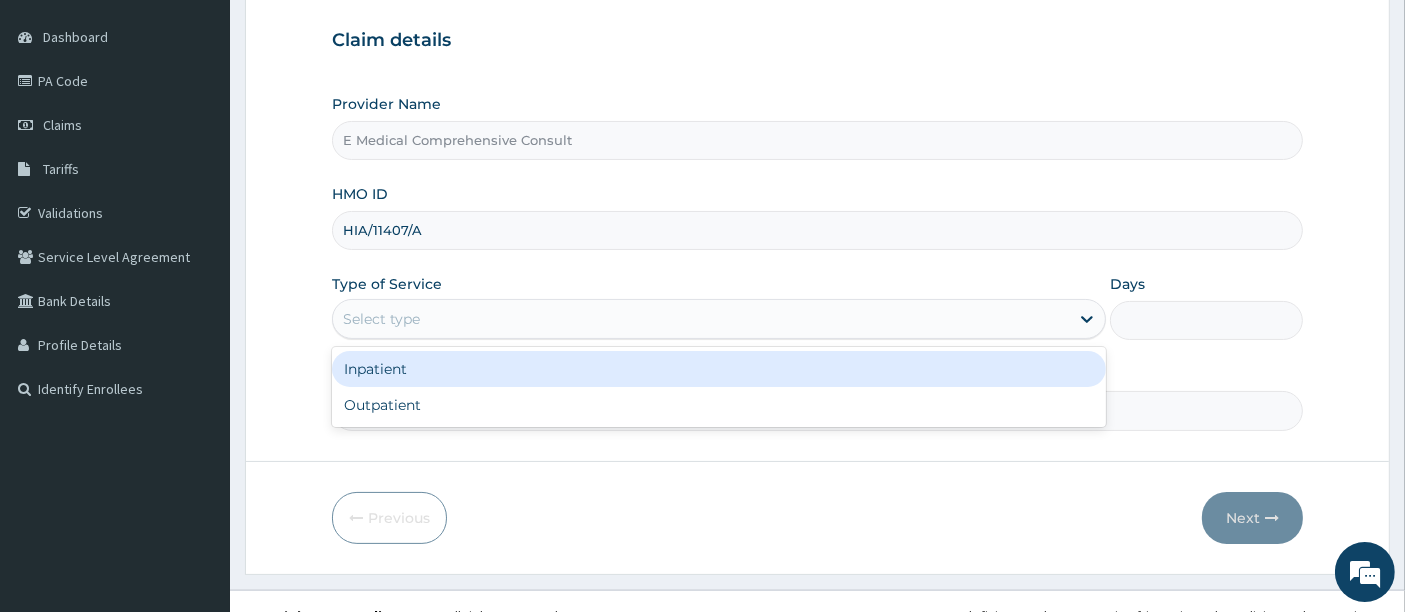 click on "Select type" at bounding box center (701, 319) 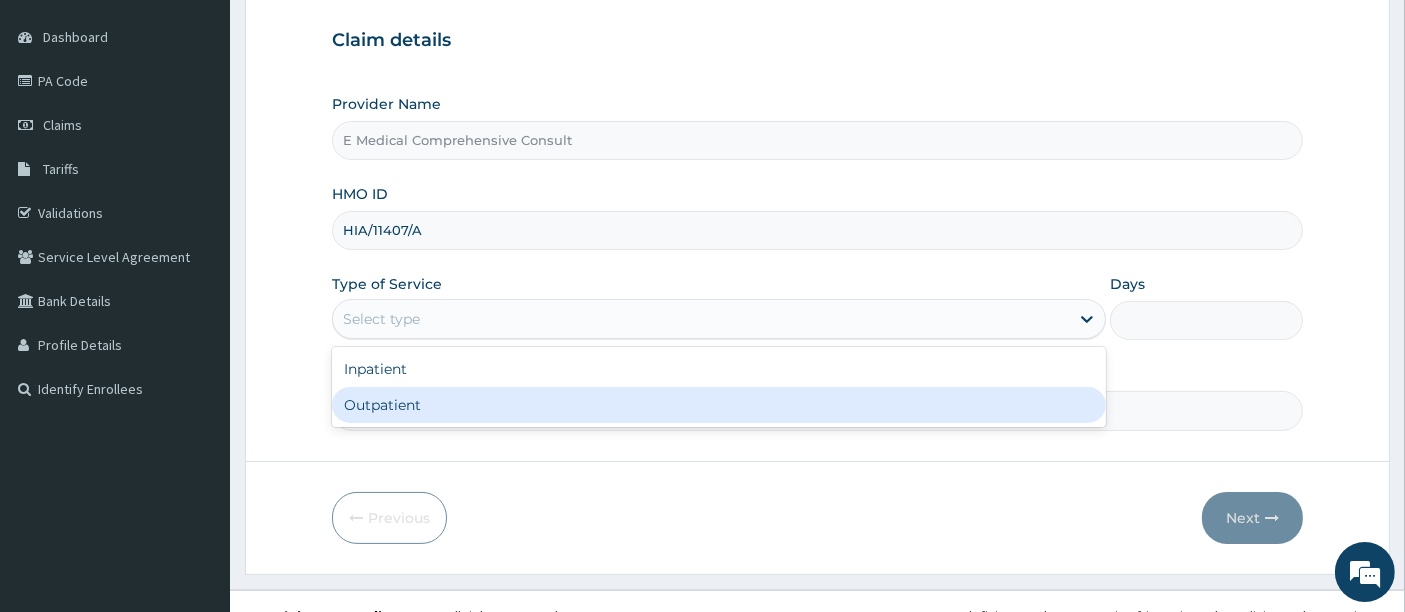 click on "Outpatient" at bounding box center [719, 405] 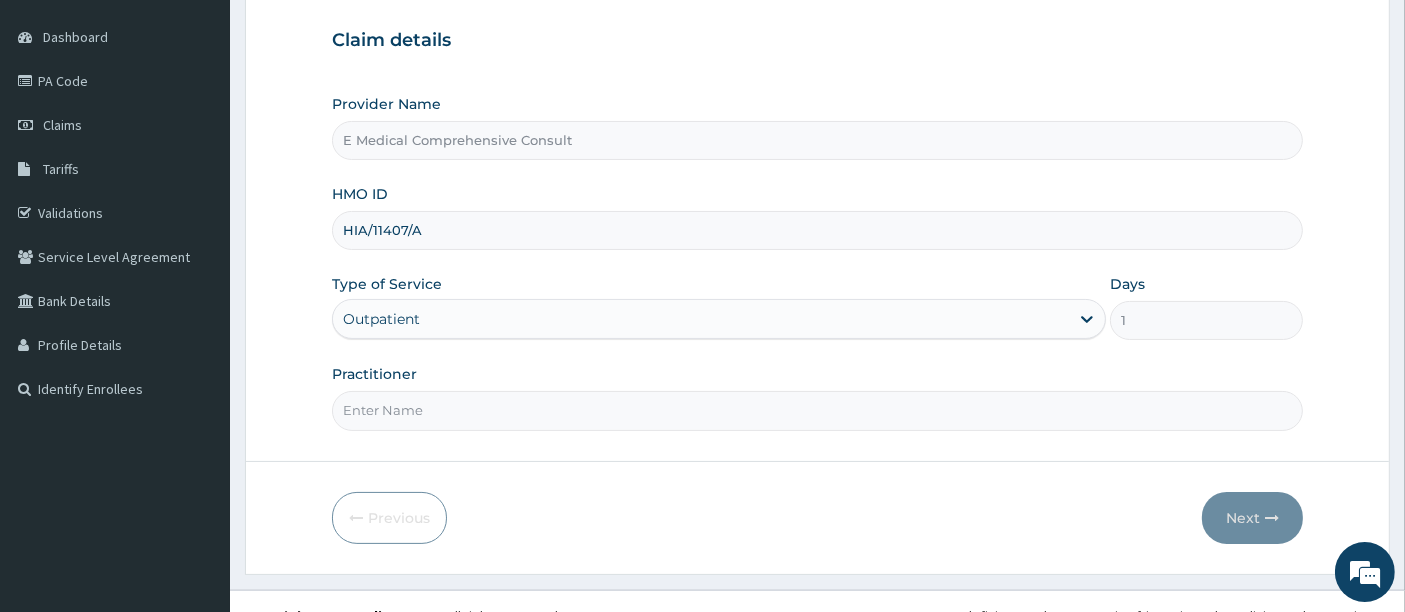 drag, startPoint x: 514, startPoint y: 413, endPoint x: 528, endPoint y: 461, distance: 50 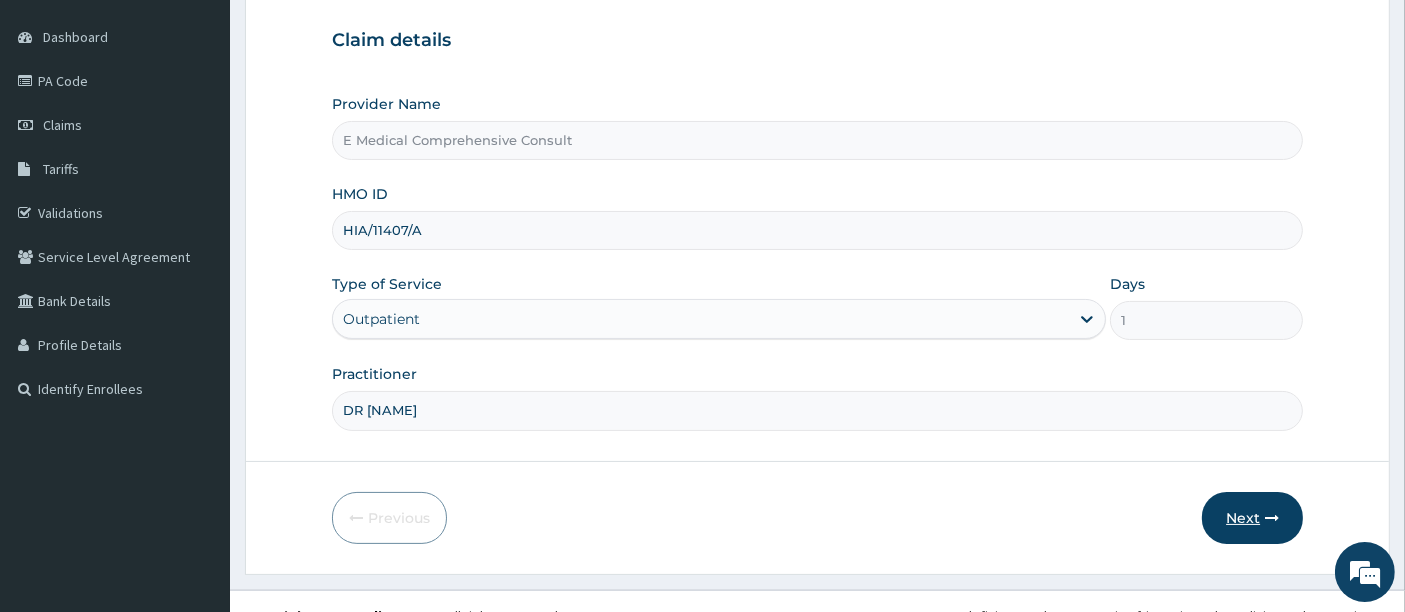 click on "Next" at bounding box center (1252, 518) 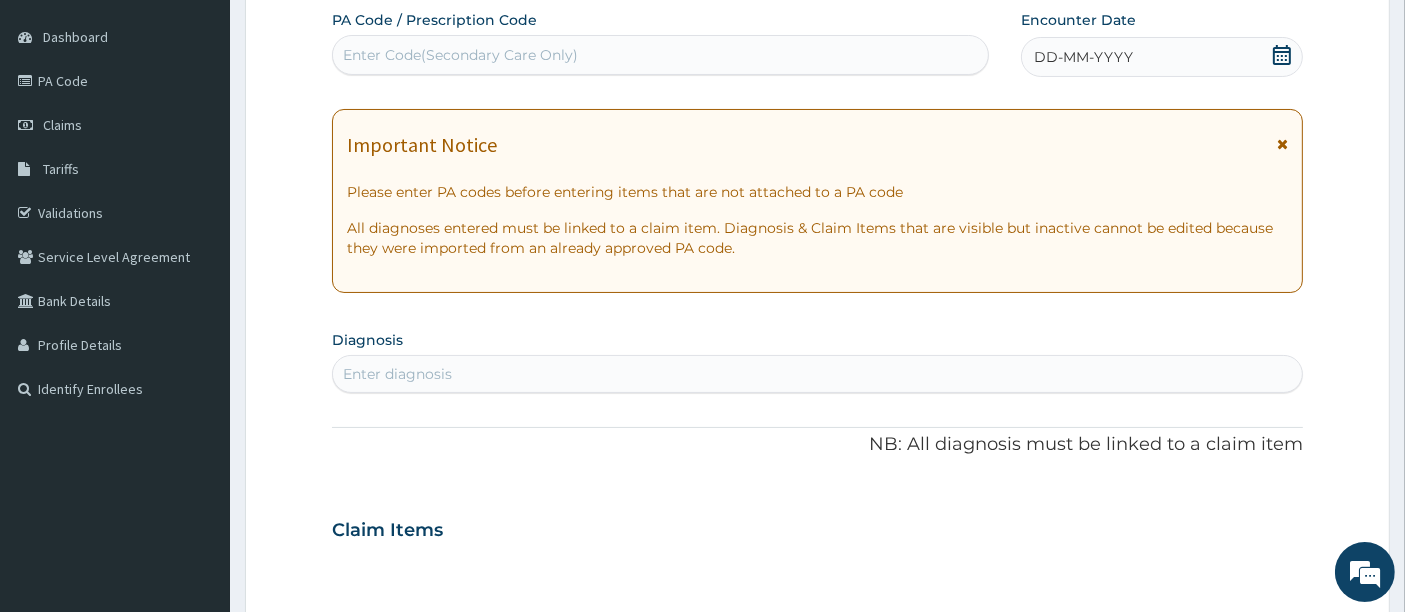scroll, scrollTop: 0, scrollLeft: 0, axis: both 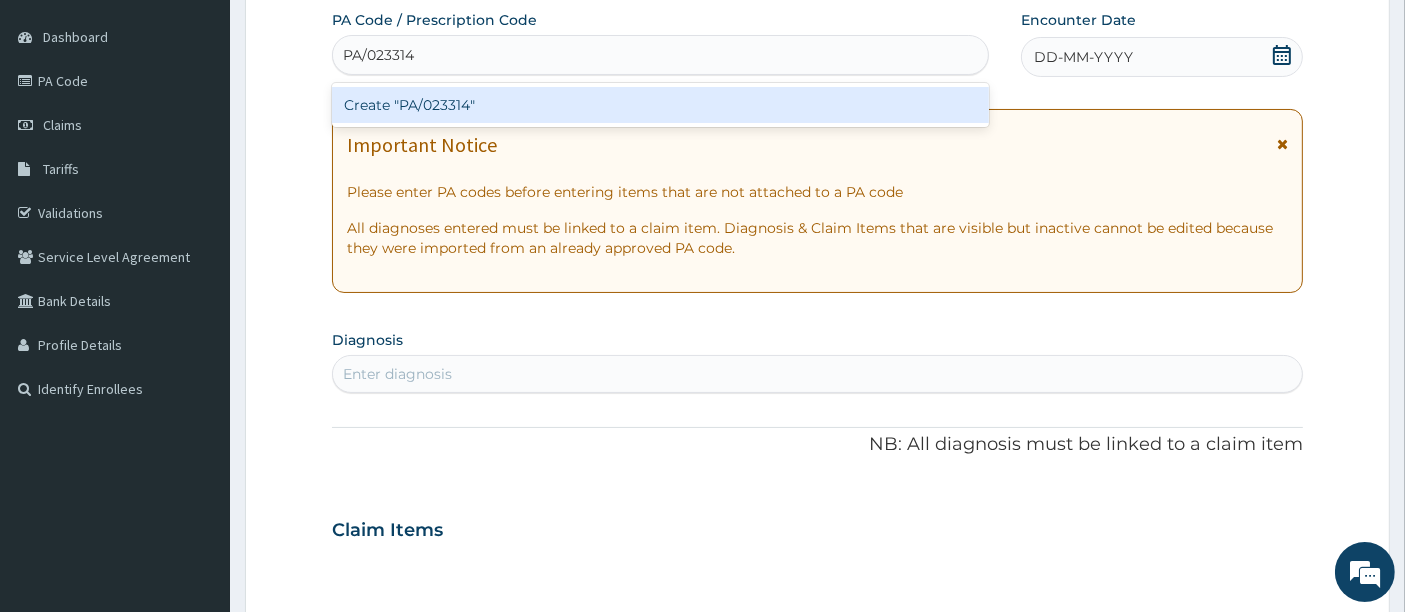 click on "Create "PA/023314"" at bounding box center (661, 105) 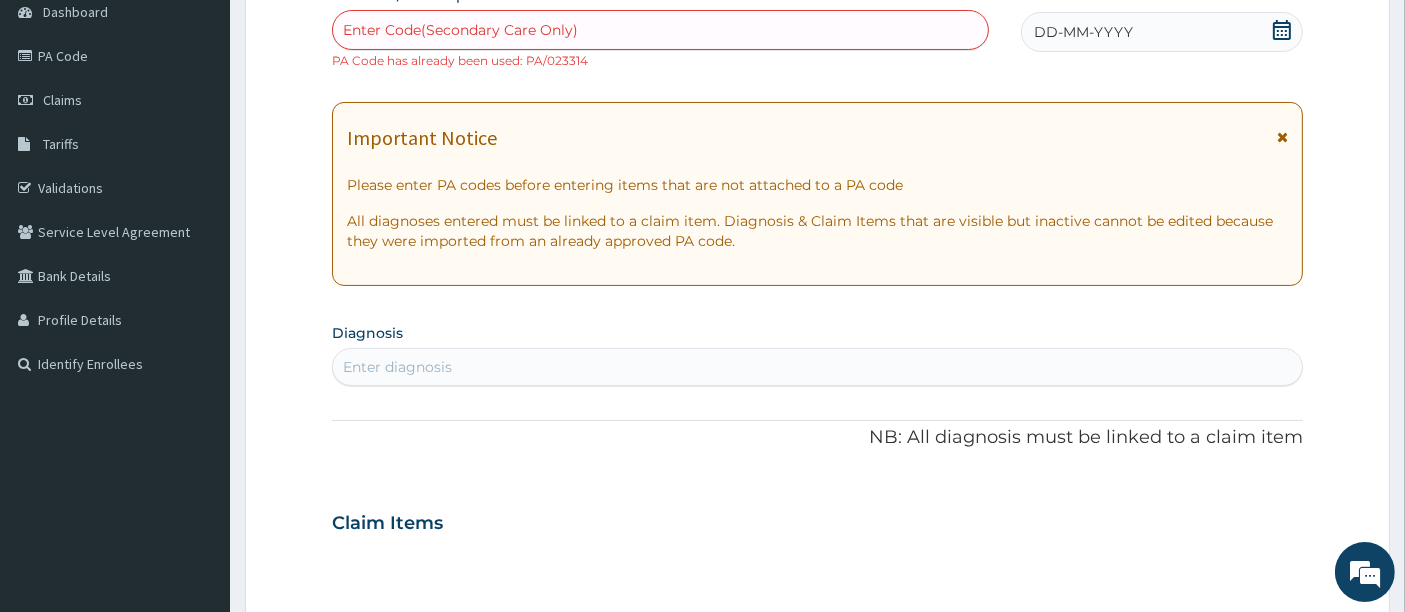 scroll, scrollTop: 203, scrollLeft: 0, axis: vertical 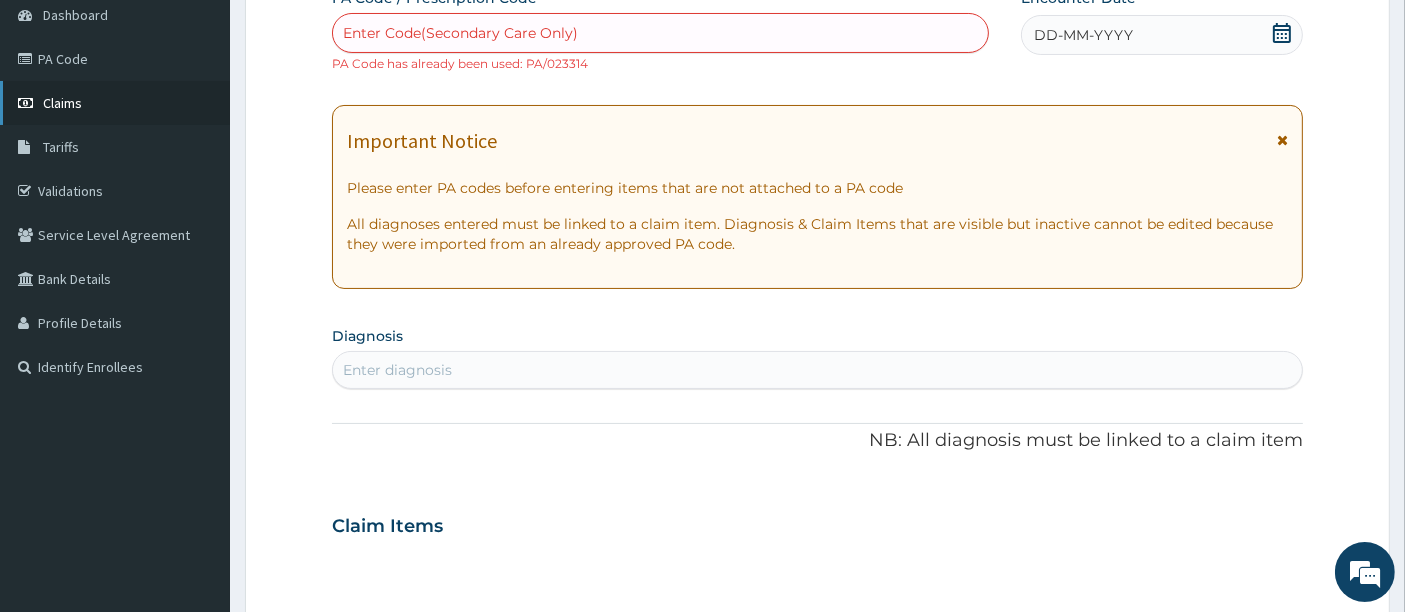 click on "Claims" at bounding box center (115, 103) 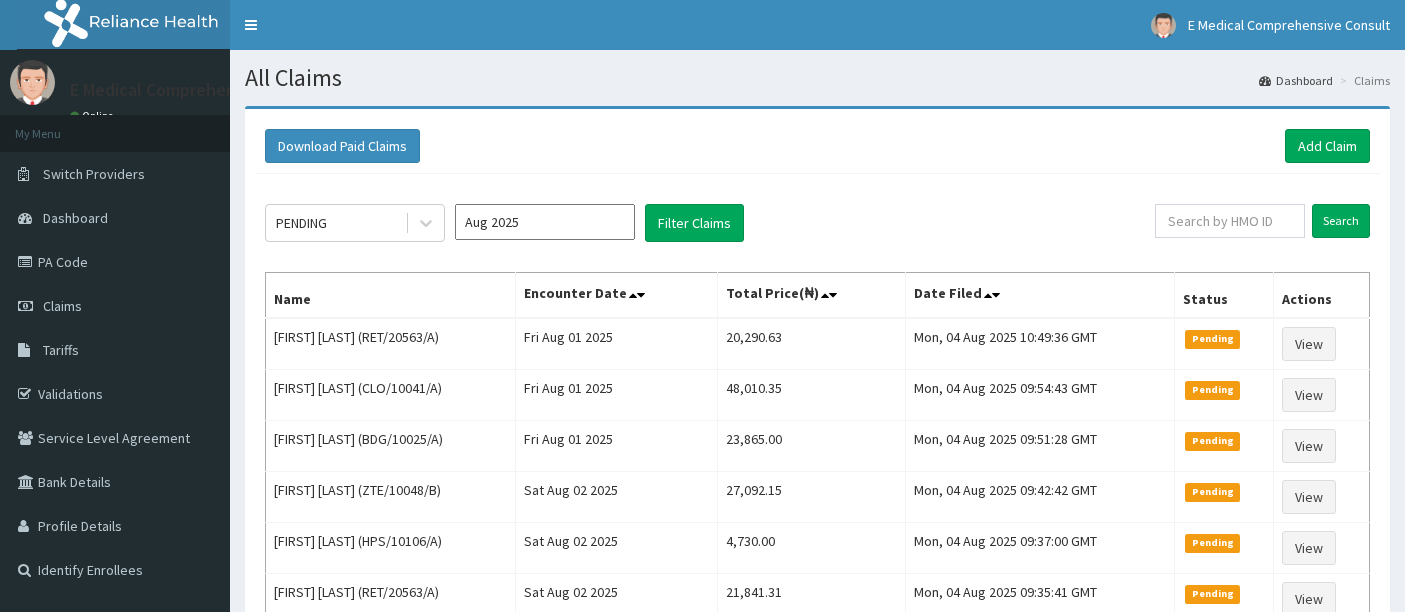 scroll, scrollTop: 0, scrollLeft: 0, axis: both 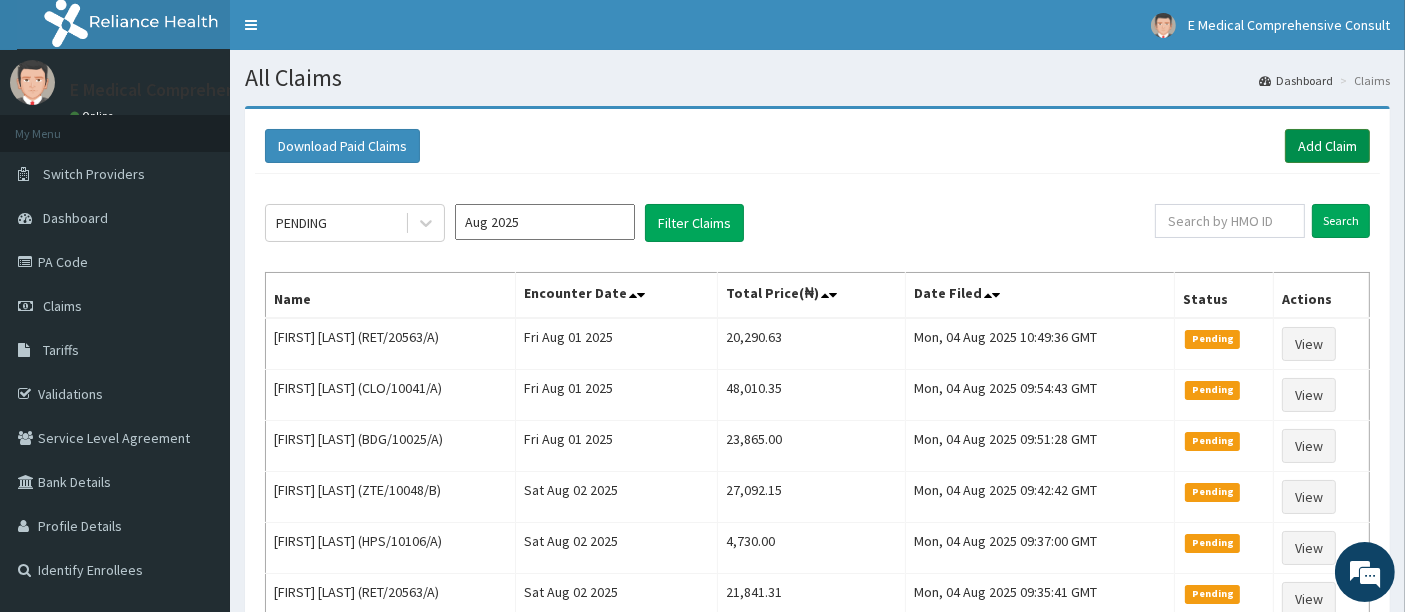 click on "Add Claim" at bounding box center [1327, 146] 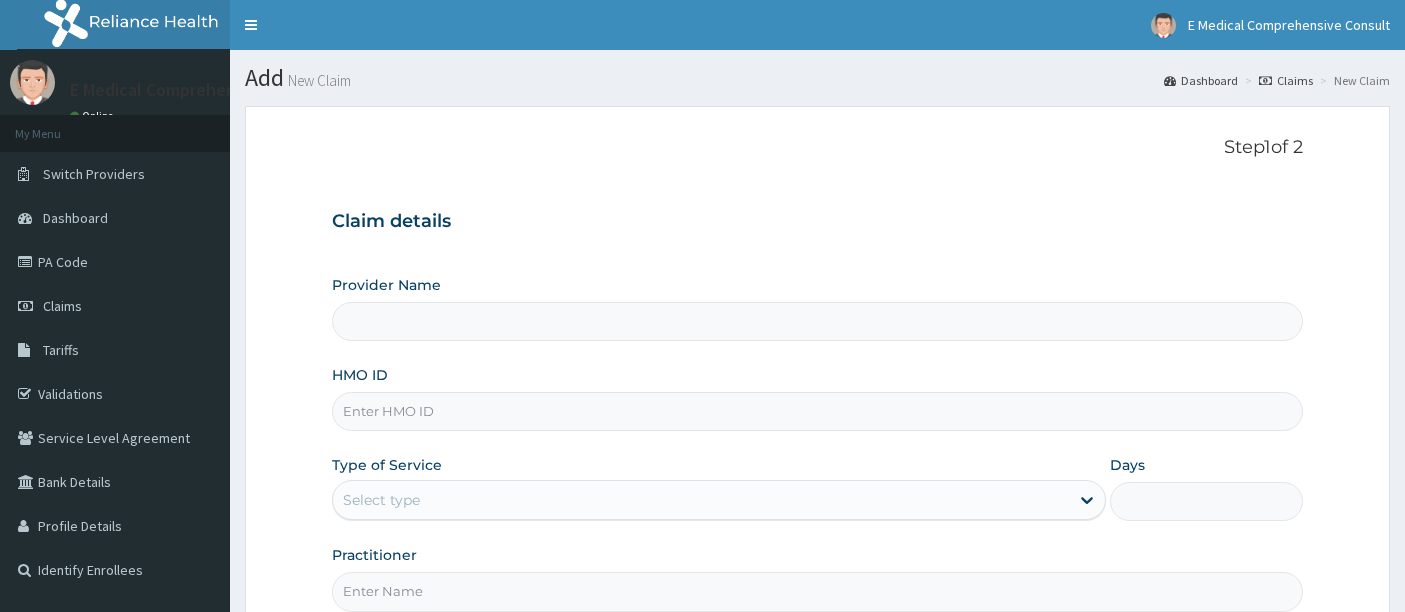 type on "E Medical Comprehensive Consult" 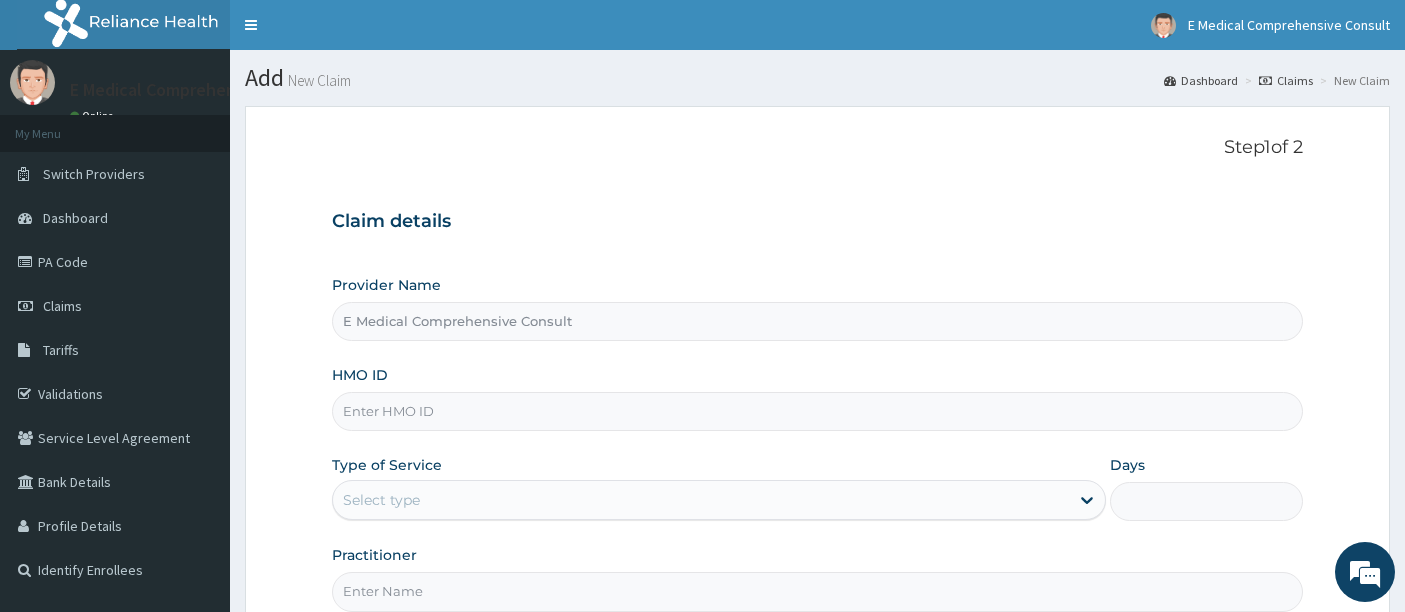 scroll, scrollTop: 0, scrollLeft: 0, axis: both 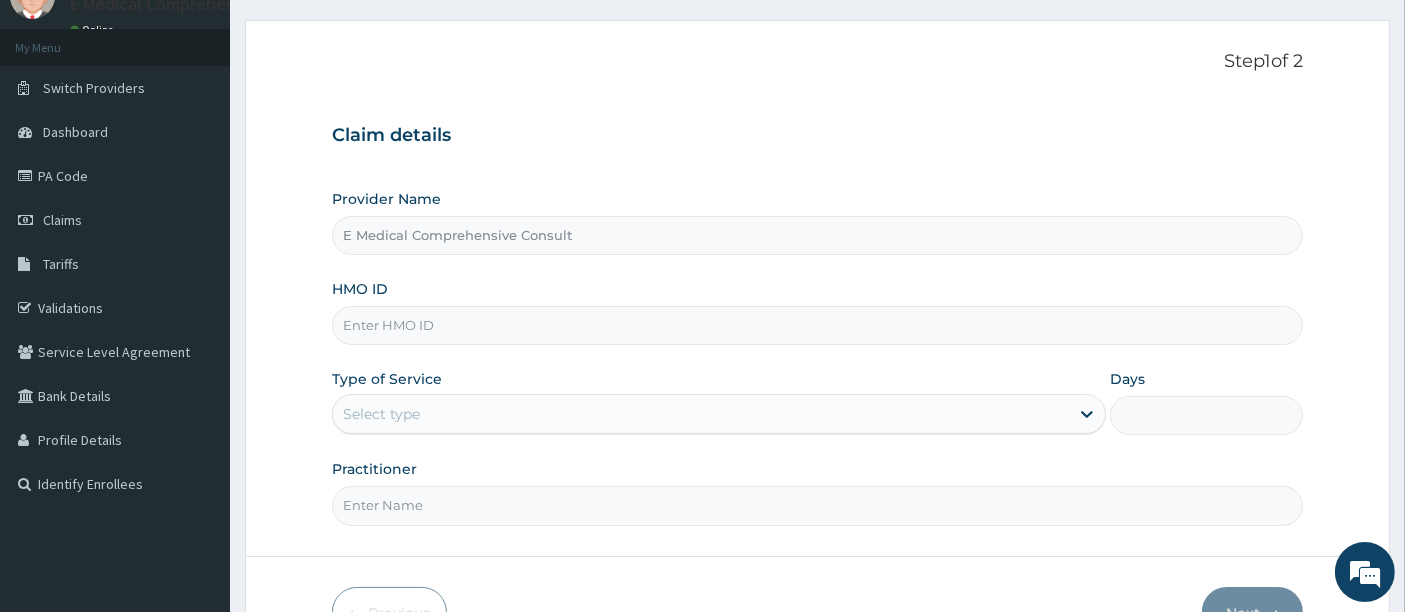 click on "HMO ID" at bounding box center [818, 325] 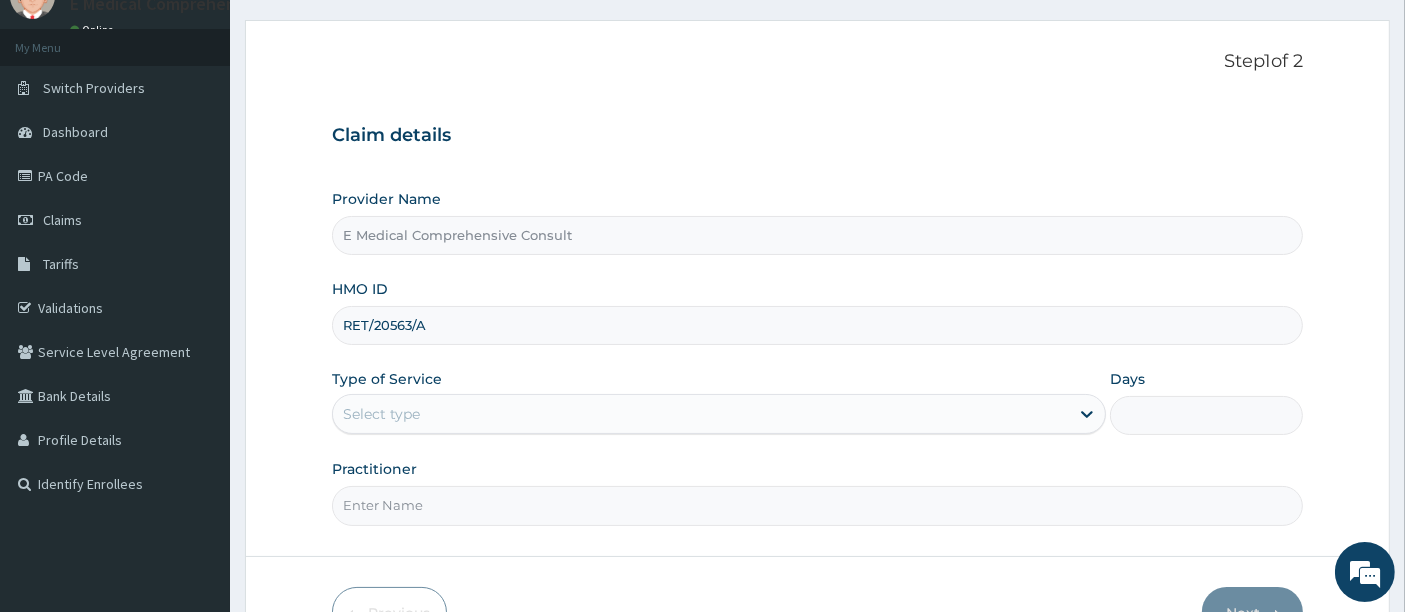 type on "RET/20563/A" 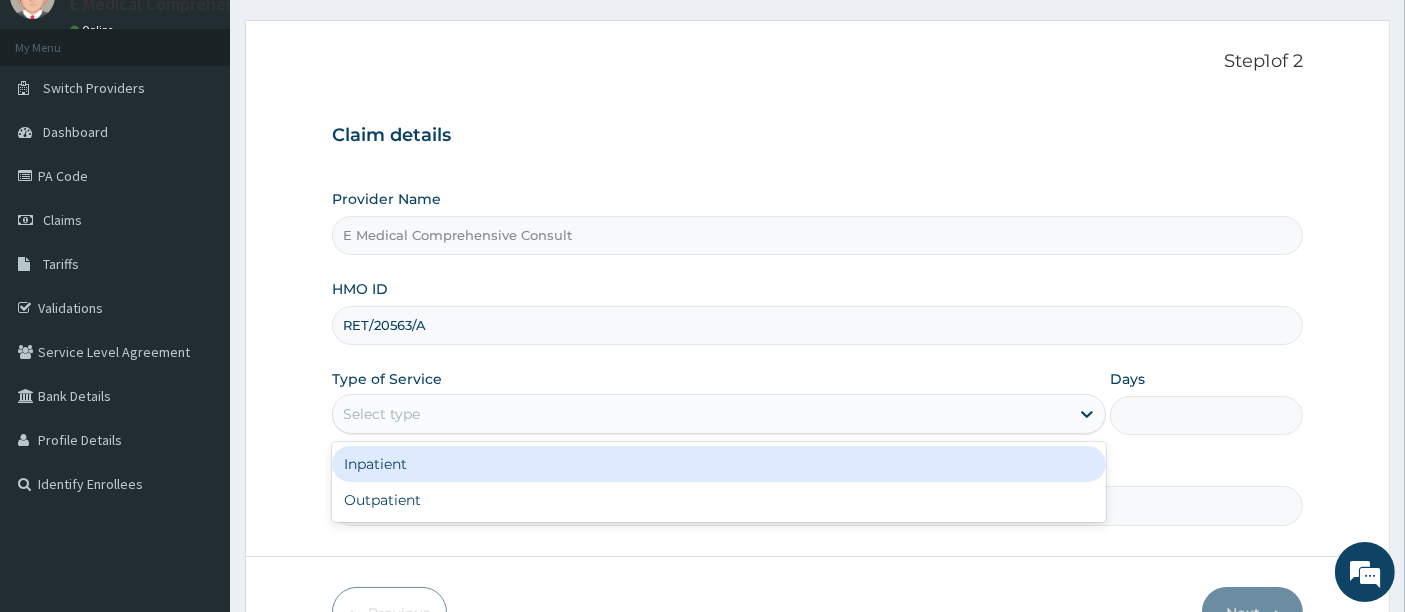 click on "Select type" at bounding box center (701, 414) 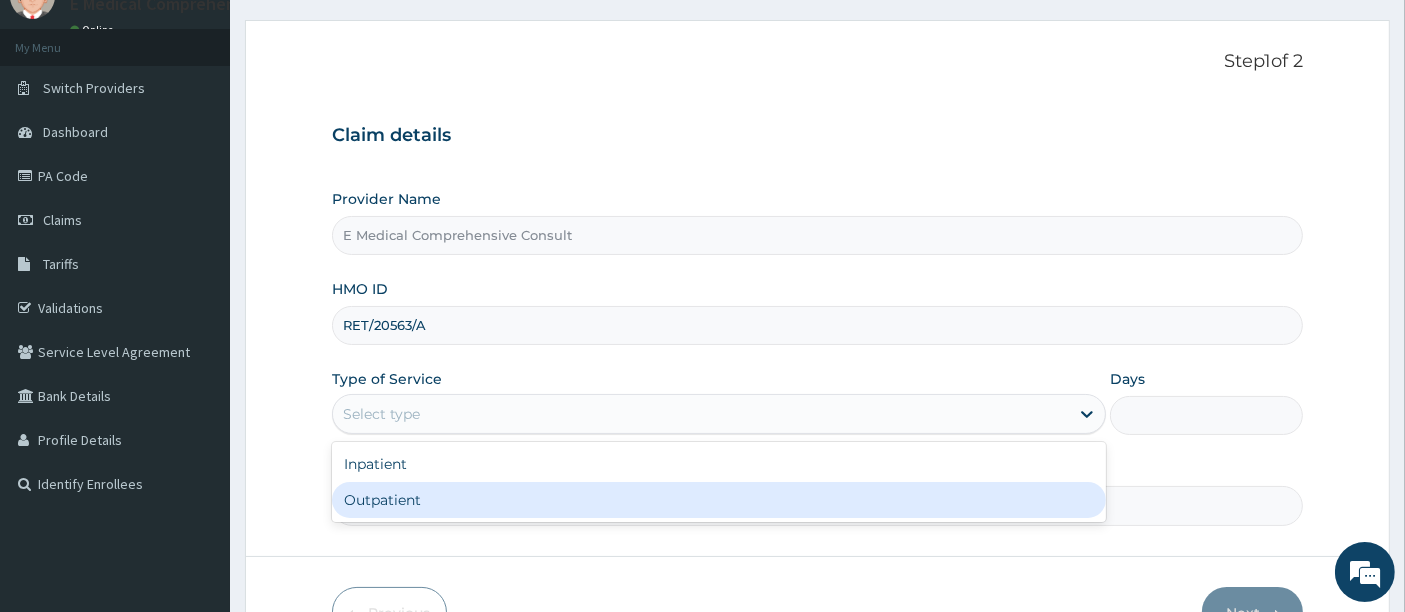 click on "Outpatient" at bounding box center [719, 500] 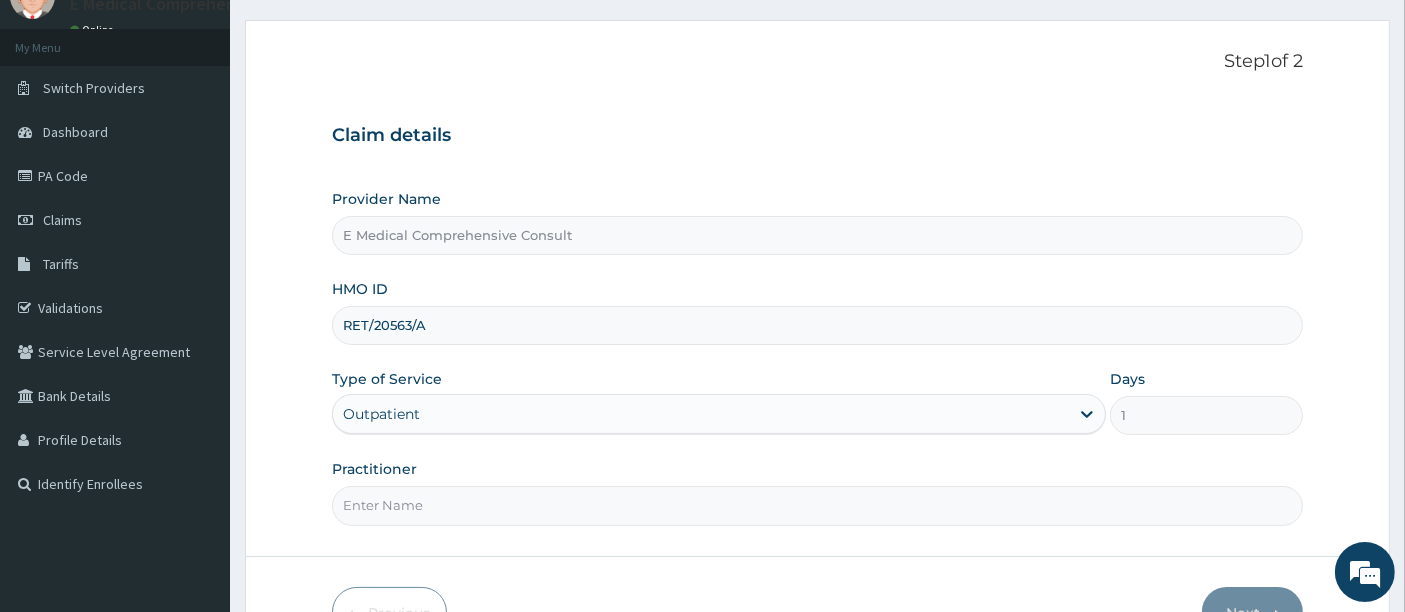 click on "Practitioner" at bounding box center (818, 505) 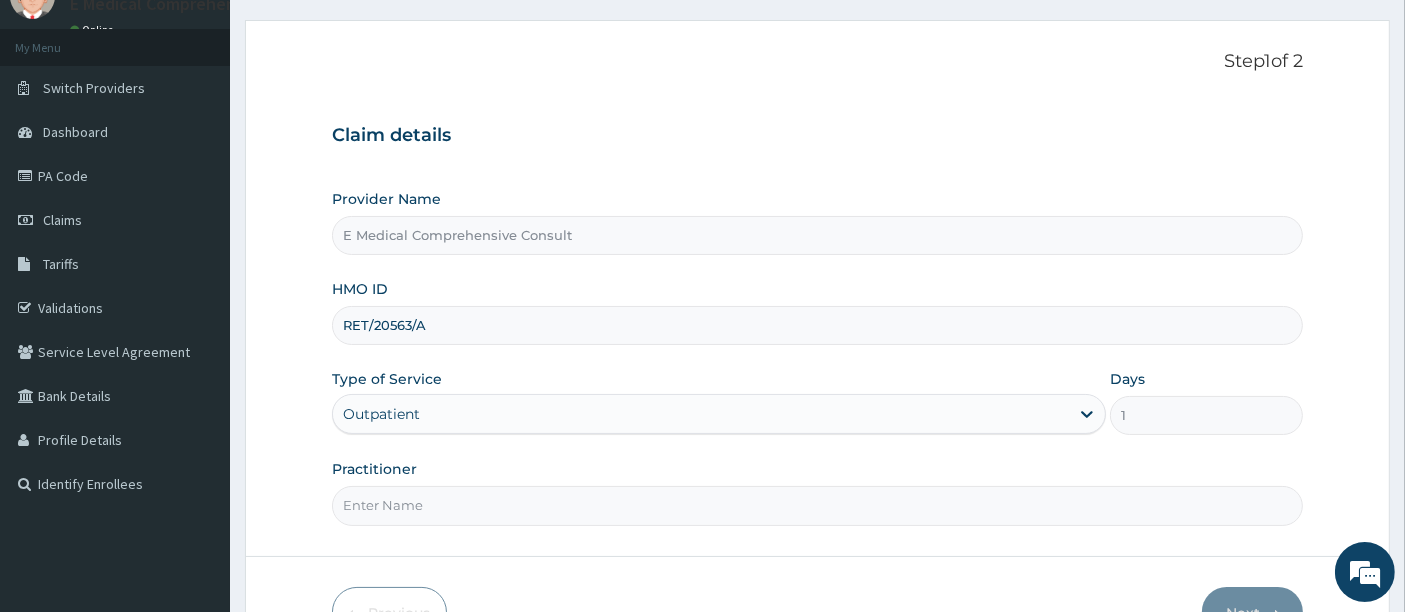 type on "DR OKAFOR" 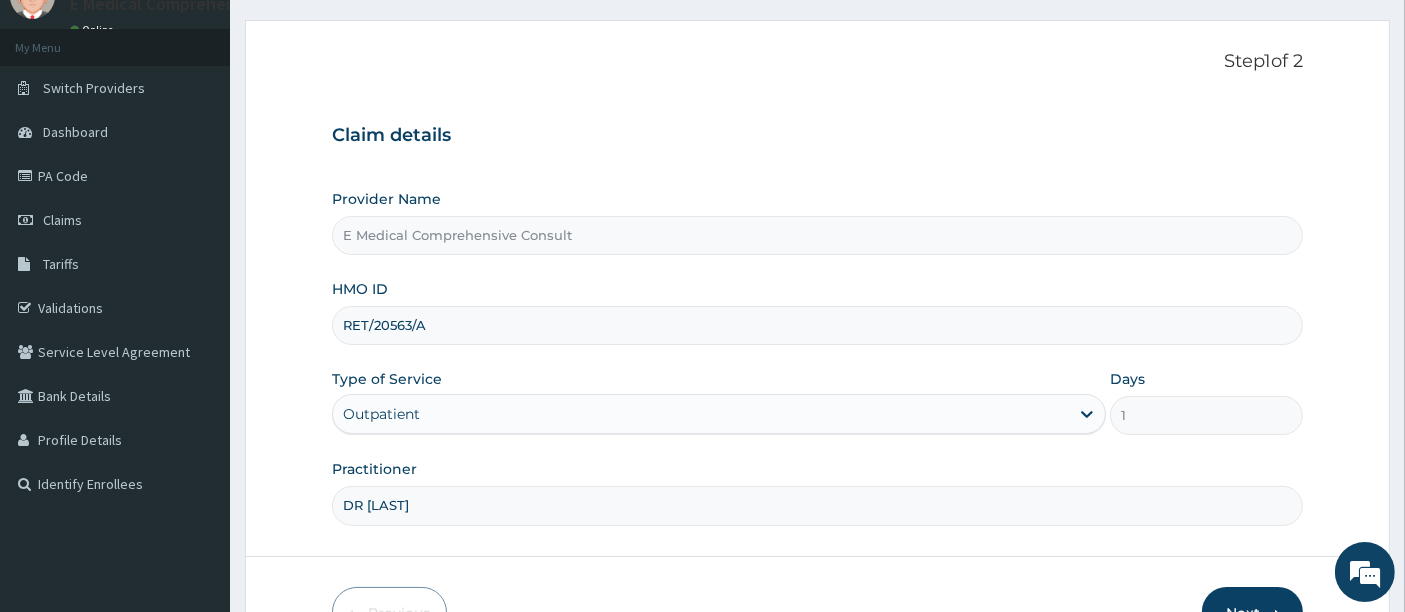 scroll, scrollTop: 205, scrollLeft: 0, axis: vertical 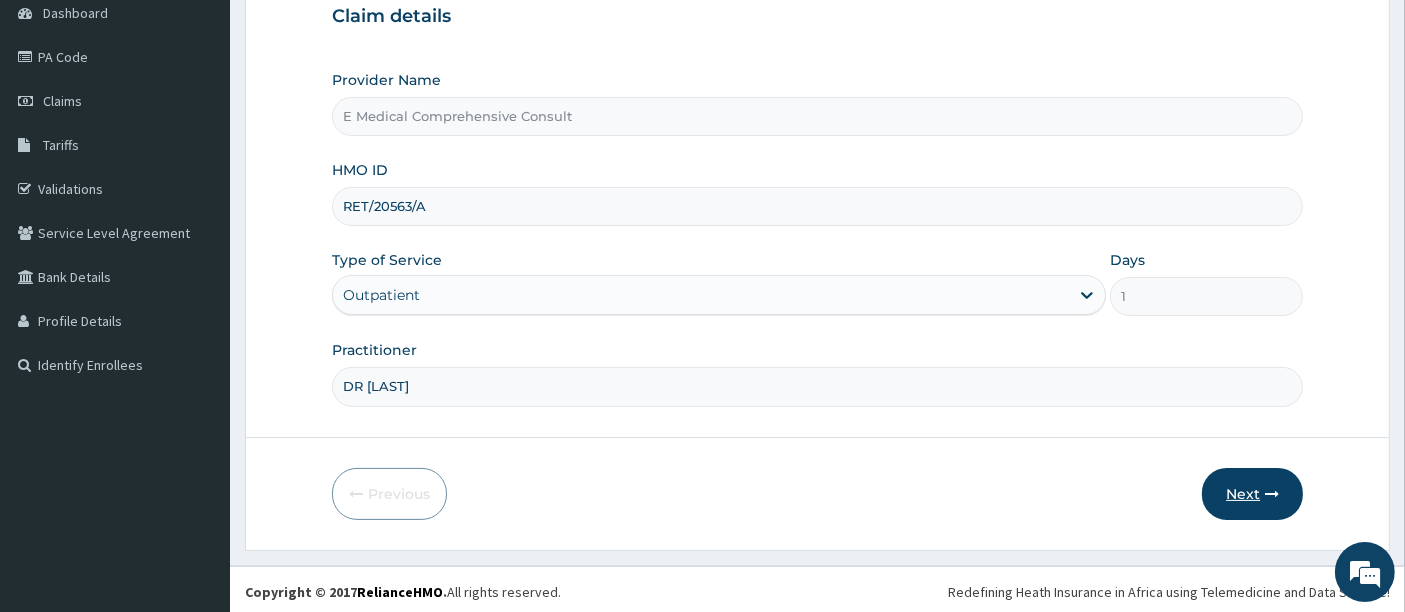 click on "Next" at bounding box center [1252, 494] 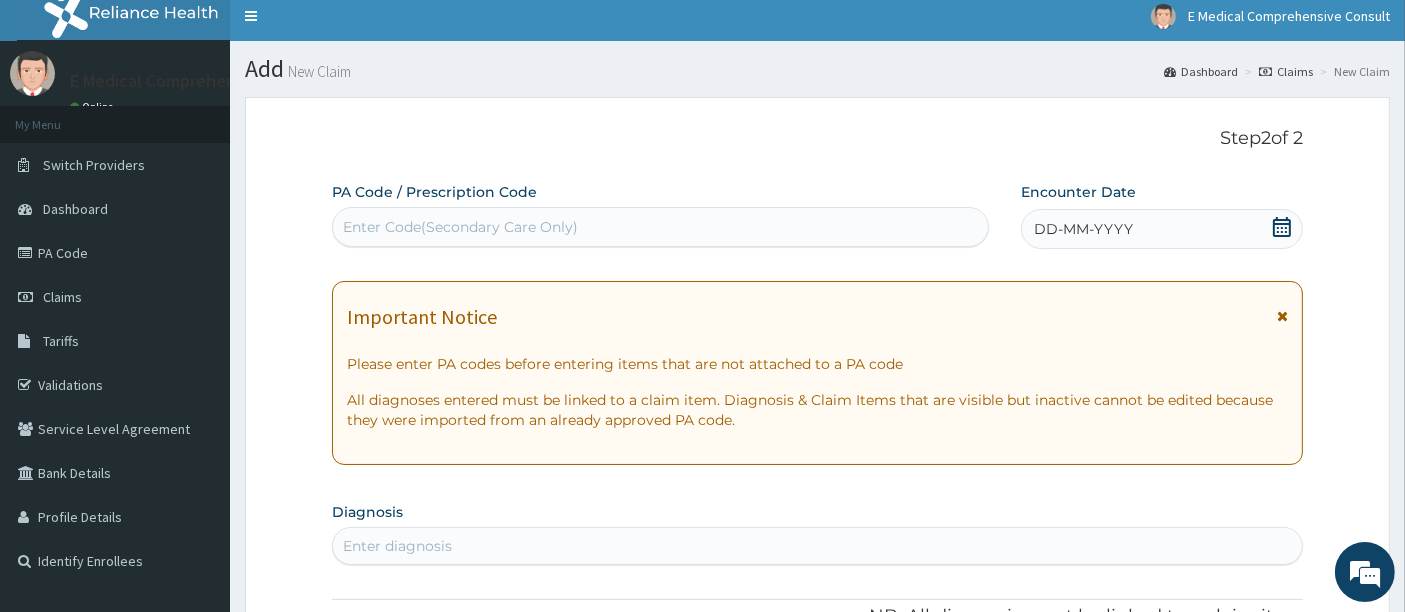 scroll, scrollTop: 8, scrollLeft: 0, axis: vertical 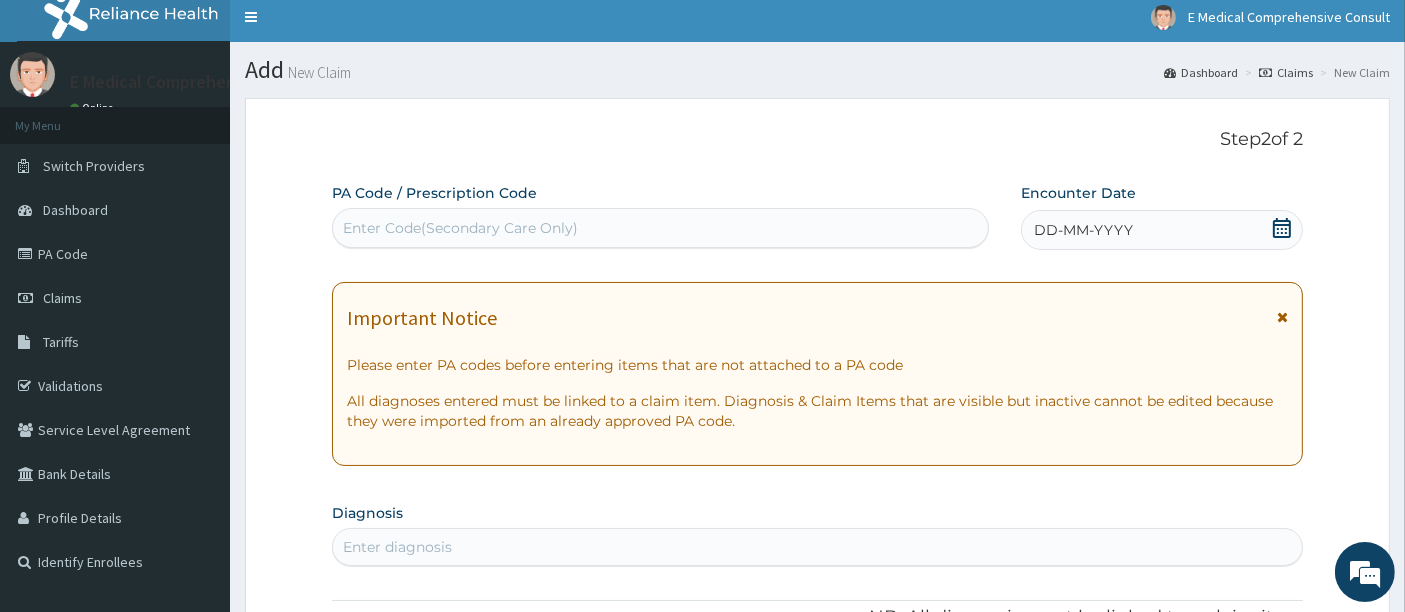 click on "Enter Code(Secondary Care Only)" at bounding box center [661, 228] 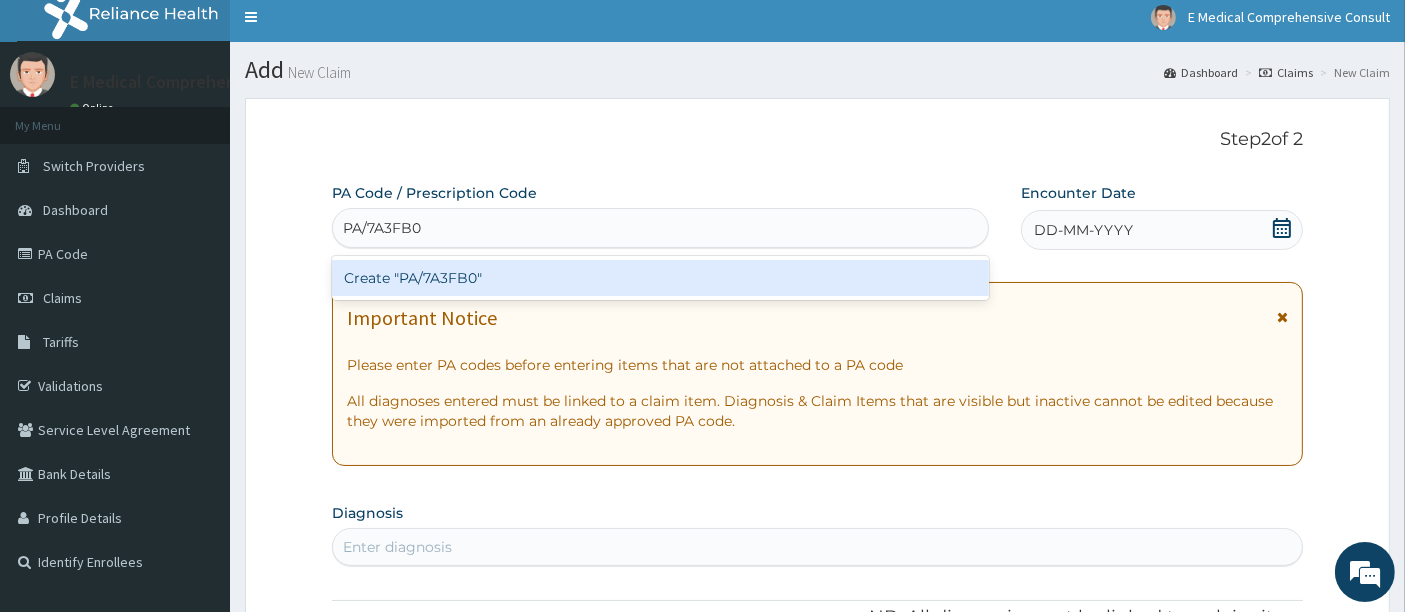 click on "Create "PA/7A3FB0"" at bounding box center (661, 278) 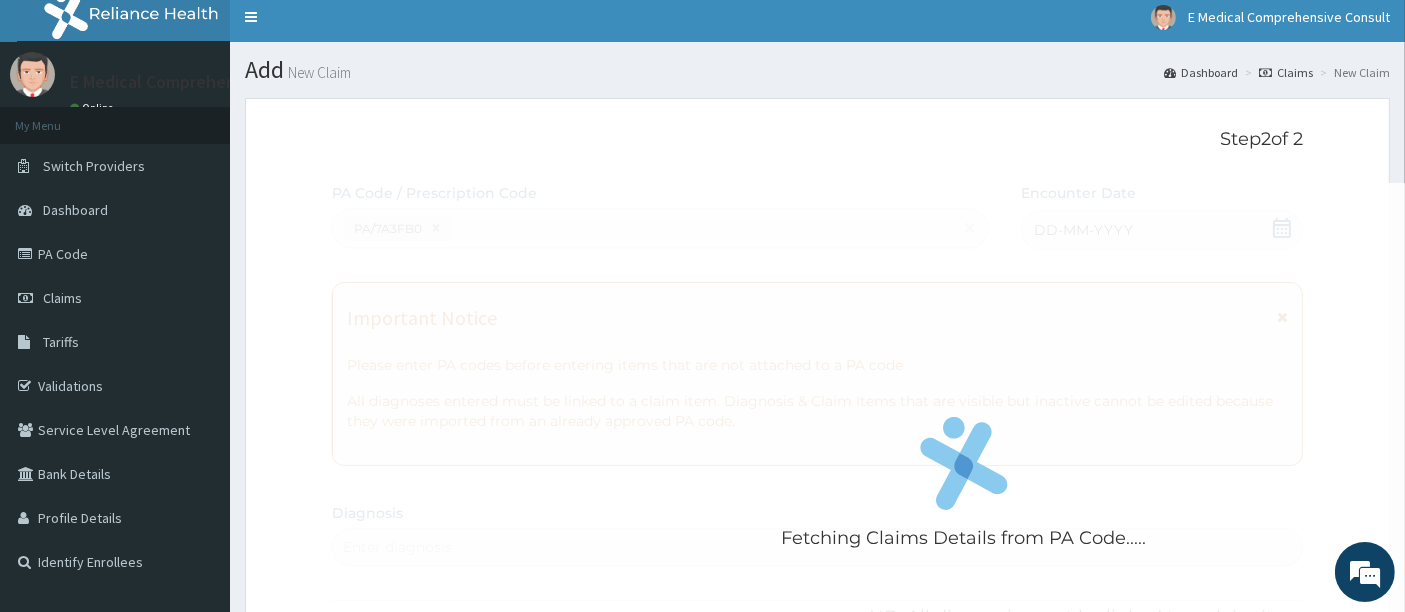 click on "Fetching Claims Details from PA Code....." at bounding box center (964, 489) 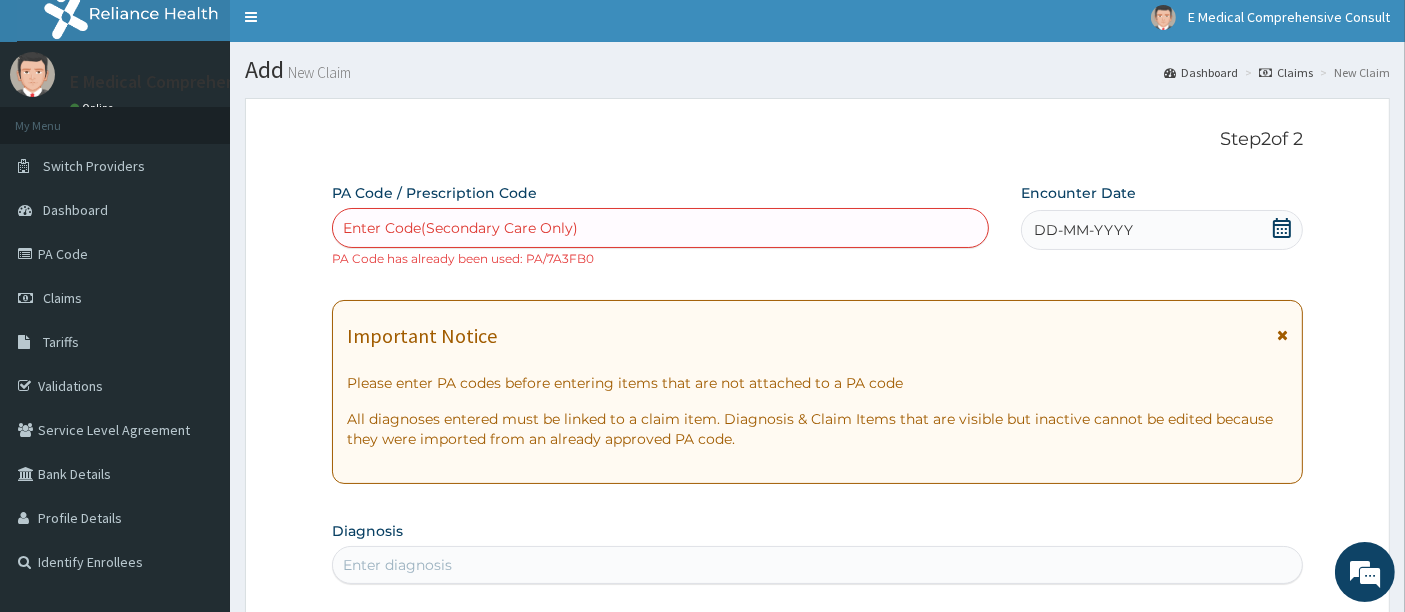 click on "Enter Code(Secondary Care Only)" at bounding box center (460, 228) 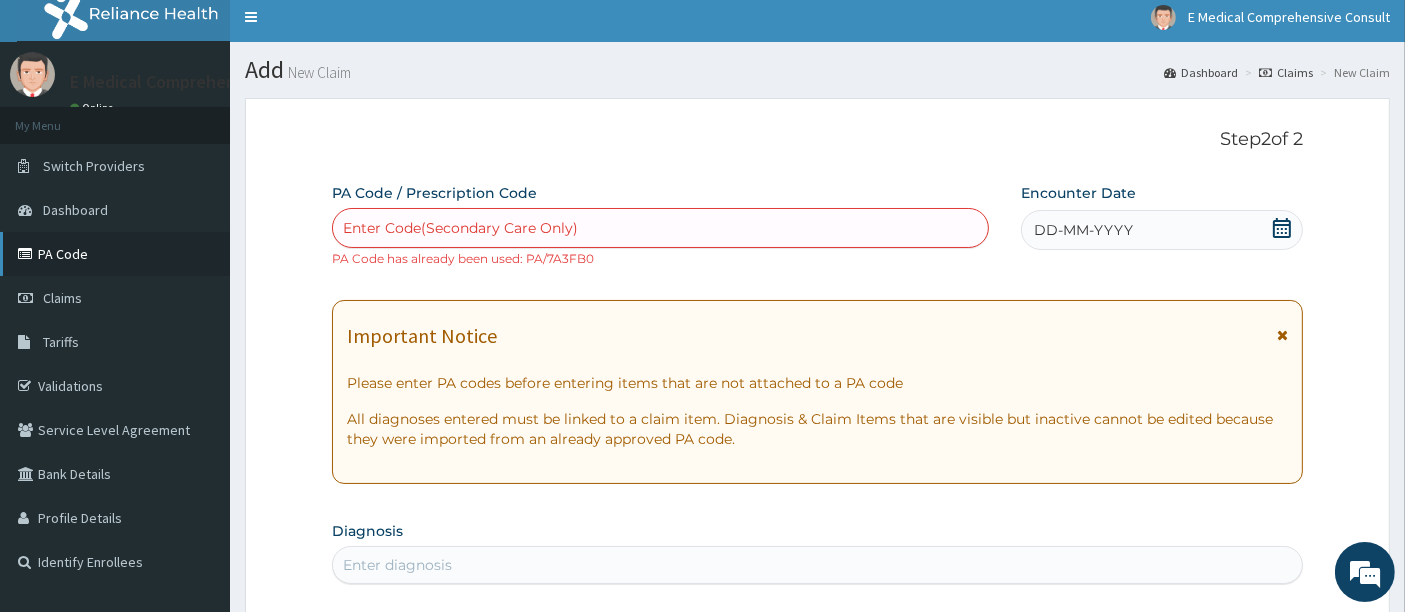 click on "PA Code" at bounding box center [115, 254] 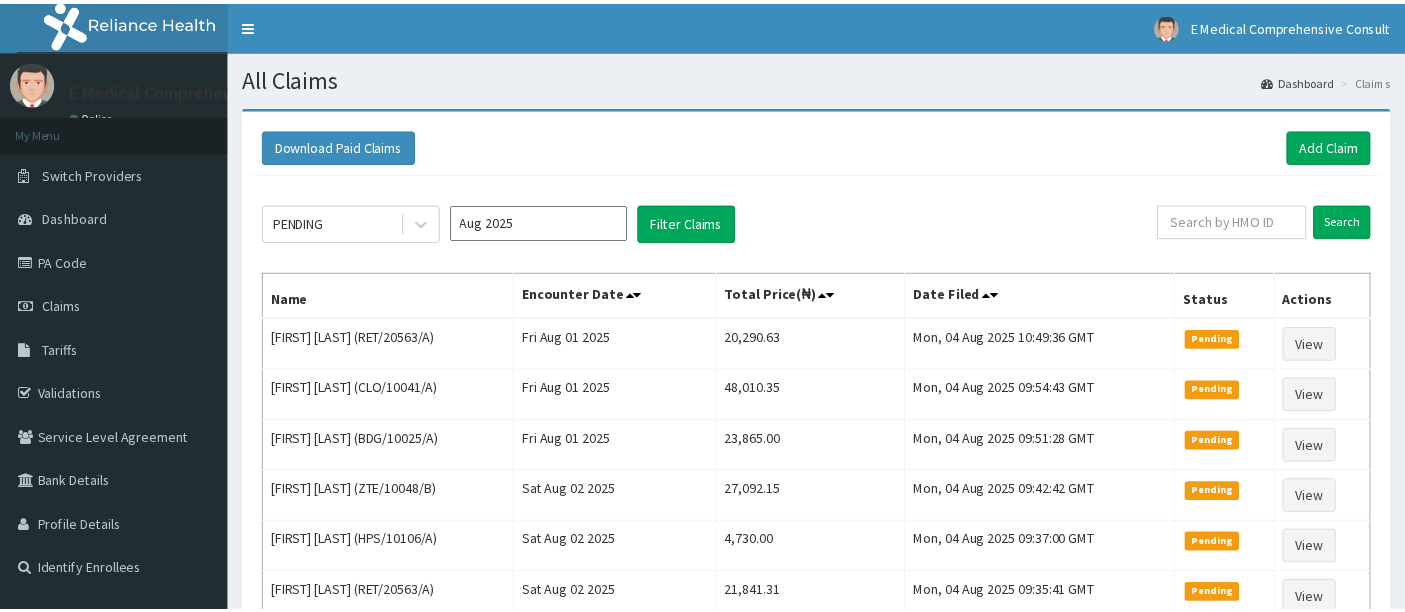 scroll, scrollTop: 0, scrollLeft: 0, axis: both 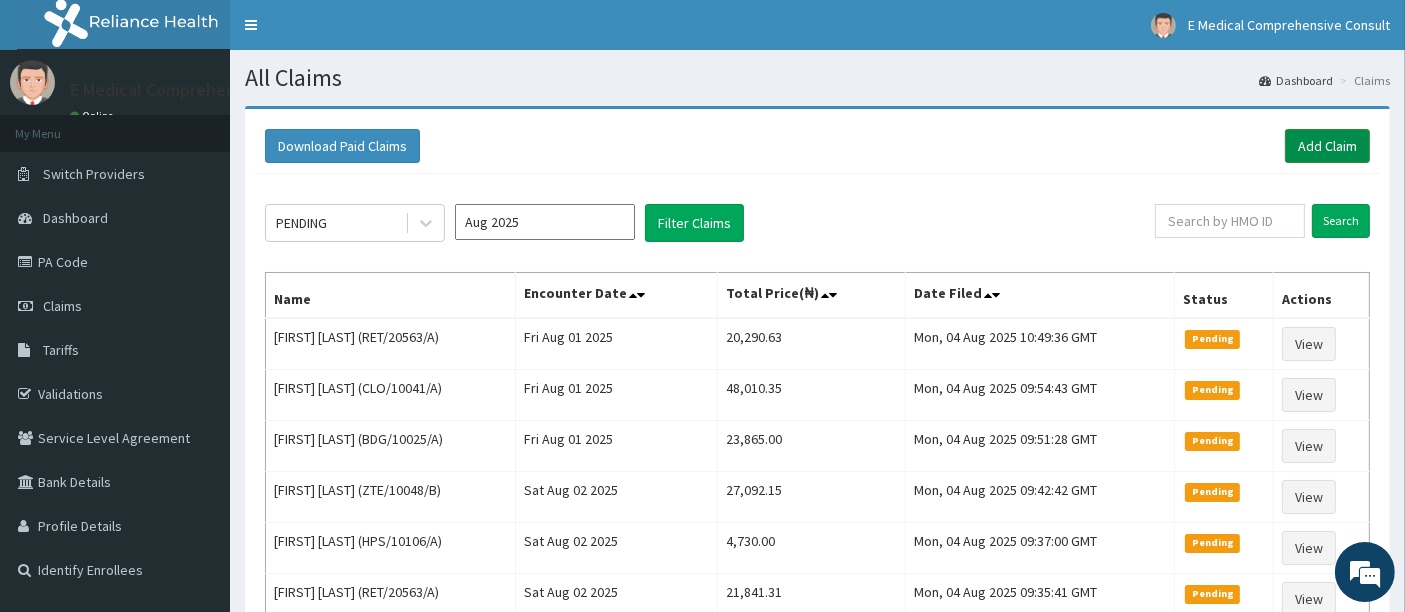 click on "Add Claim" at bounding box center (1327, 146) 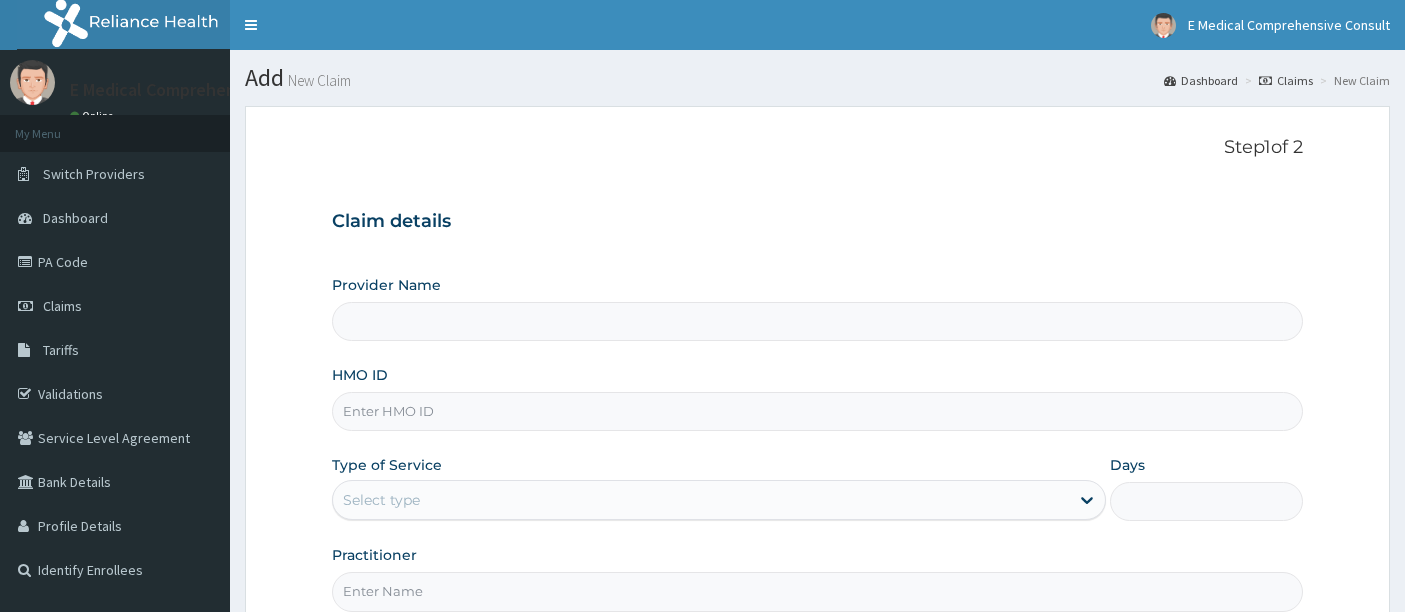 scroll, scrollTop: 174, scrollLeft: 0, axis: vertical 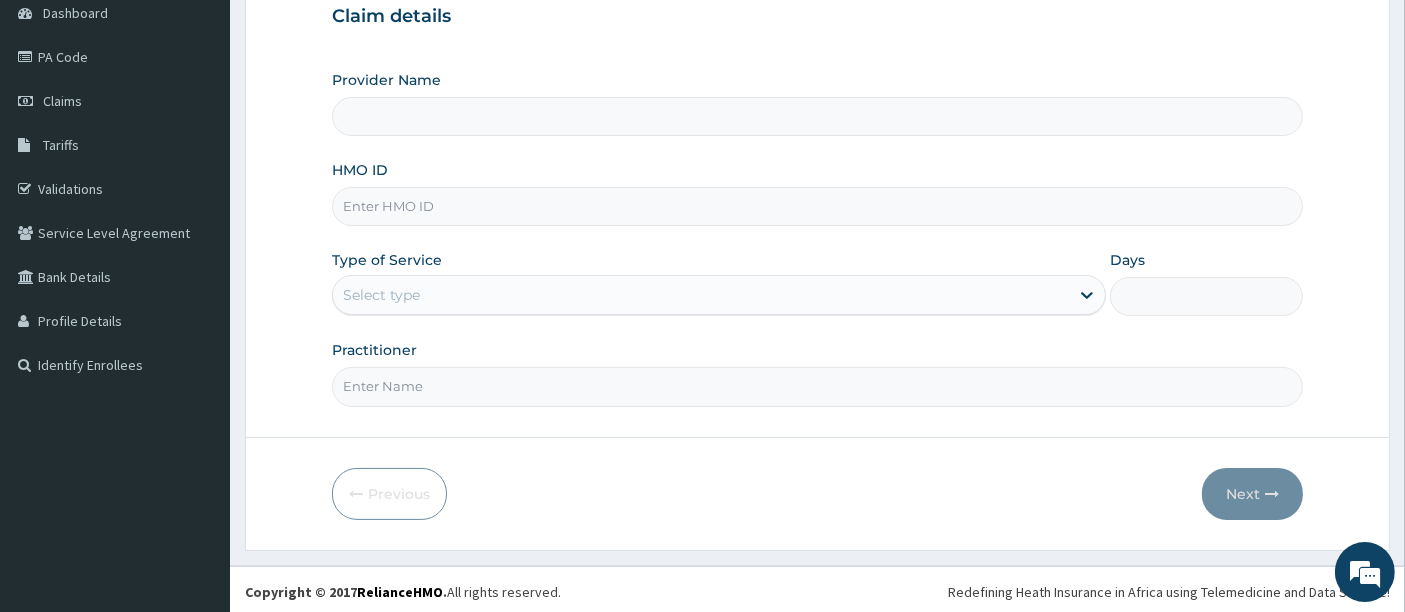 type on "E Medical Comprehensive Consult" 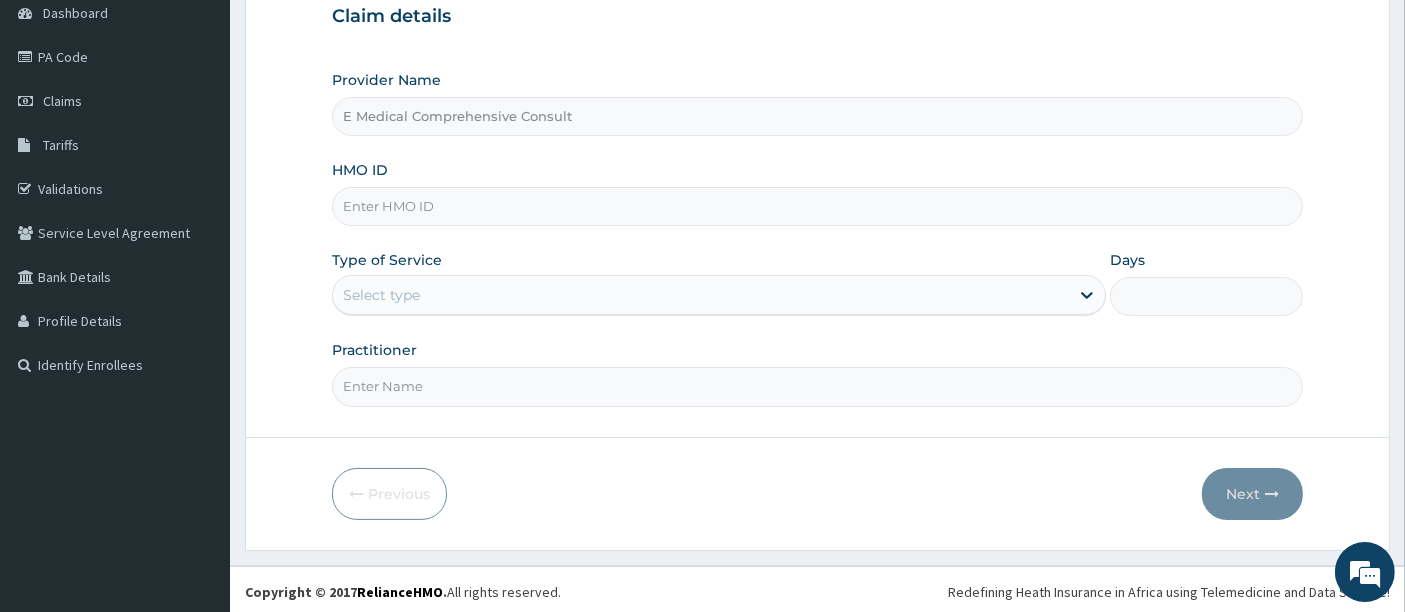 click on "HMO ID" at bounding box center [818, 206] 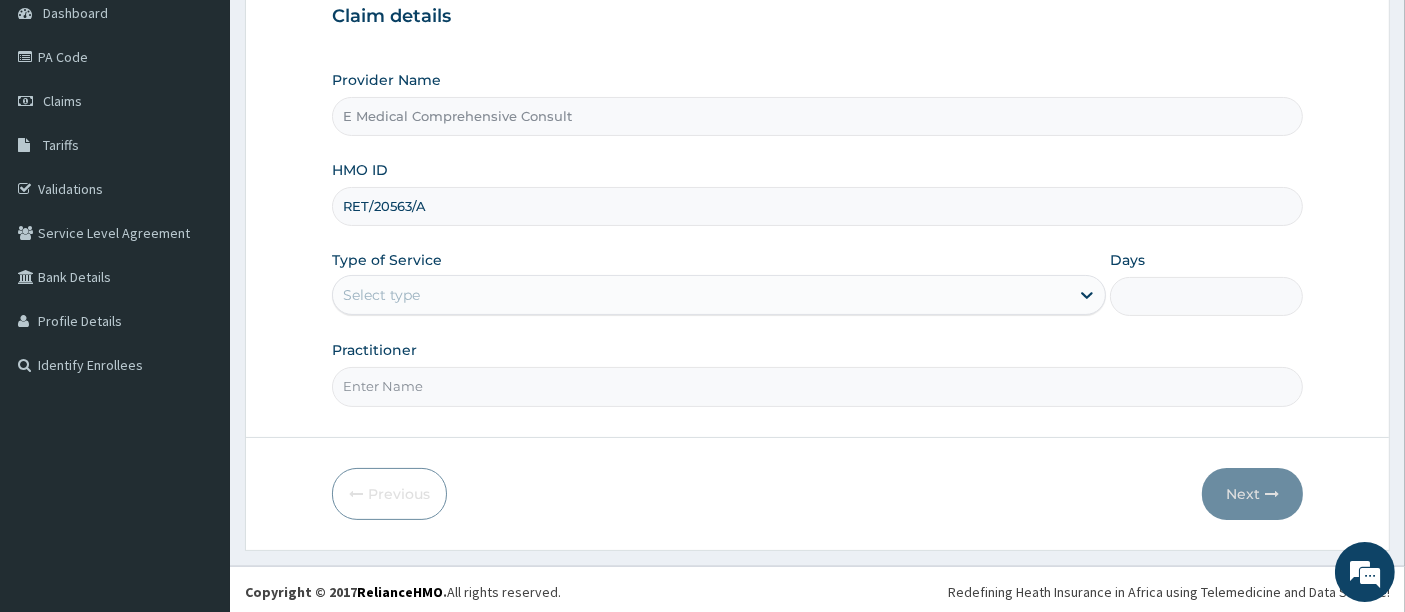 type on "RET/20563/A" 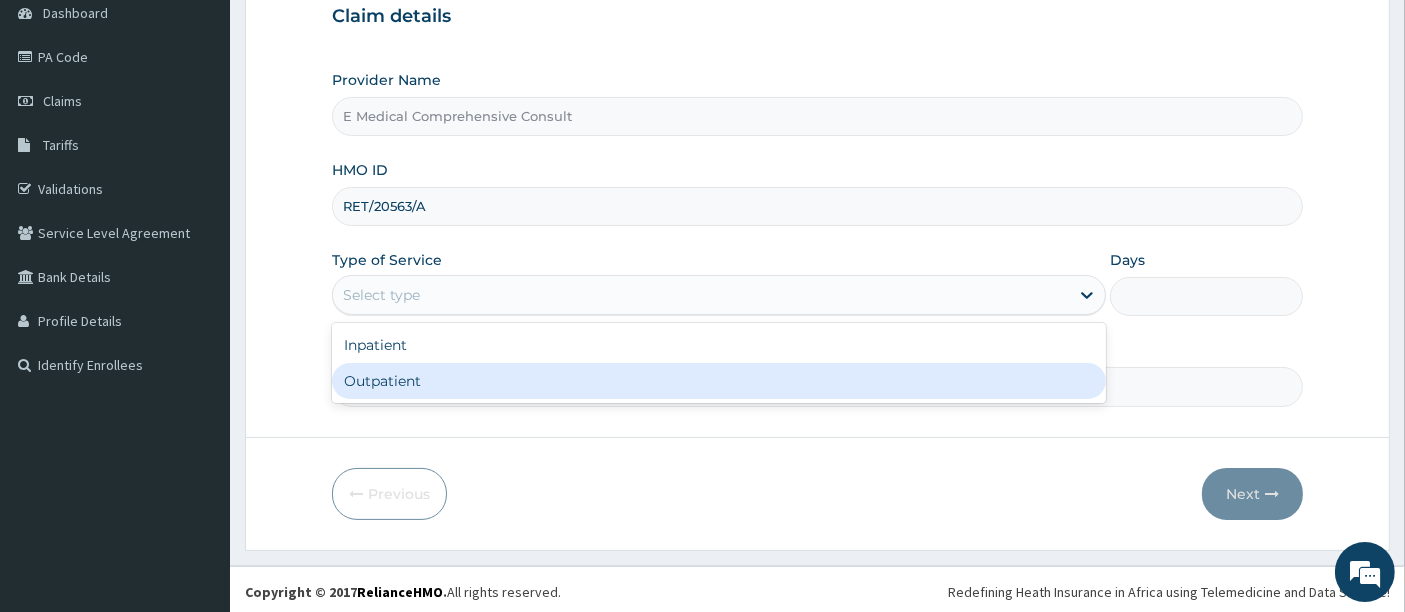 drag, startPoint x: 479, startPoint y: 283, endPoint x: 461, endPoint y: 372, distance: 90.80198 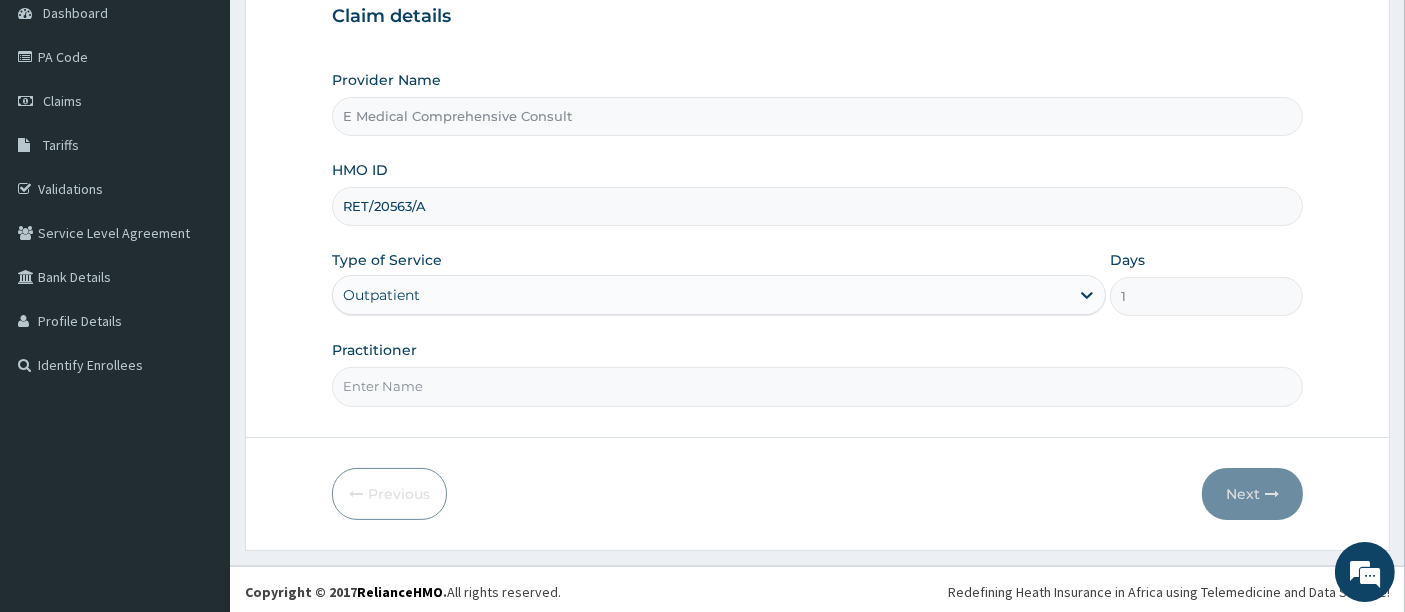 click on "Practitioner" at bounding box center [818, 386] 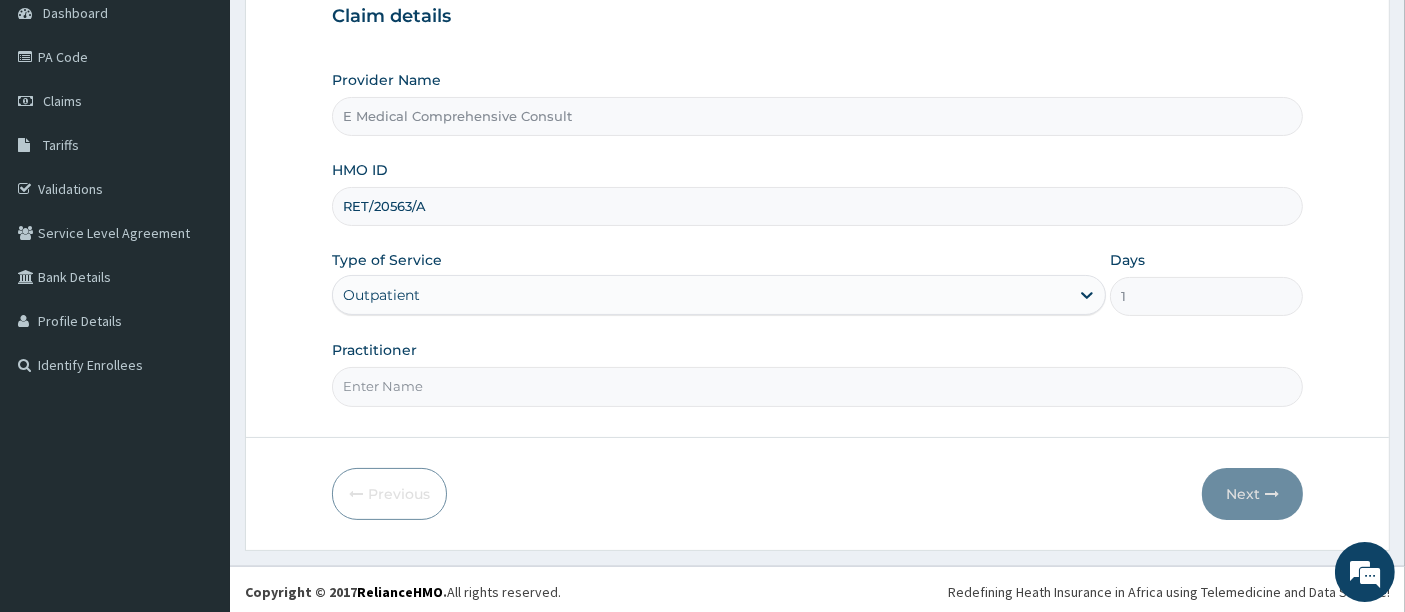 type on "DR OKAFOR" 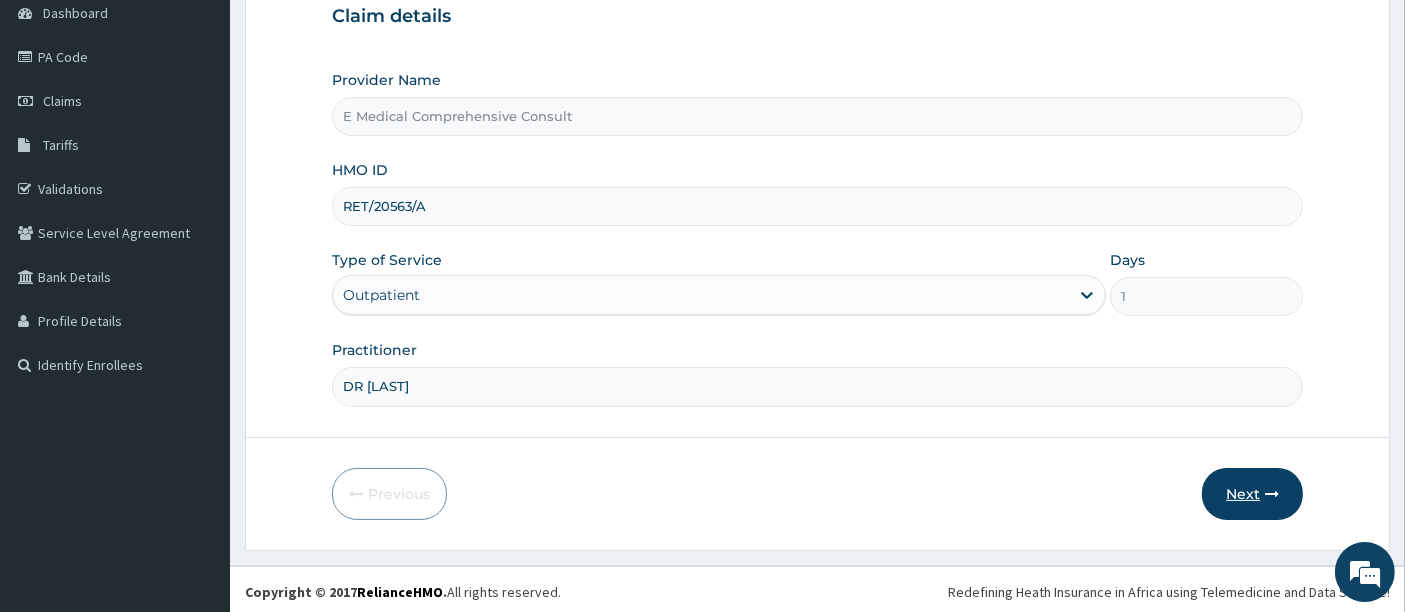 click on "Next" at bounding box center (1252, 494) 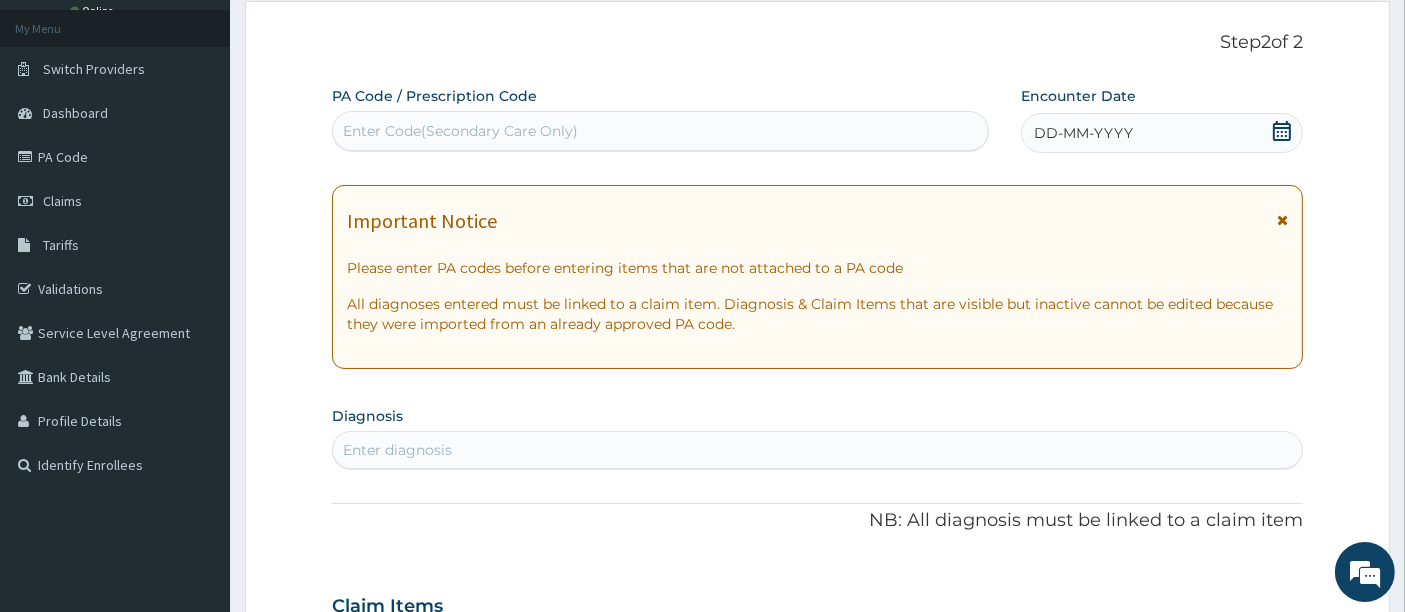 scroll, scrollTop: 100, scrollLeft: 0, axis: vertical 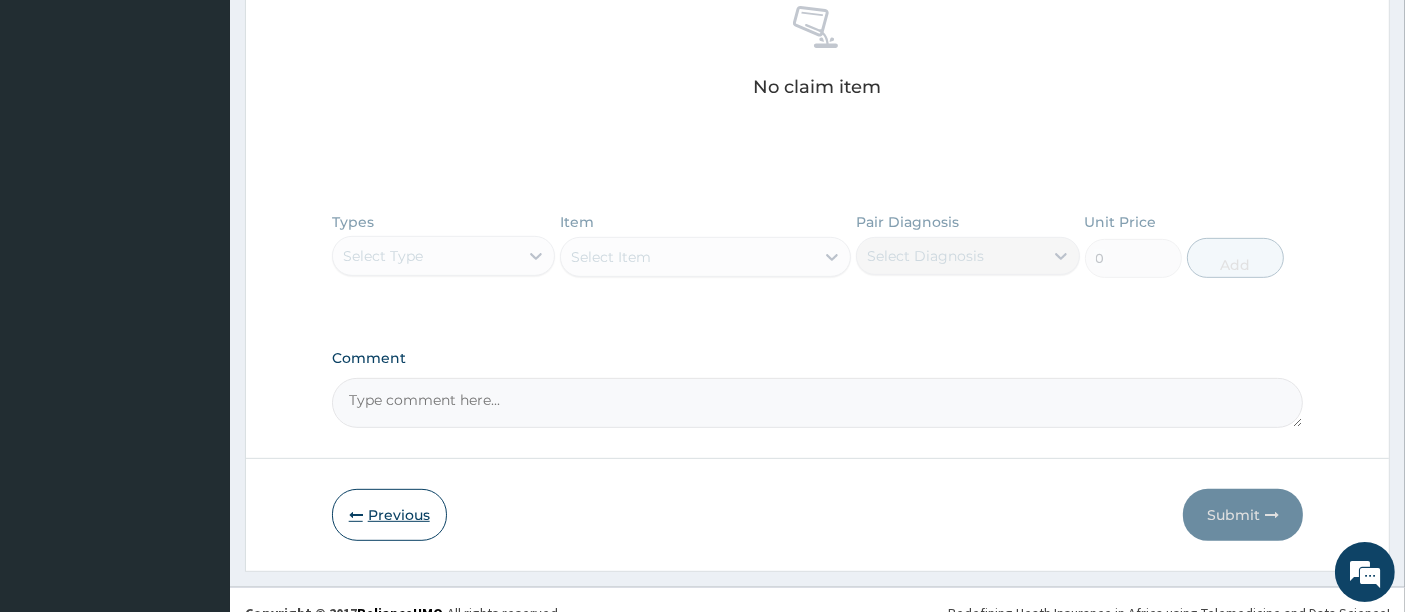 click on "Previous" at bounding box center (389, 515) 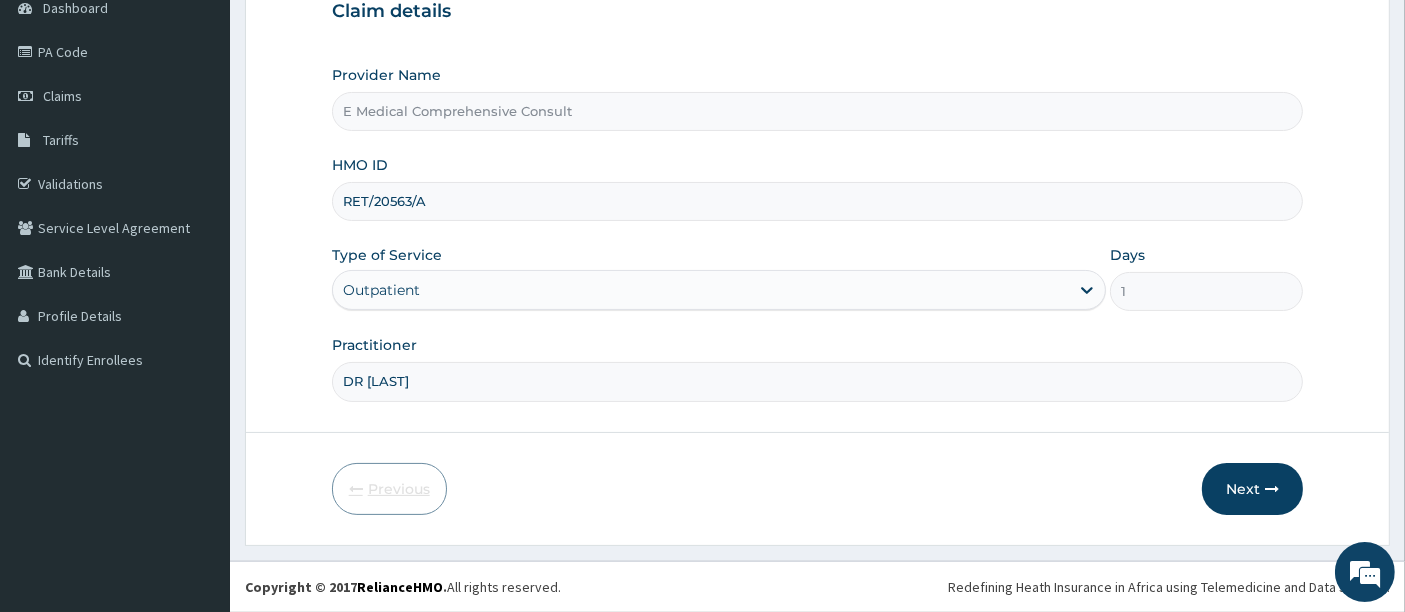 scroll, scrollTop: 205, scrollLeft: 0, axis: vertical 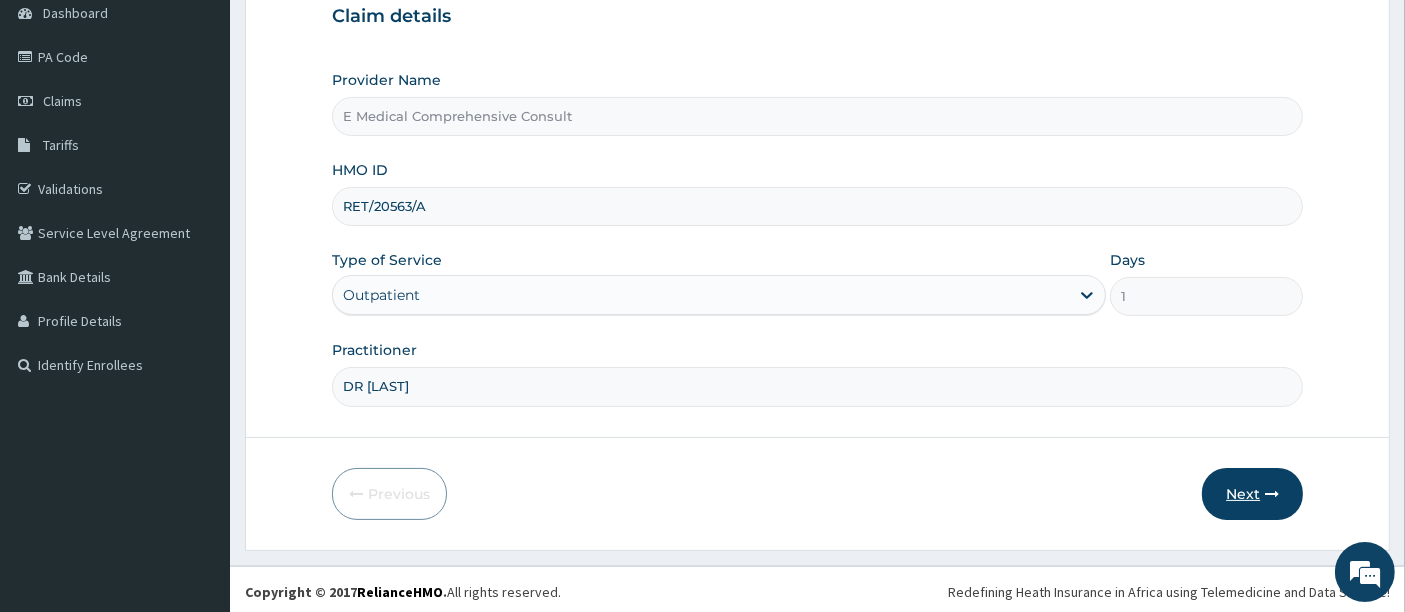click on "Next" at bounding box center [1252, 494] 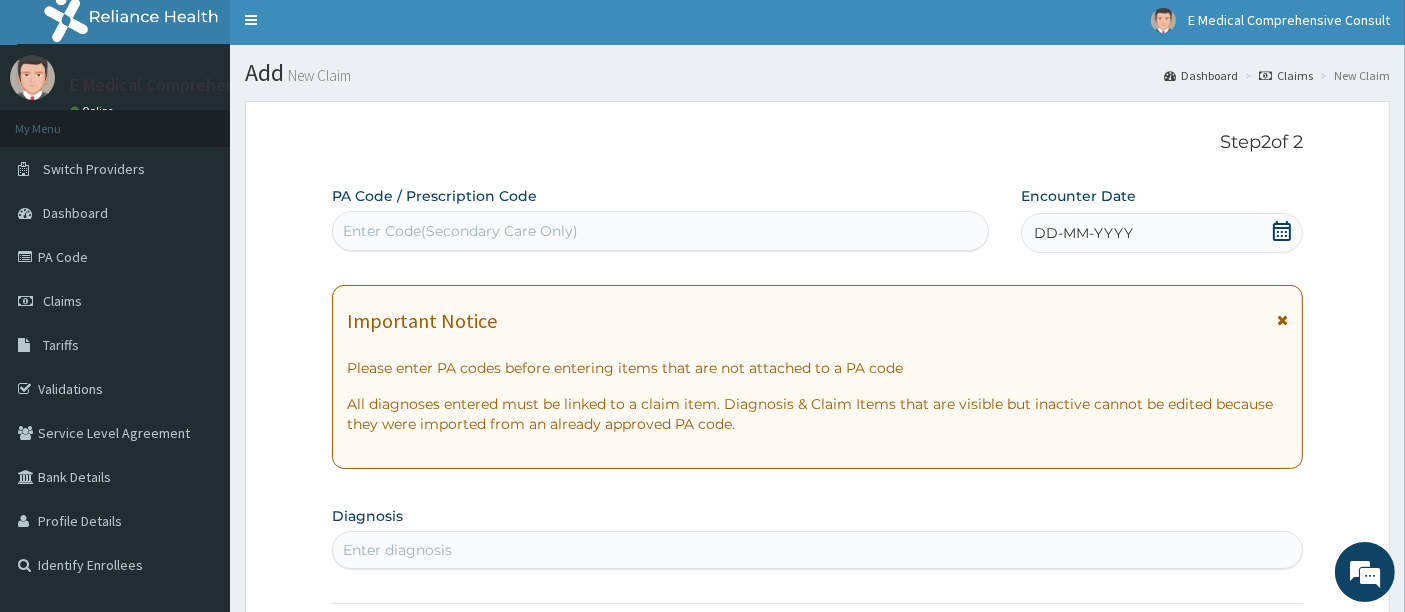 scroll, scrollTop: 0, scrollLeft: 0, axis: both 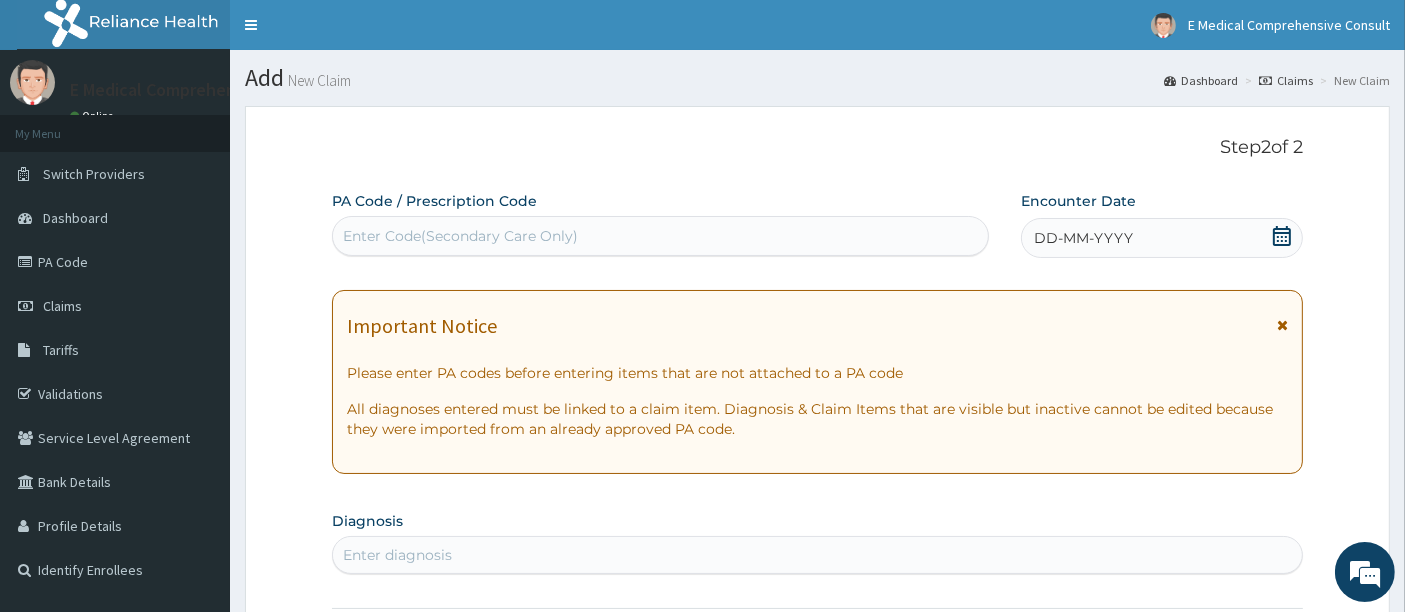 click on "Enter Code(Secondary Care Only)" at bounding box center (460, 236) 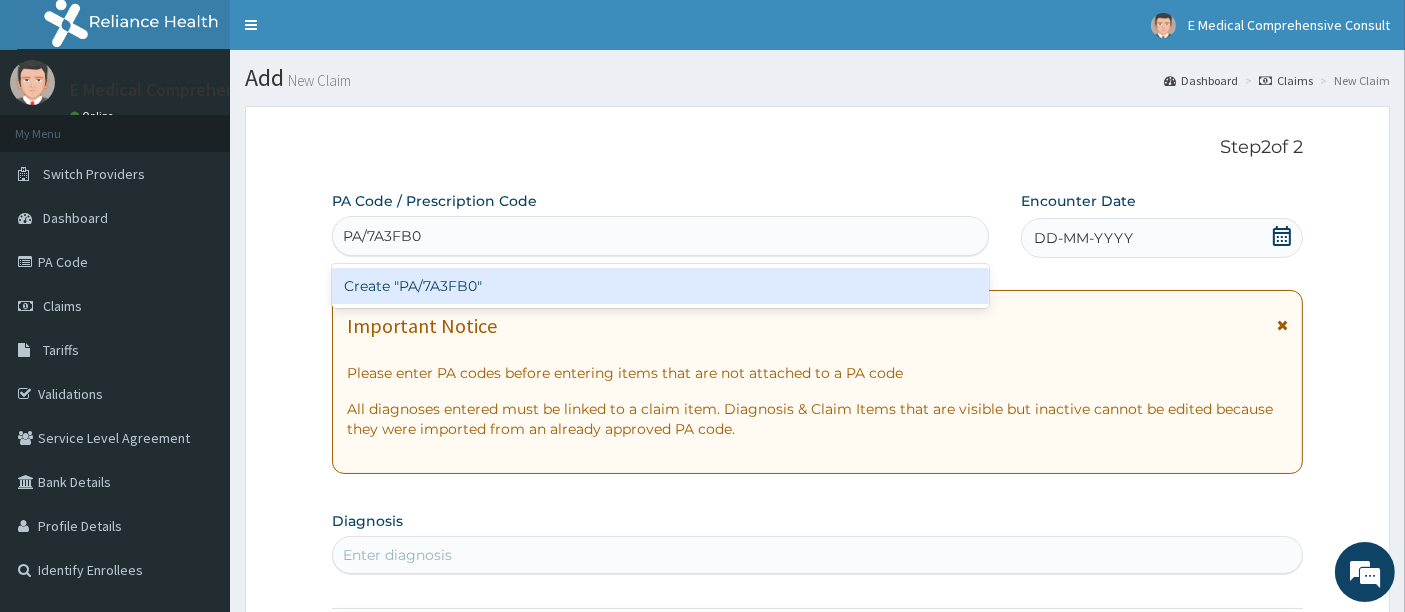 click on "Create "PA/7A3FB0"" at bounding box center [661, 286] 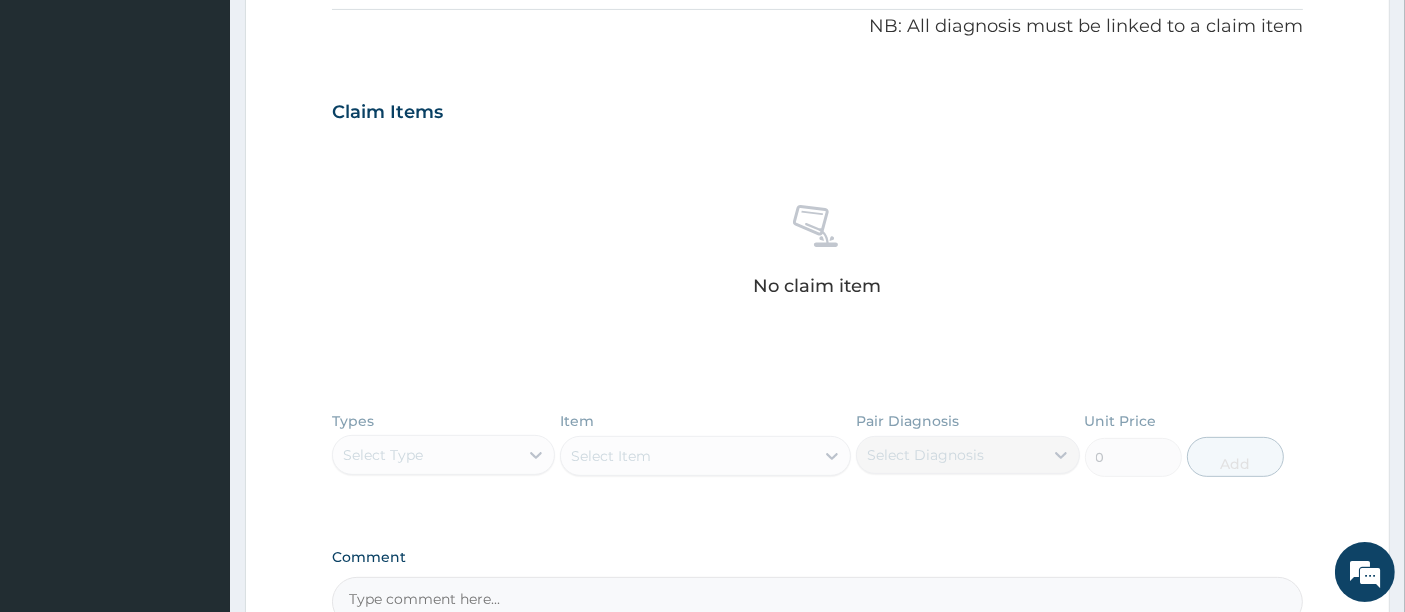scroll, scrollTop: 839, scrollLeft: 0, axis: vertical 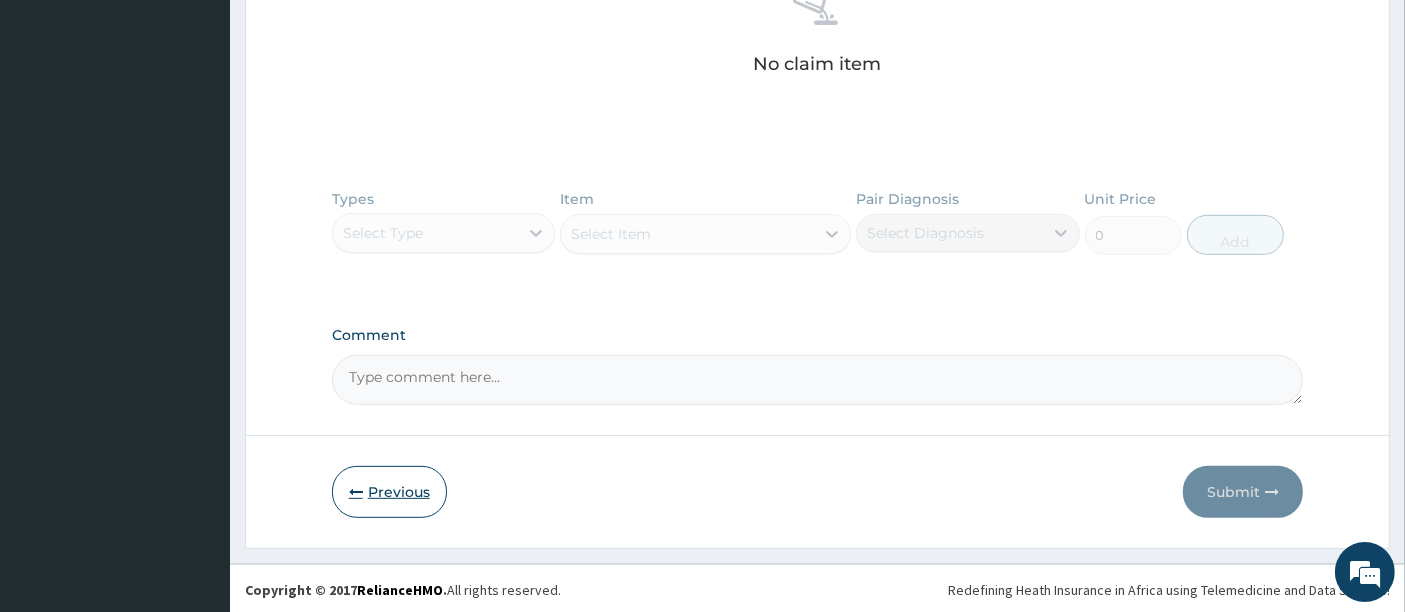 click on "Previous" at bounding box center [389, 492] 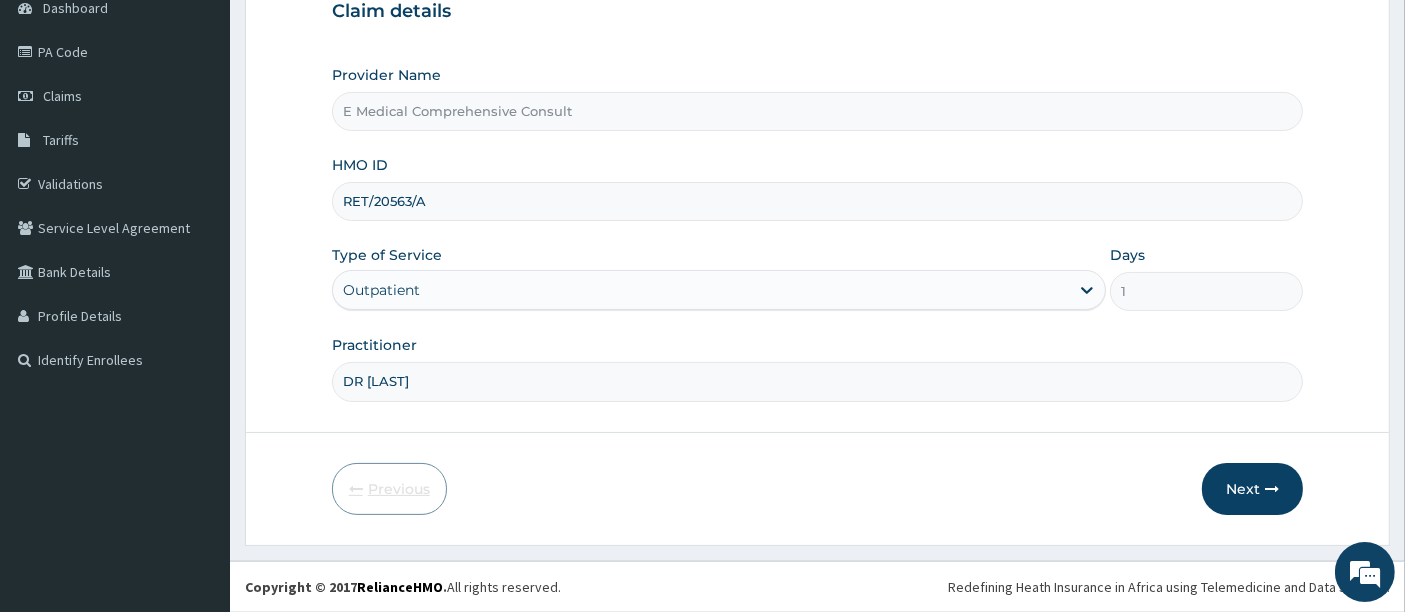 scroll, scrollTop: 205, scrollLeft: 0, axis: vertical 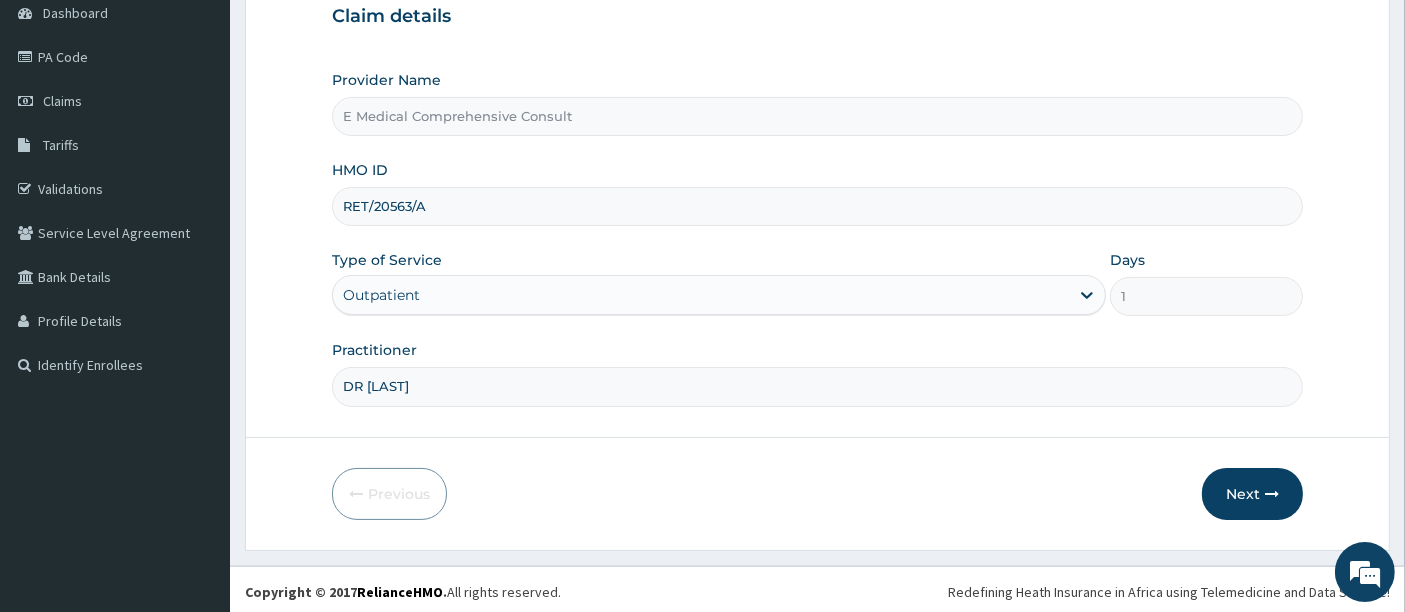 click on "RET/20563/A" at bounding box center [818, 206] 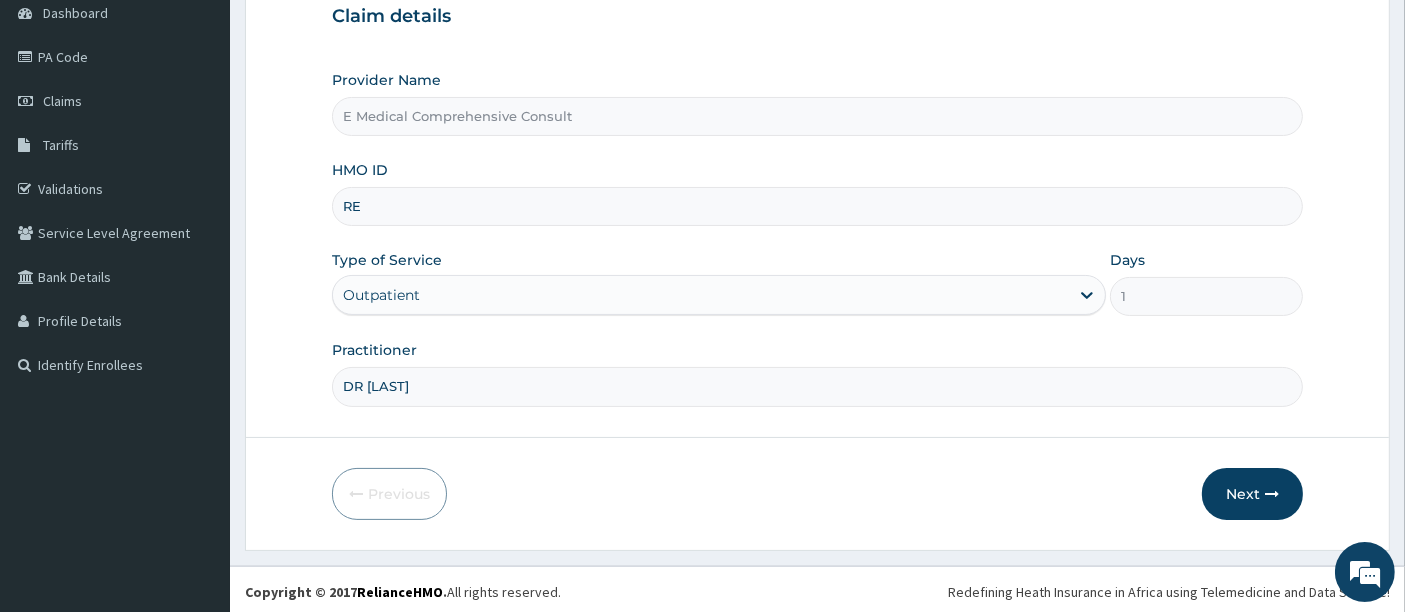 type on "R" 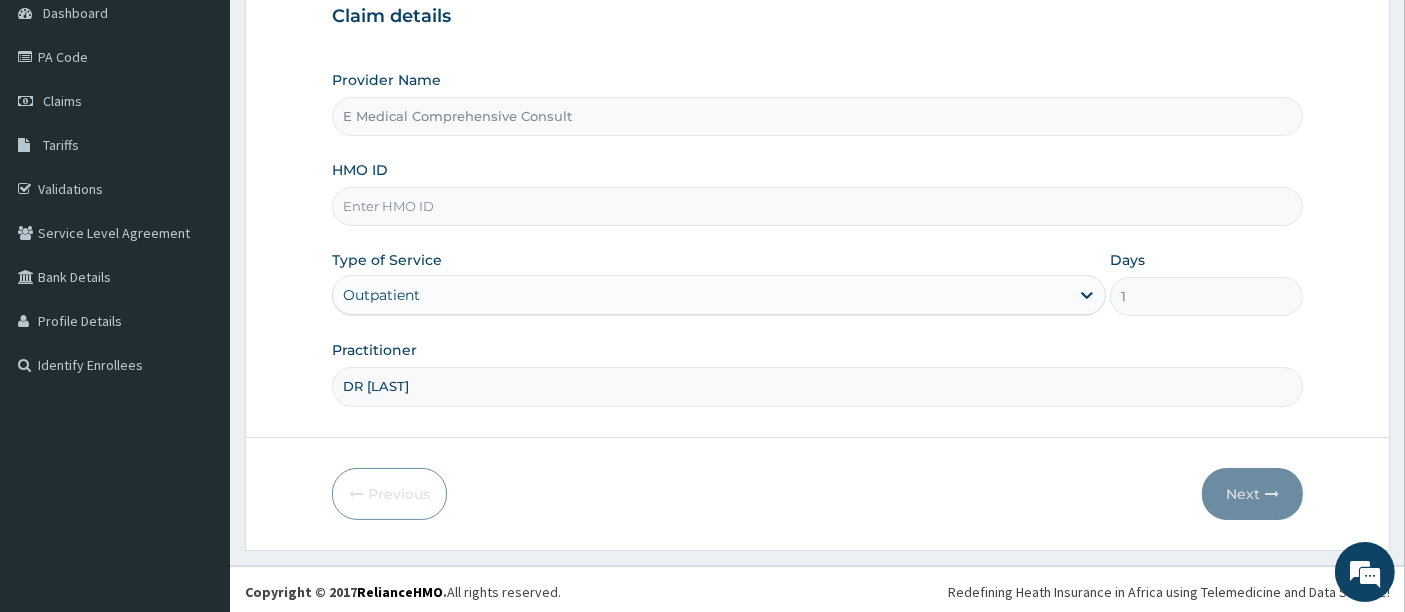 paste on "FUP/10025/A" 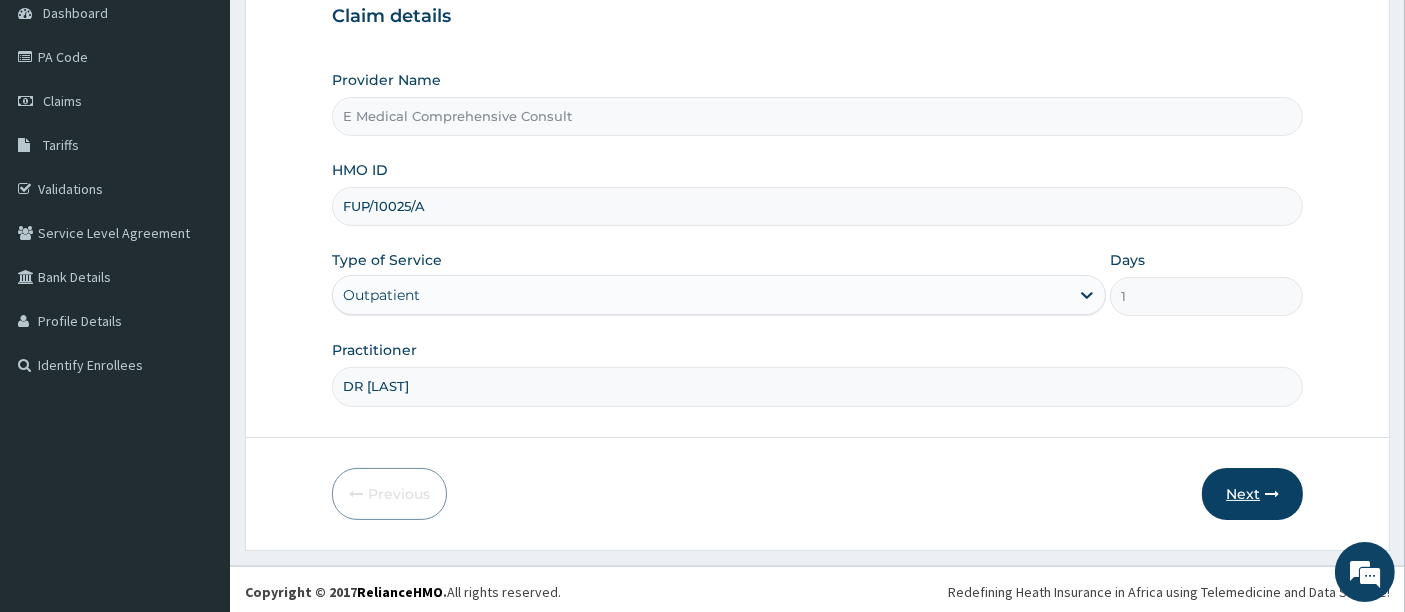 type on "FUP/10025/A" 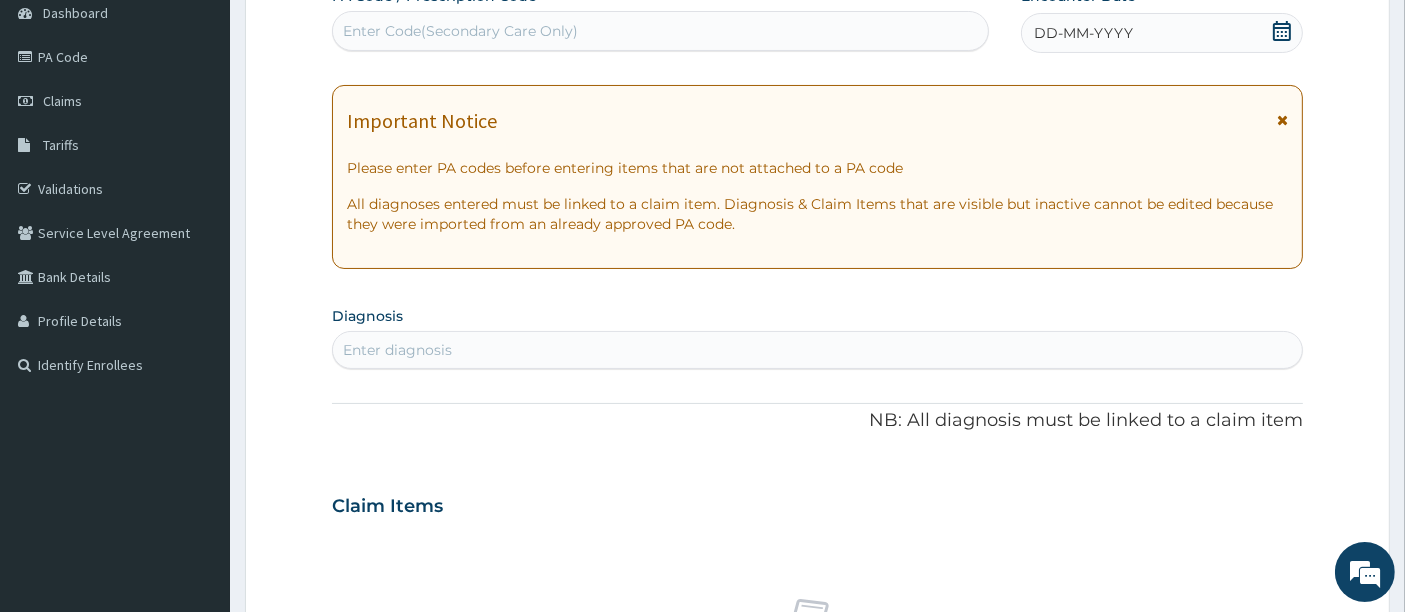click on "Enter Code(Secondary Care Only)" at bounding box center [460, 31] 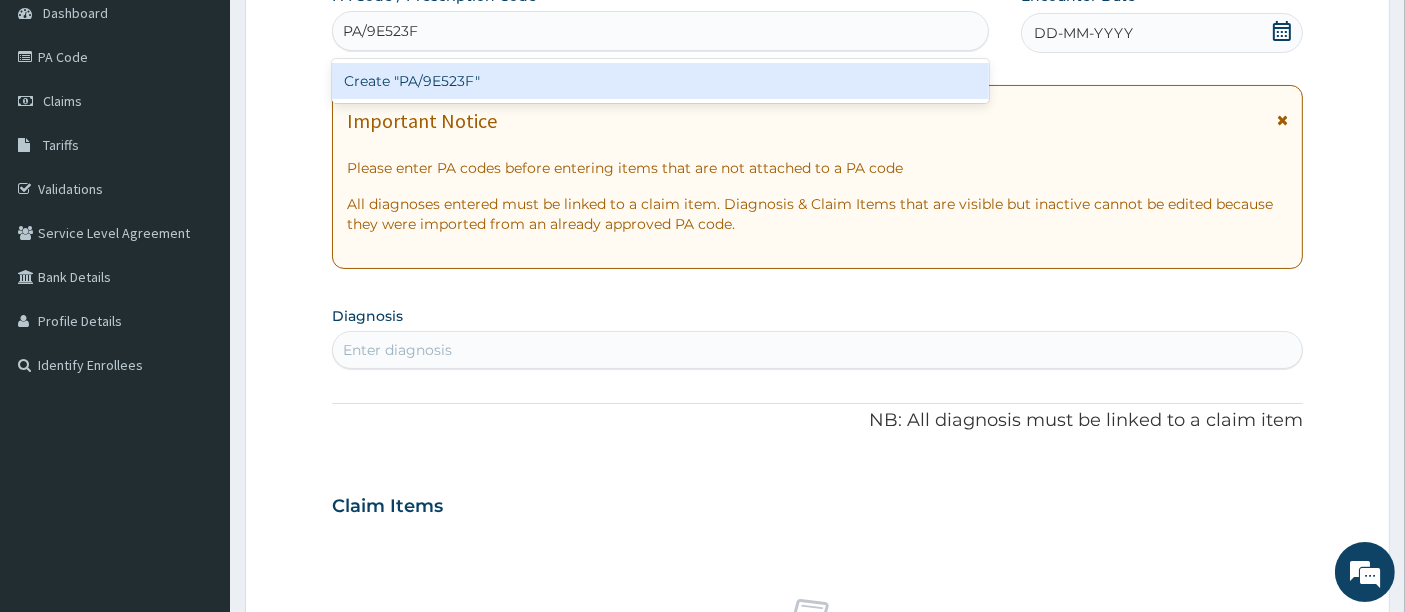 click on "Create "PA/9E523F"" at bounding box center [661, 81] 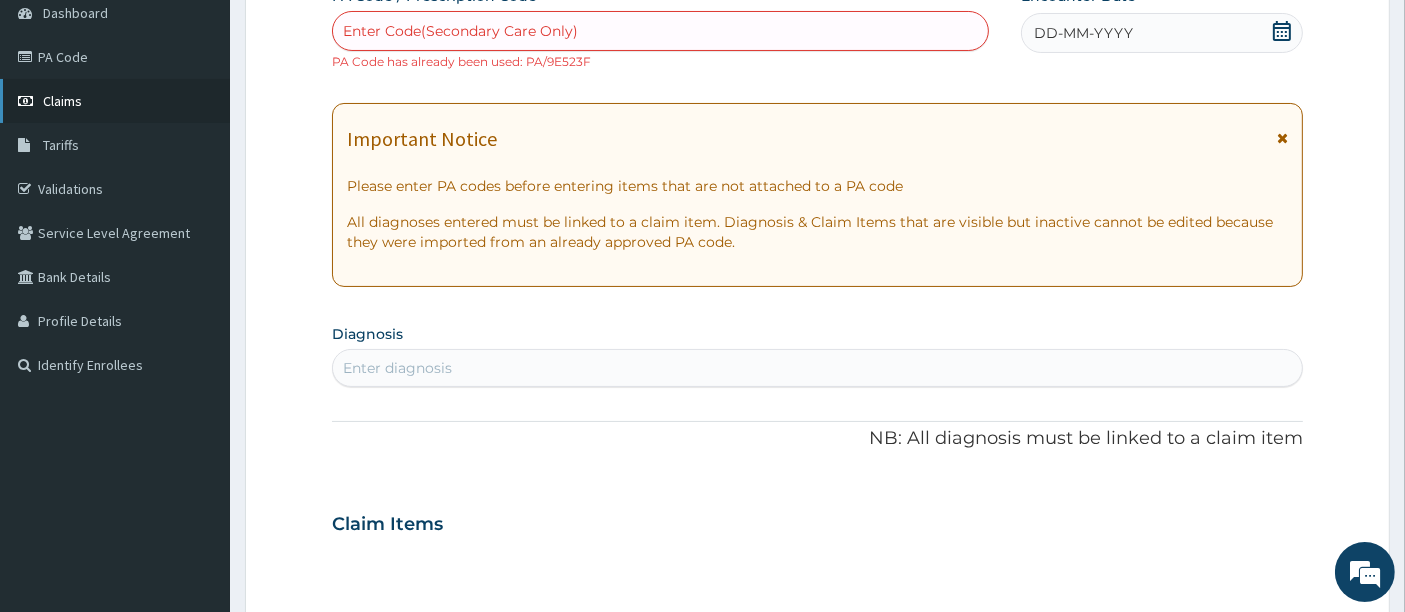 scroll, scrollTop: 170, scrollLeft: 0, axis: vertical 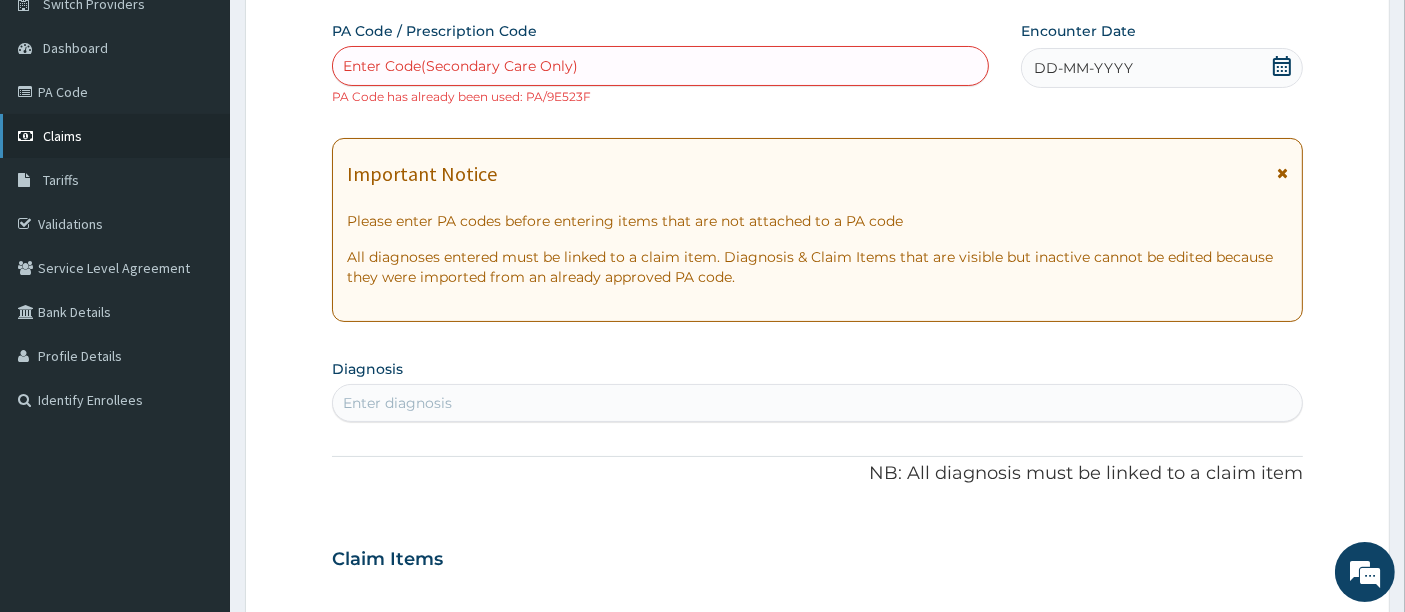 click on "Claims" at bounding box center [62, 136] 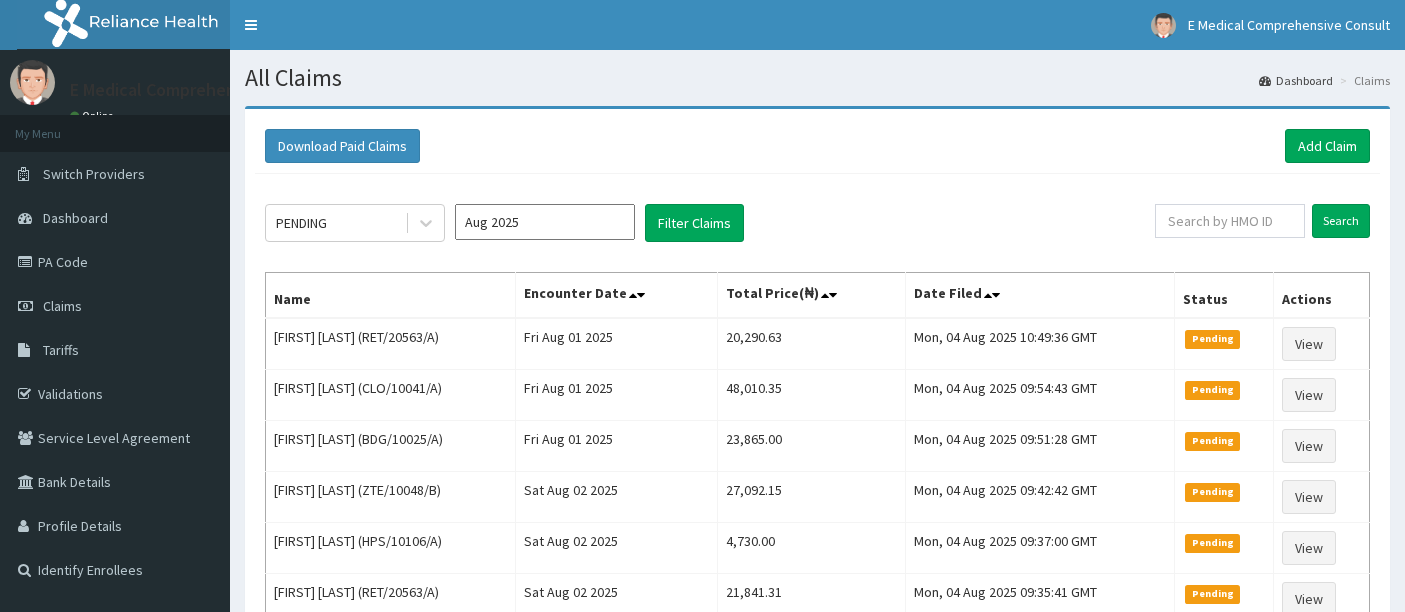 scroll, scrollTop: 0, scrollLeft: 0, axis: both 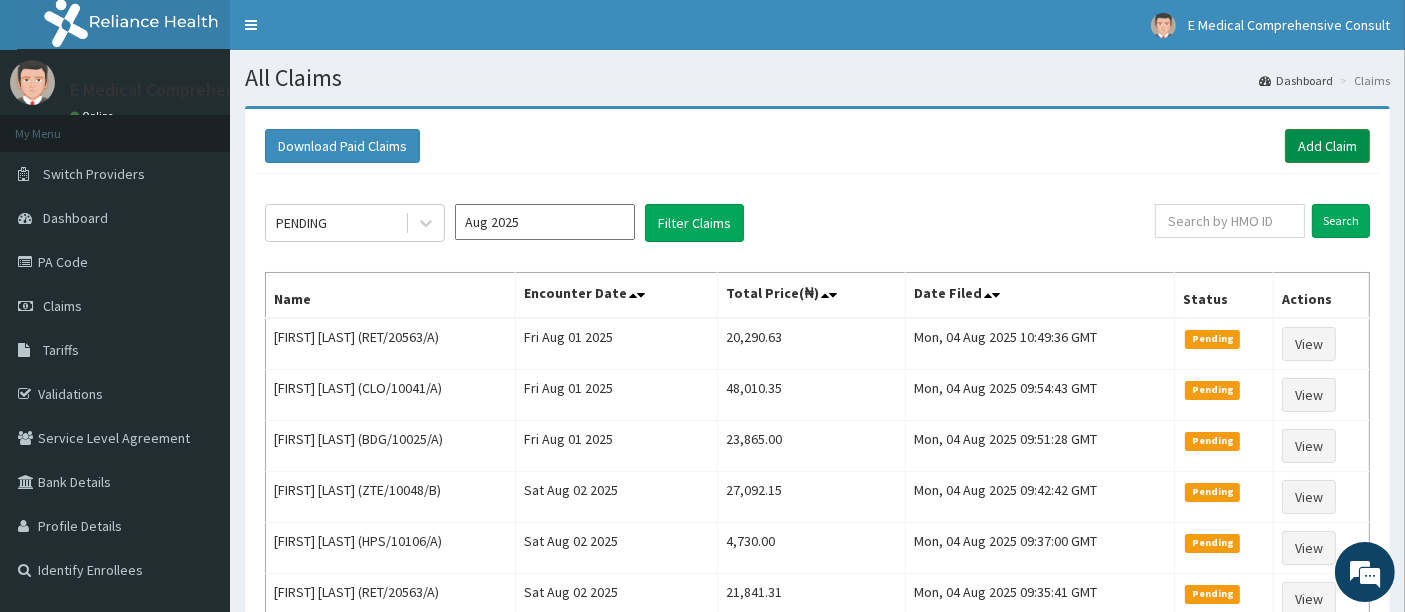 click on "Add Claim" at bounding box center (1327, 146) 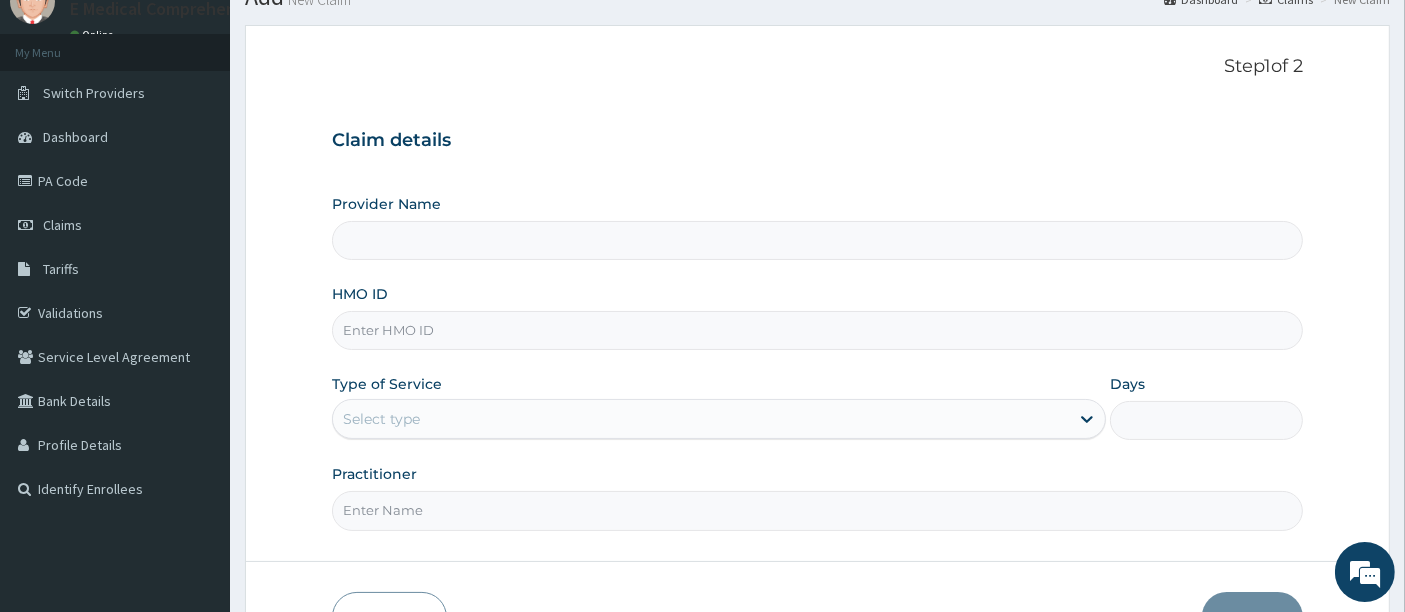 scroll, scrollTop: 0, scrollLeft: 0, axis: both 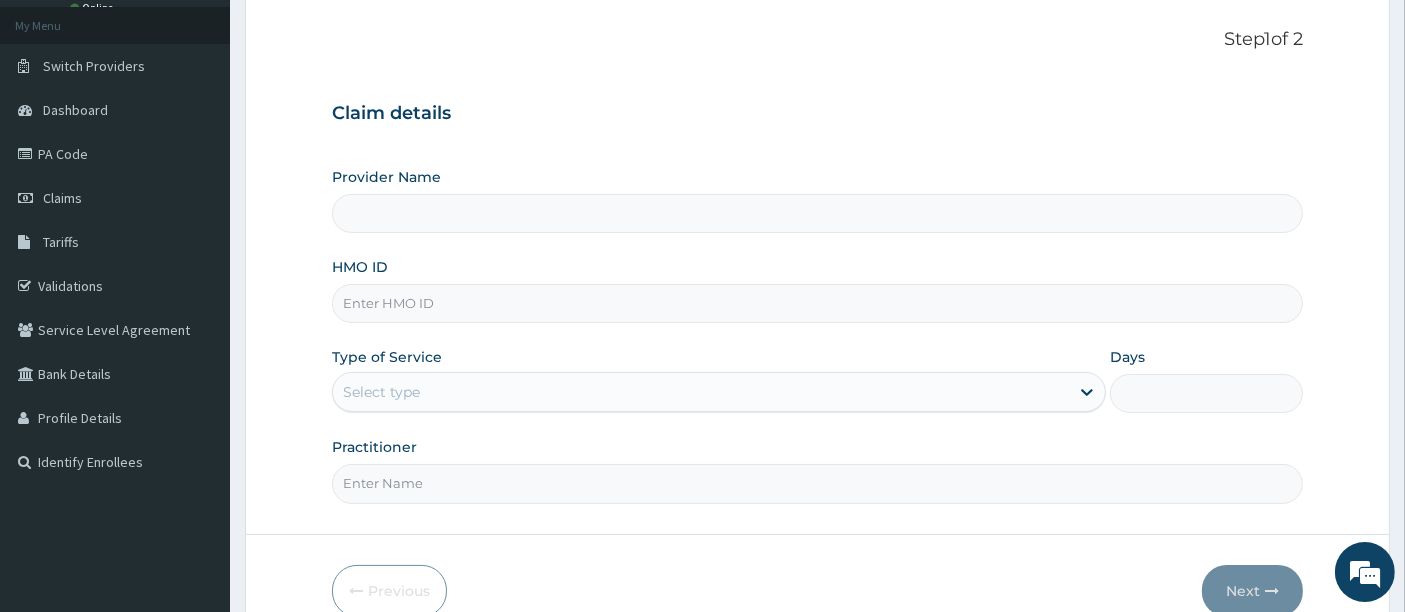 type on "E Medical Comprehensive Consult" 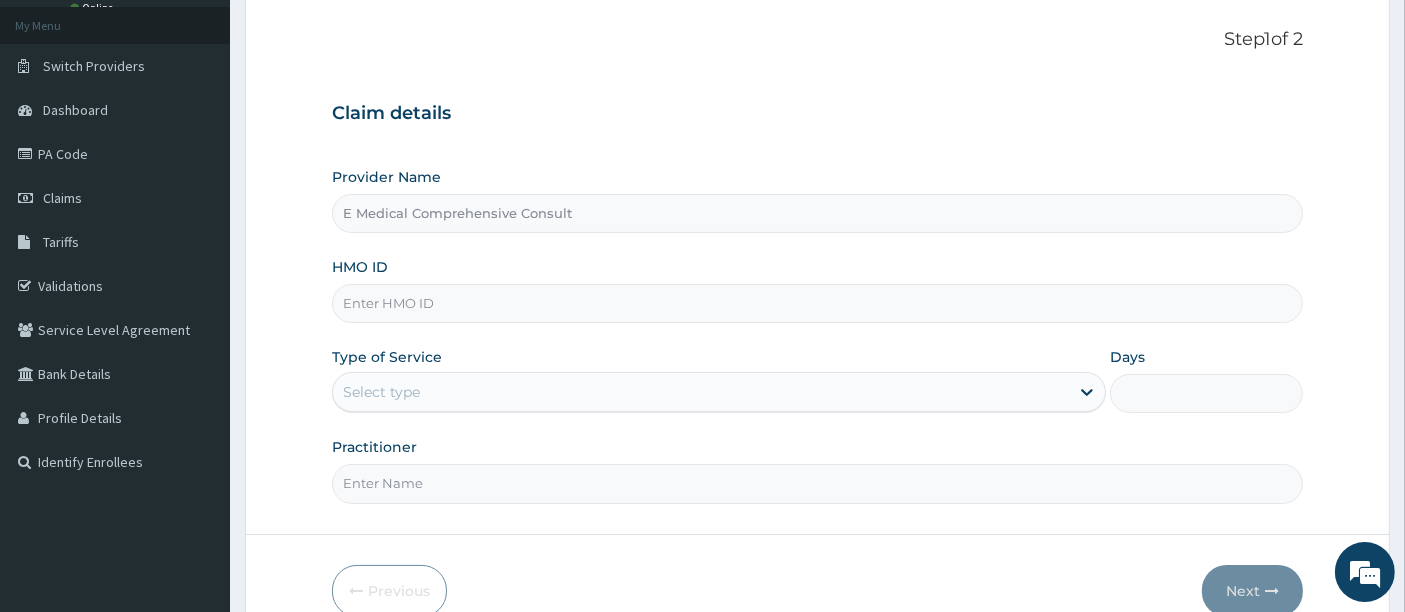 click on "HMO ID" at bounding box center [818, 303] 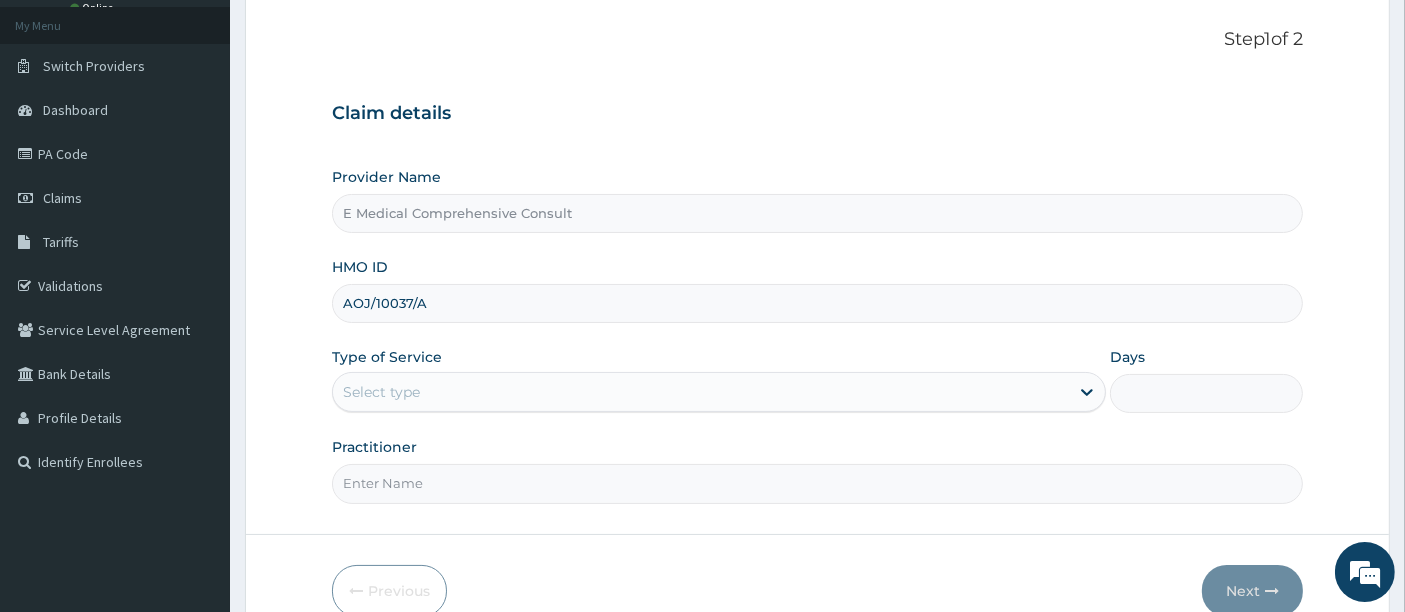 type on "AOJ/10037/A" 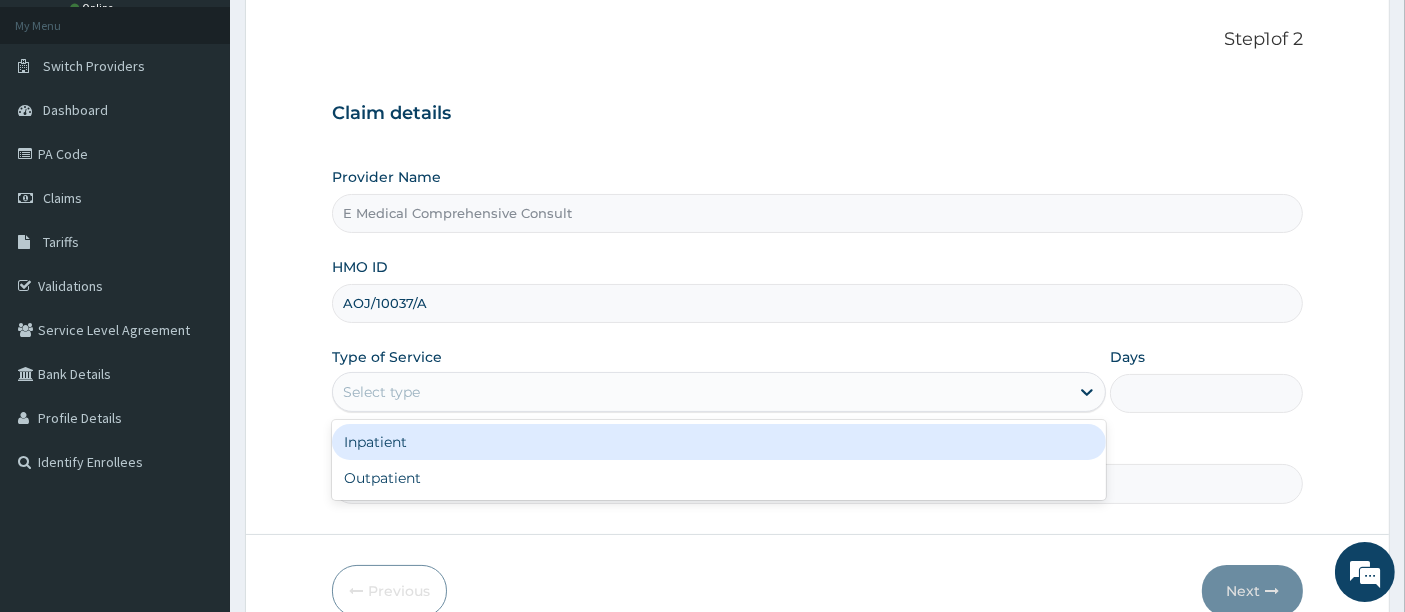 click on "Select type" at bounding box center (701, 392) 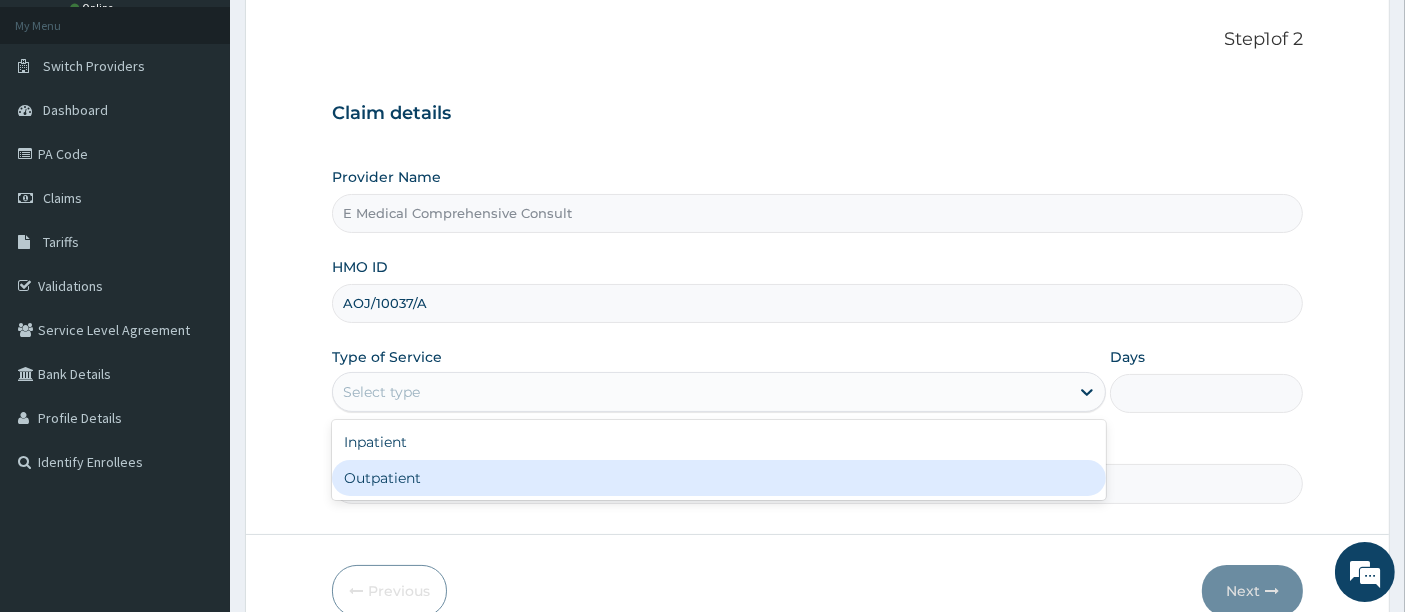 click on "Outpatient" at bounding box center [719, 478] 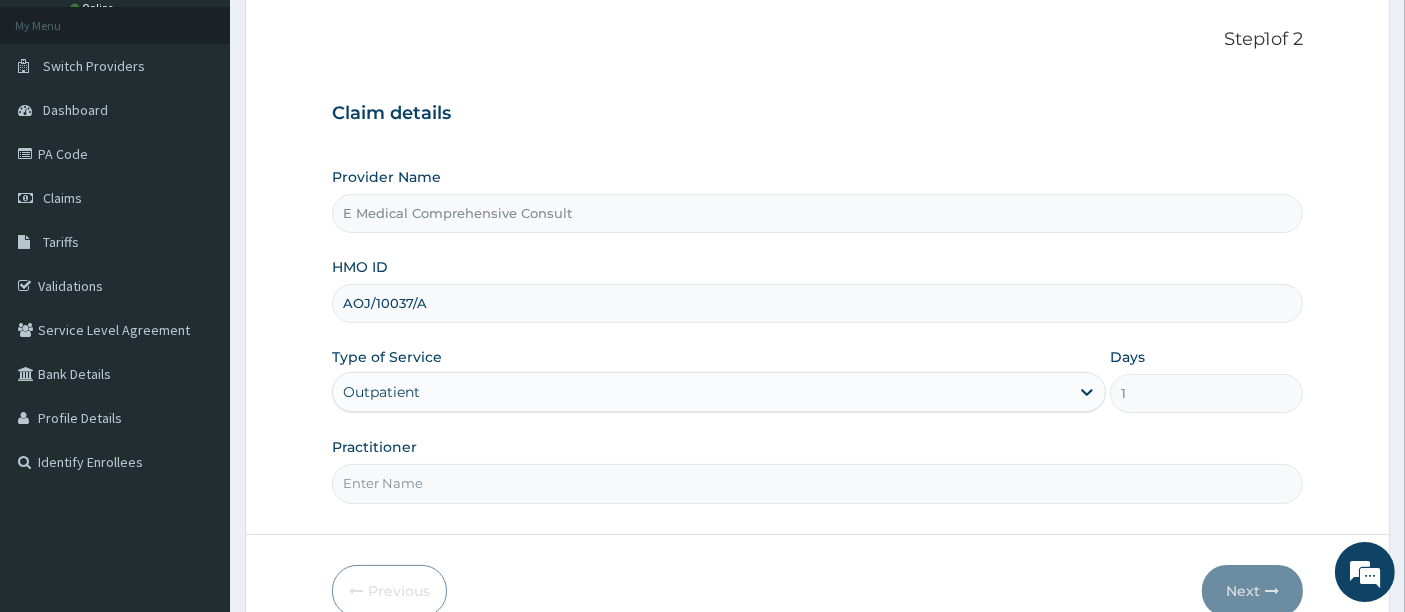 click on "Practitioner" at bounding box center (818, 483) 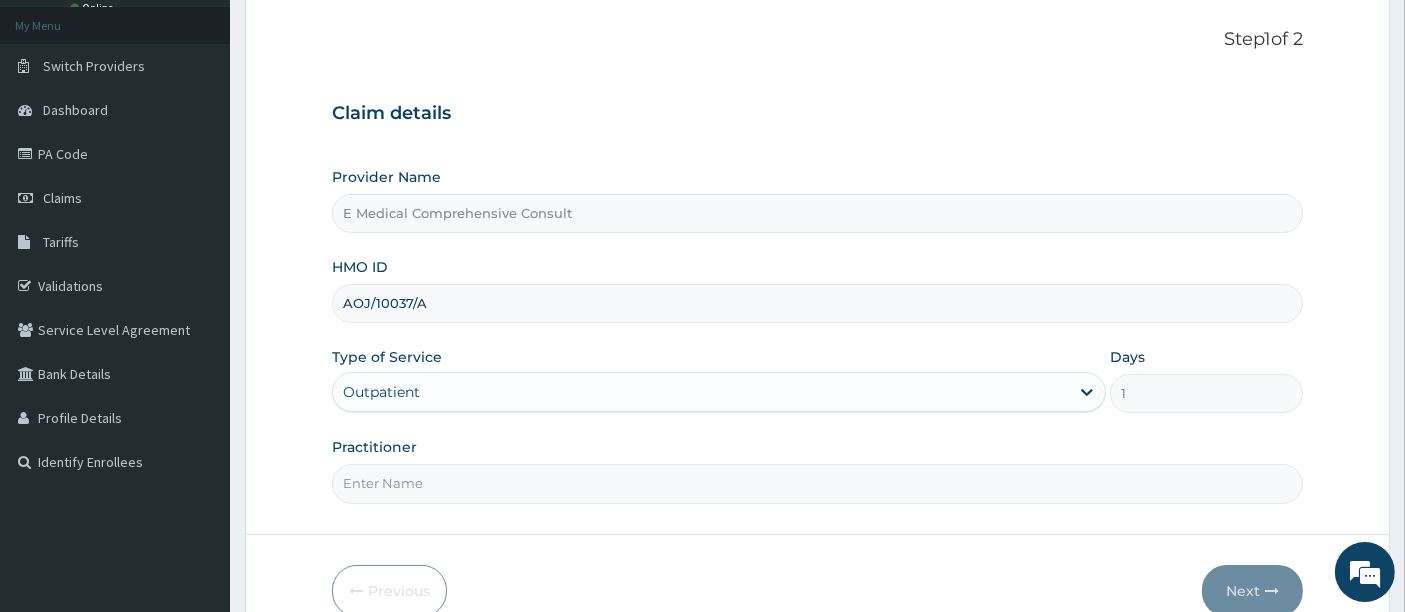 type on "DR [LAST]" 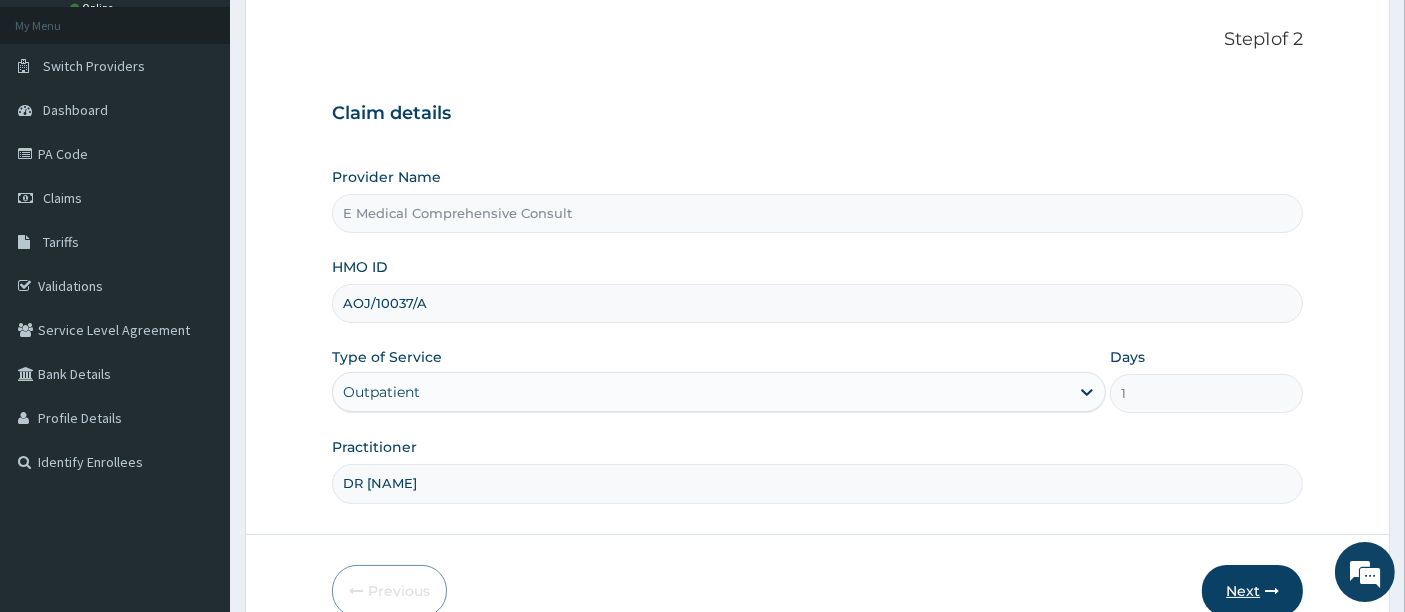 click on "Next" at bounding box center [1252, 591] 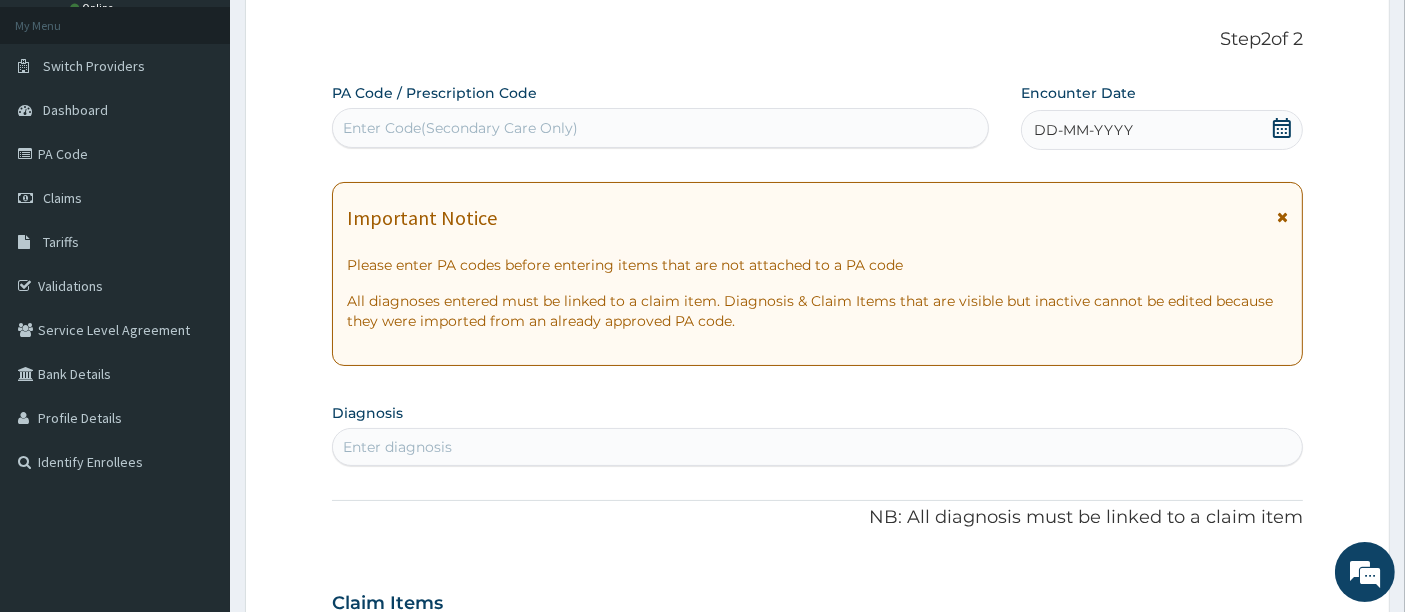 scroll, scrollTop: 0, scrollLeft: 0, axis: both 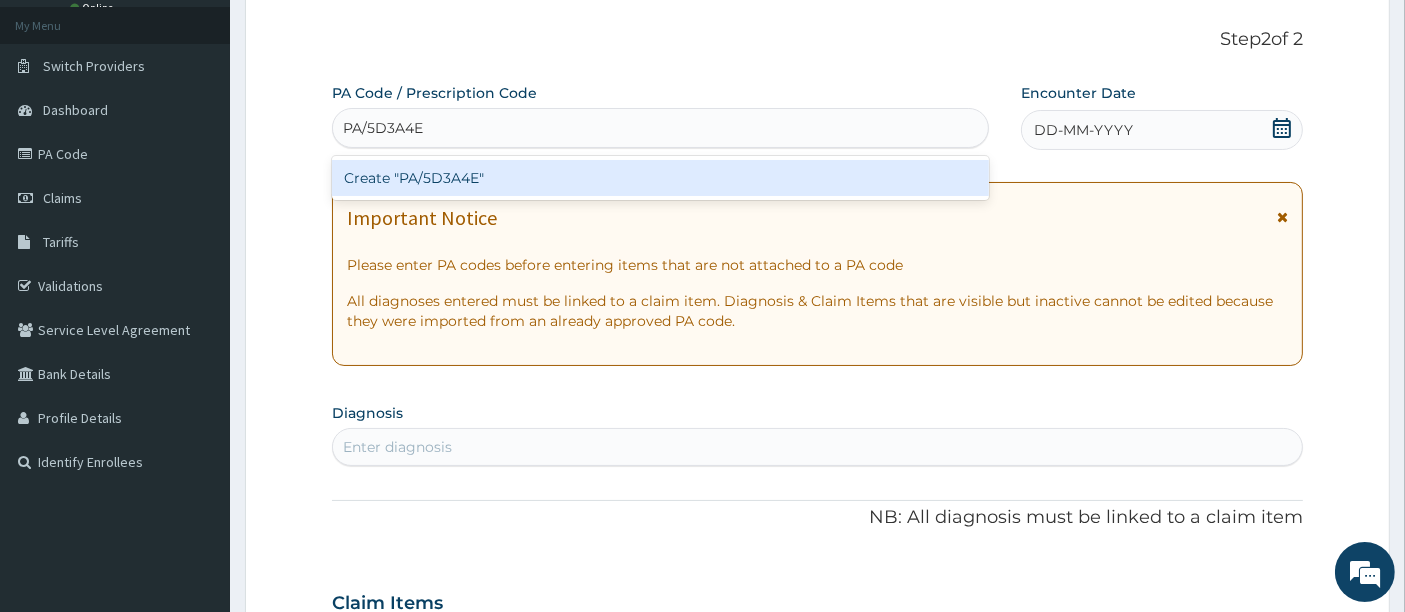 click on "Create "PA/5D3A4E"" at bounding box center [661, 178] 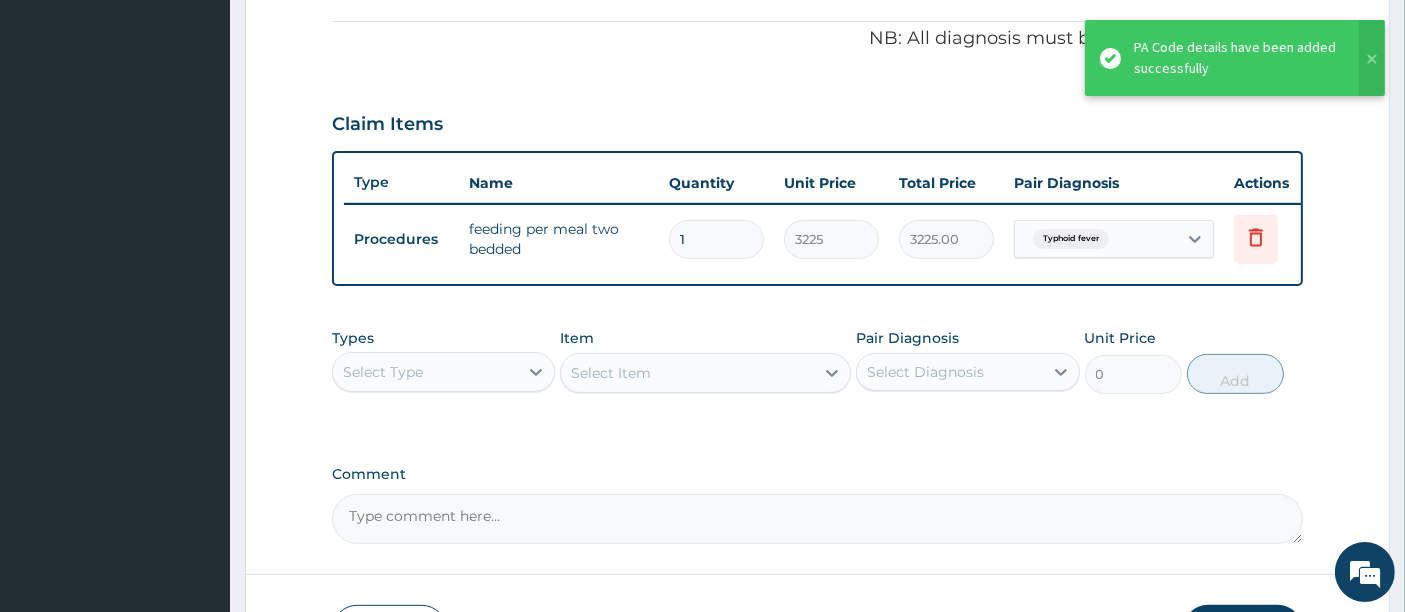 scroll, scrollTop: 746, scrollLeft: 0, axis: vertical 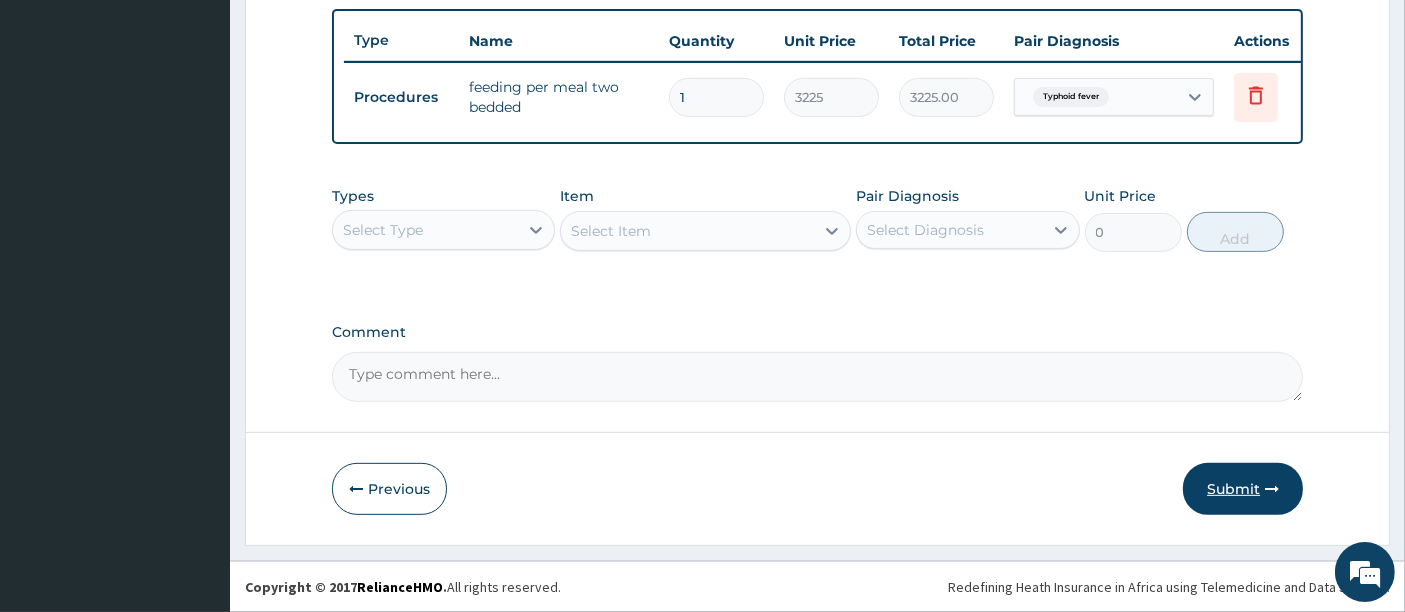 click on "Submit" at bounding box center [1243, 489] 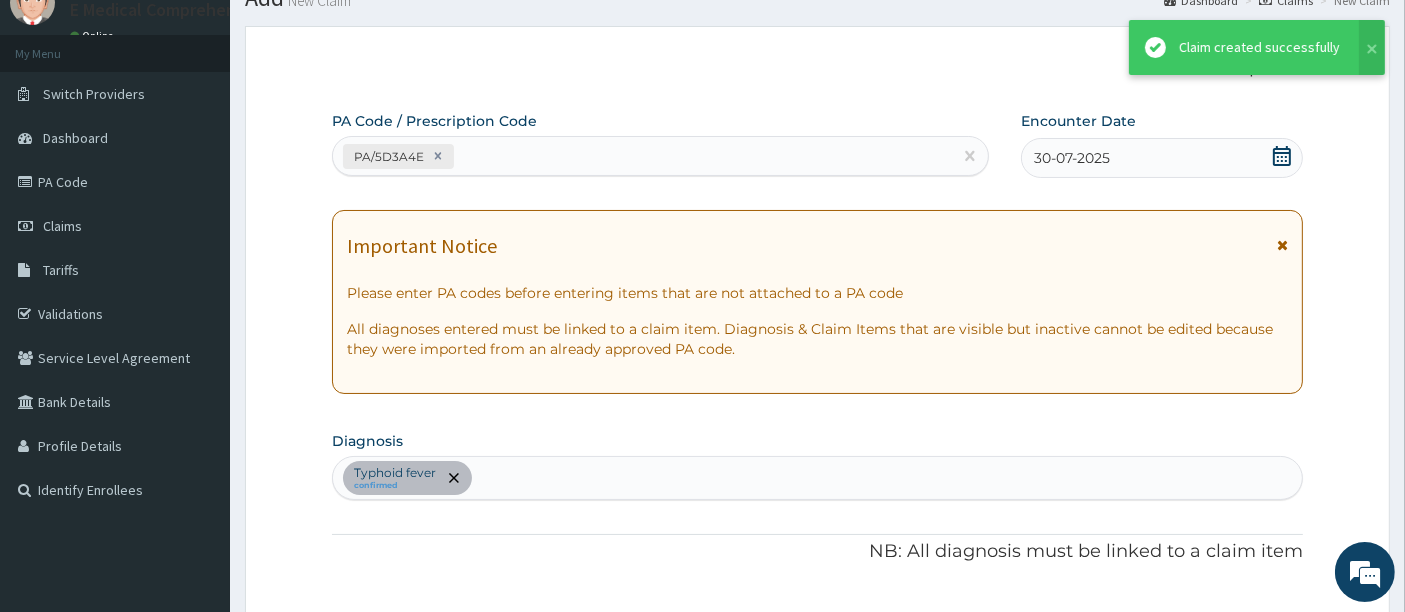 scroll, scrollTop: 746, scrollLeft: 0, axis: vertical 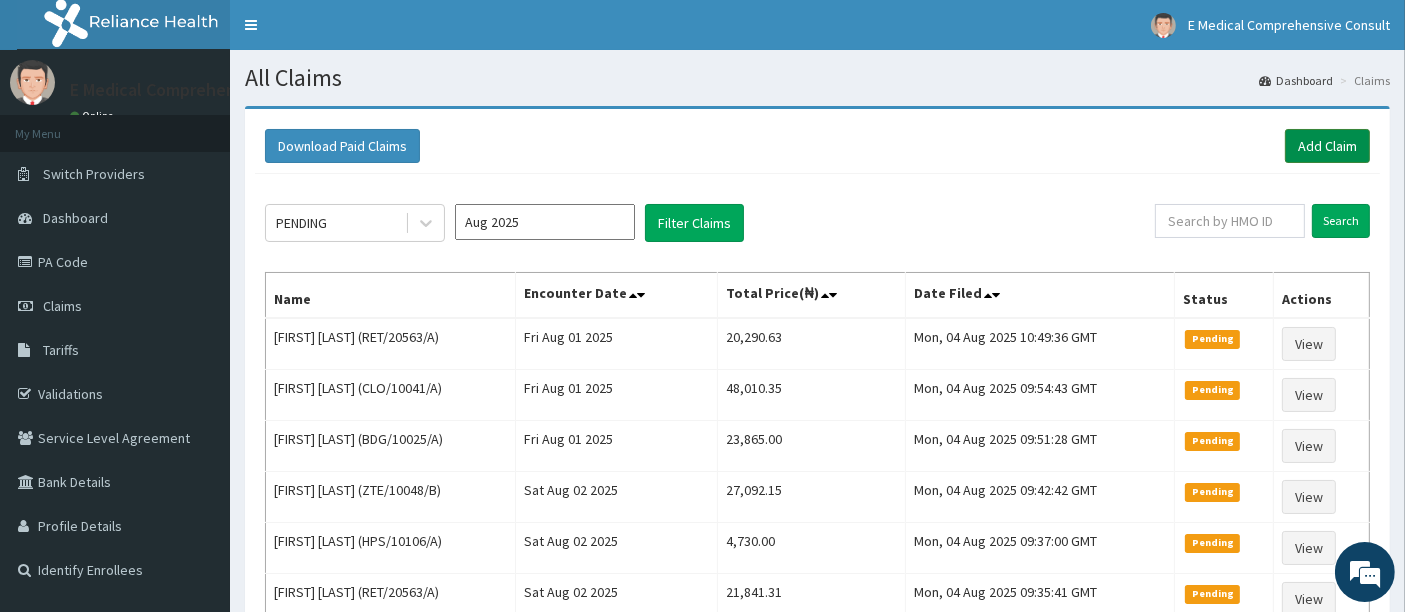 click on "Add Claim" at bounding box center [1327, 146] 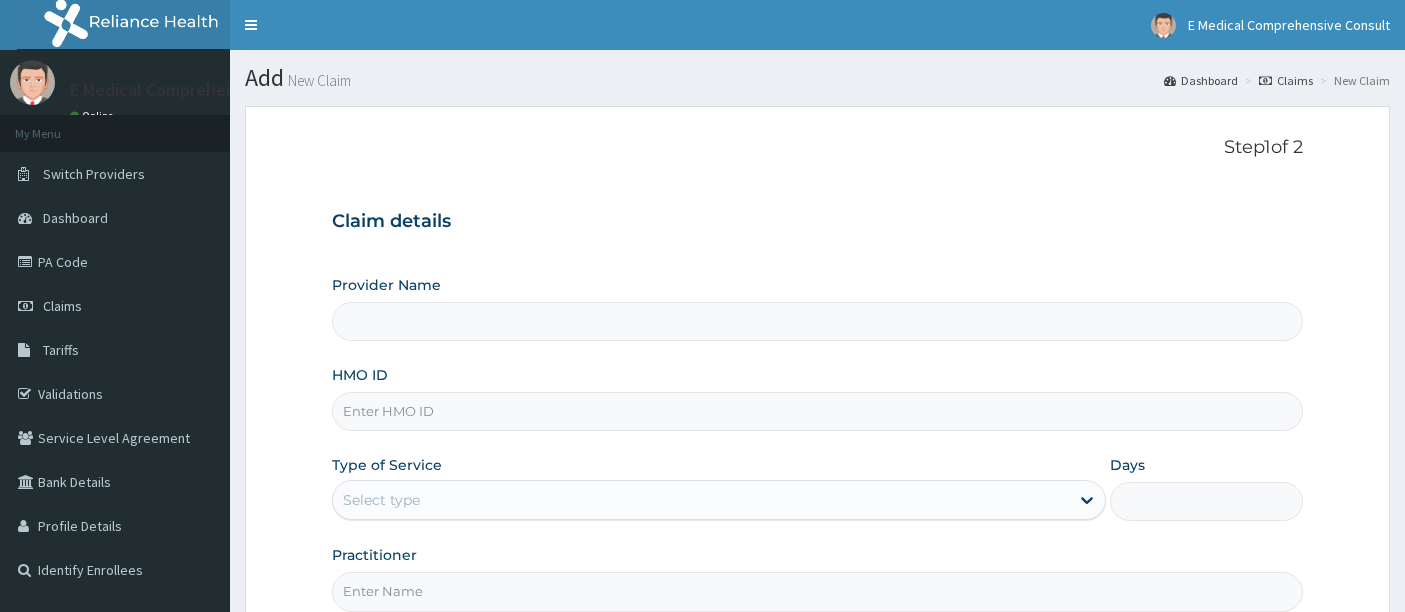 scroll, scrollTop: 183, scrollLeft: 0, axis: vertical 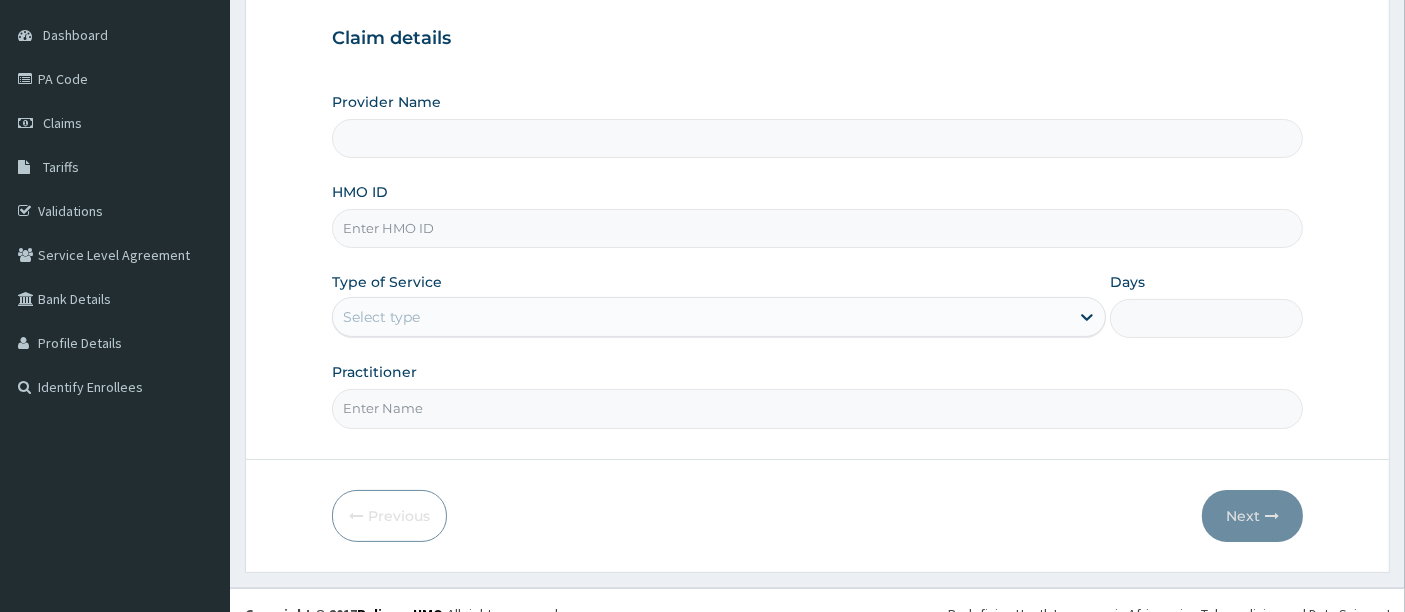 type on "E Medical Comprehensive Consult" 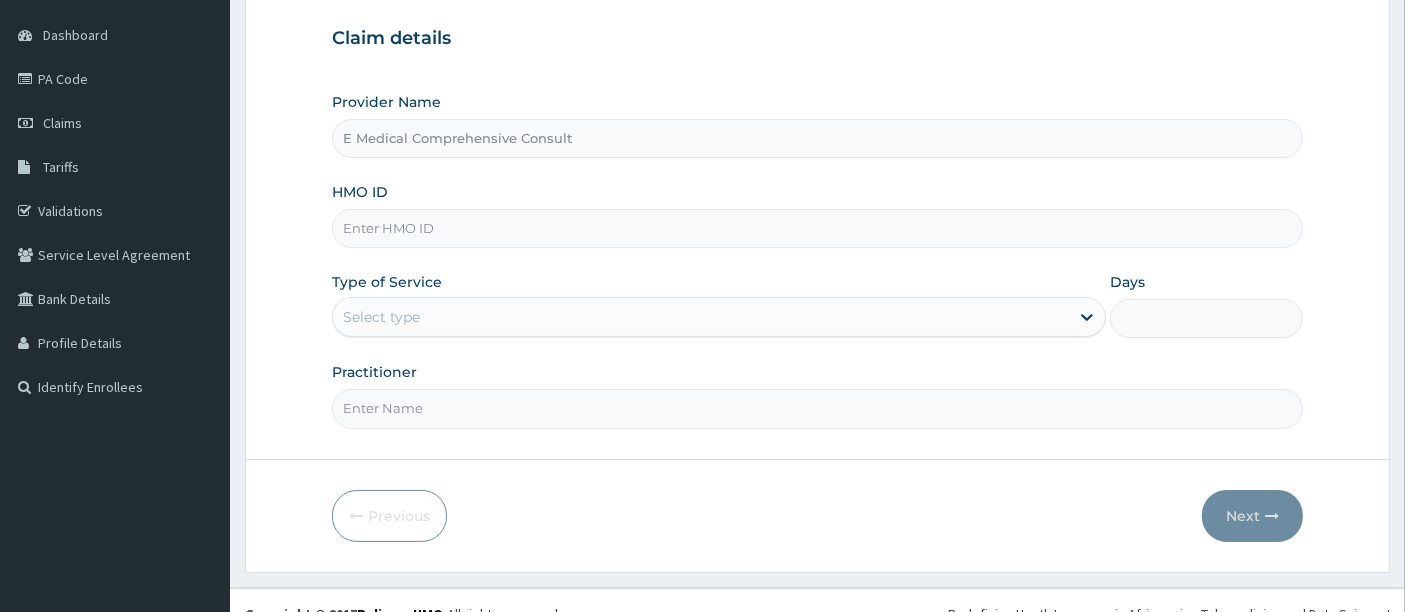 scroll, scrollTop: 205, scrollLeft: 0, axis: vertical 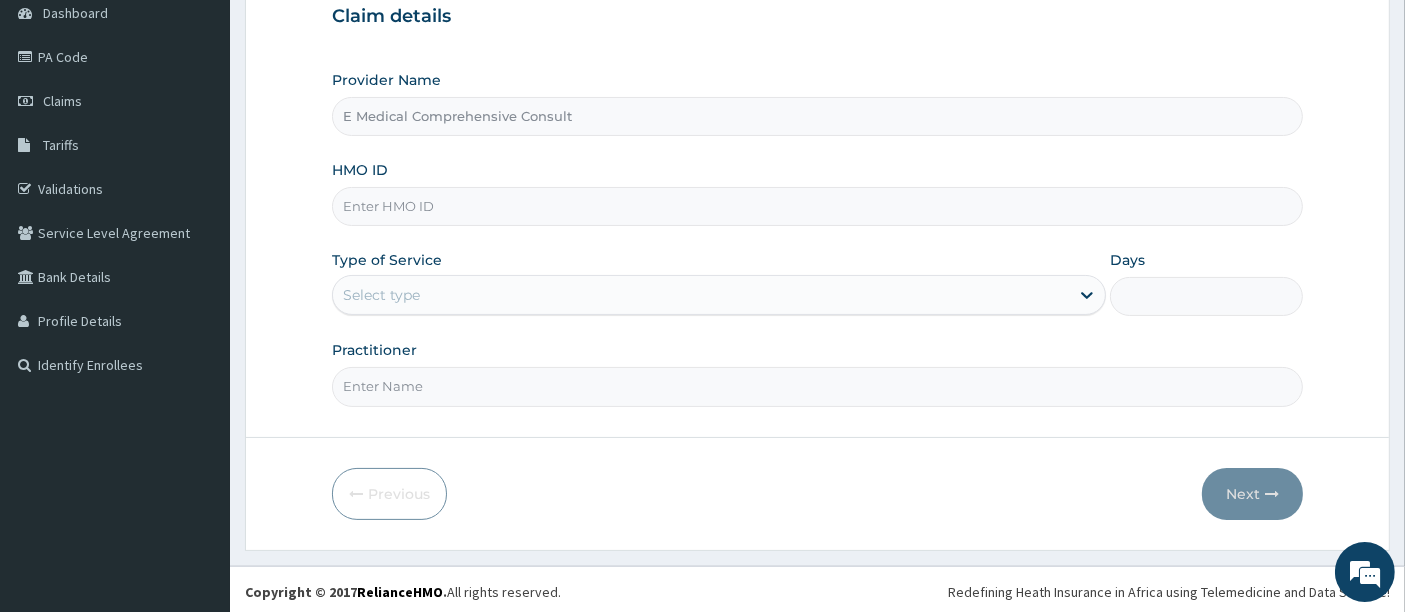 click on "HMO ID" at bounding box center (818, 206) 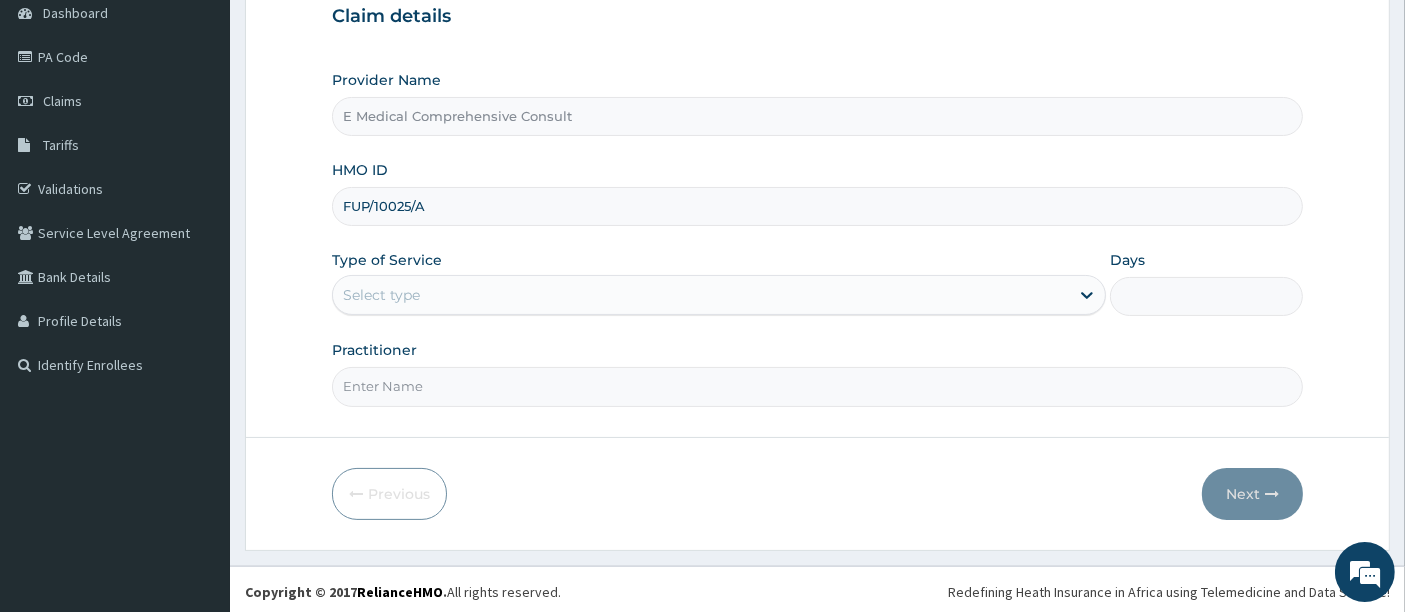 type on "FUP/10025/A" 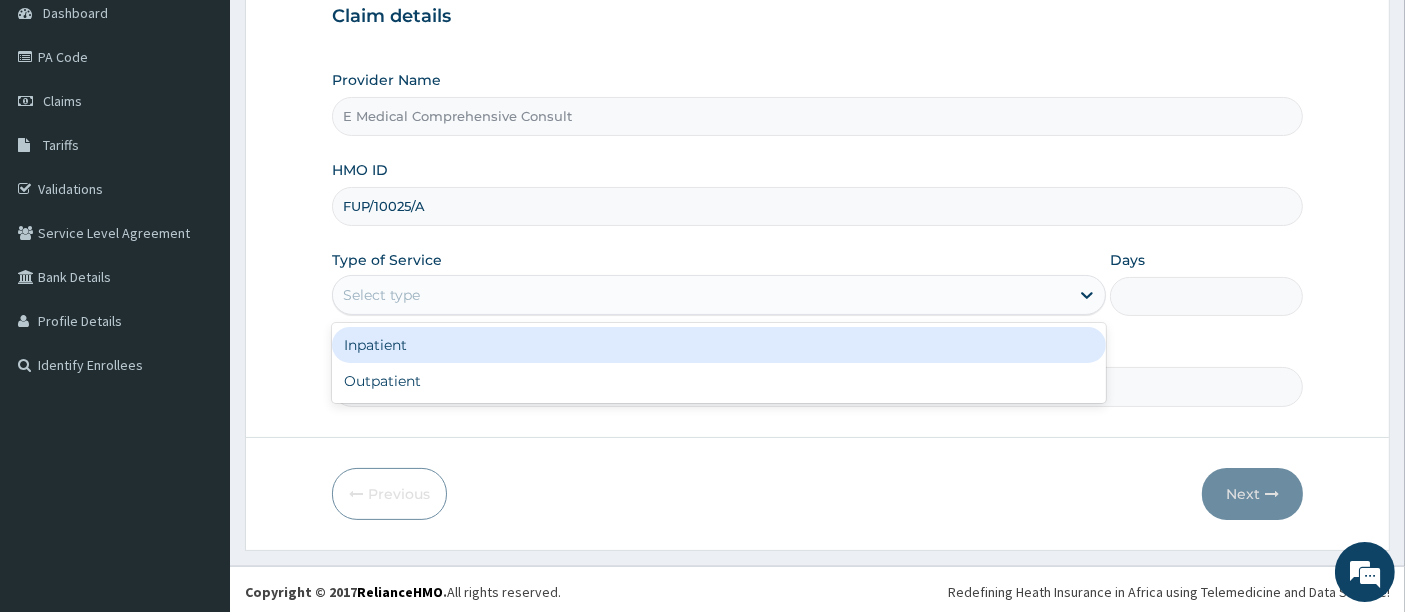 click on "Select type" at bounding box center (381, 295) 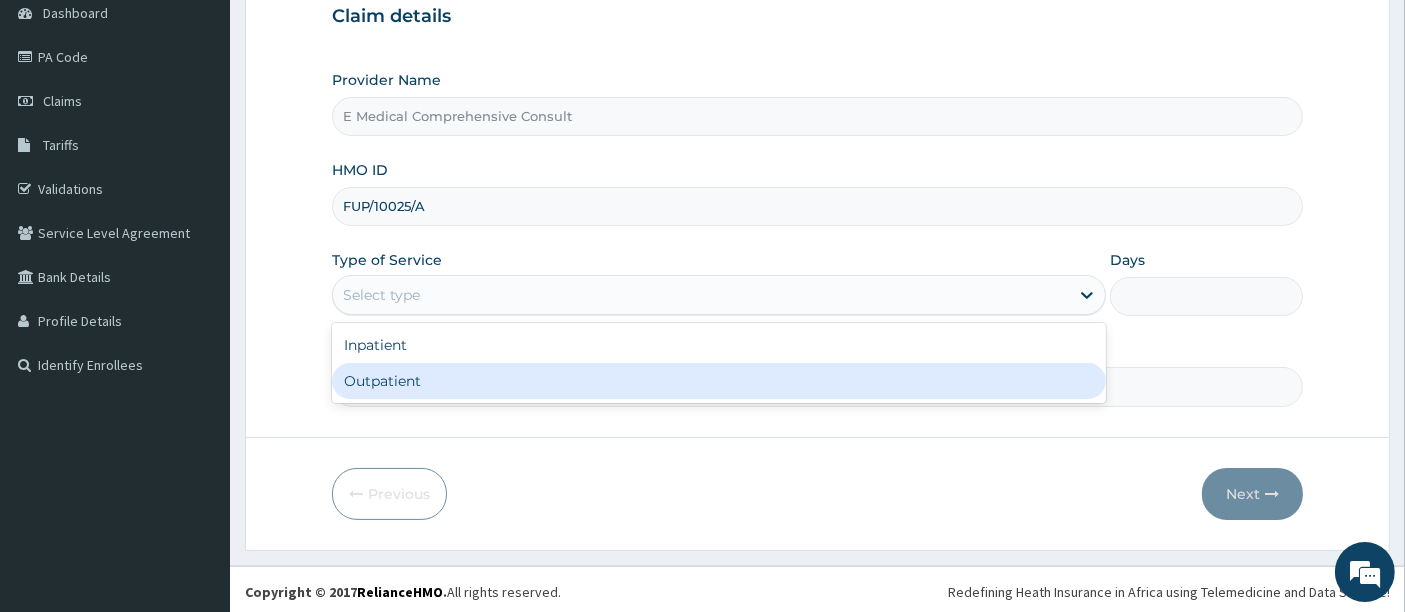 click on "Outpatient" at bounding box center (719, 381) 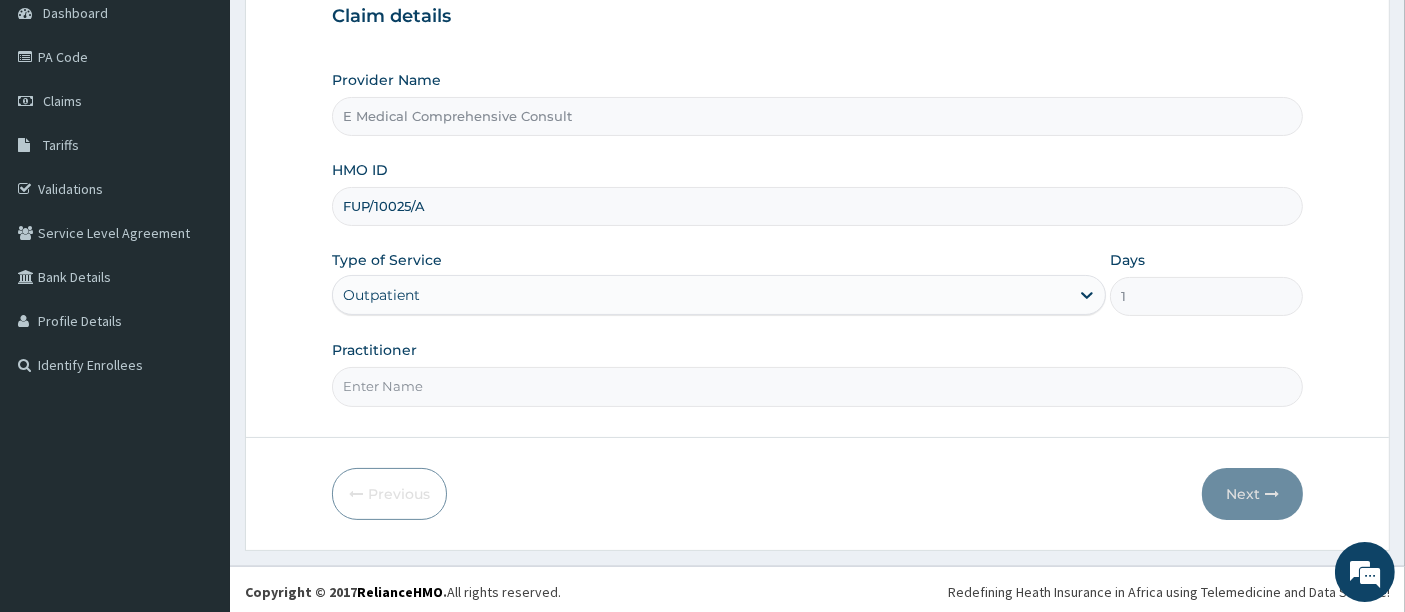click on "Practitioner" at bounding box center (818, 386) 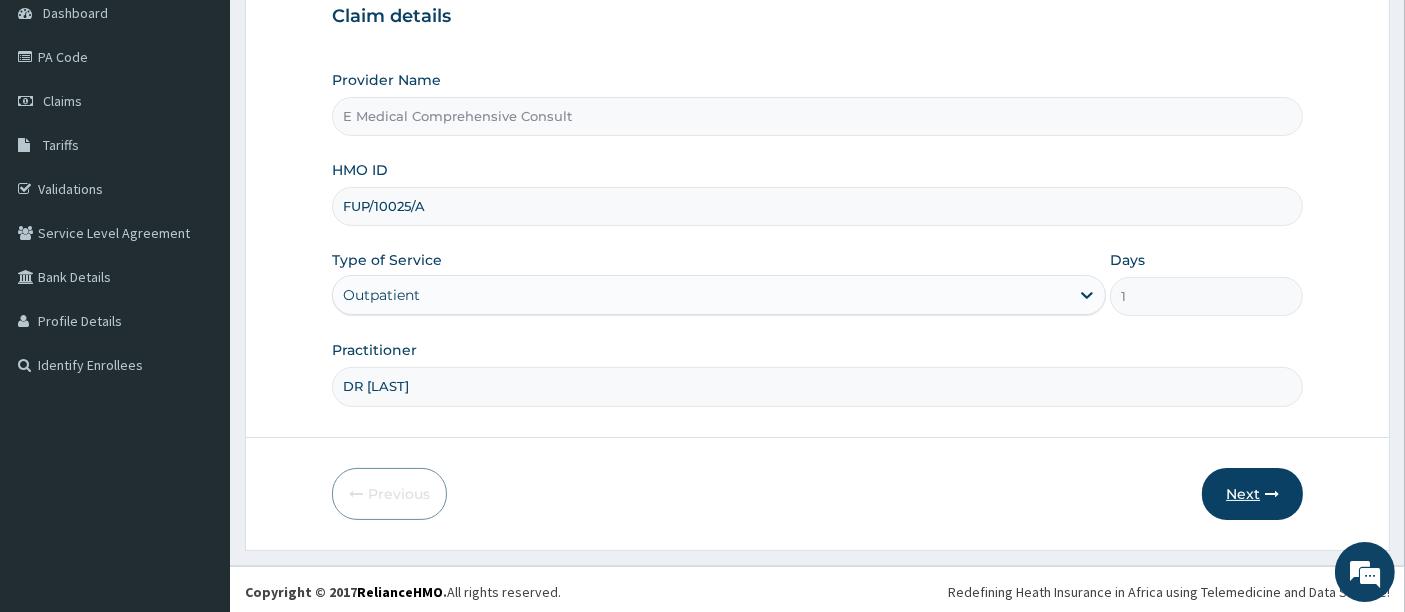 click on "Next" at bounding box center [1252, 494] 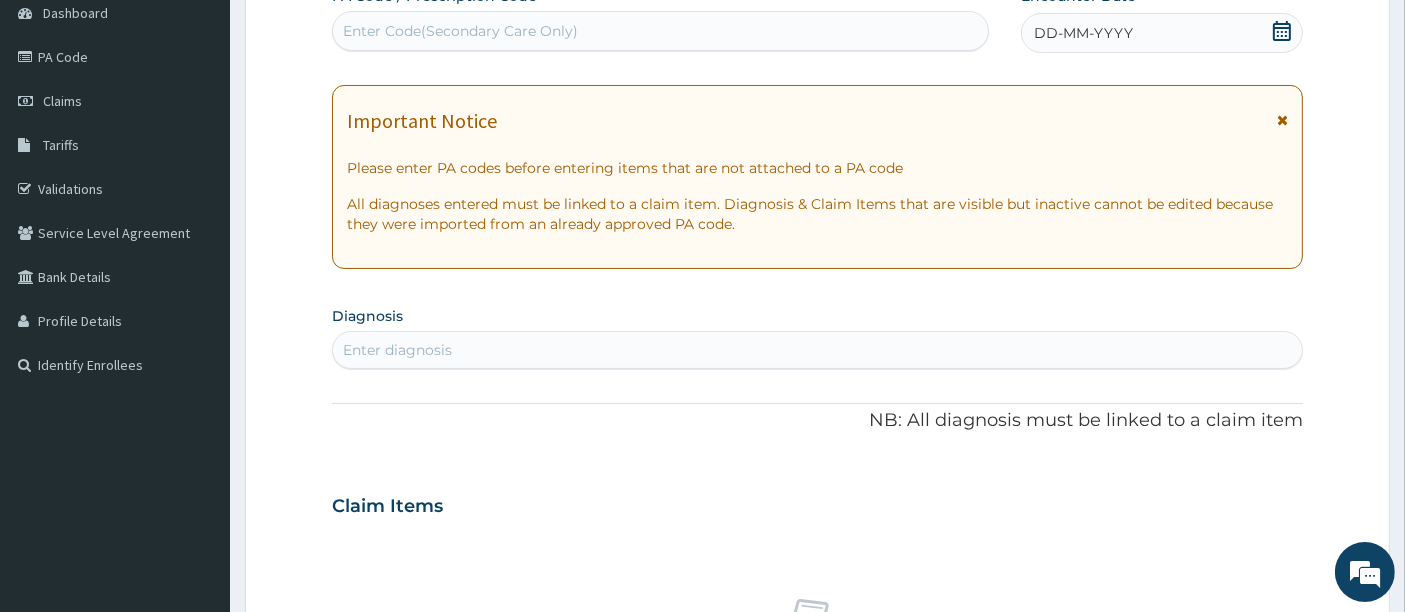 scroll, scrollTop: 0, scrollLeft: 0, axis: both 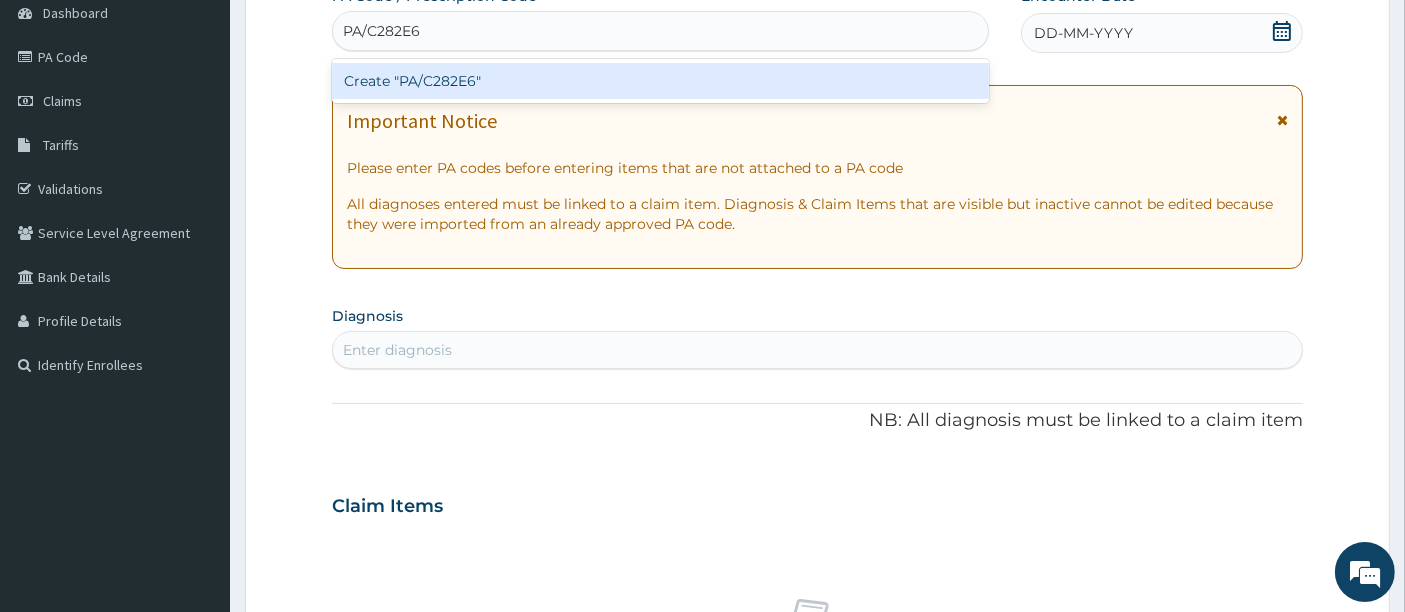click on "Create "PA/C282E6"" at bounding box center (661, 81) 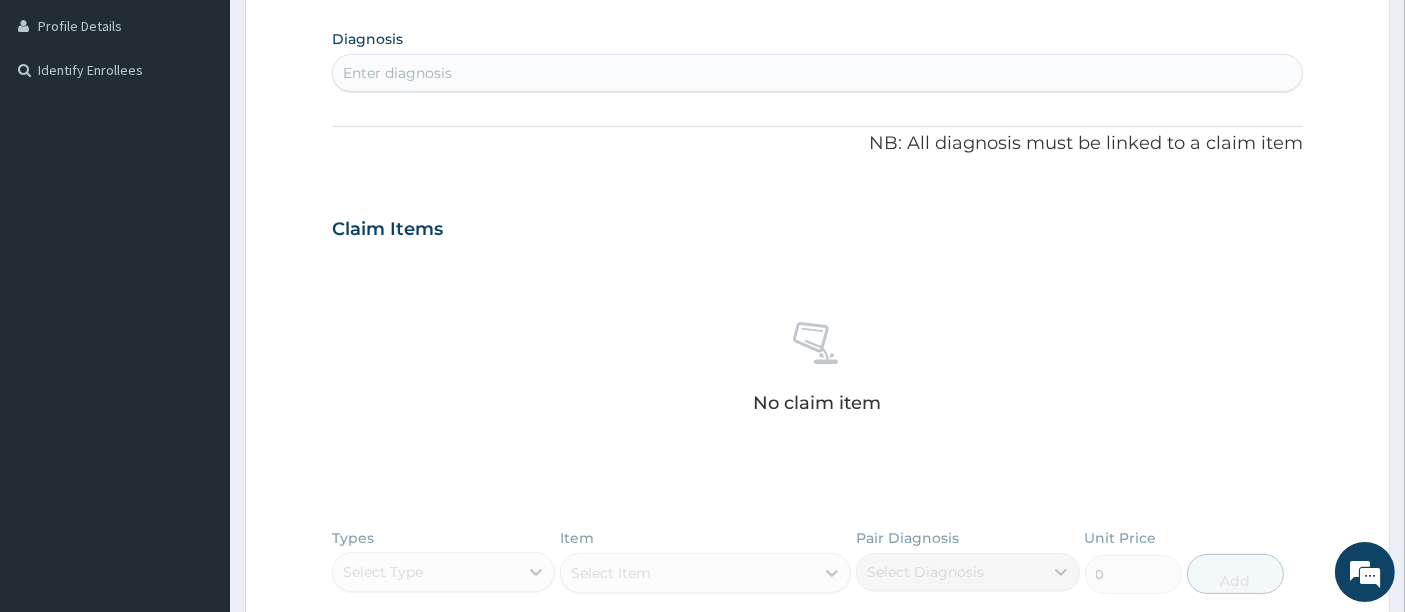 scroll, scrollTop: 0, scrollLeft: 0, axis: both 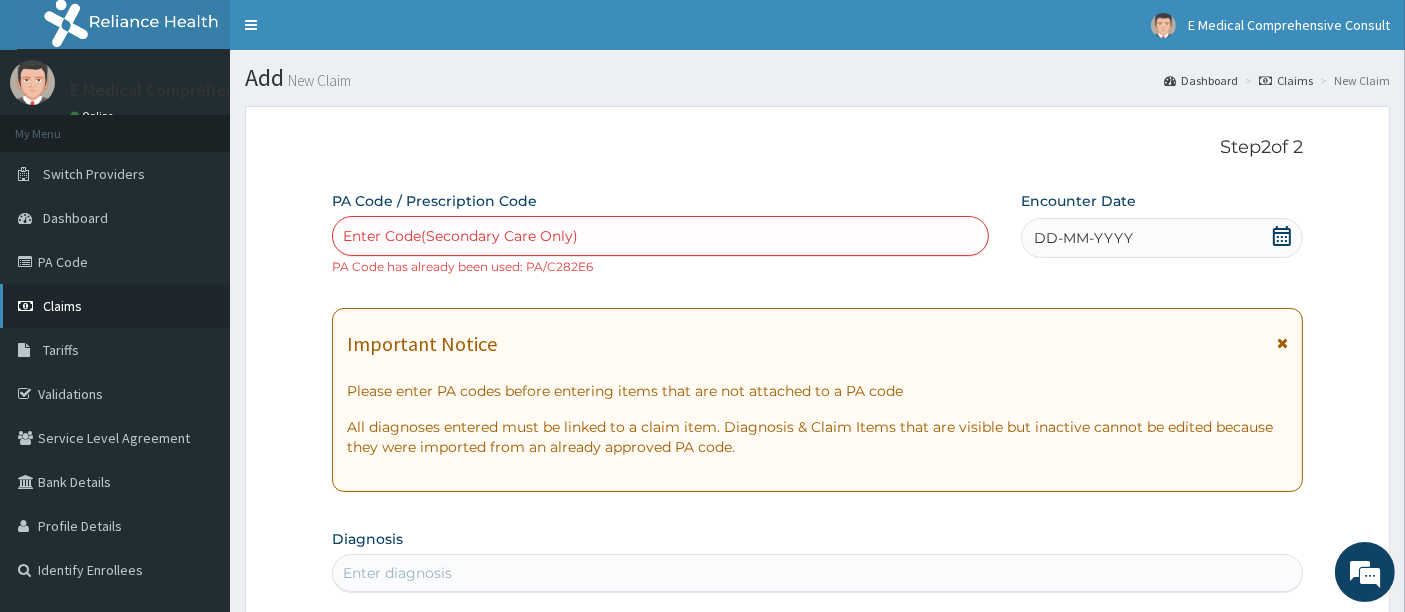 click on "Claims" at bounding box center (62, 306) 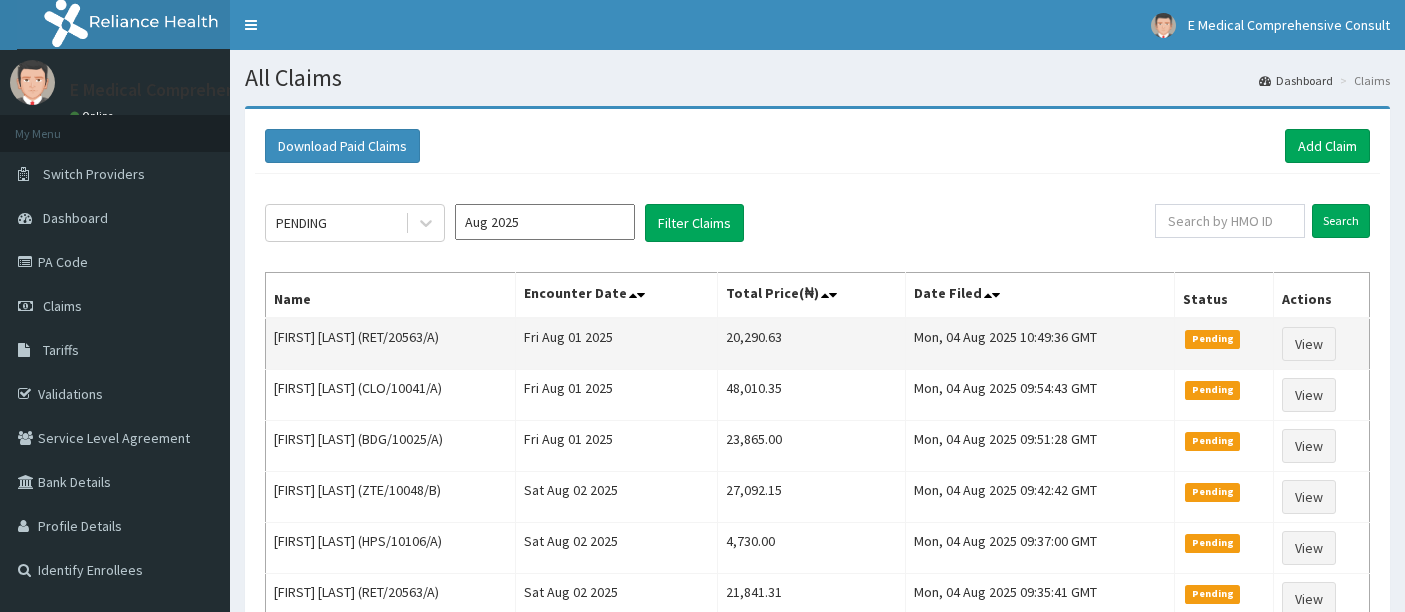 scroll, scrollTop: 0, scrollLeft: 0, axis: both 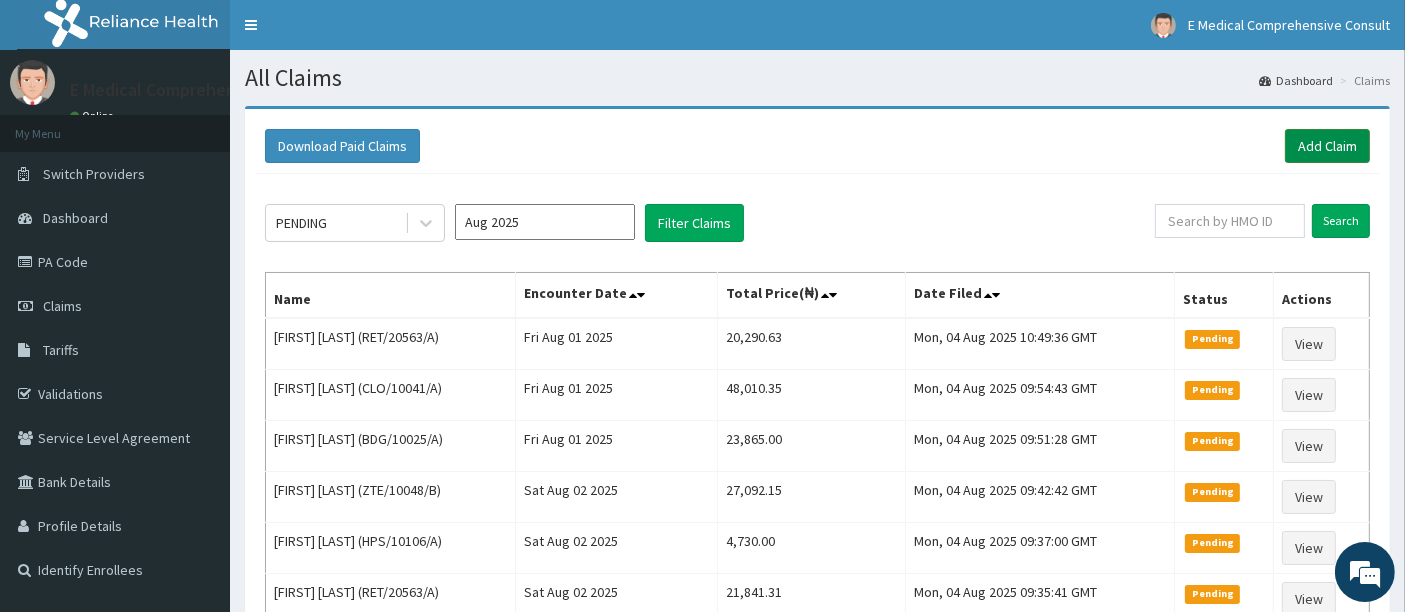 click on "Add Claim" at bounding box center [1327, 146] 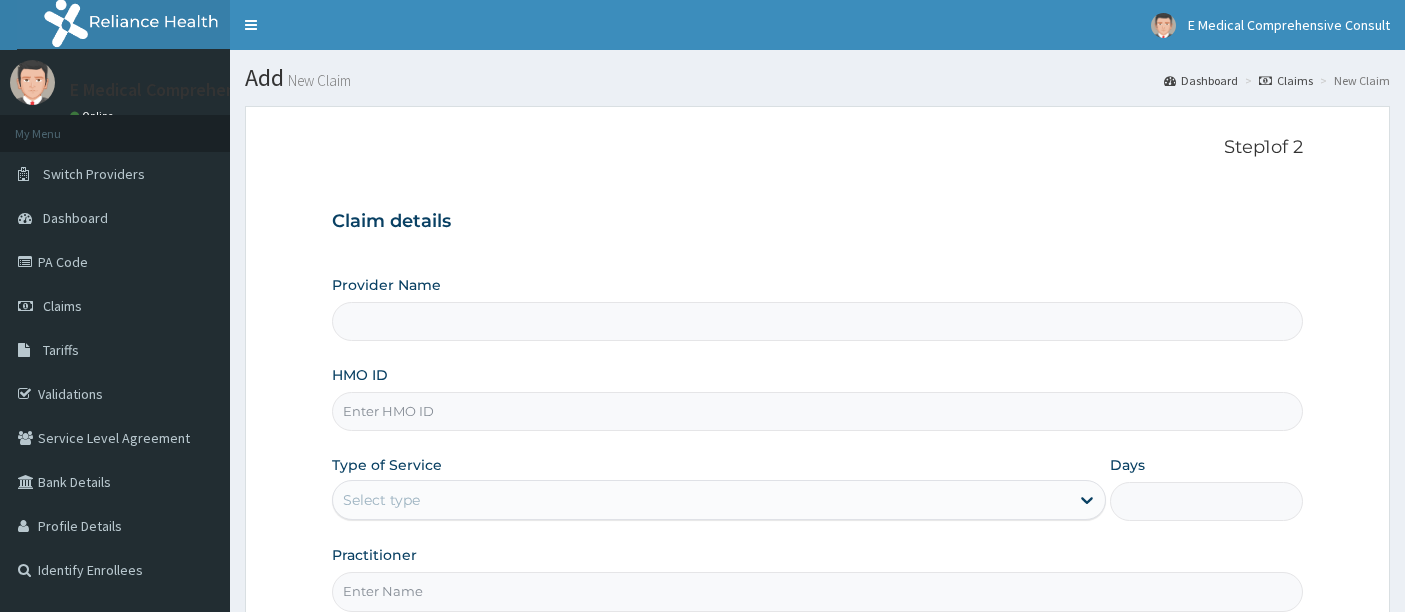 scroll, scrollTop: 0, scrollLeft: 0, axis: both 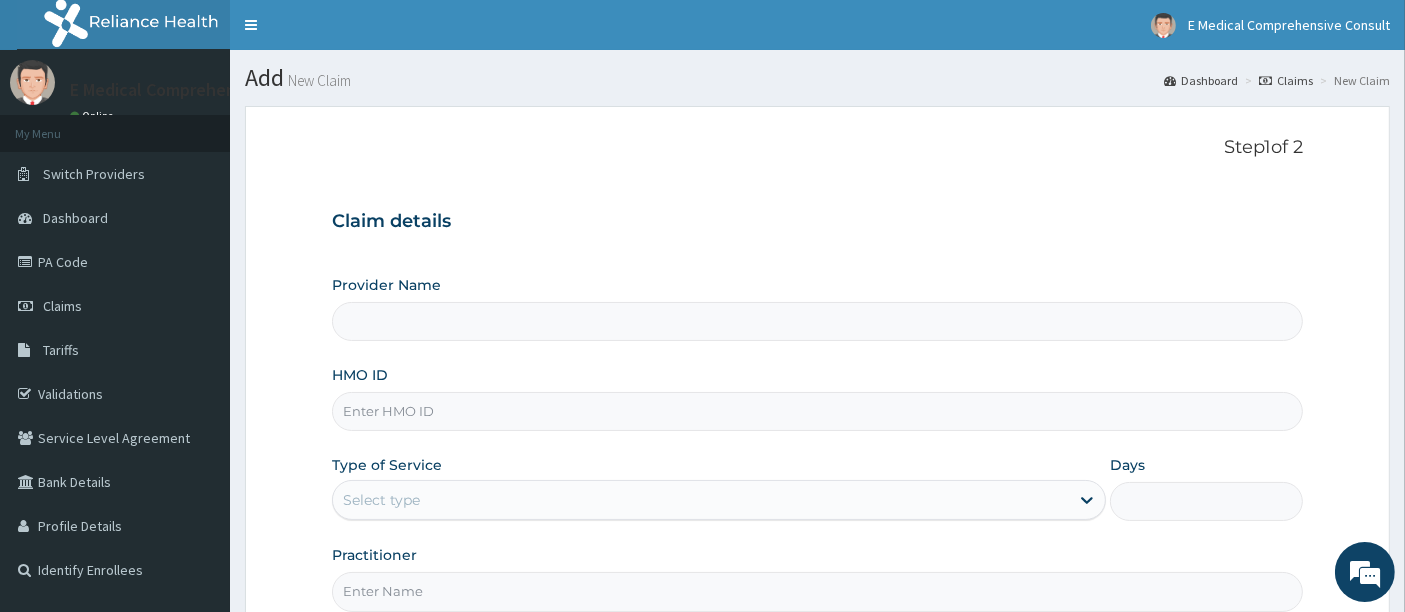 type on "E Medical Comprehensive Consult" 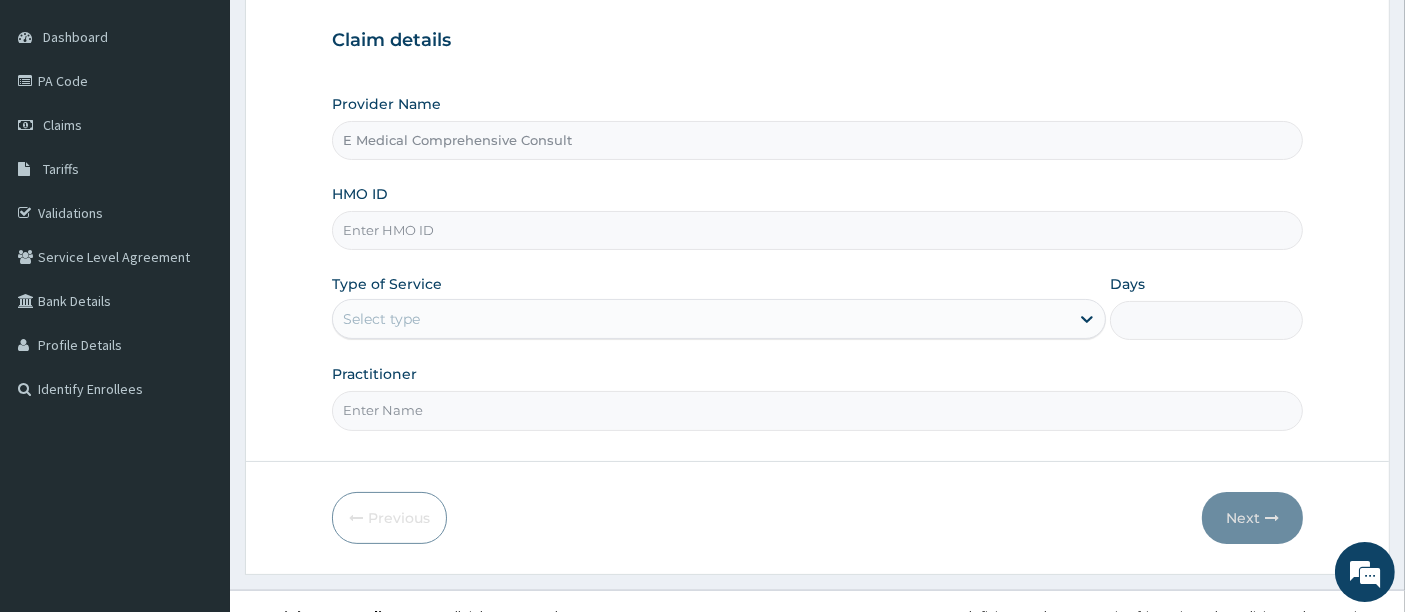 scroll, scrollTop: 182, scrollLeft: 0, axis: vertical 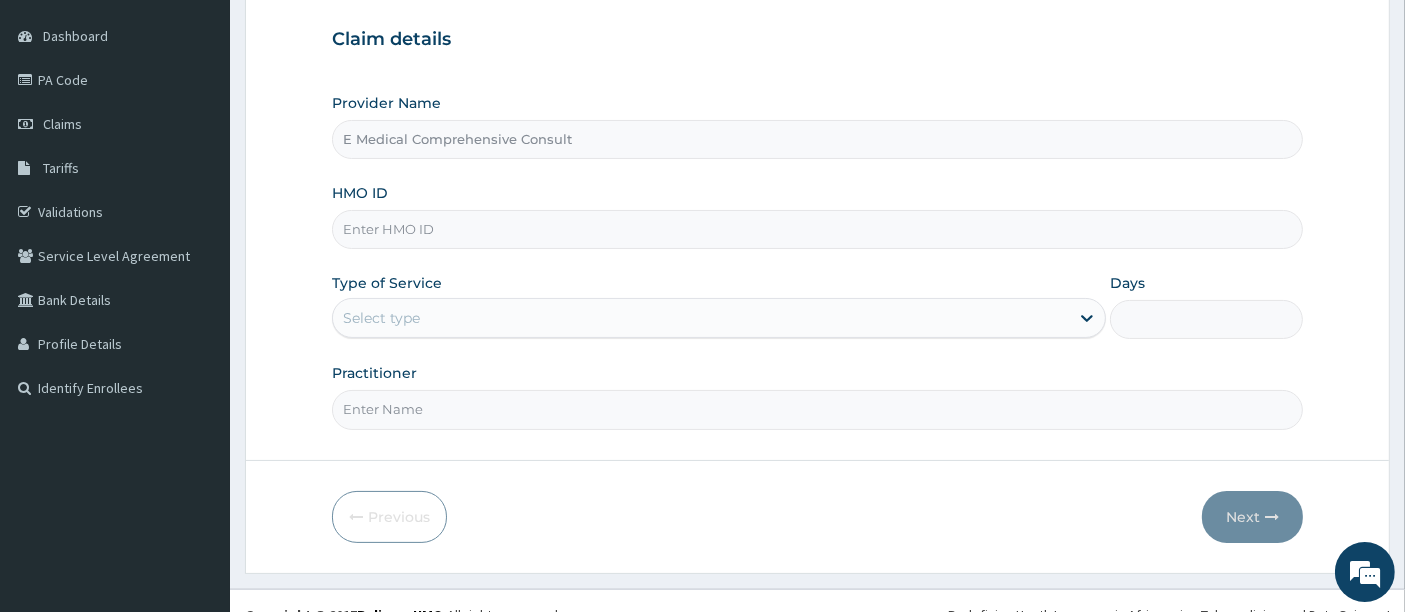 click on "HMO ID" at bounding box center (818, 229) 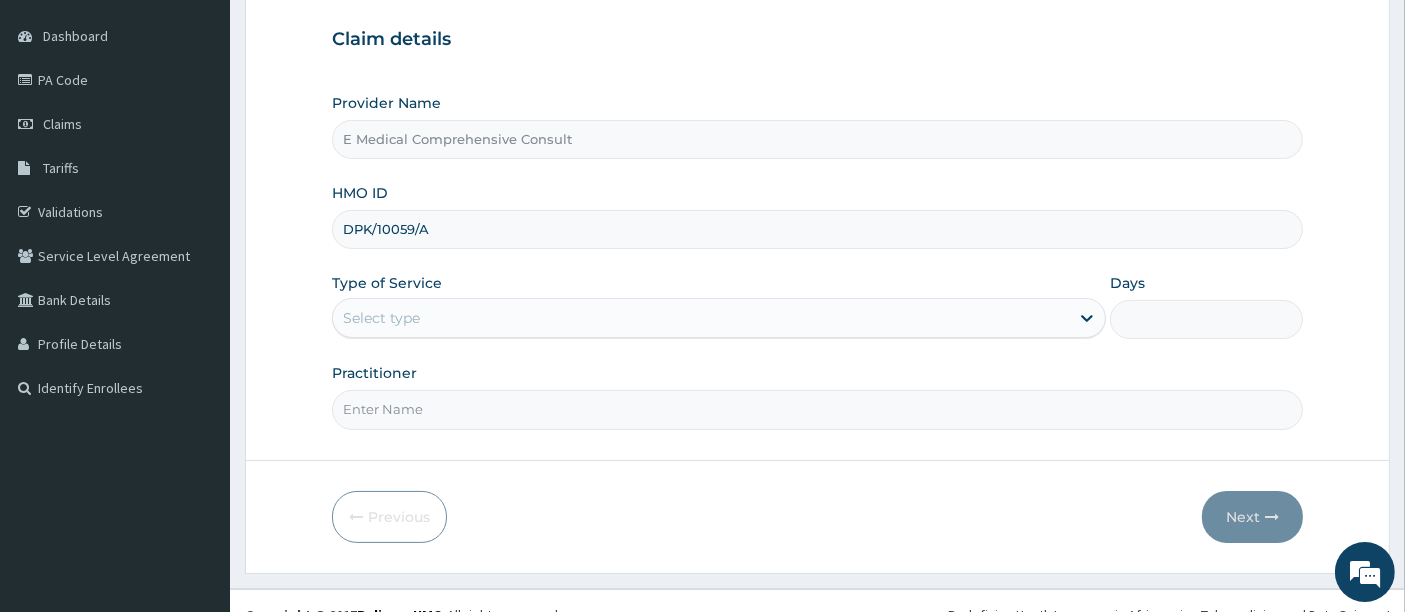 type on "DPK/10059/A" 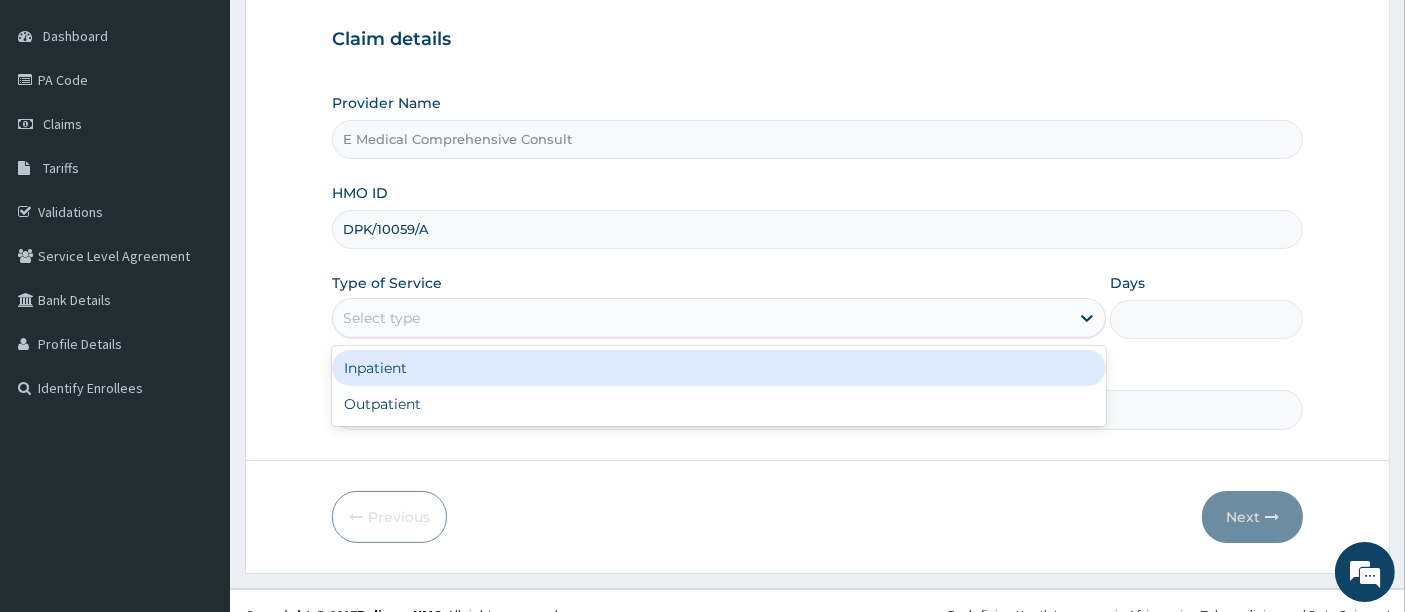 click on "Select type" at bounding box center [701, 318] 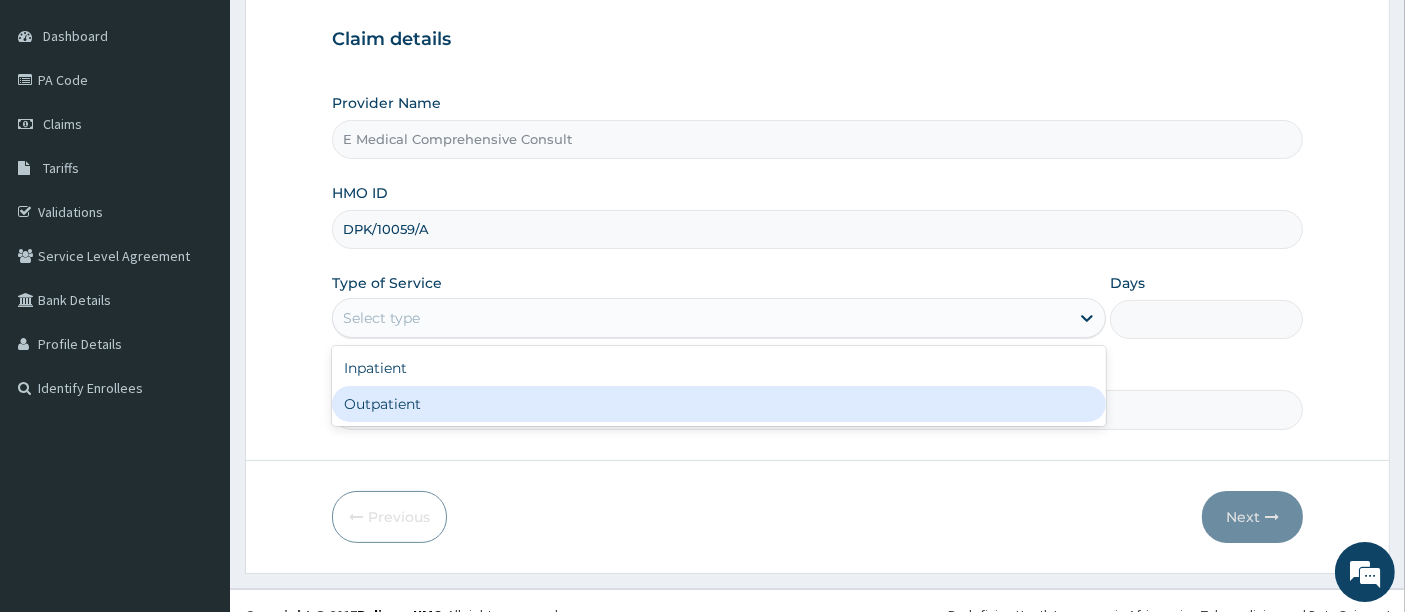 click on "Outpatient" at bounding box center (719, 404) 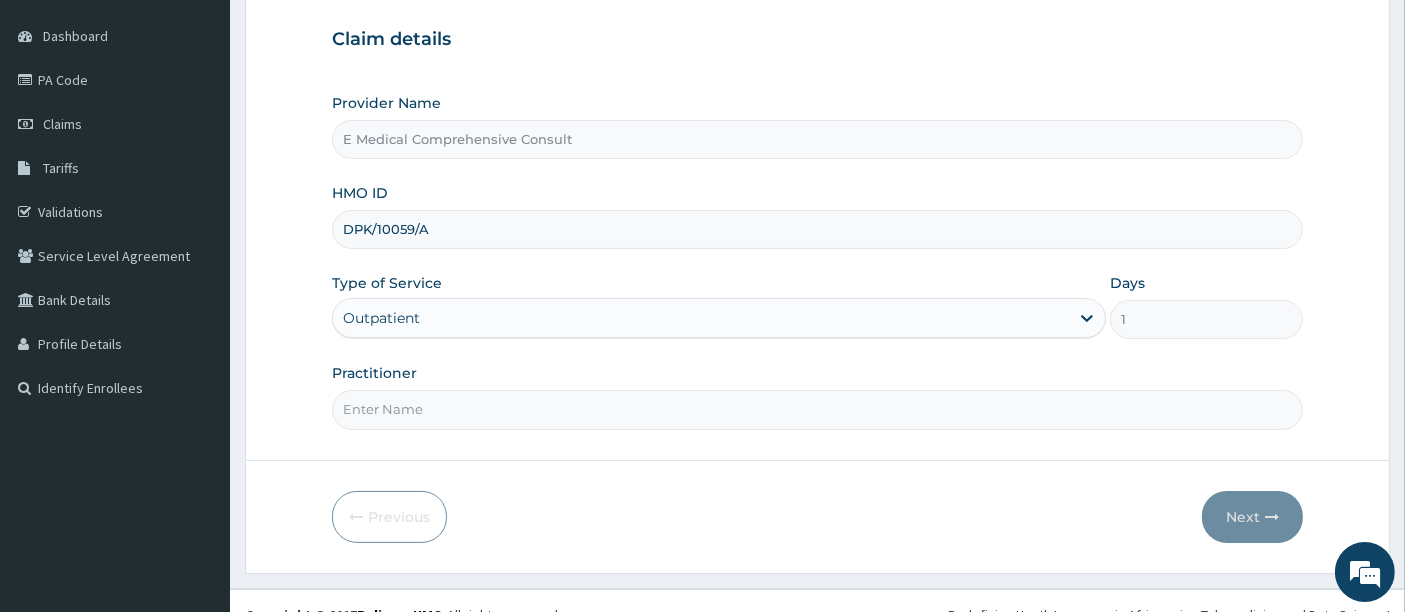 click on "Practitioner" at bounding box center [818, 409] 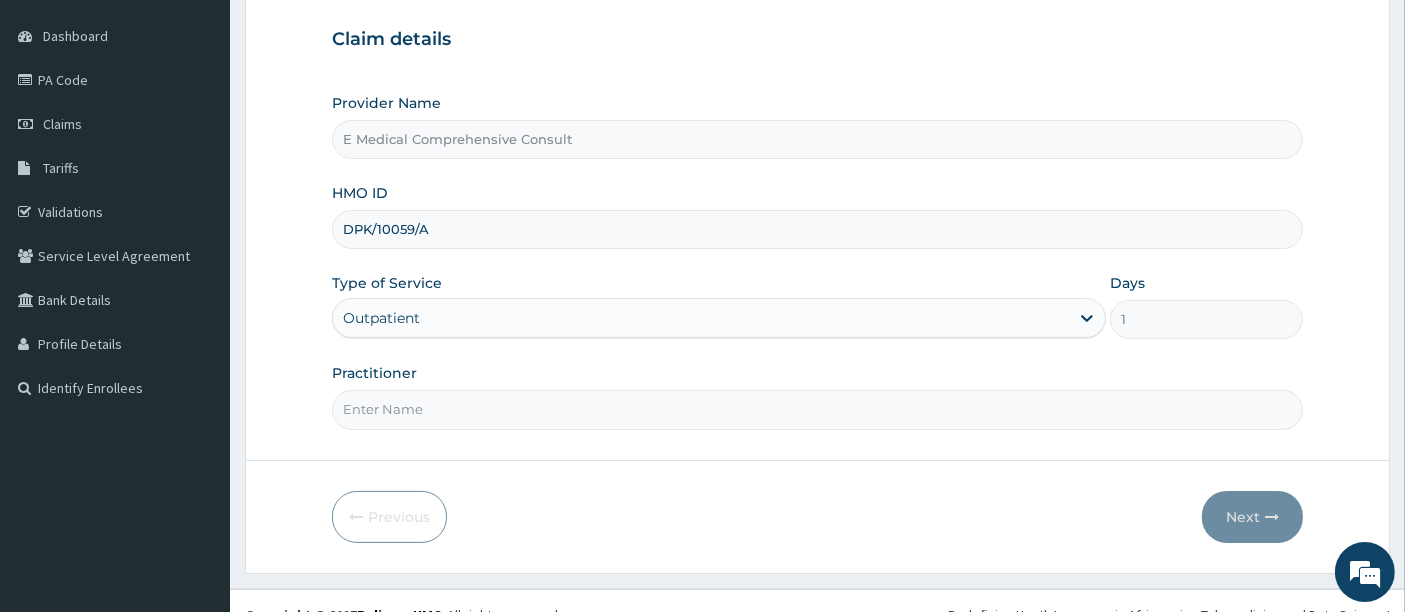 type on "[DR] [NAME]" 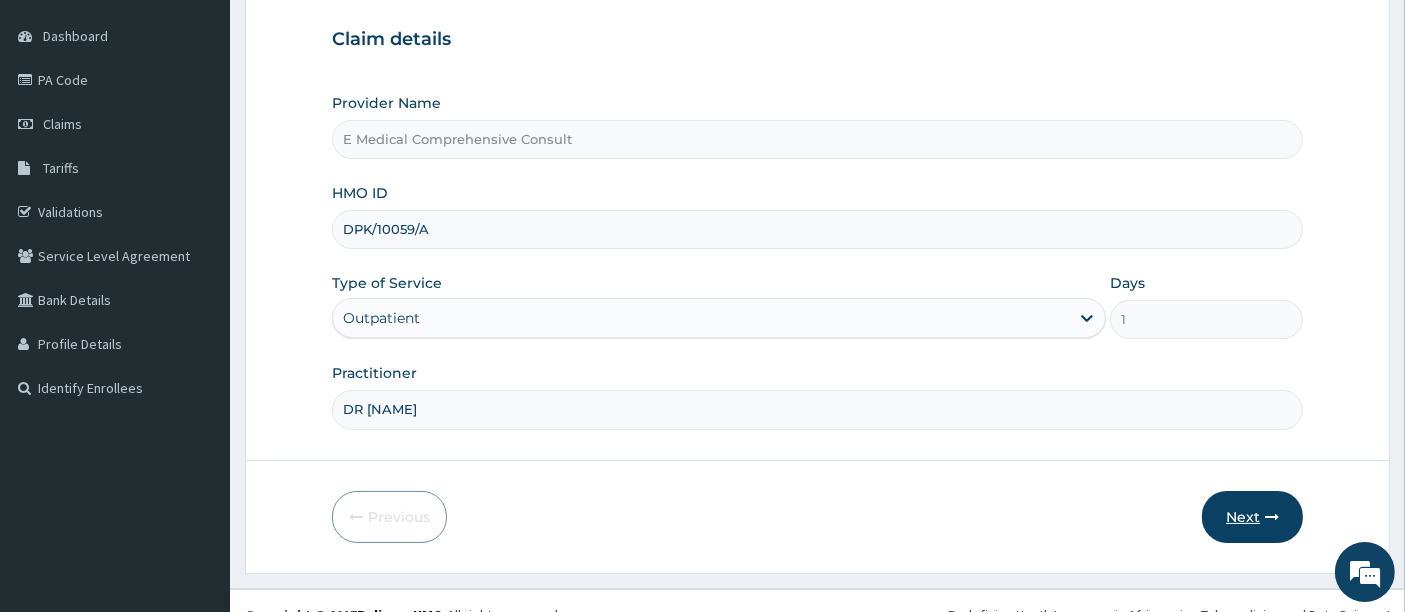 click on "Next" at bounding box center (1252, 517) 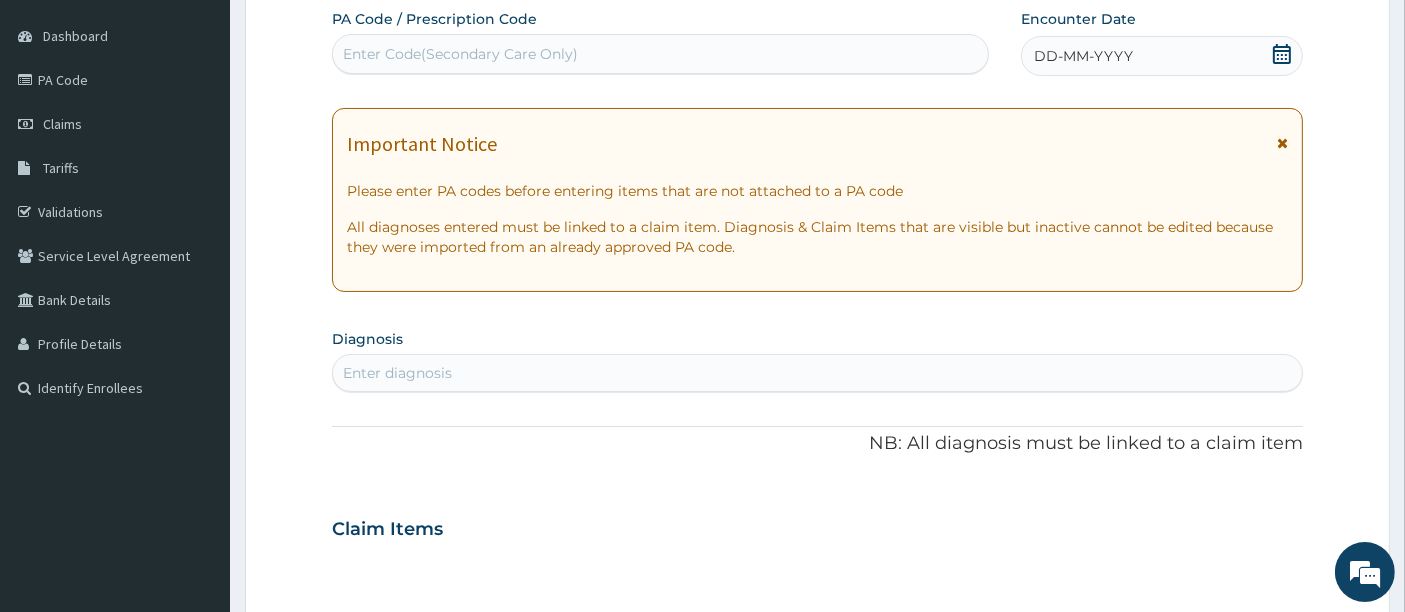 scroll, scrollTop: 0, scrollLeft: 0, axis: both 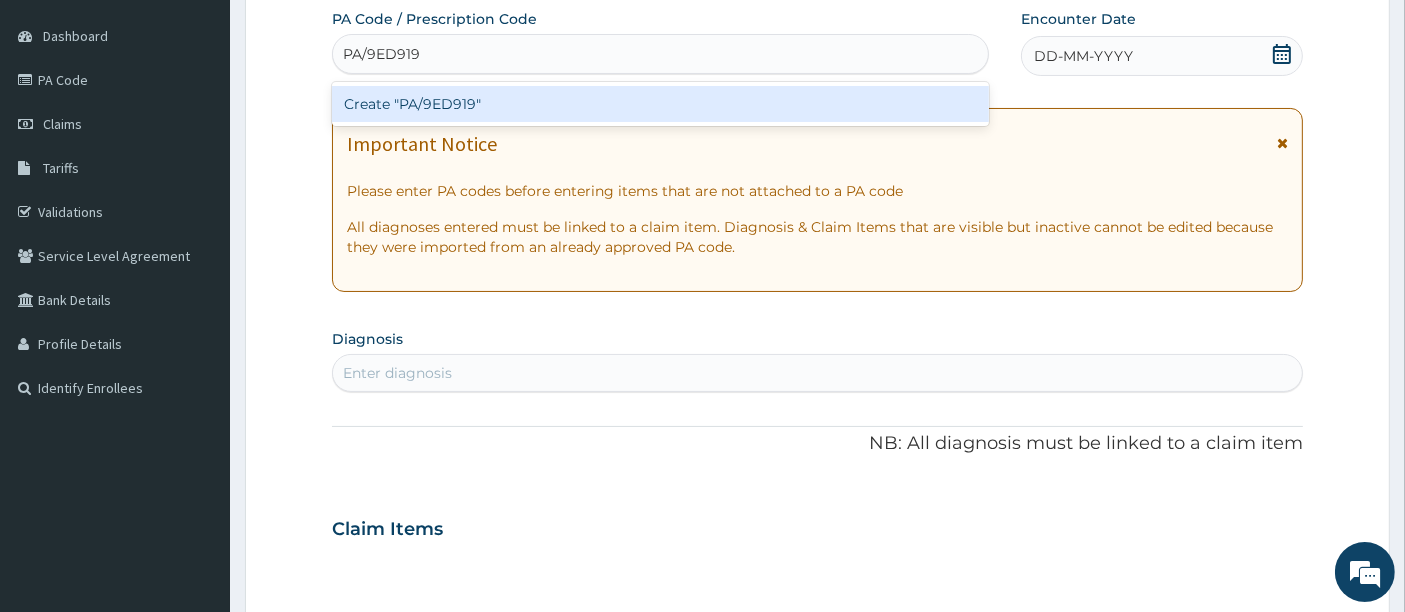 click on "Create "PA/9ED919"" at bounding box center (661, 104) 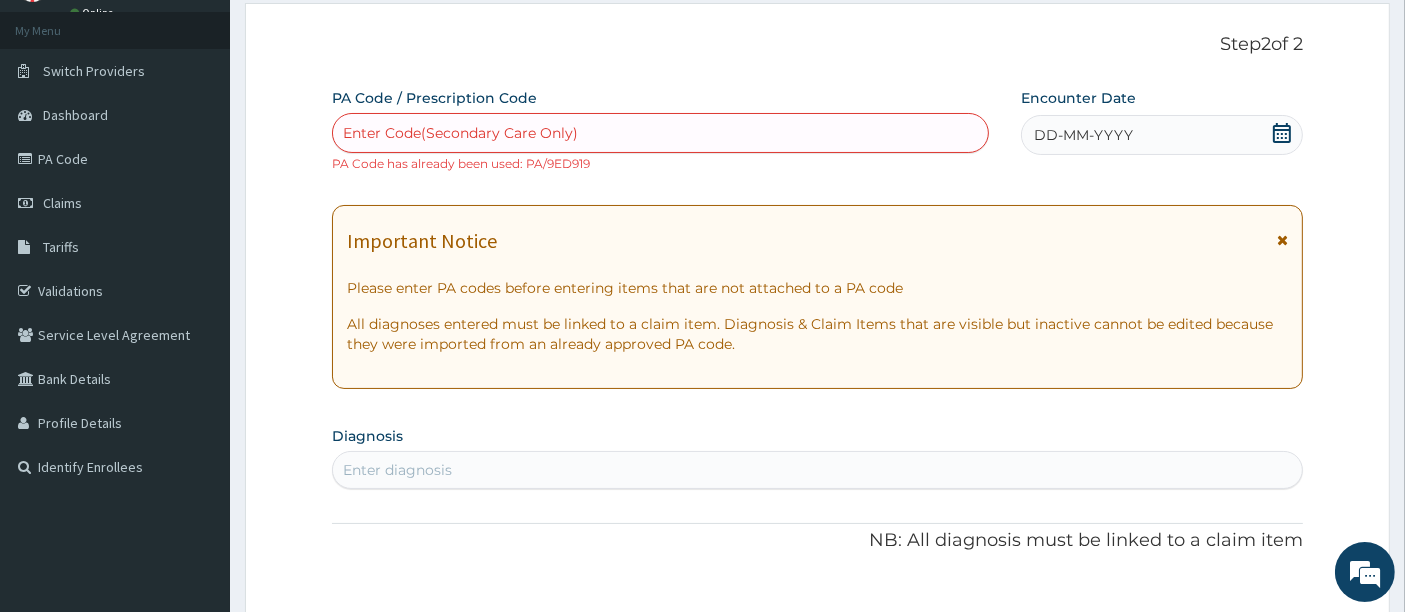 scroll, scrollTop: 101, scrollLeft: 0, axis: vertical 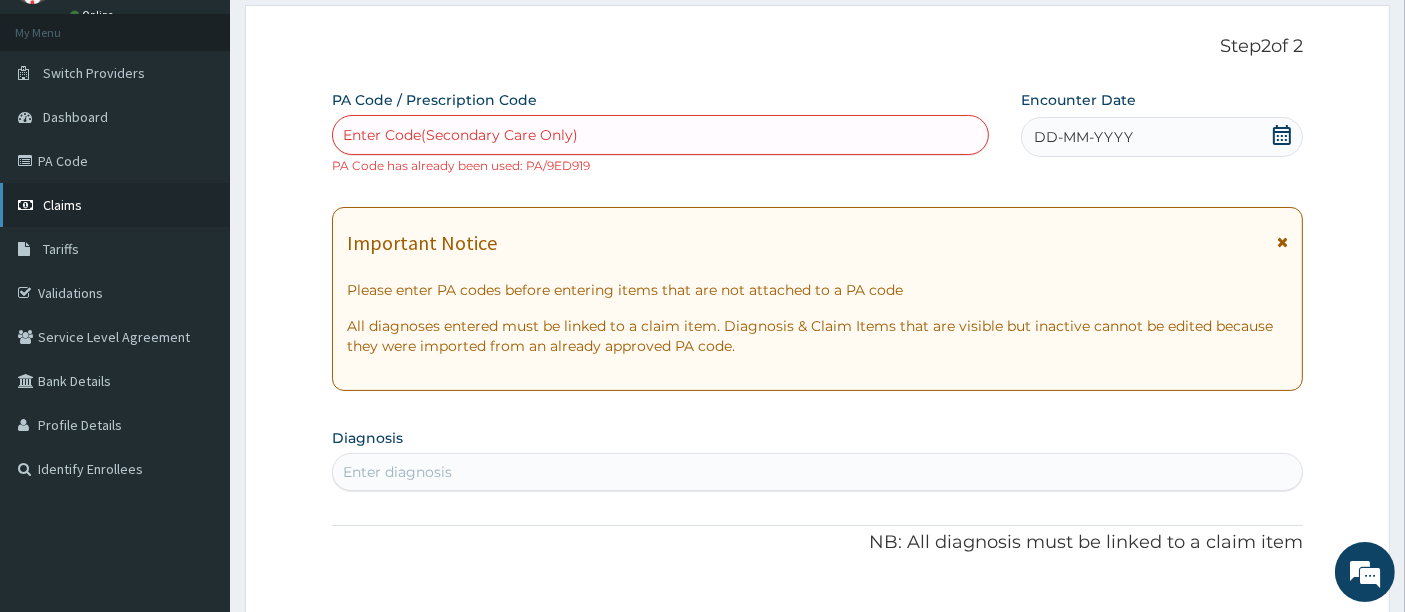 click on "Claims" at bounding box center (115, 205) 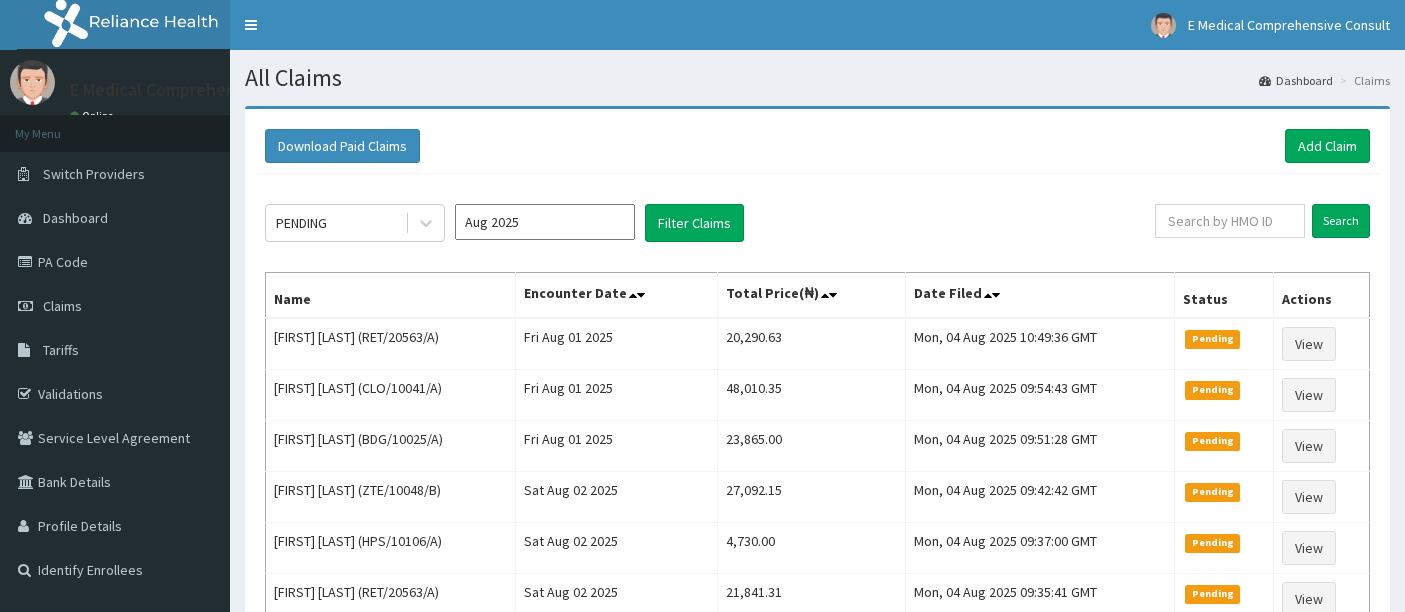 scroll, scrollTop: 0, scrollLeft: 0, axis: both 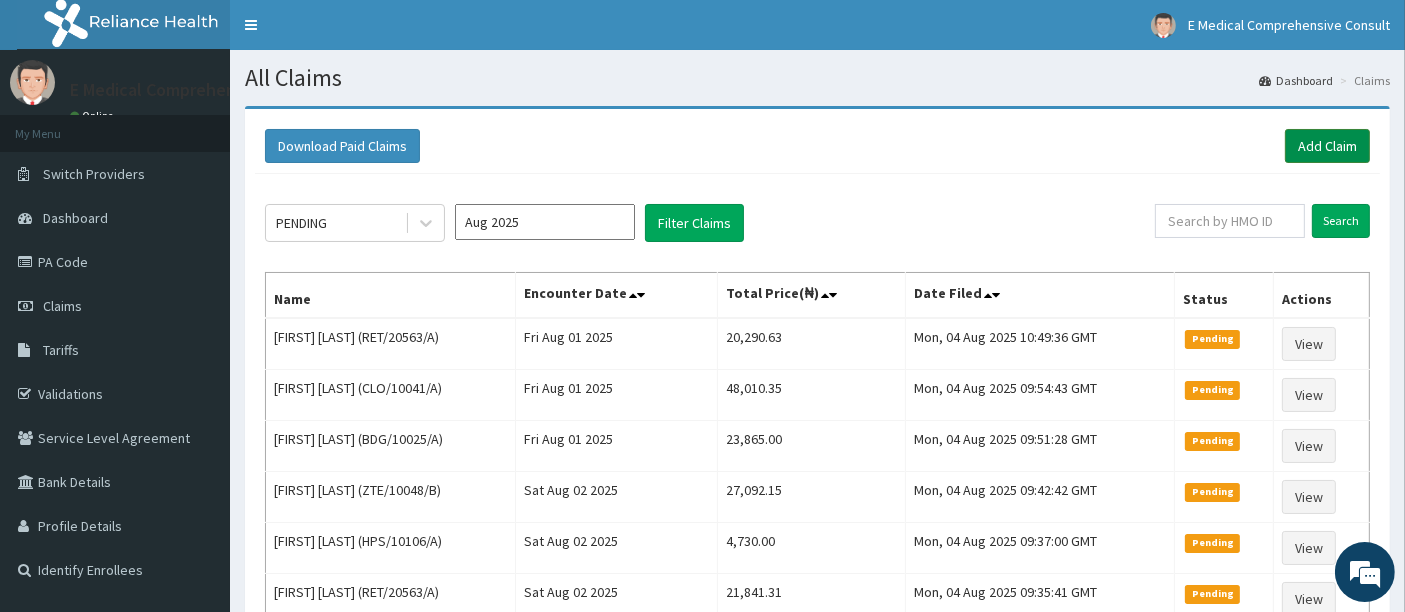 click on "Add Claim" at bounding box center (1327, 146) 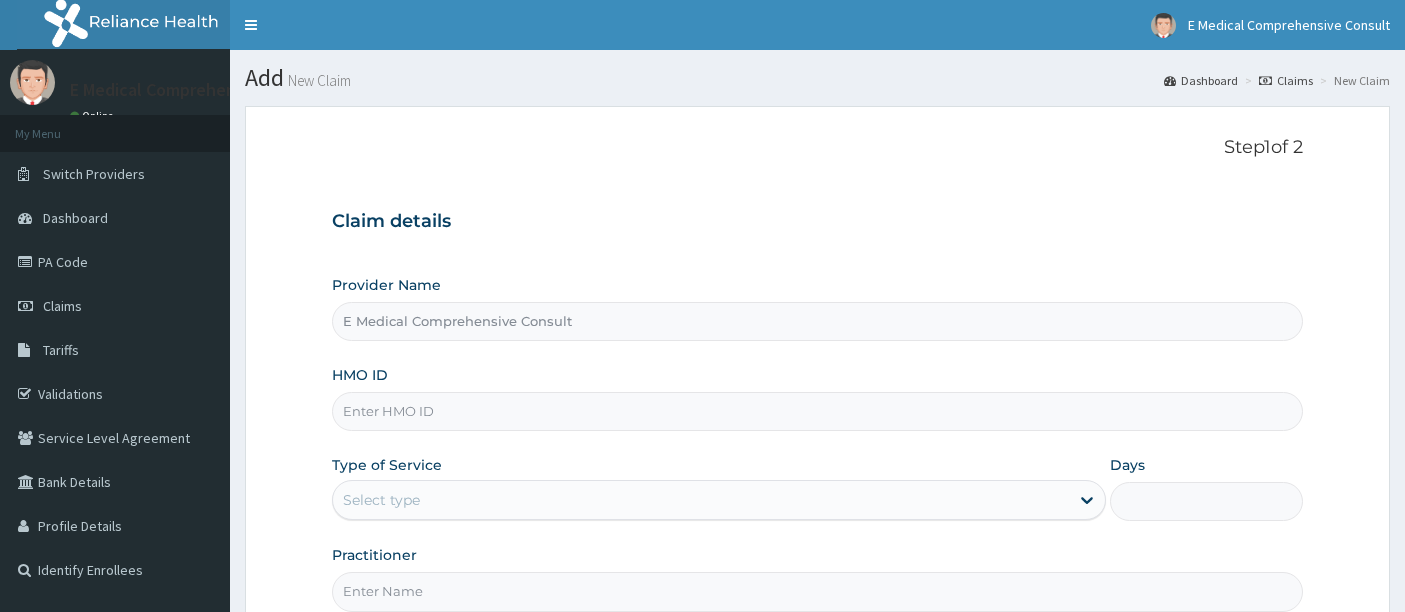 scroll, scrollTop: 0, scrollLeft: 0, axis: both 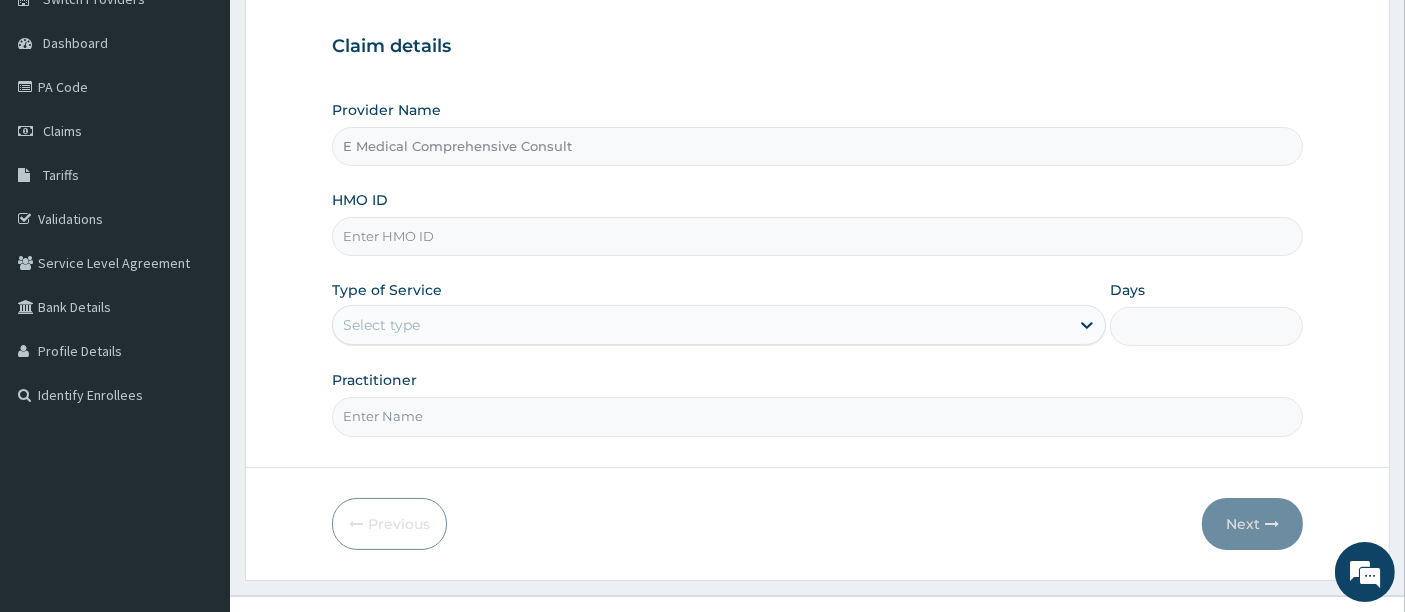 click on "HMO ID" at bounding box center (818, 236) 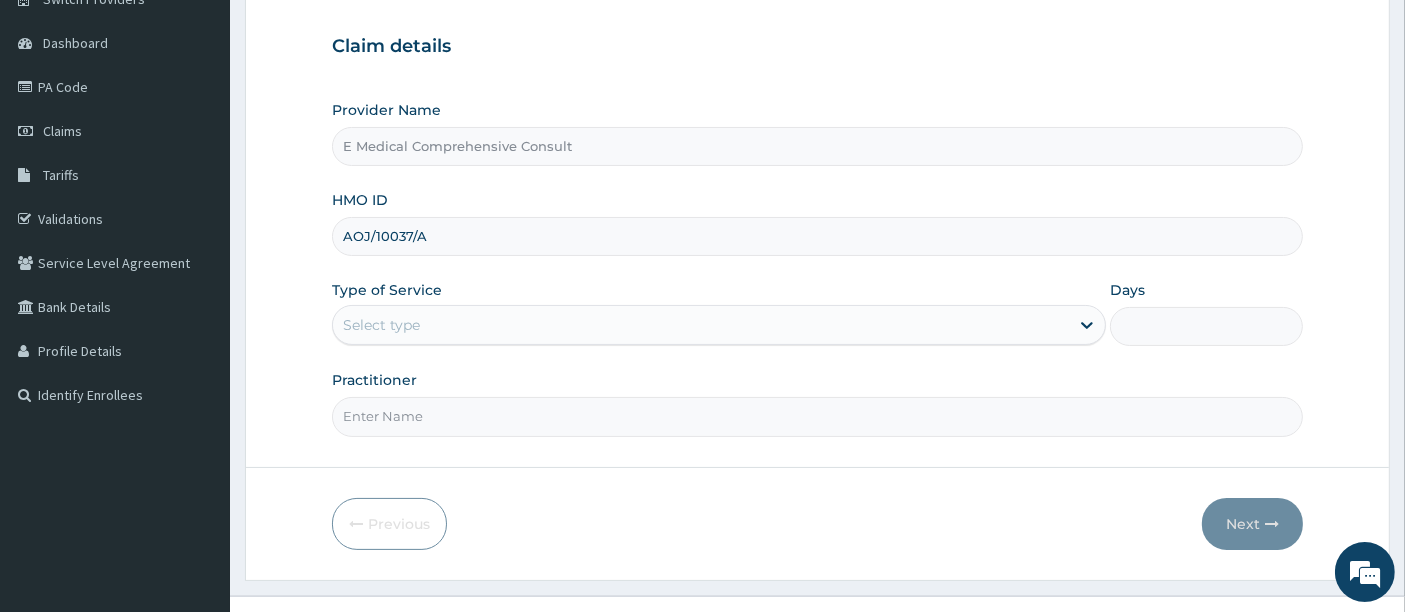 type on "AOJ/10037/A" 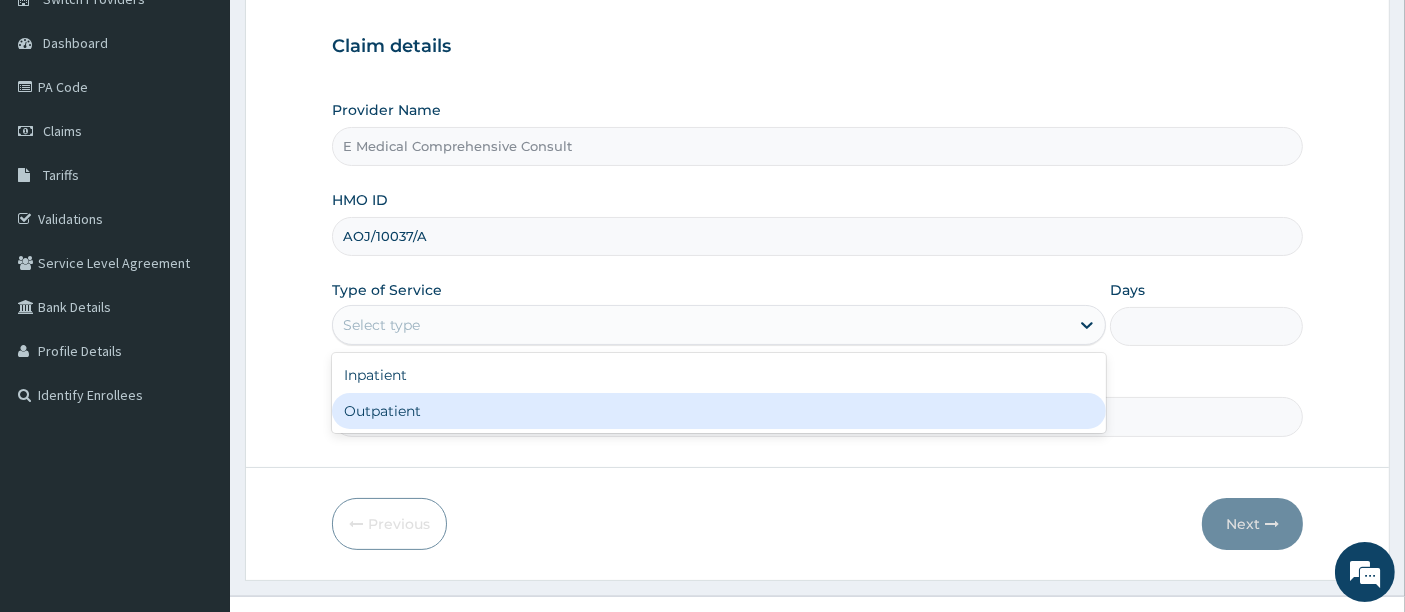 drag, startPoint x: 454, startPoint y: 324, endPoint x: 469, endPoint y: 414, distance: 91.24144 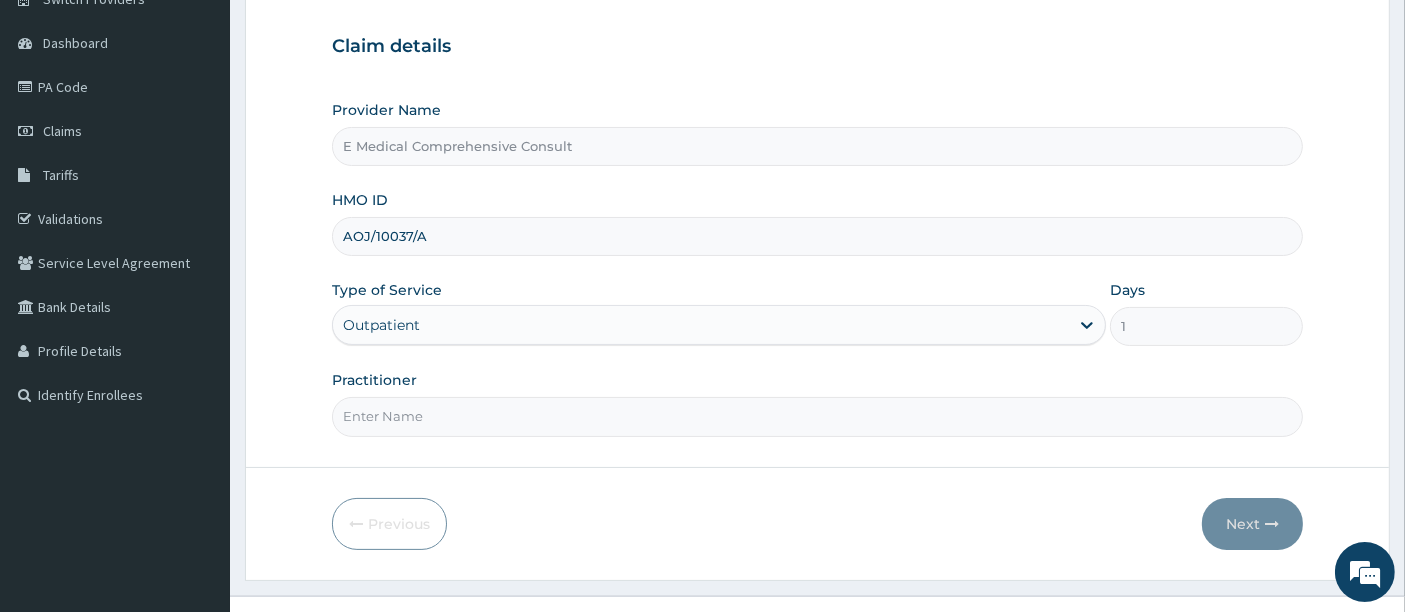 click on "Practitioner" at bounding box center [818, 416] 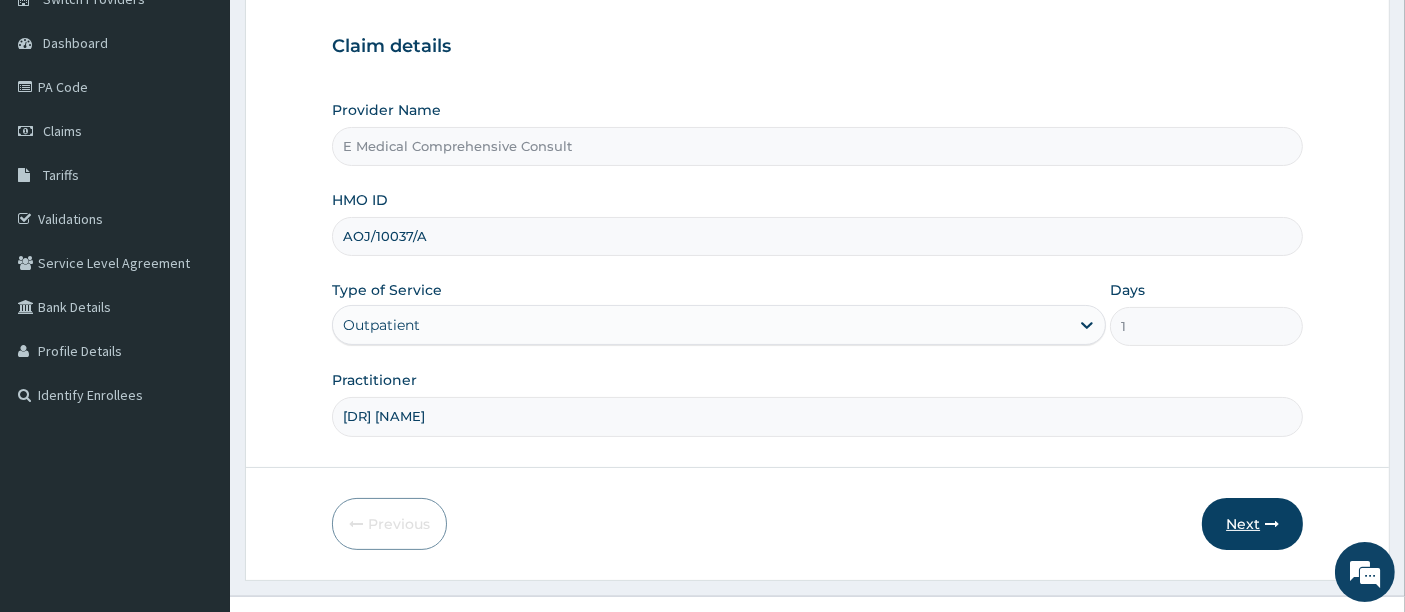 click on "Next" at bounding box center (1252, 524) 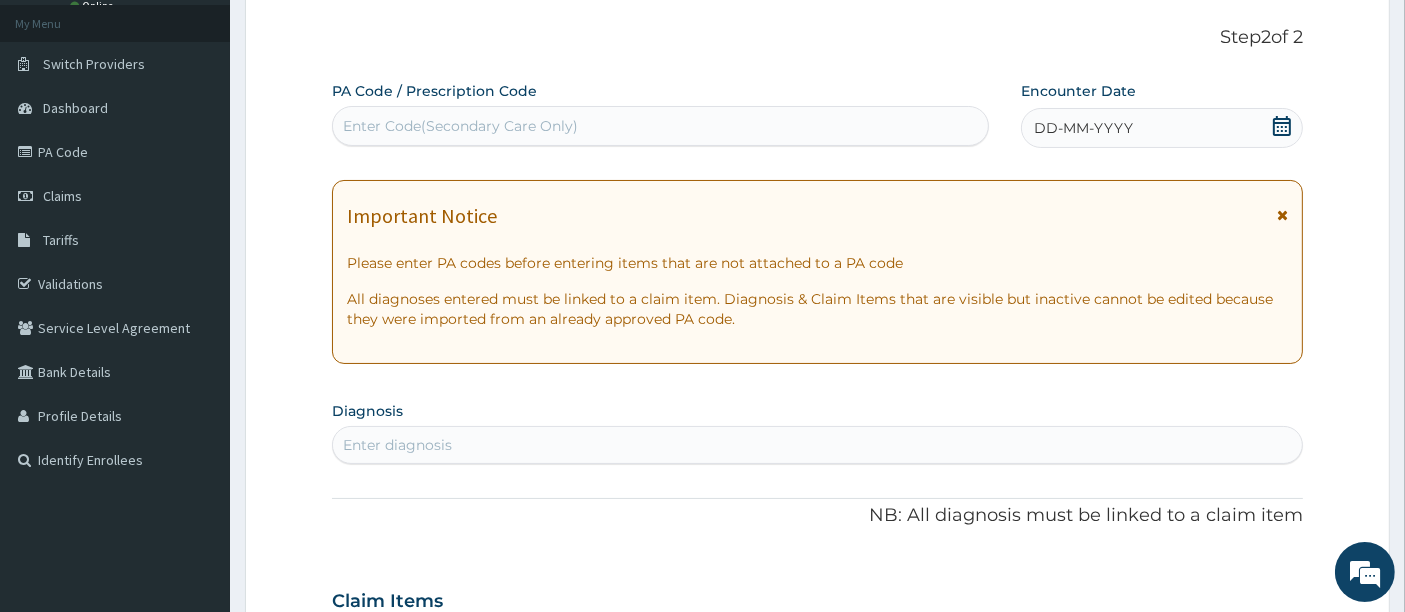 scroll, scrollTop: 108, scrollLeft: 0, axis: vertical 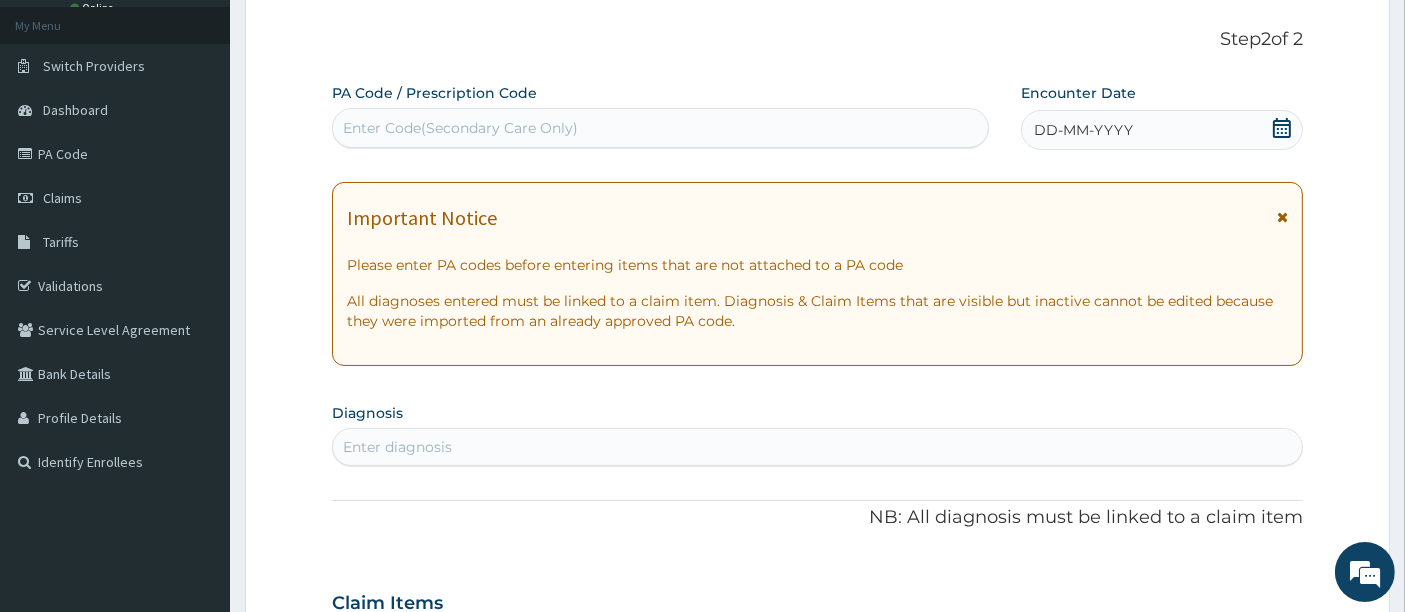 click on "Enter Code(Secondary Care Only)" at bounding box center (460, 128) 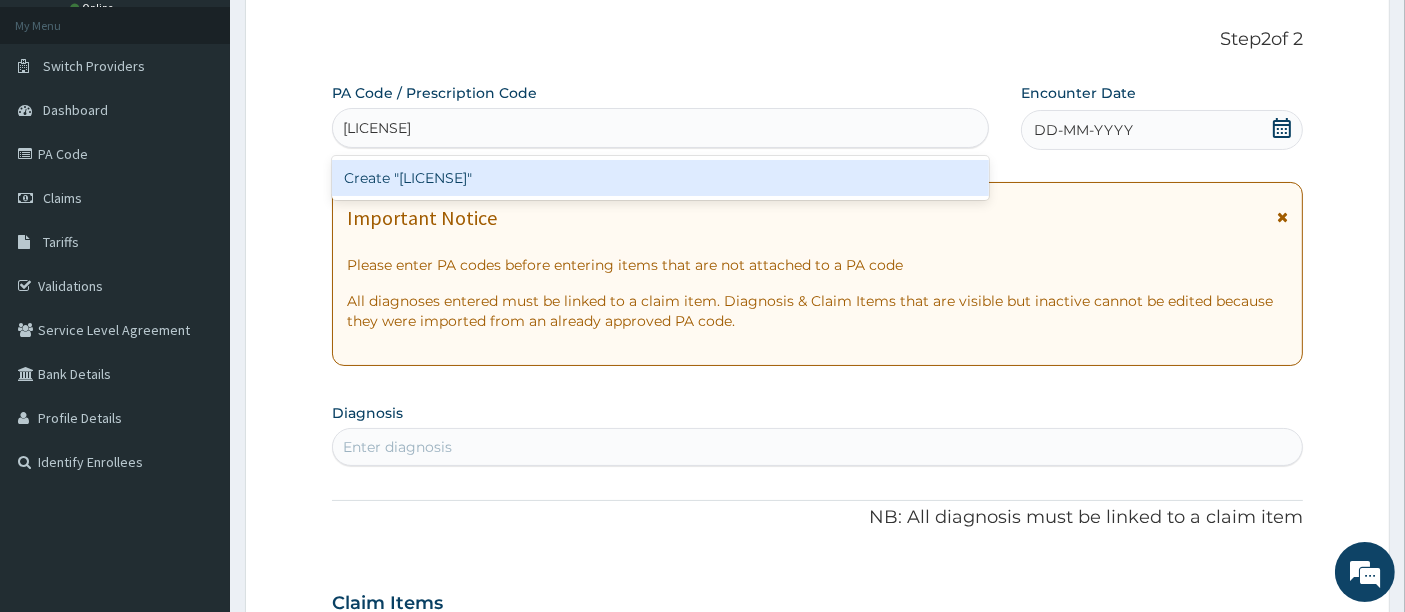 click on "Create "[LICENSE]"" at bounding box center [661, 178] 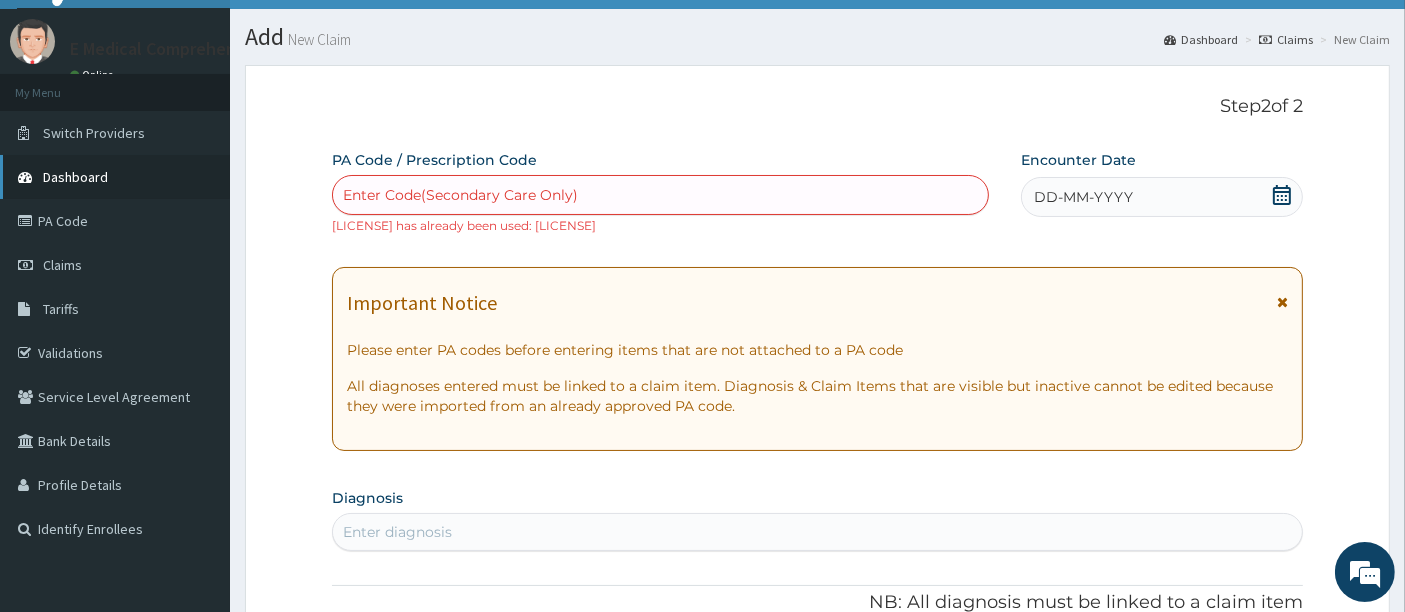 scroll, scrollTop: 40, scrollLeft: 0, axis: vertical 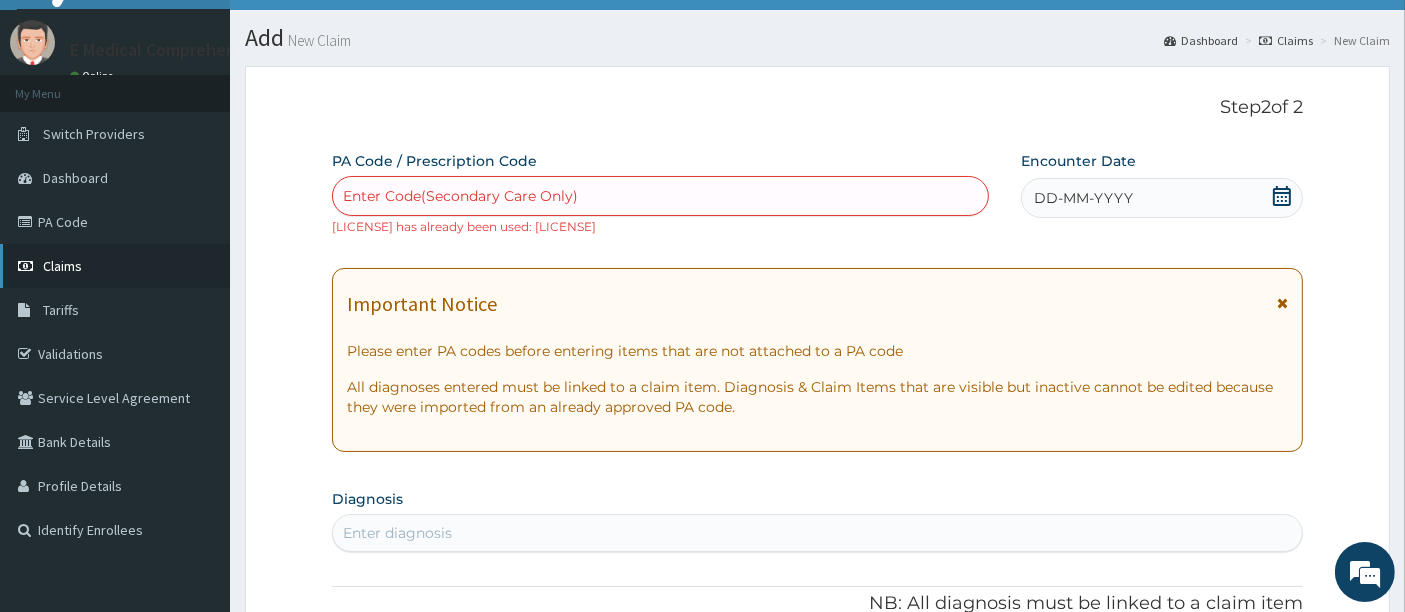 click on "Claims" at bounding box center (62, 266) 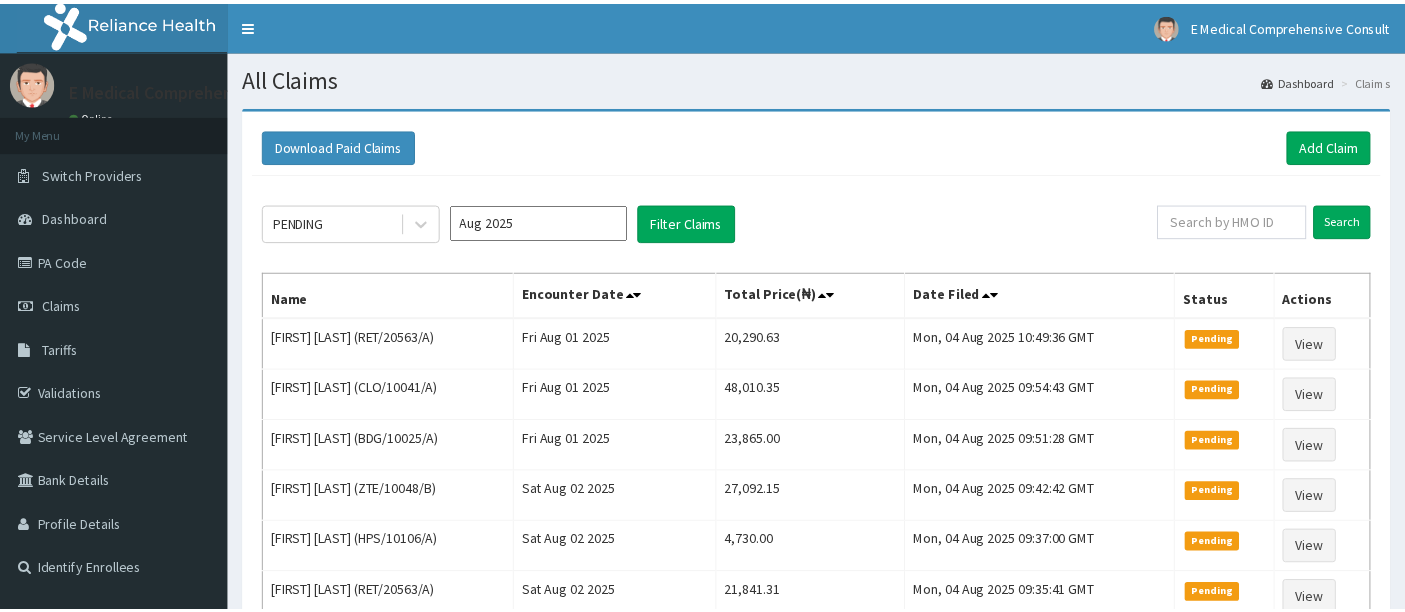 scroll, scrollTop: 0, scrollLeft: 0, axis: both 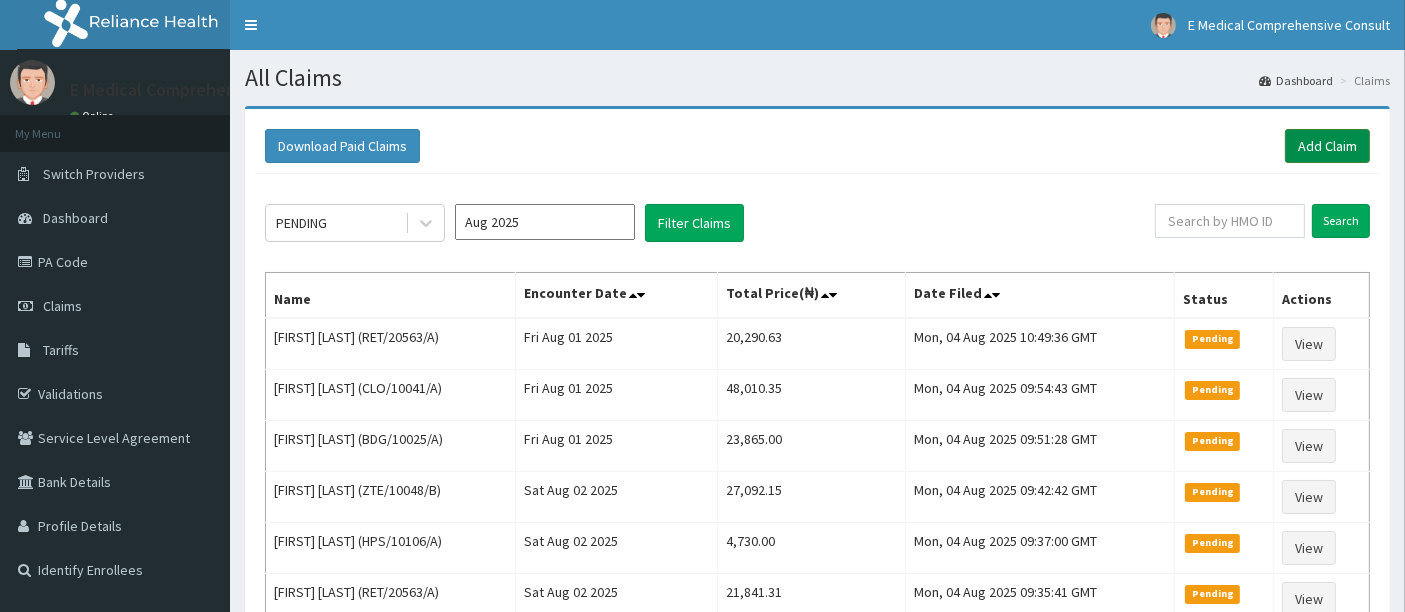 click on "Add Claim" at bounding box center (1327, 146) 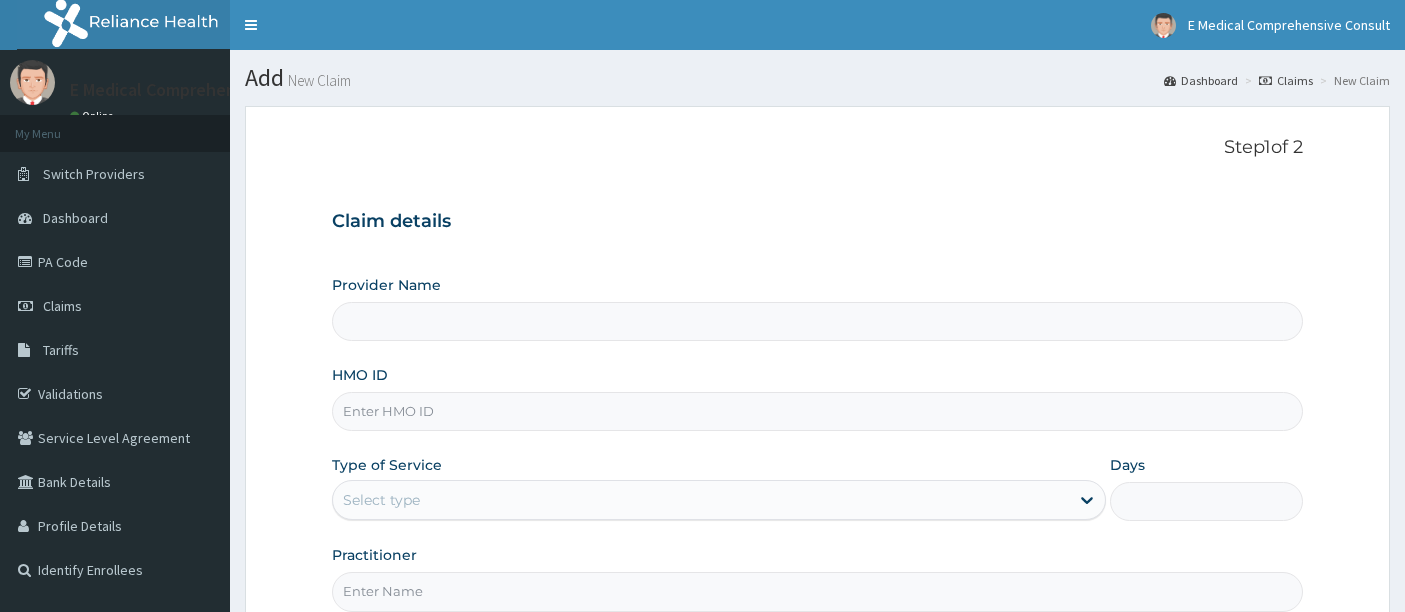 scroll, scrollTop: 0, scrollLeft: 0, axis: both 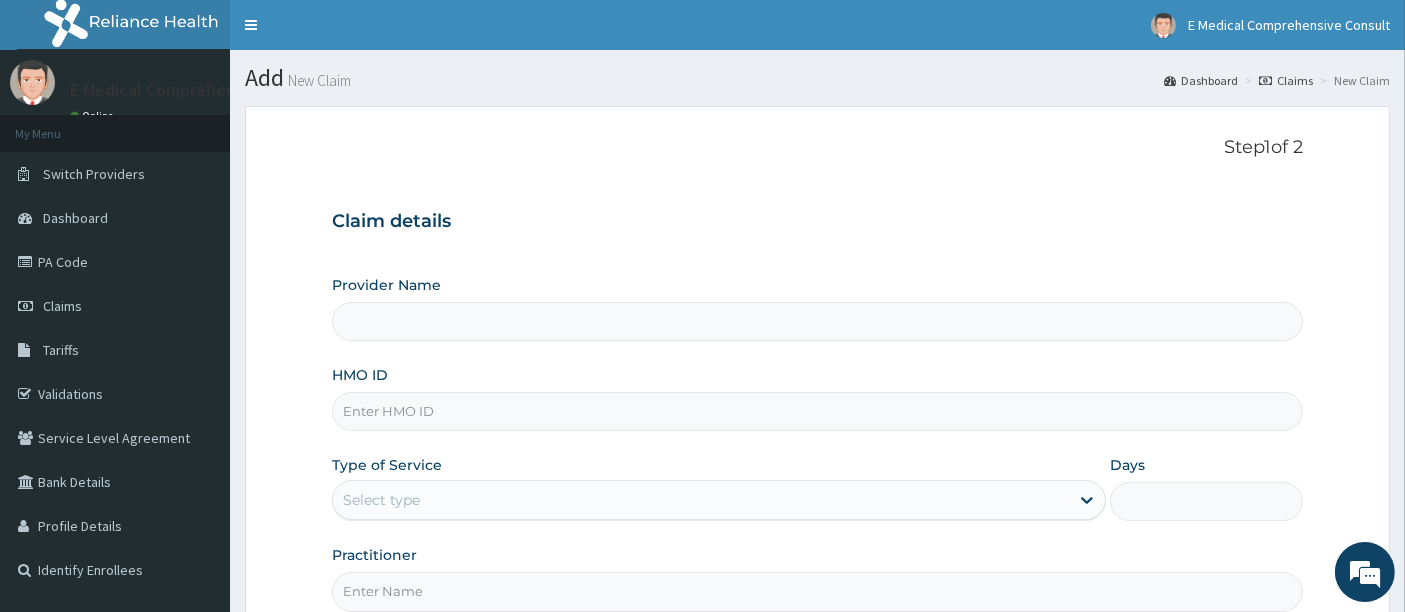 type on "E Medical Comprehensive Consult" 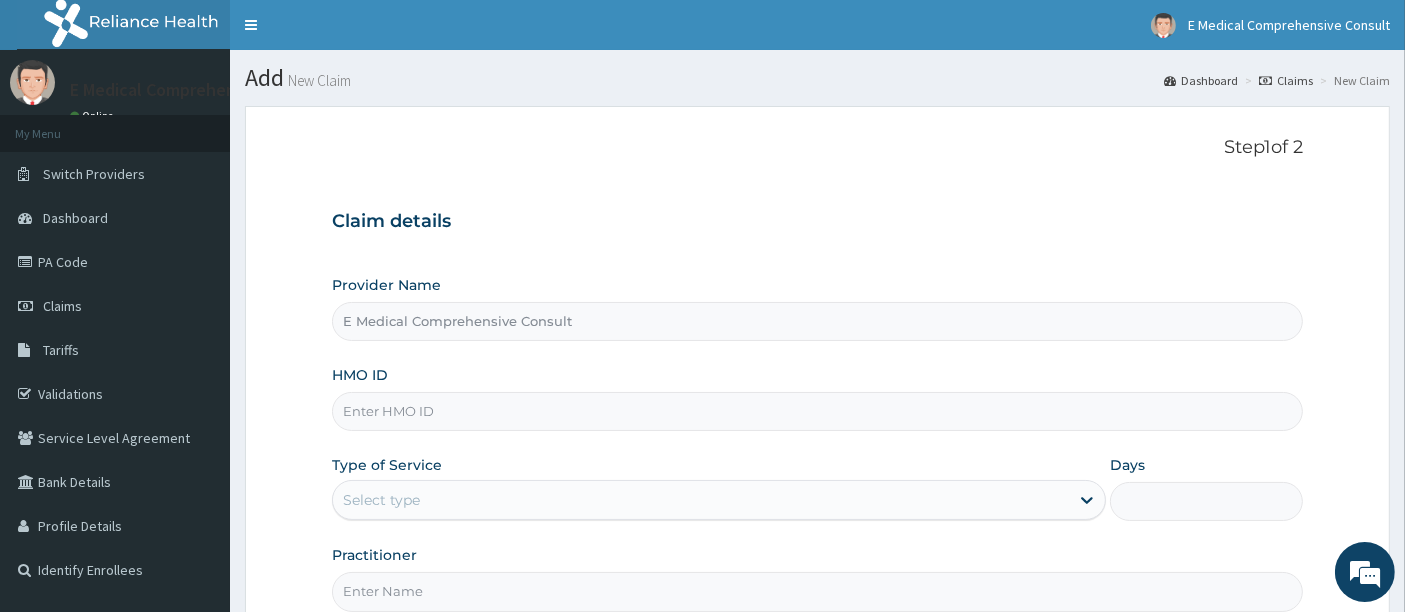 click on "HMO ID" at bounding box center (818, 411) 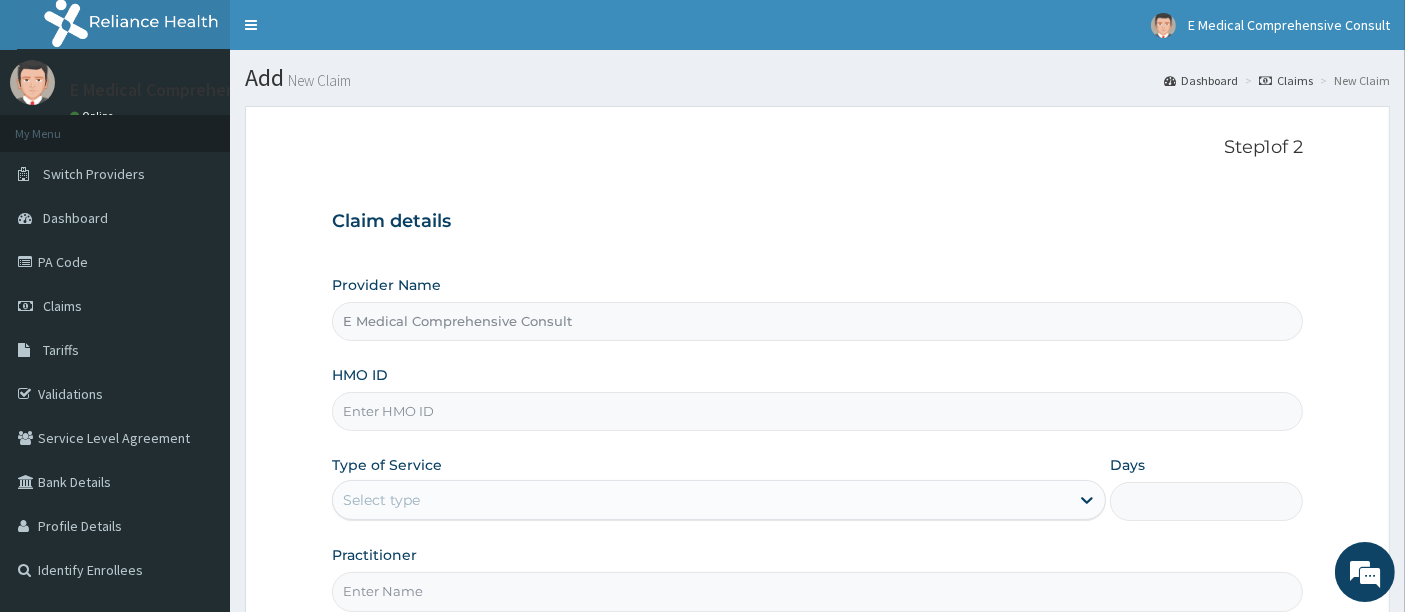 paste on "GYF/10003/A" 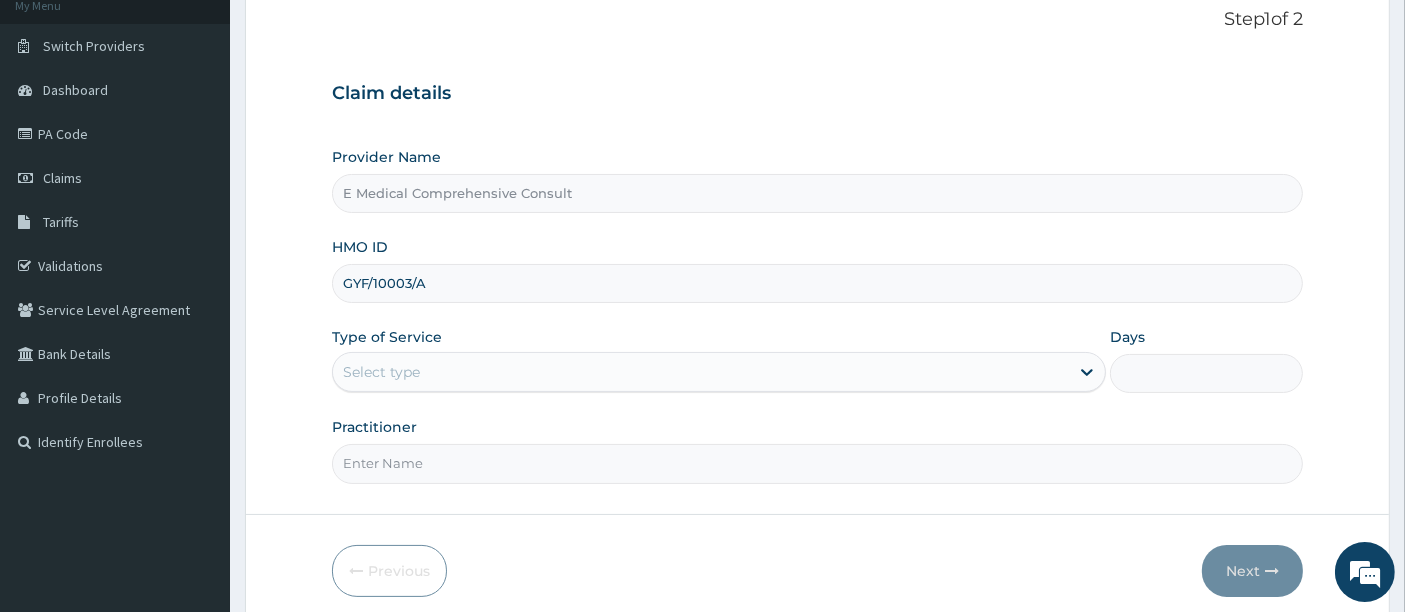 scroll, scrollTop: 148, scrollLeft: 0, axis: vertical 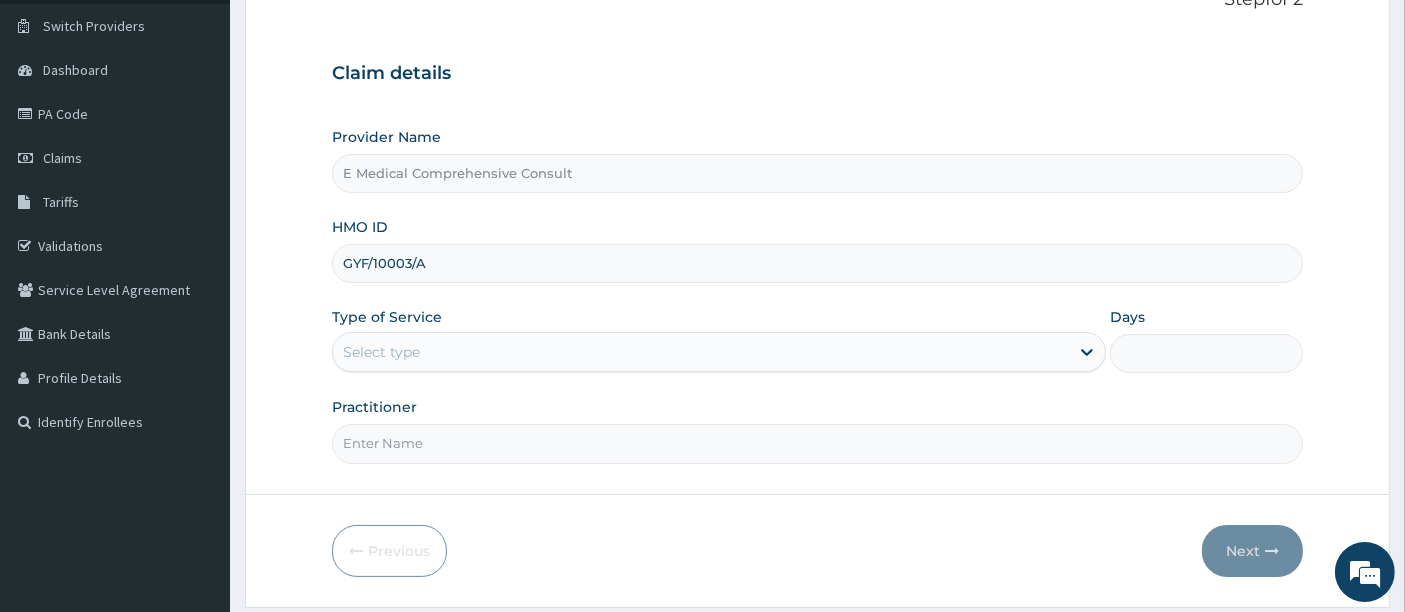 type on "GYF/10003/A" 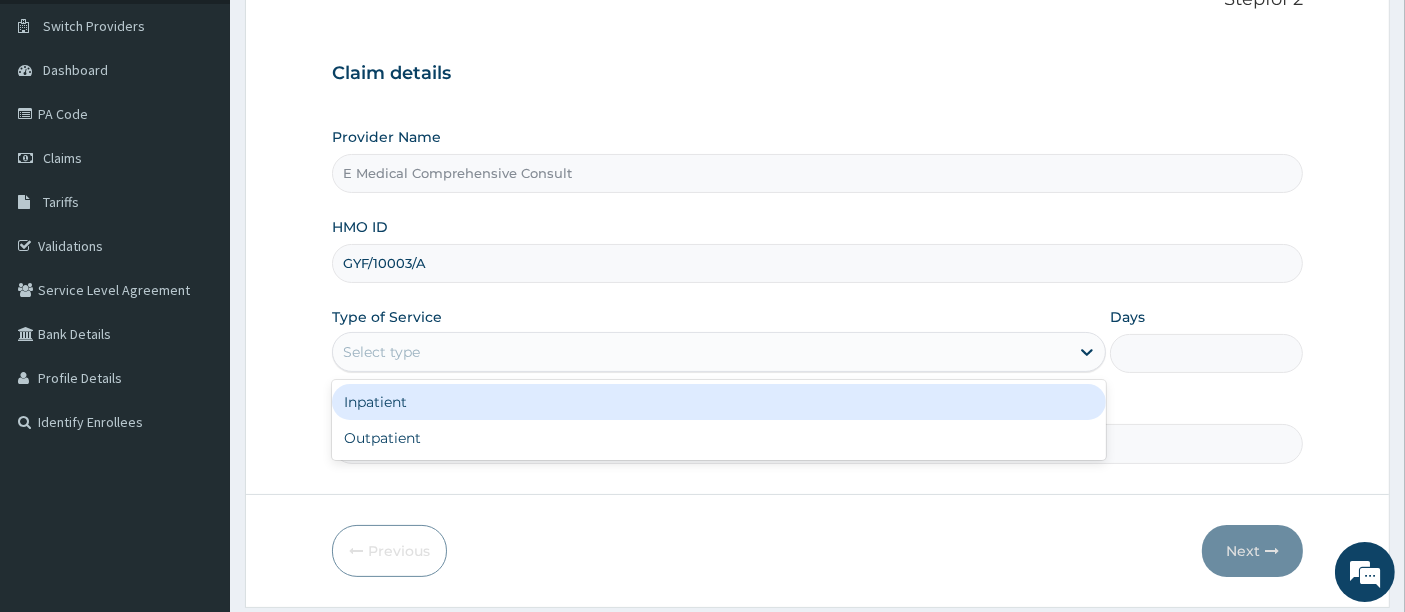 click on "Select type" at bounding box center [701, 352] 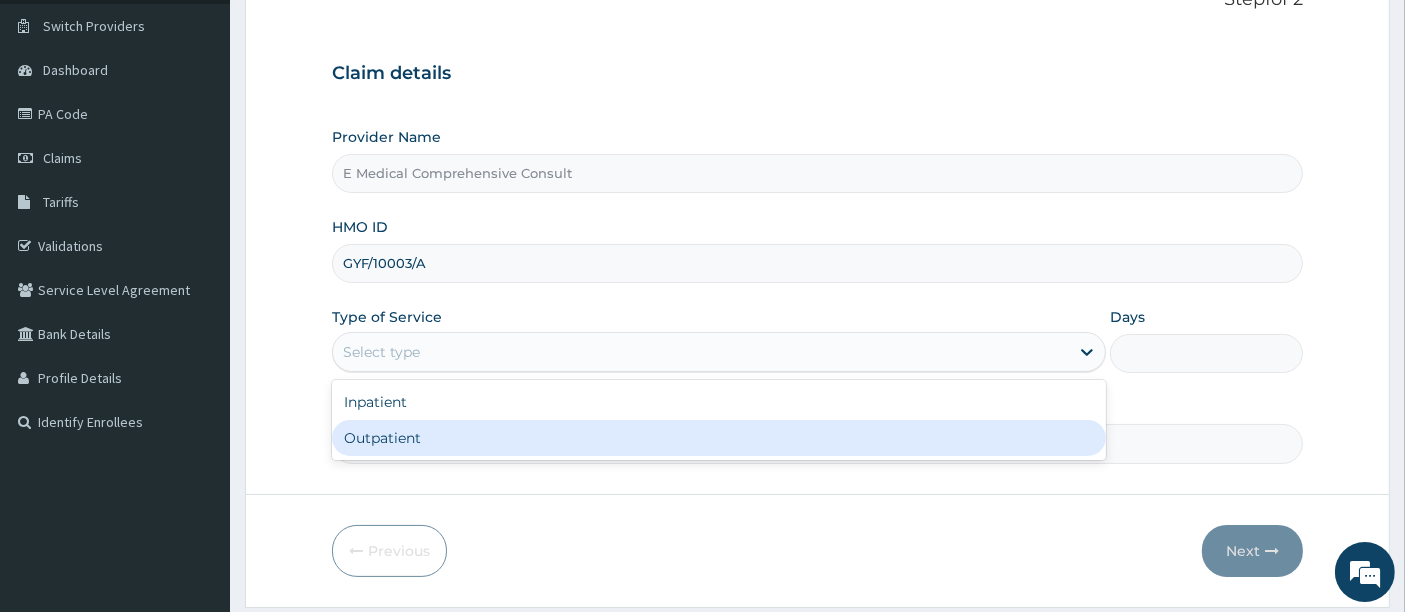click on "Outpatient" at bounding box center [719, 438] 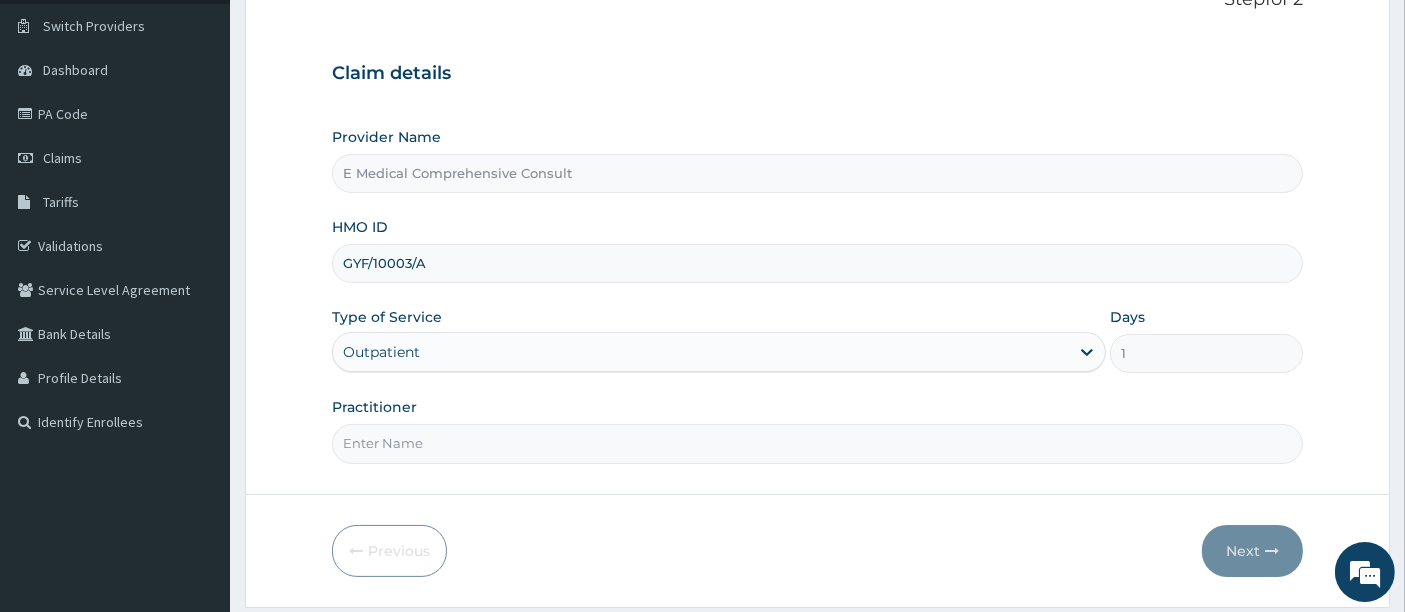 click on "Practitioner" at bounding box center (818, 443) 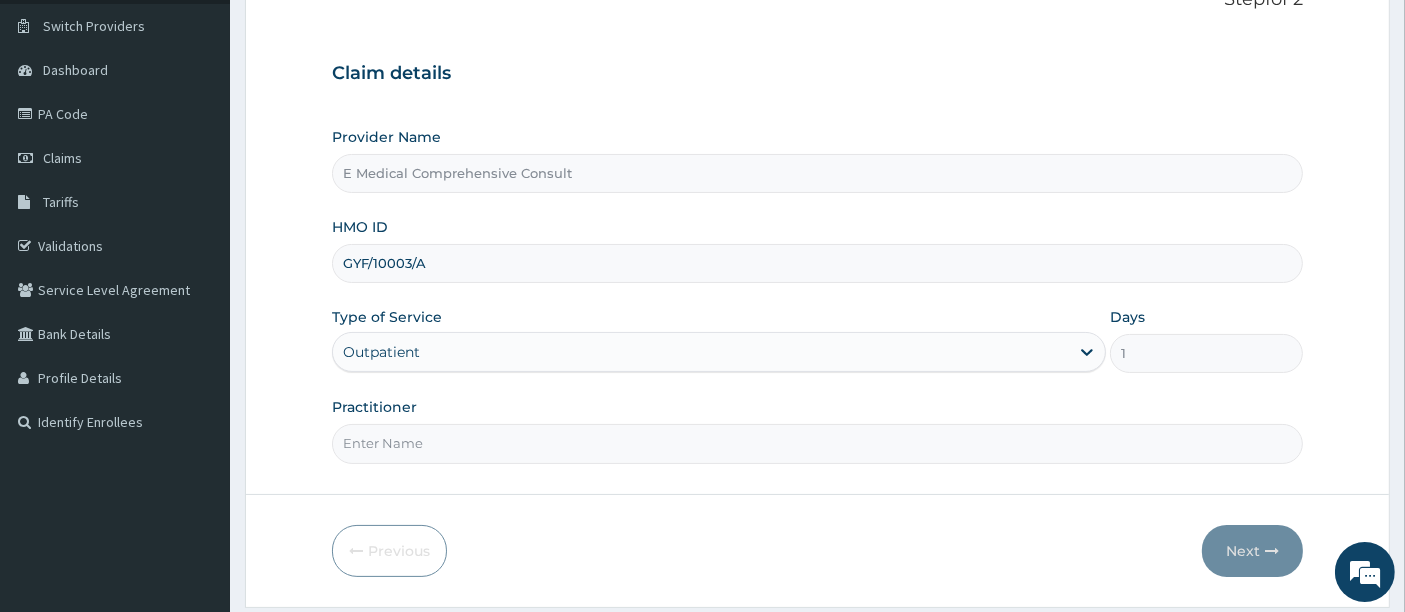 type on "DR OKAFOR" 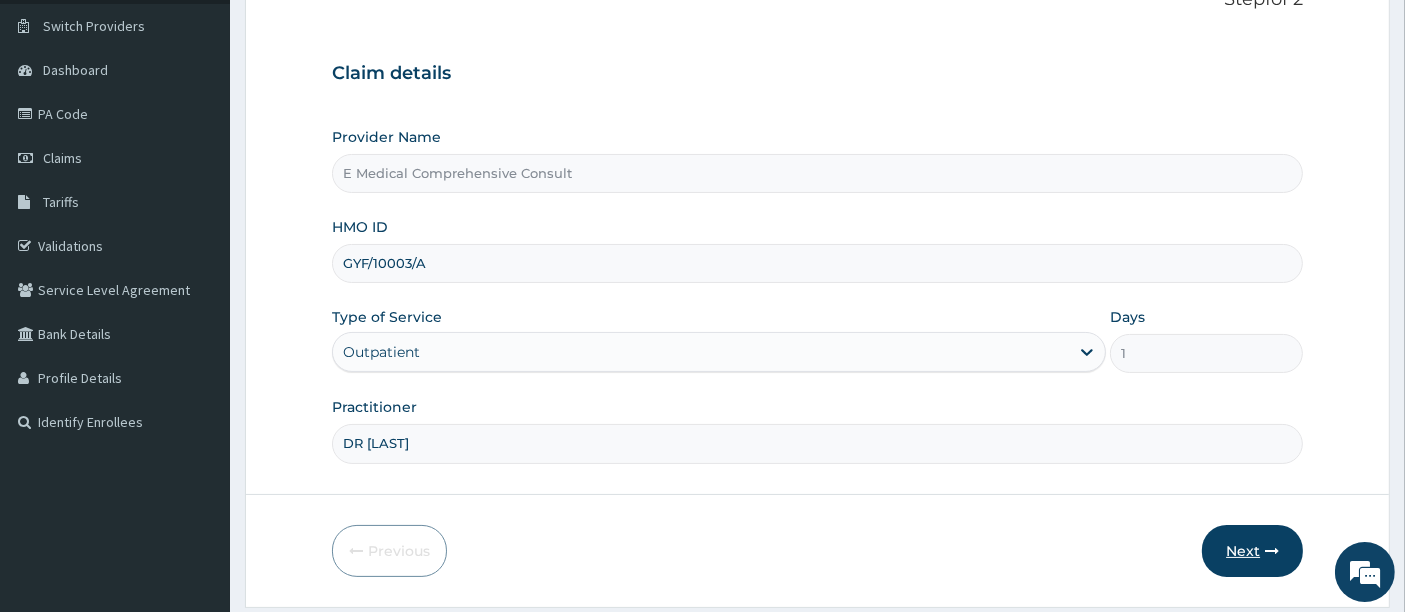click on "Next" at bounding box center [1252, 551] 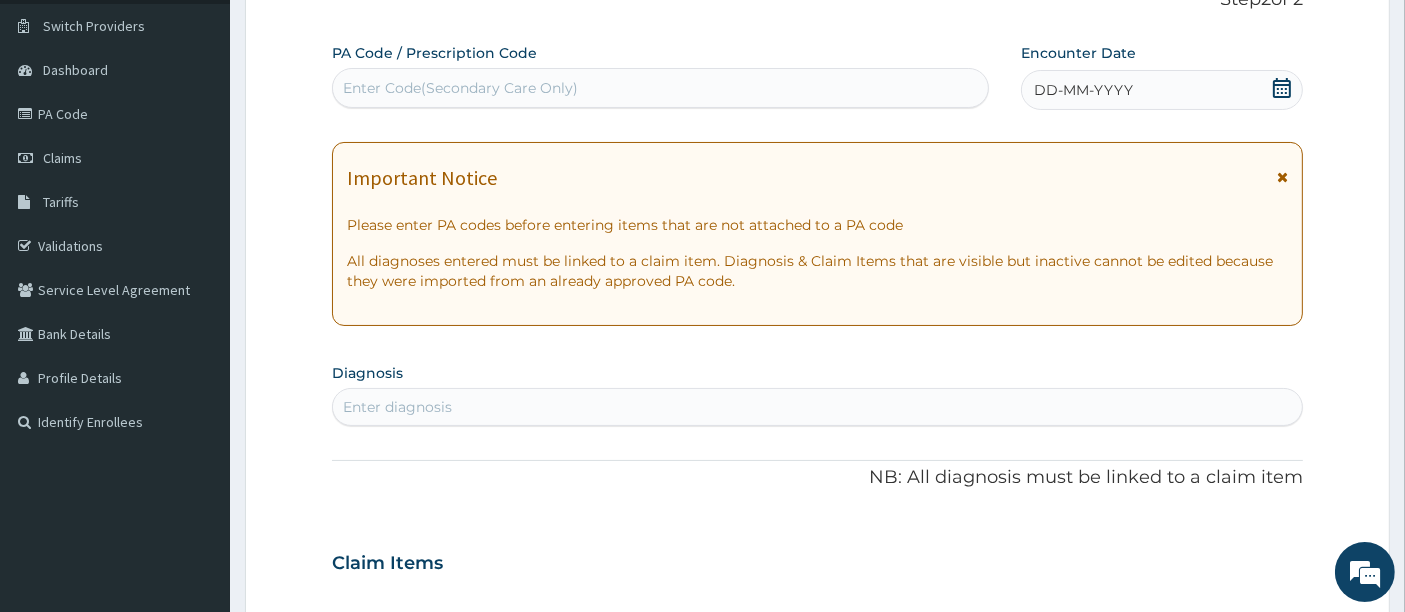 scroll, scrollTop: 0, scrollLeft: 0, axis: both 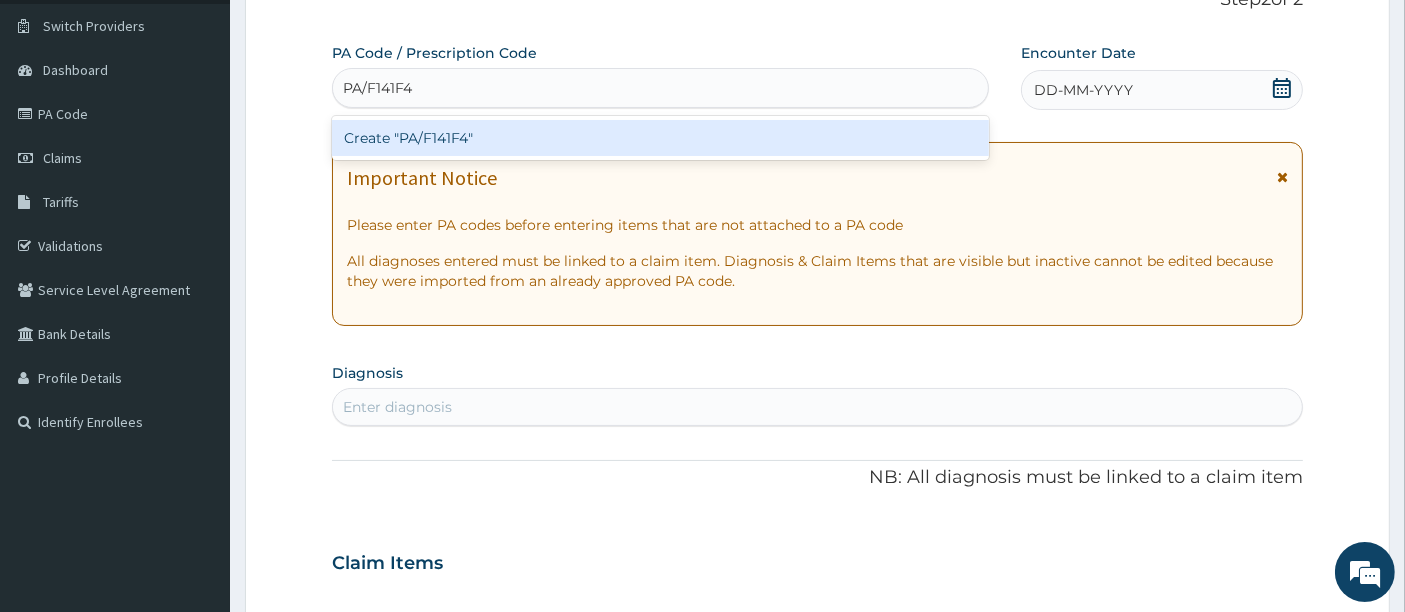 click on "Create "PA/F141F4"" at bounding box center (661, 138) 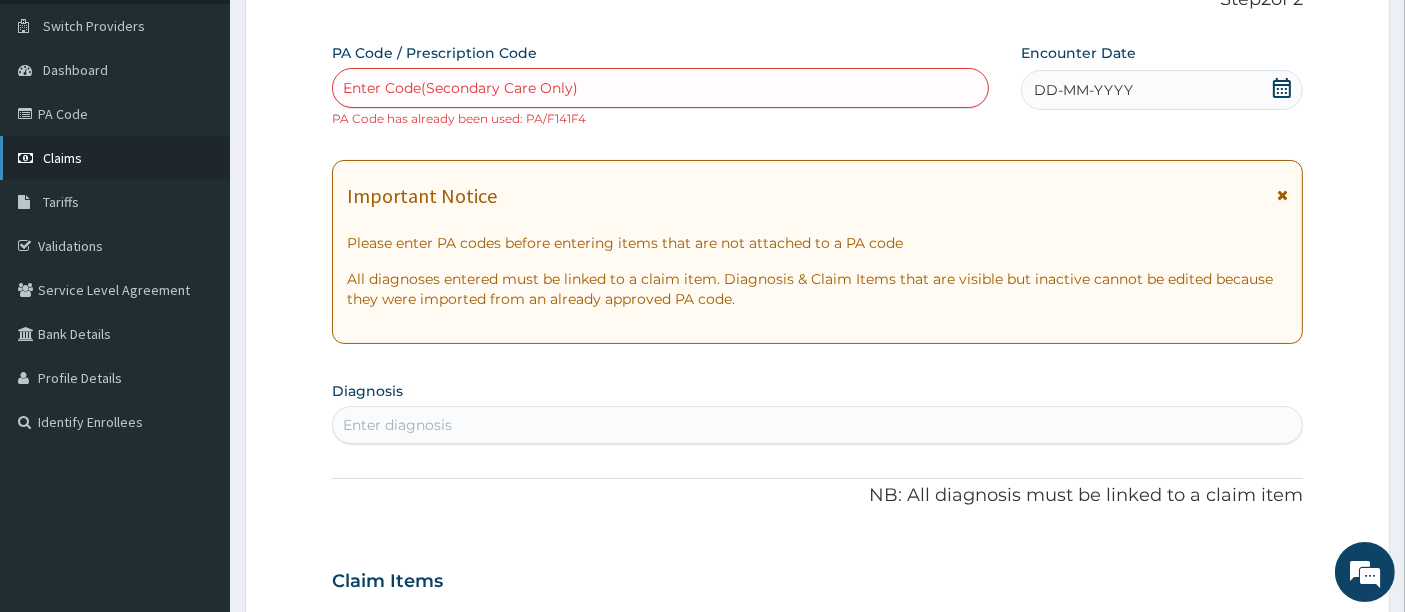 click on "Claims" at bounding box center (115, 158) 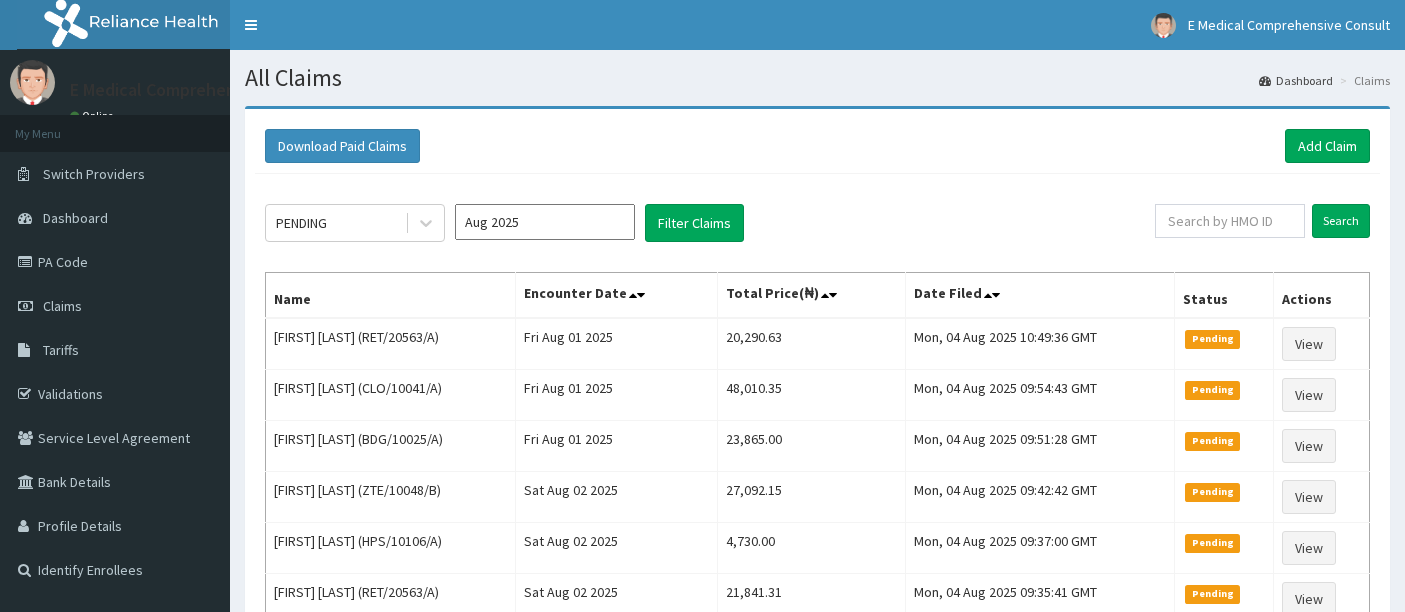 scroll, scrollTop: 0, scrollLeft: 0, axis: both 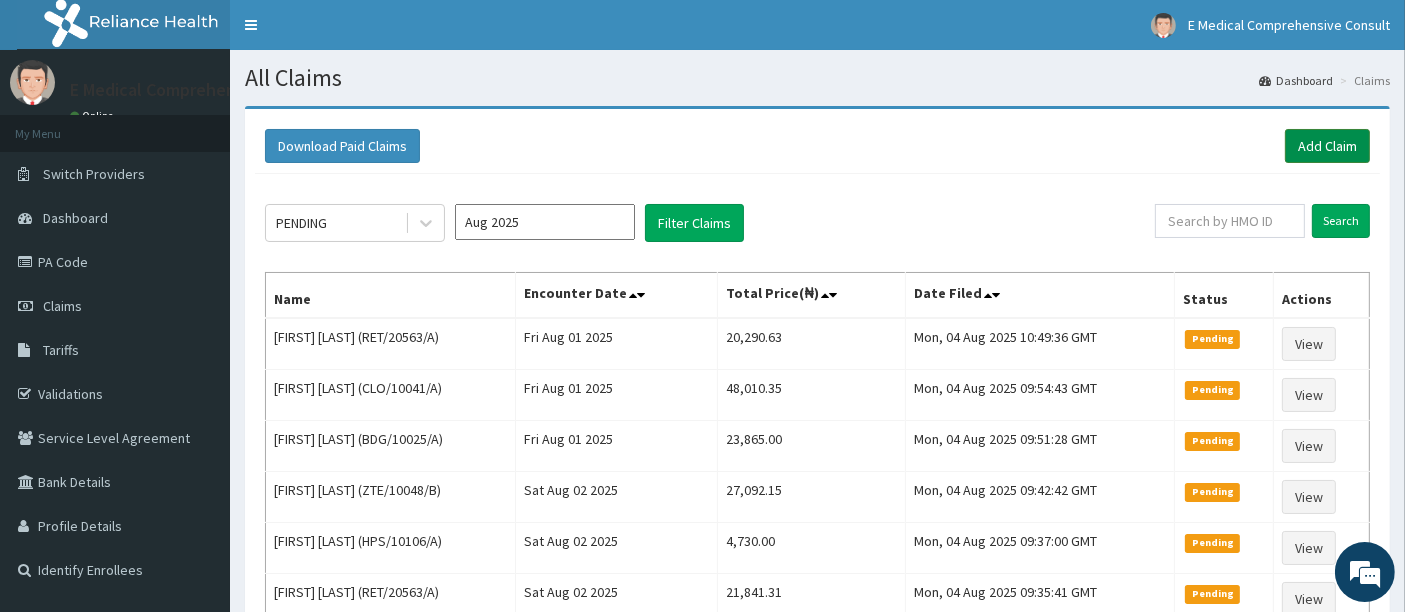 click on "Add Claim" at bounding box center [1327, 146] 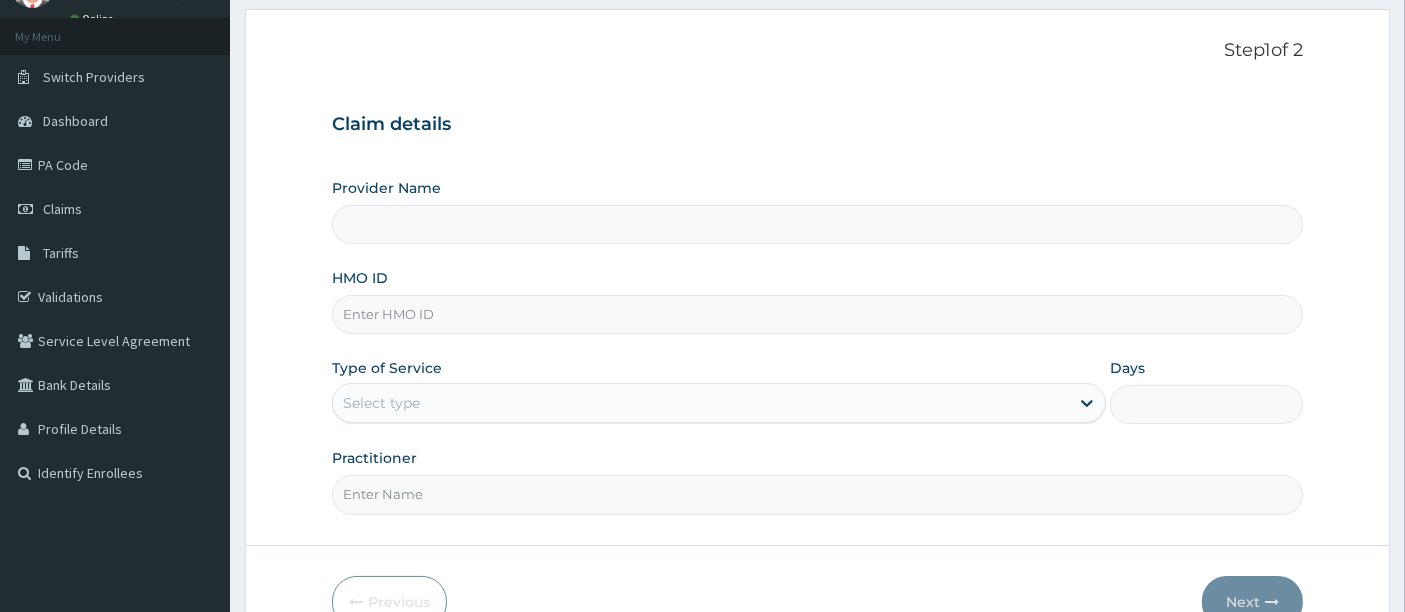 scroll, scrollTop: 205, scrollLeft: 0, axis: vertical 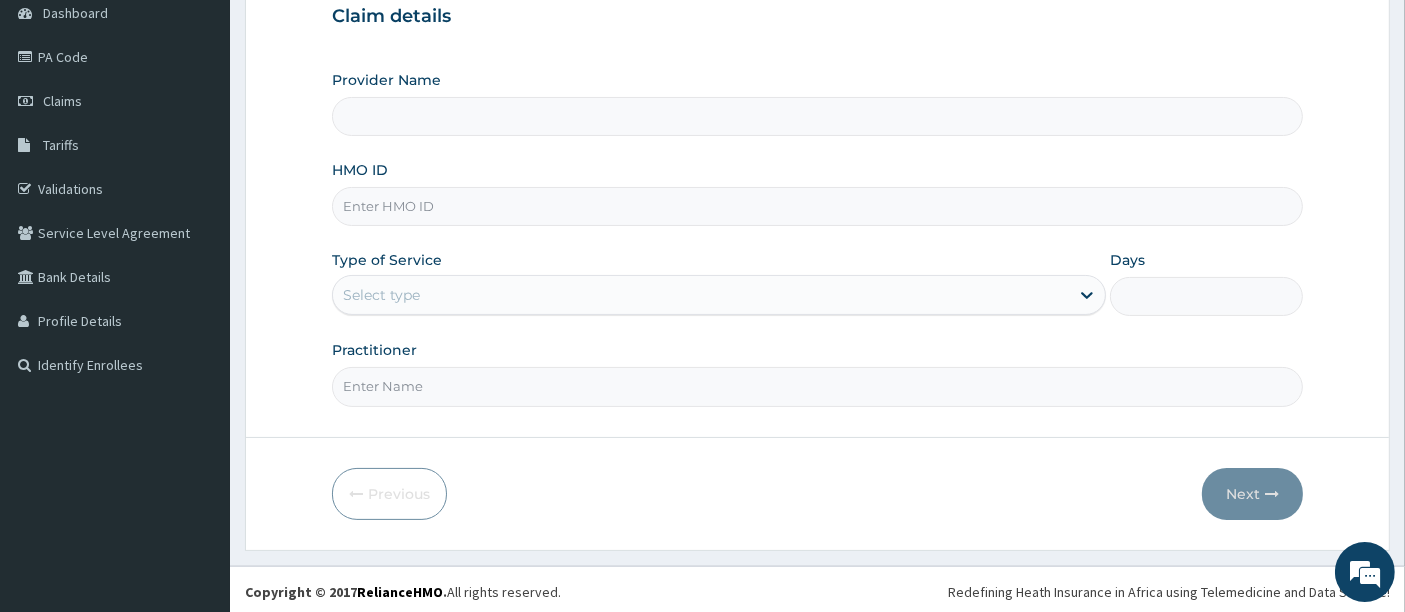 type on "E Medical Comprehensive Consult" 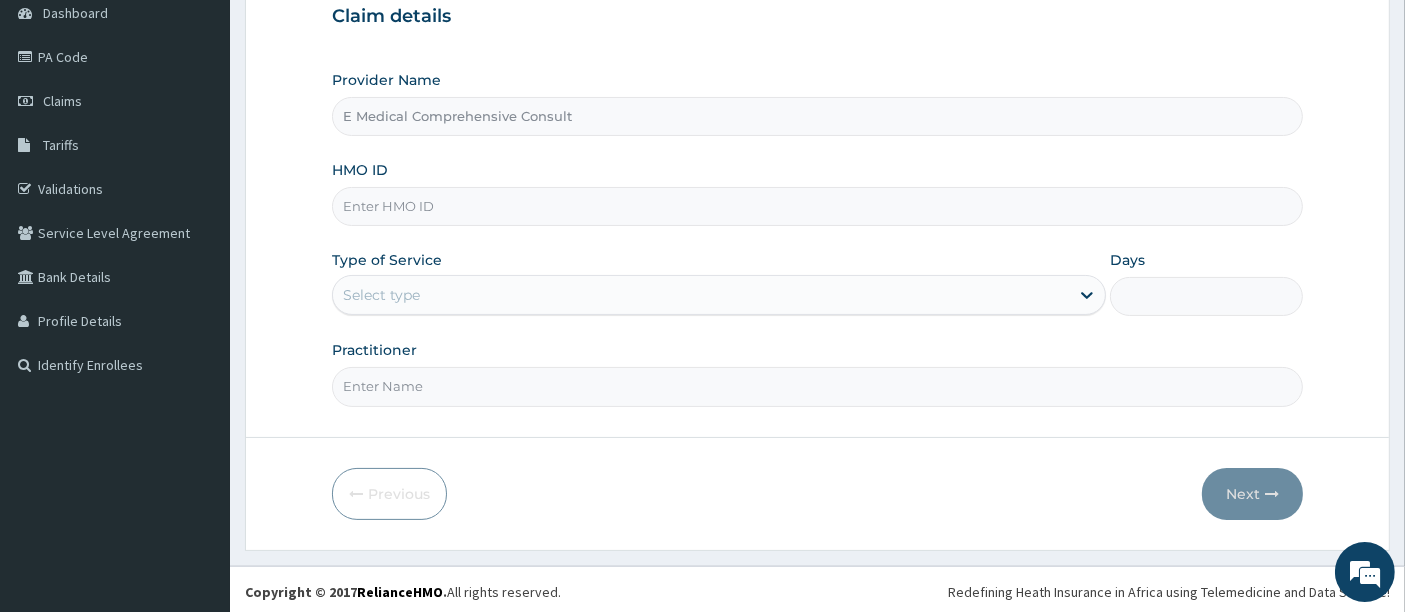 click on "HMO ID" at bounding box center [818, 206] 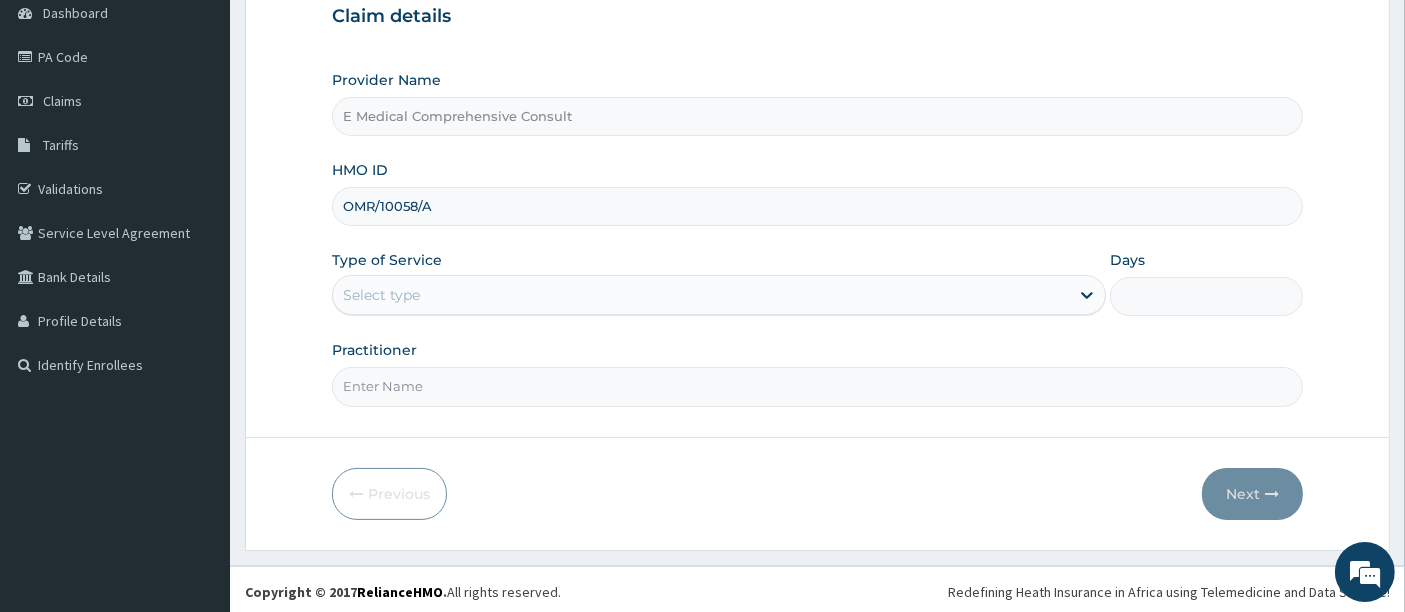 type on "OMR/10058/A" 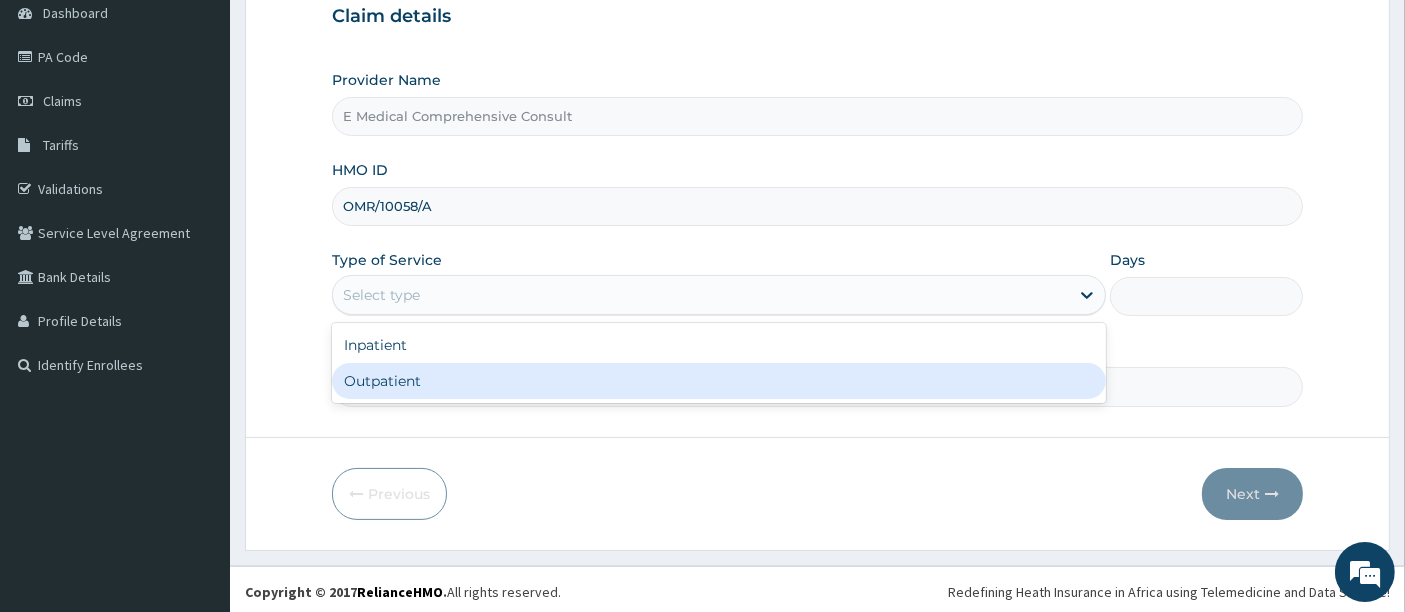 drag, startPoint x: 441, startPoint y: 280, endPoint x: 416, endPoint y: 379, distance: 102.10779 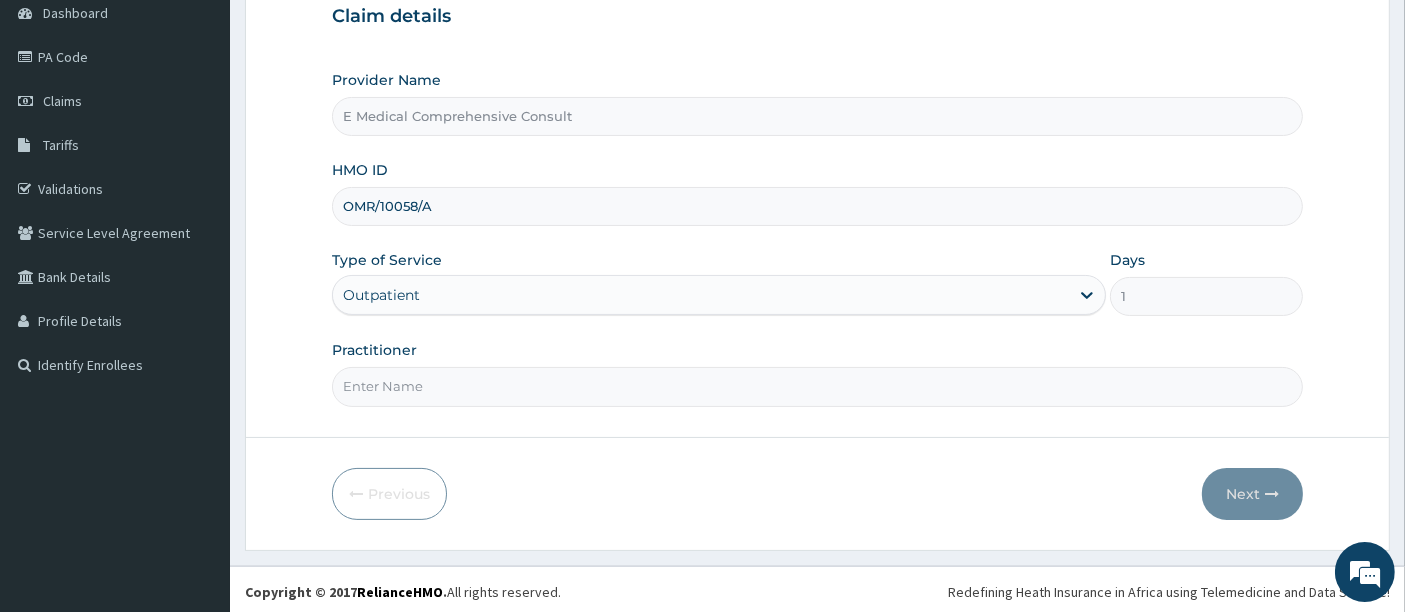 click on "Practitioner" at bounding box center [818, 386] 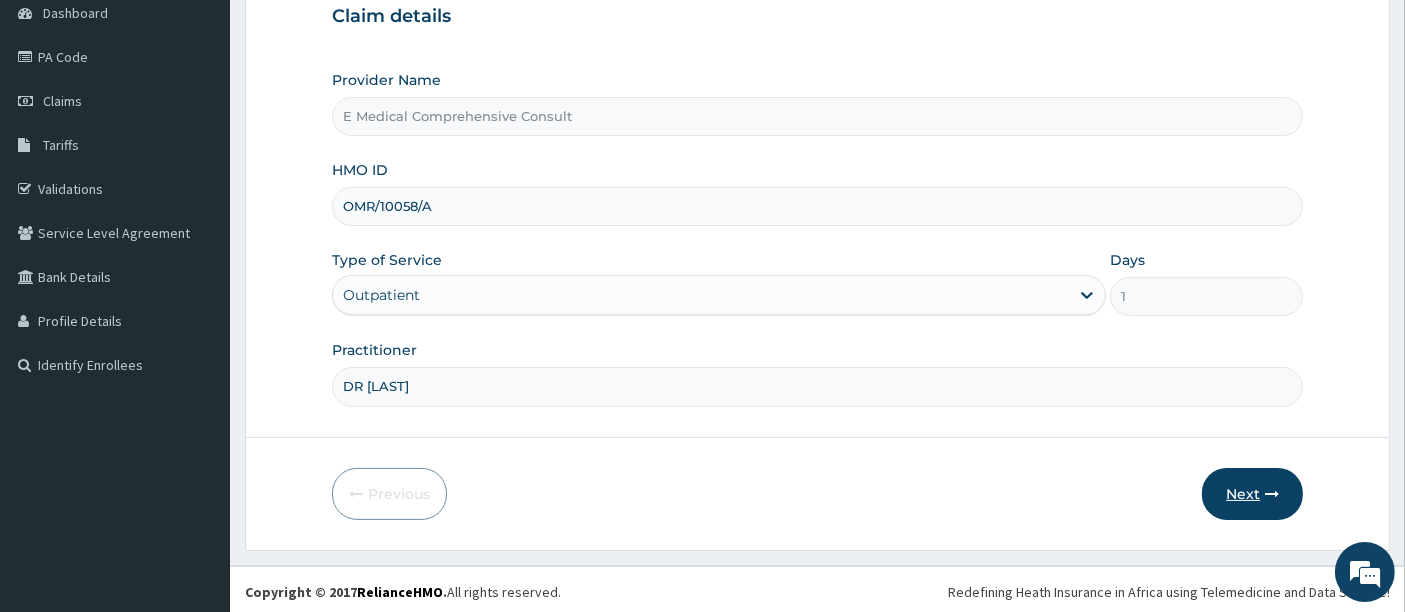 click on "Next" at bounding box center [1252, 494] 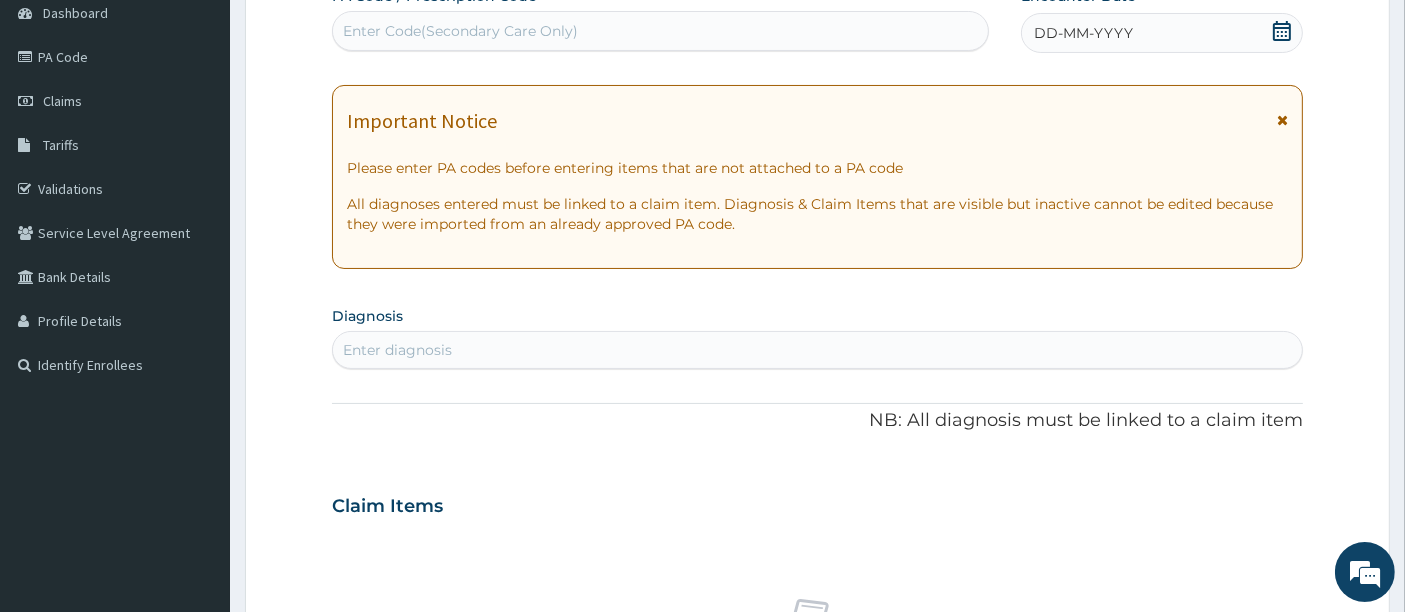 scroll, scrollTop: 0, scrollLeft: 0, axis: both 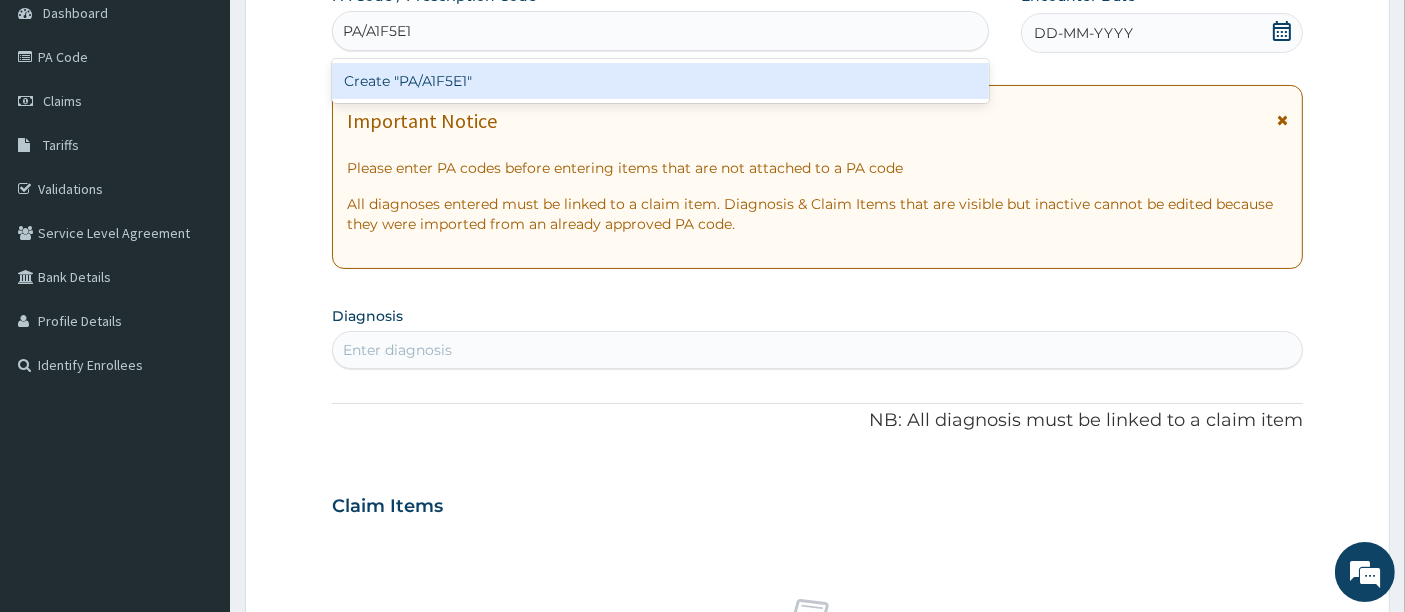 click on "Create "PA/A1F5E1"" at bounding box center [661, 81] 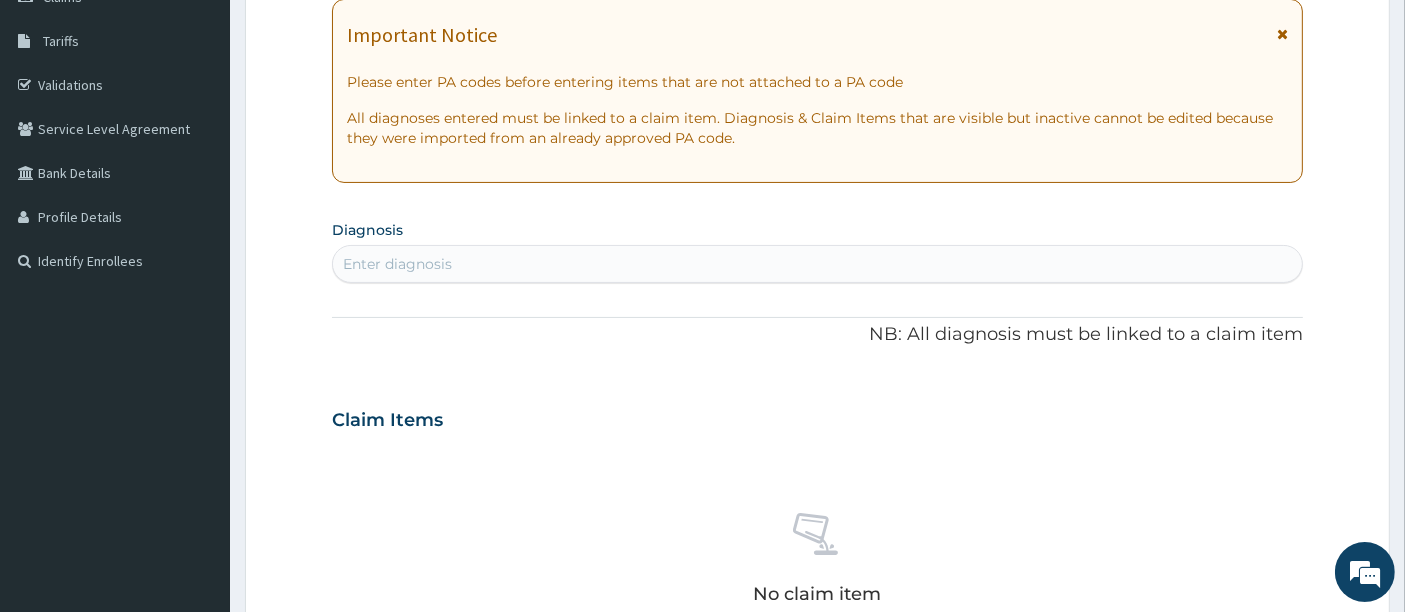 scroll, scrollTop: 0, scrollLeft: 0, axis: both 